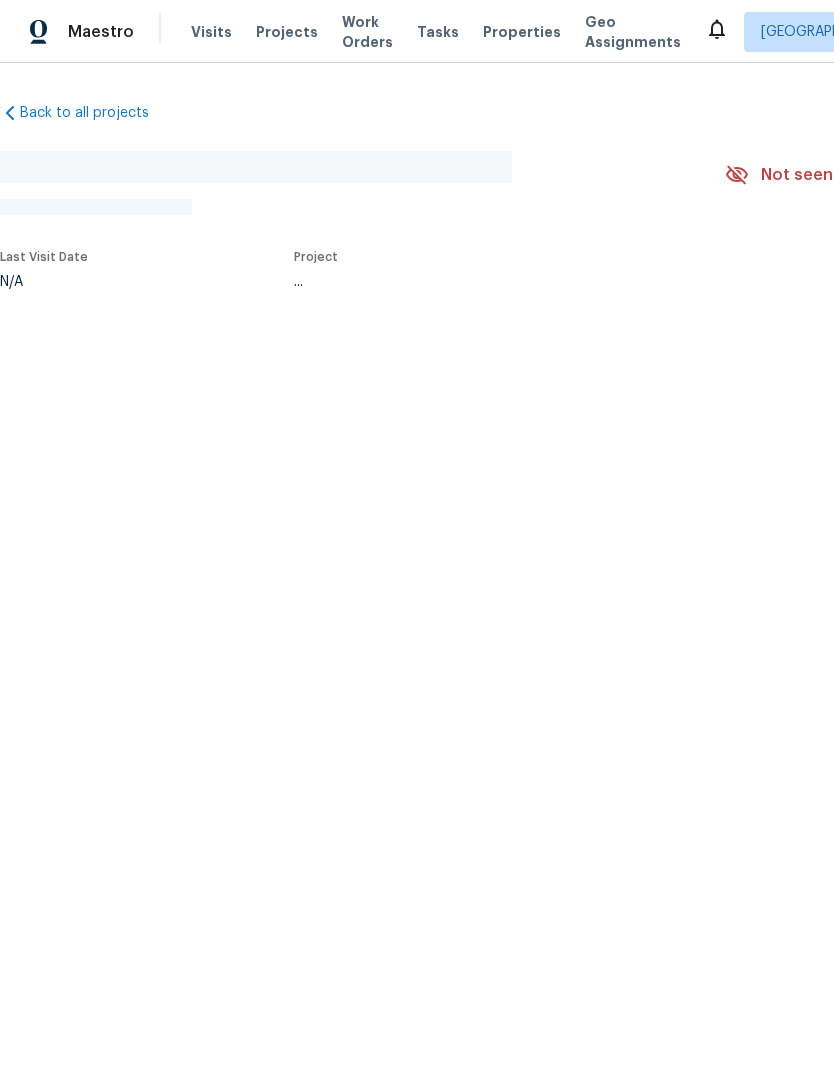 scroll, scrollTop: 0, scrollLeft: 0, axis: both 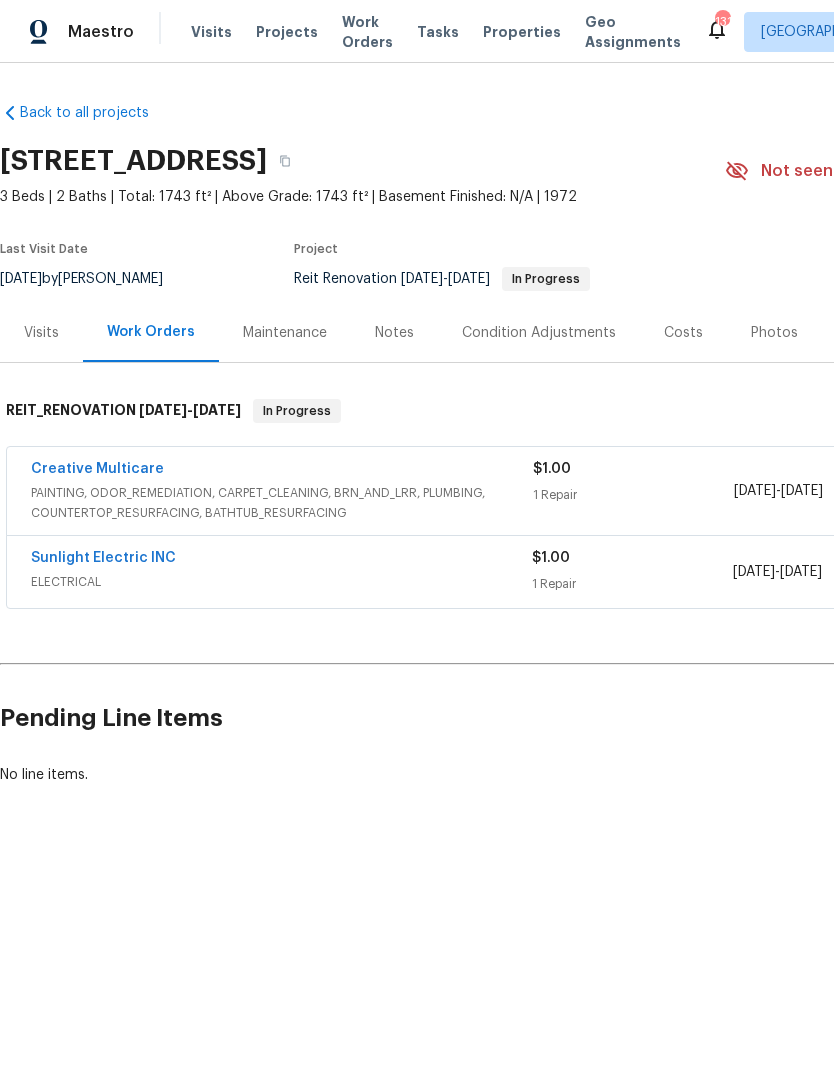 click on "Creative Multicare" at bounding box center [97, 469] 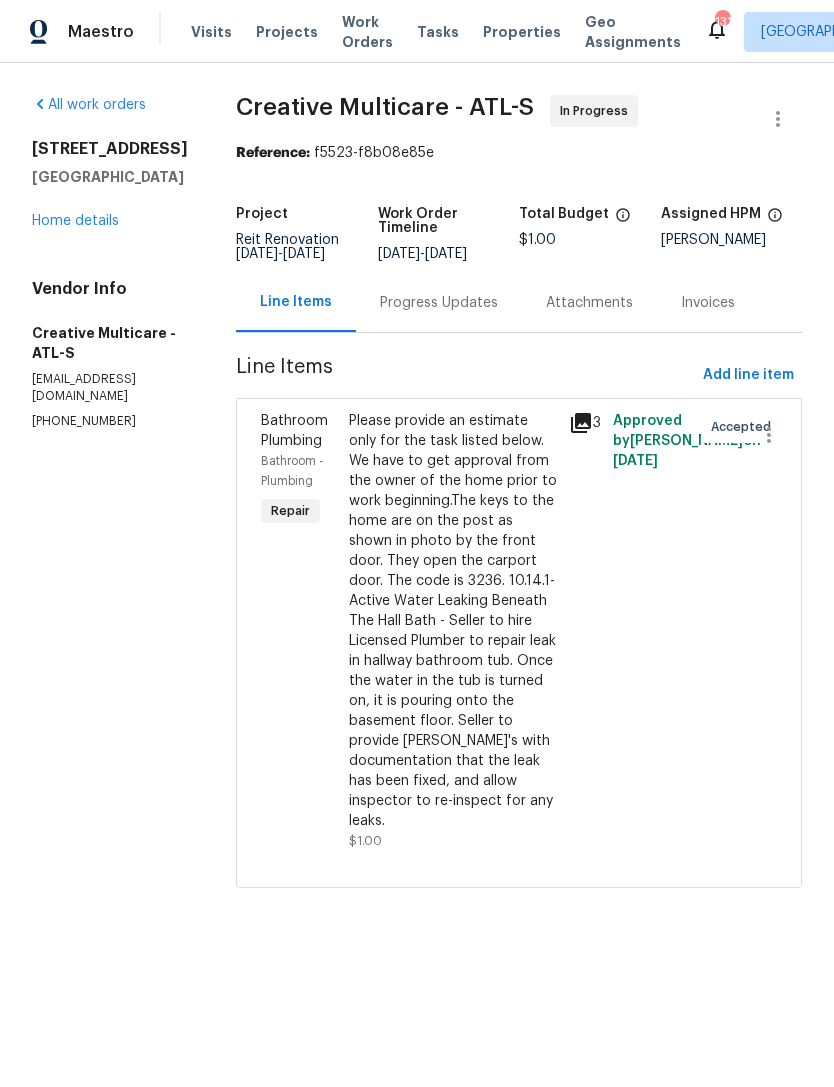 click on "Progress Updates" at bounding box center [439, 303] 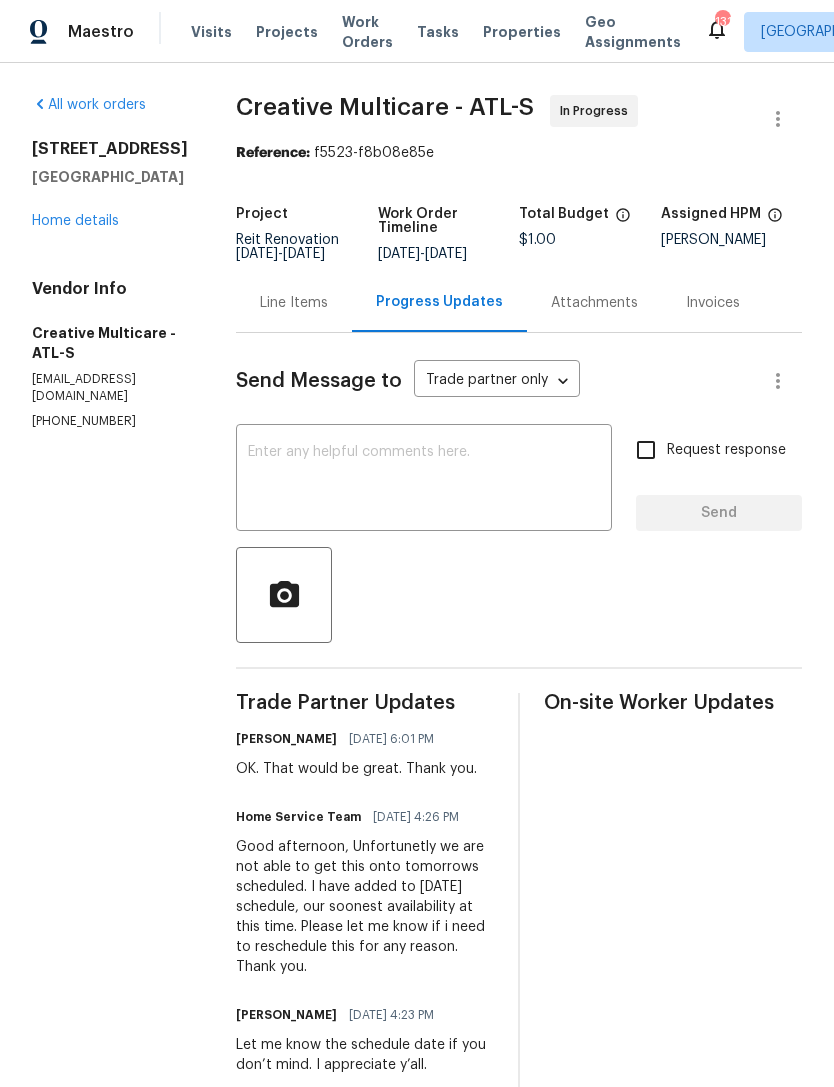click on "x ​" at bounding box center [424, 480] 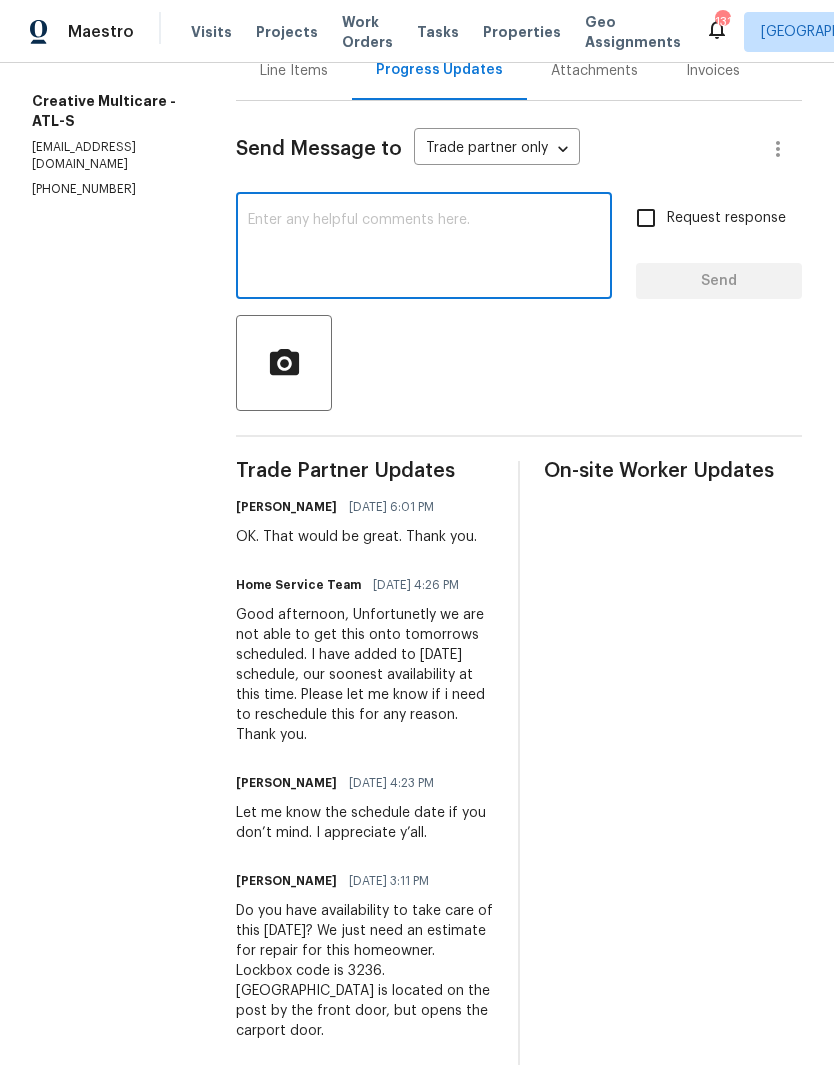 scroll, scrollTop: 233, scrollLeft: 0, axis: vertical 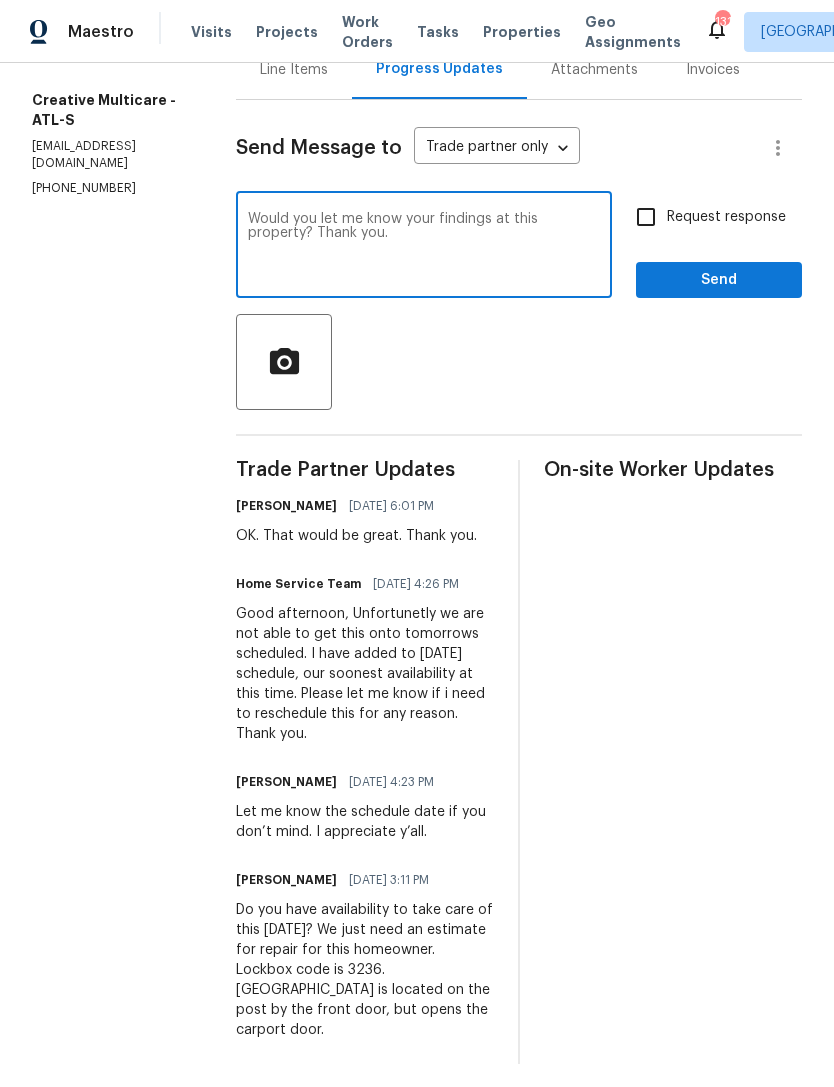 type on "Would you let me know your findings at this property? Thank you." 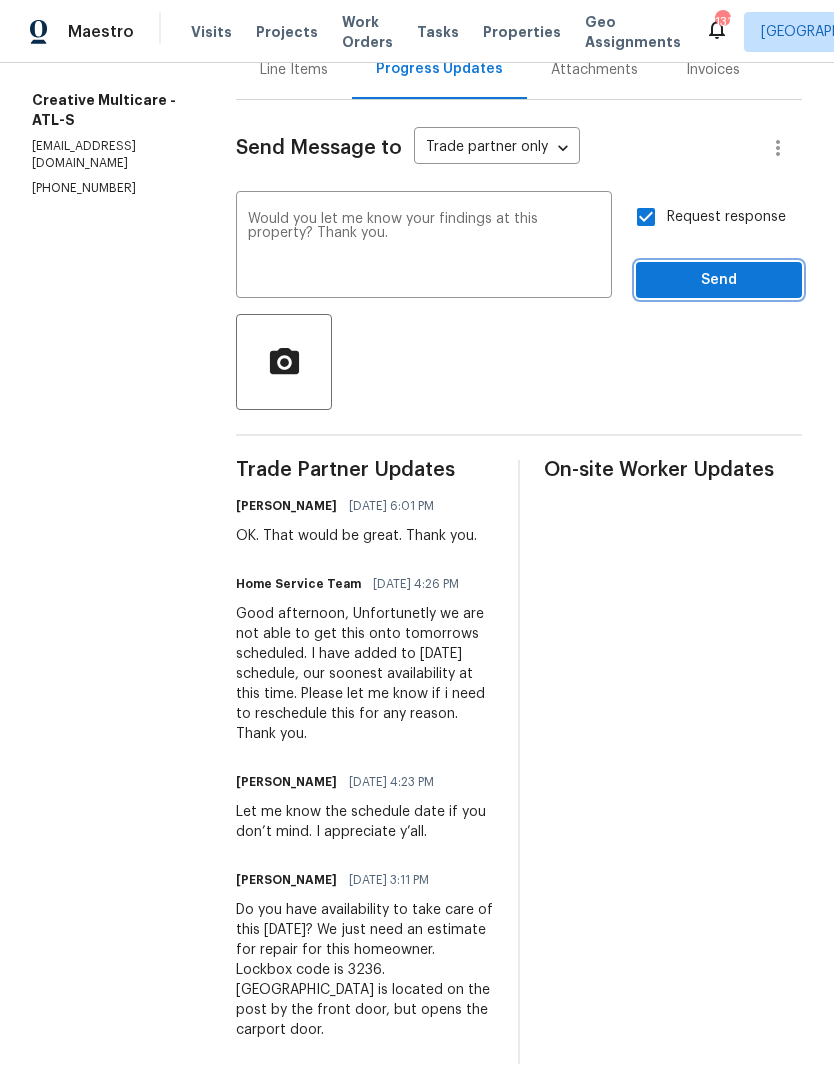 click on "Send" at bounding box center [719, 280] 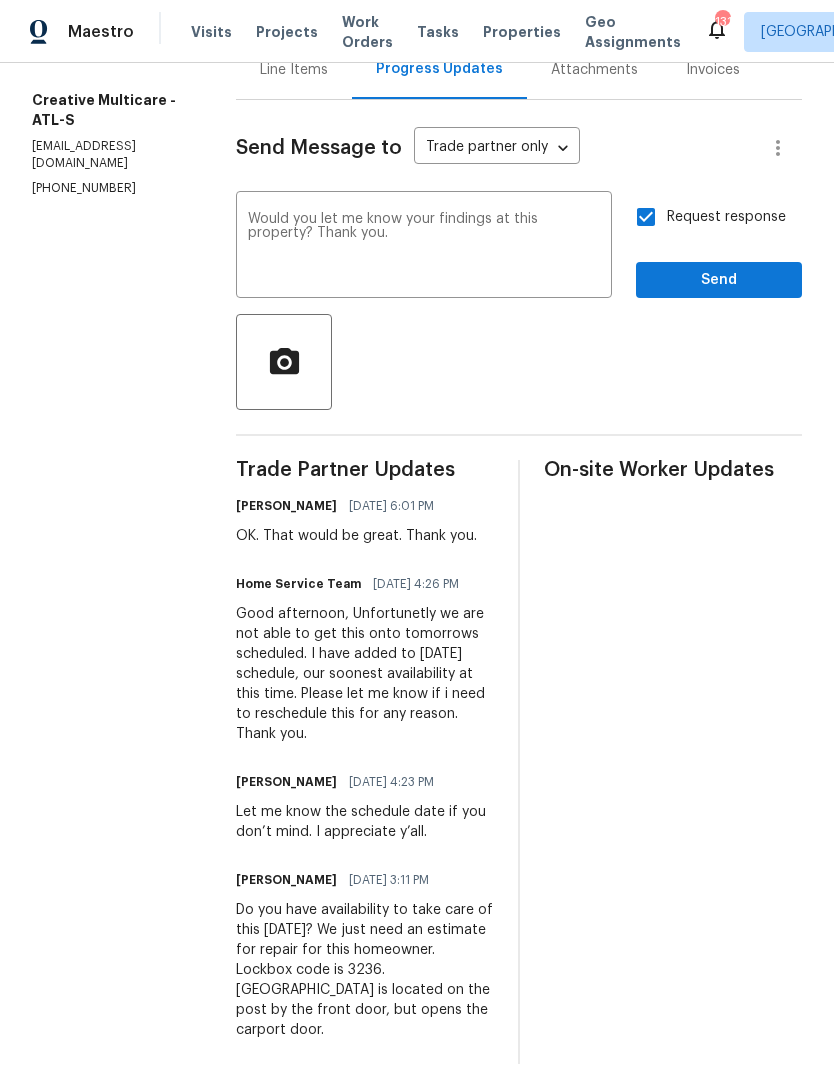 scroll, scrollTop: 0, scrollLeft: 0, axis: both 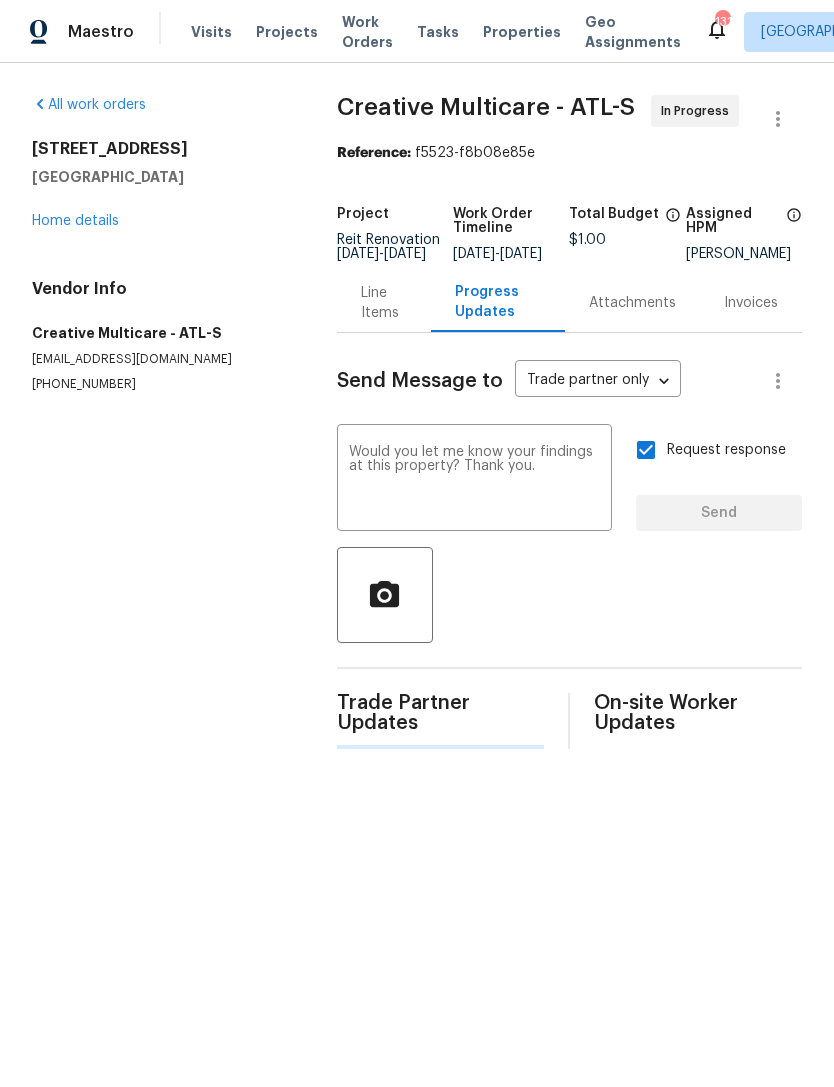 type 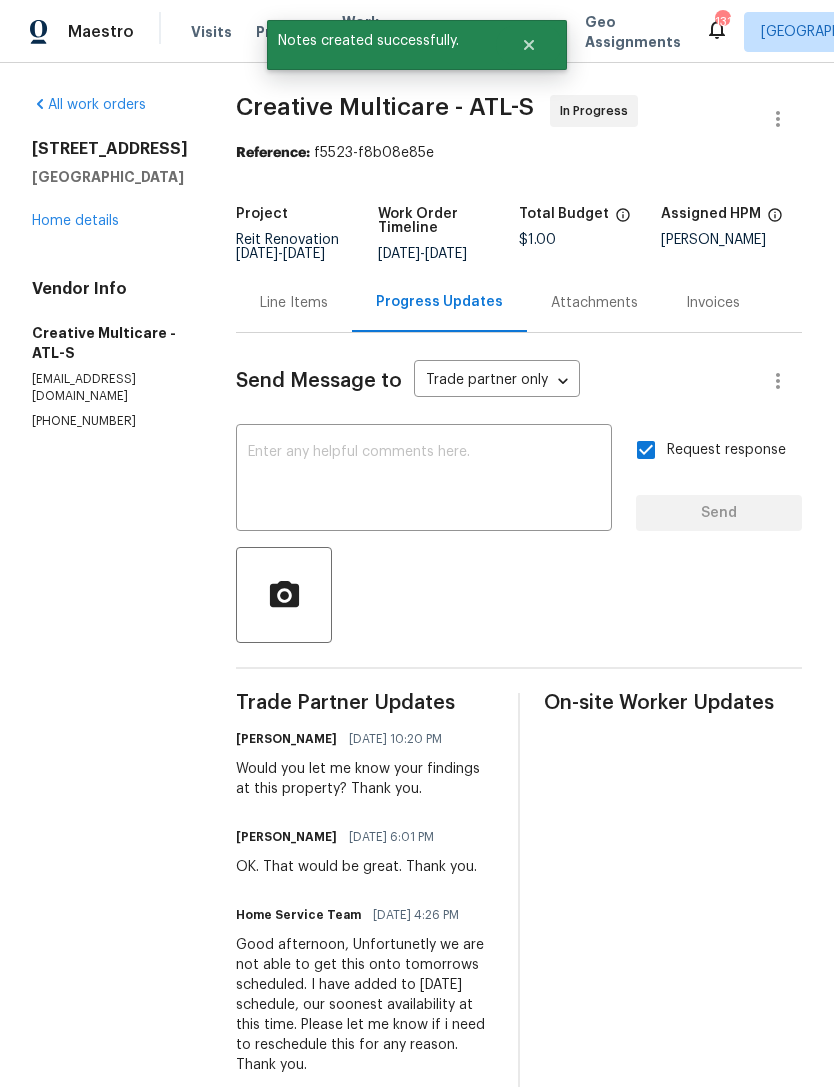 click on "Home details" at bounding box center (75, 221) 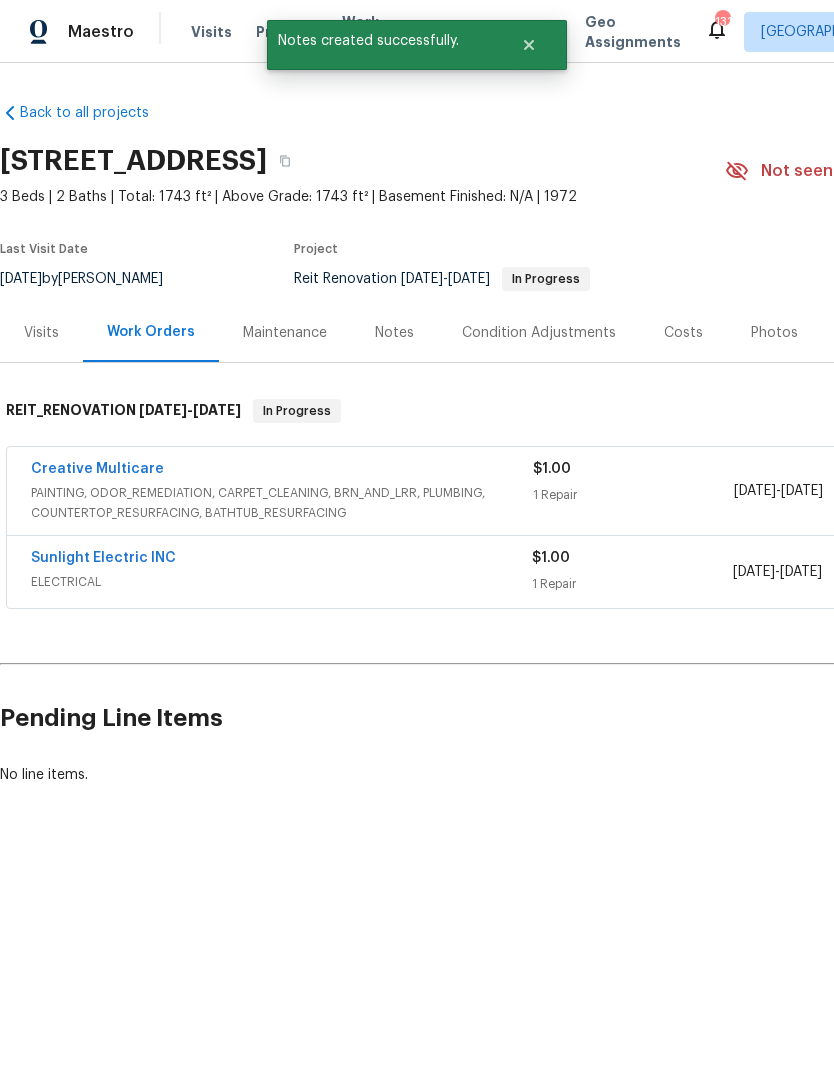 click on "Sunlight Electric INC" at bounding box center [103, 558] 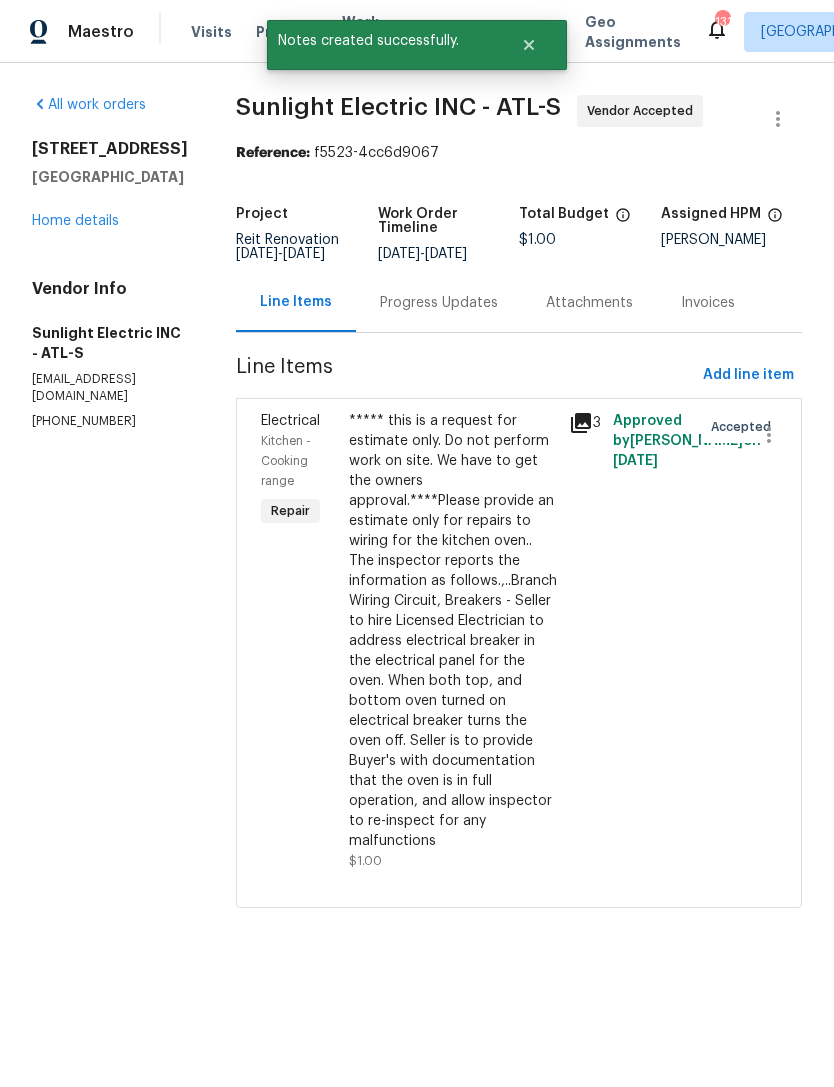 click on "Progress Updates" at bounding box center (439, 303) 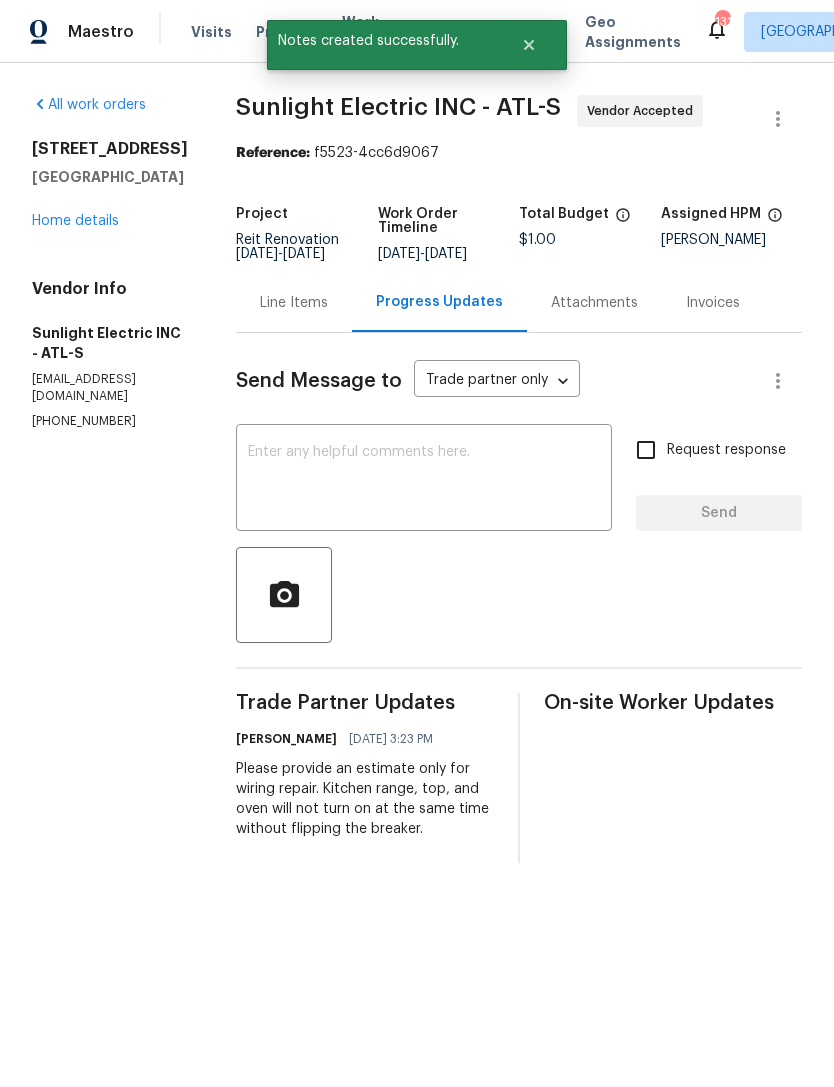 click at bounding box center [424, 480] 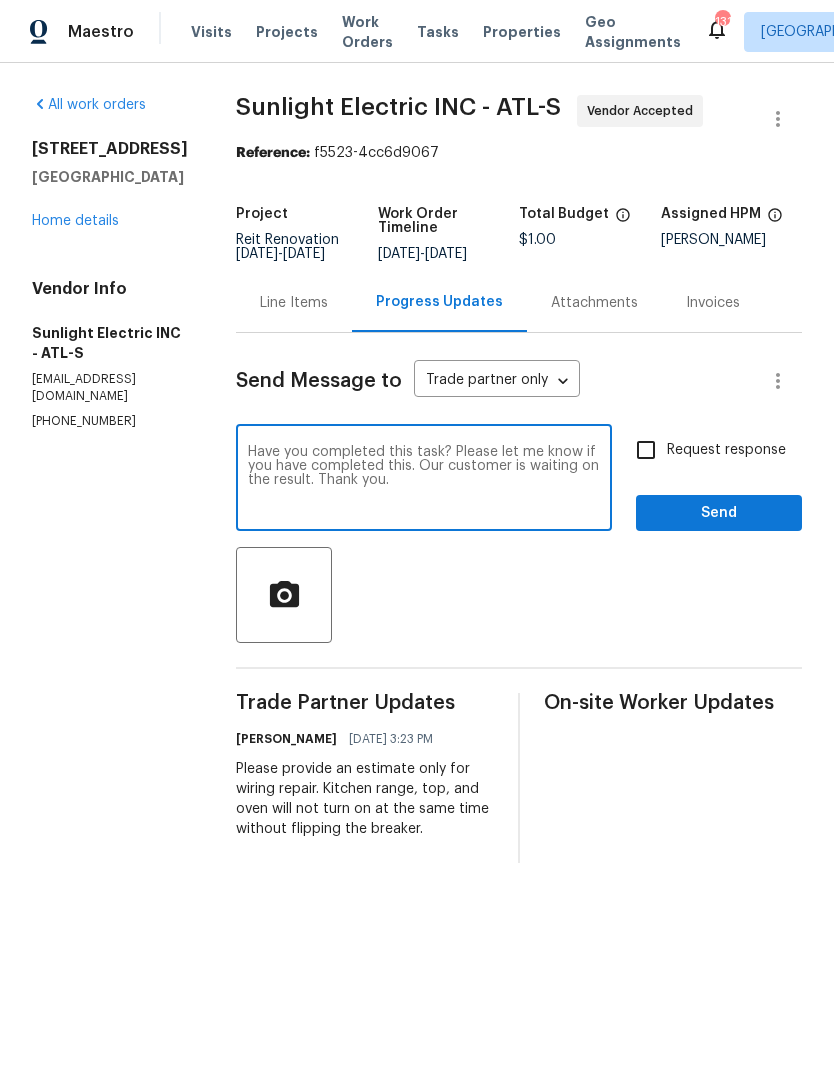 type on "Have you completed this task? Please let me know if you have completed this. Our customer is waiting on the result. Thank you." 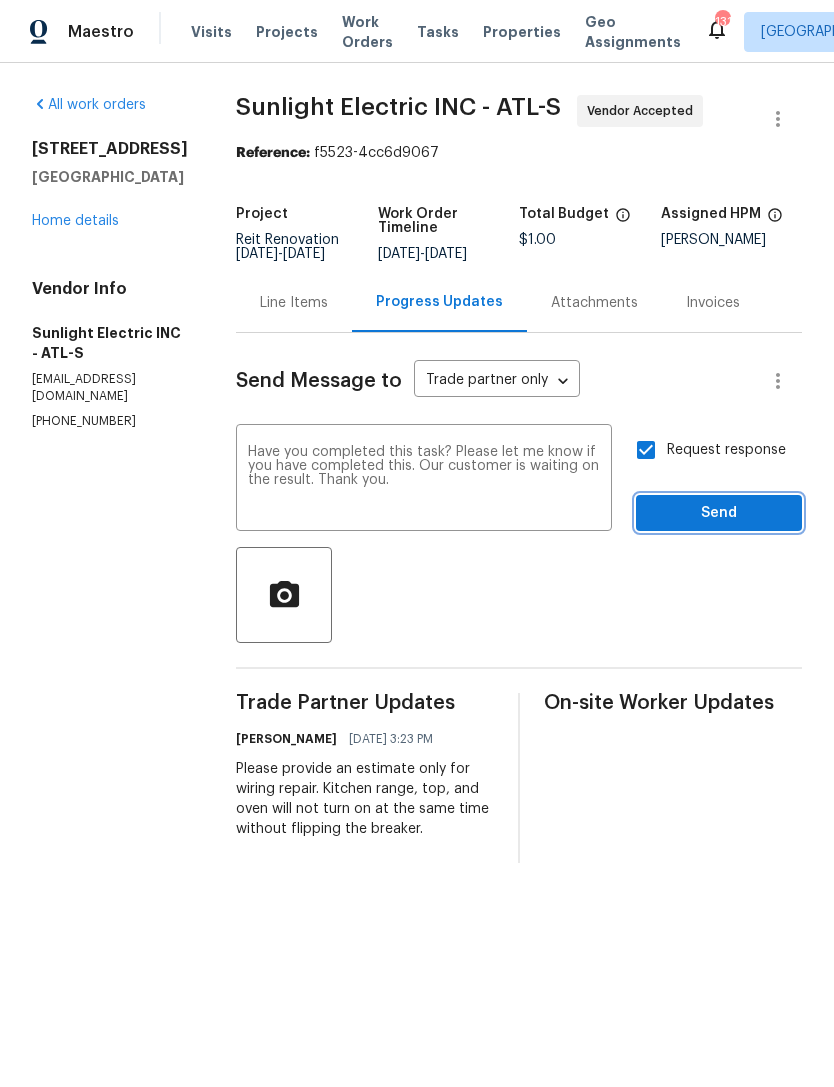 click on "Send" at bounding box center (719, 513) 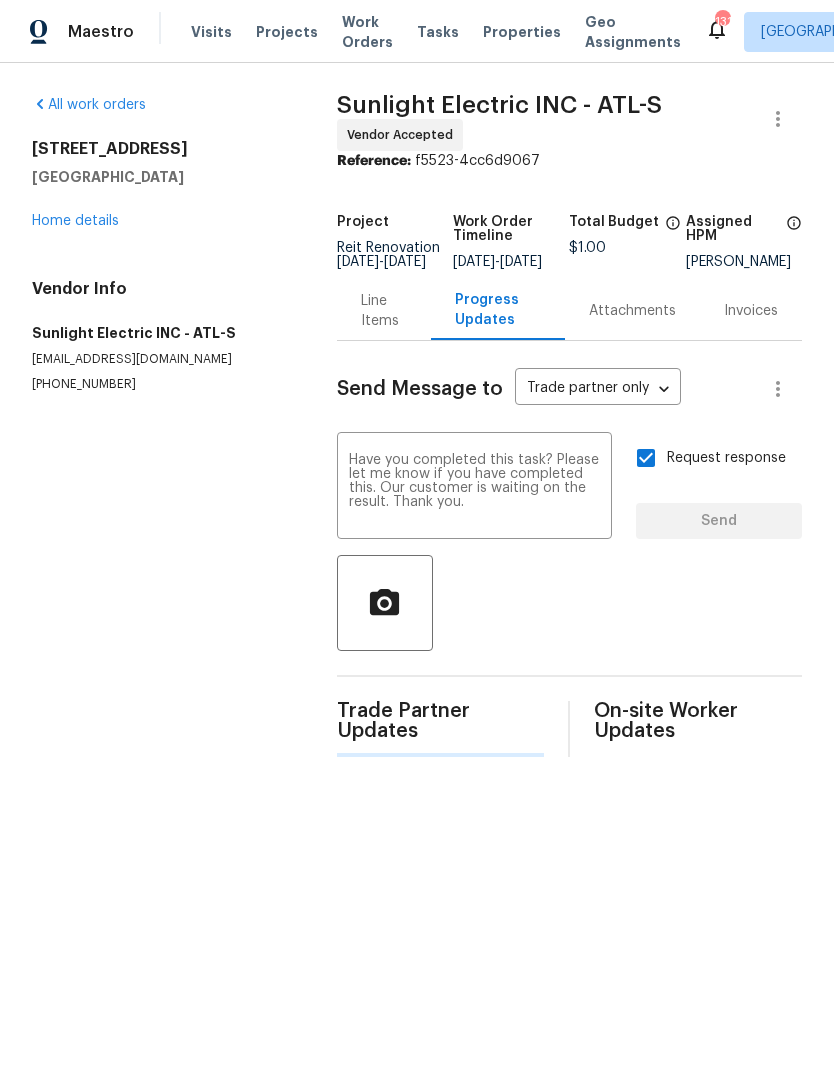 type 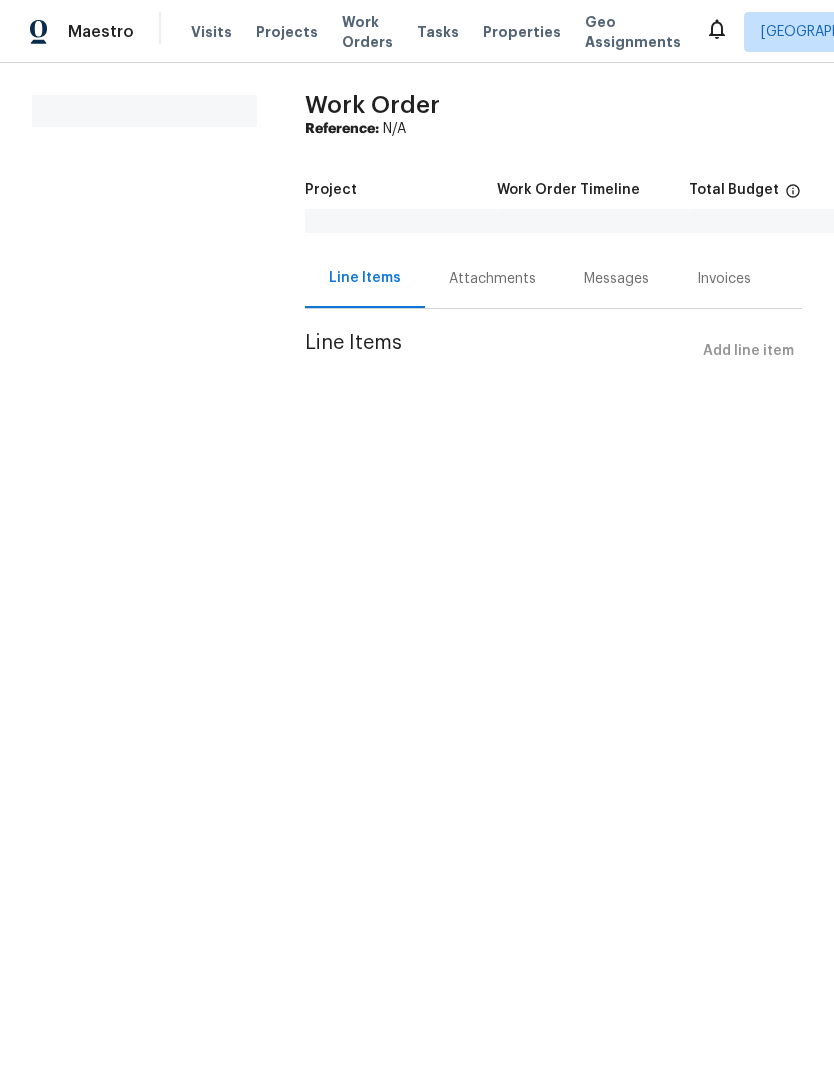 scroll, scrollTop: 0, scrollLeft: 0, axis: both 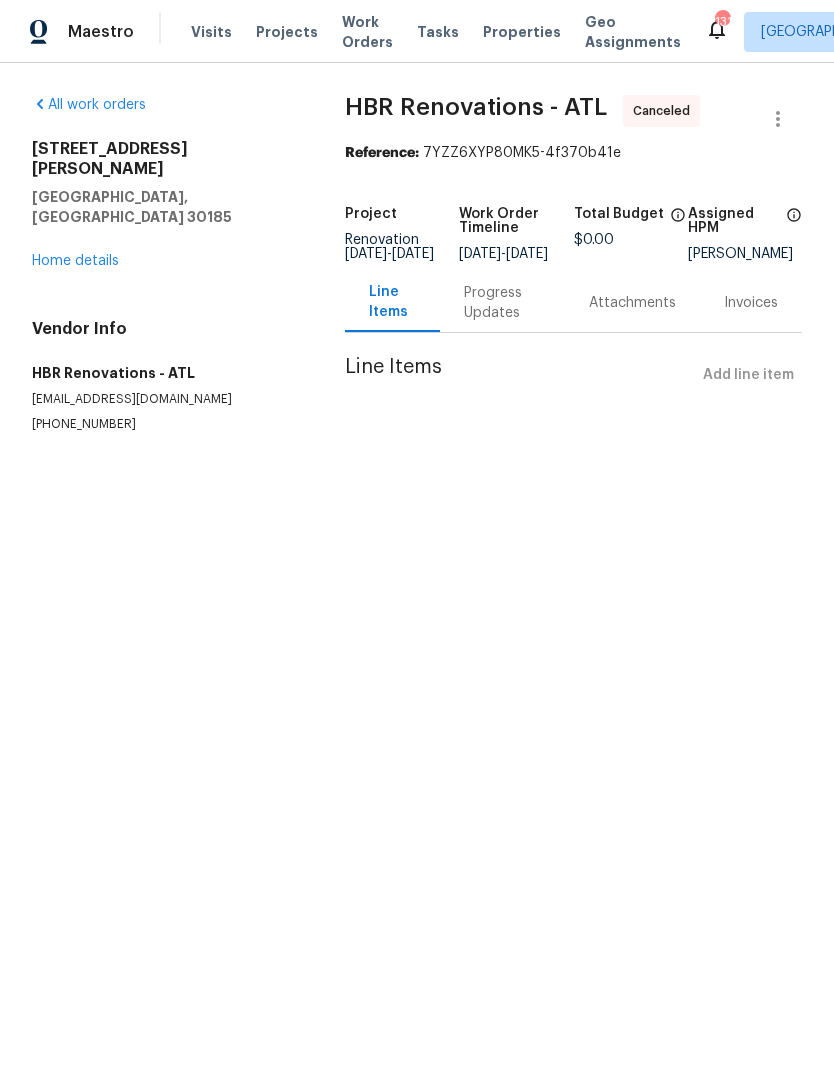 click on "Home details" at bounding box center (75, 261) 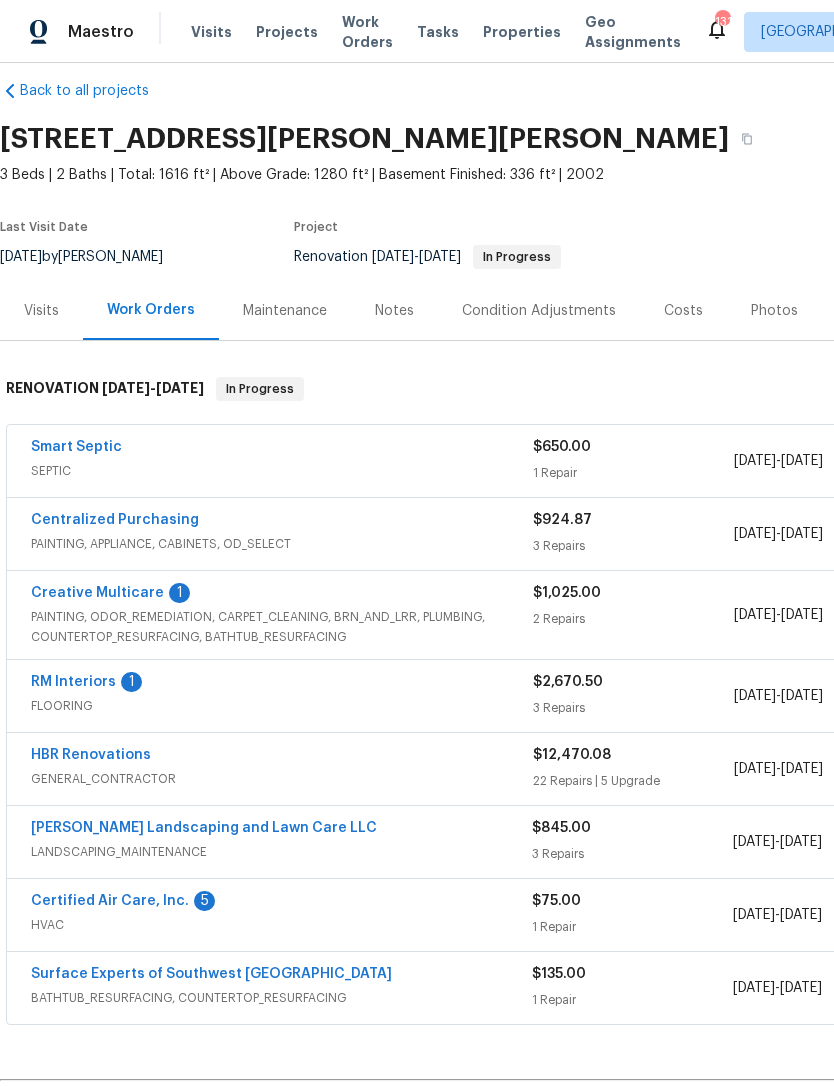 scroll, scrollTop: 22, scrollLeft: 0, axis: vertical 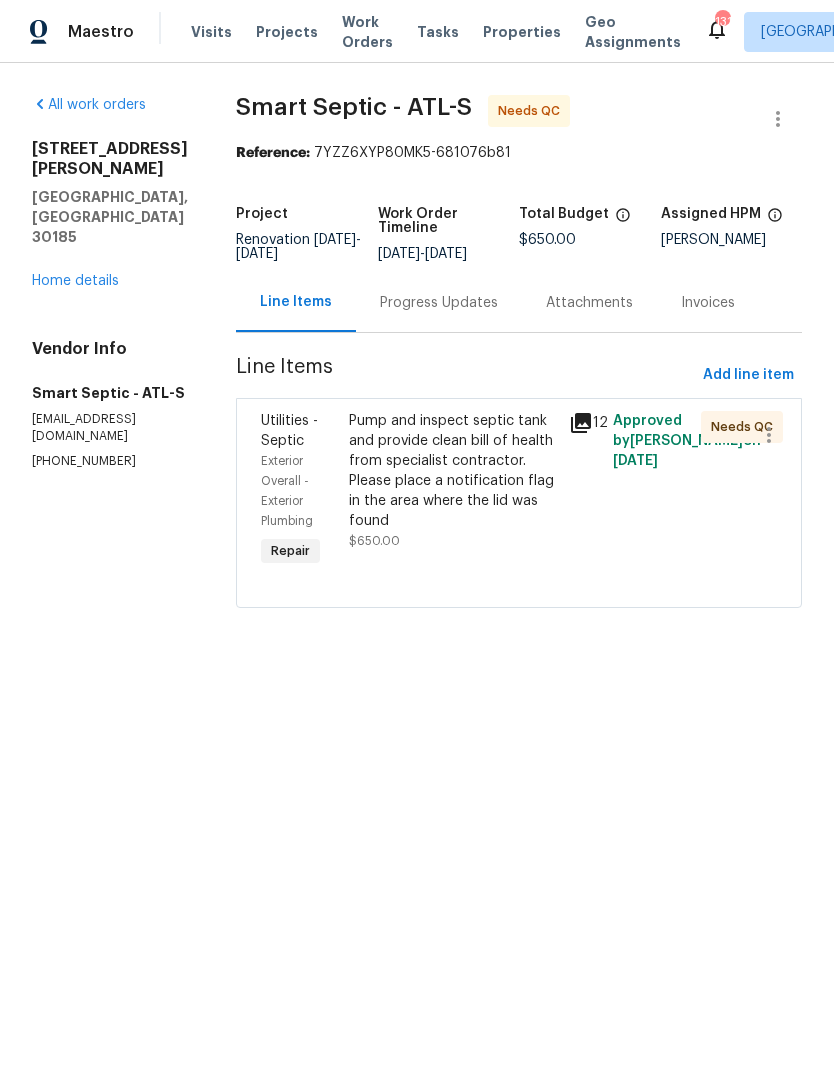 click on "Progress Updates" at bounding box center [439, 303] 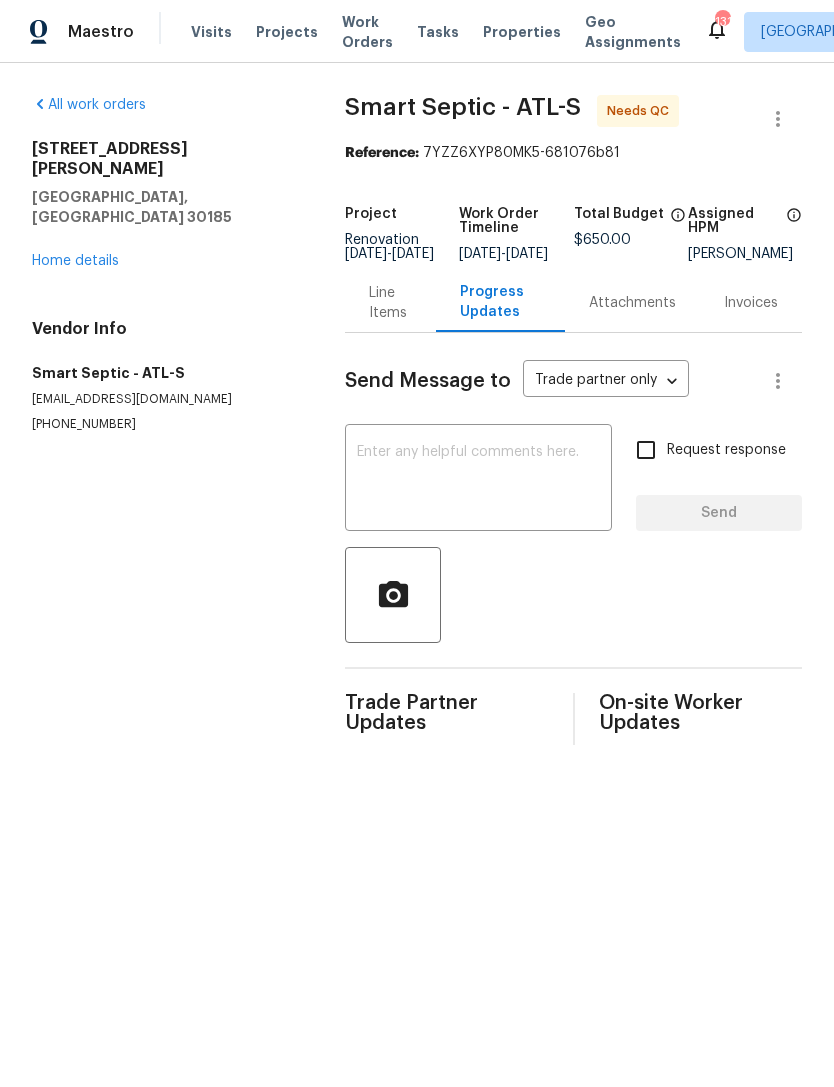 click on "Home details" at bounding box center (75, 261) 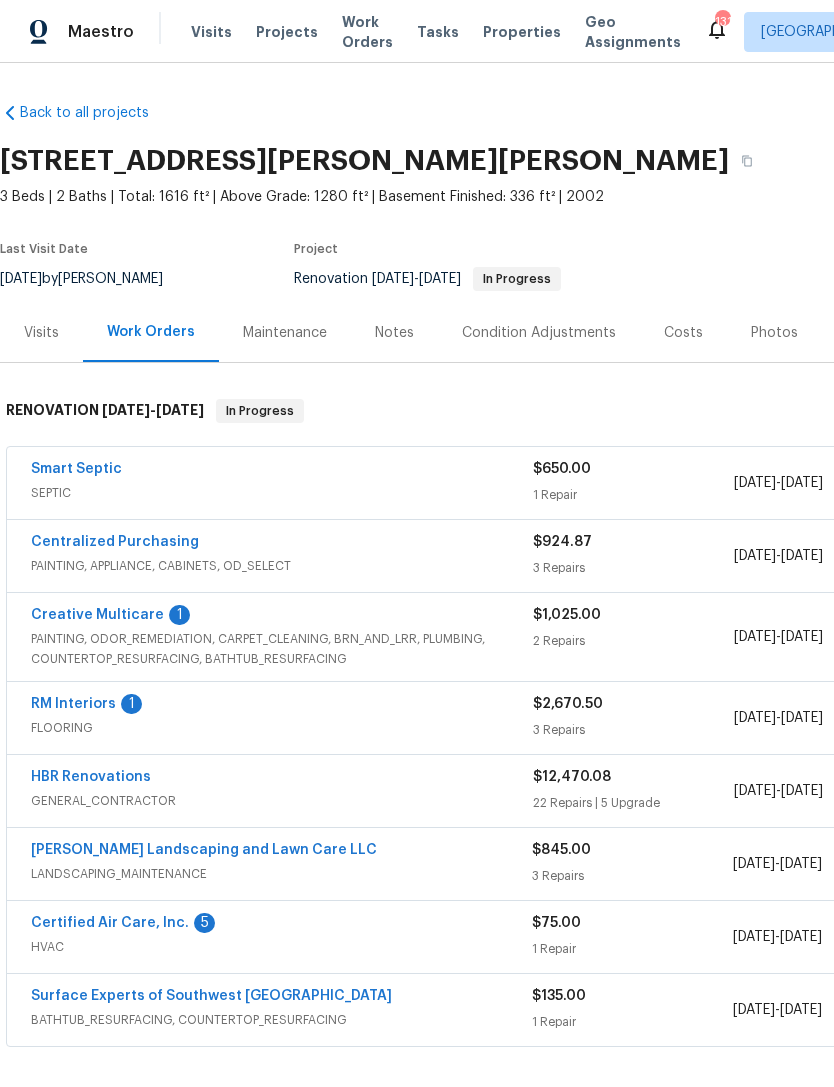 scroll, scrollTop: 0, scrollLeft: 0, axis: both 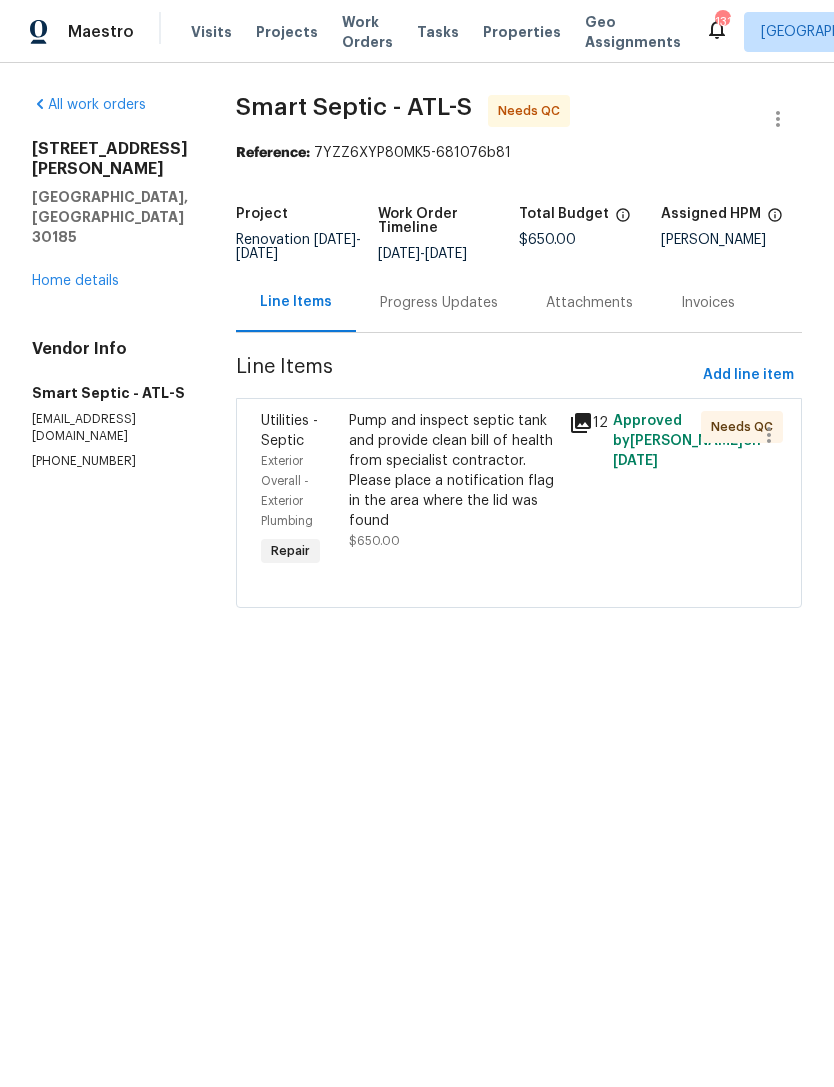 click on "Pump and inspect septic tank and provide clean bill of health from specialist contractor. Please place a notification flag in the area where the lid was found" at bounding box center [453, 471] 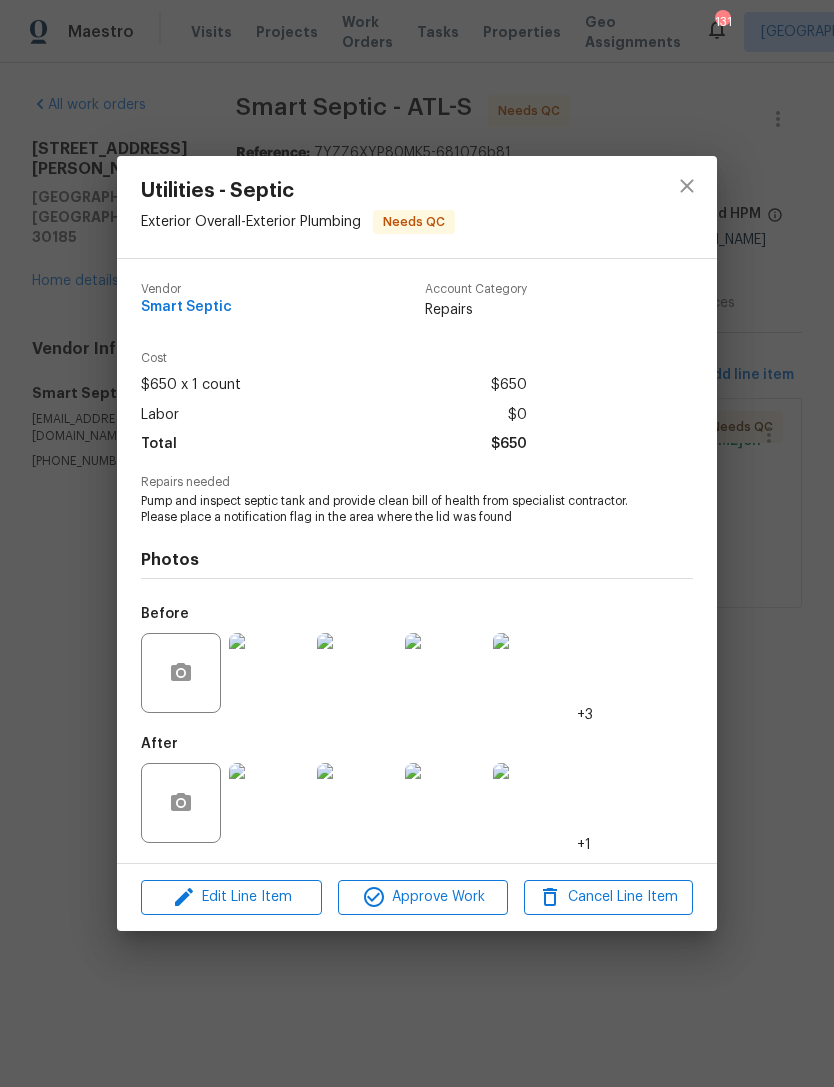 click at bounding box center (269, 803) 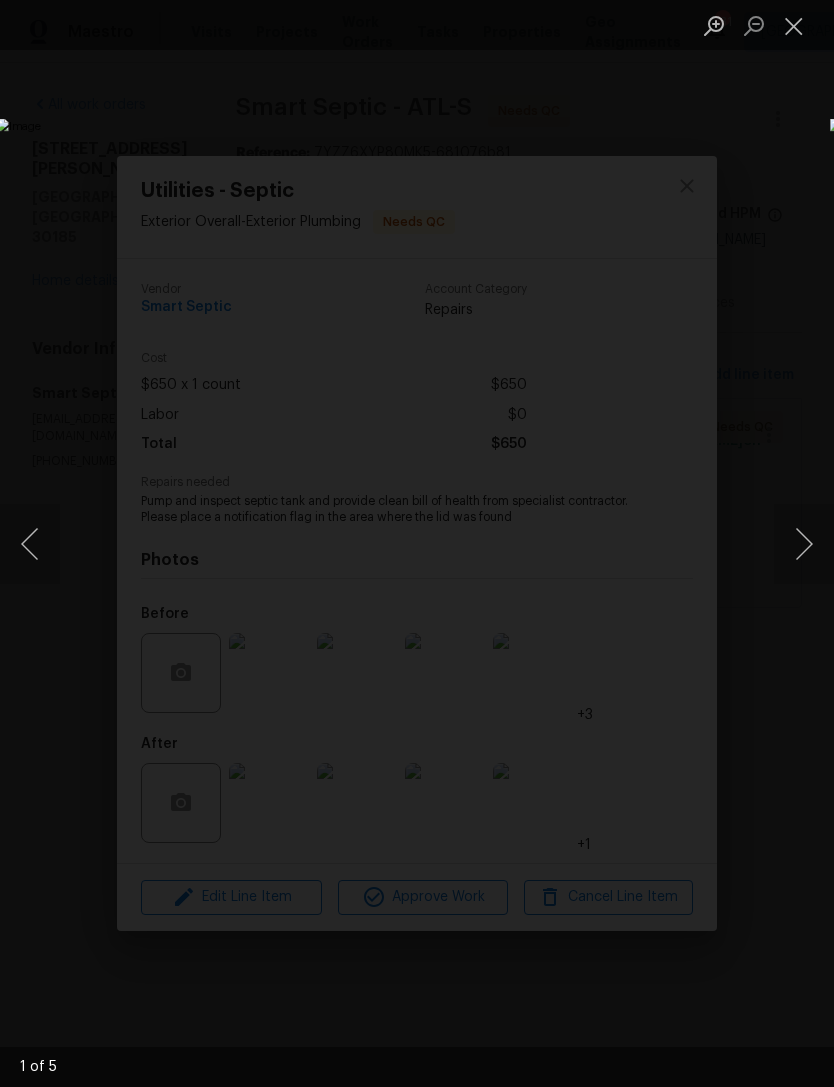 click at bounding box center [804, 544] 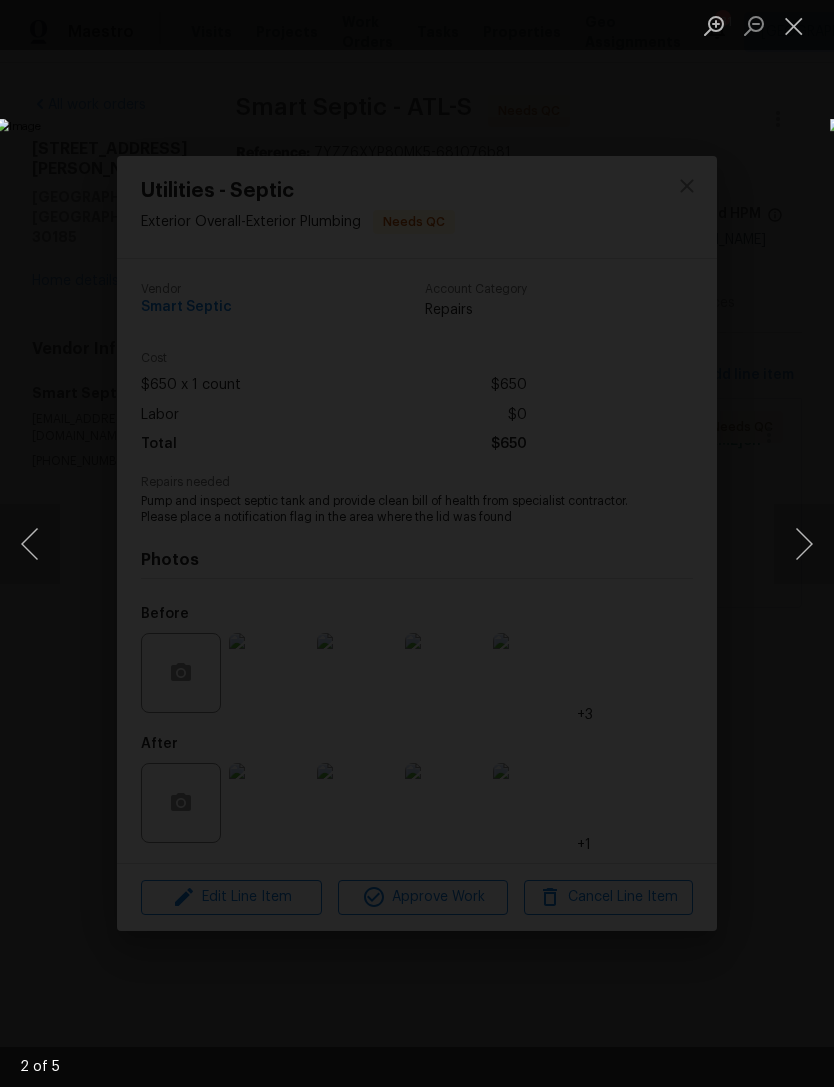 click at bounding box center (804, 544) 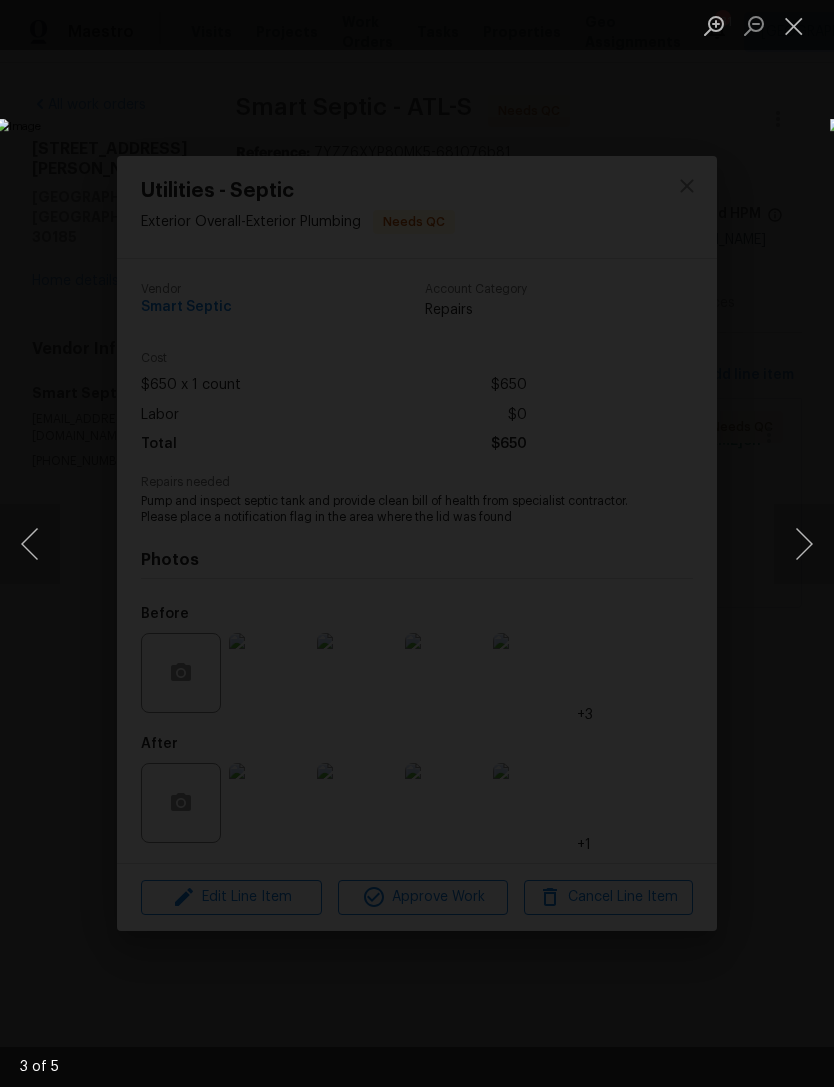 click at bounding box center (804, 544) 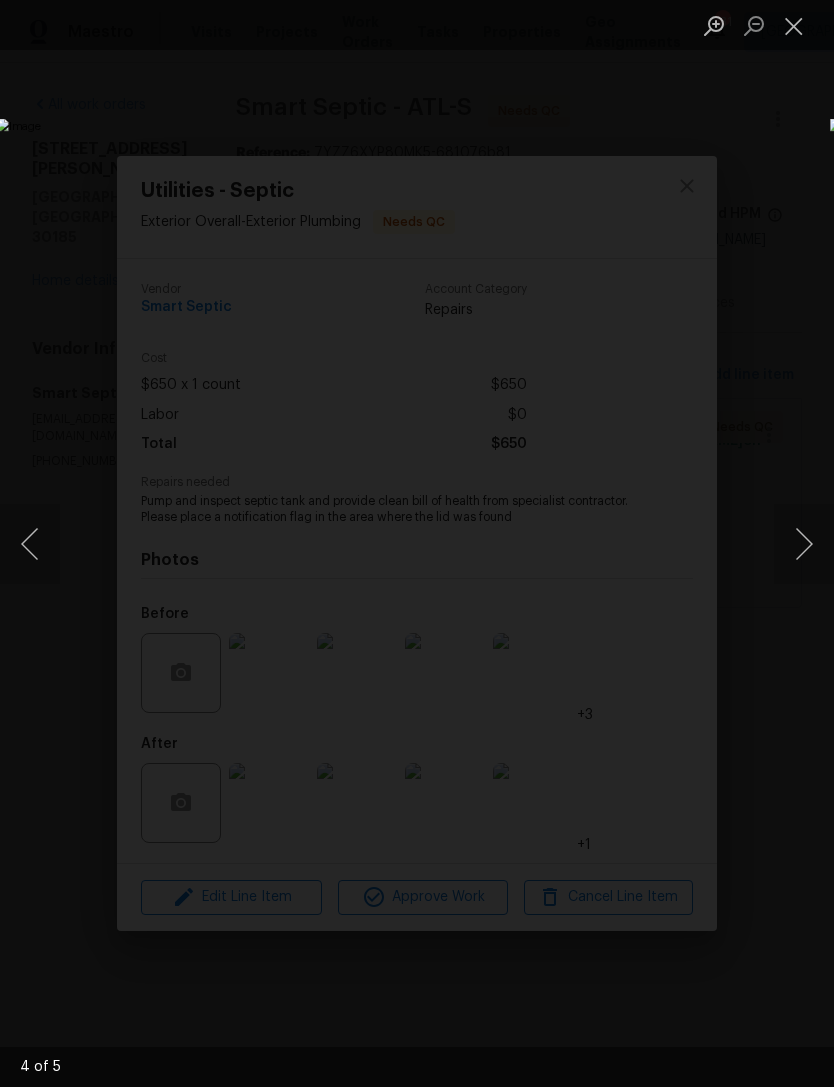 click at bounding box center [804, 544] 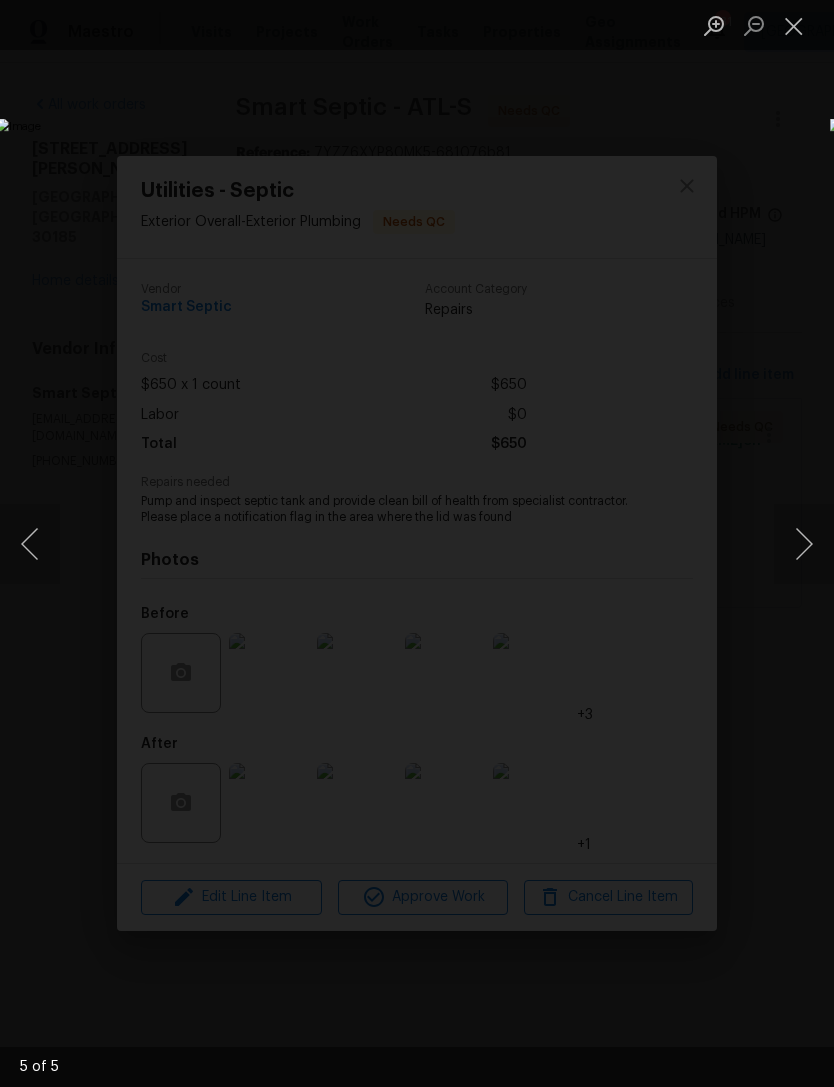 click at bounding box center (804, 544) 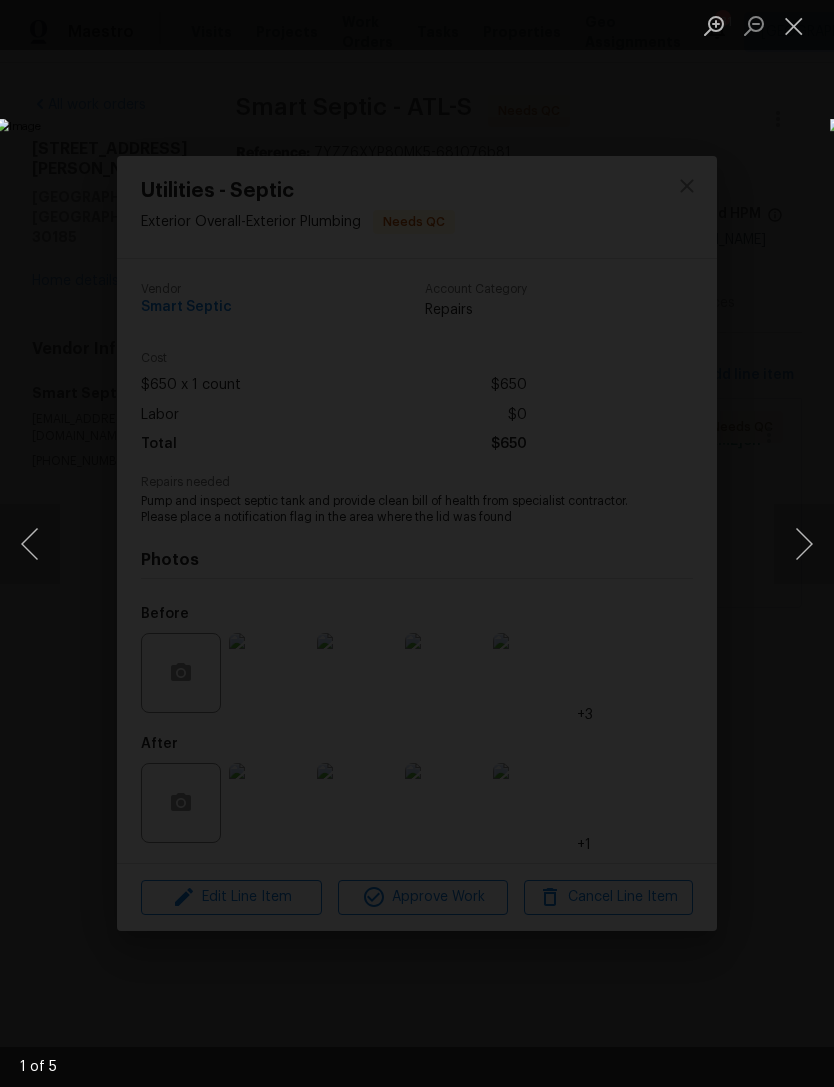 click at bounding box center (804, 544) 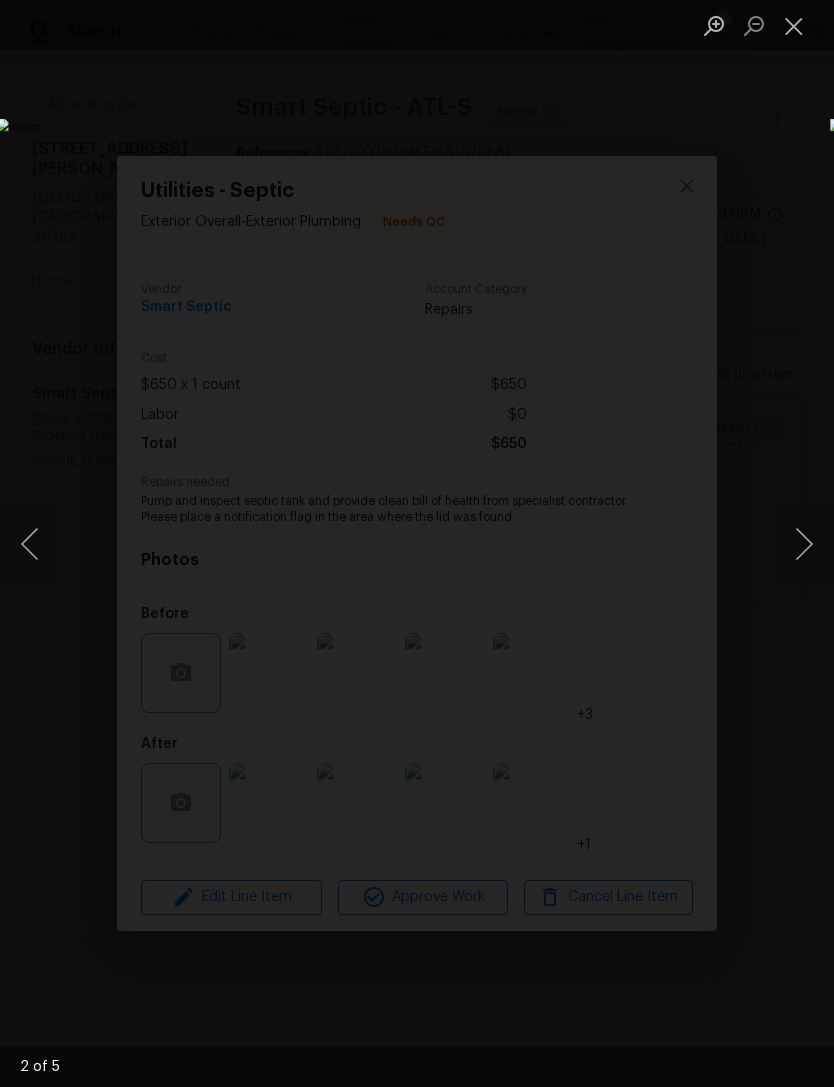 click at bounding box center [804, 544] 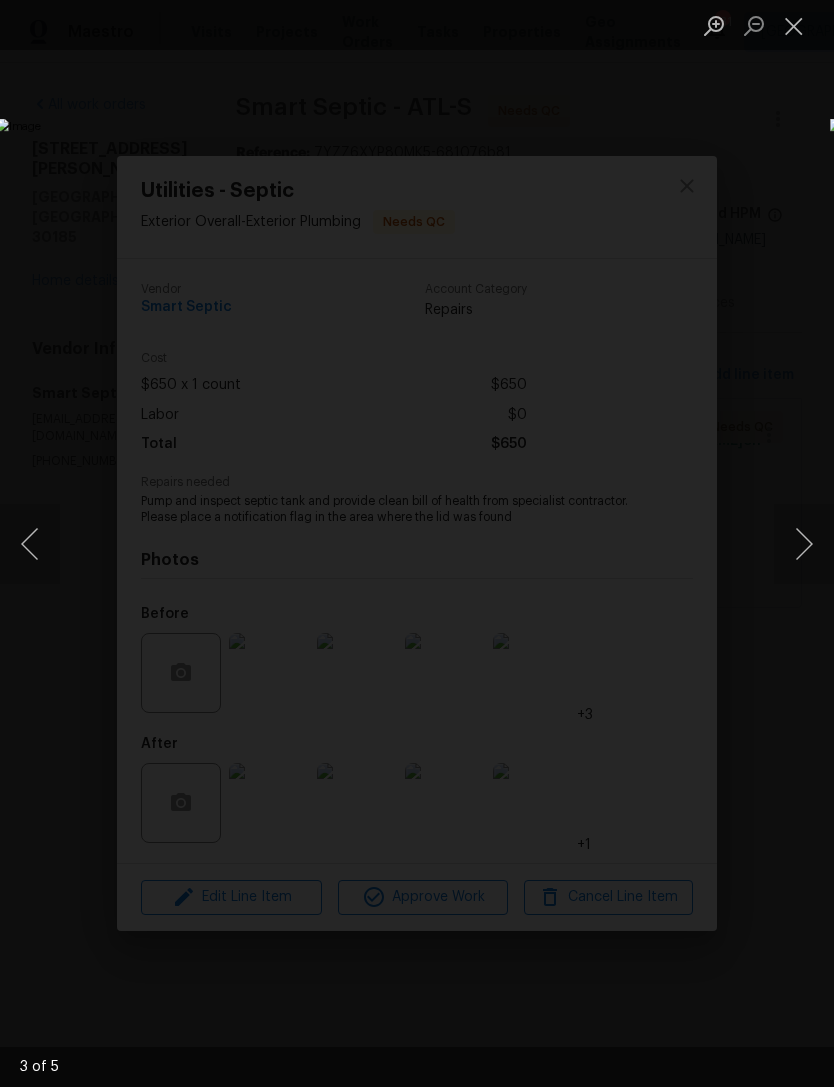 click at bounding box center [794, 25] 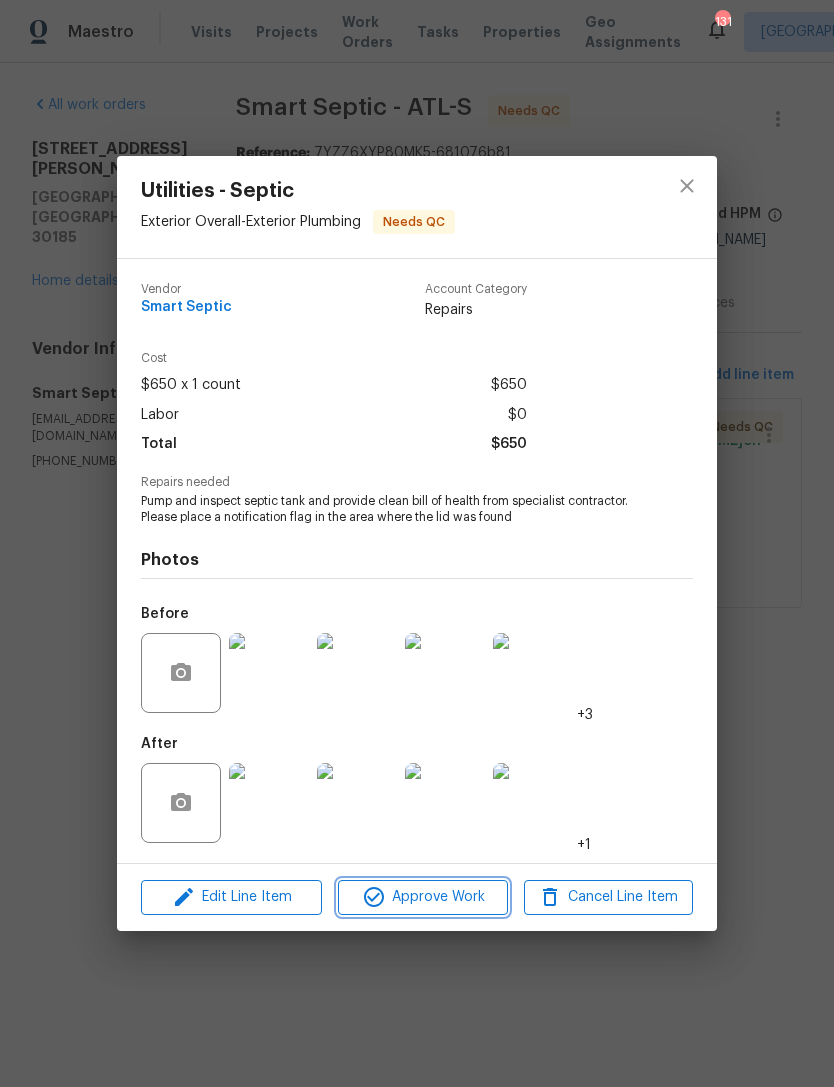 click on "Approve Work" at bounding box center [422, 897] 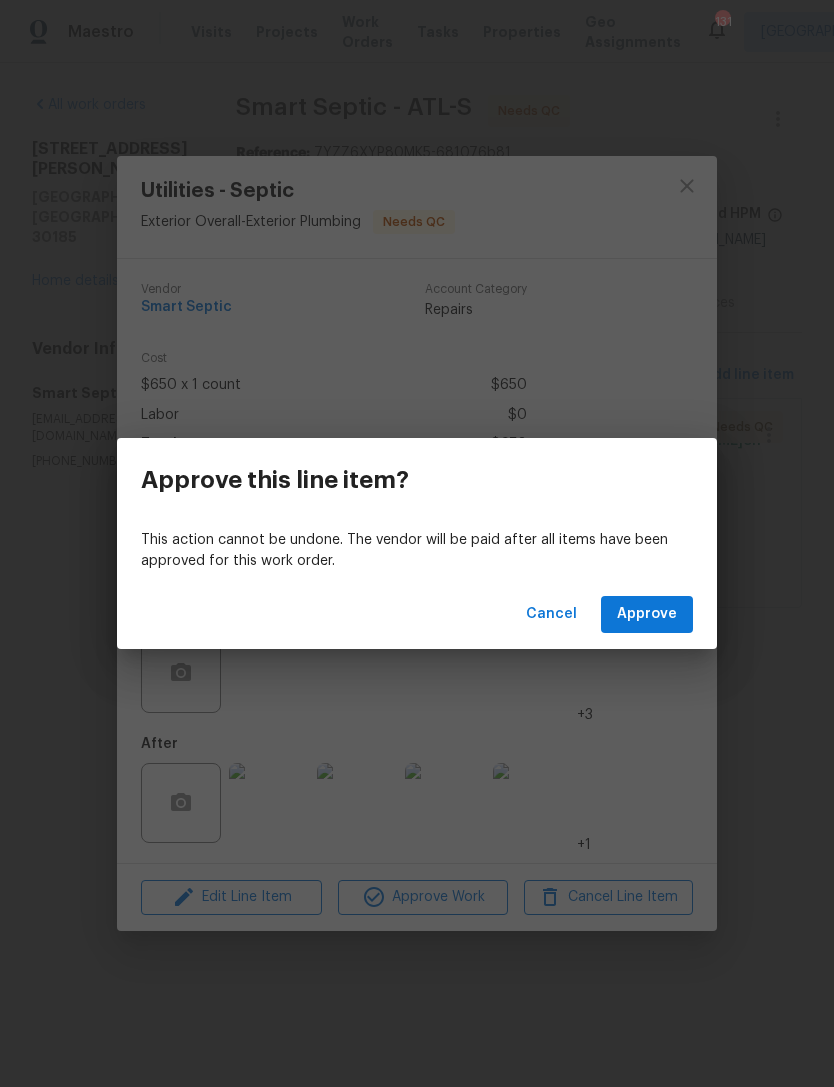 click on "Approve" at bounding box center [647, 614] 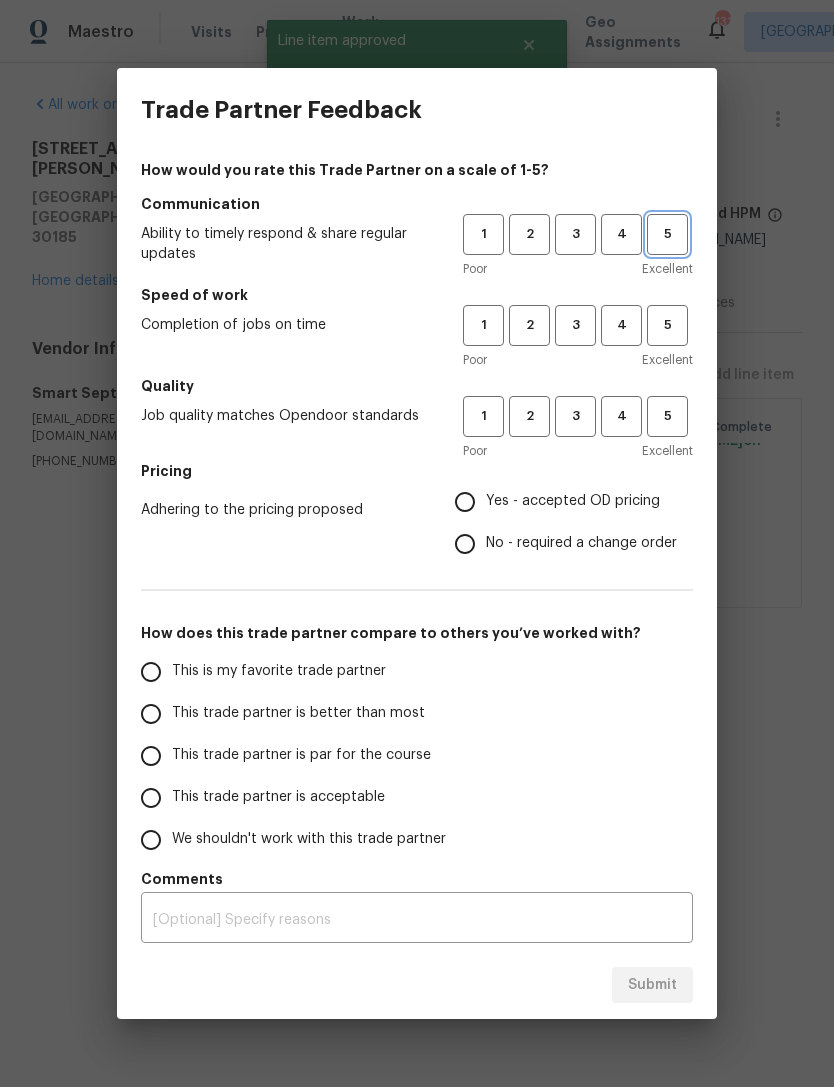 click on "5" at bounding box center [667, 234] 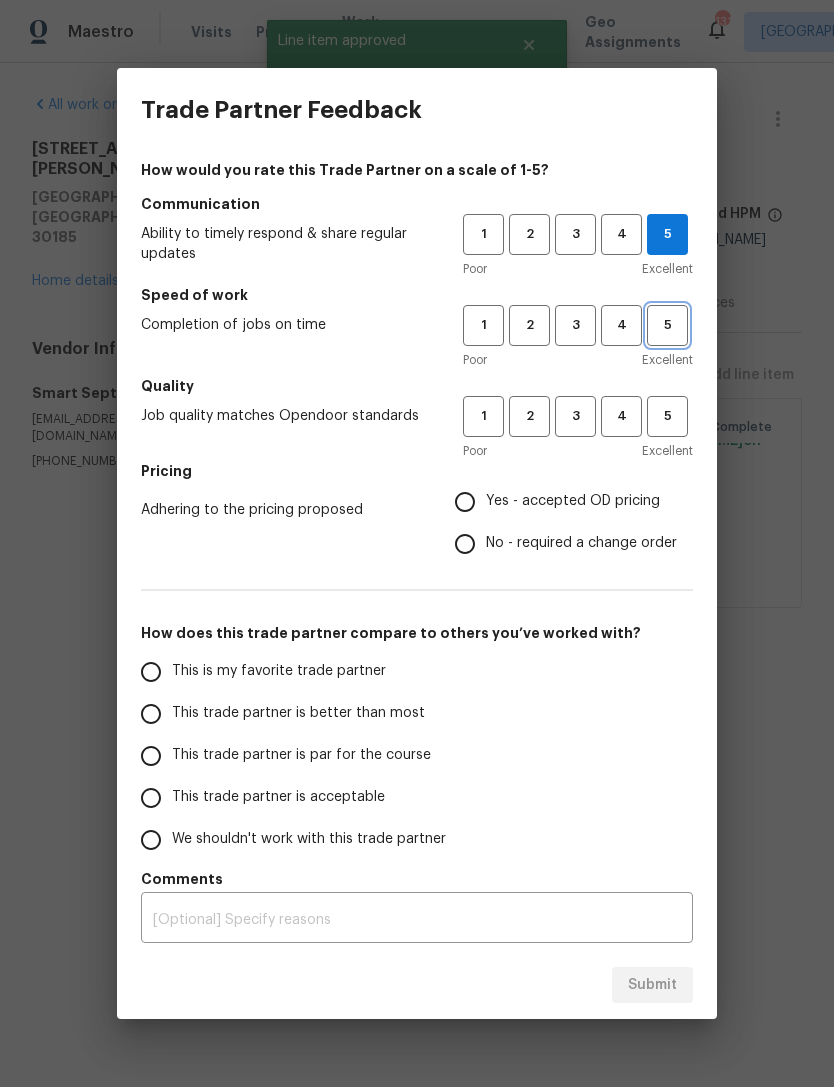 click on "5" at bounding box center [667, 325] 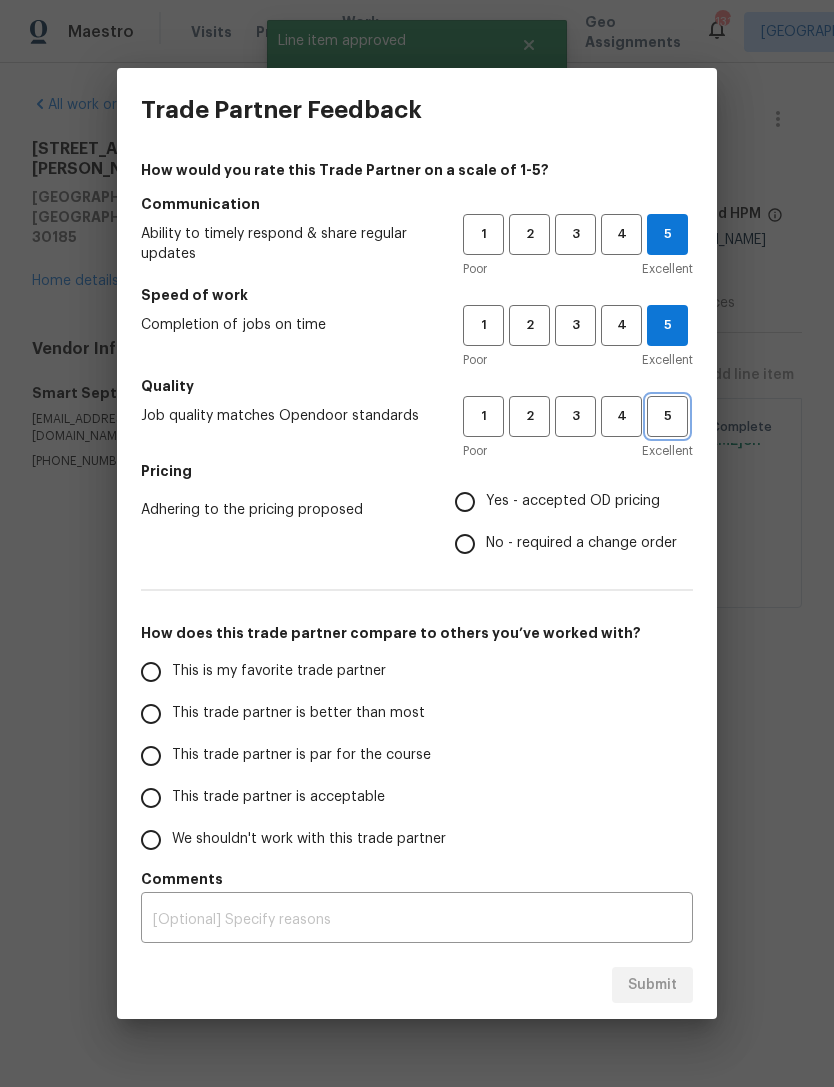 click on "5" at bounding box center [667, 416] 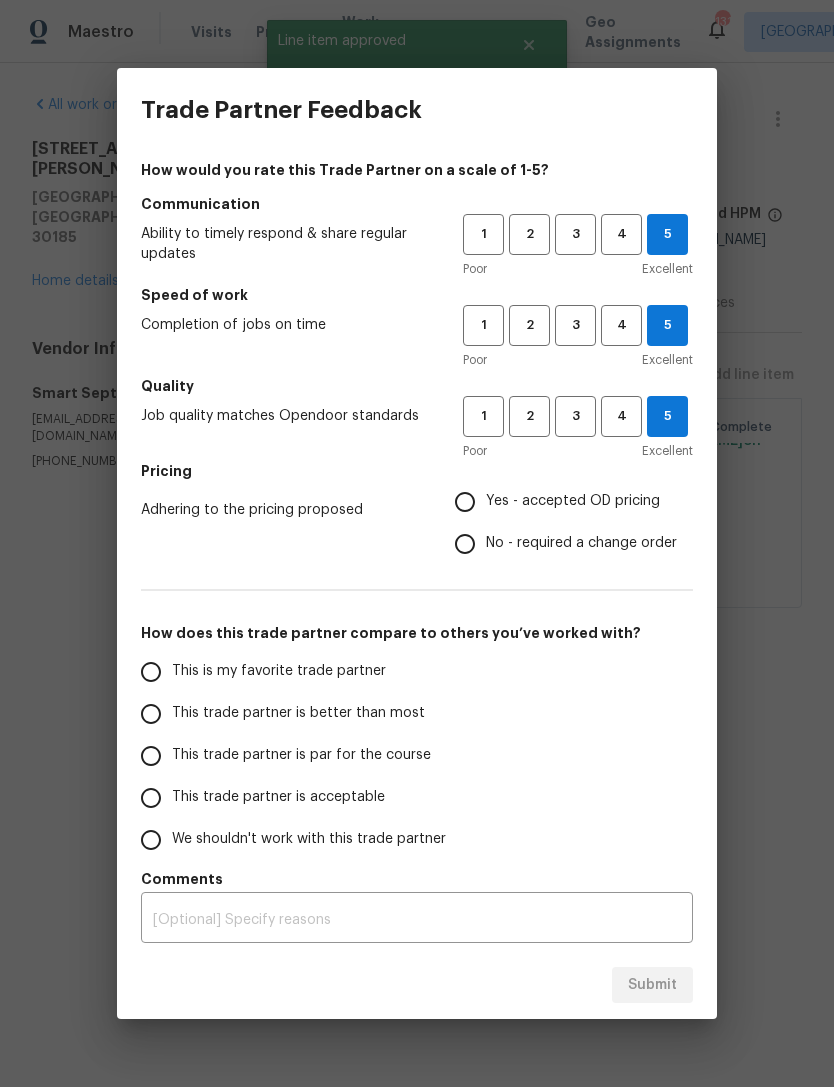 click on "Yes - accepted OD pricing" at bounding box center (465, 502) 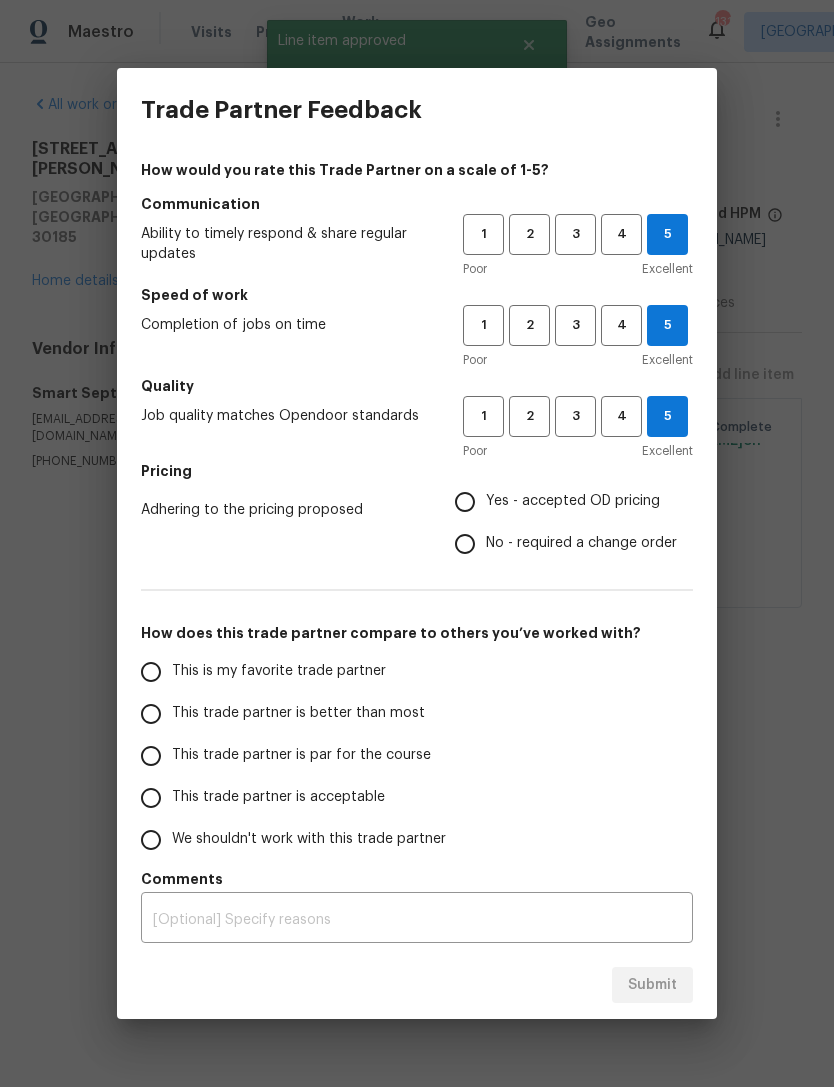 radio on "true" 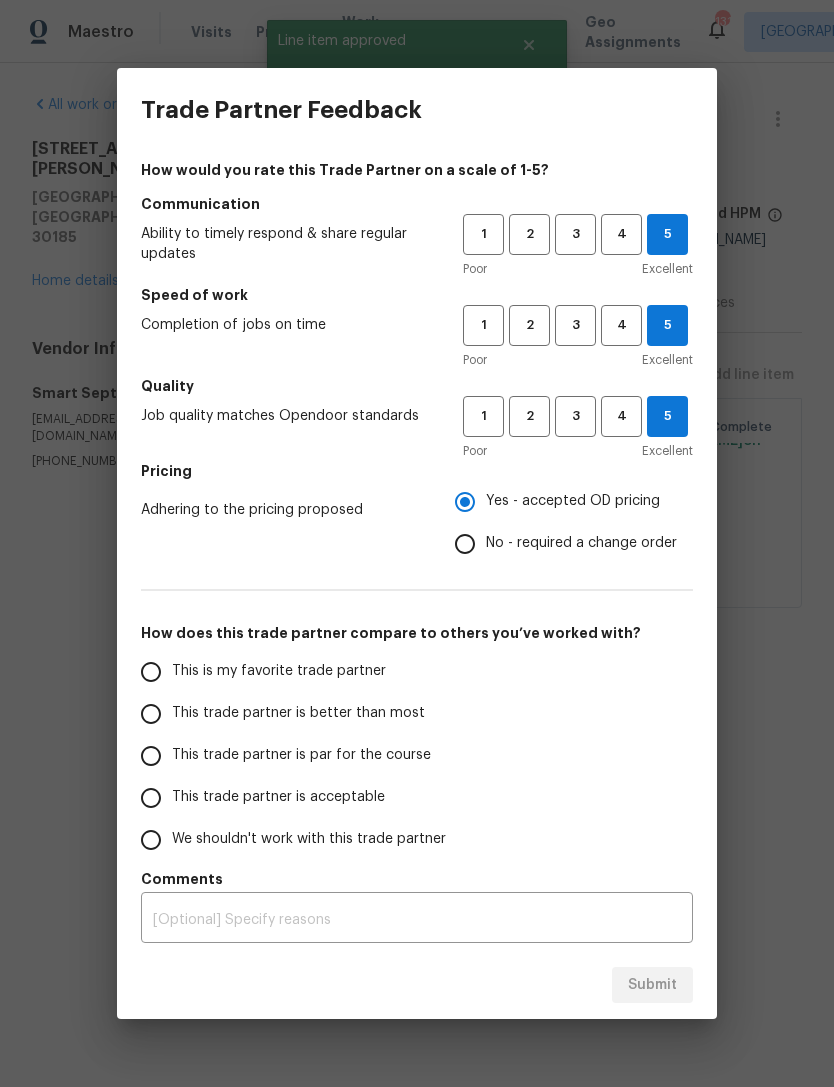 click on "This is my favorite trade partner" at bounding box center [151, 672] 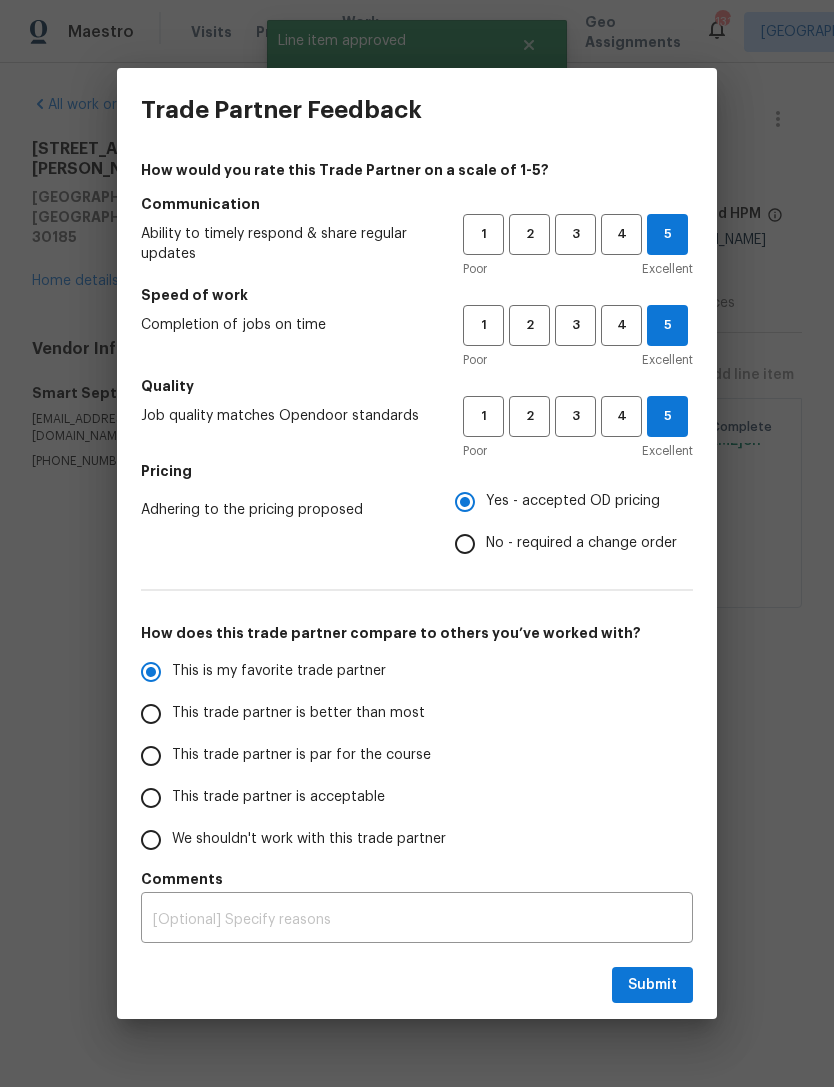 click on "Submit" at bounding box center (652, 985) 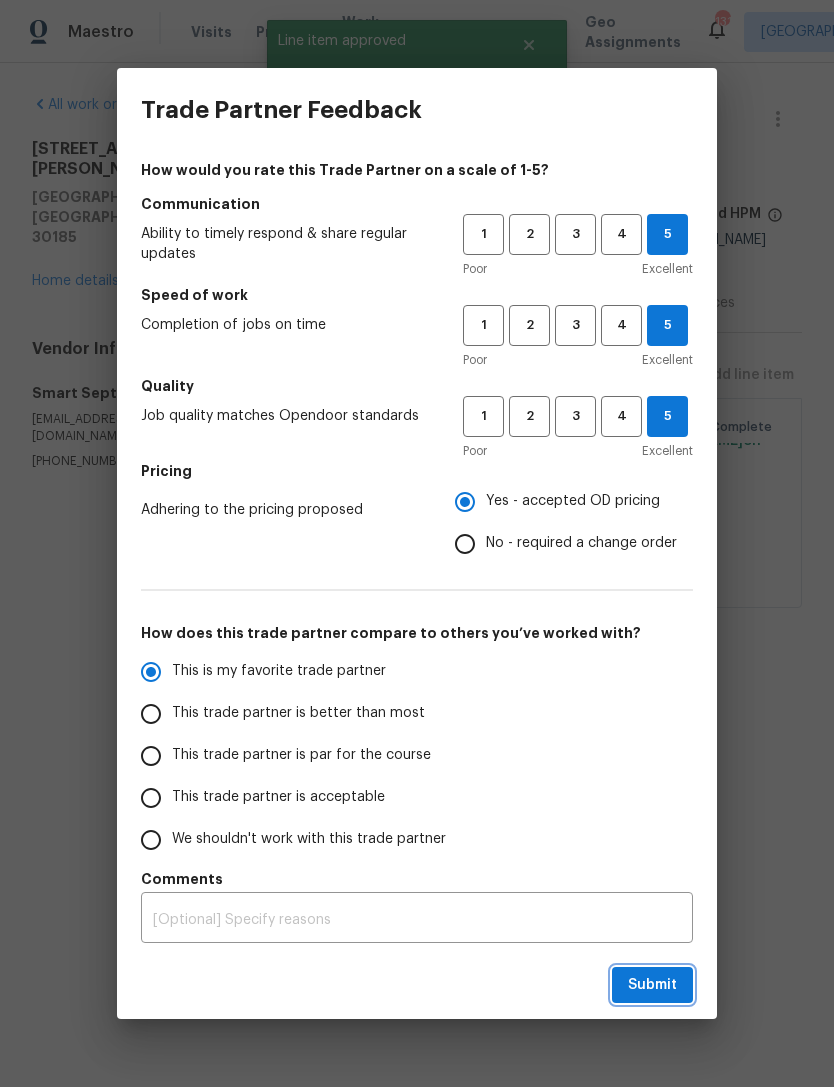 radio on "true" 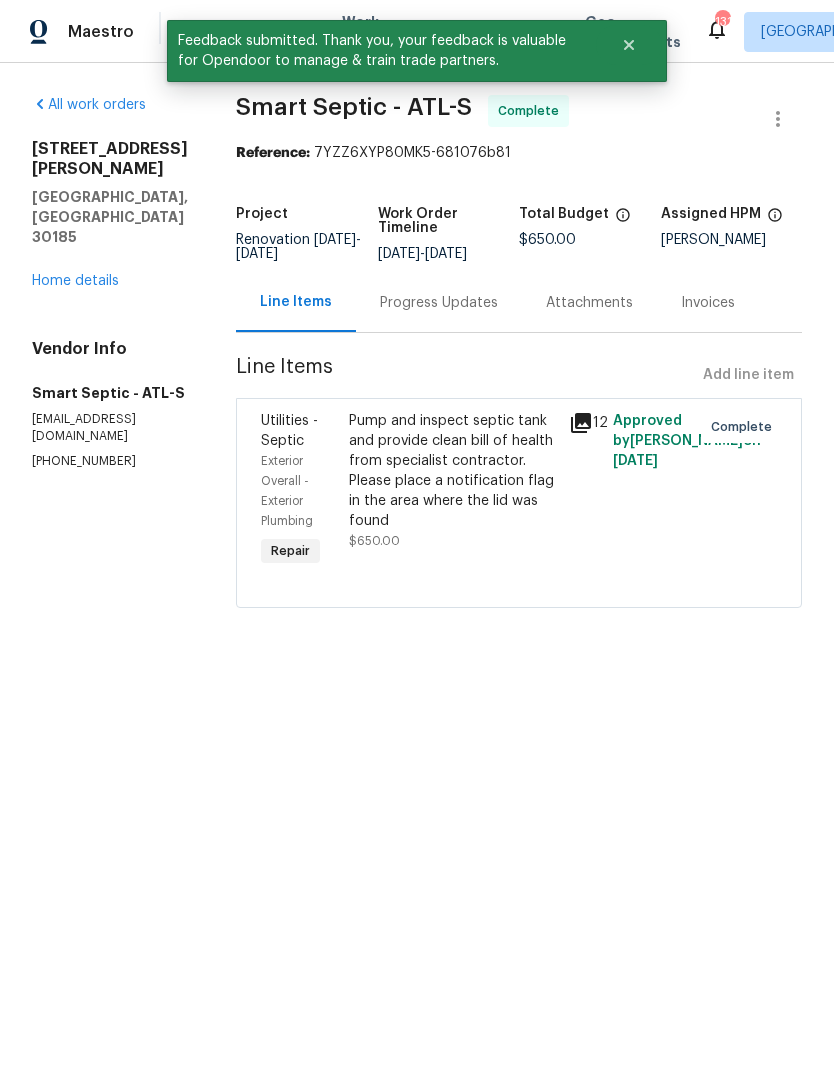 click on "Home details" at bounding box center [75, 281] 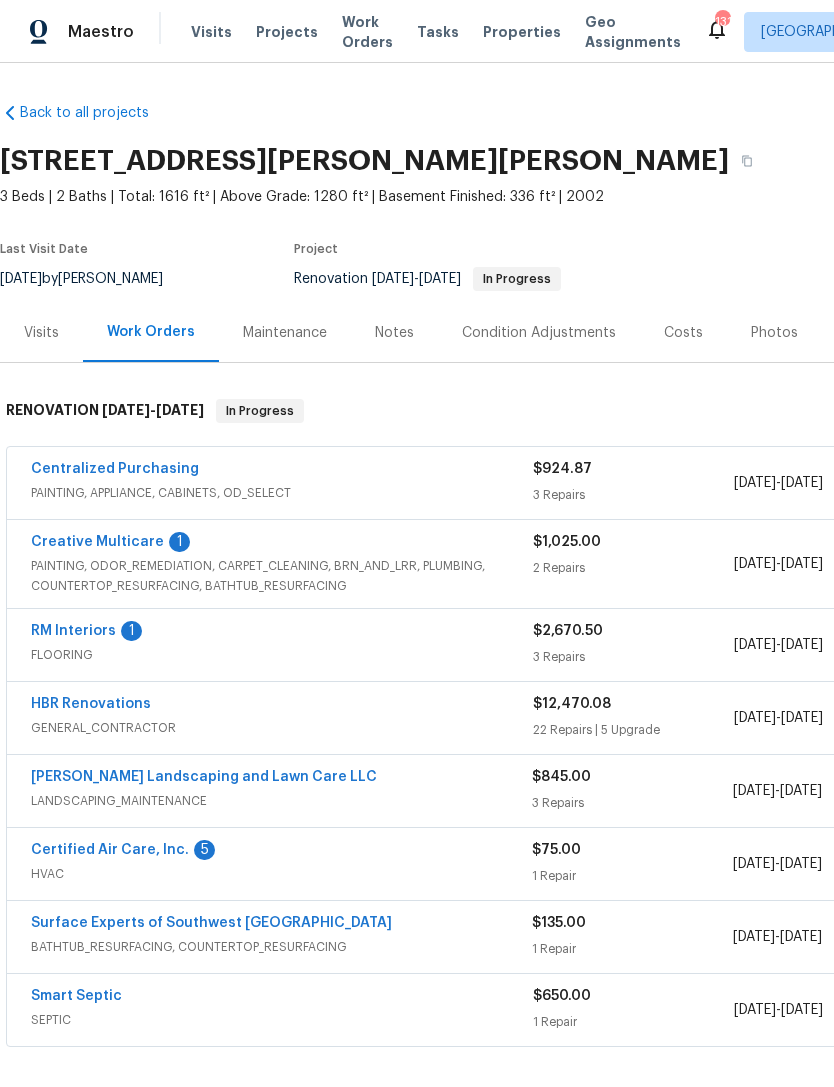 scroll, scrollTop: 0, scrollLeft: 0, axis: both 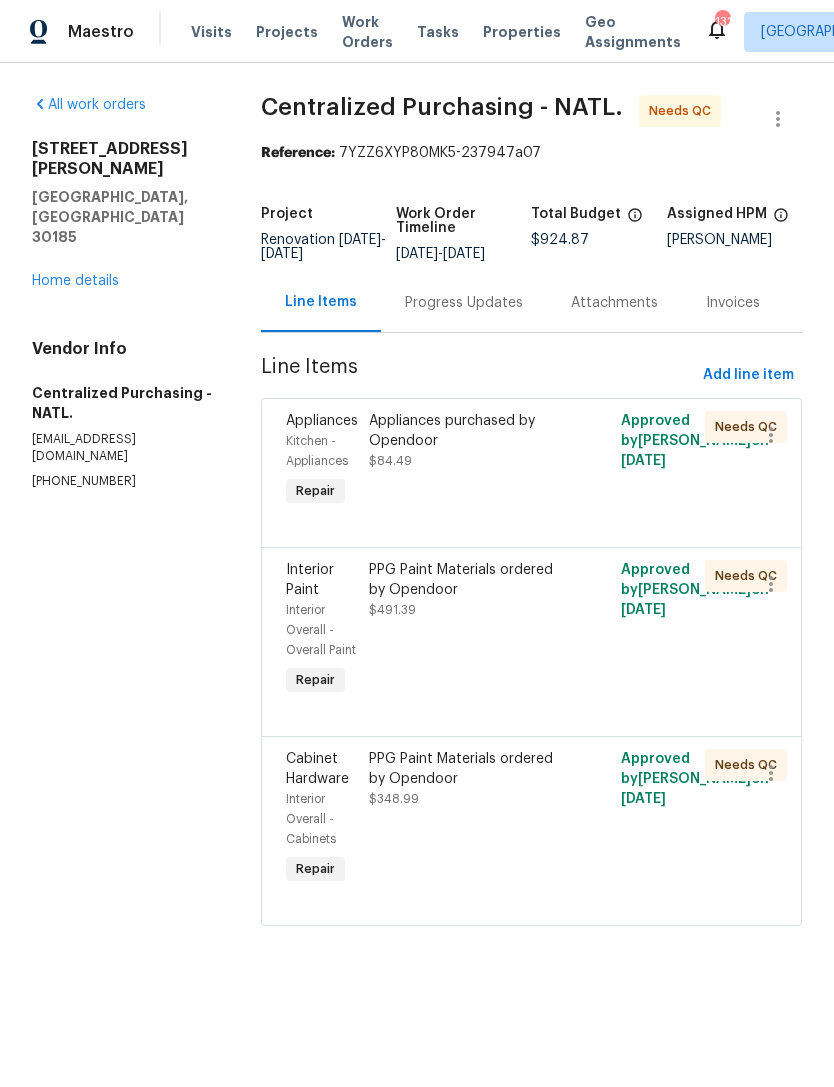 click on "Appliances purchased by Opendoor $84.49" at bounding box center [468, 441] 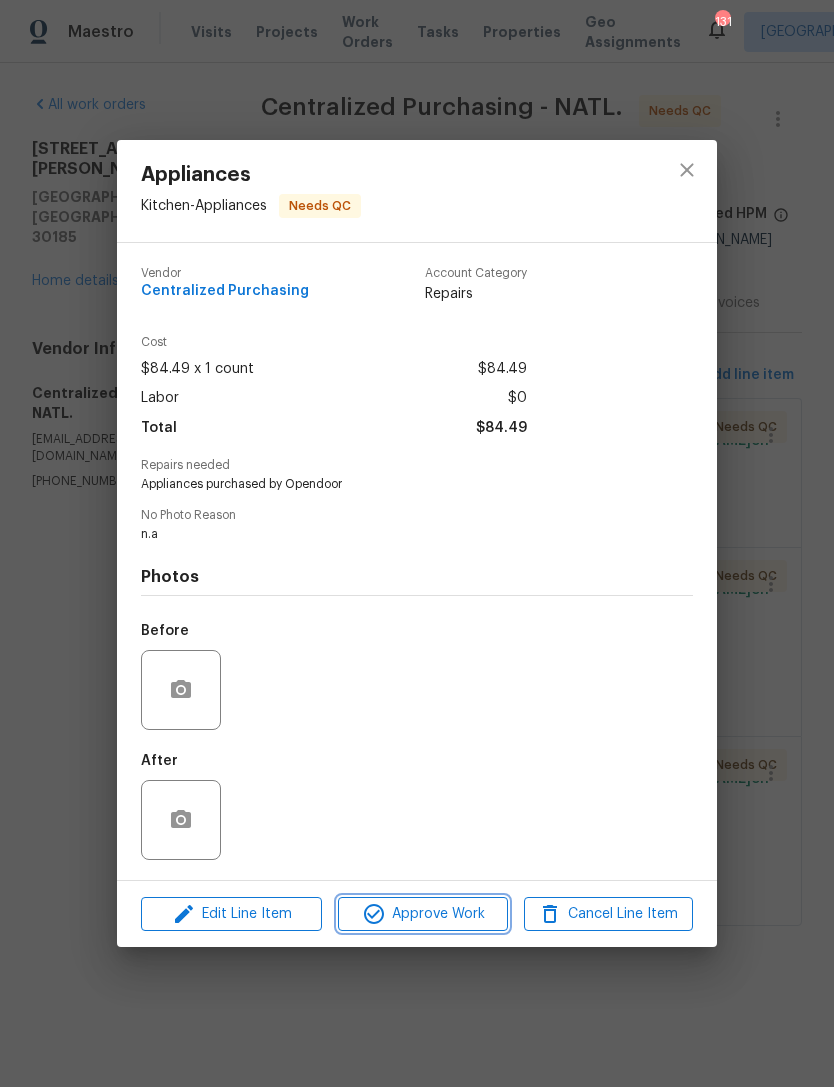 click on "Approve Work" at bounding box center (422, 914) 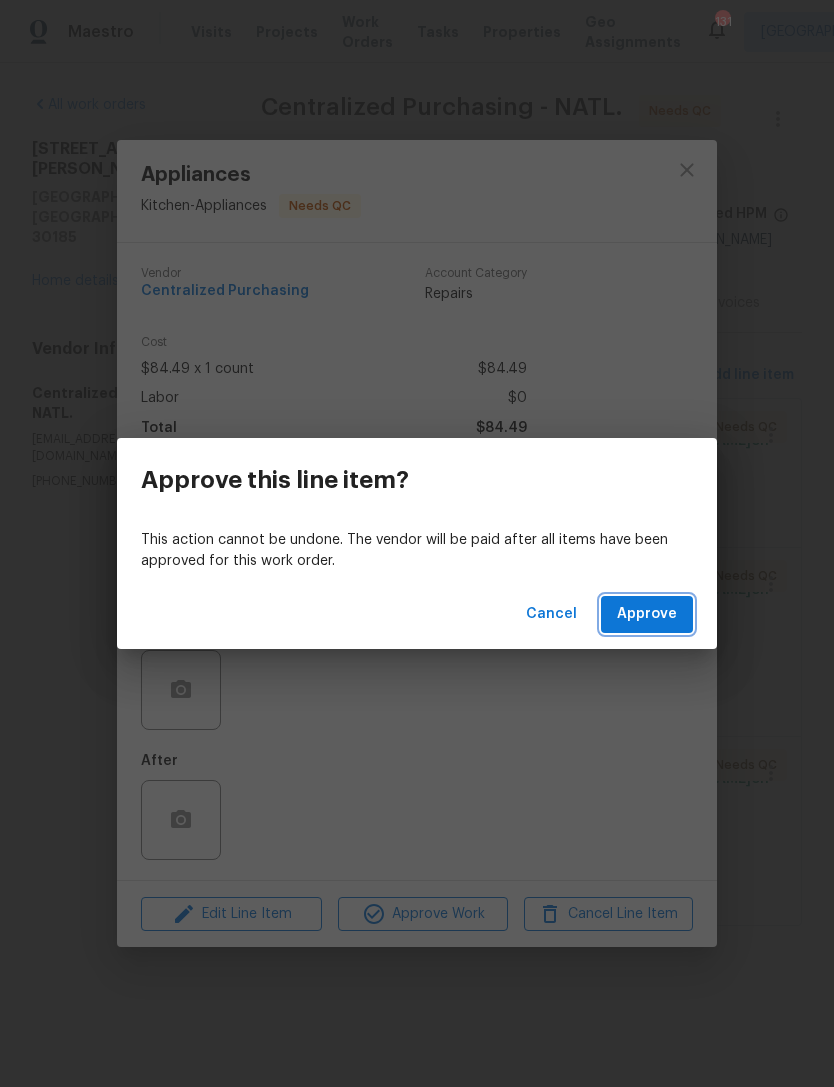 click on "Approve" at bounding box center [647, 614] 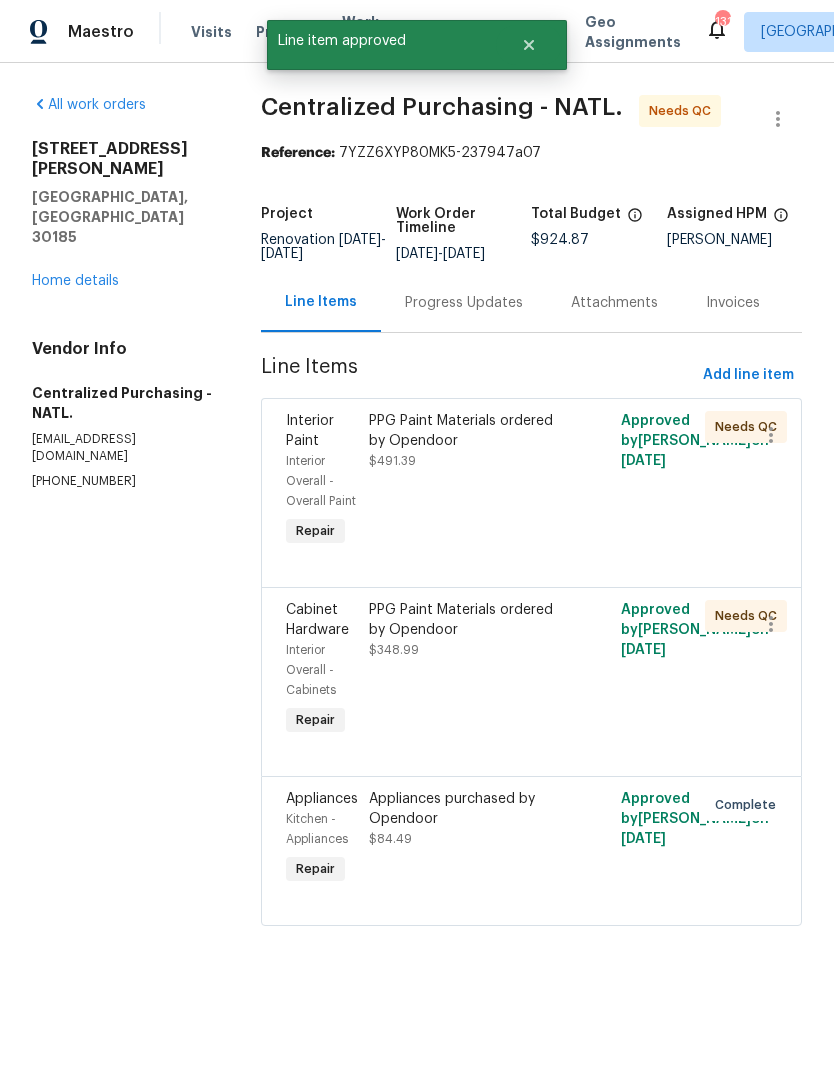click on "PPG Paint Materials ordered by Opendoor $348.99" at bounding box center (468, 670) 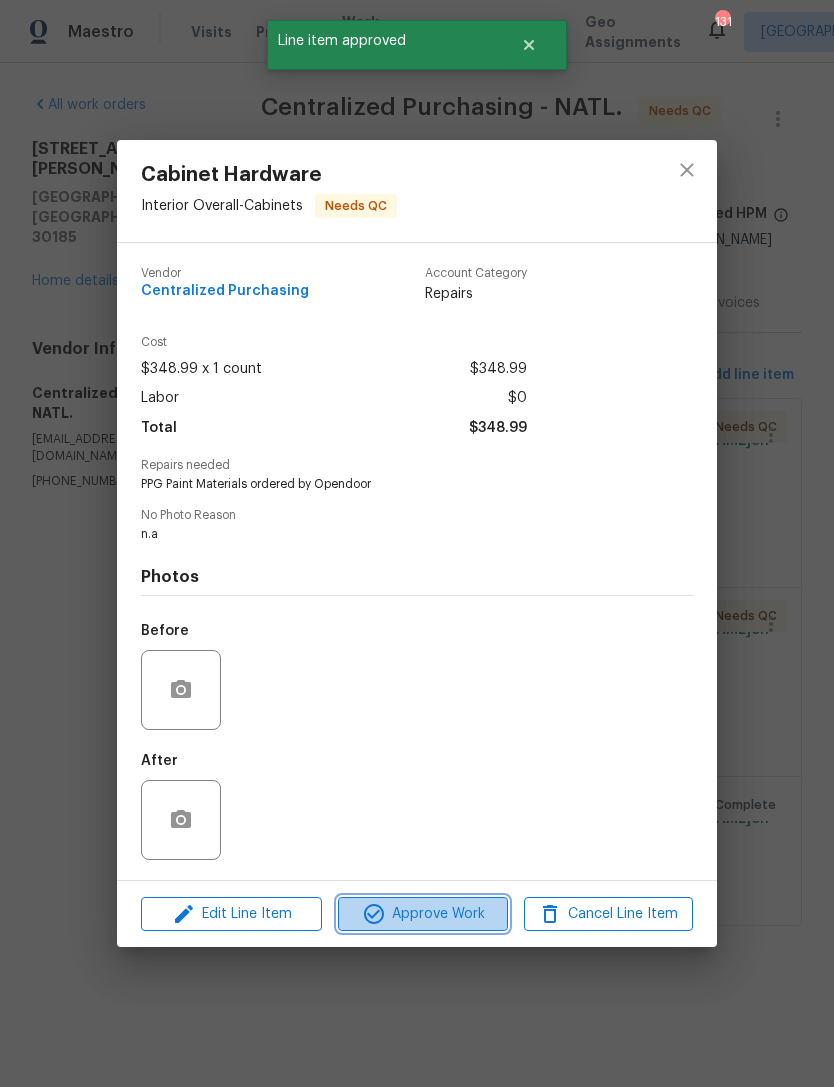 click on "Approve Work" at bounding box center (422, 914) 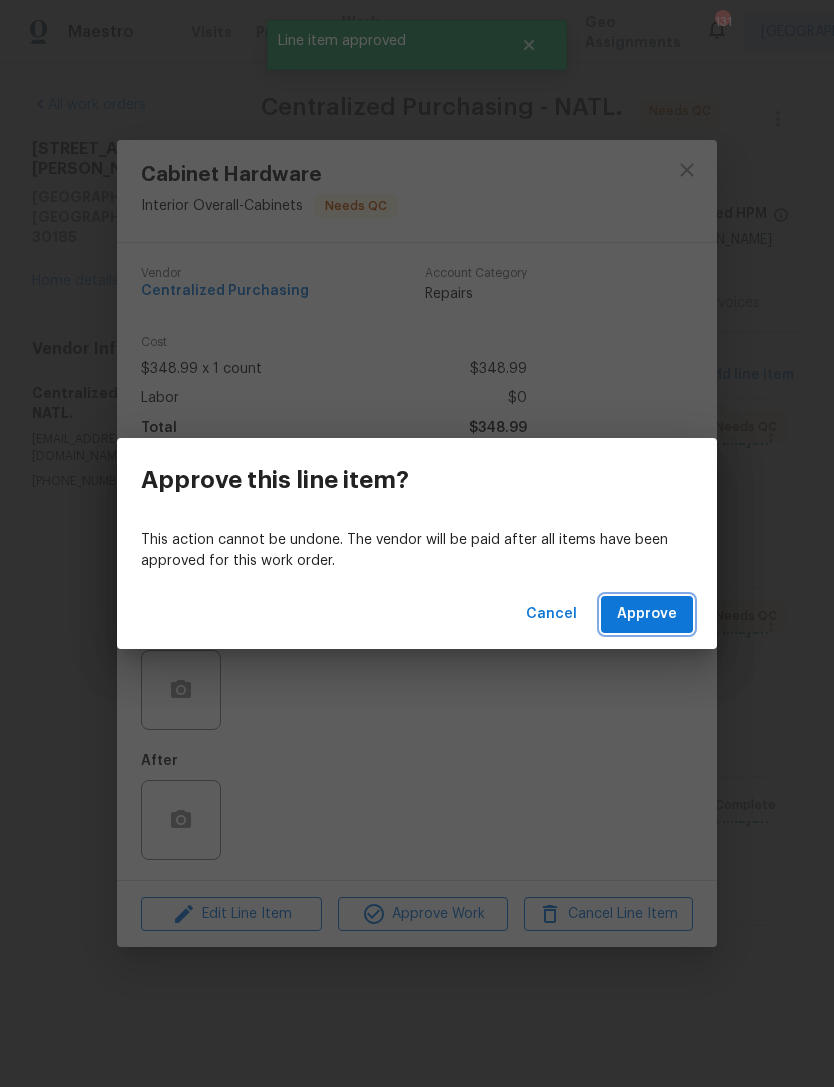 click on "Approve" at bounding box center [647, 614] 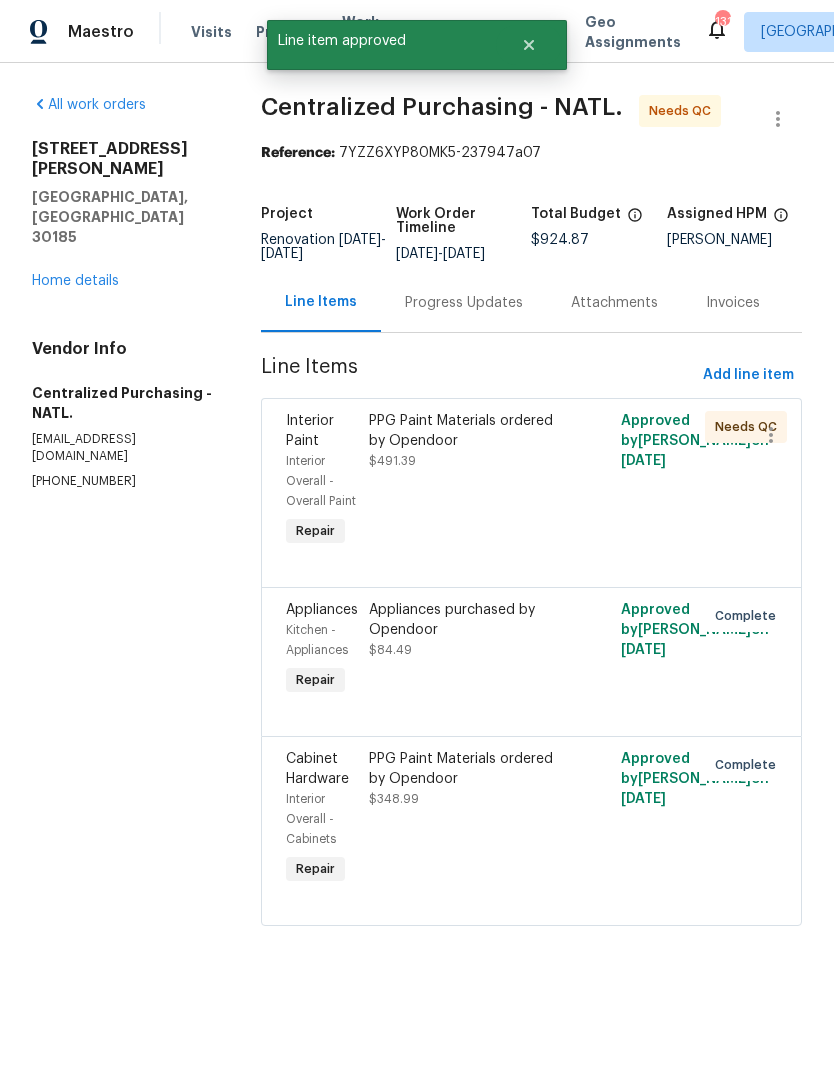 click on "PPG Paint Materials ordered by Opendoor $491.39" at bounding box center (468, 441) 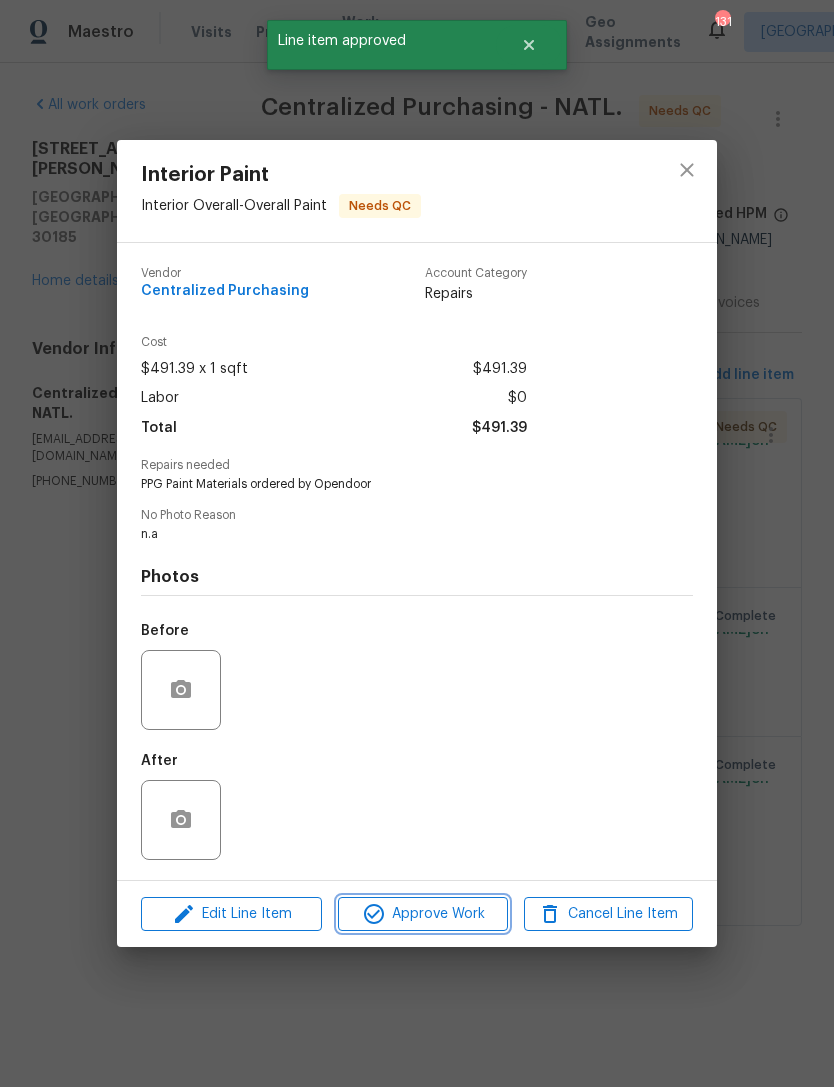 click on "Approve Work" at bounding box center (422, 914) 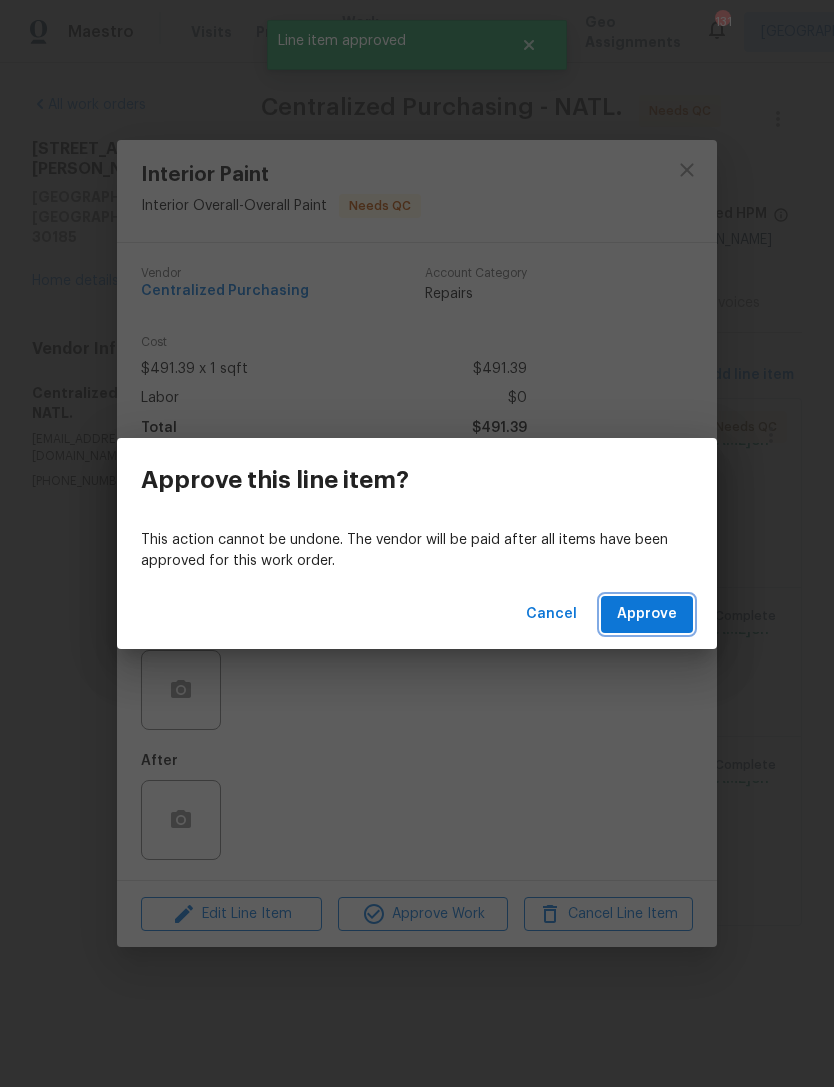 click on "Approve" at bounding box center (647, 614) 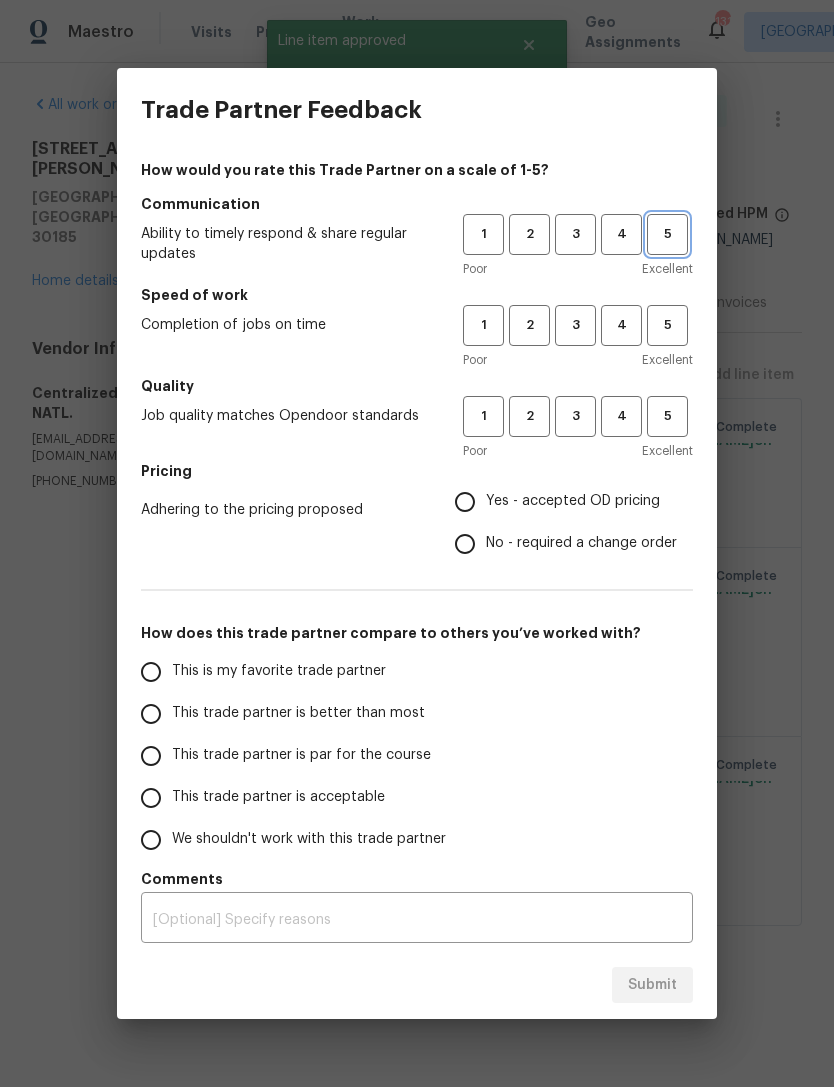 click on "5" at bounding box center (667, 234) 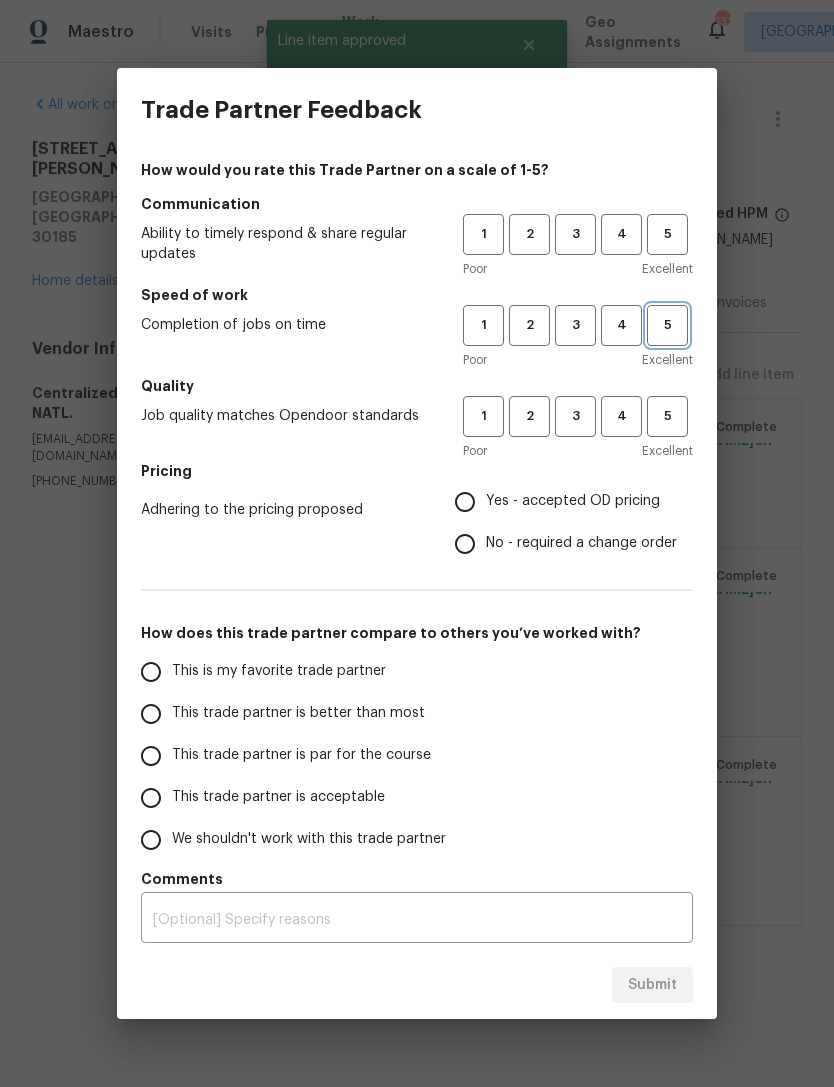 click on "5" at bounding box center (667, 325) 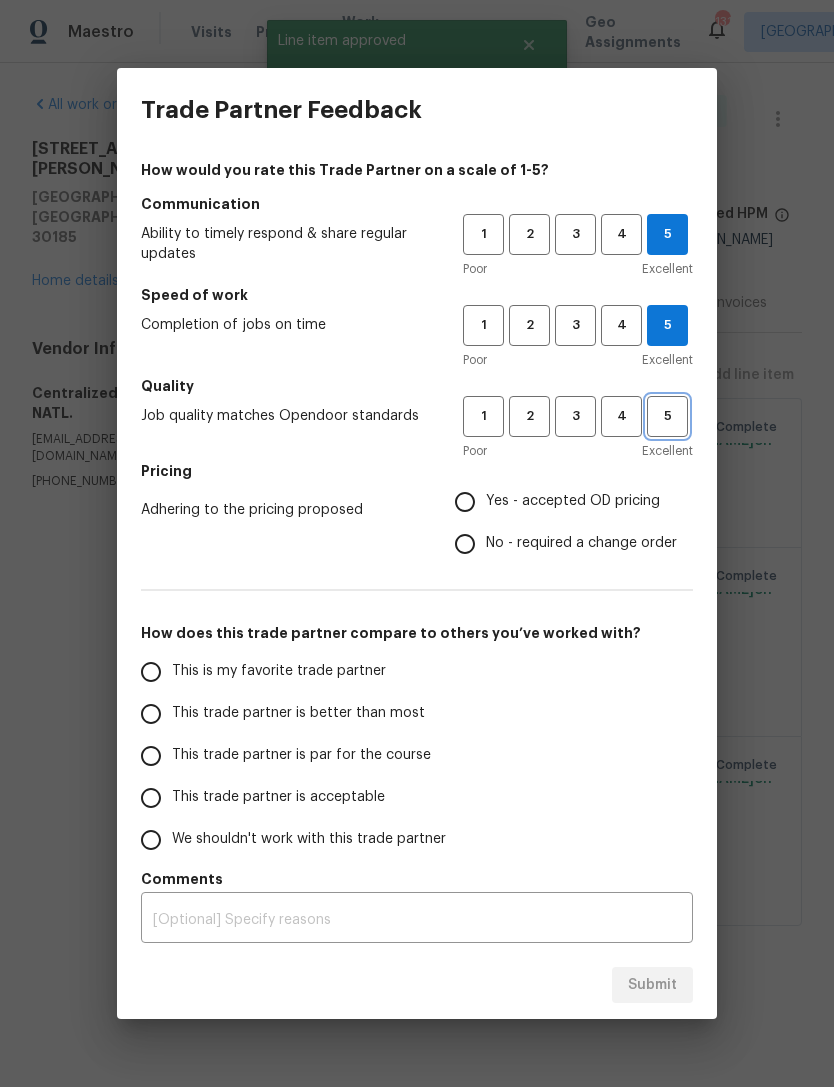 click on "5" at bounding box center [667, 416] 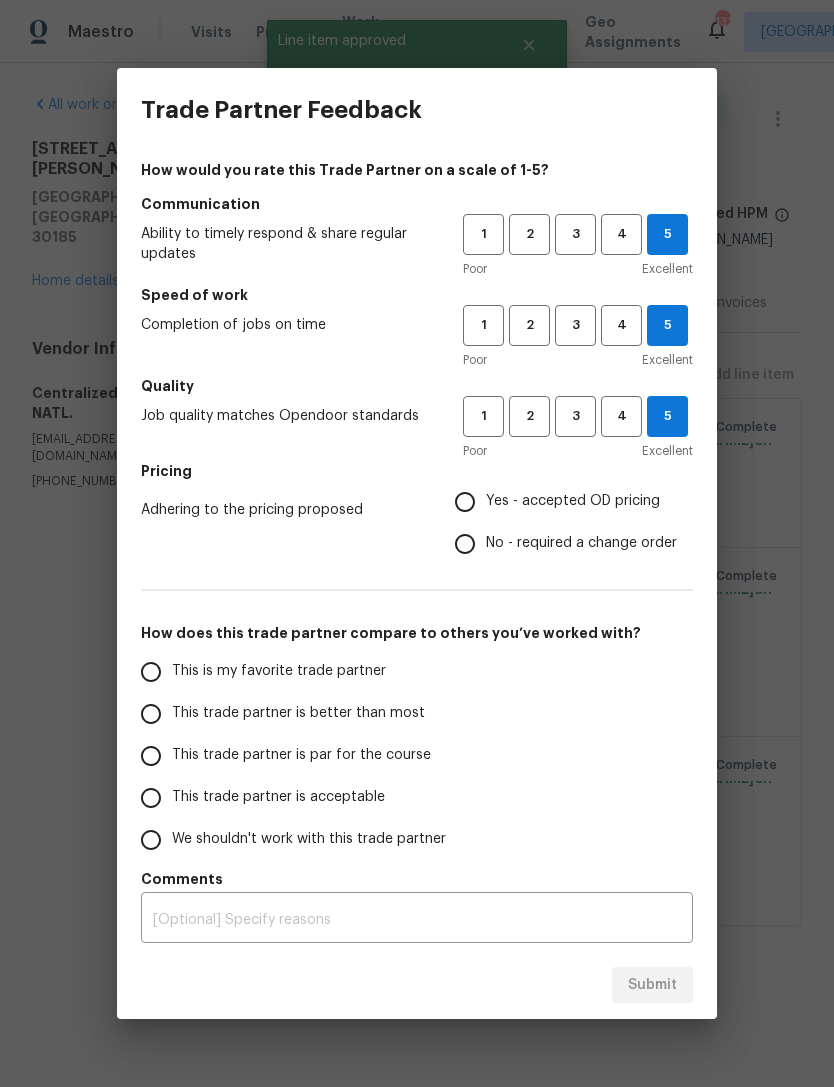 click on "Yes - accepted OD pricing" at bounding box center (573, 501) 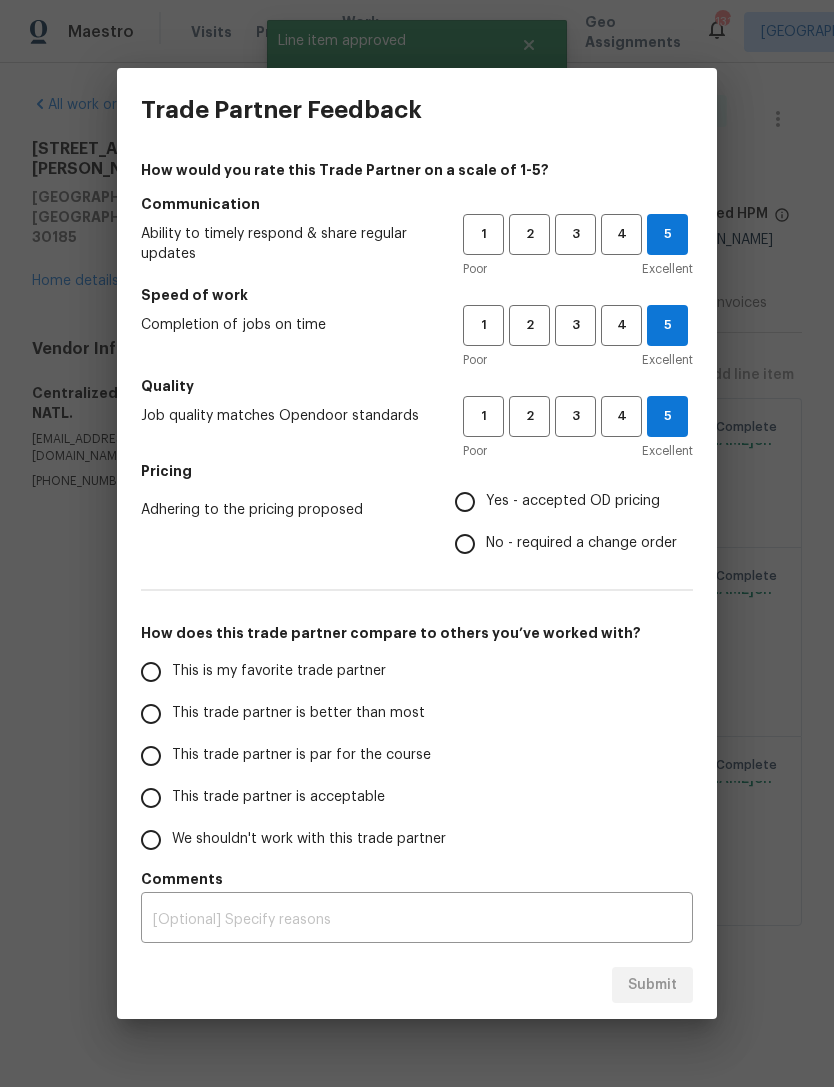click on "Yes - accepted OD pricing" at bounding box center (465, 502) 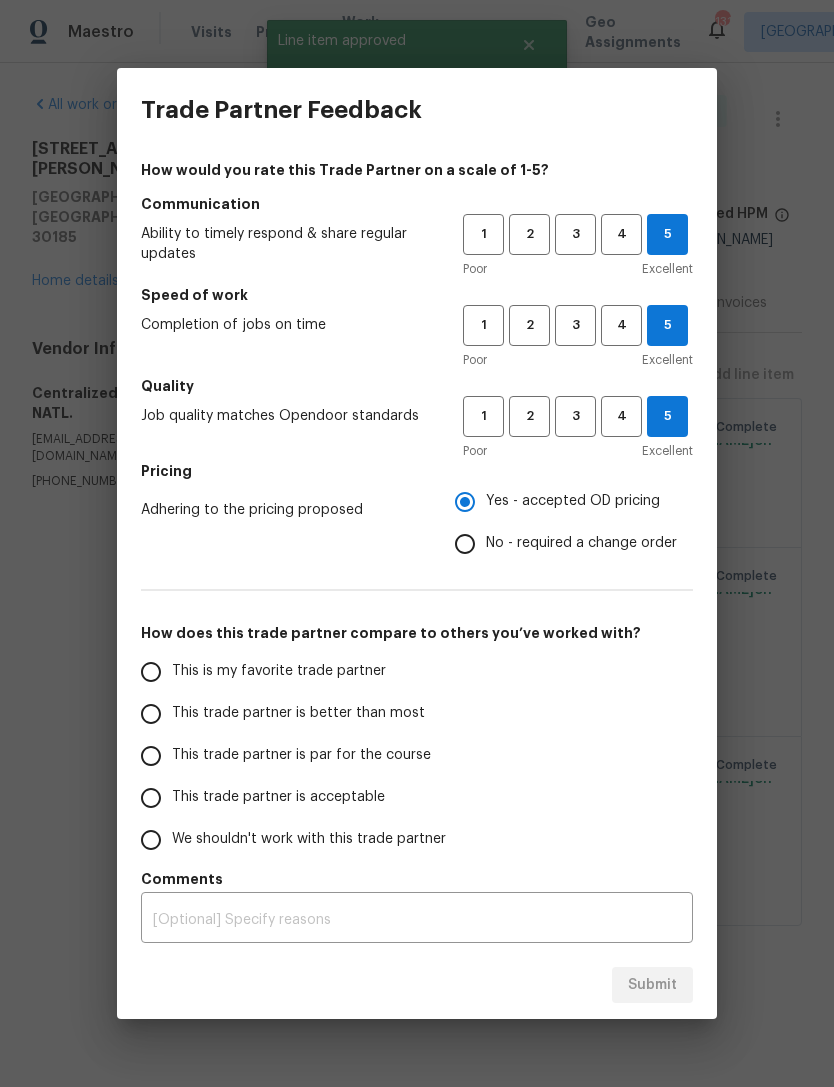 click on "Yes - accepted OD pricing" at bounding box center [465, 502] 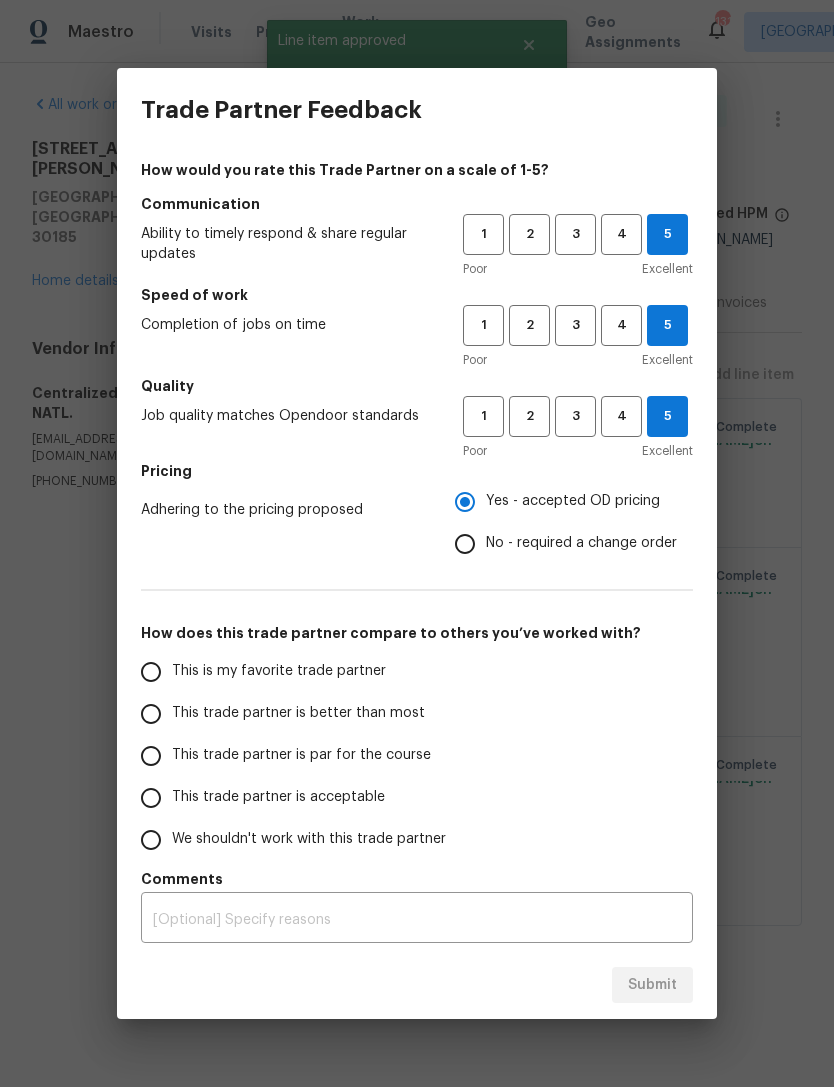 click on "This is my favorite trade partner" at bounding box center (151, 672) 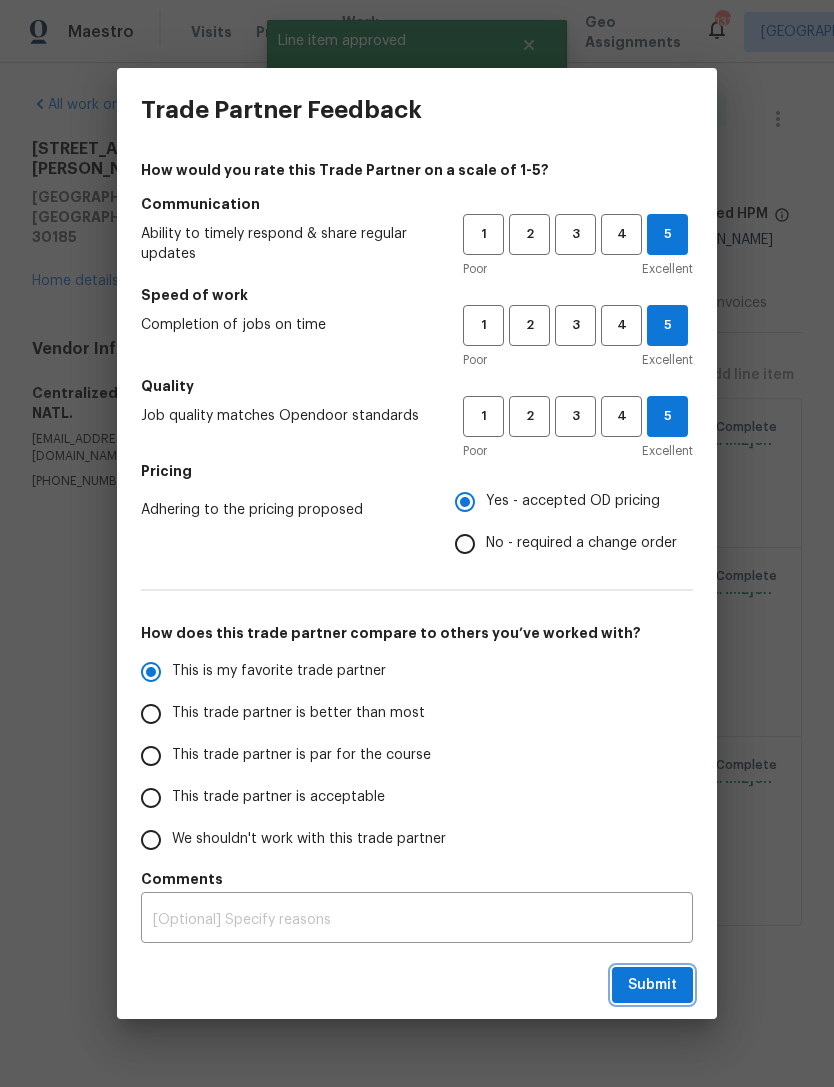 click on "Submit" at bounding box center [652, 985] 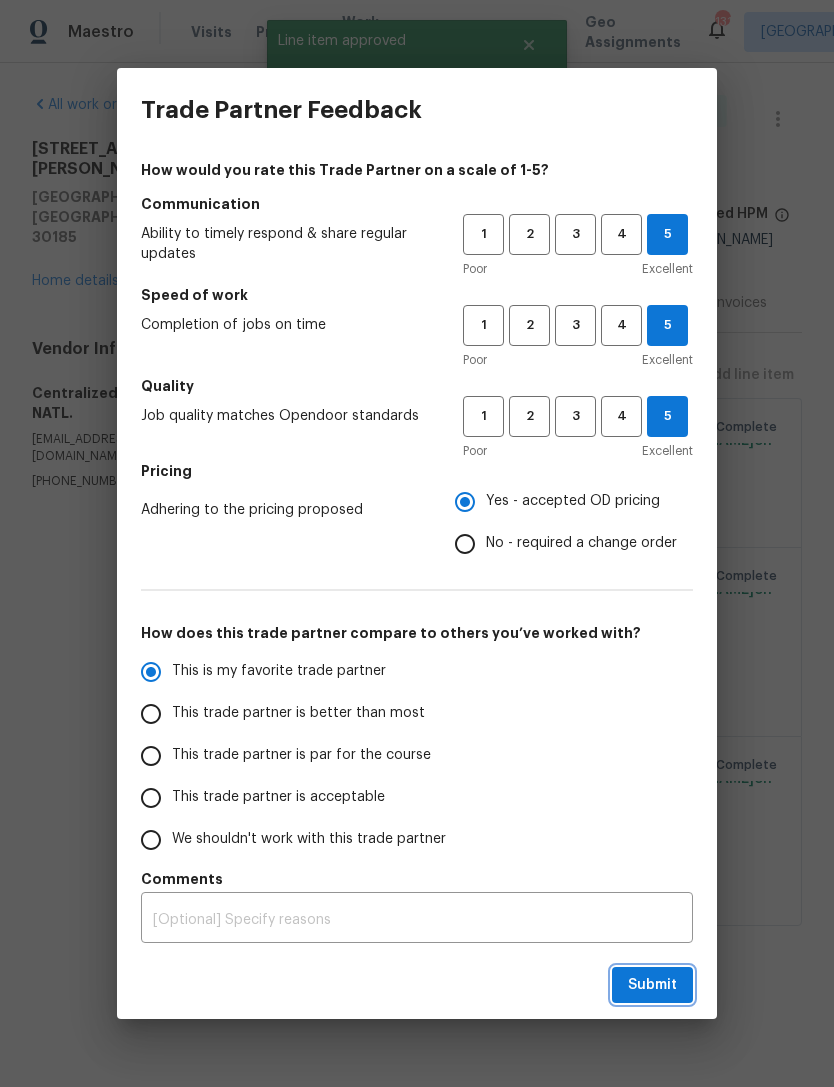 radio on "true" 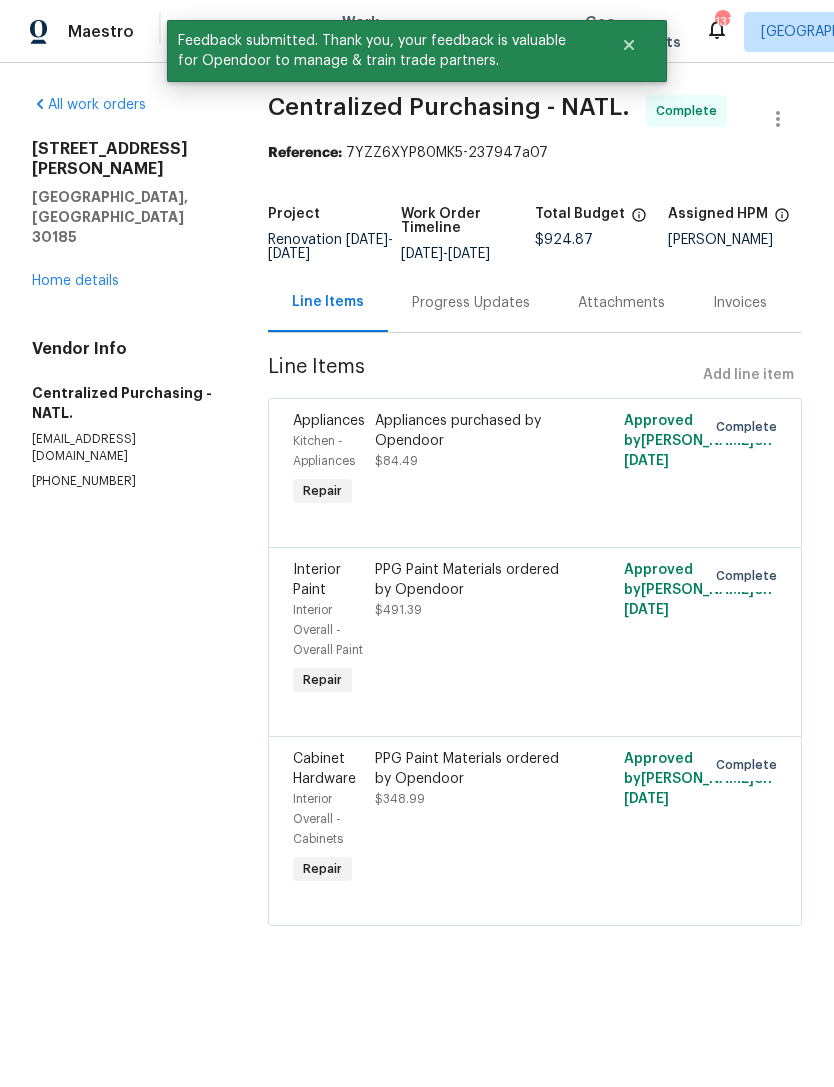 click on "Home details" at bounding box center (75, 281) 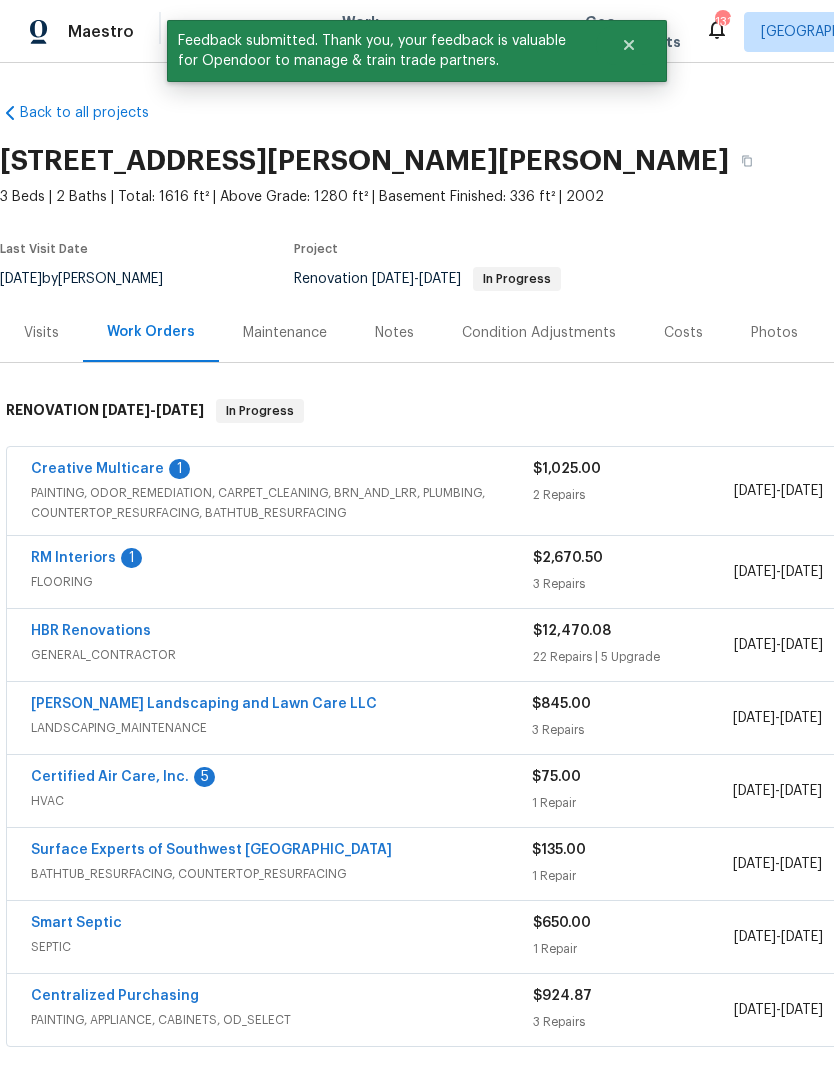 scroll, scrollTop: 0, scrollLeft: 0, axis: both 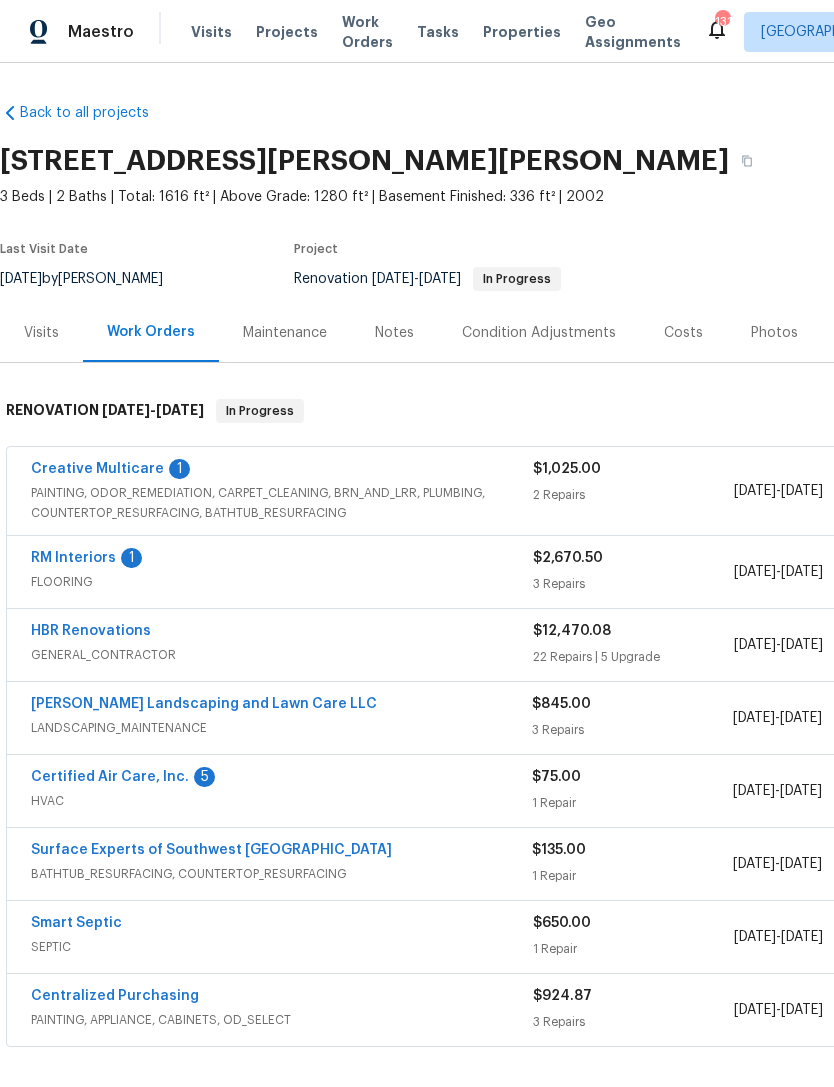 click on "Certified Air Care, Inc." at bounding box center [110, 777] 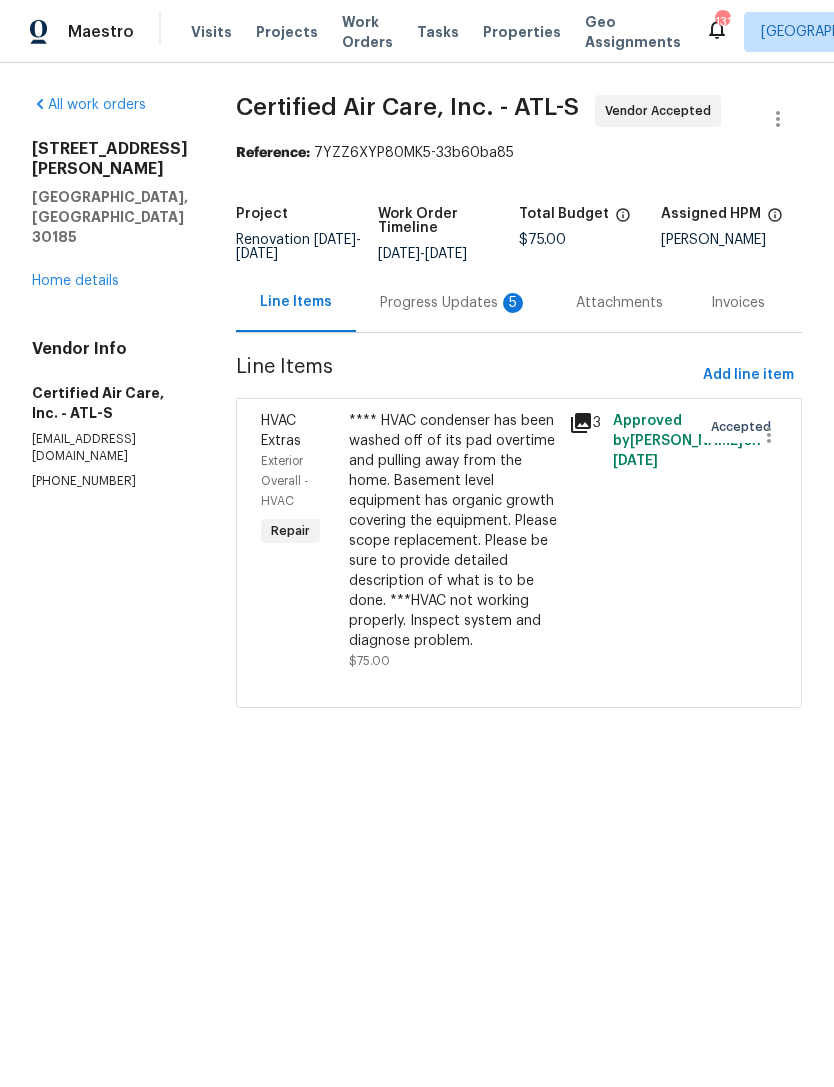 click on "Progress Updates 5" at bounding box center (454, 303) 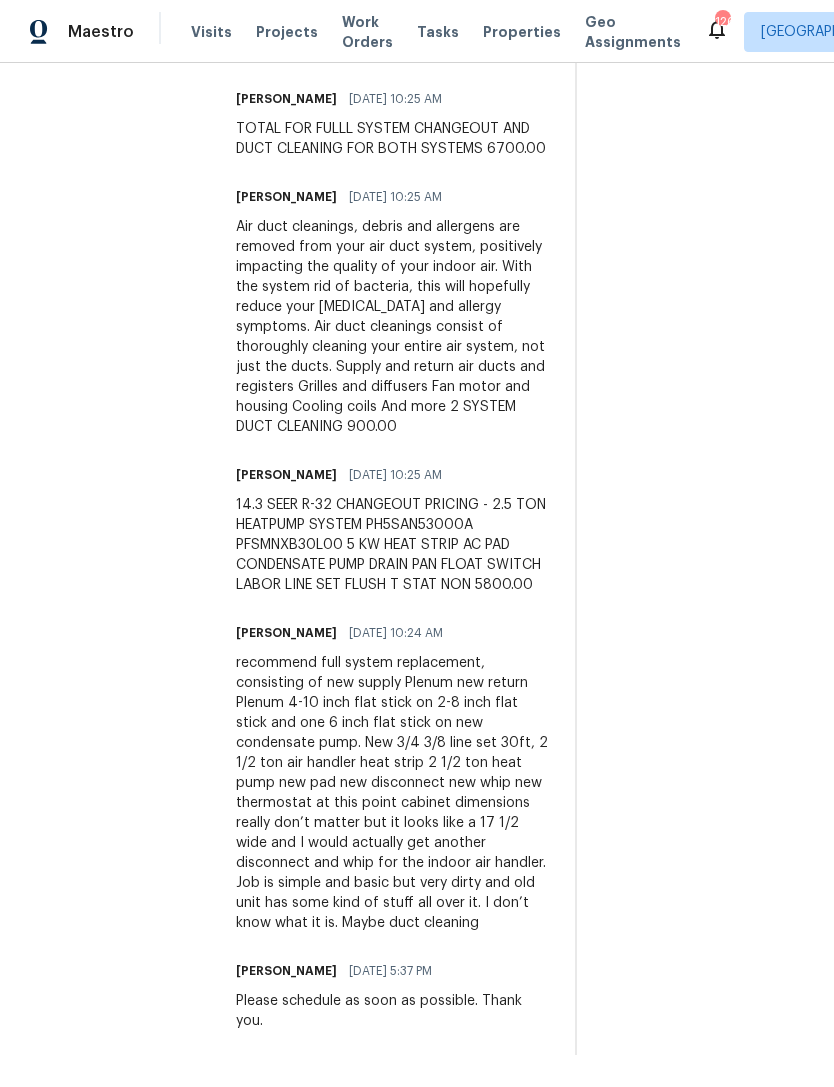 scroll, scrollTop: 775, scrollLeft: 0, axis: vertical 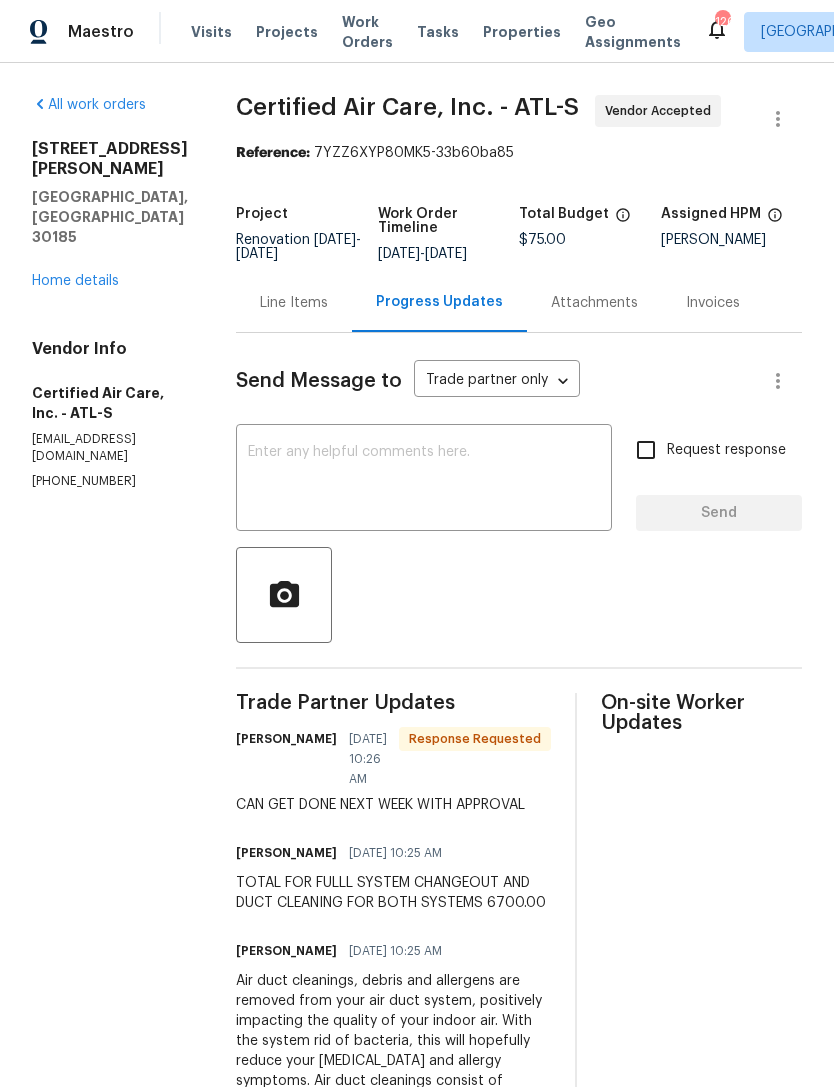 click on "Home details" at bounding box center [75, 281] 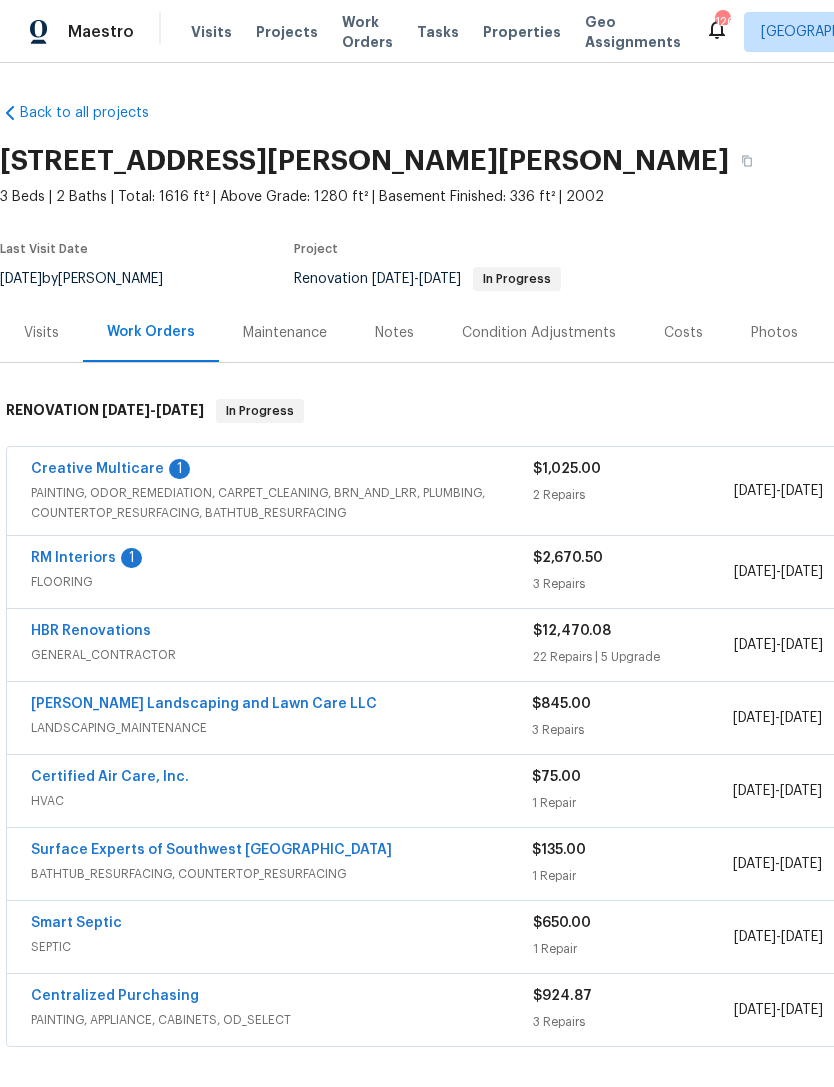 click on "Certified Air Care, Inc." at bounding box center [110, 777] 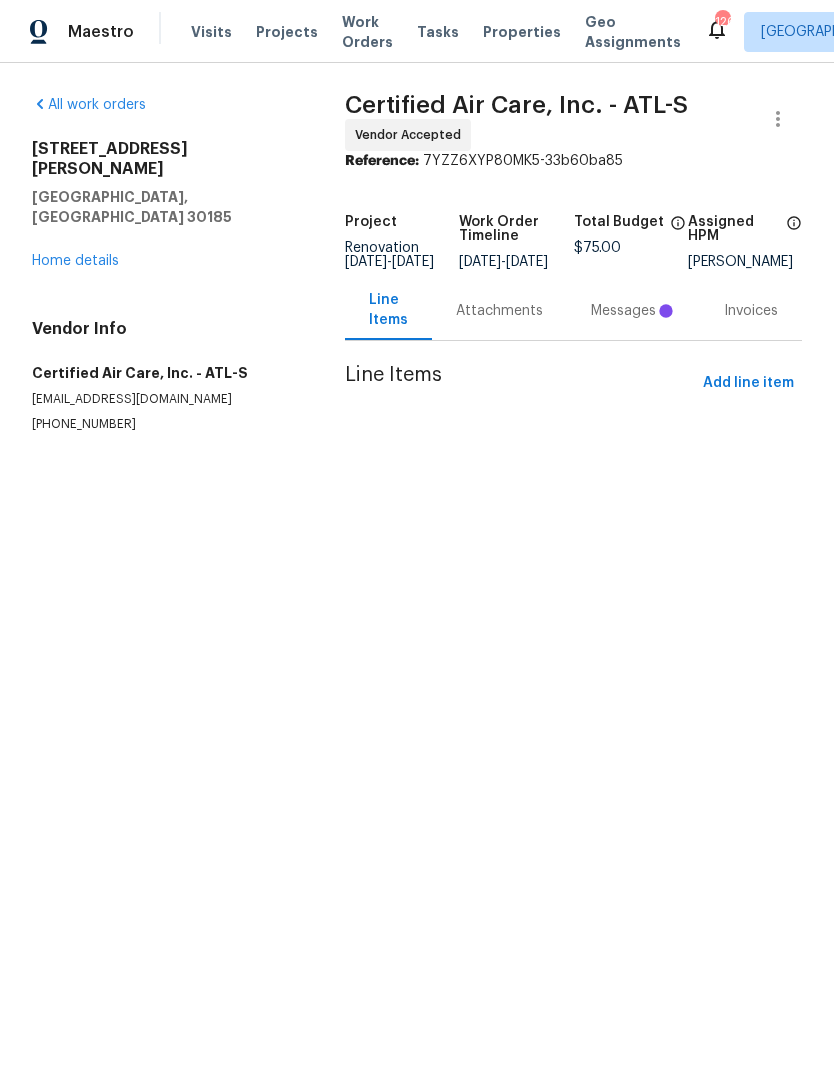 scroll, scrollTop: 0, scrollLeft: 0, axis: both 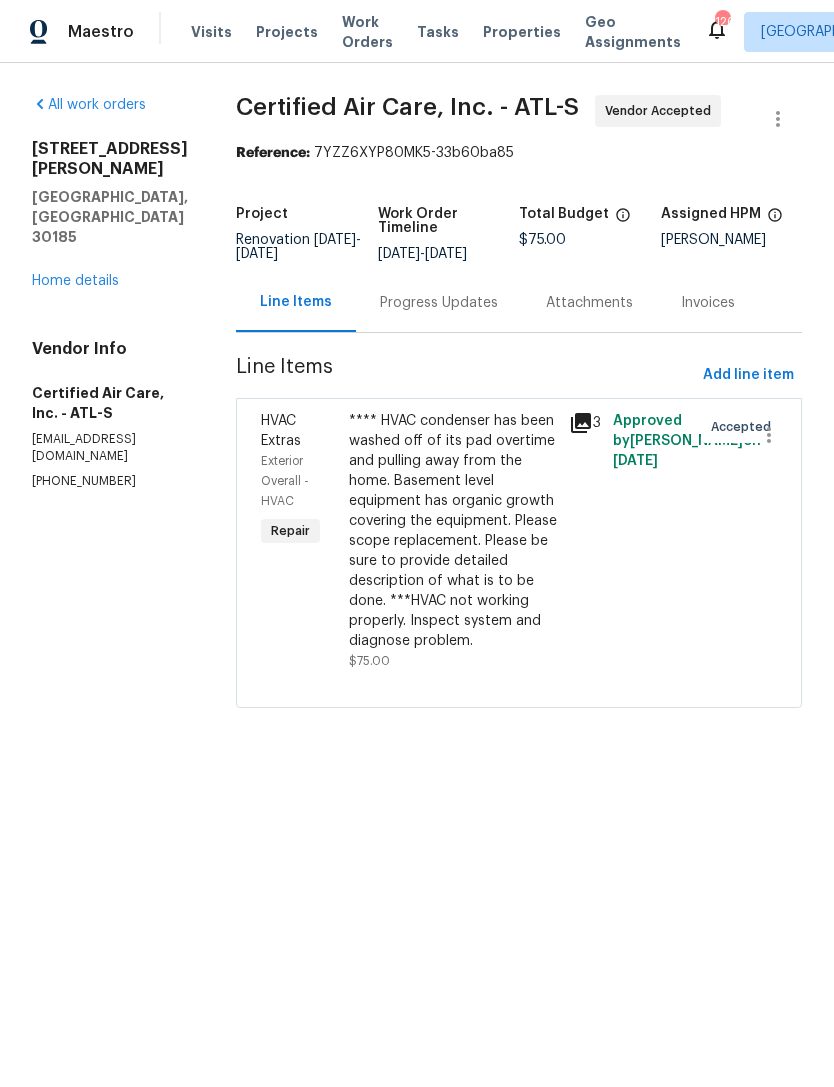 click on "**** HVAC condenser has been washed off of its pad overtime and pulling away from the home. Basement level equipment has organic growth covering the equipment. Please scope replacement. Please be sure to provide detailed description of what is to be done. ***HVAC not working properly. Inspect system and diagnose problem." at bounding box center [453, 531] 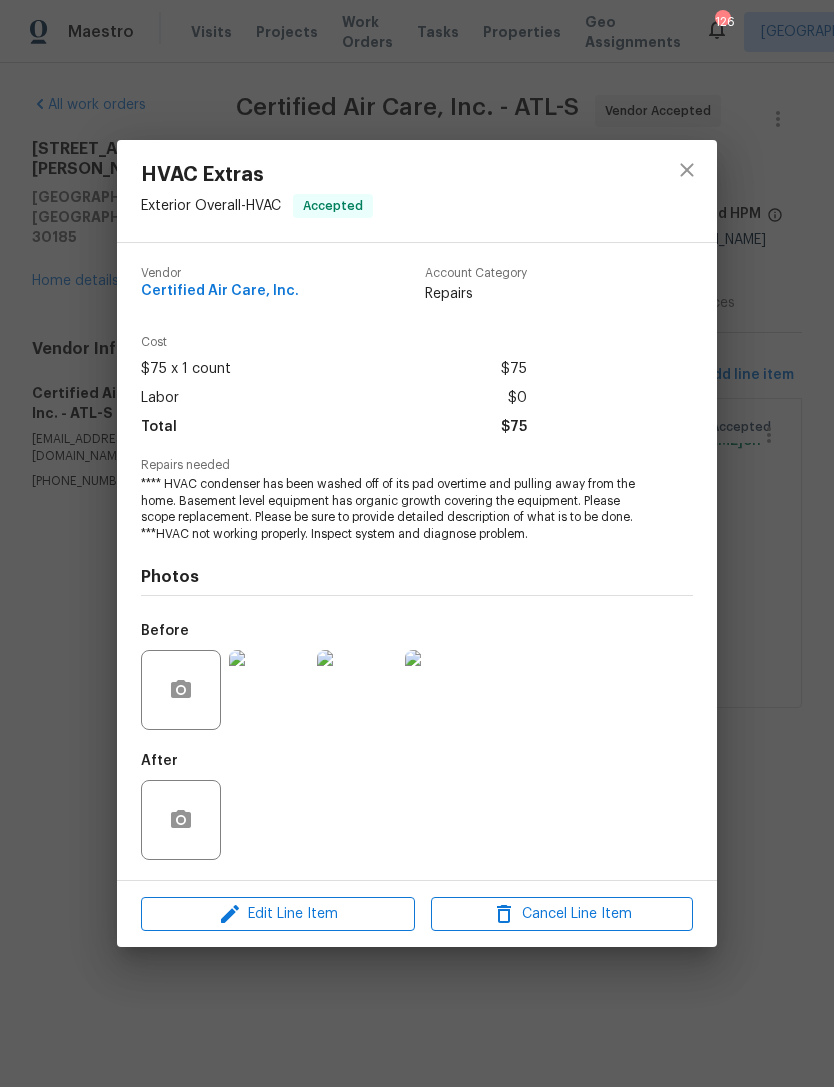 click at bounding box center [269, 690] 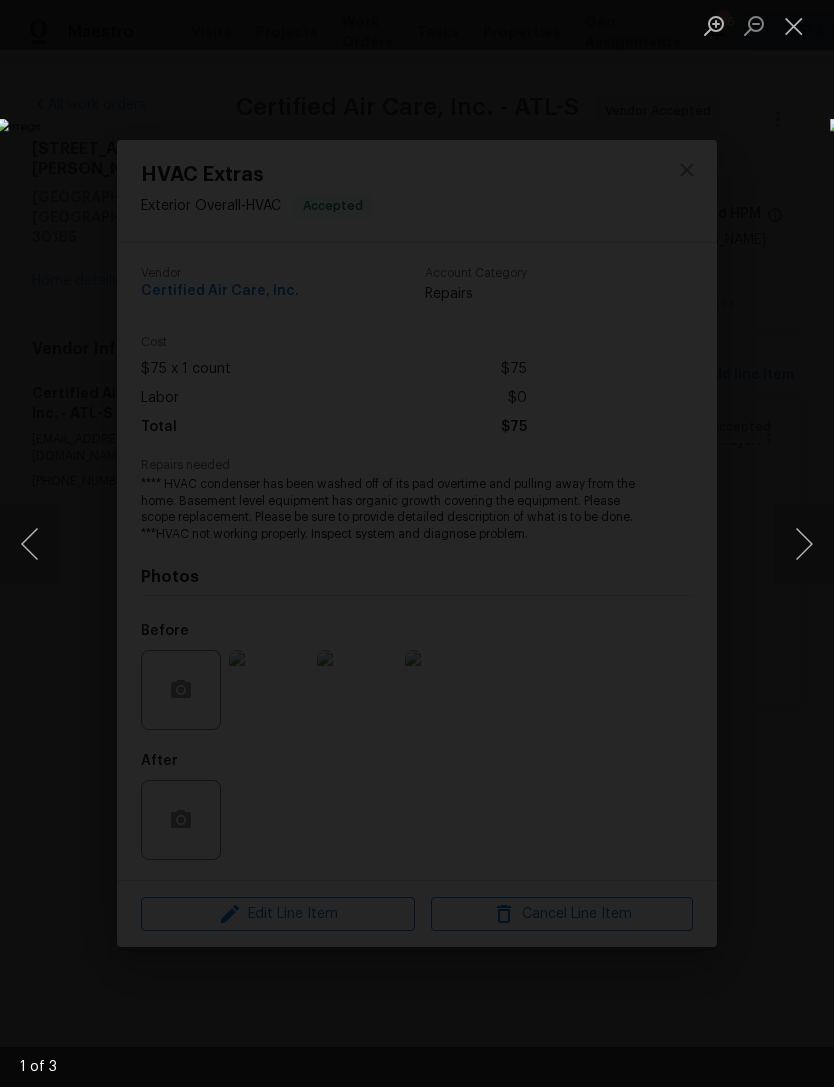 click at bounding box center (804, 544) 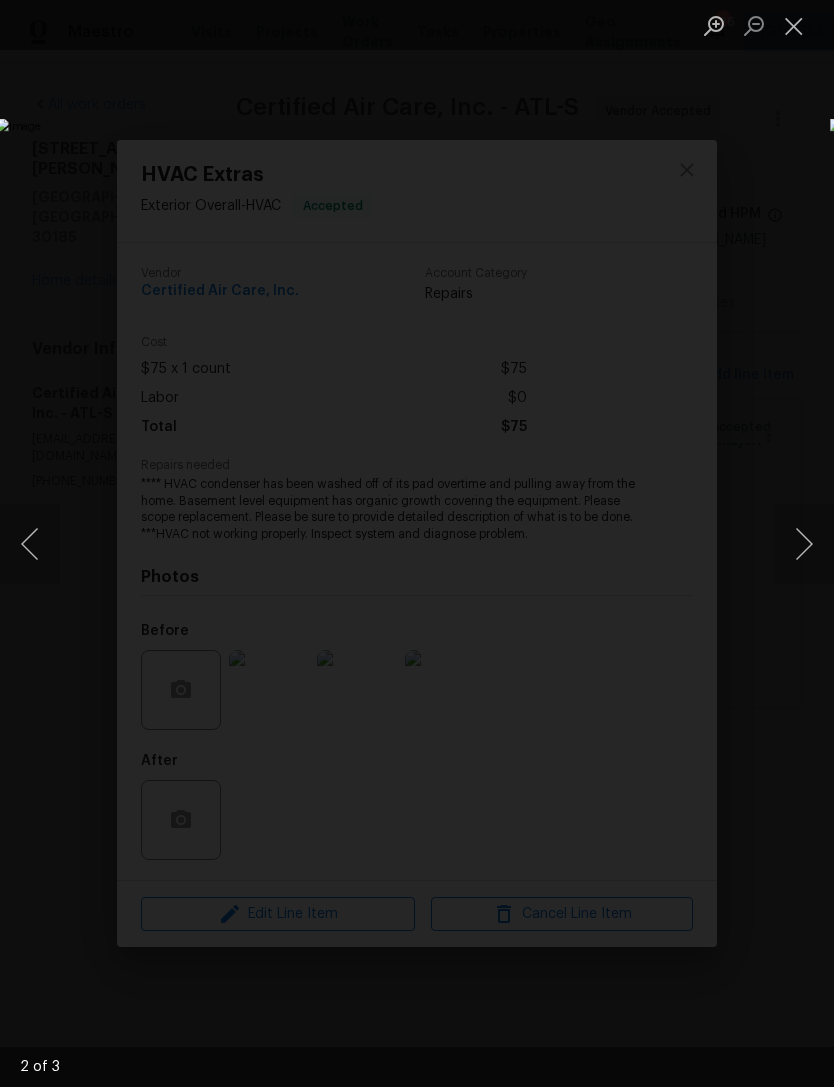 click at bounding box center (804, 544) 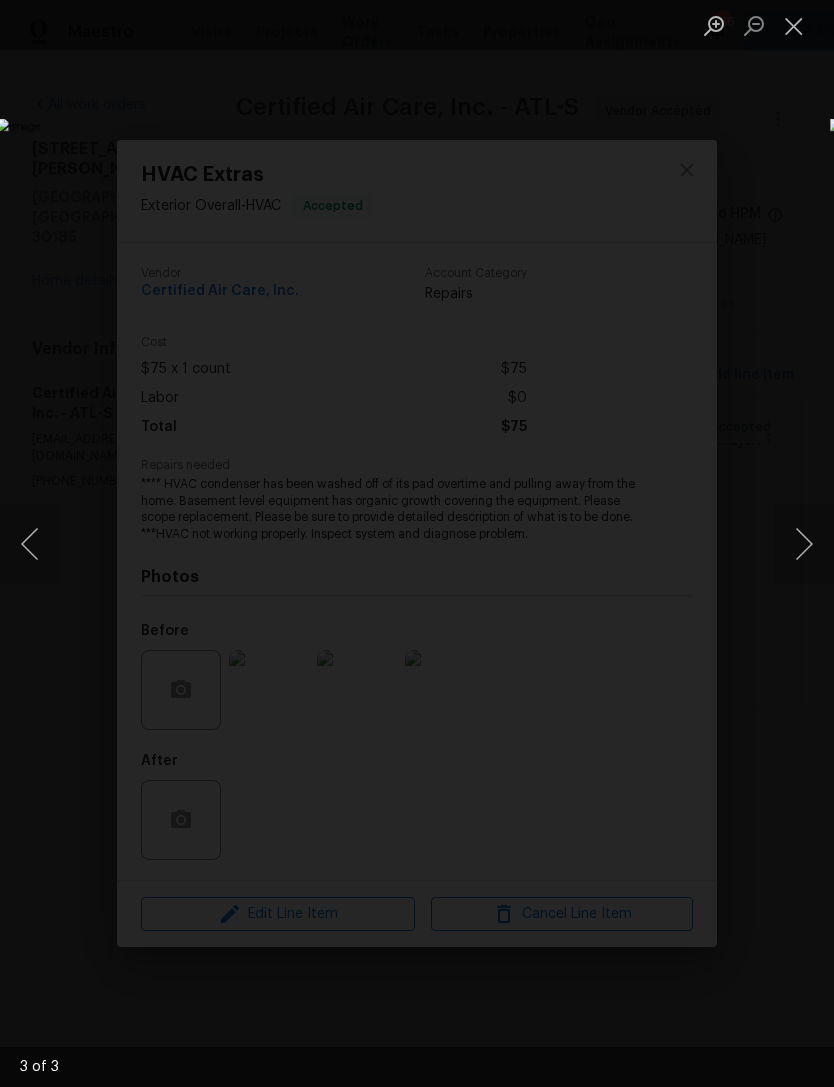 click at bounding box center [804, 544] 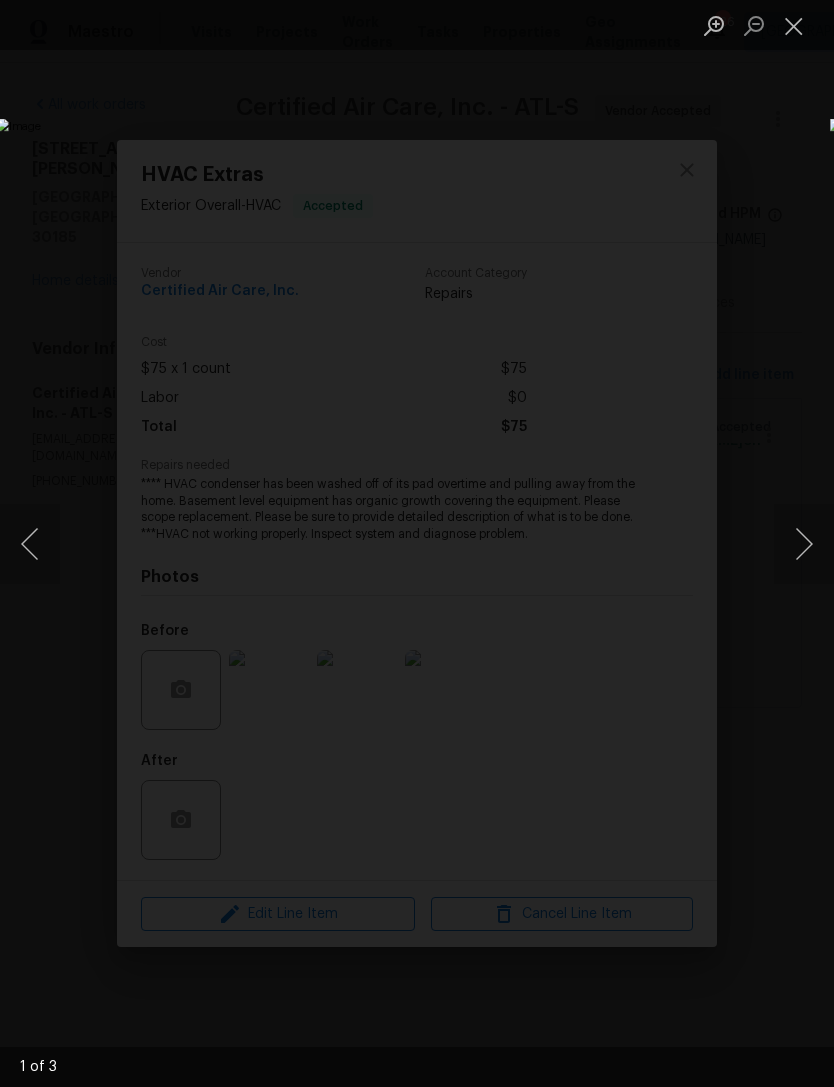 click at bounding box center (804, 544) 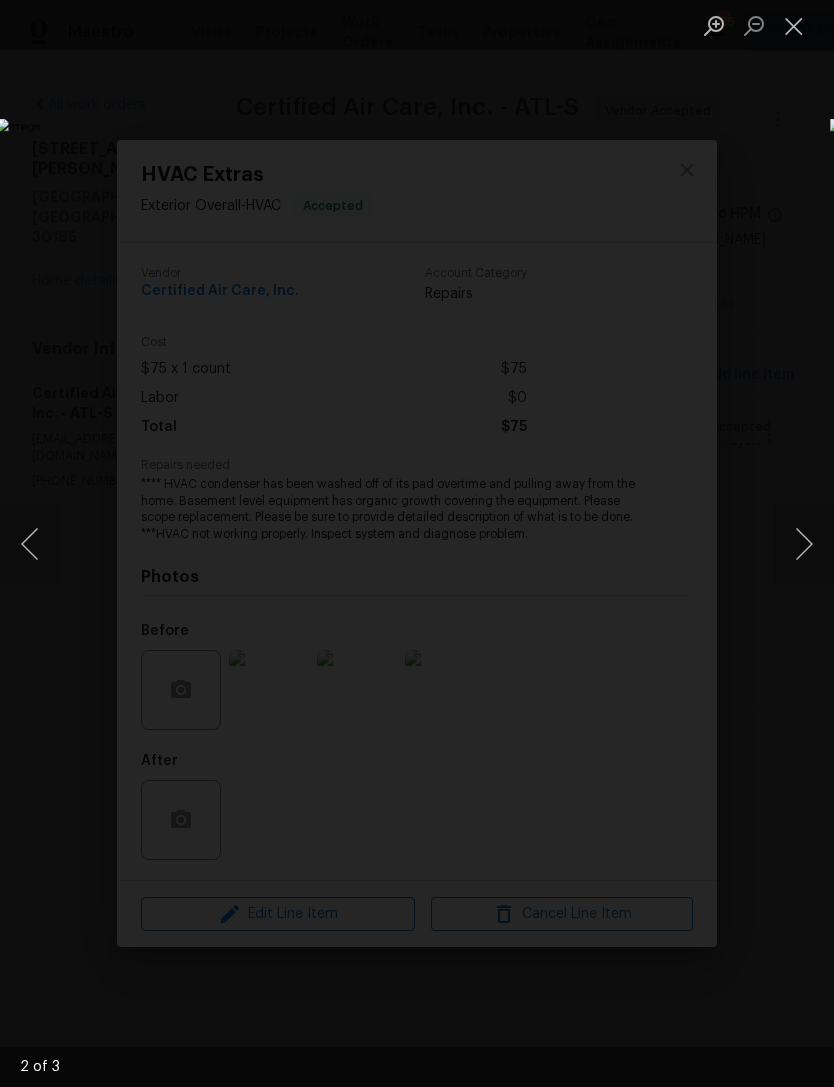 click at bounding box center (794, 25) 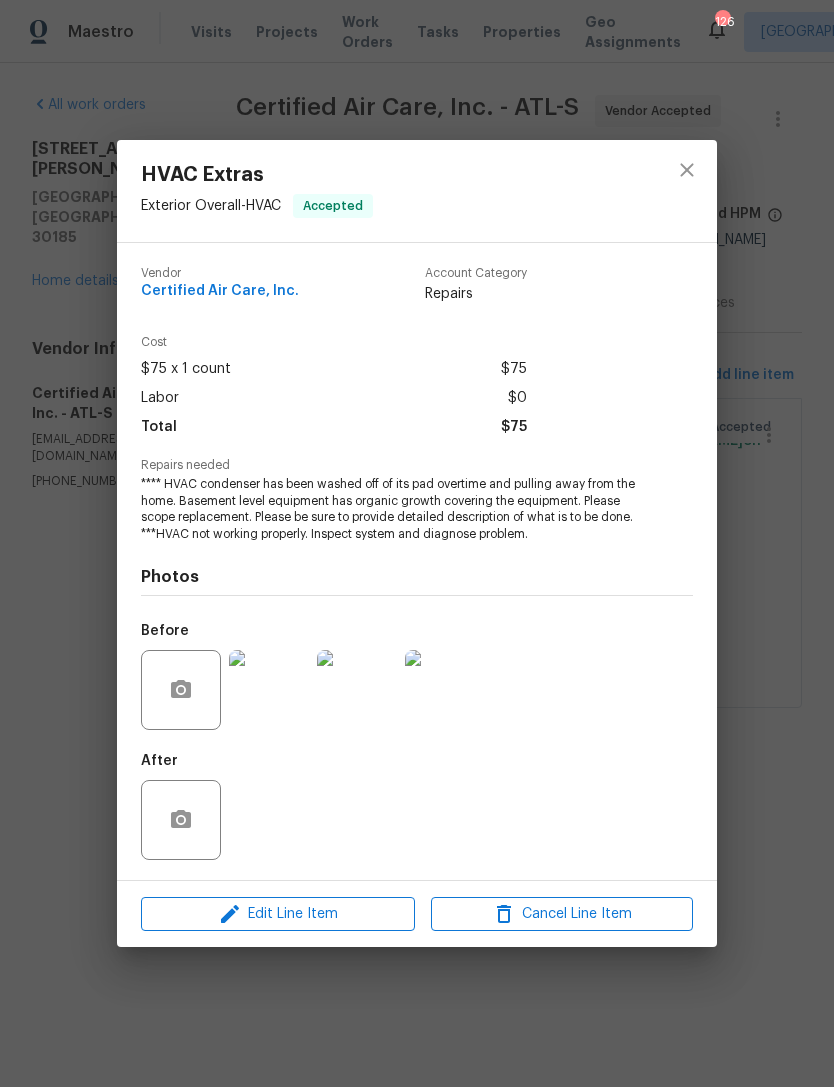 click at bounding box center [687, 191] 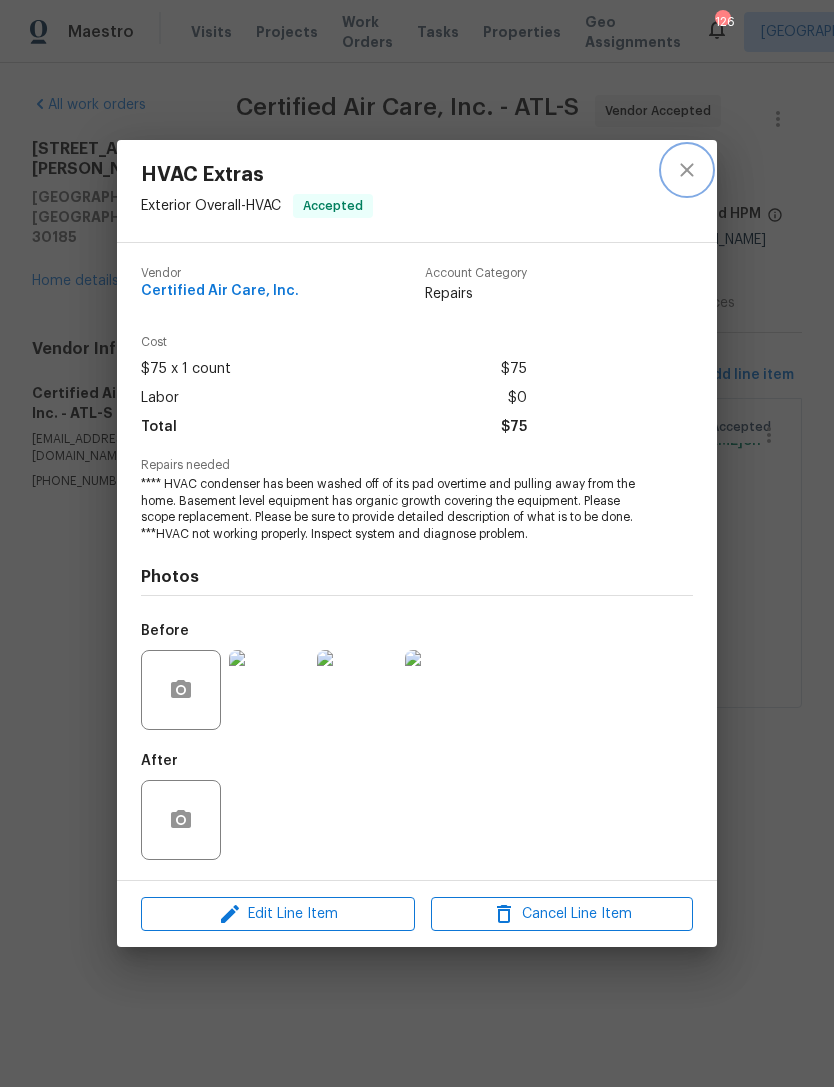 click 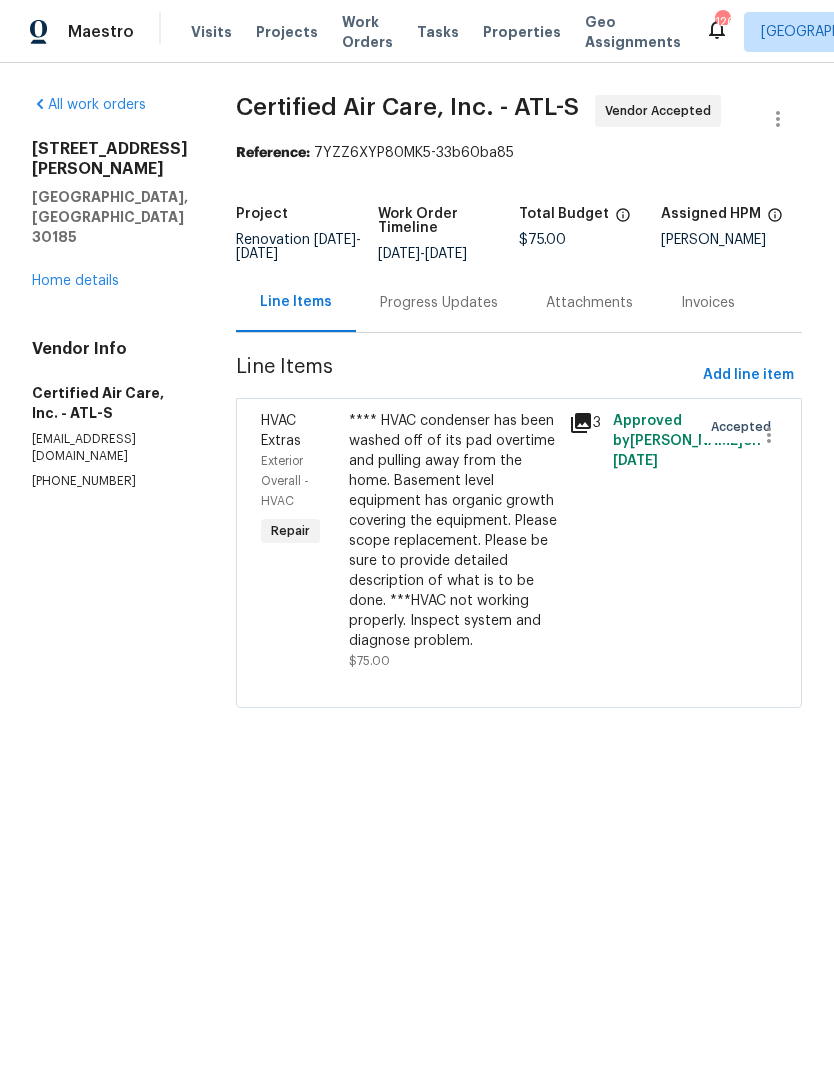 click on "Progress Updates" at bounding box center [439, 303] 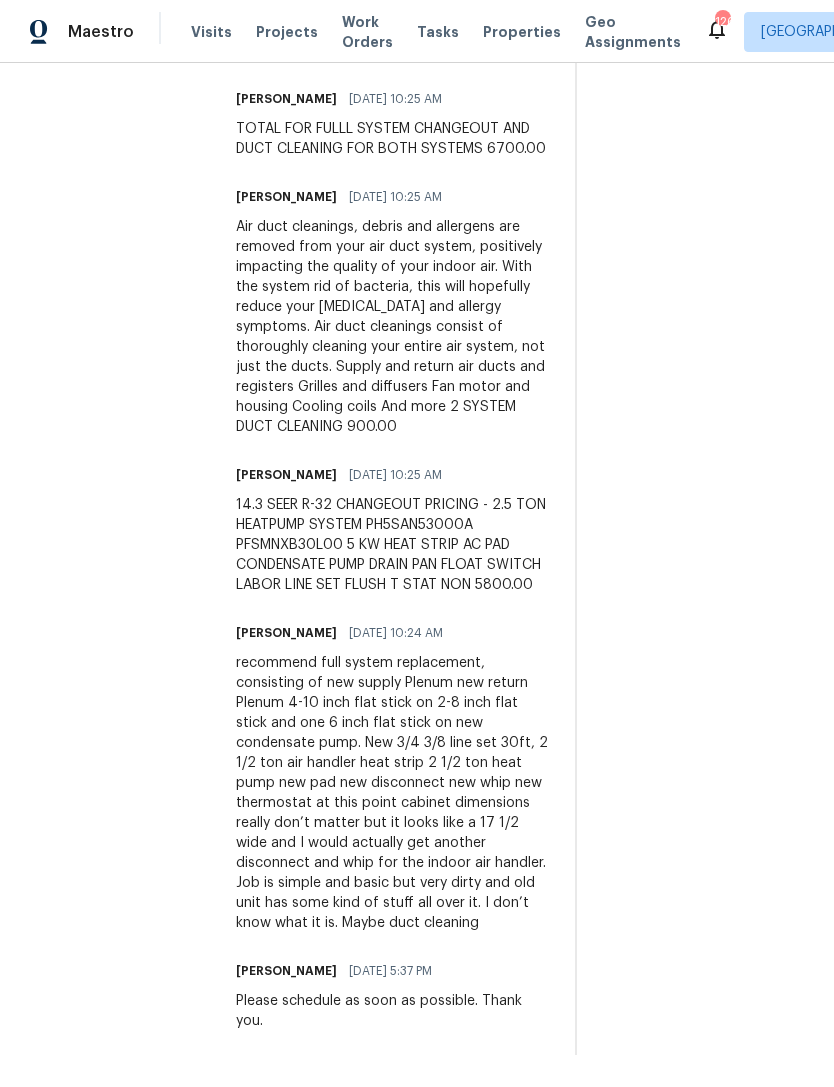 scroll, scrollTop: 775, scrollLeft: 0, axis: vertical 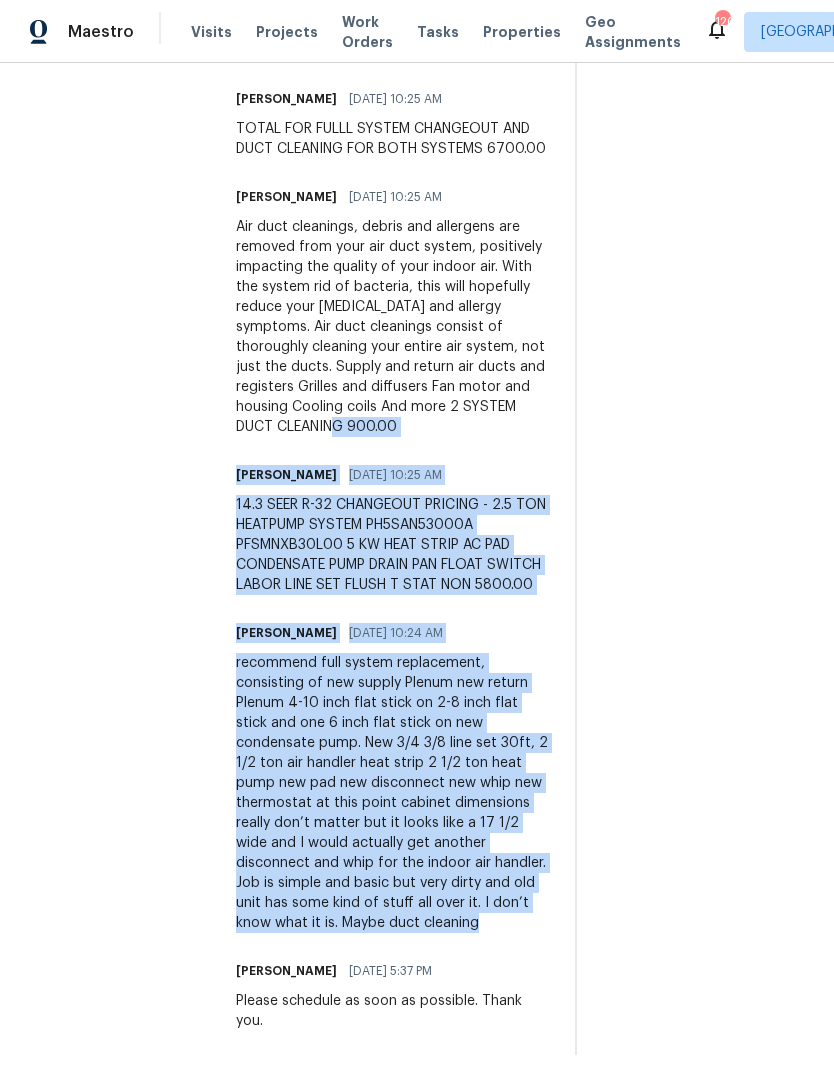 copy on "Elizabeth Brown 07/10/2025 10:25 AM 14.3 SEER R-32 CHANGEOUT PRICING - 2.5 TON HEATPUMP SYSTEM
PH5SAN53000A
PFSMNXB30L00
5 KW HEAT STRIP
AC PAD
CONDENSATE PUMP
DRAIN PAN
FLOAT SWITCH
LABOR
LINE SET FLUSH
T STAT NON
5800.00 Elizabeth Brown 07/10/2025 10:24 AM recommend full system replacement, consisting of new supply Plenum new return Plenum 4-10 inch flat stick on 2-8 inch flat stick and one 6 inch flat stick on new condensate pump. New 3/4 3/8 line set 30ft,
2 1/2 ton air handler heat strip 2 1/2 ton heat pump new pad new disconnect new whip new thermostat at this point cabinet dimensions really don’t matter but it looks like a 17 1/2 wide and I would actually get another disconnect and whip for the indoor air handler. Job is simple and basic but very dirty and old unit has some kind of stuff all over it. I don’t know what it is. Maybe duct cleaning" 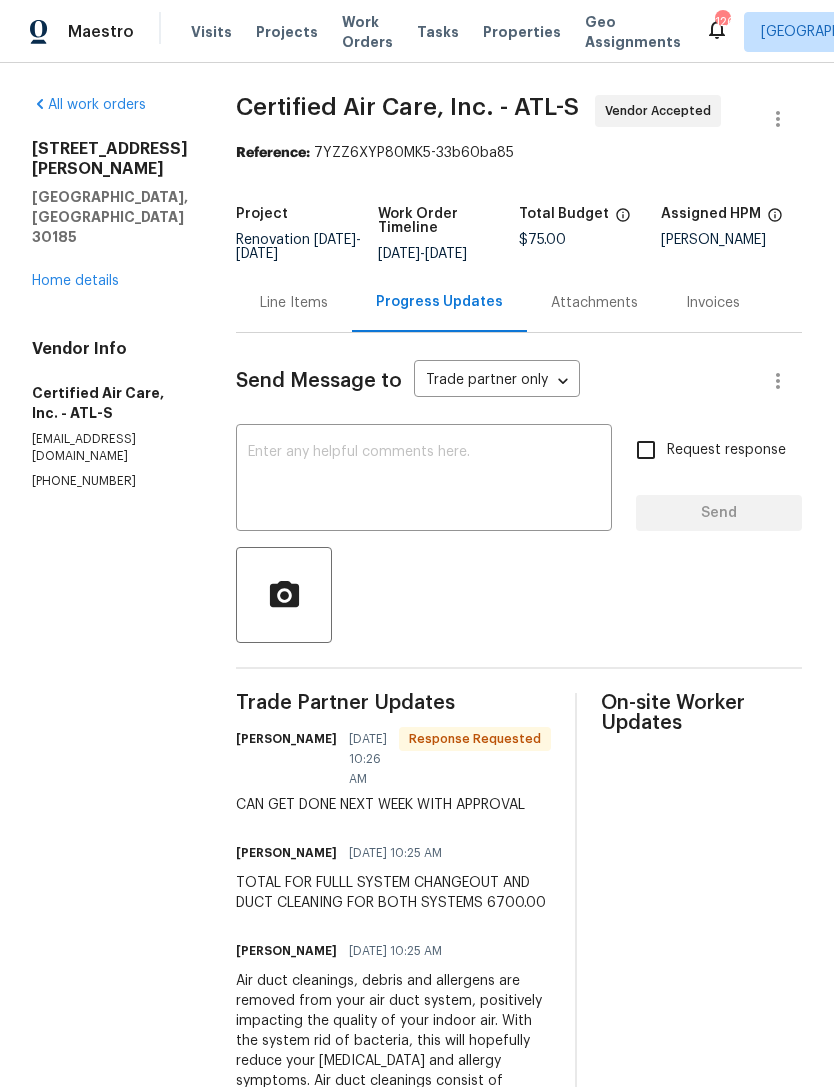 scroll, scrollTop: 0, scrollLeft: 0, axis: both 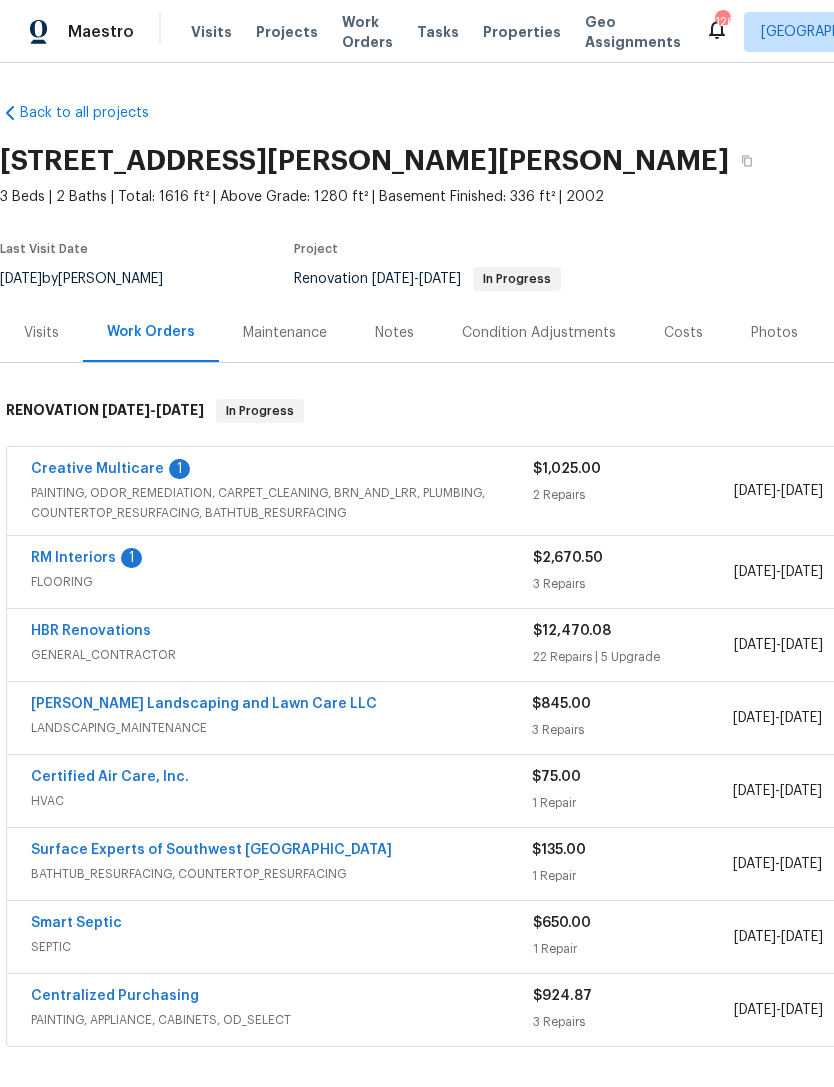 click on "HVAC" at bounding box center (281, 801) 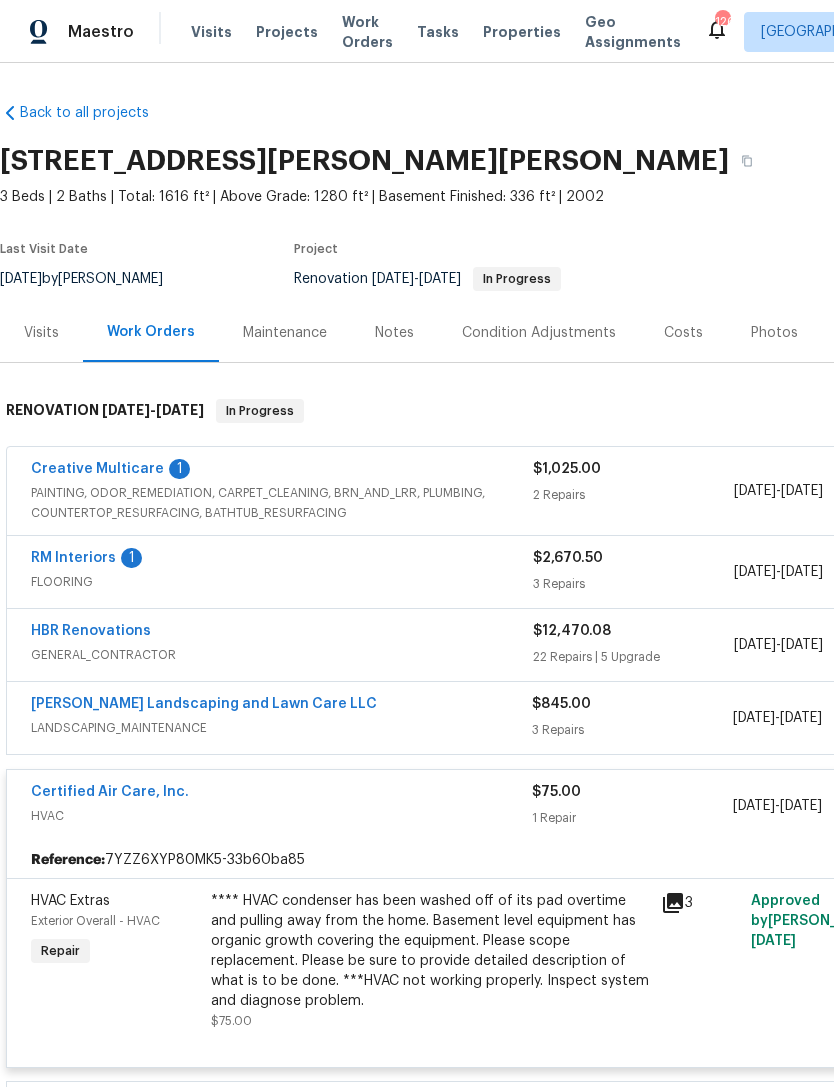 click on "Certified Air Care, Inc." at bounding box center (110, 792) 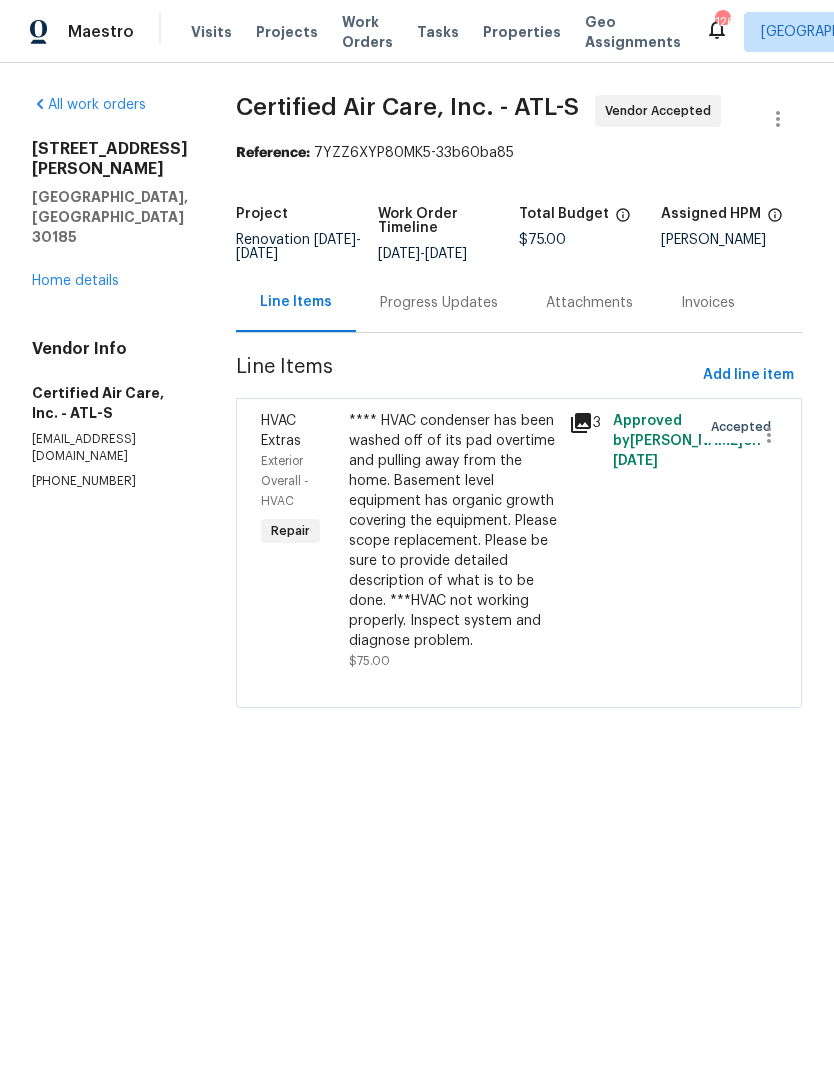 click on "**** HVAC condenser has been washed off of its pad overtime and pulling away from the home. Basement level equipment has organic growth covering the equipment. Please scope replacement. Please be sure to provide detailed description of what is to be done. ***HVAC not working properly. Inspect system and diagnose problem." at bounding box center (453, 531) 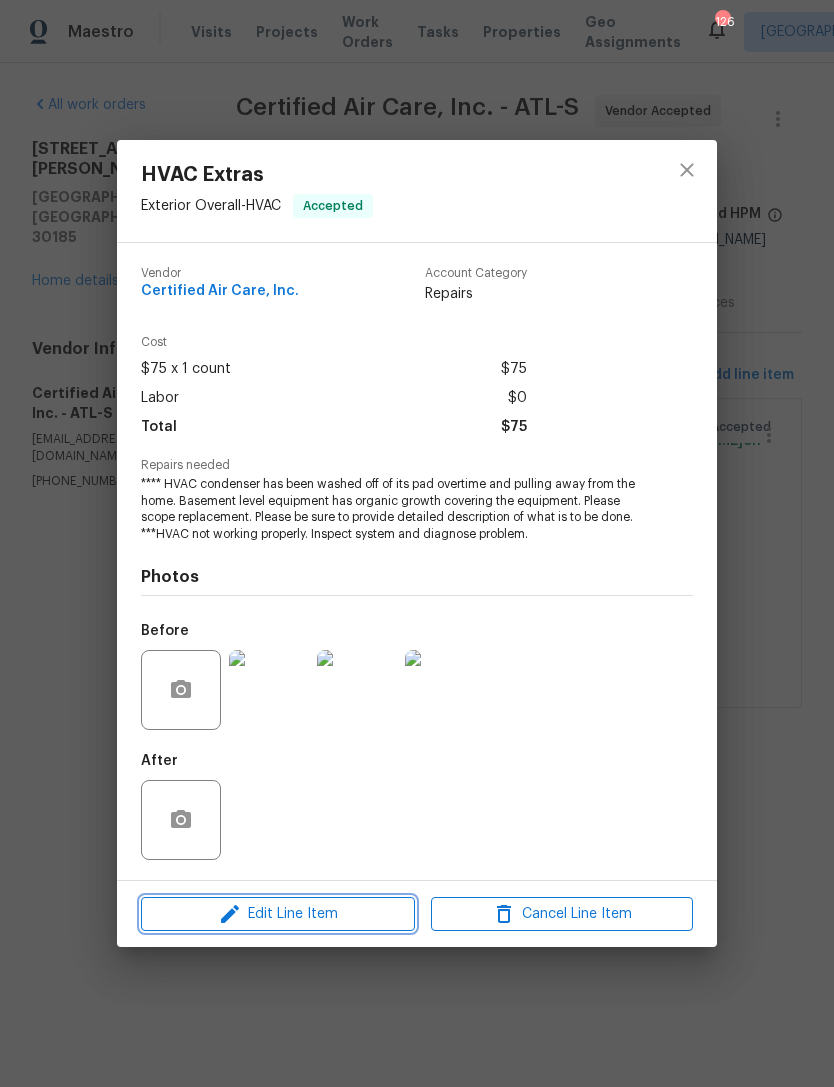 click on "Edit Line Item" at bounding box center [278, 914] 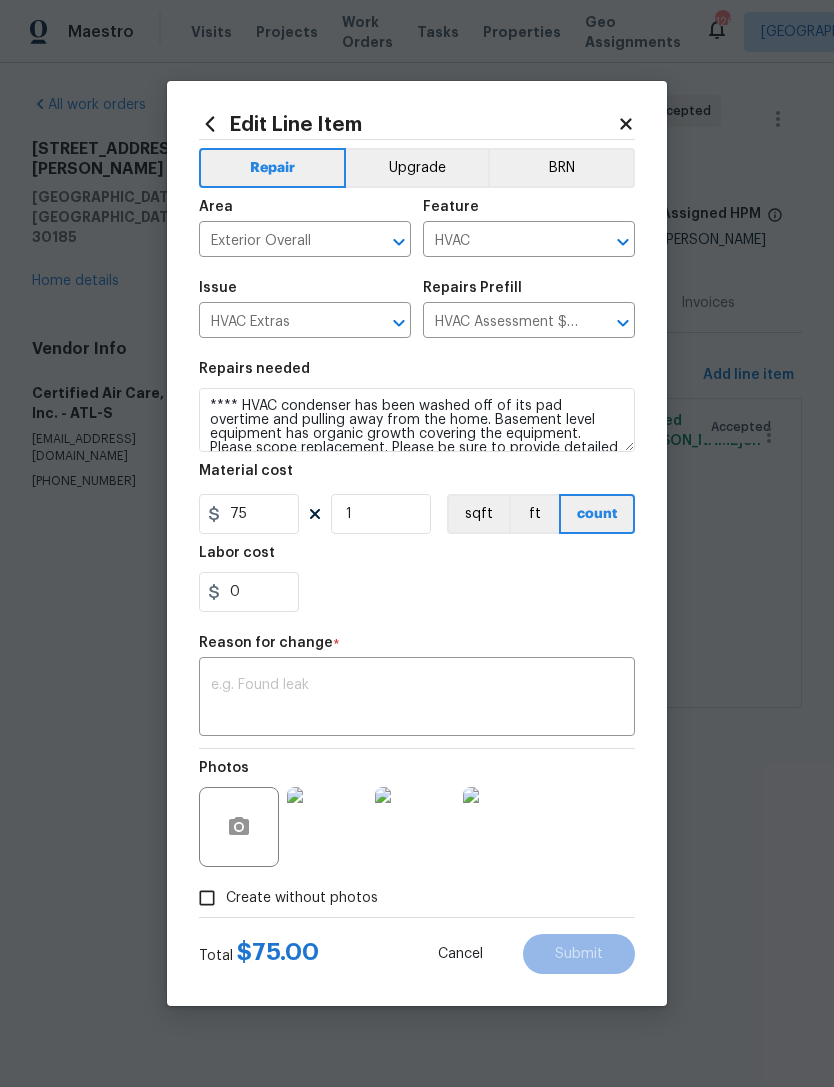 click at bounding box center (417, 699) 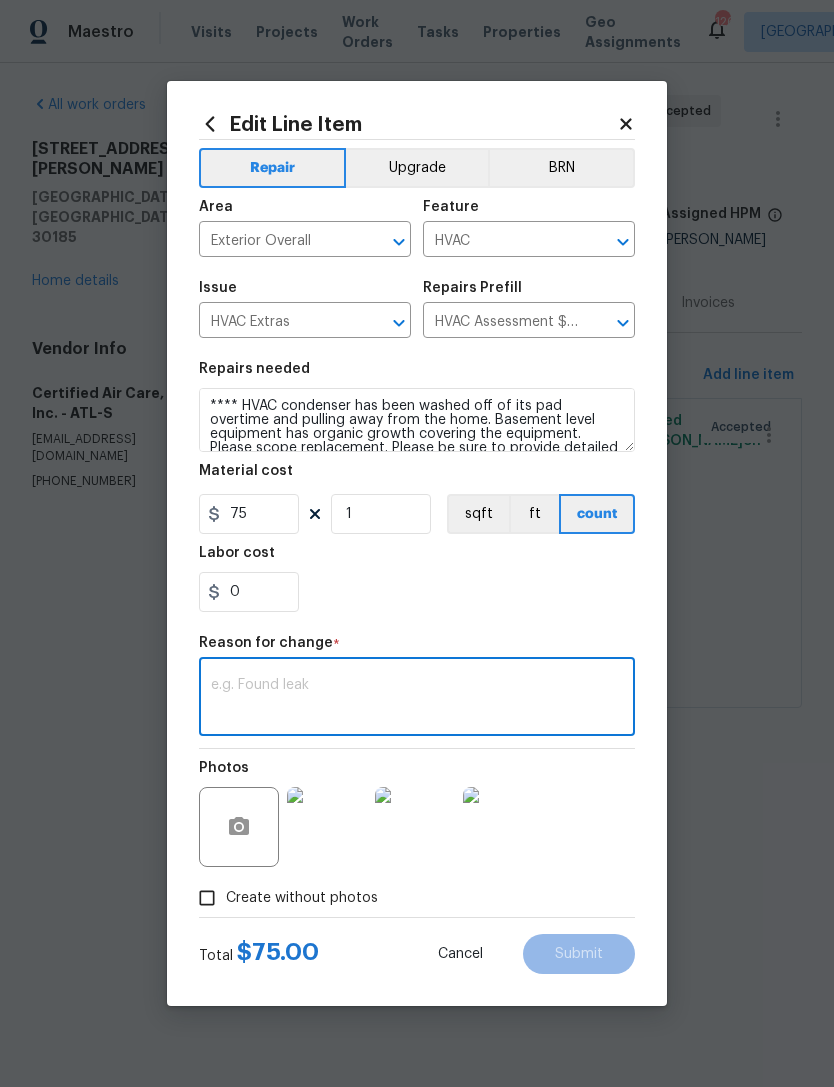 click at bounding box center (417, 699) 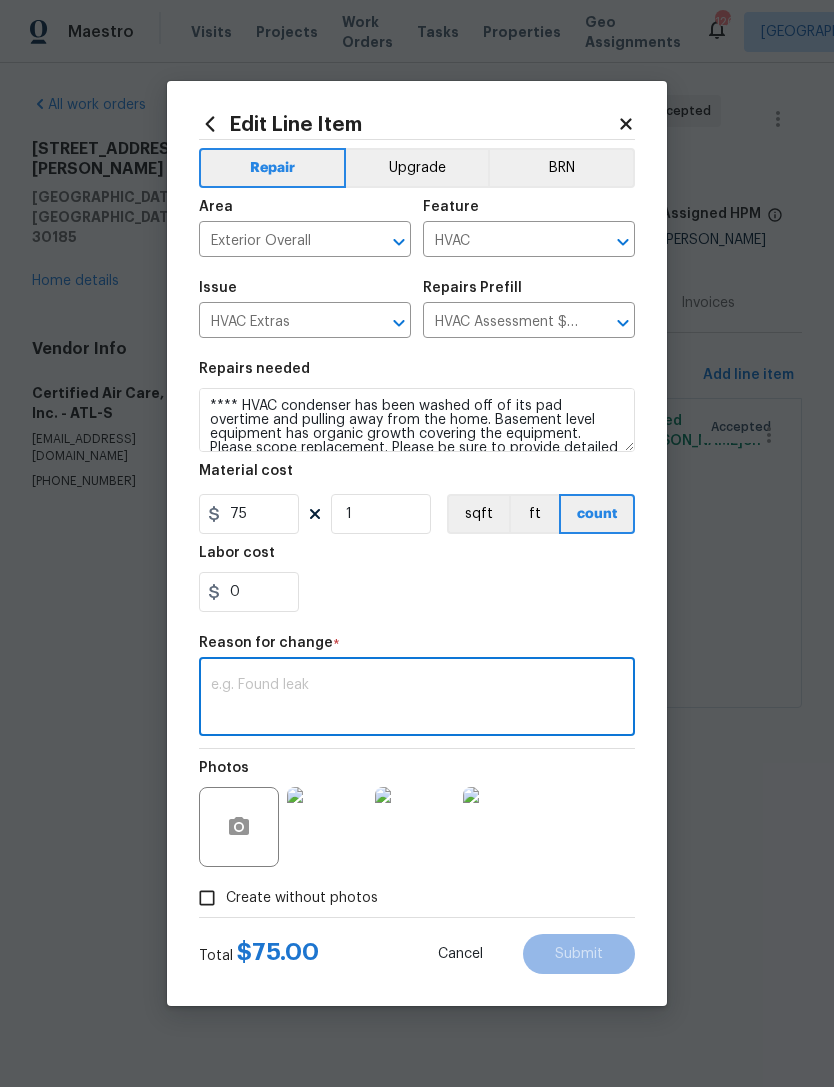 paste on "Elizabeth Brown
07/10/2025 10:25 AM
14.3 SEER R-32 CHANGEOUT PRICING - 2.5 TON HEATPUMP SYSTEM PH5SAN53000A PFSMNXB30L00 5 KW HEAT STRIP AC PAD CONDENSATE PUMP DRAIN PAN FLOAT SWITCH LABOR LINE SET FLUSH T STAT NON 5800.00
Elizabeth Brown
07/10/2025 10:24 AM
recommend full system replacement, consisting of new supply Plenum new return Plenum 4-10 inch flat stick on 2-8 inch flat stick and one 6 inch flat stick on new condensate pump. New 3/4 3/8 line set 30ft, 2 1/2 ton air handler heat strip 2 1/2 ton heat pump new pad new disconnect new whip new thermostat at this point cabinet dimensions really don’t matter but it looks like a 17 1/2 wide and I would actually get another disconnect and whip for the indoor air handler. Job is simple and basic but very dirty and old unit has some kind of stuff all over it. I don’t know what it is. Maybe duct cleaning" 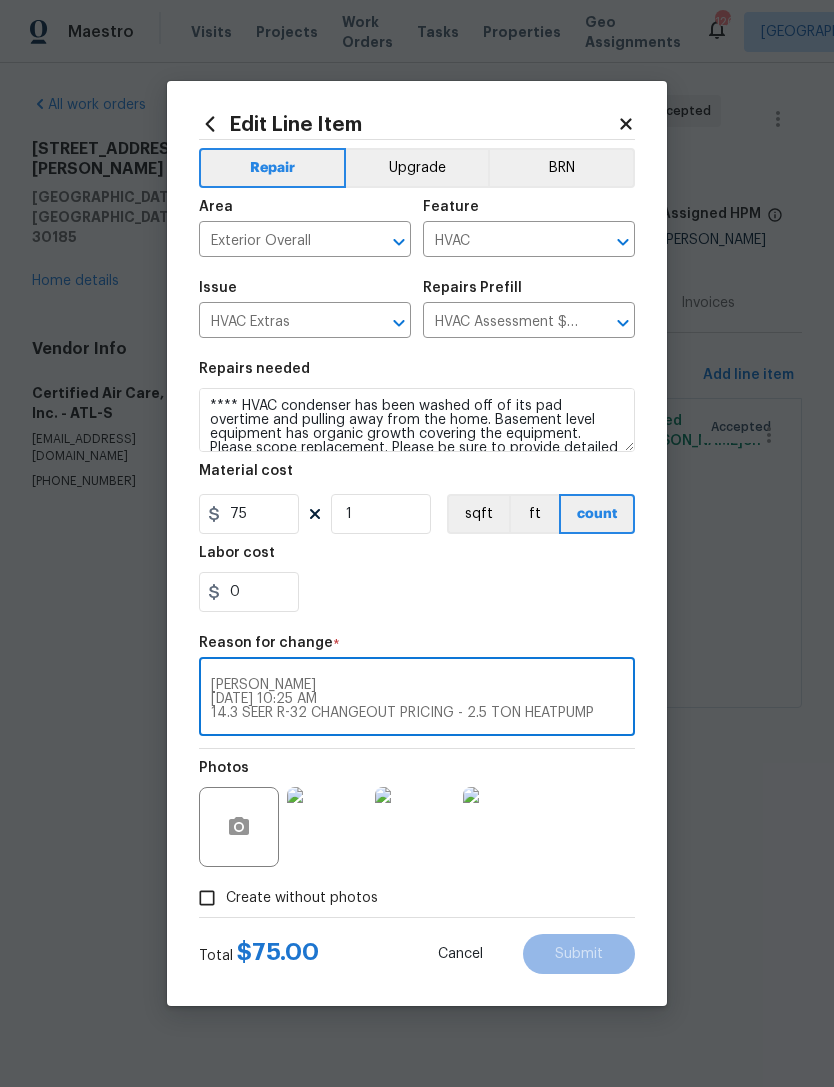 scroll, scrollTop: 224, scrollLeft: 0, axis: vertical 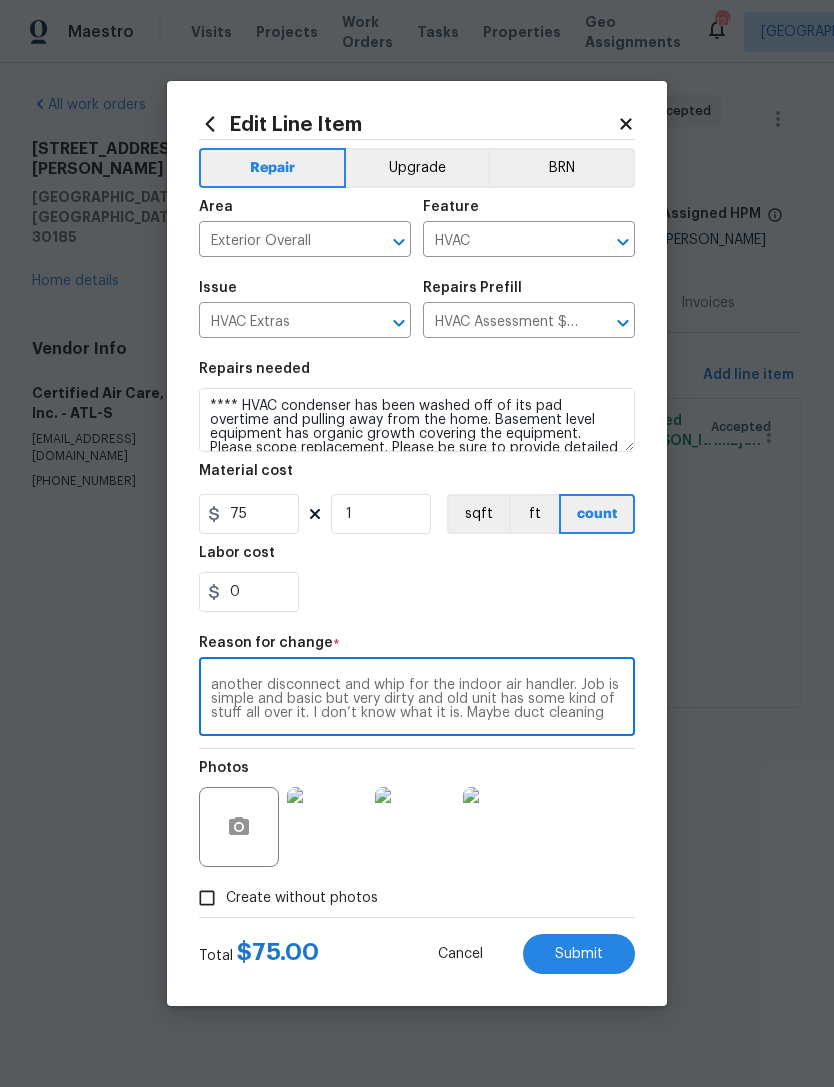 type on "Elizabeth Brown
07/10/2025 10:25 AM
14.3 SEER R-32 CHANGEOUT PRICING - 2.5 TON HEATPUMP SYSTEM PH5SAN53000A PFSMNXB30L00 5 KW HEAT STRIP AC PAD CONDENSATE PUMP DRAIN PAN FLOAT SWITCH LABOR LINE SET FLUSH T STAT NON 5800.00
Elizabeth Brown
07/10/2025 10:24 AM
recommend full system replacement, consisting of new supply Plenum new return Plenum 4-10 inch flat stick on 2-8 inch flat stick and one 6 inch flat stick on new condensate pump. New 3/4 3/8 line set 30ft, 2 1/2 ton air handler heat strip 2 1/2 ton heat pump new pad new disconnect new whip new thermostat at this point cabinet dimensions really don’t matter but it looks like a 17 1/2 wide and I would actually get another disconnect and whip for the indoor air handler. Job is simple and basic but very dirty and old unit has some kind of stuff all over it. I don’t know what it is. Maybe duct cleaning" 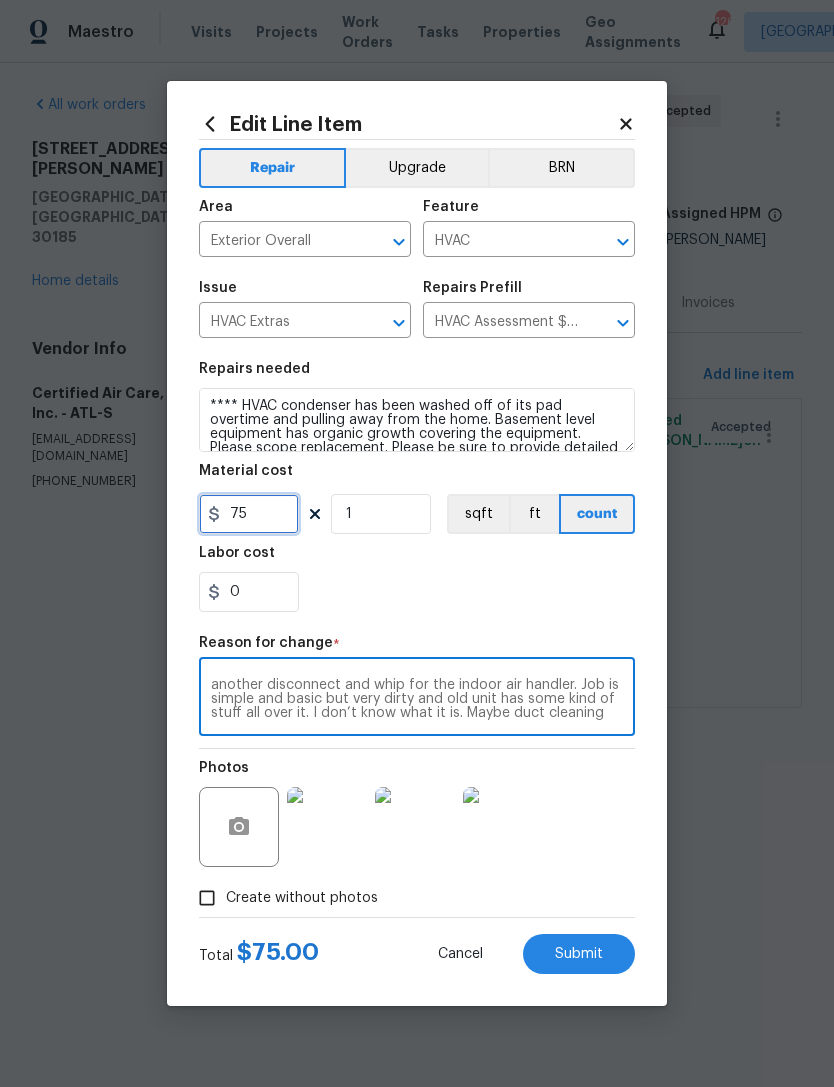 click on "75" at bounding box center (249, 514) 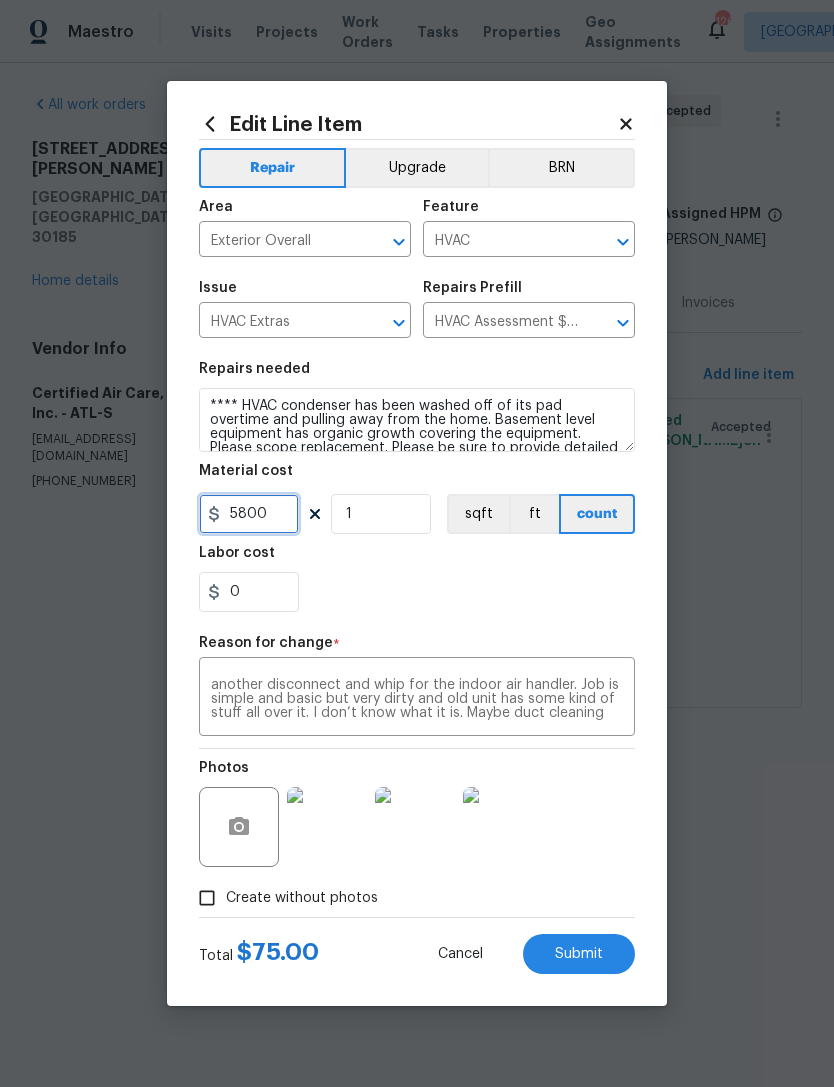 type on "5800" 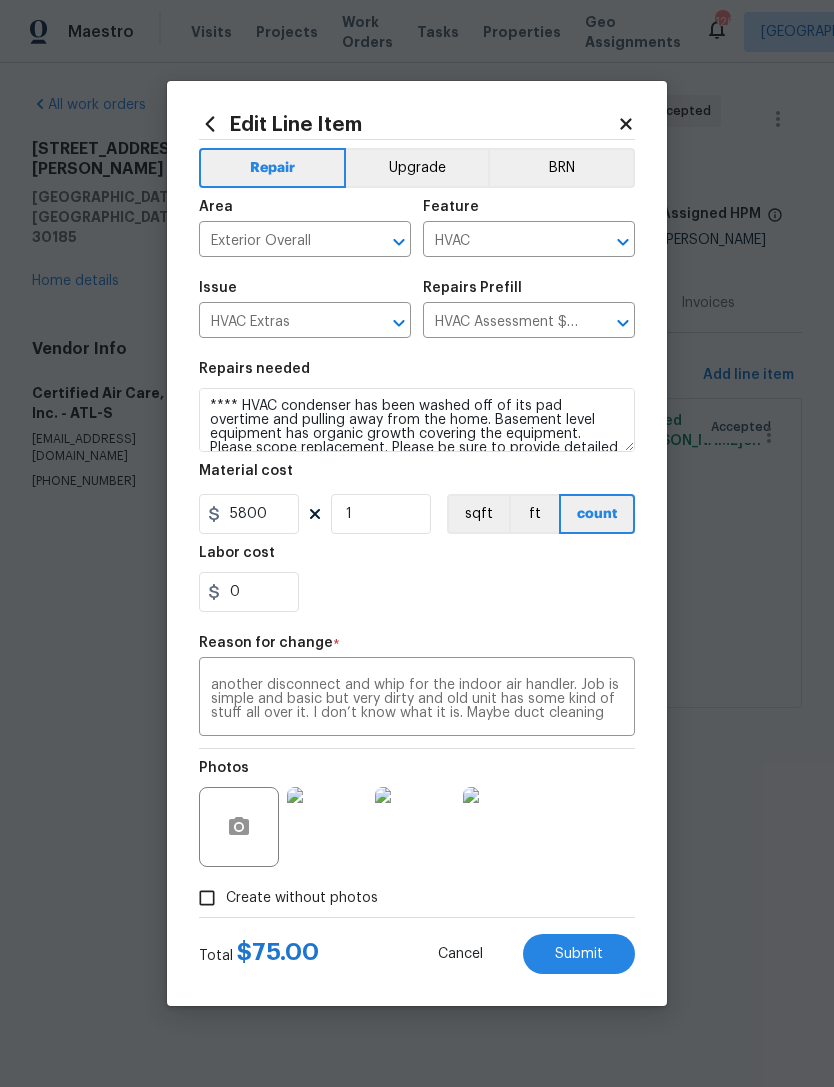 click on "0" at bounding box center (417, 592) 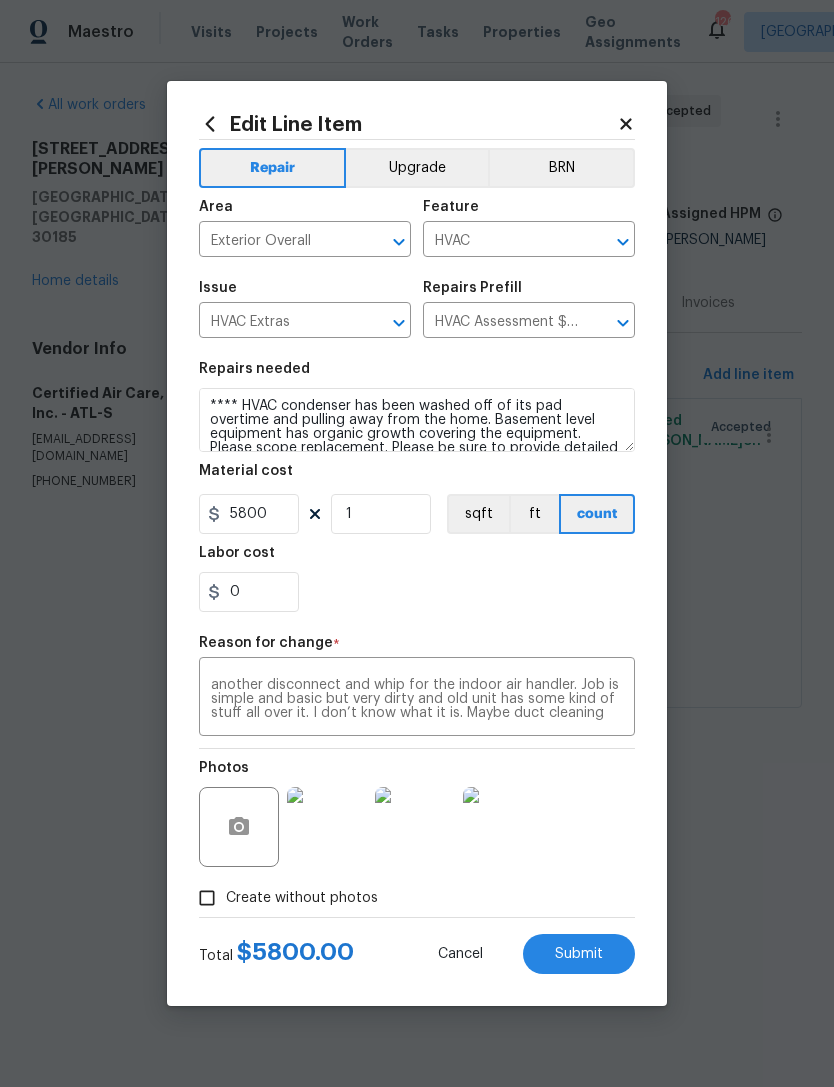 click on "Submit" at bounding box center (579, 954) 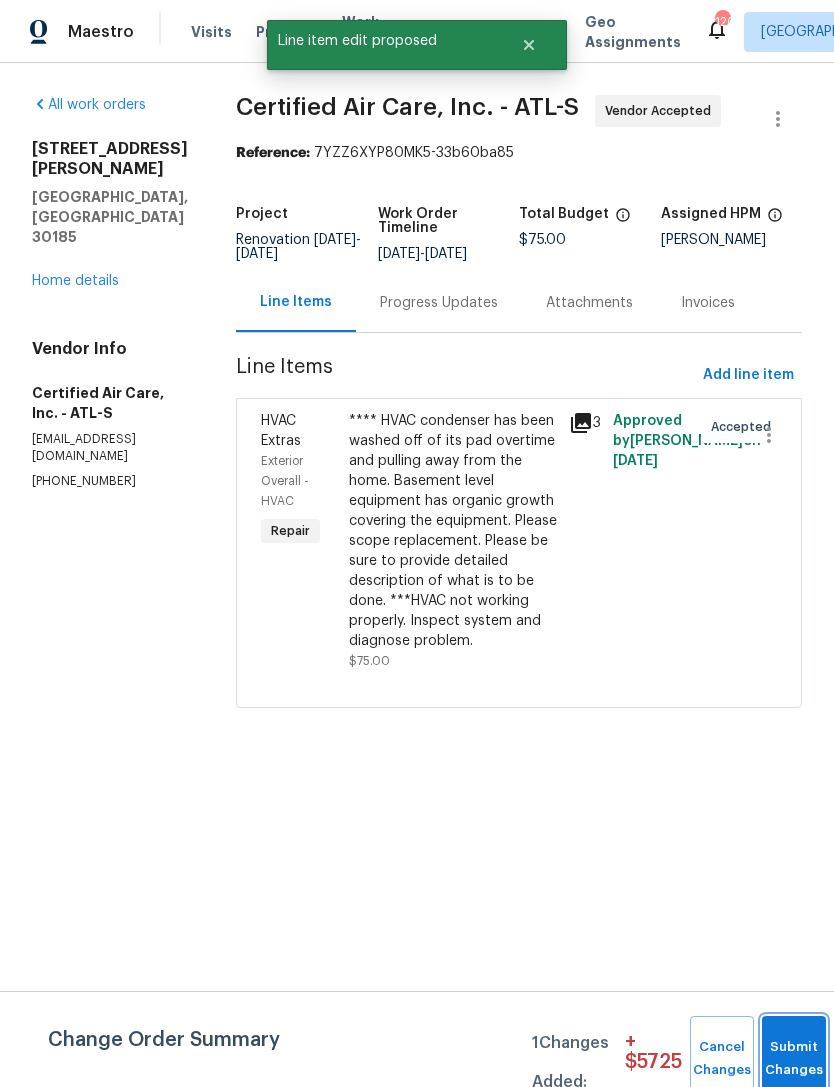 click on "Submit Changes" at bounding box center (794, 1059) 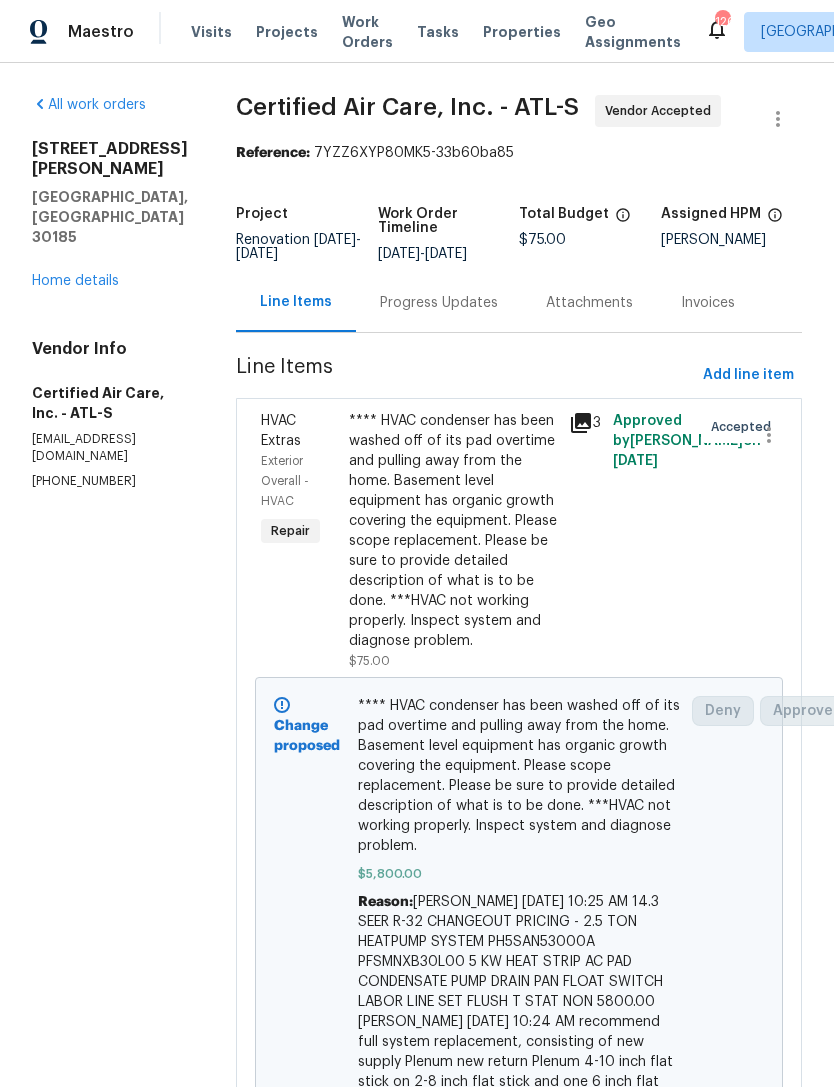 scroll, scrollTop: 0, scrollLeft: 0, axis: both 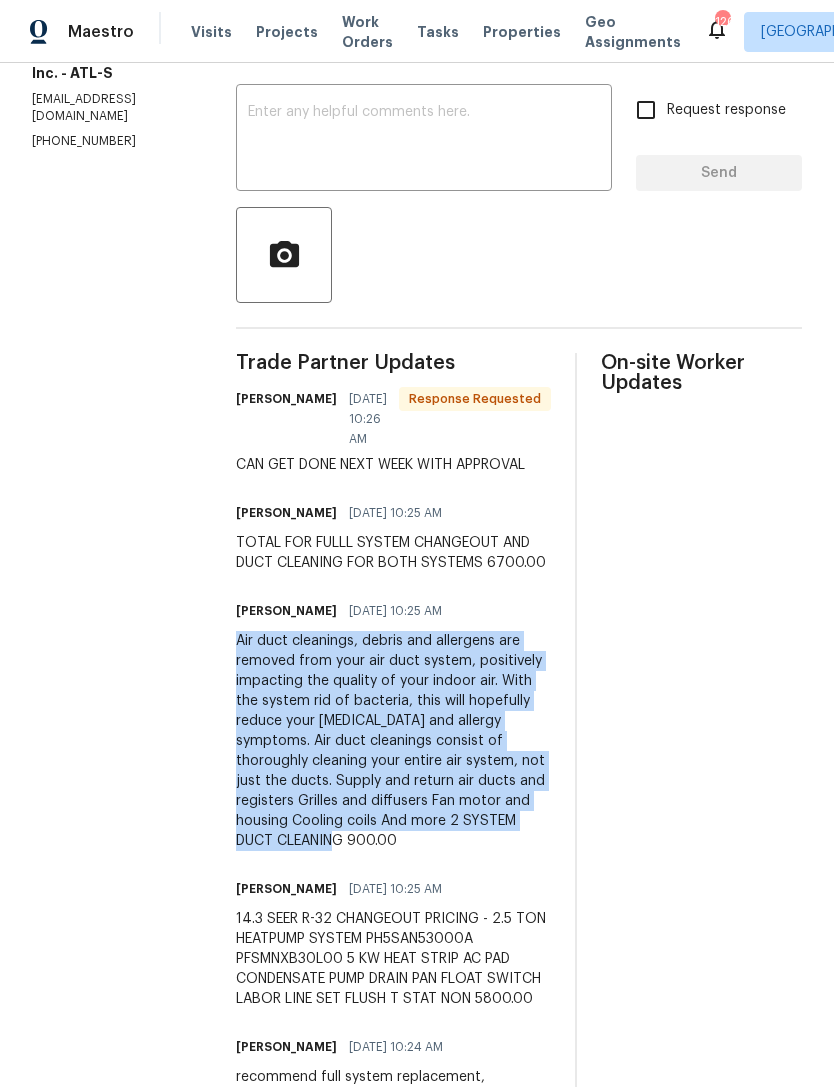 copy on "Air duct cleanings, debris and allergens are removed from your air duct system, positively impacting the quality of your indoor air. With the system rid of bacteria, this will hopefully reduce your asthma and allergy symptoms. Air duct cleanings consist of thoroughly cleaning your entire air system, not just the ducts.
Supply and return air ducts and registers
Grilles and diffusers
Fan motor and housing
Cooling coils
And more
2 SYSTEM DUCT CLEANING 900.00" 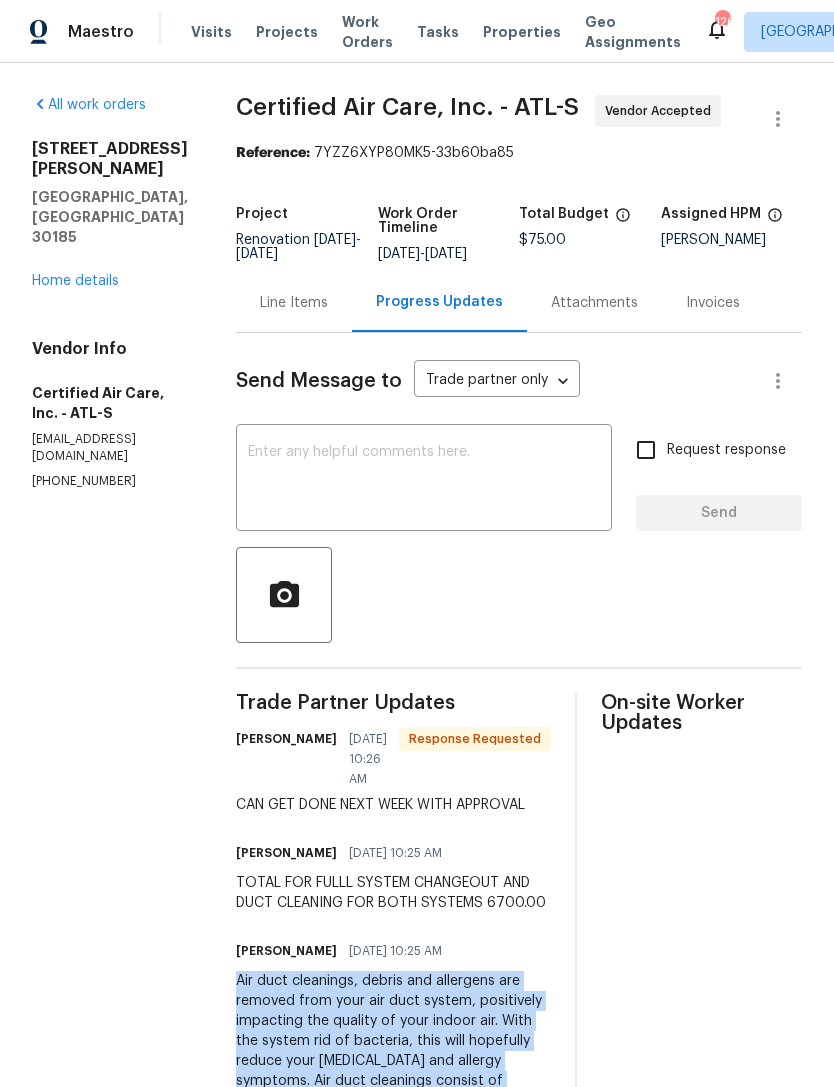 scroll, scrollTop: 0, scrollLeft: 0, axis: both 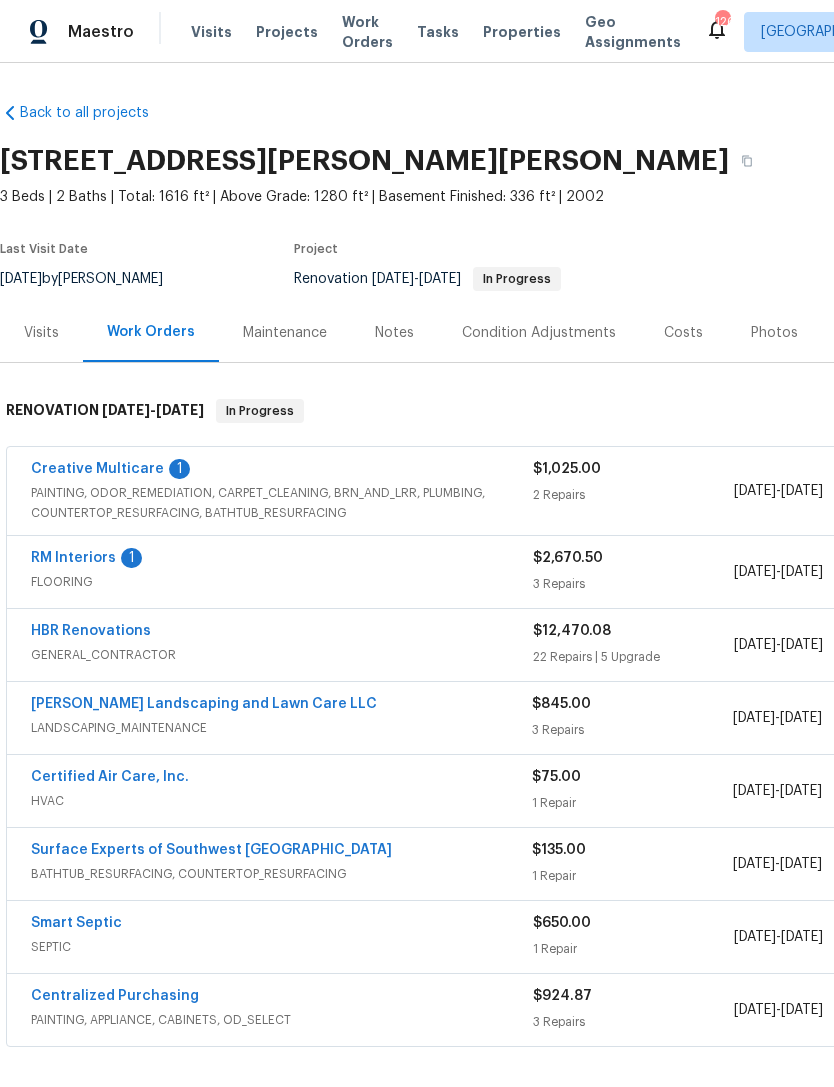 click on "HVAC" at bounding box center (281, 801) 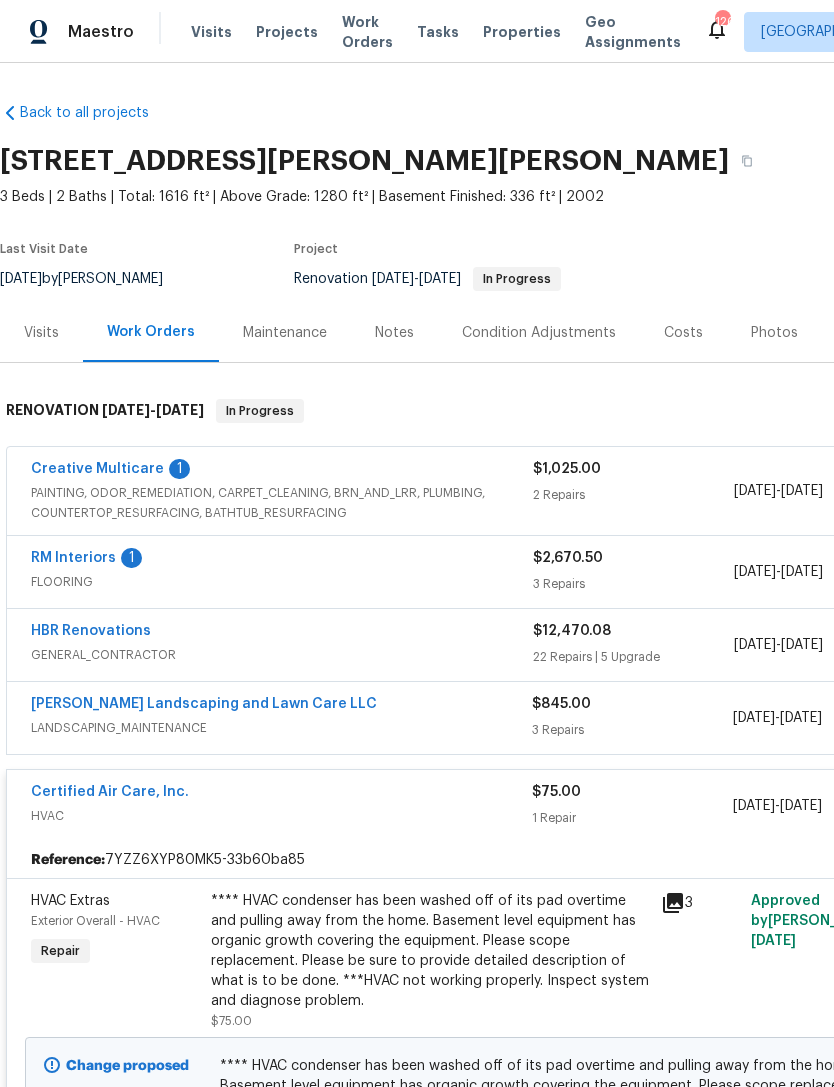 click on "Certified Air Care, Inc." at bounding box center (110, 792) 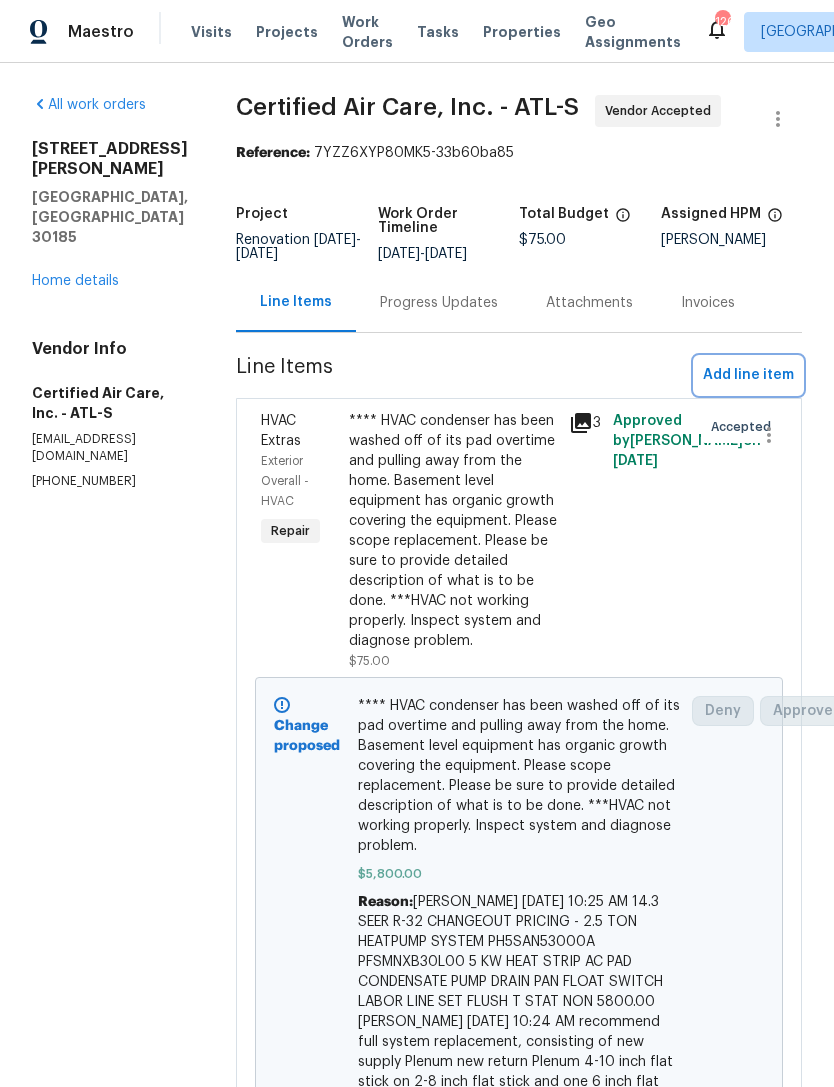 click on "Add line item" at bounding box center [748, 375] 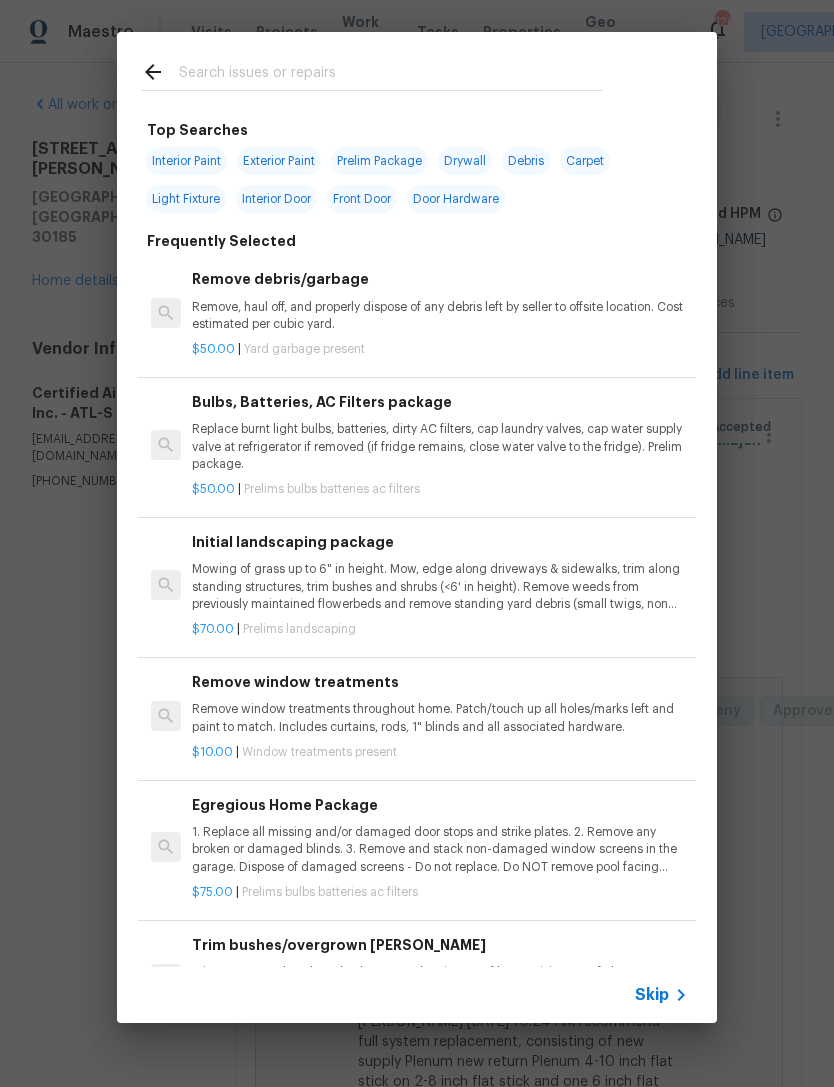 click at bounding box center [372, 71] 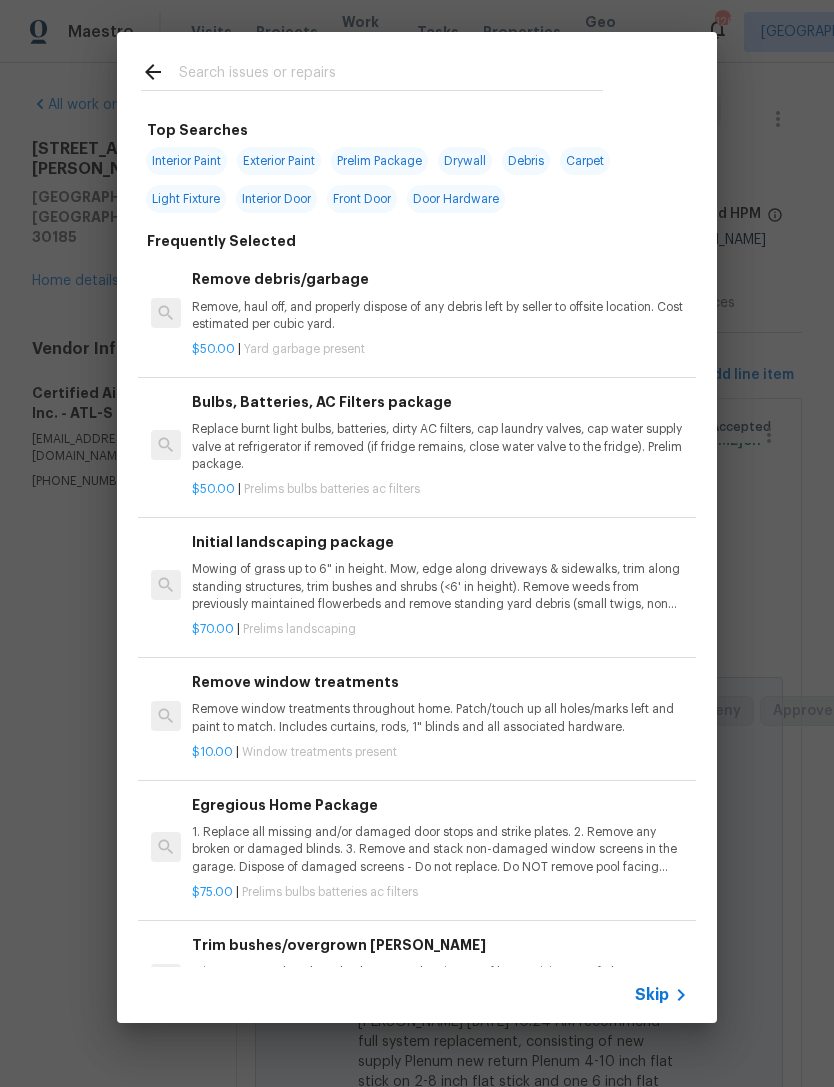 click at bounding box center [391, 75] 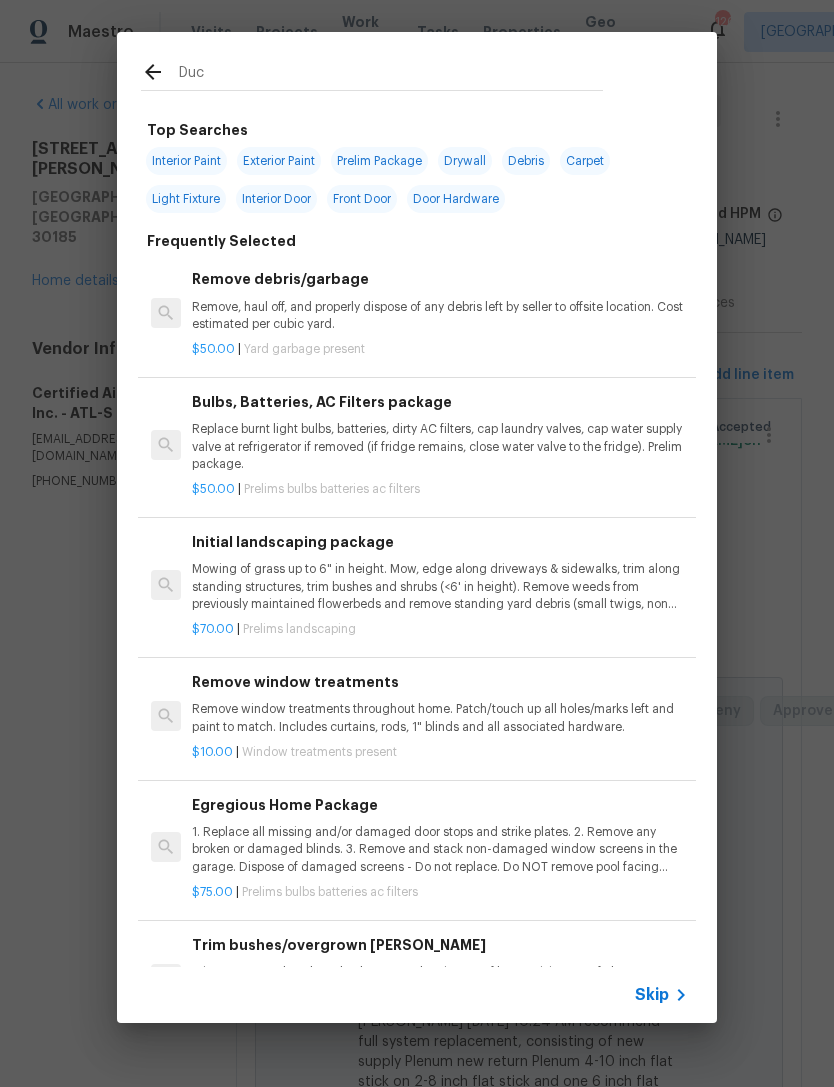 type on "Duct" 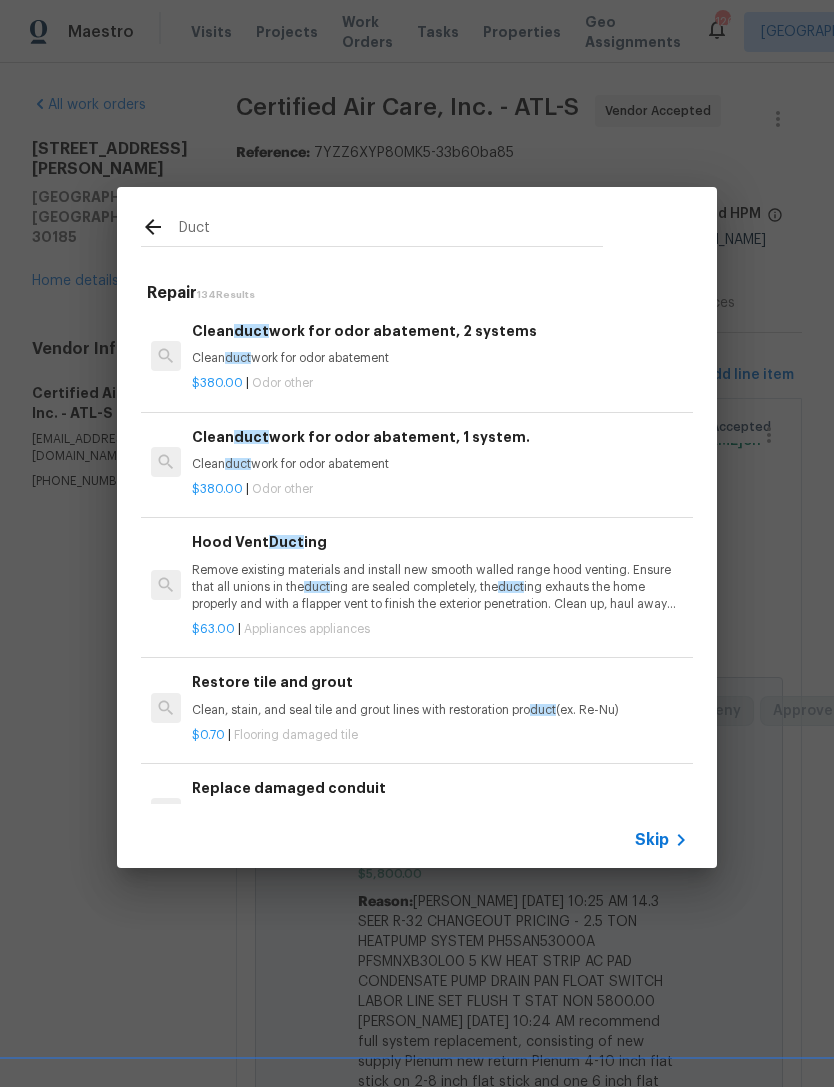 click on "Clean  duct work for odor abatement" at bounding box center (440, 358) 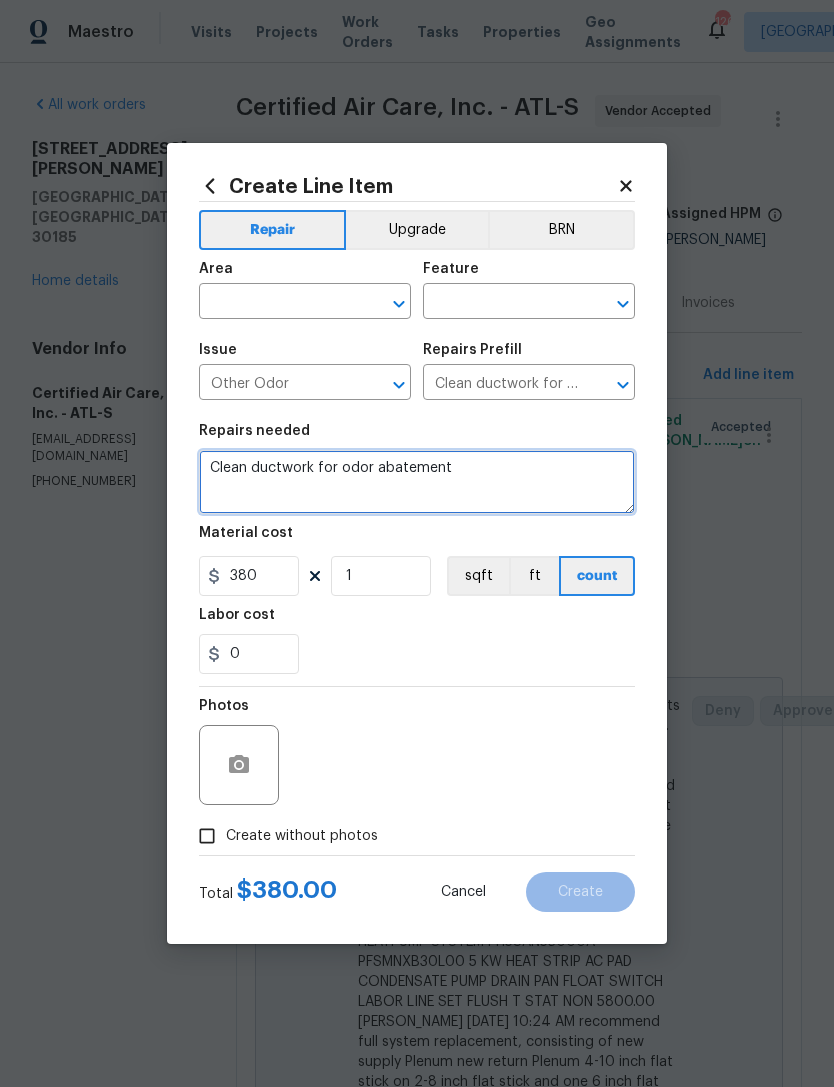 click on "Clean ductwork for odor abatement" at bounding box center (417, 482) 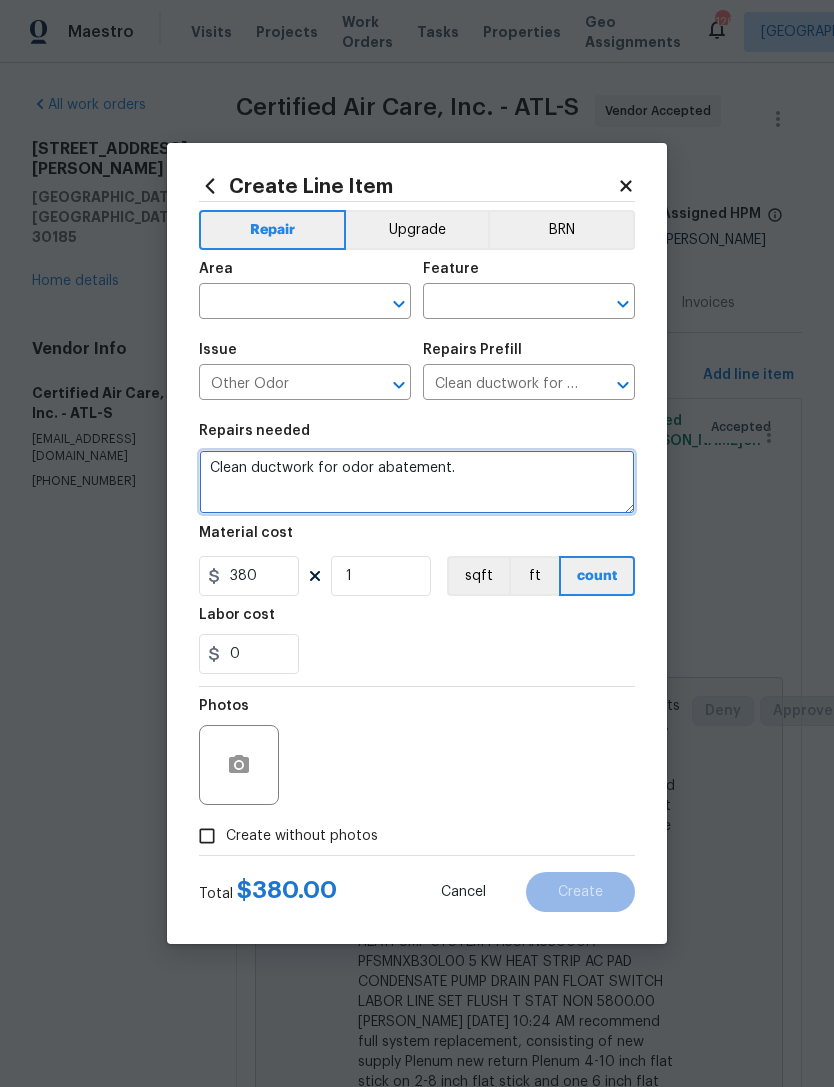 click on "Clean ductwork for odor abatement." at bounding box center [417, 482] 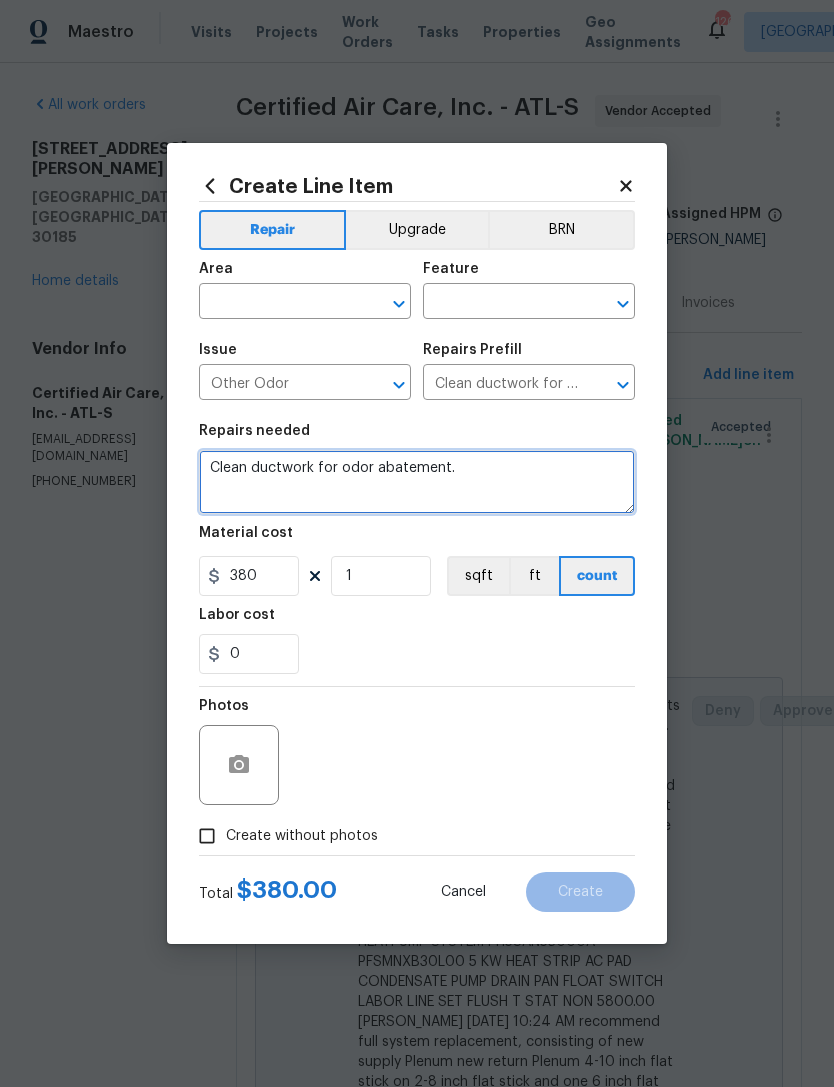 click on "Clean ductwork for odor abatement." at bounding box center [417, 482] 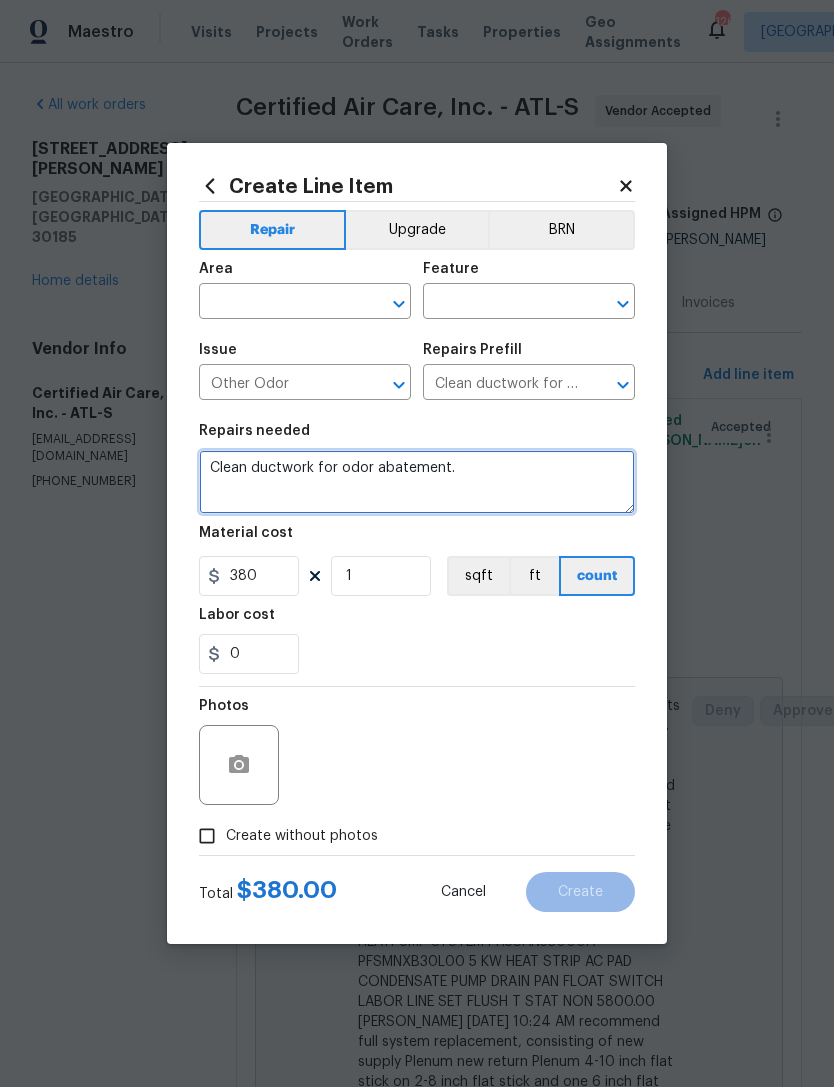 click on "Clean ductwork for odor abatement." at bounding box center [417, 482] 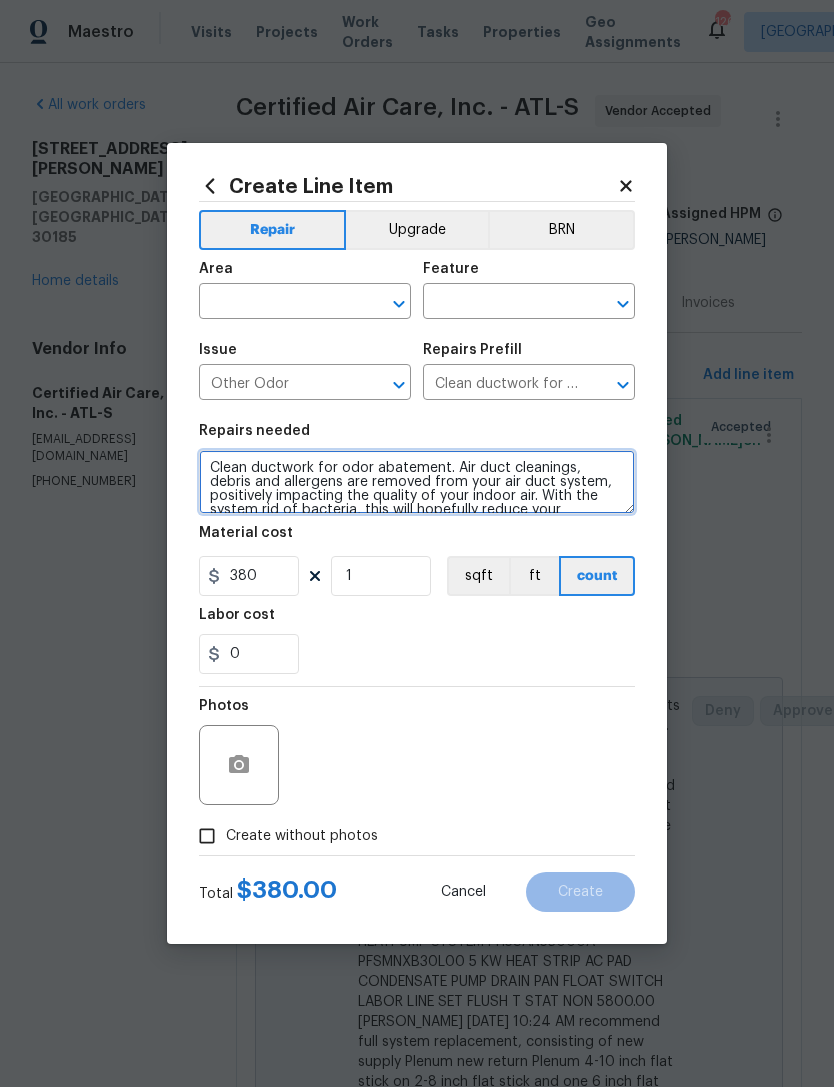 scroll, scrollTop: 84, scrollLeft: 0, axis: vertical 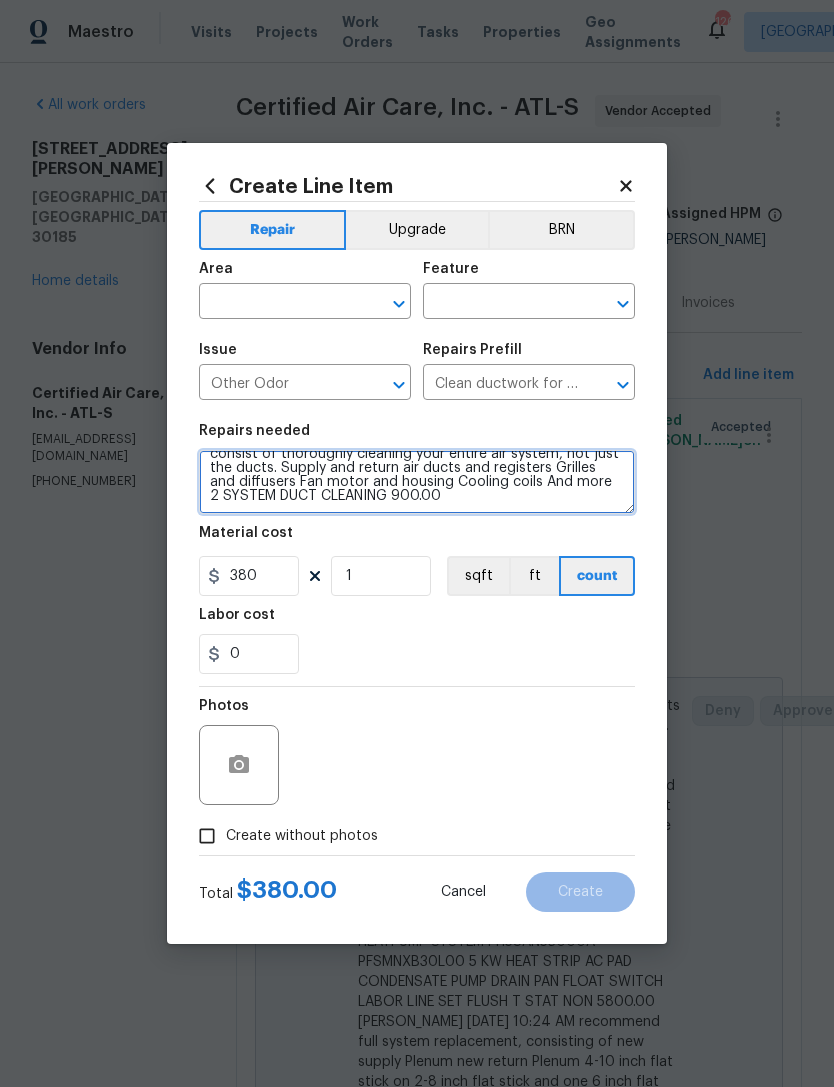 type on "Clean ductwork for odor abatement. Air duct cleanings, debris and allergens are removed from your air duct system, positively impacting the quality of your indoor air. With the system rid of bacteria, this will hopefully reduce your asthma and allergy symptoms. Air duct cleanings consist of thoroughly cleaning your entire air system, not just the ducts. Supply and return air ducts and registers Grilles and diffusers Fan motor and housing Cooling coils And more 2 SYSTEM DUCT CLEANING 900.00" 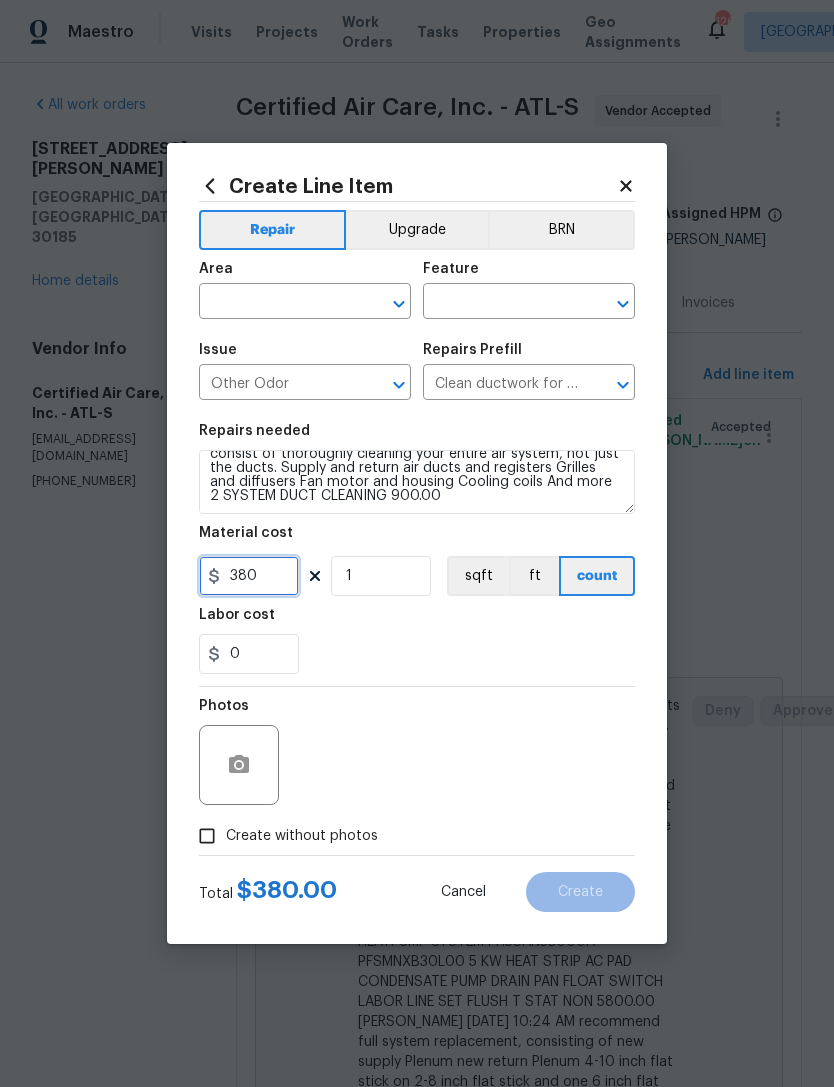click on "380" at bounding box center [249, 576] 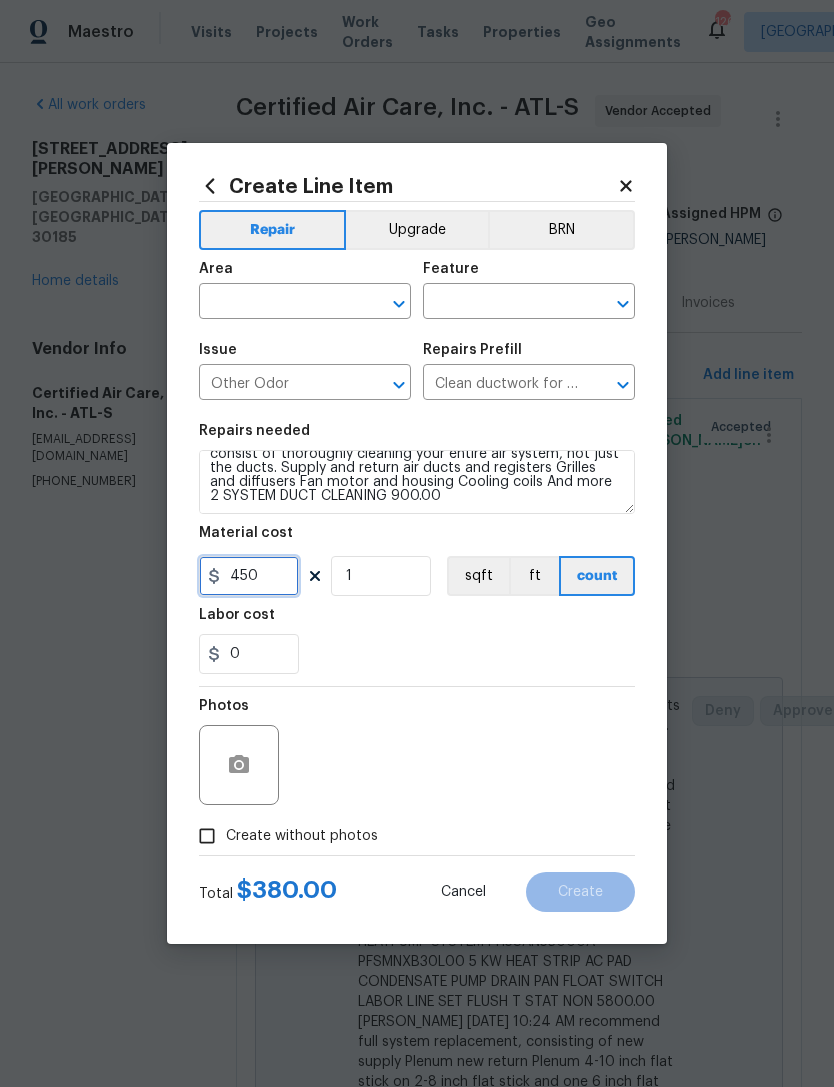 type on "450" 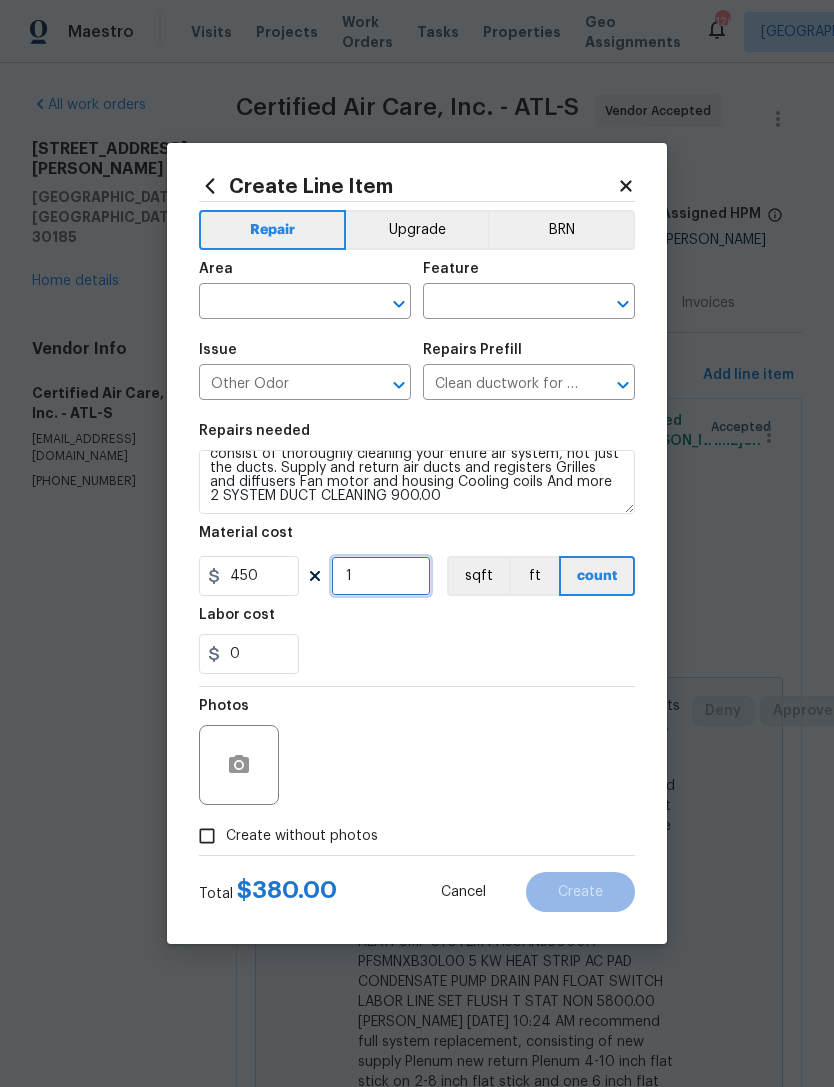 click on "1" at bounding box center (381, 576) 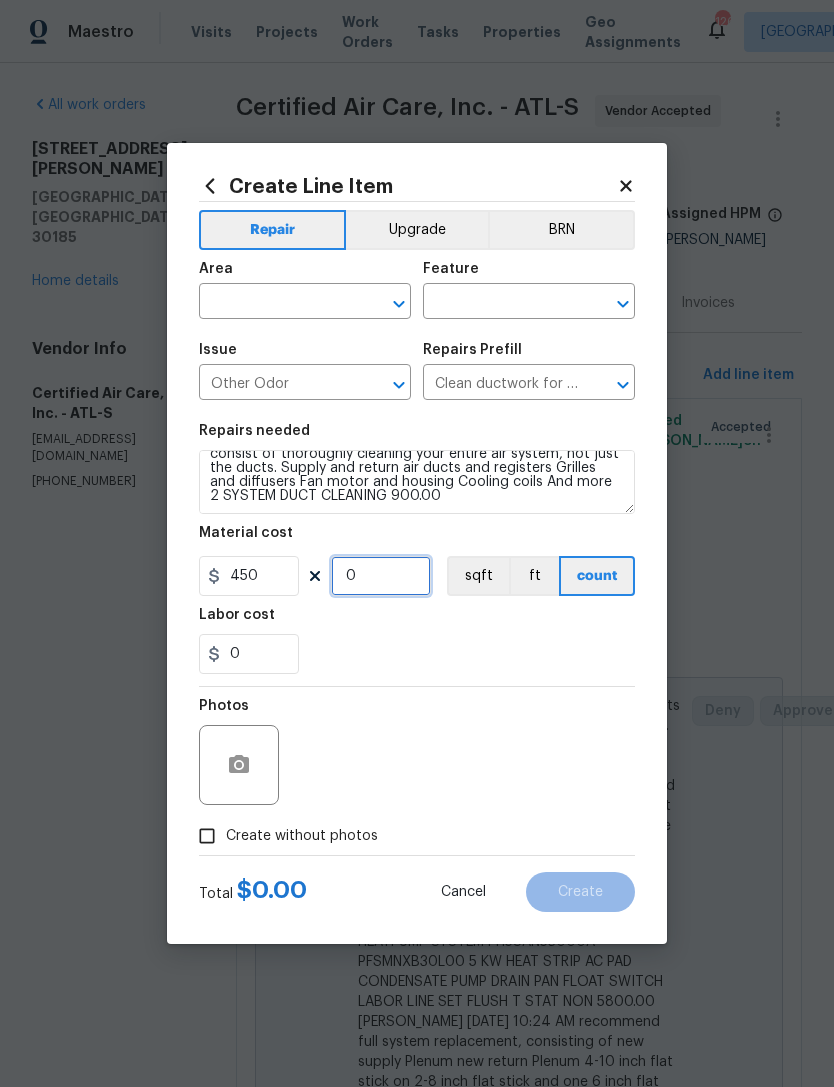 type on "2" 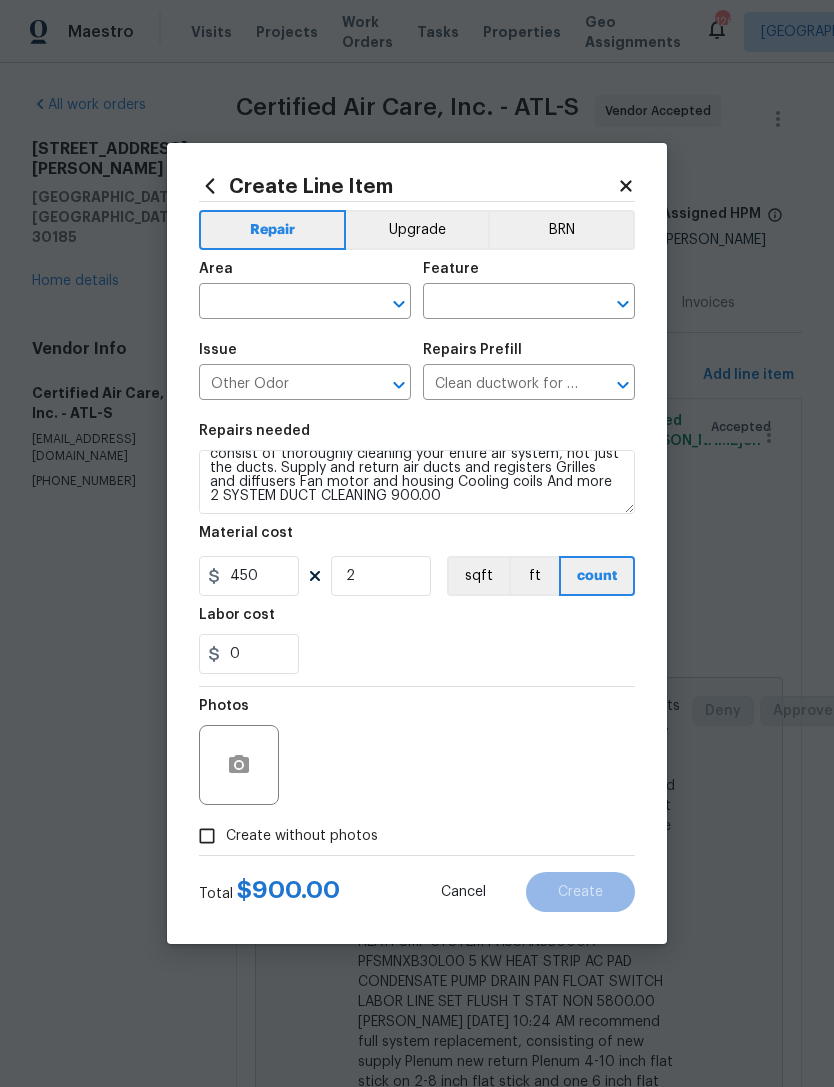 click on "0" at bounding box center [417, 654] 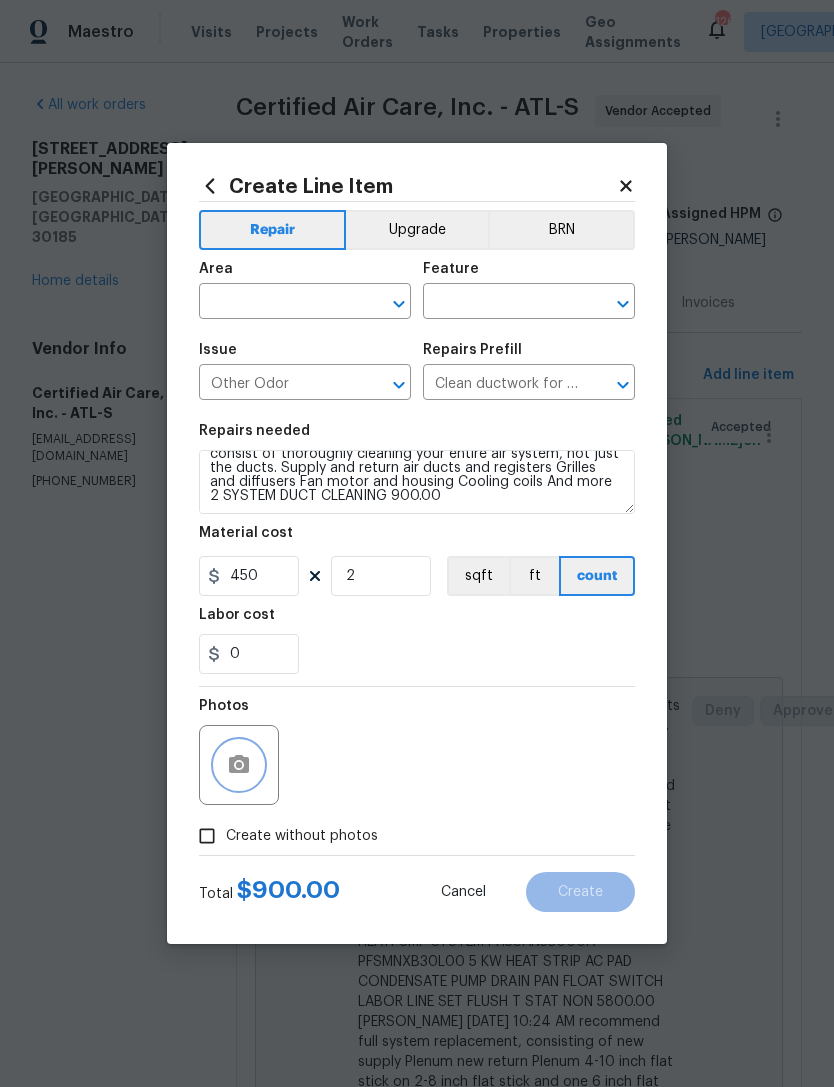 click 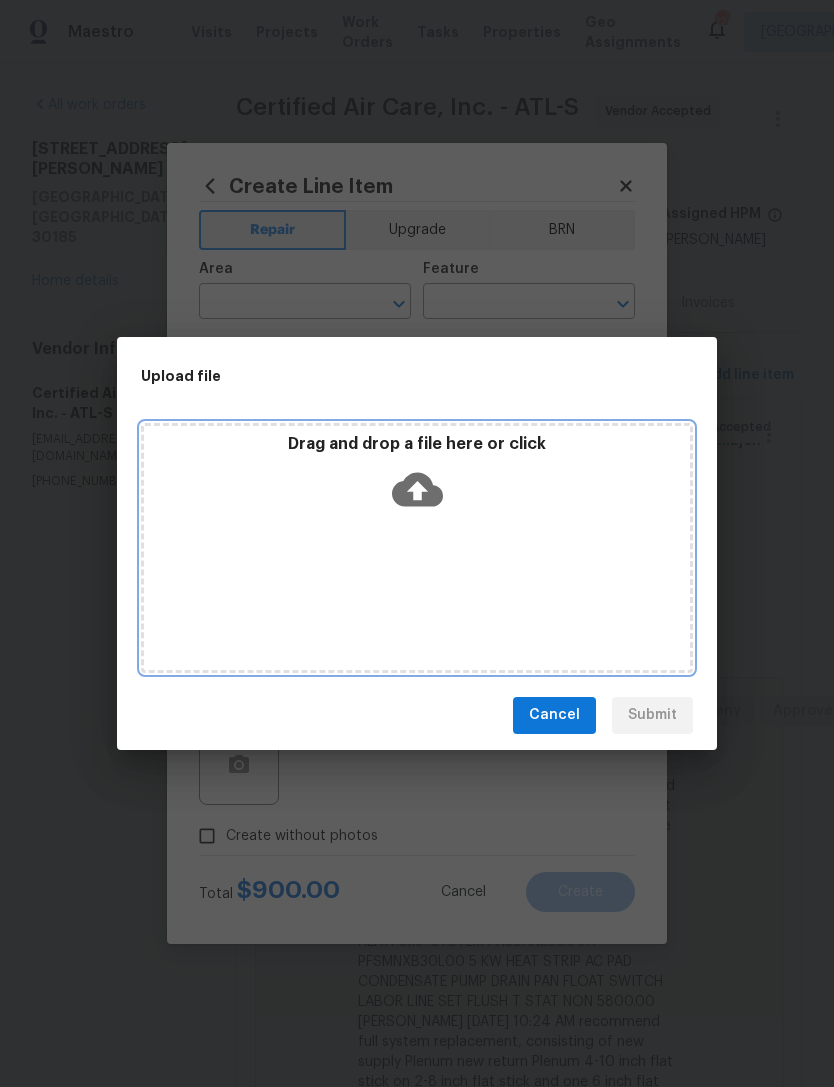click 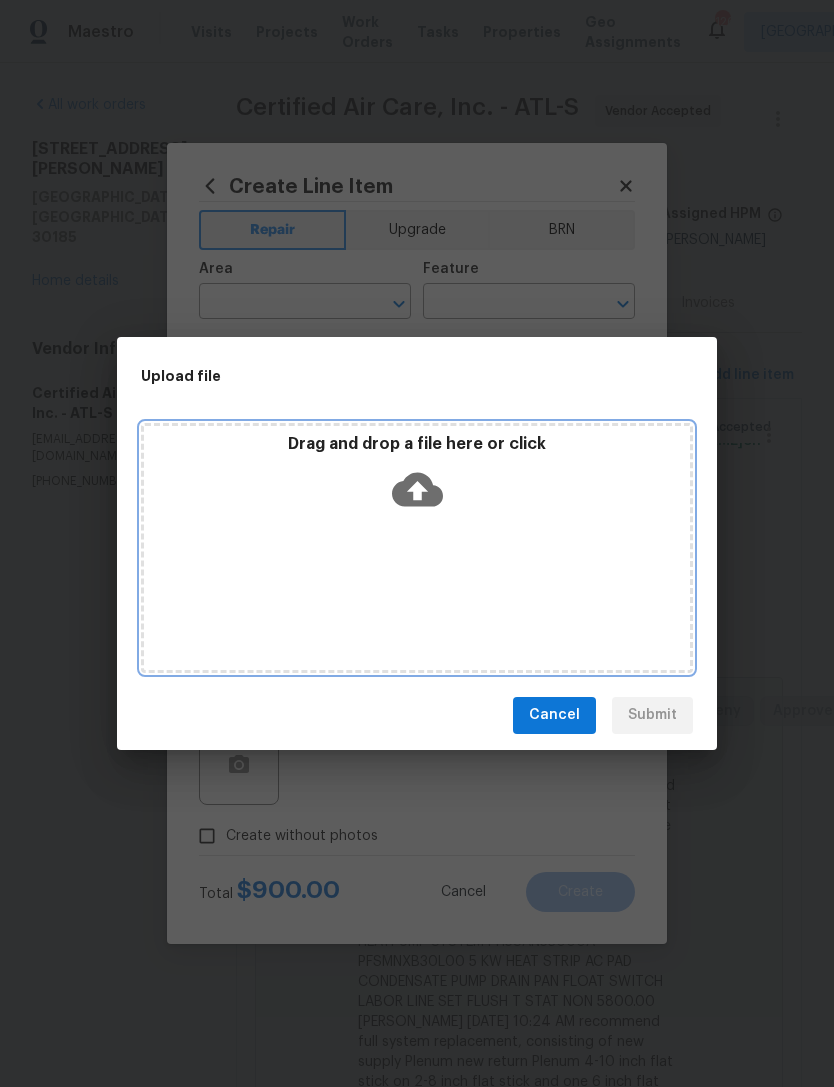 click 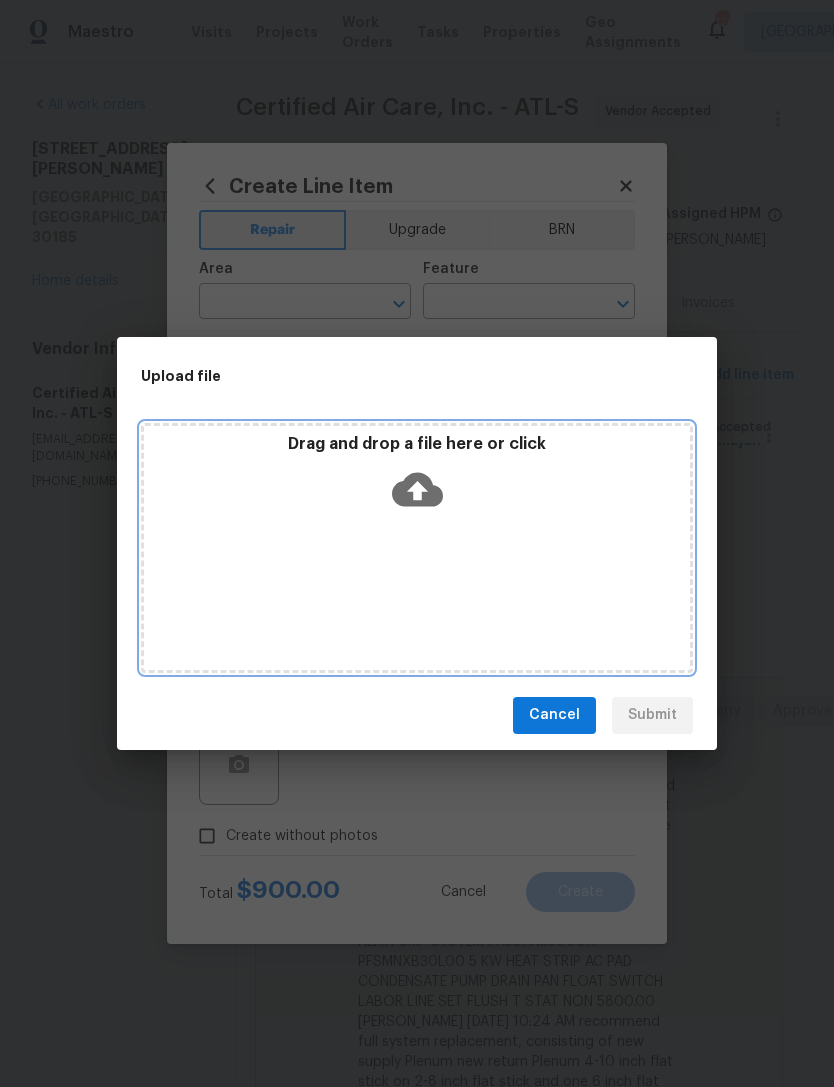 click 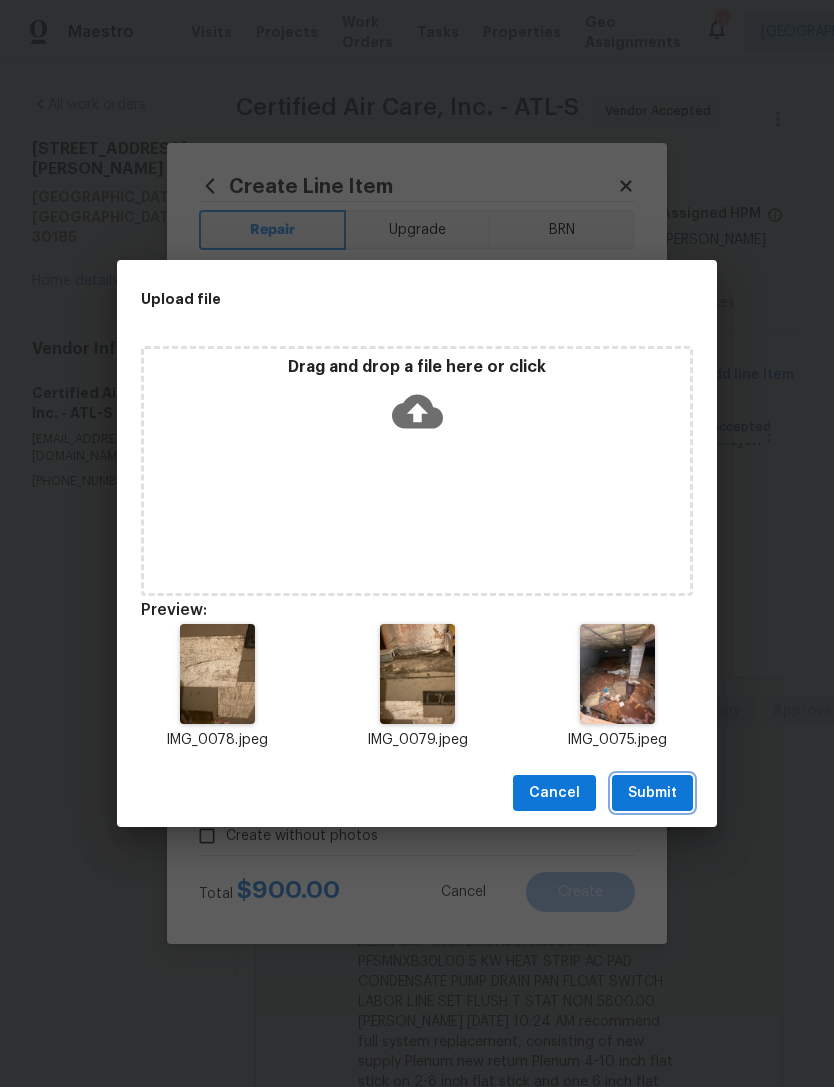 click on "Submit" at bounding box center [652, 793] 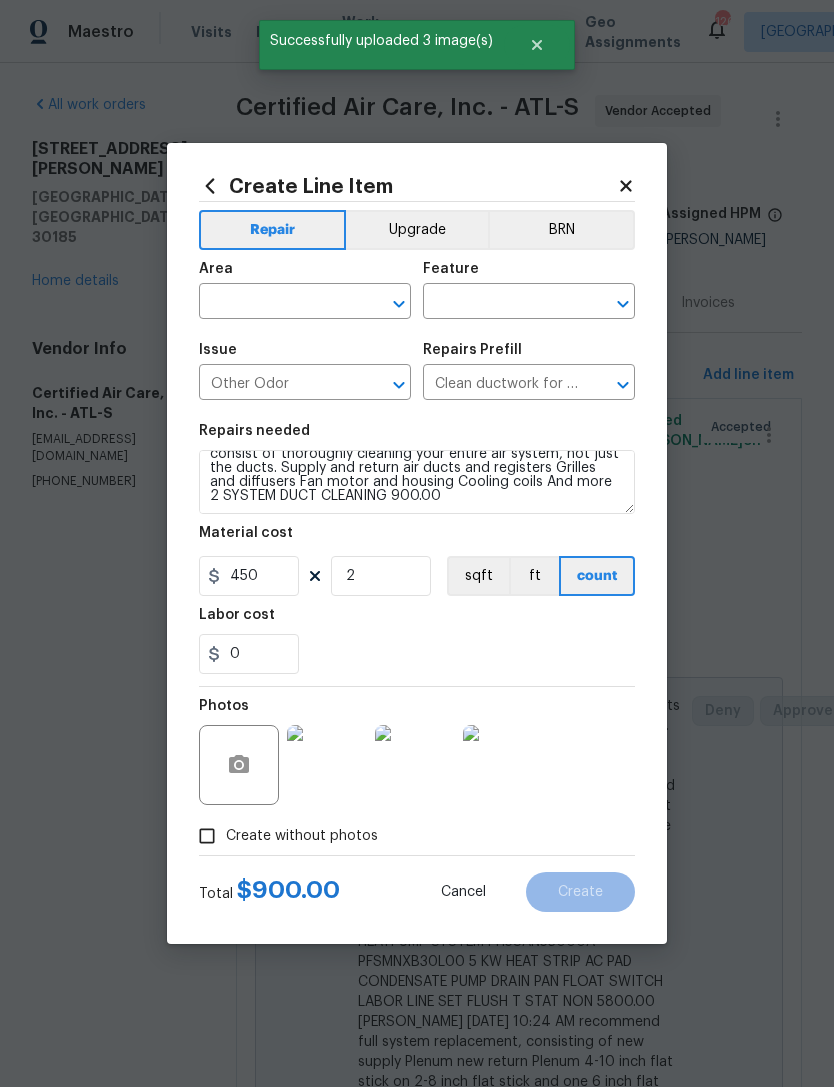 click at bounding box center (277, 303) 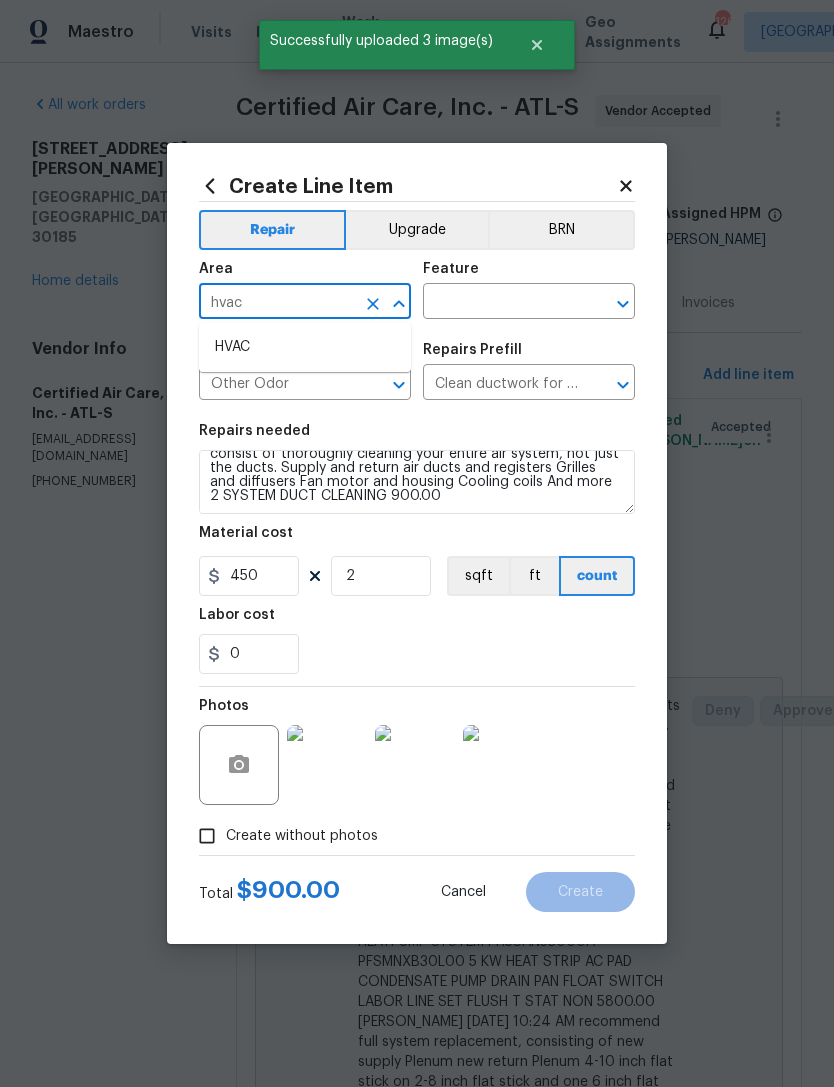 click on "HVAC" at bounding box center [305, 347] 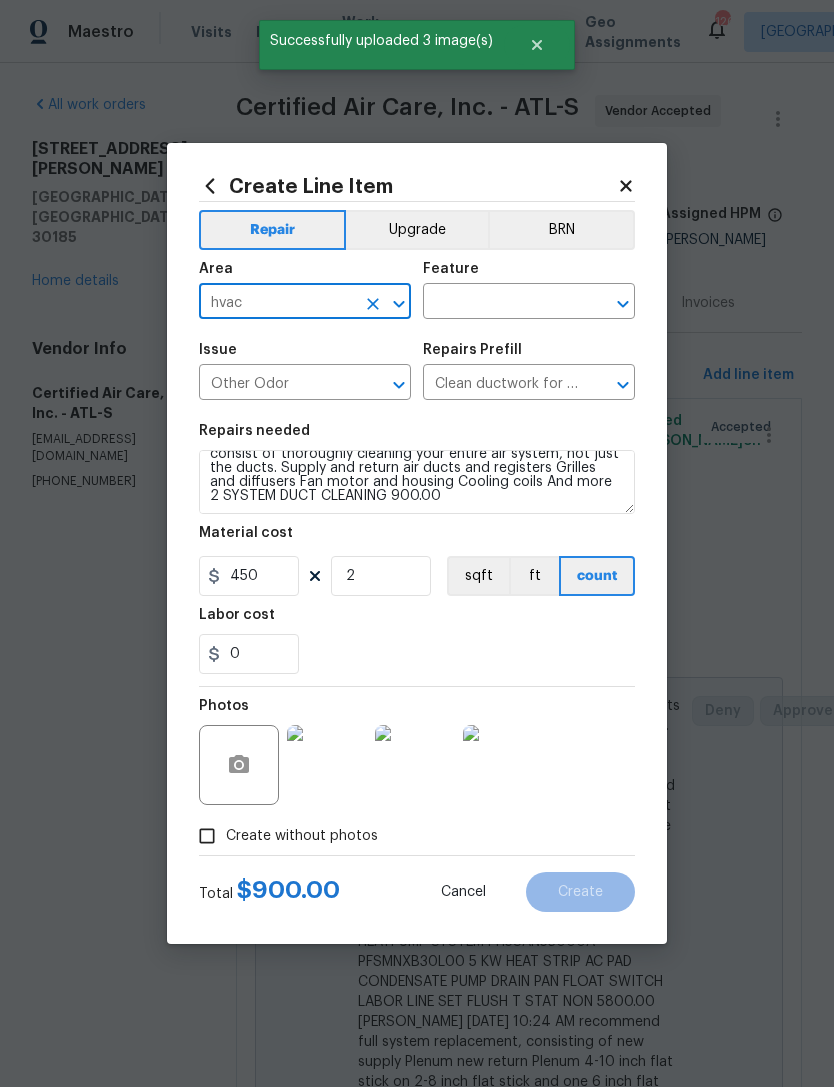 type on "HVAC" 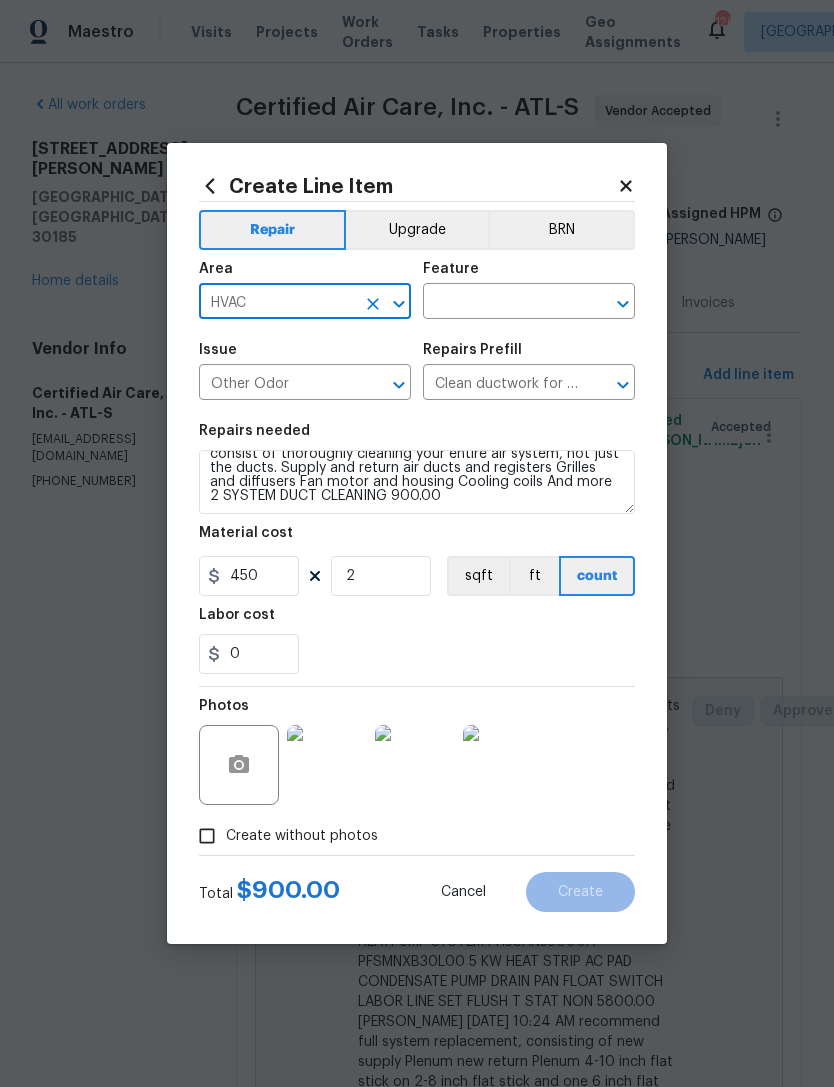 click at bounding box center (501, 303) 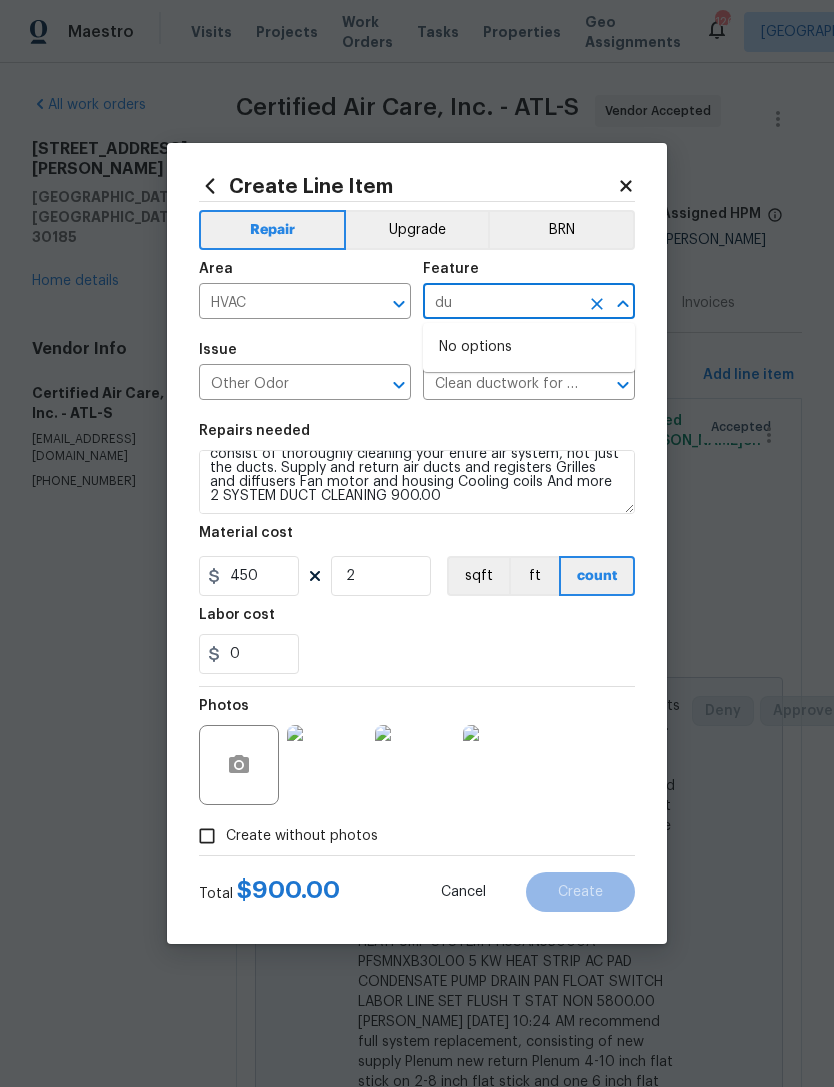 type on "d" 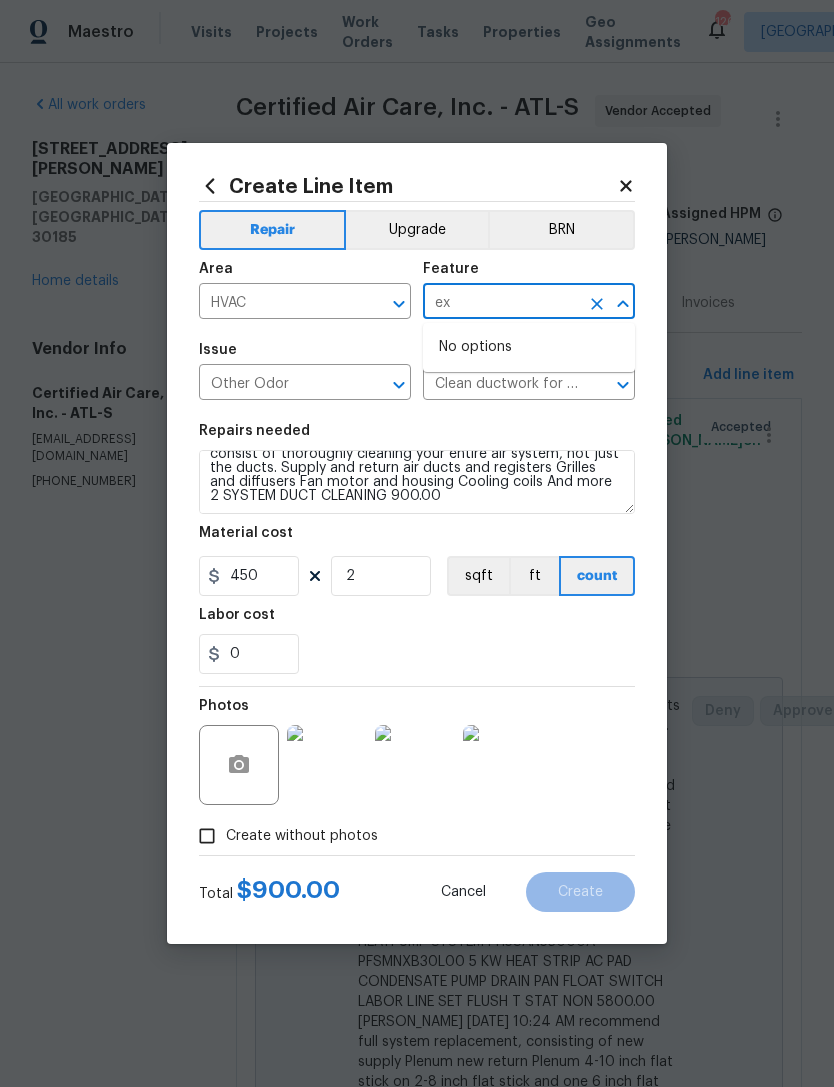 type on "e" 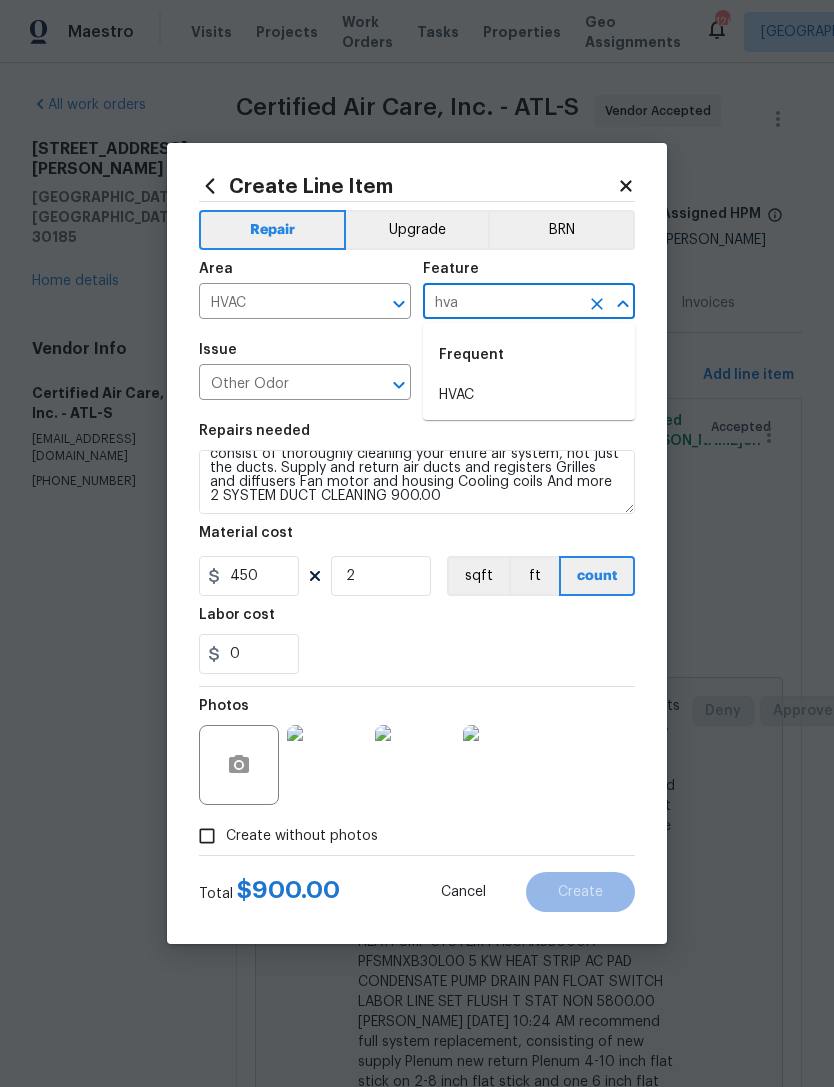 click on "HVAC" at bounding box center [529, 395] 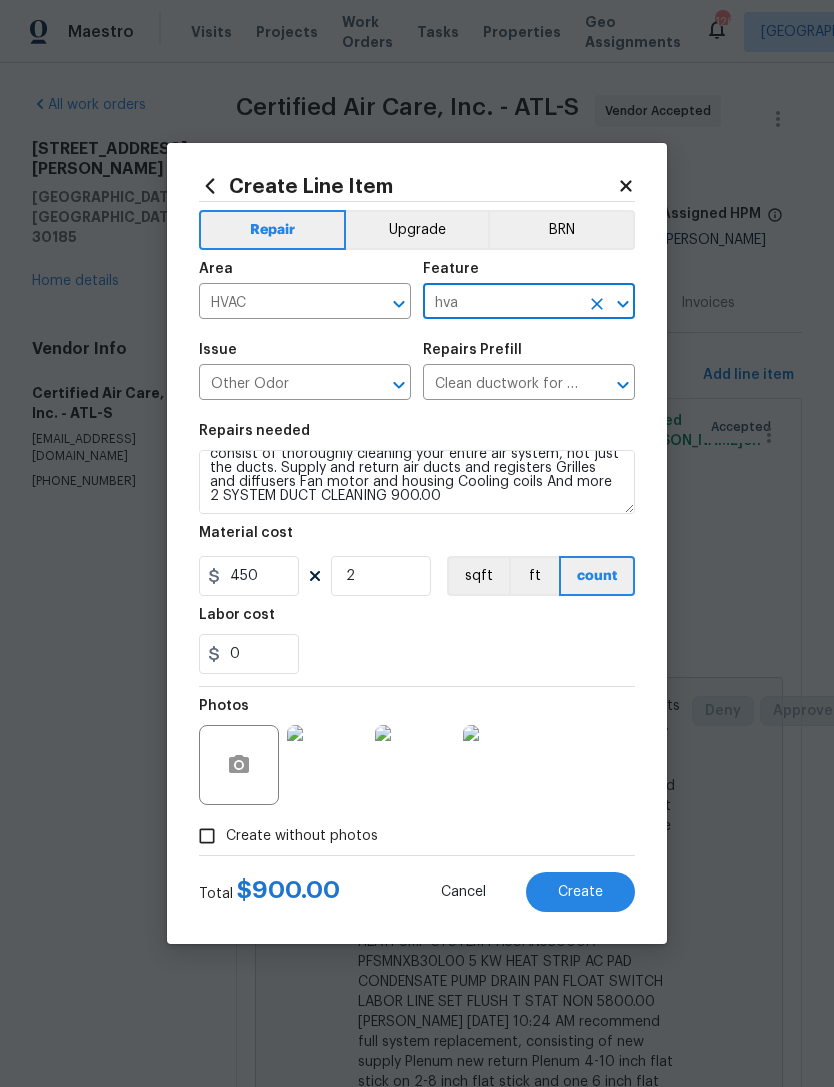 type on "HVAC" 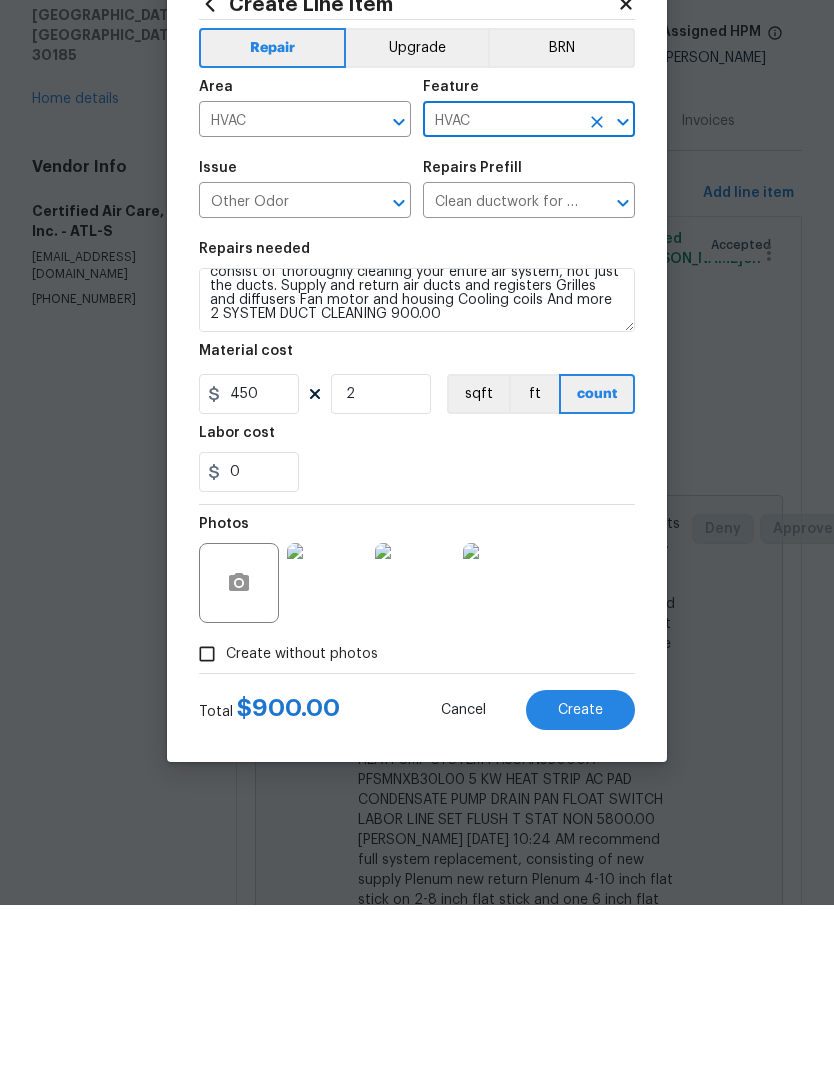 scroll, scrollTop: 64, scrollLeft: 0, axis: vertical 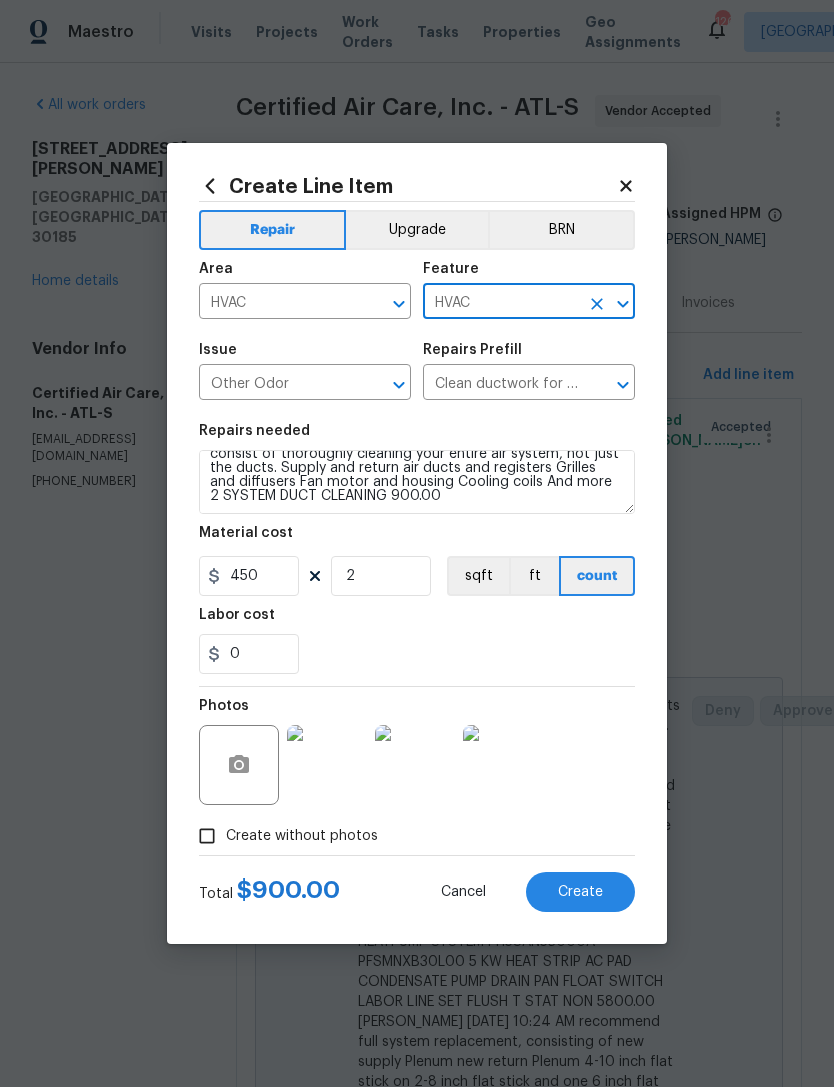 click on "Create" at bounding box center [580, 892] 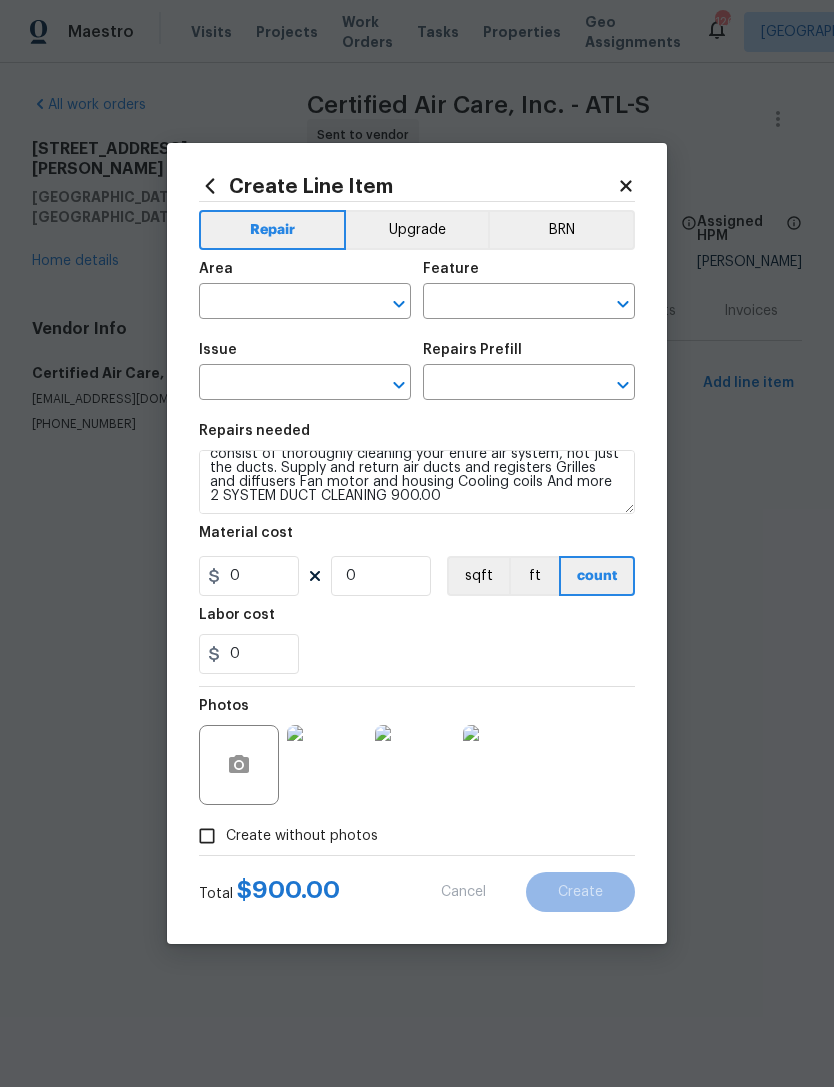scroll, scrollTop: 0, scrollLeft: 0, axis: both 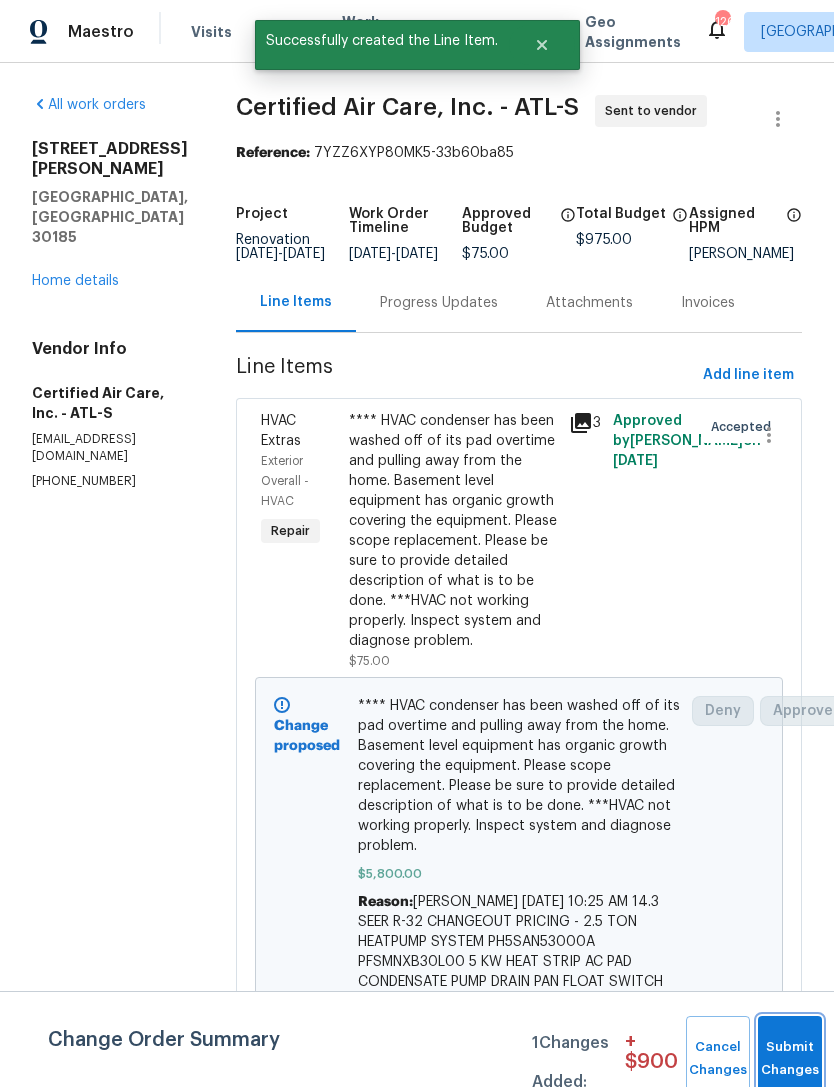 click on "Submit Changes" at bounding box center (790, 1059) 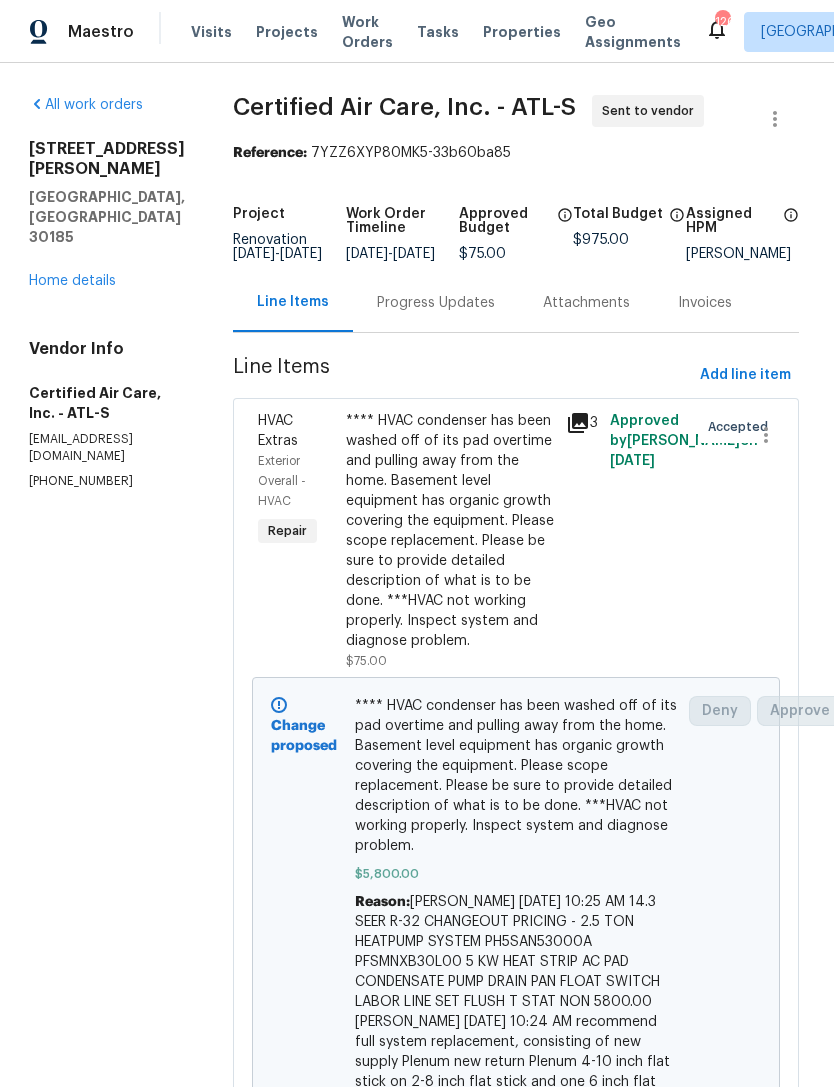 scroll, scrollTop: 0, scrollLeft: 2, axis: horizontal 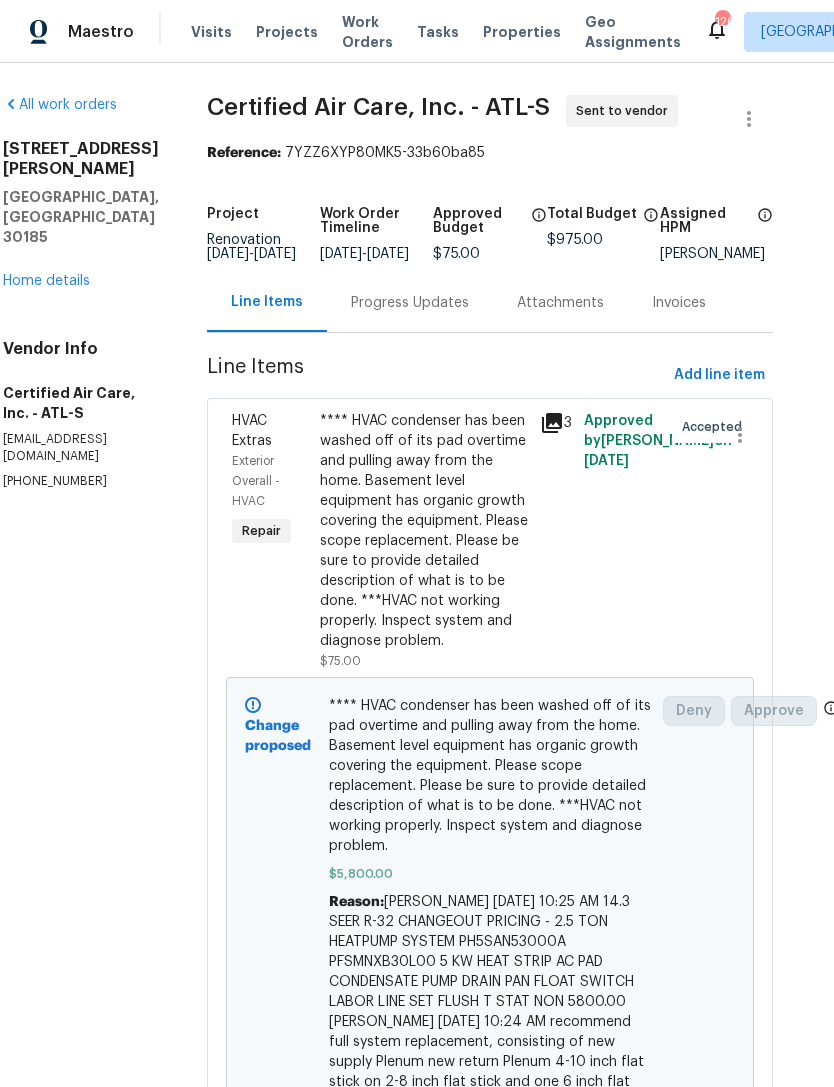 click on "Progress Updates" at bounding box center (410, 303) 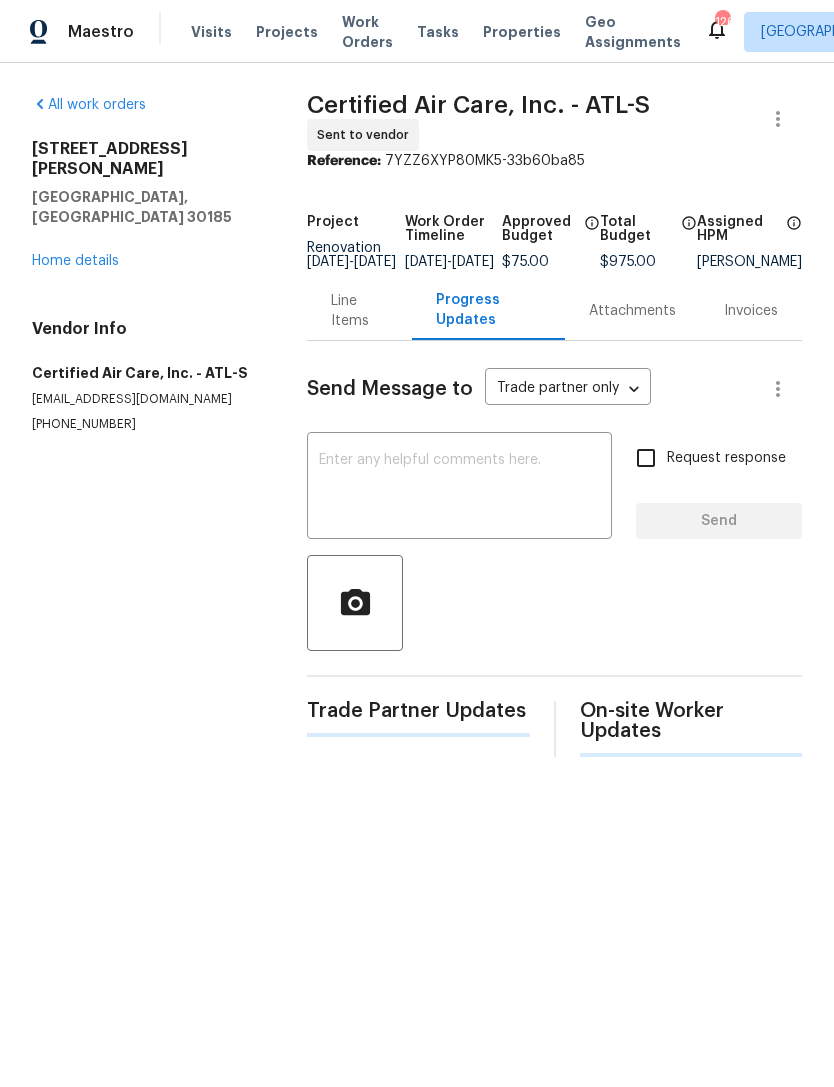 scroll, scrollTop: 0, scrollLeft: 0, axis: both 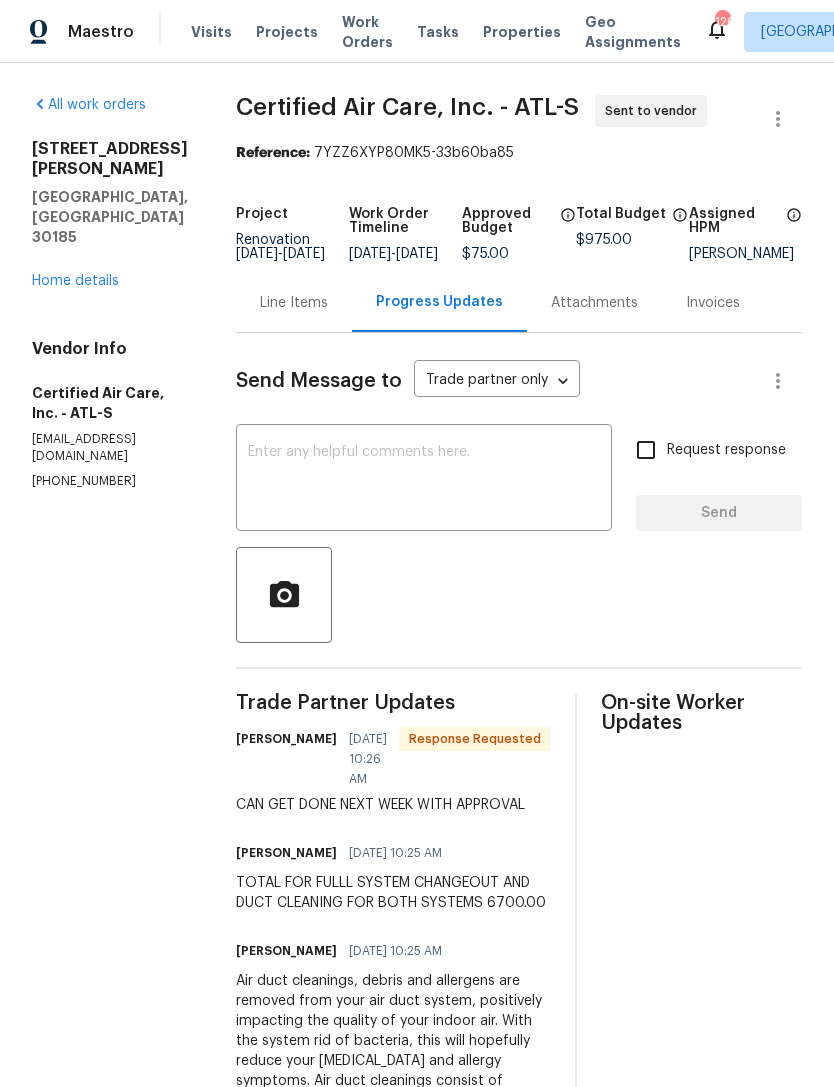 click at bounding box center (424, 480) 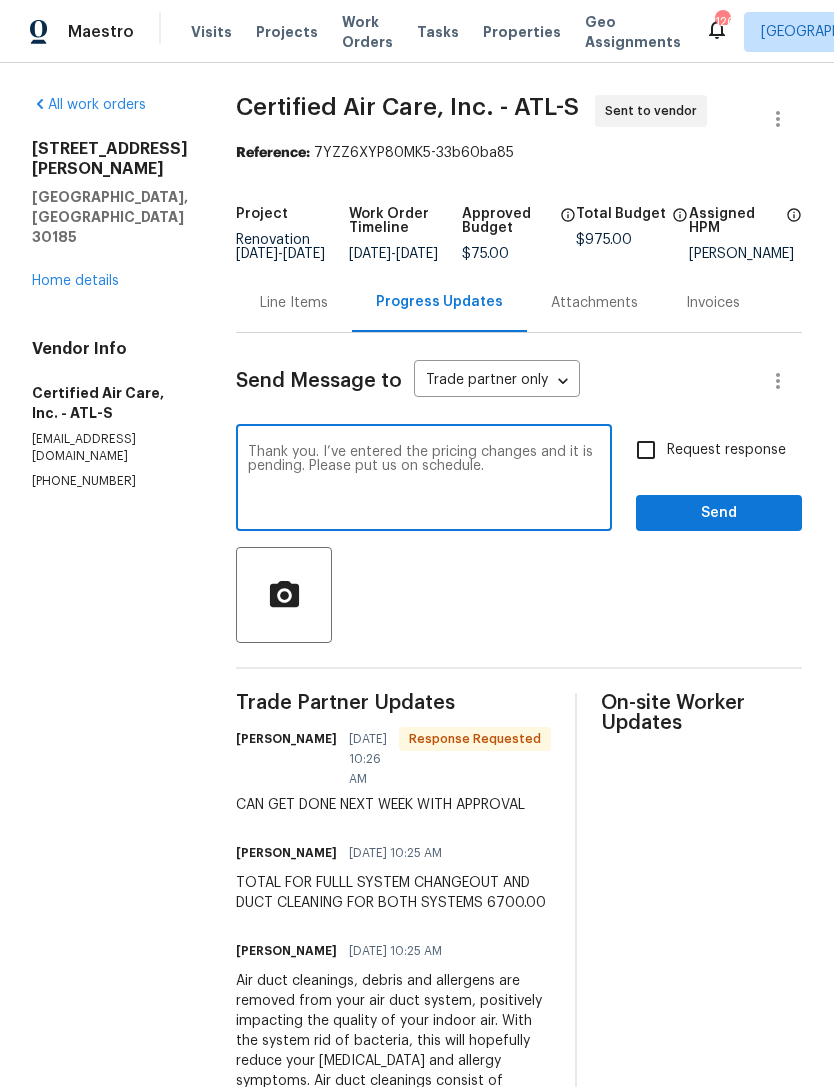 type on "Thank you. I’ve entered the pricing changes and it is pending. Please put us on schedule." 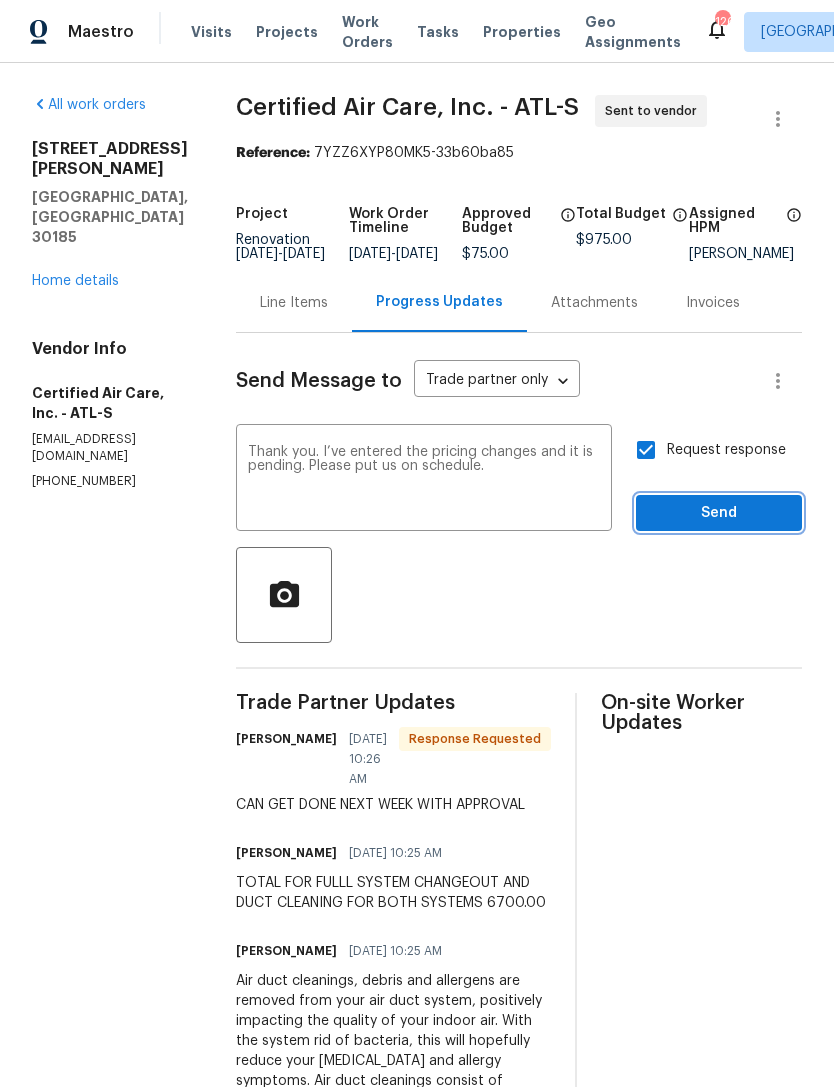 click on "Send" at bounding box center (719, 513) 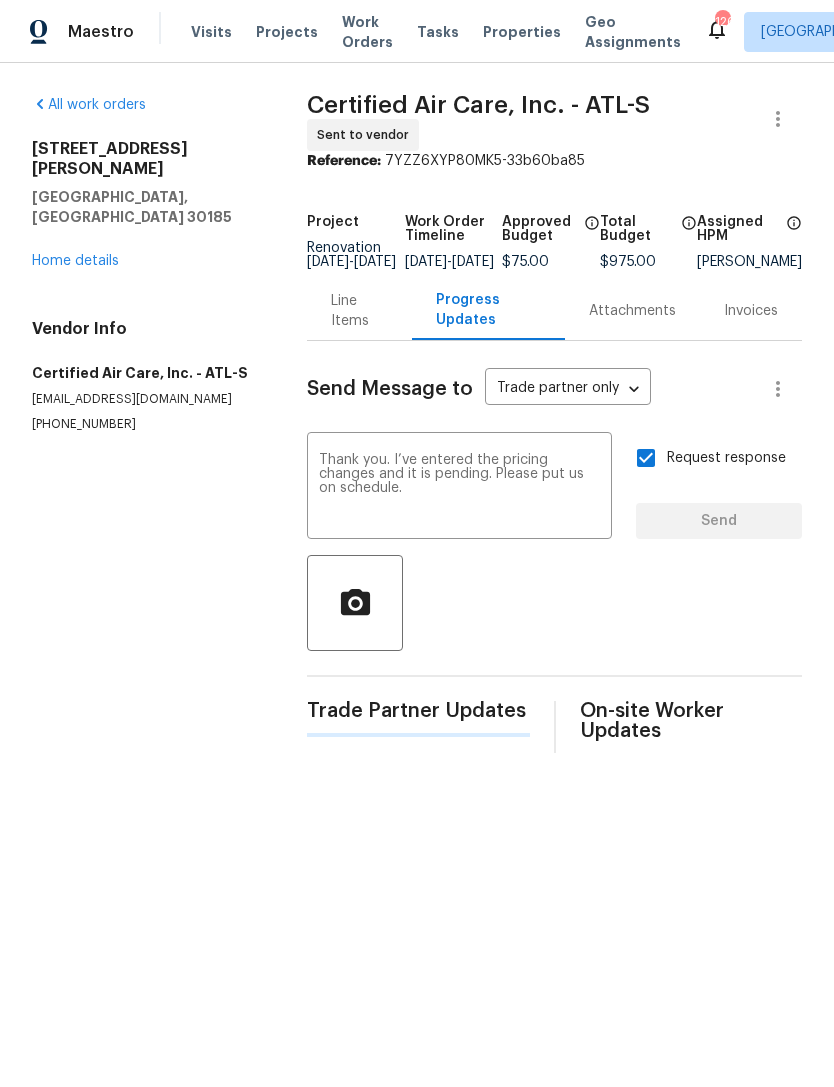 type 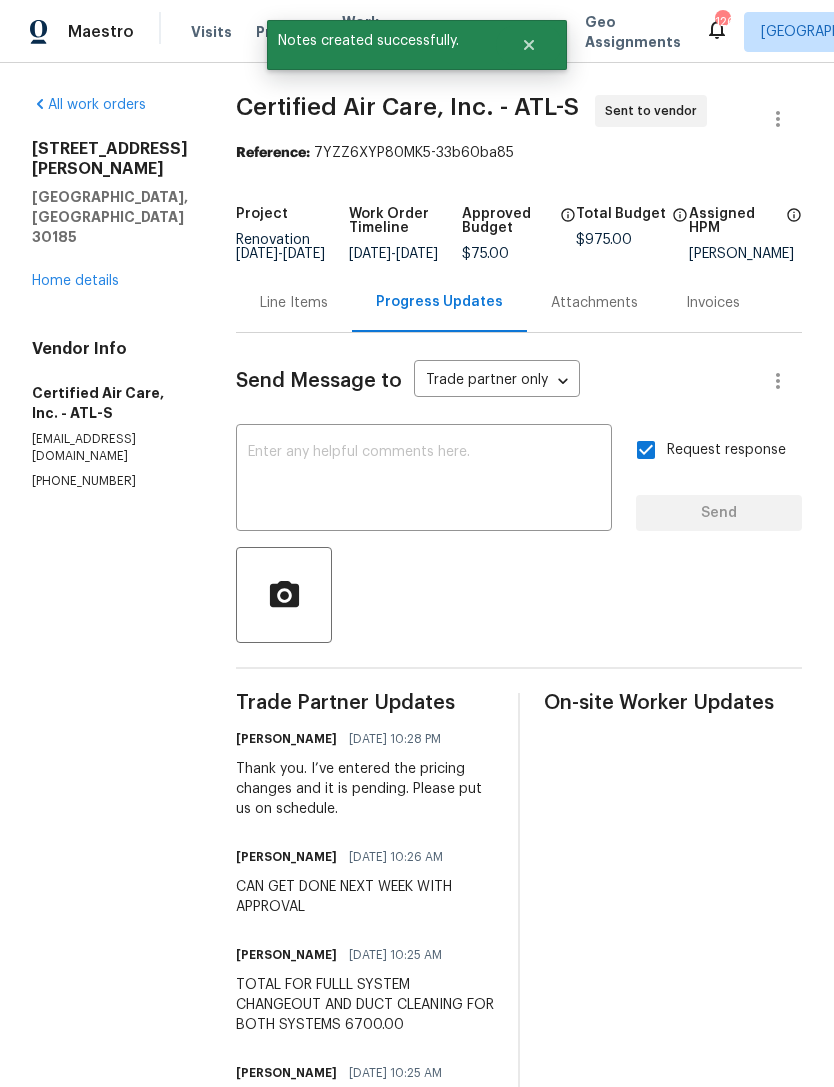 click on "Home details" at bounding box center [75, 281] 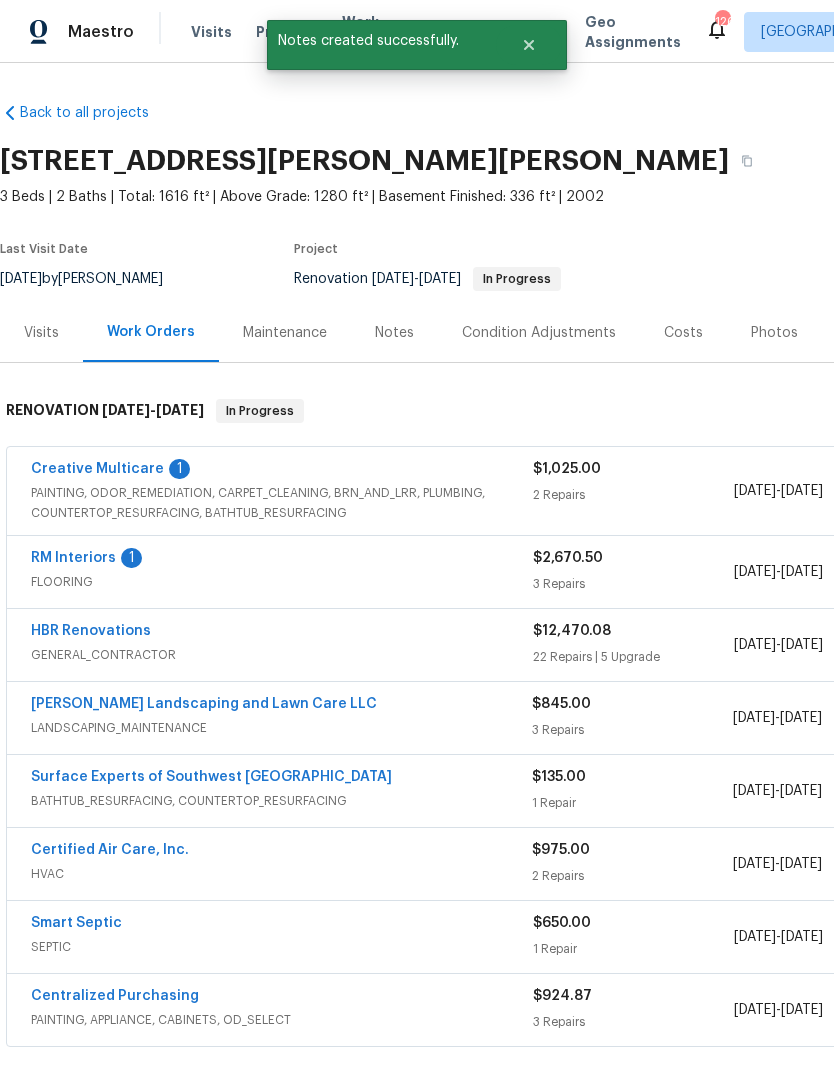 click on "Notes" at bounding box center (394, 332) 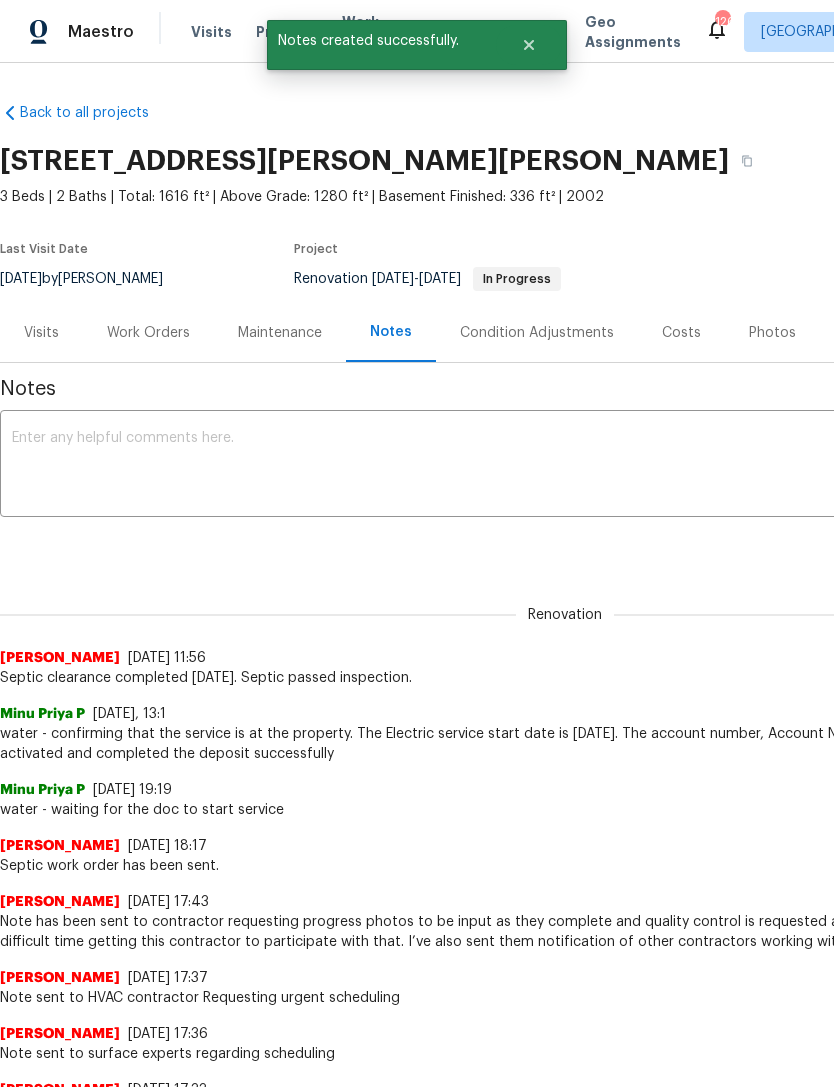 click at bounding box center (565, 466) 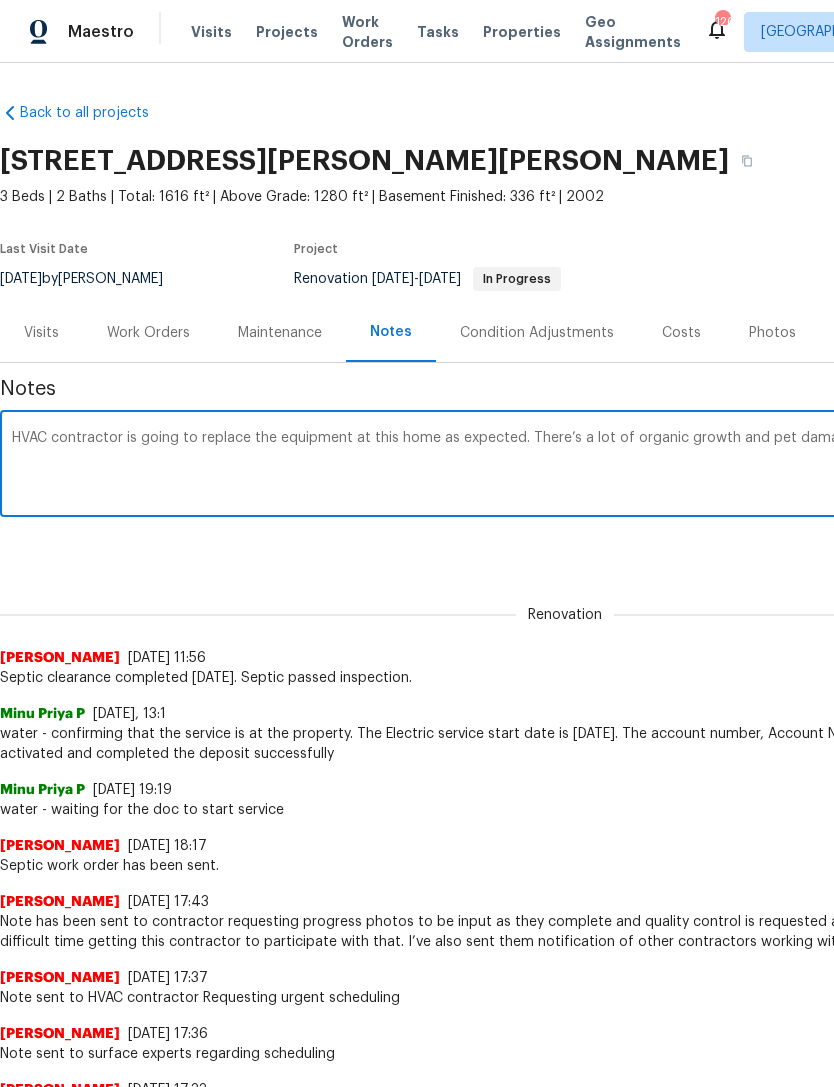 scroll, scrollTop: 0, scrollLeft: 296, axis: horizontal 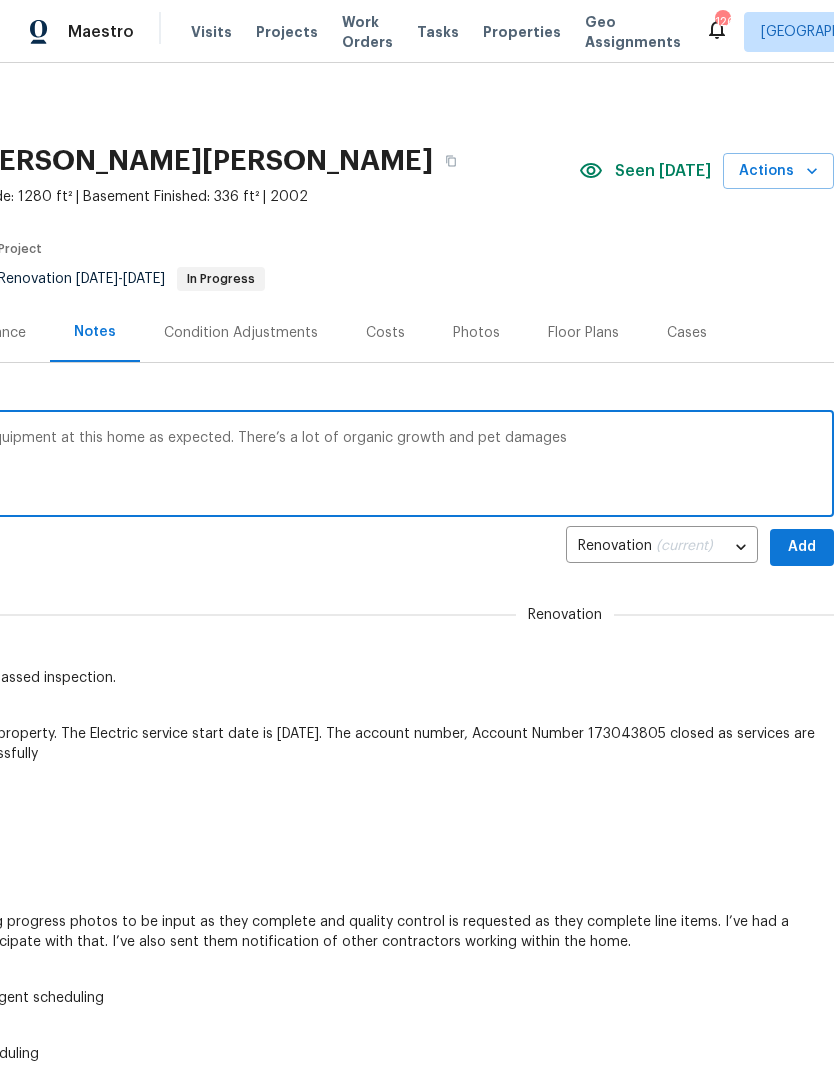 click on "HVAC contractor is going to replace the equipment at this home as expected. There’s a lot of organic growth and pet damages" at bounding box center (269, 466) 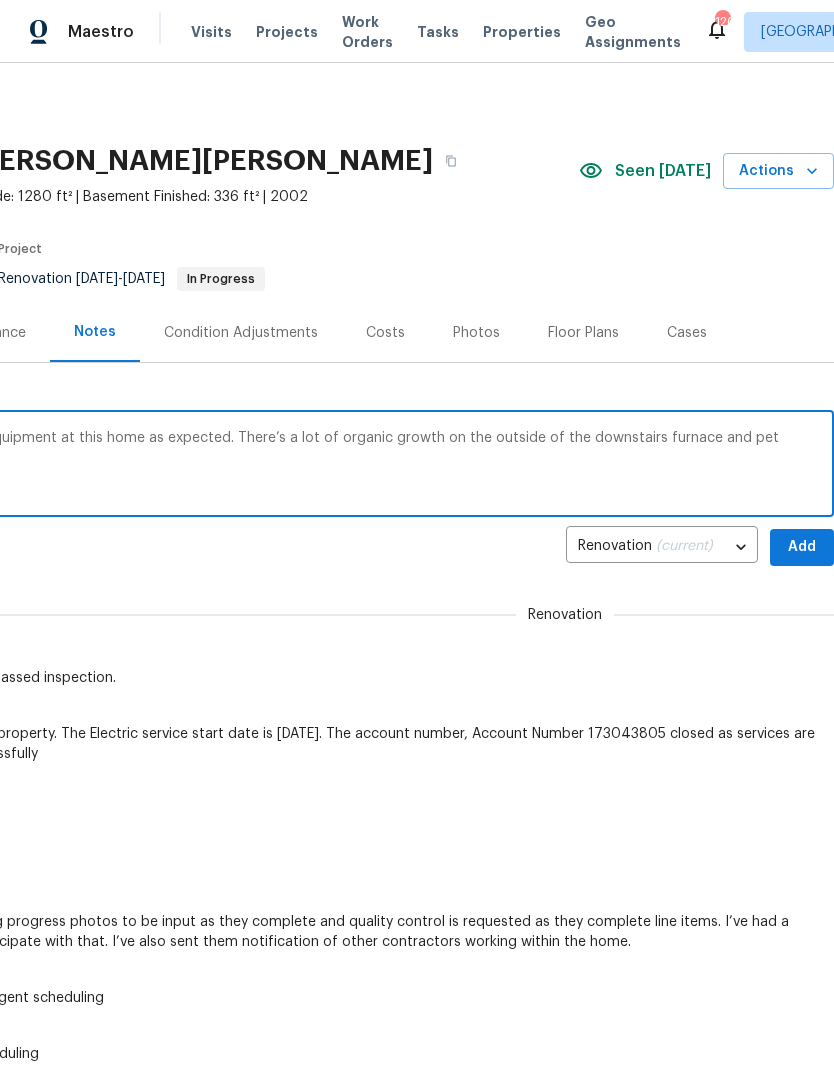 click on "HVAC contractor is going to replace the equipment at this home as expected. There’s a lot of organic growth on the outside of the downstairs furnace and pet damages x ​" at bounding box center [269, 466] 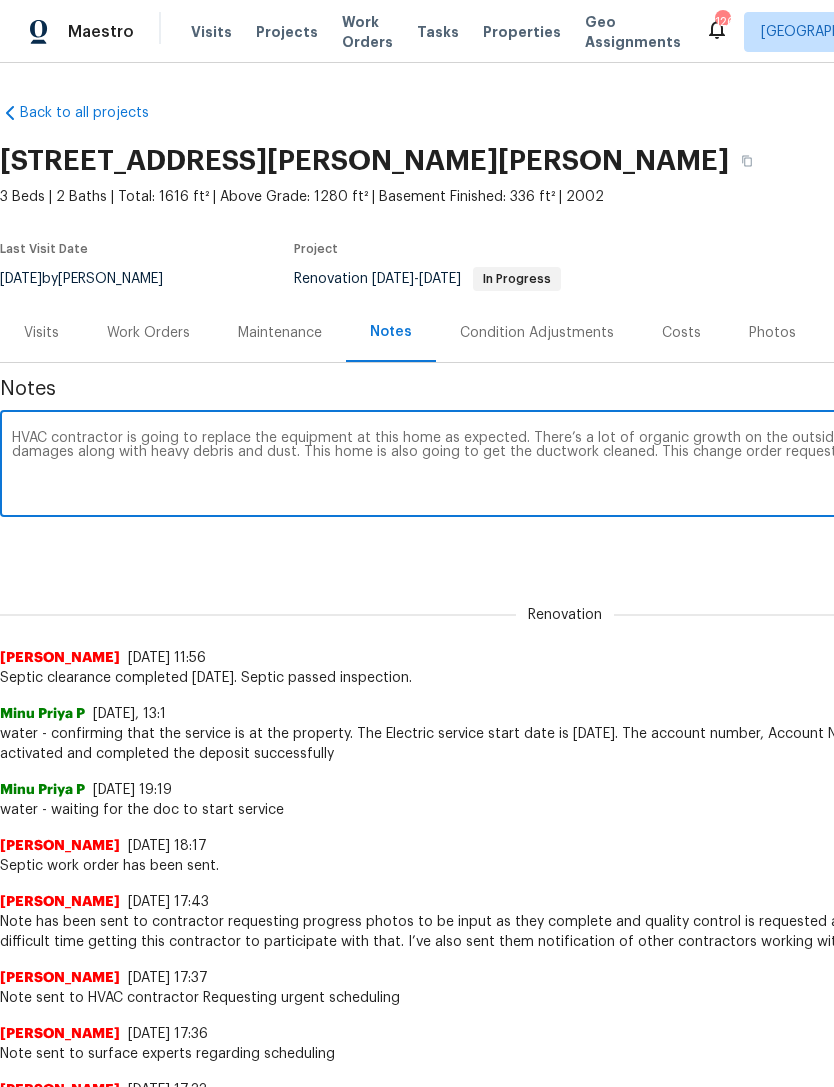 scroll, scrollTop: 0, scrollLeft: 296, axis: horizontal 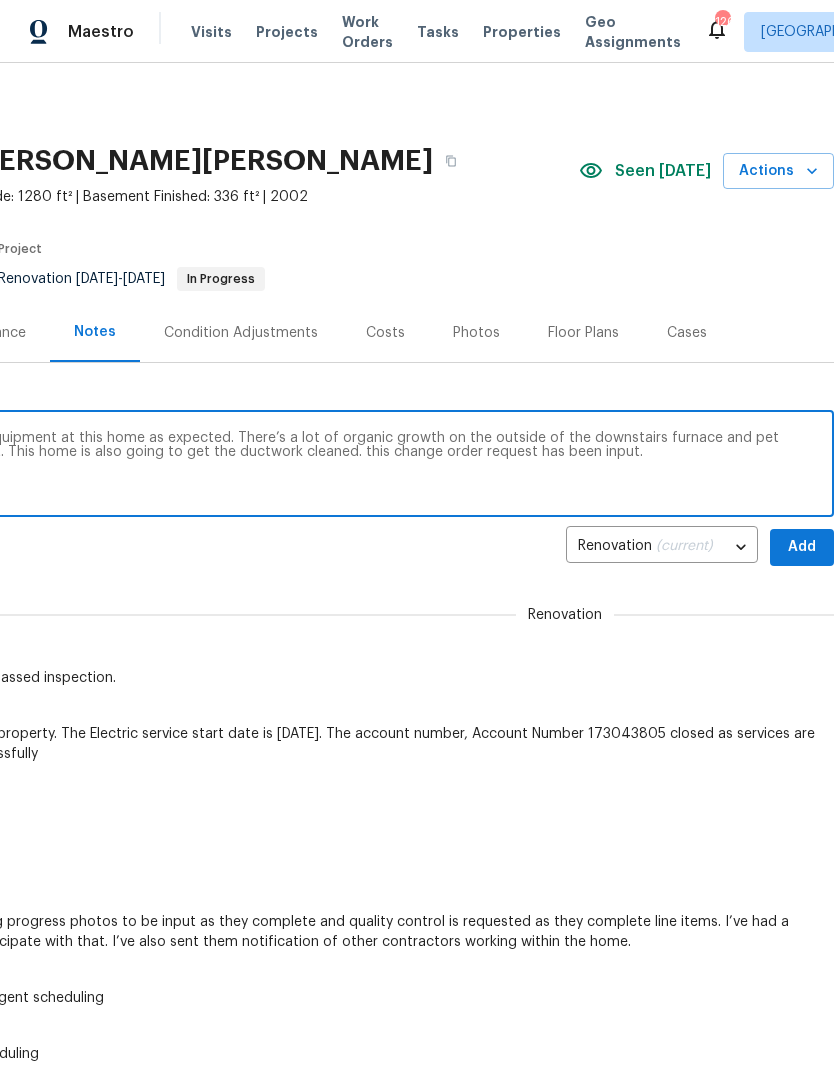 type on "HVAC contractor is going to replace the equipment at this home as expected. There’s a lot of organic growth on the outside of the downstairs furnace and pet damages along with heavy debris and dust. This home is also going to get the ductwork cleaned. this change order request has been input." 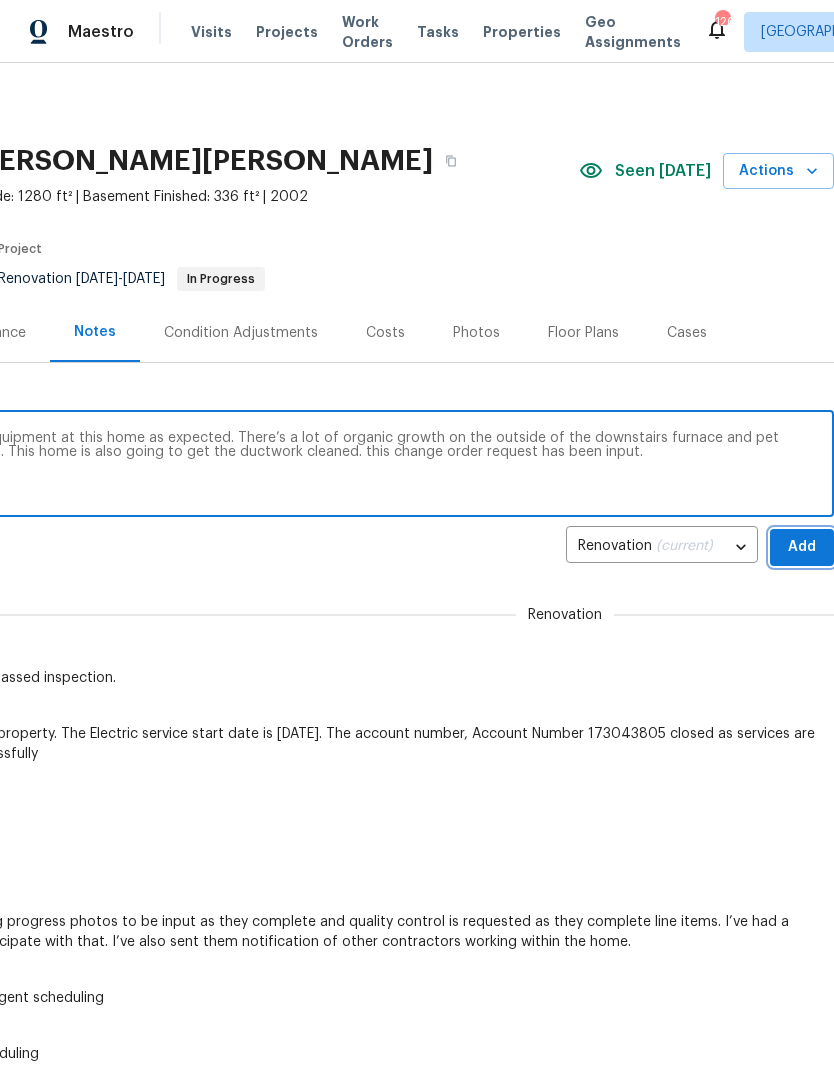 click on "Add" at bounding box center [802, 547] 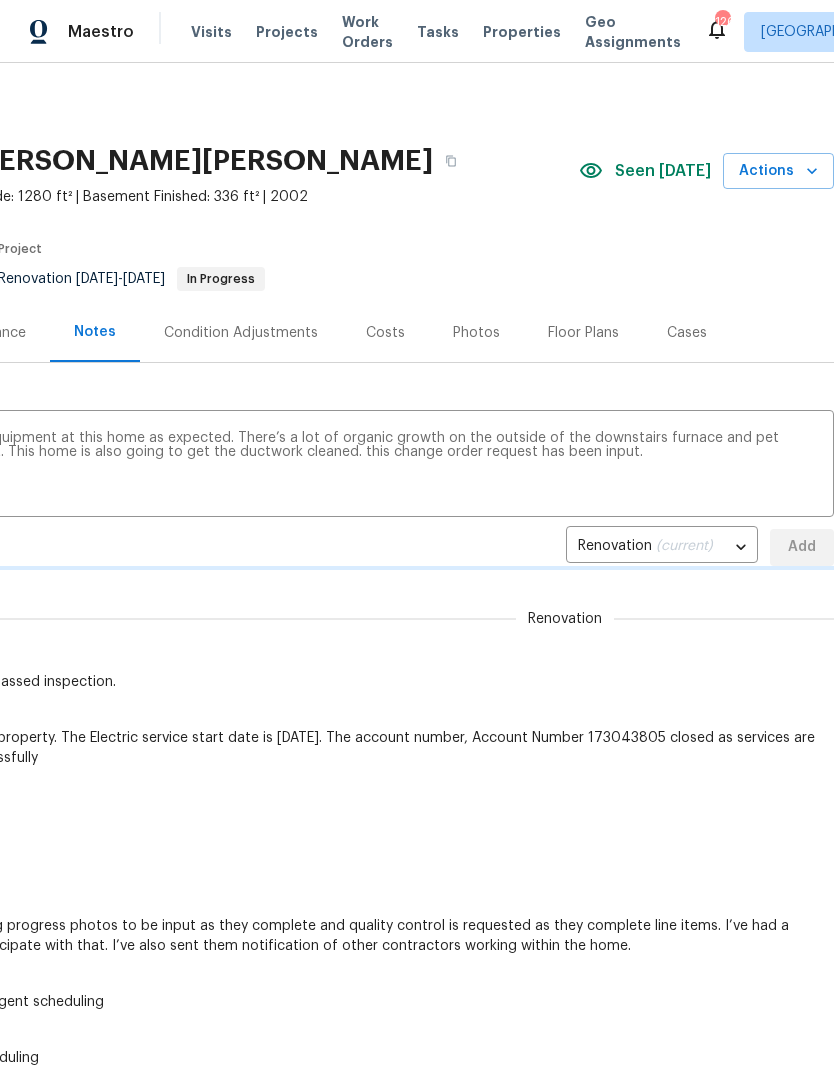 type 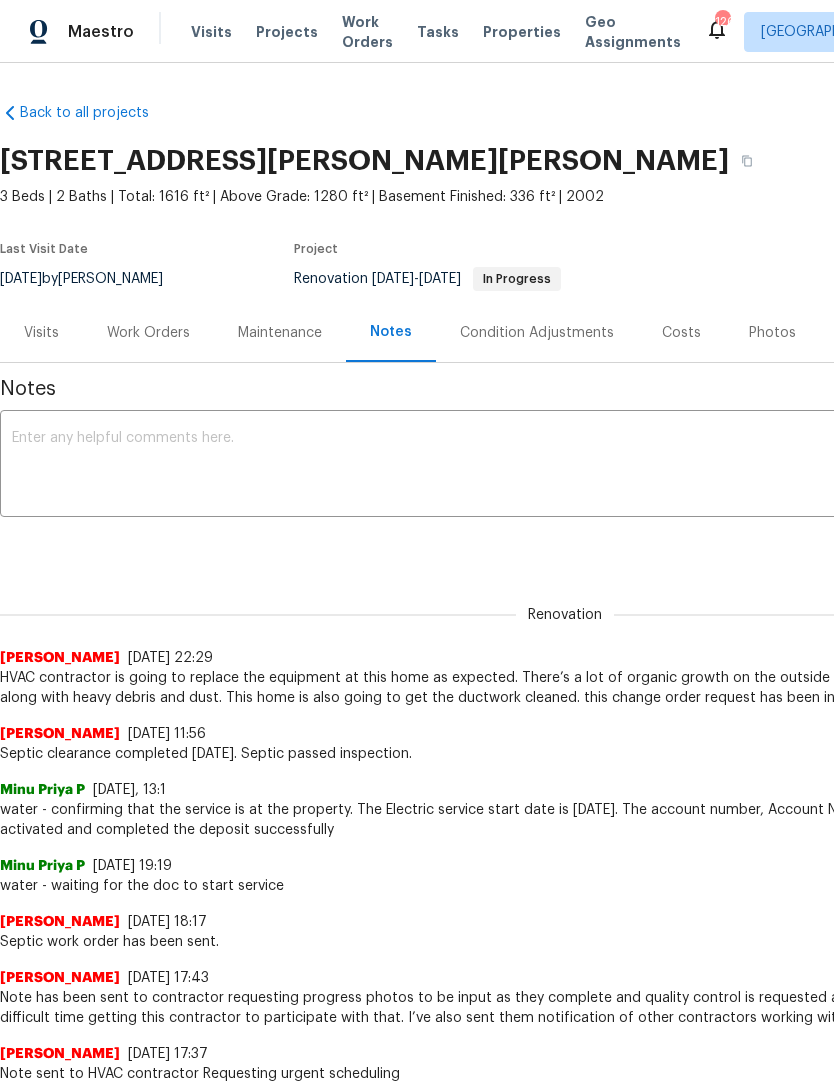 scroll, scrollTop: 0, scrollLeft: 0, axis: both 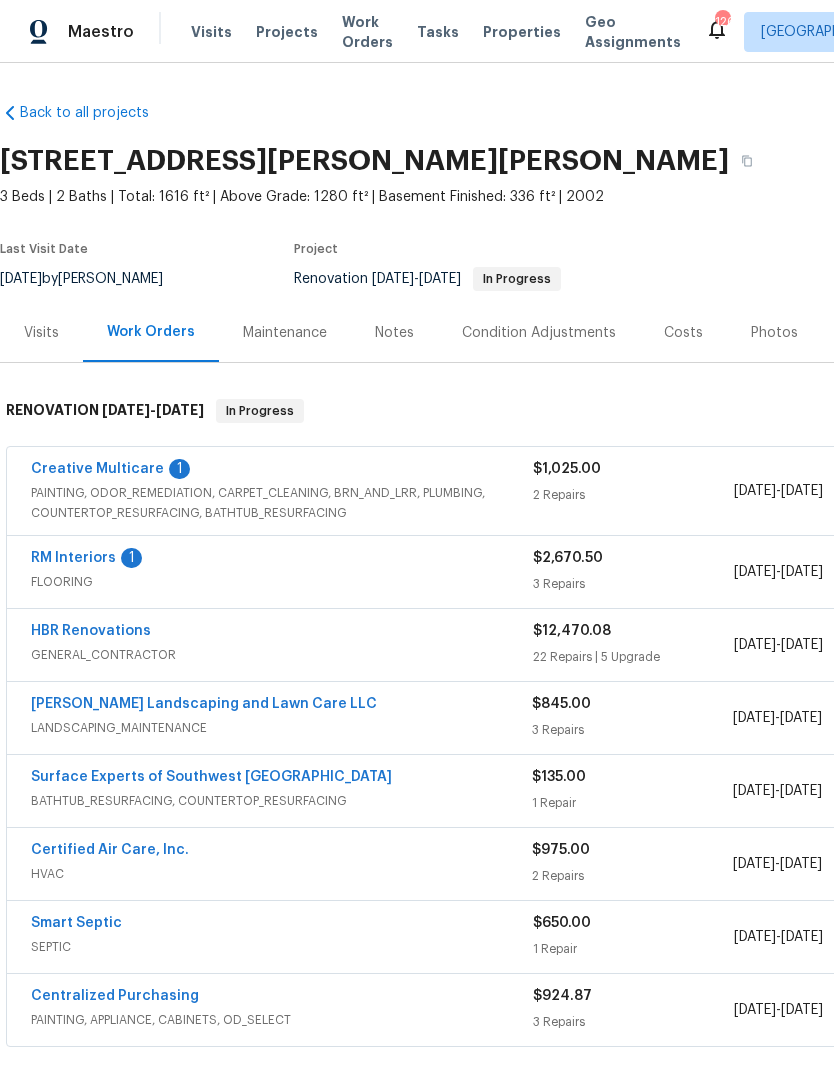 click on "Creative Multicare" at bounding box center [97, 469] 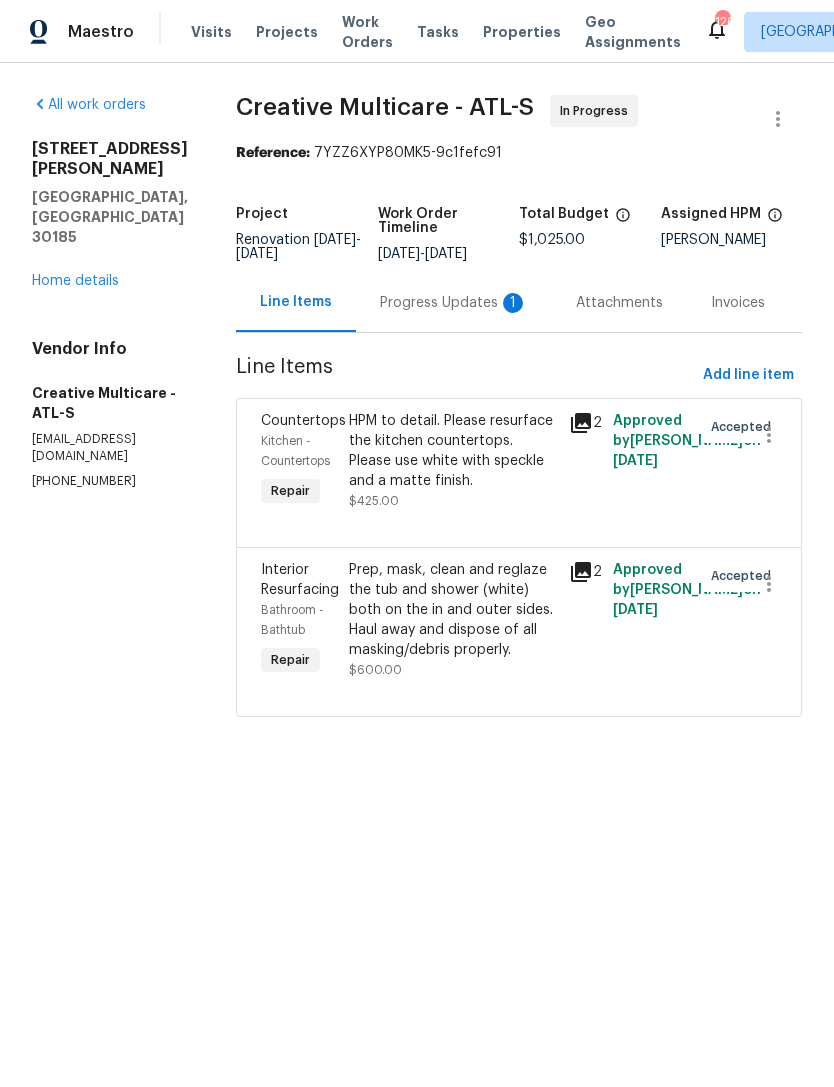 click on "Progress Updates 1" at bounding box center (454, 303) 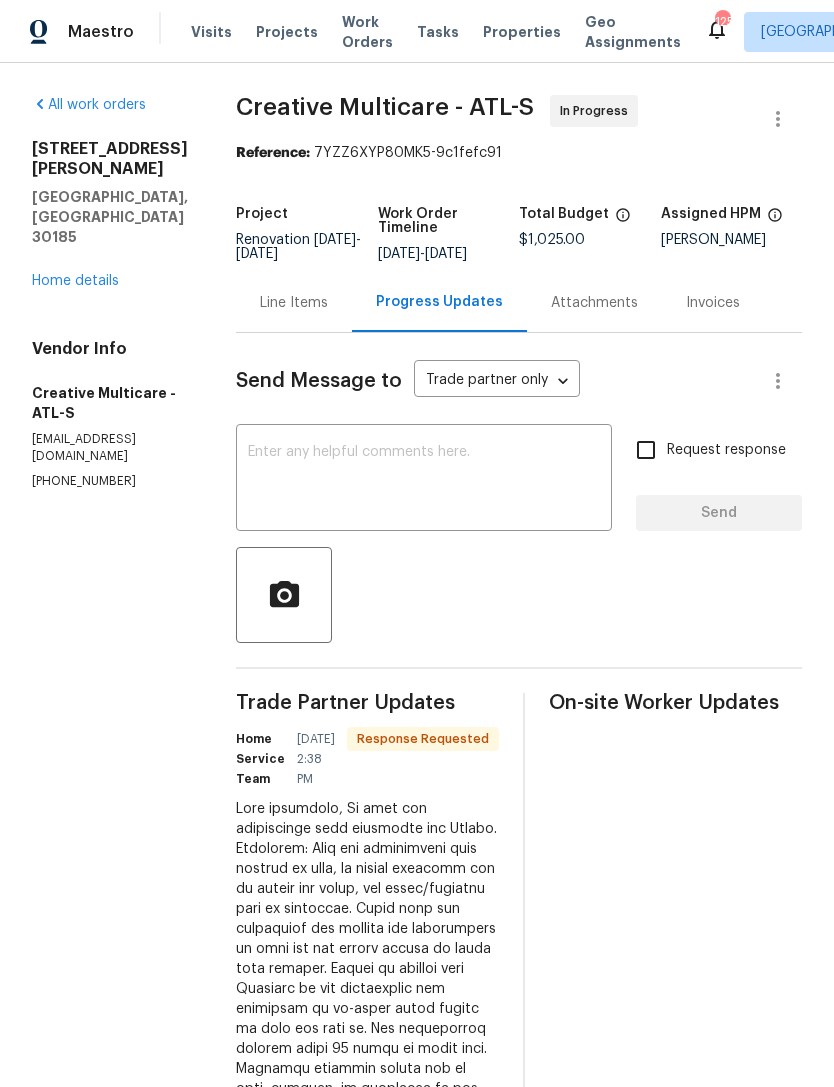 scroll, scrollTop: 0, scrollLeft: 0, axis: both 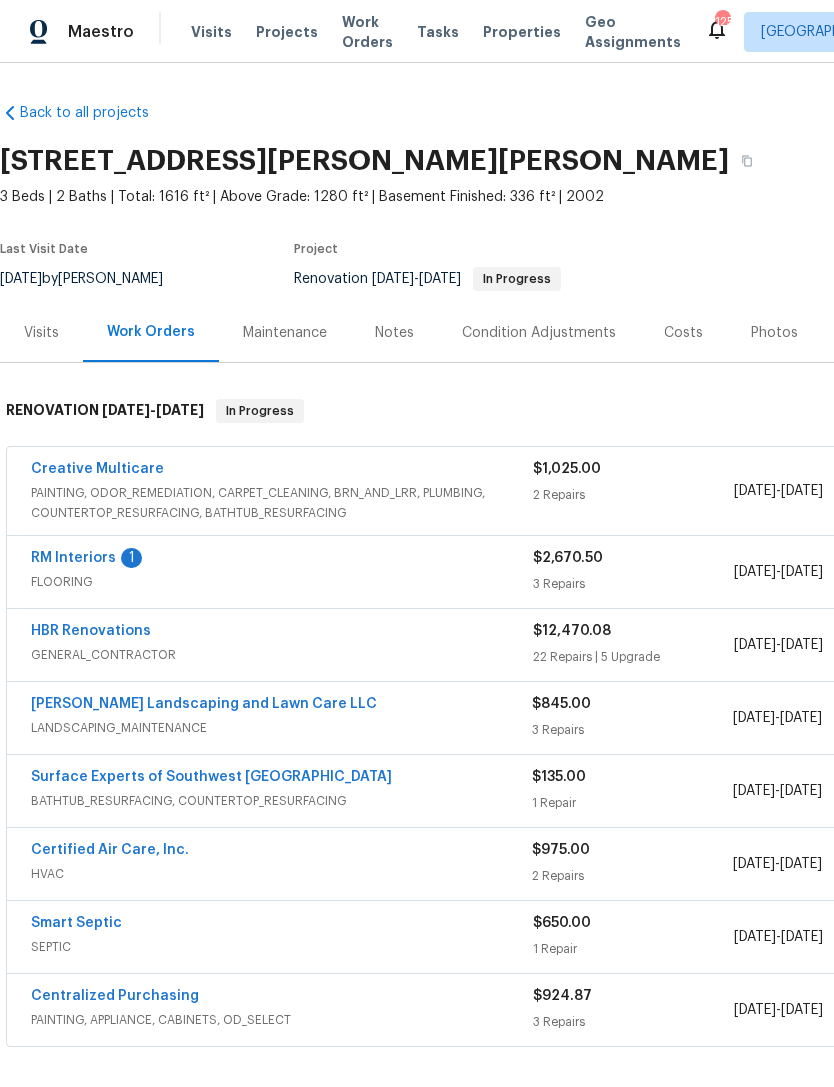 click on "Creative Multicare" at bounding box center [97, 469] 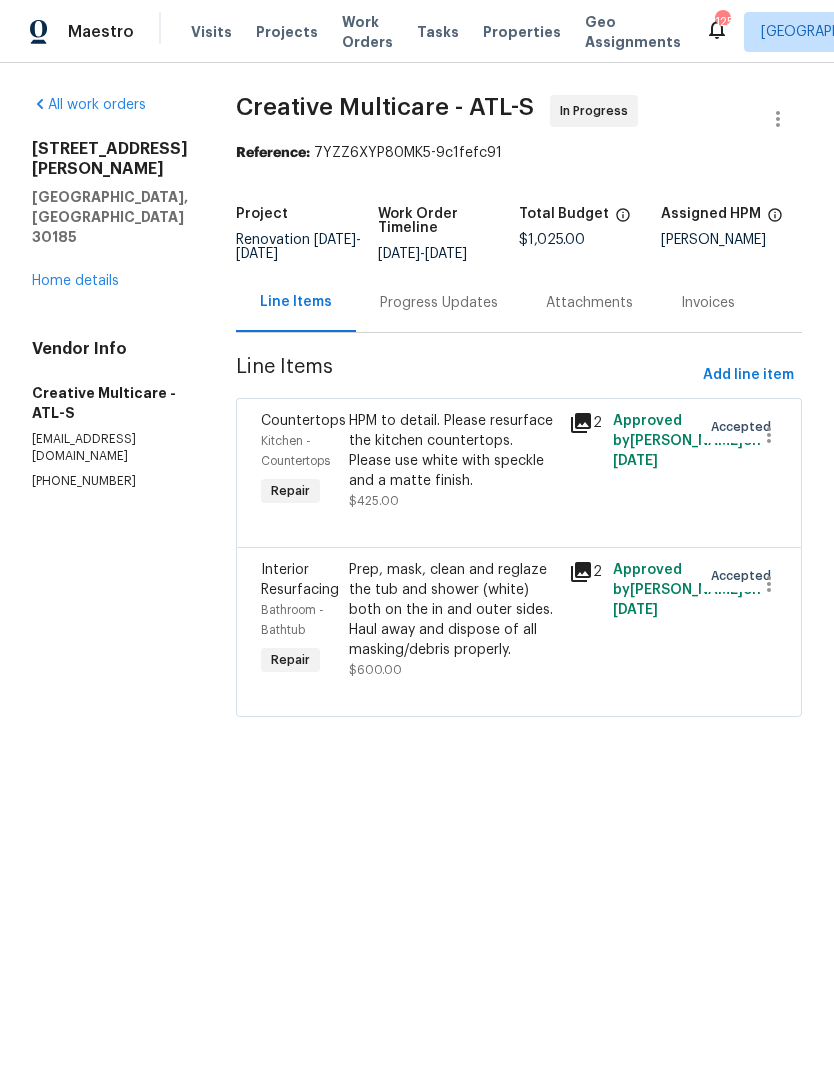 click on "Progress Updates" at bounding box center (439, 302) 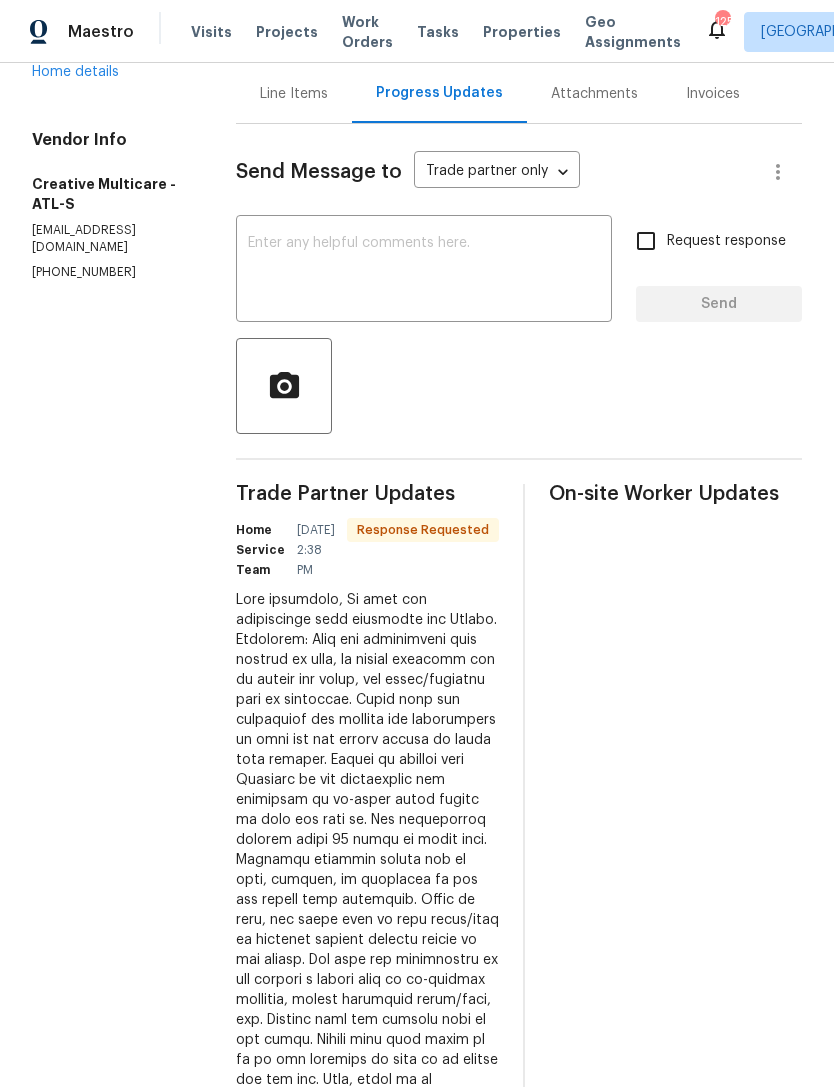 scroll, scrollTop: 5, scrollLeft: 0, axis: vertical 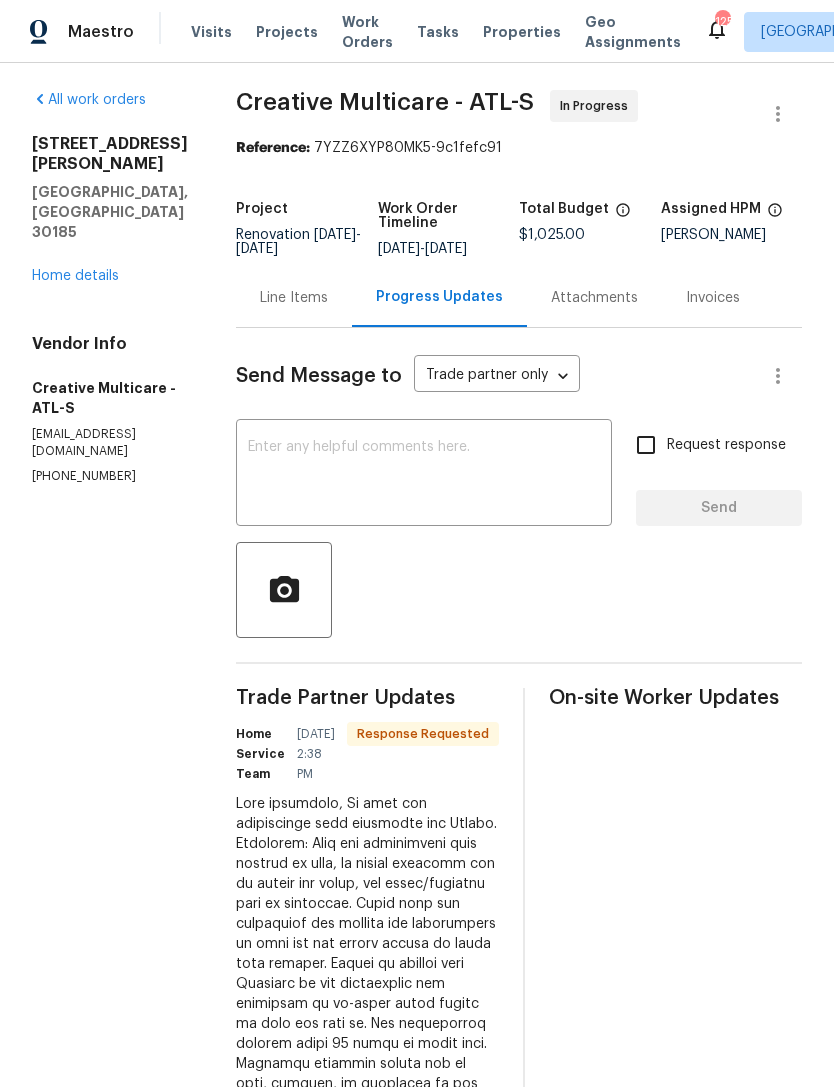 click at bounding box center (424, 475) 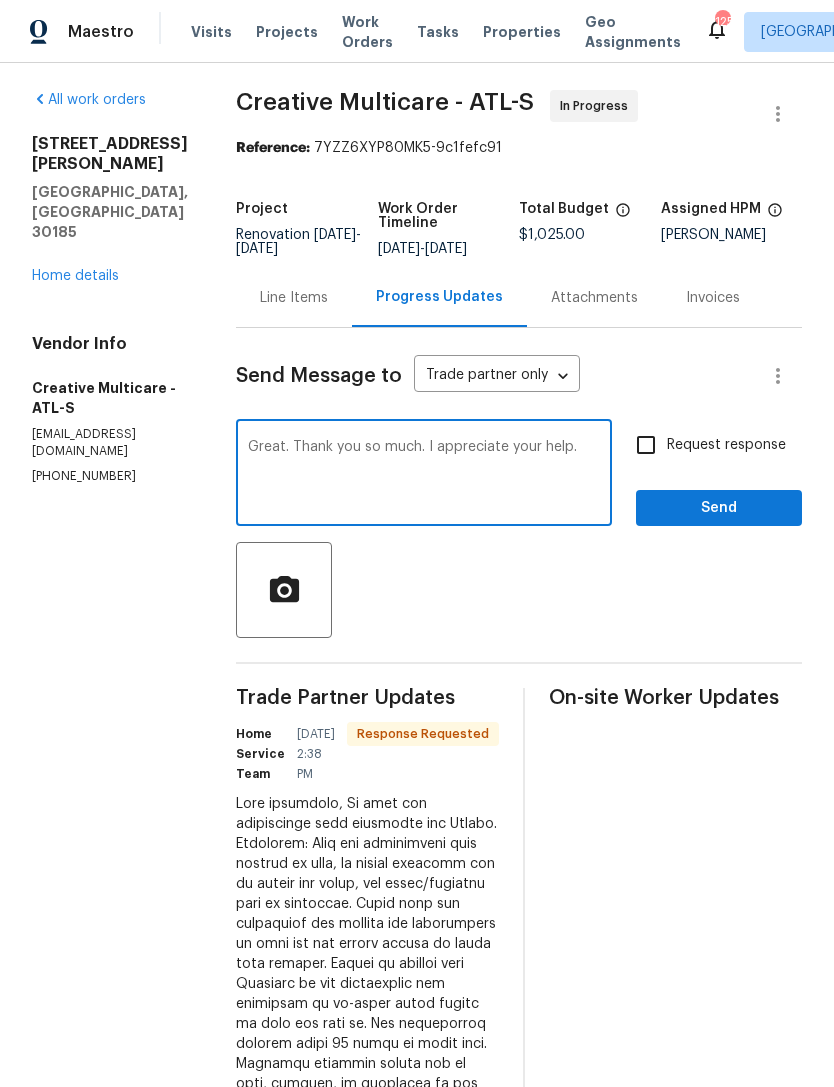 type on "Great. Thank you so much. I appreciate your help." 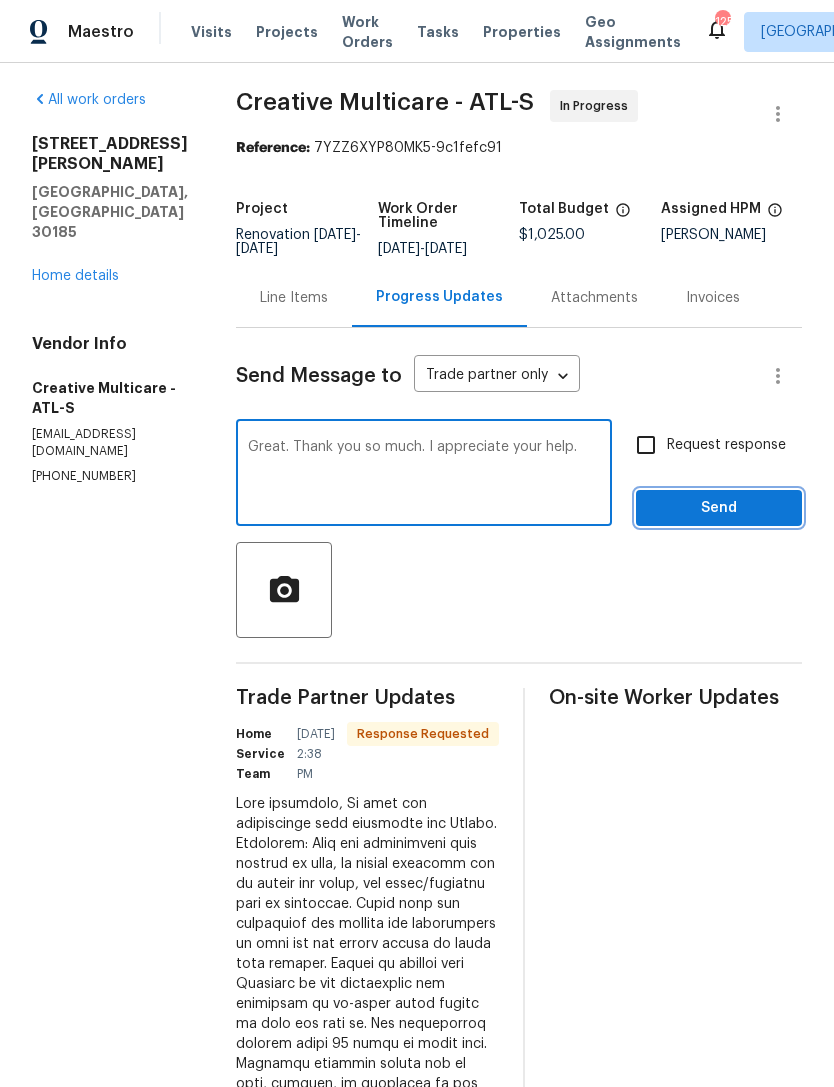 click on "Send" at bounding box center [719, 508] 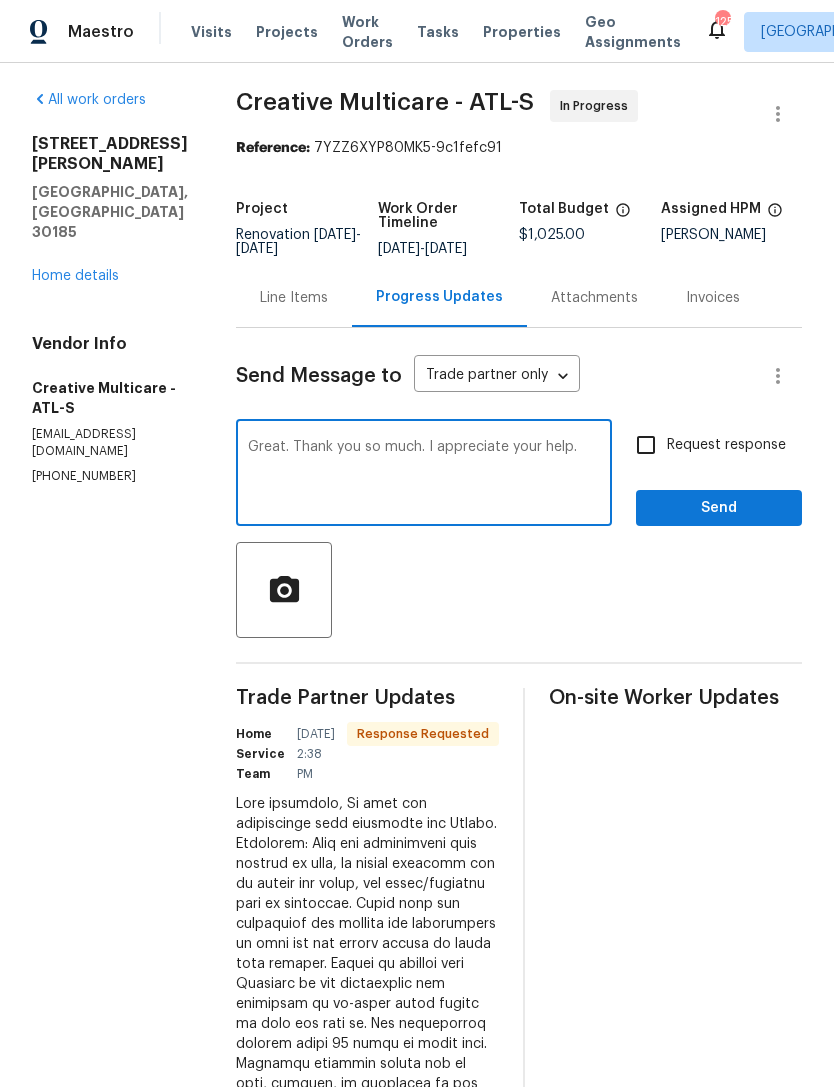scroll, scrollTop: 0, scrollLeft: 0, axis: both 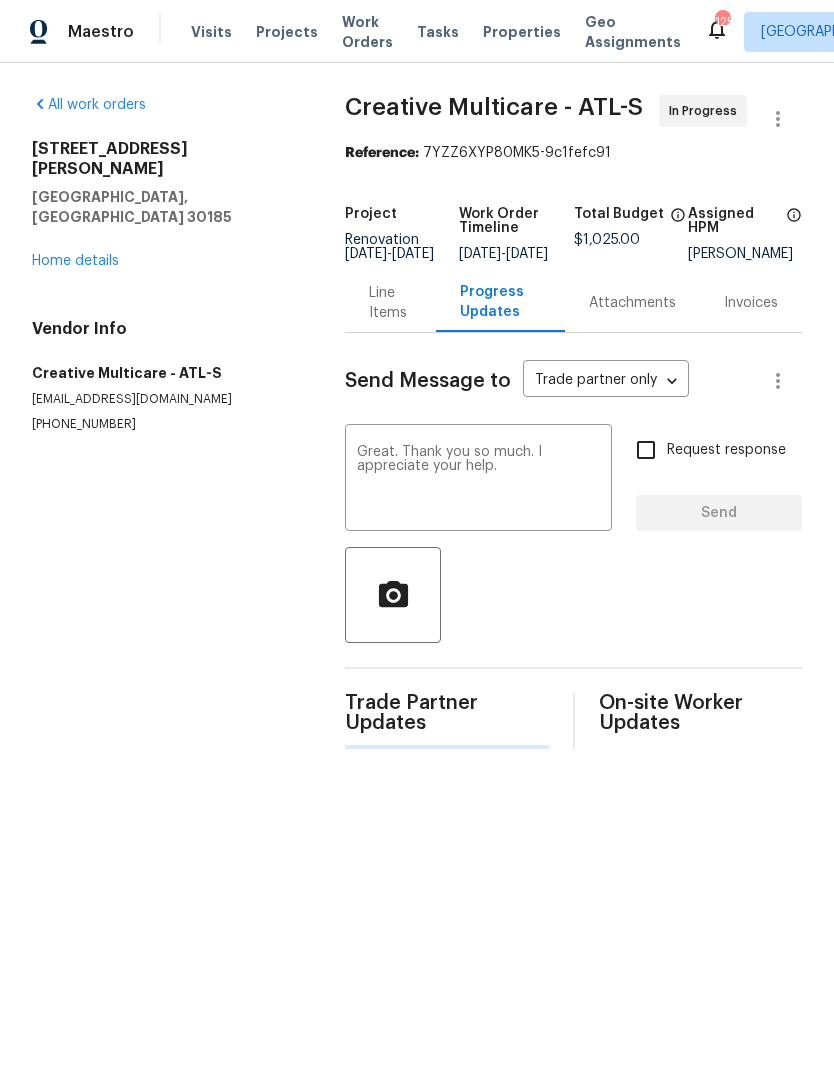 type 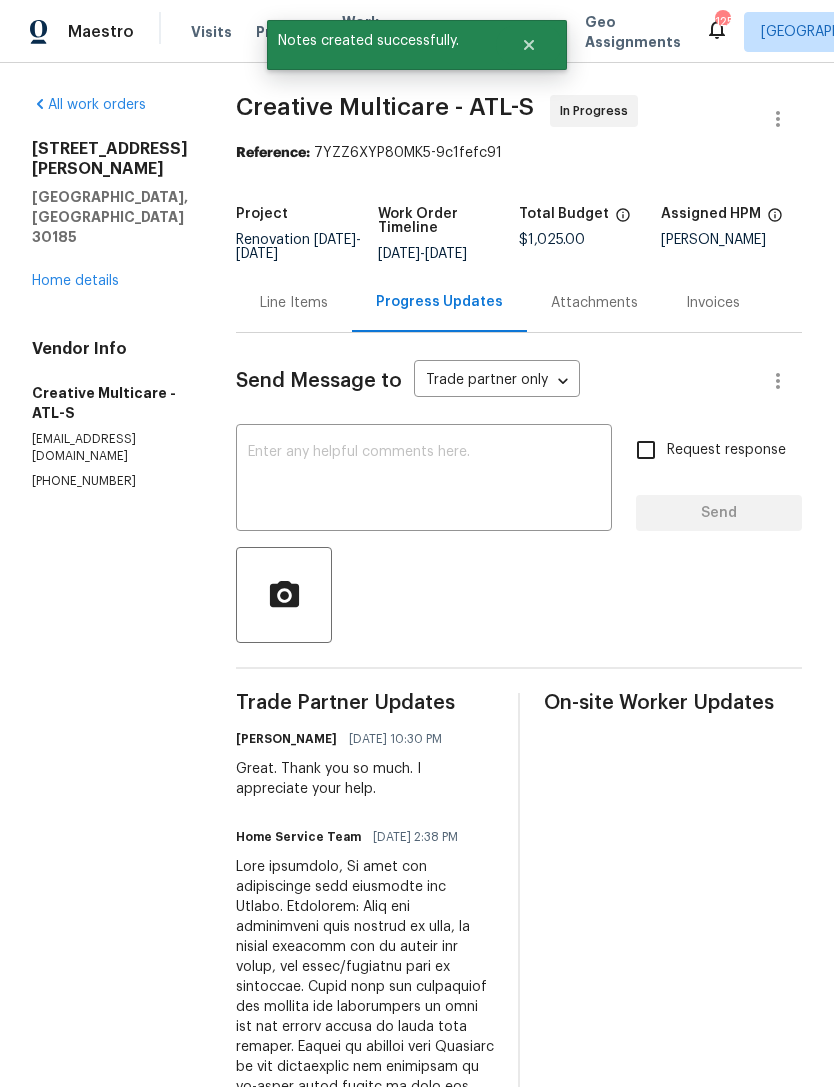 click on "Home details" at bounding box center (75, 281) 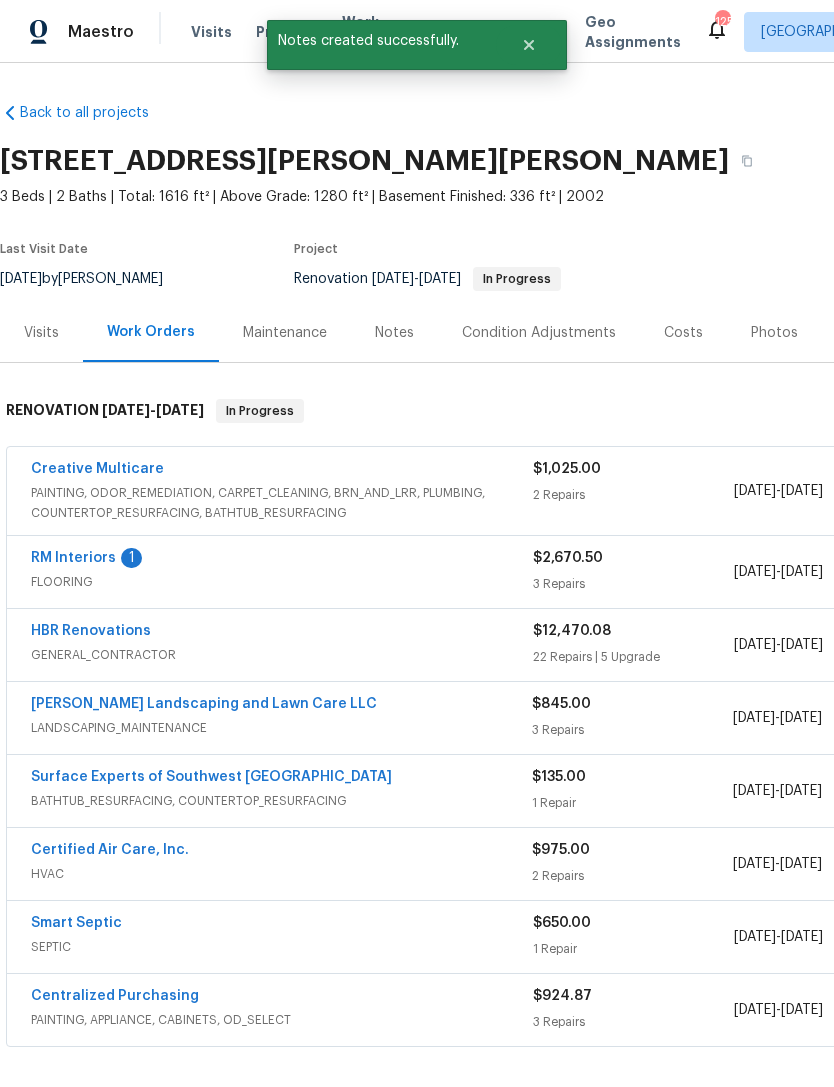 click on "Notes" at bounding box center [394, 332] 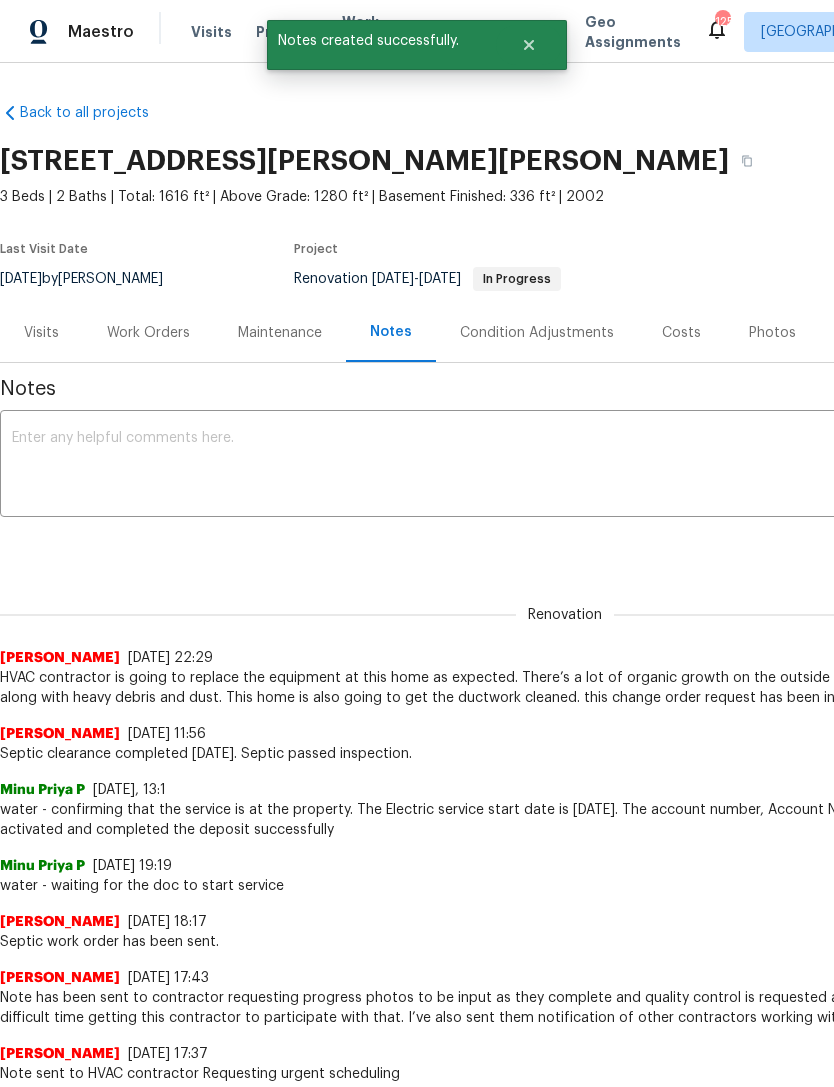 click at bounding box center [565, 466] 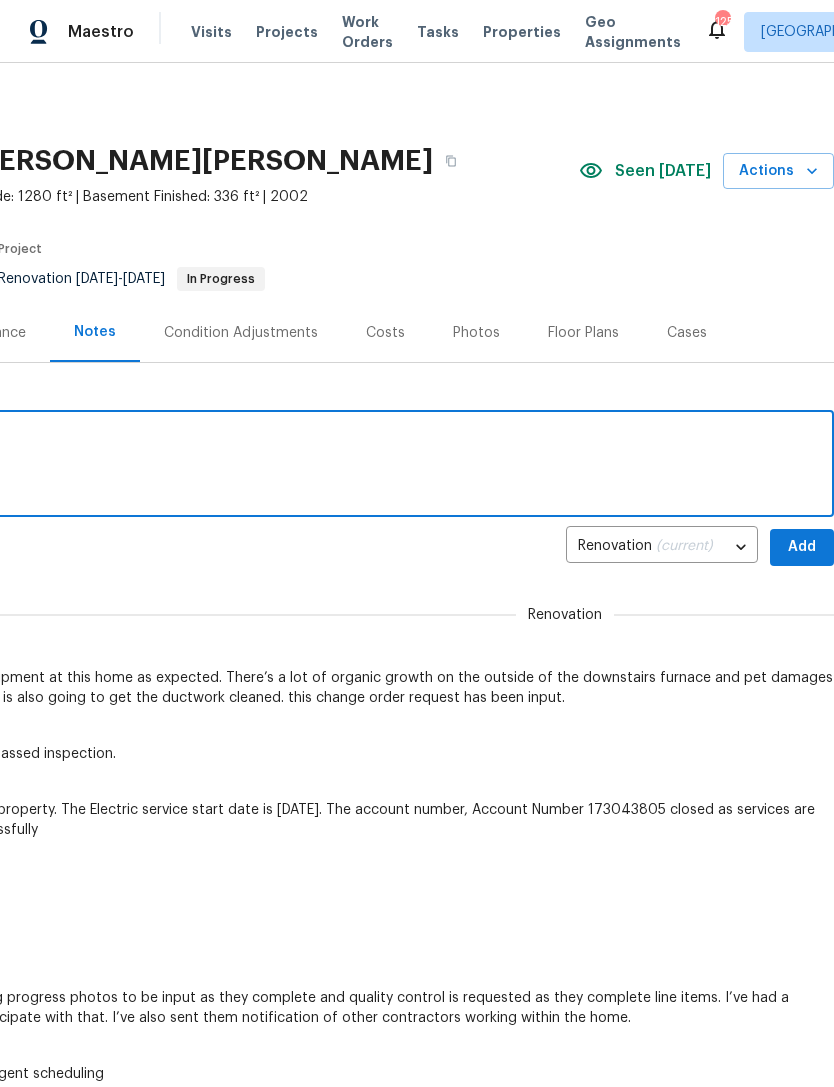 scroll, scrollTop: 0, scrollLeft: 296, axis: horizontal 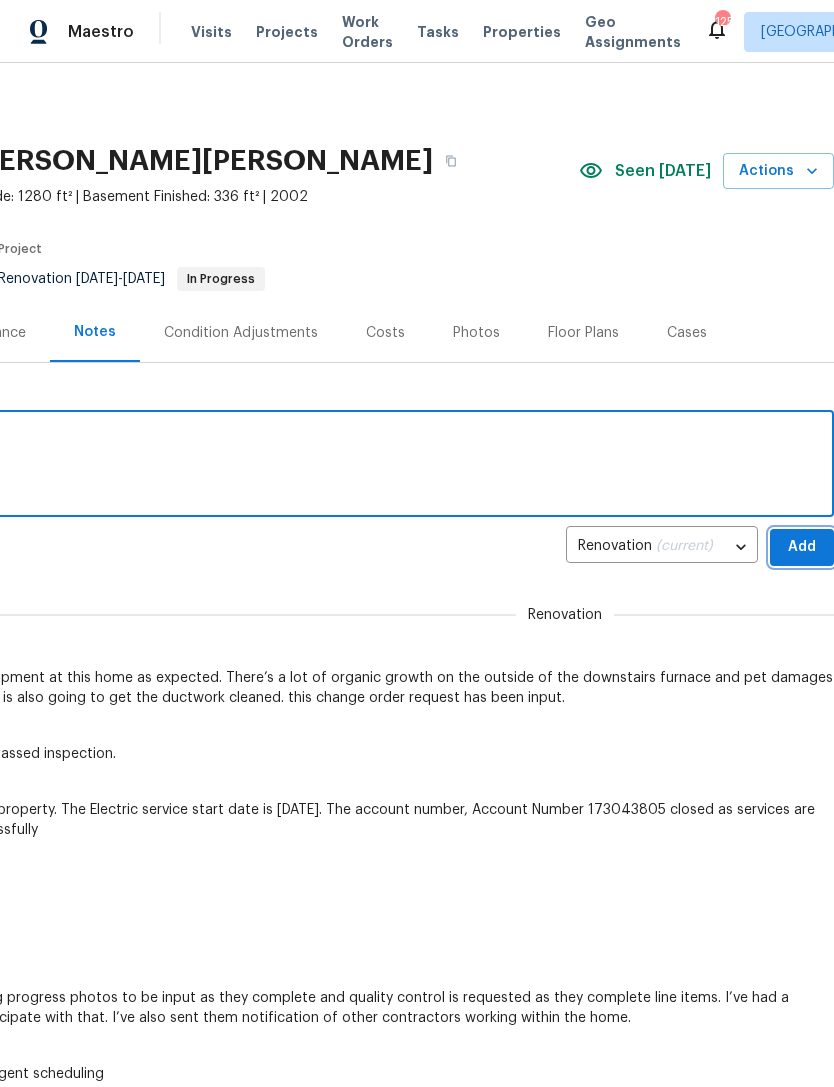 click on "Add" at bounding box center (802, 547) 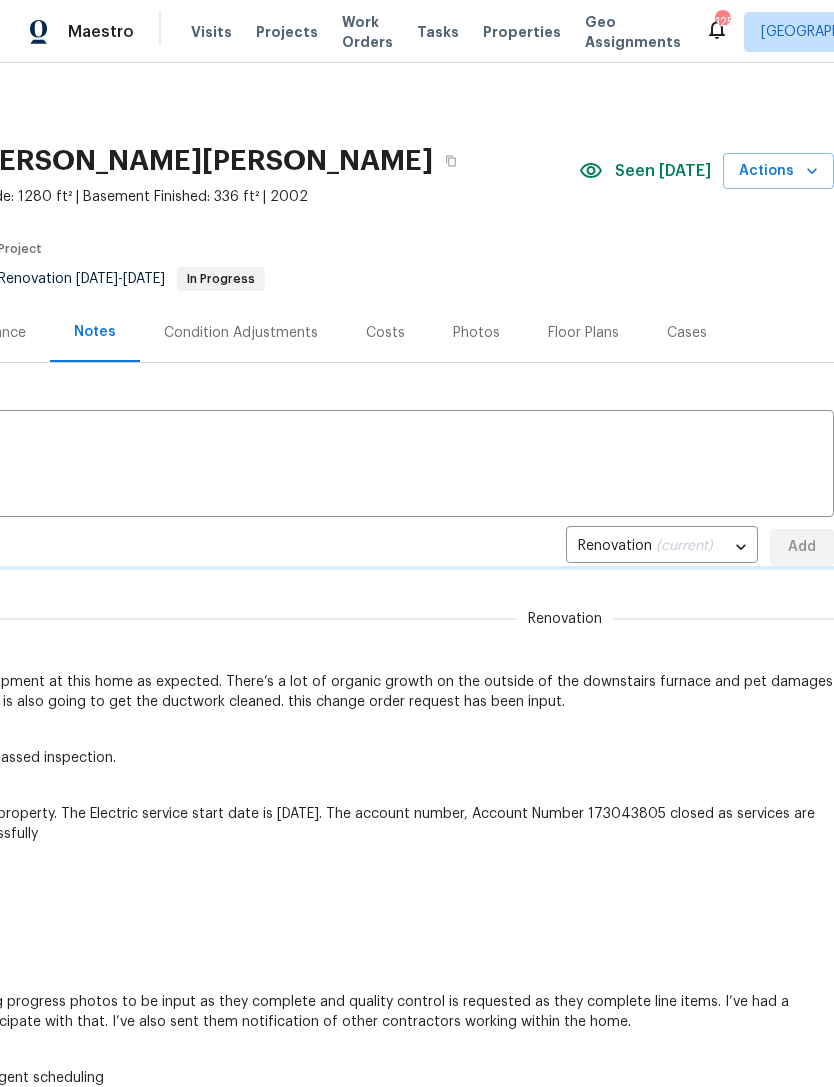 type 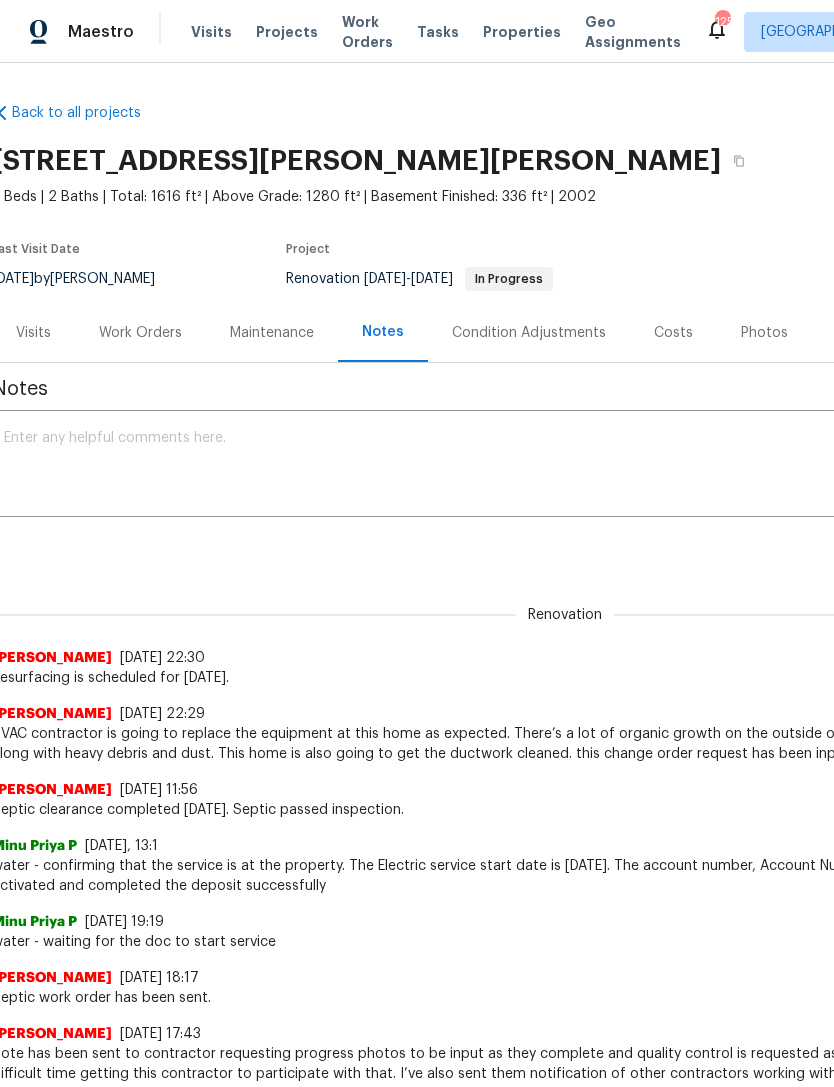 scroll, scrollTop: 0, scrollLeft: 8, axis: horizontal 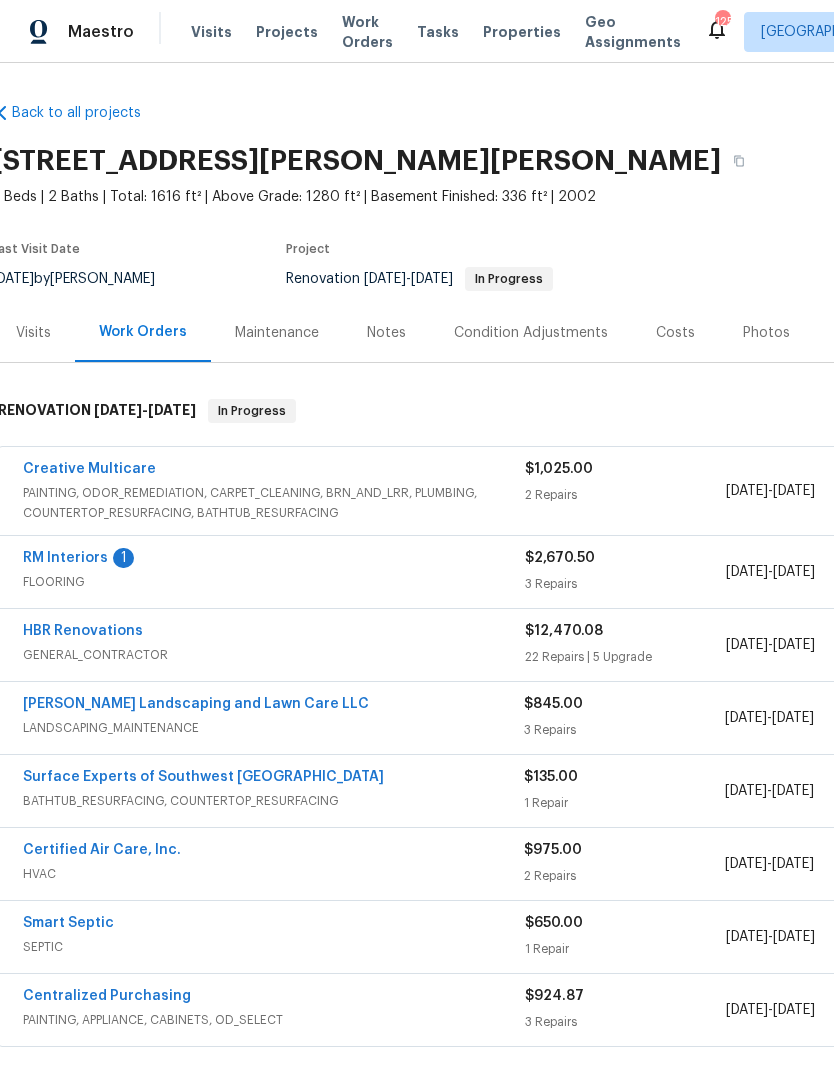 click on "RM Interiors" at bounding box center (65, 558) 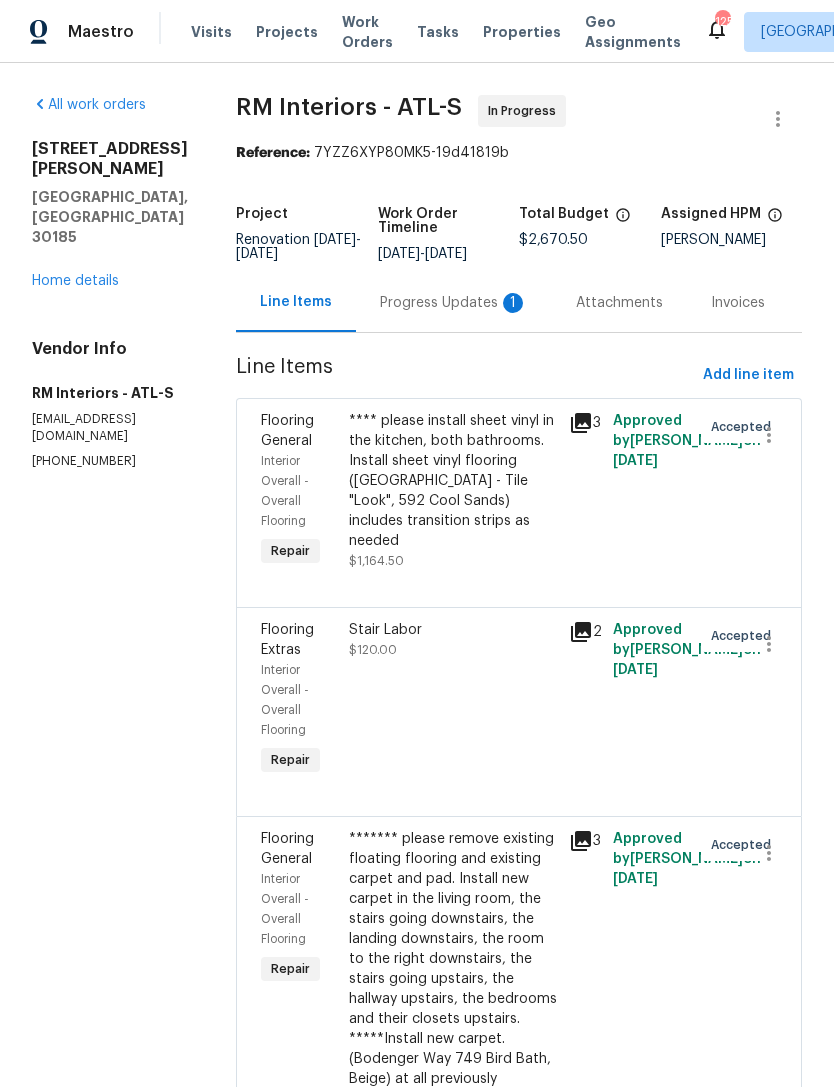 click on "Progress Updates 1" at bounding box center (454, 303) 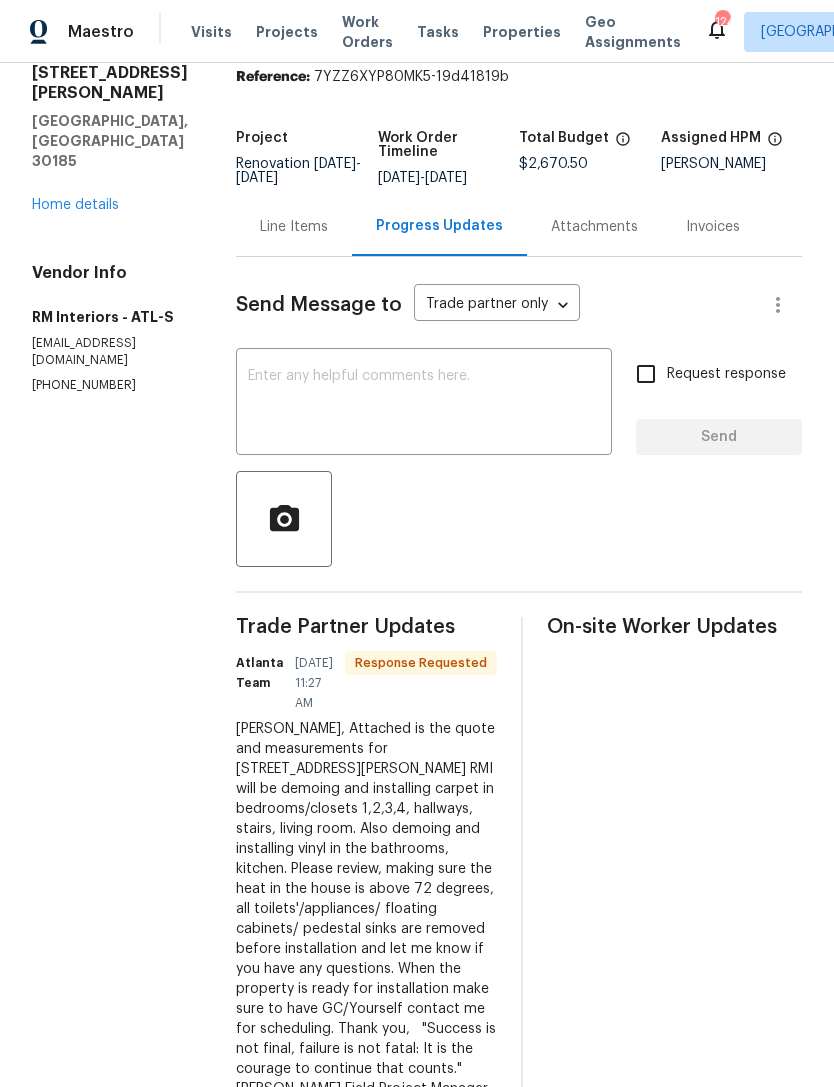 scroll, scrollTop: 73, scrollLeft: 0, axis: vertical 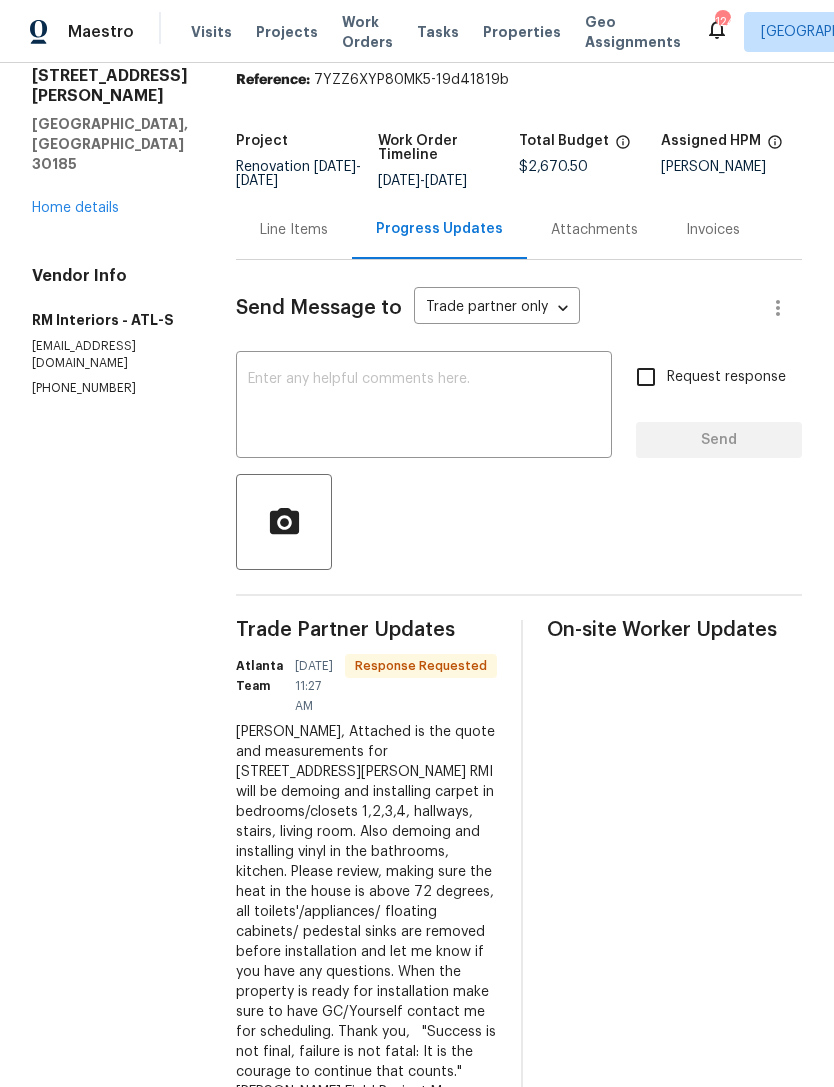 click at bounding box center (424, 407) 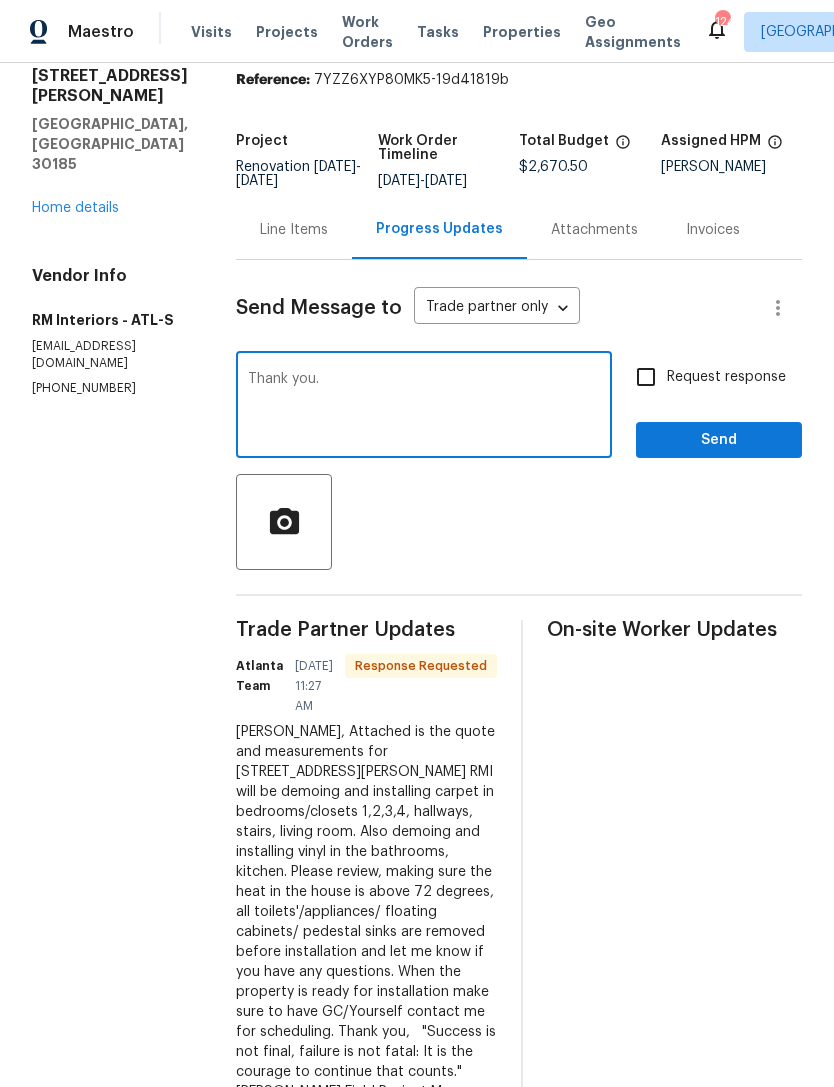 type on "Thank you." 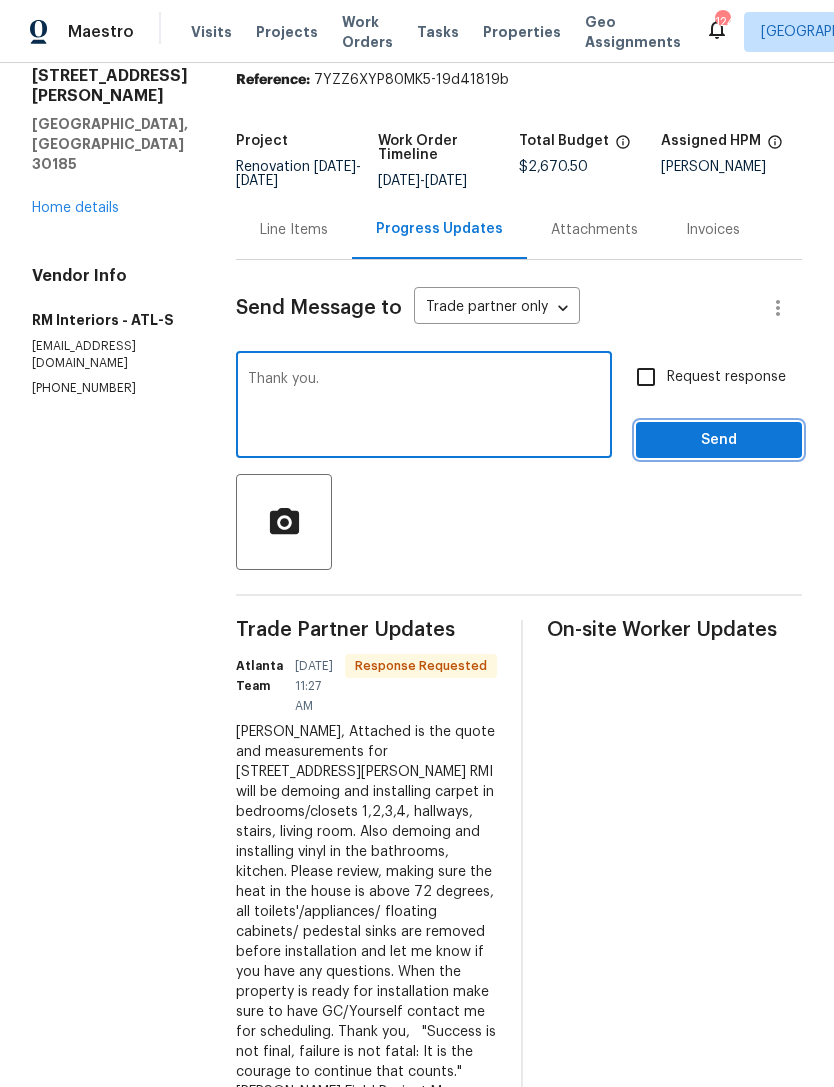 click on "Send" at bounding box center (719, 440) 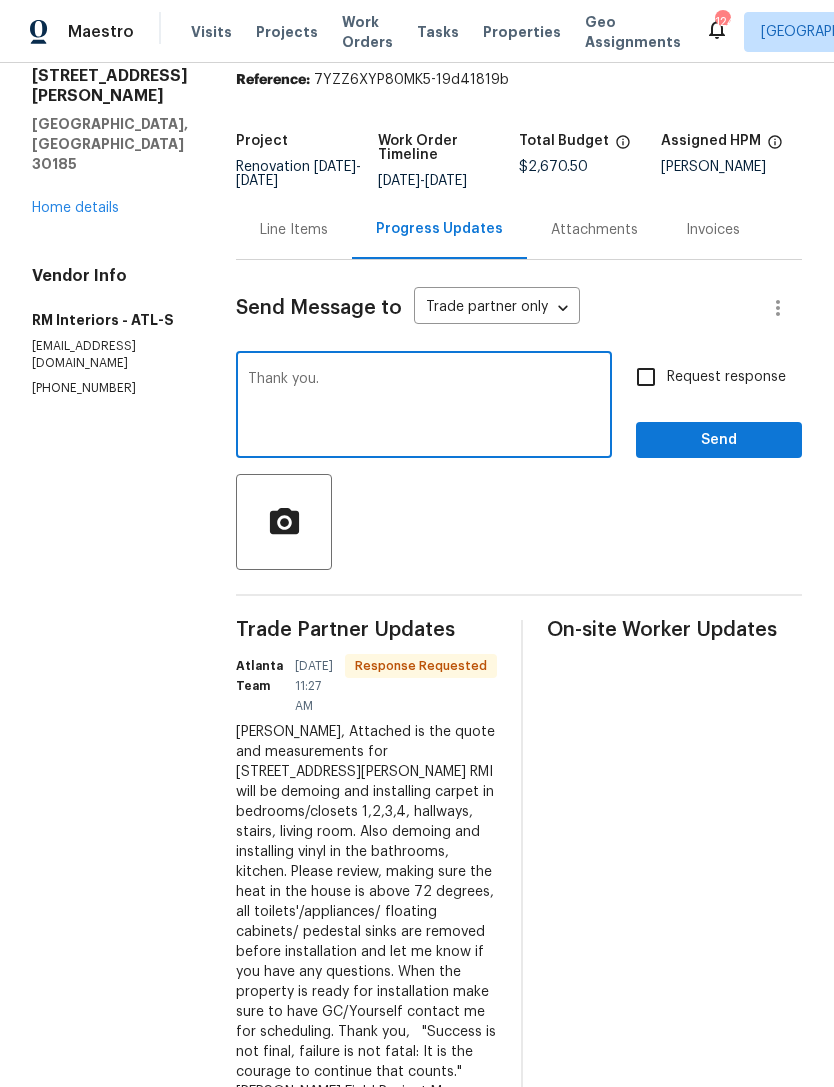 scroll, scrollTop: 0, scrollLeft: 0, axis: both 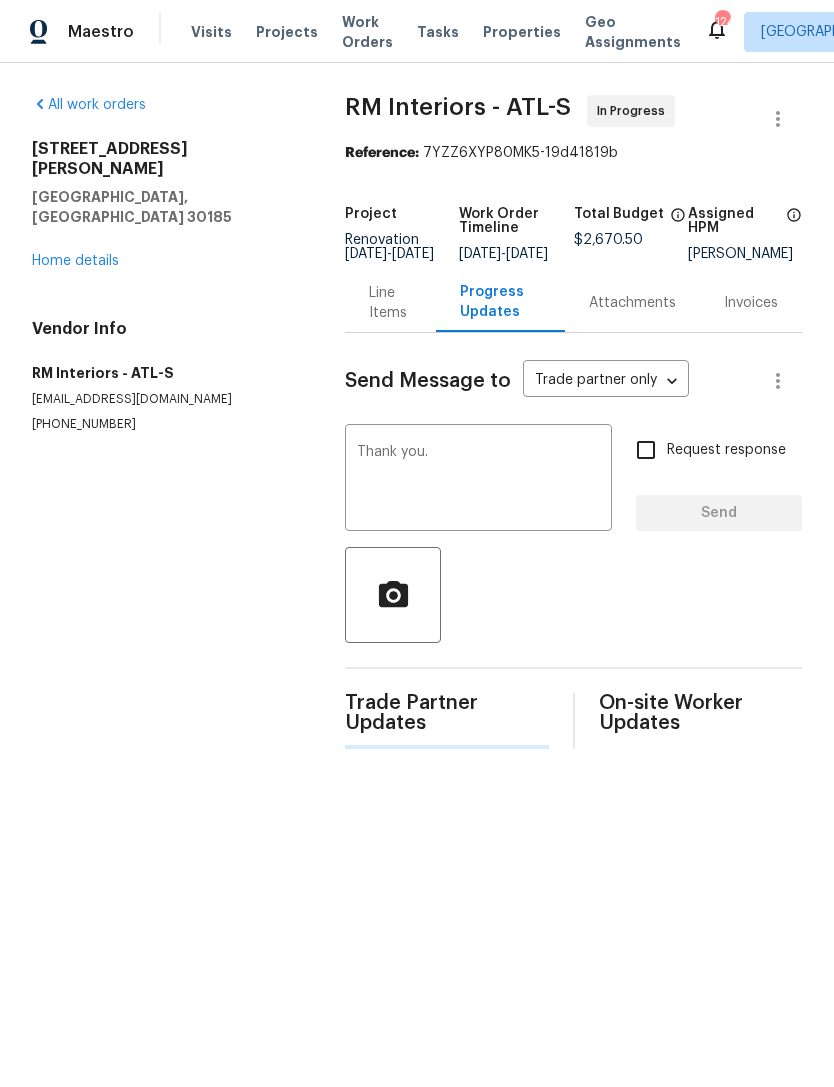 type 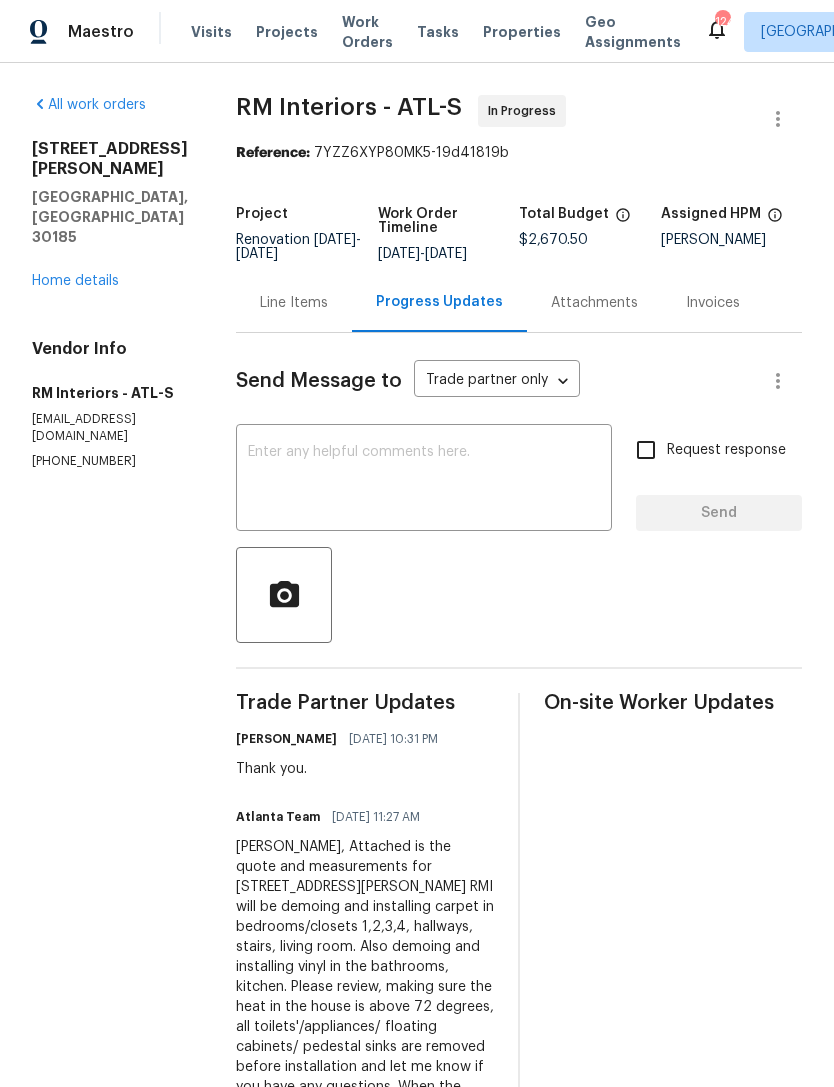 click on "Home details" at bounding box center (75, 281) 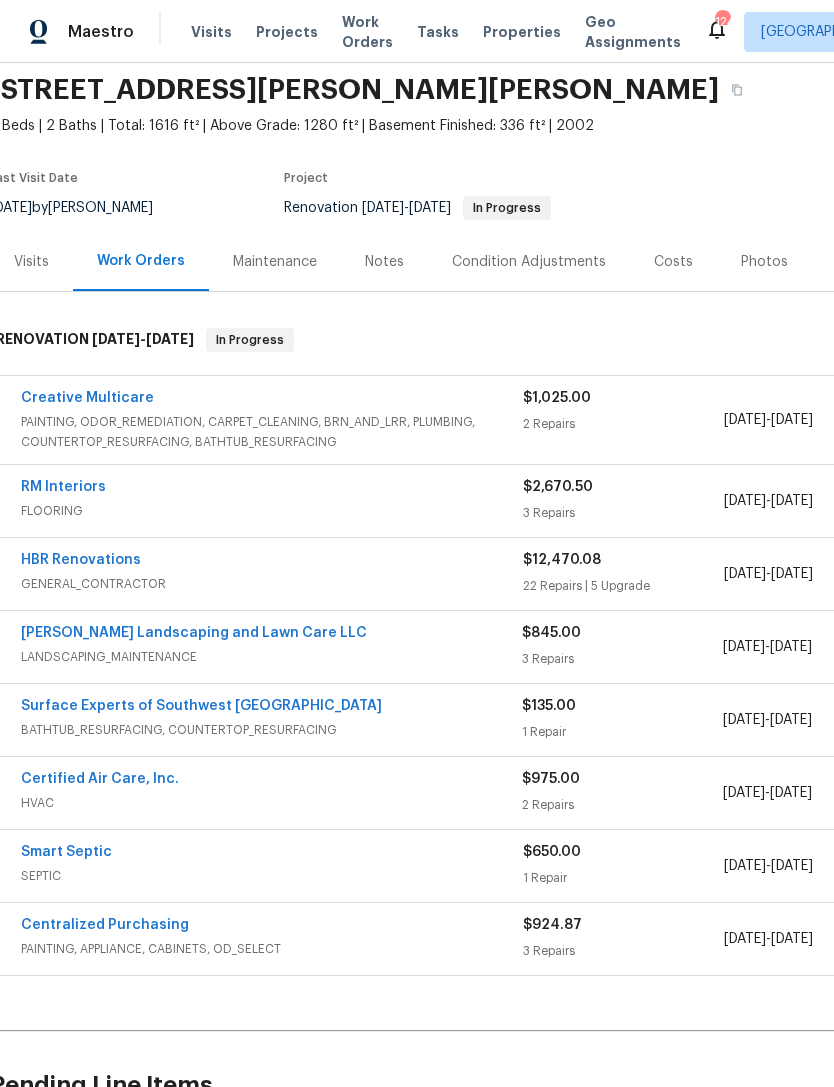 scroll, scrollTop: 71, scrollLeft: 11, axis: both 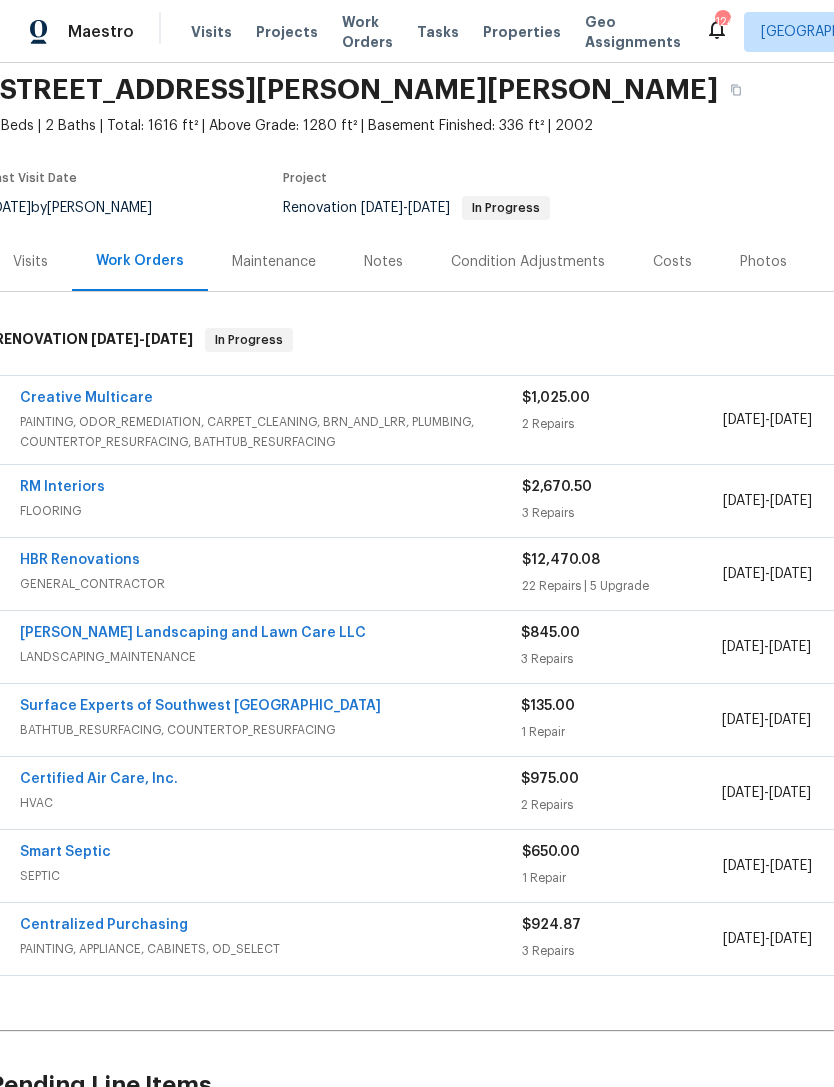 click on "Certified Air Care, Inc." at bounding box center (99, 779) 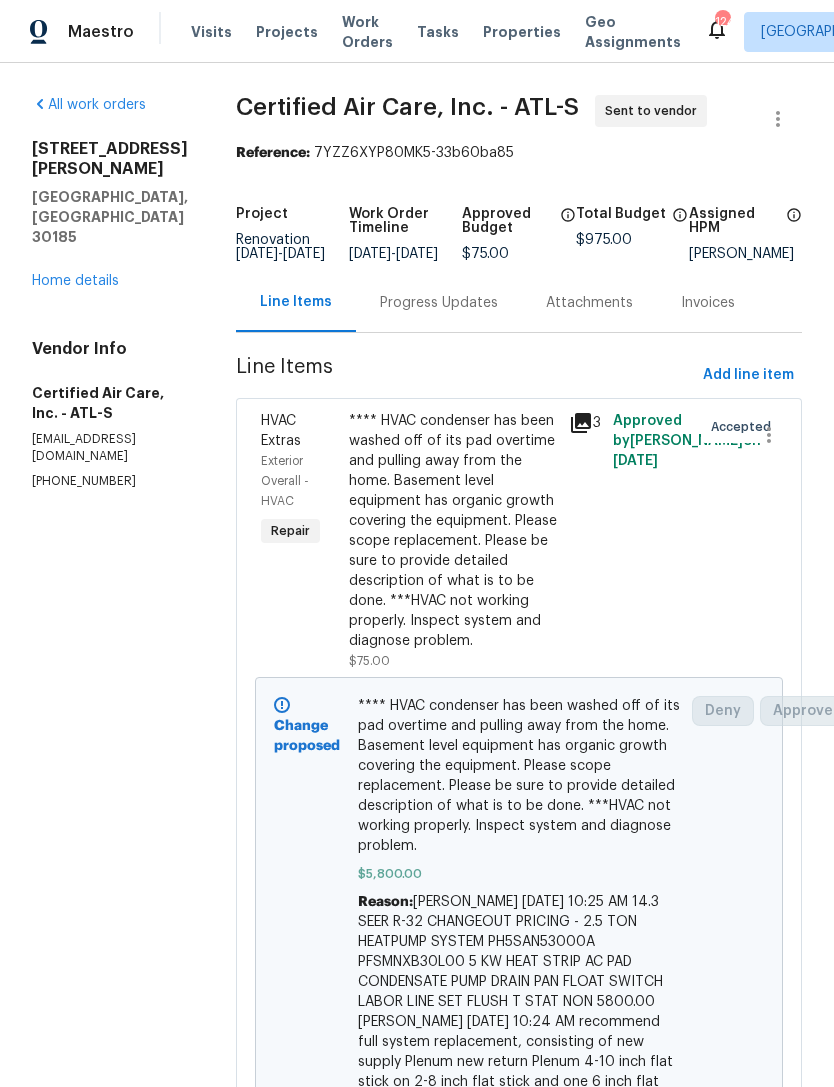 scroll, scrollTop: 0, scrollLeft: 0, axis: both 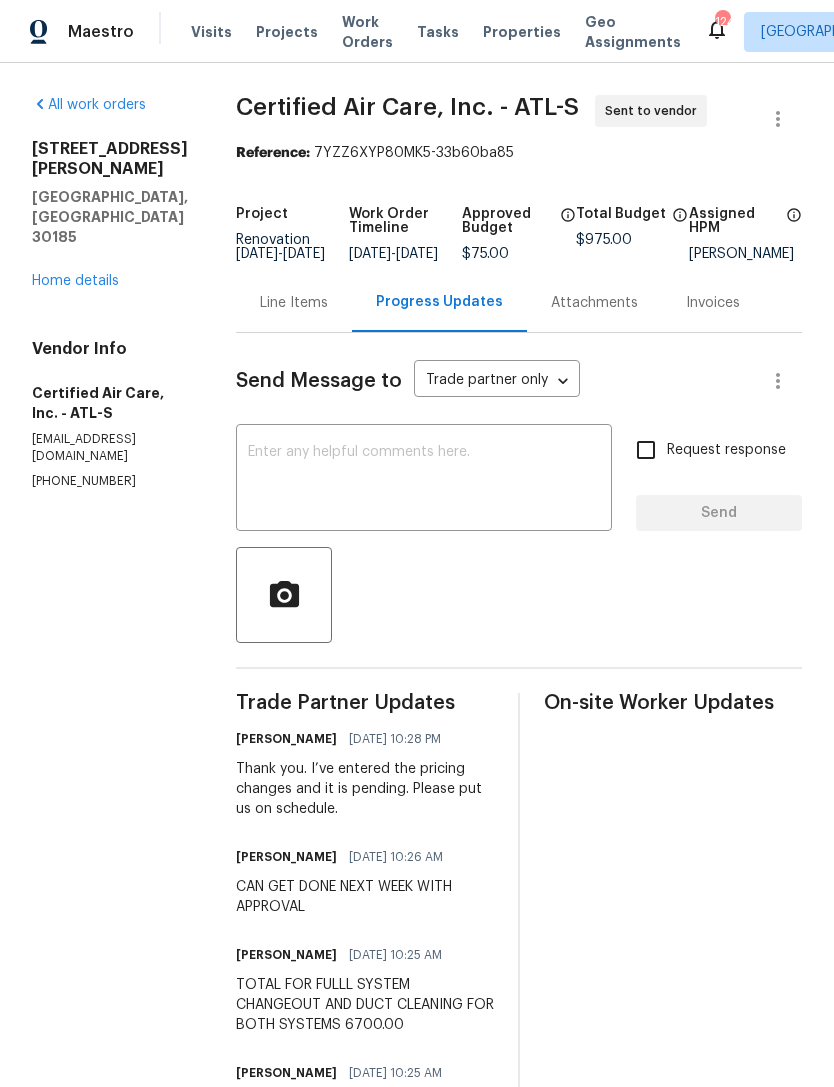 click on "Home details" at bounding box center (75, 281) 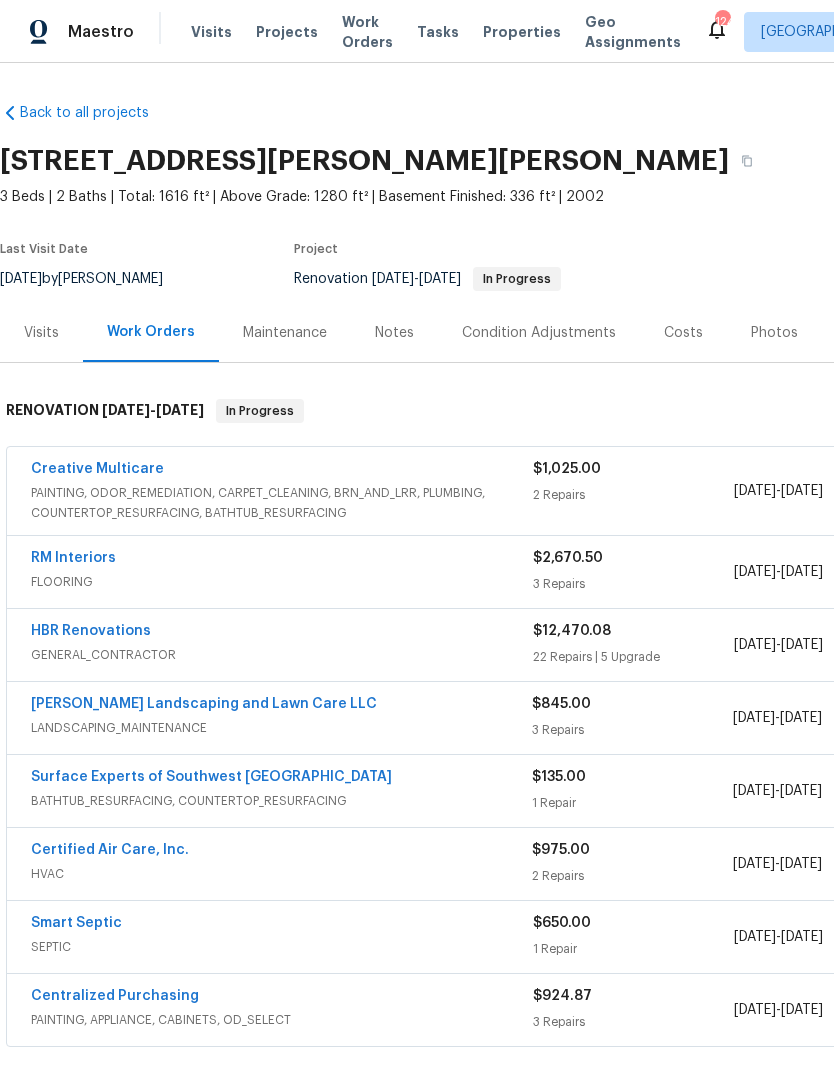 scroll, scrollTop: 0, scrollLeft: 0, axis: both 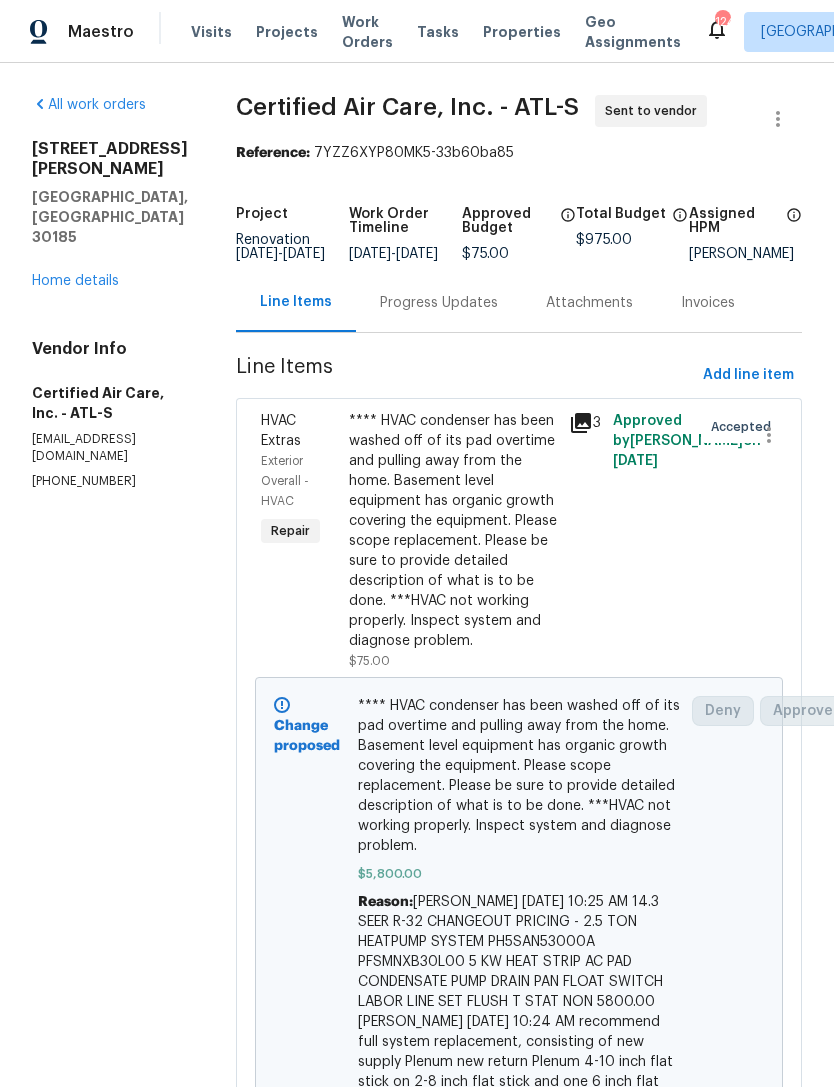 click on "Progress Updates" at bounding box center [439, 303] 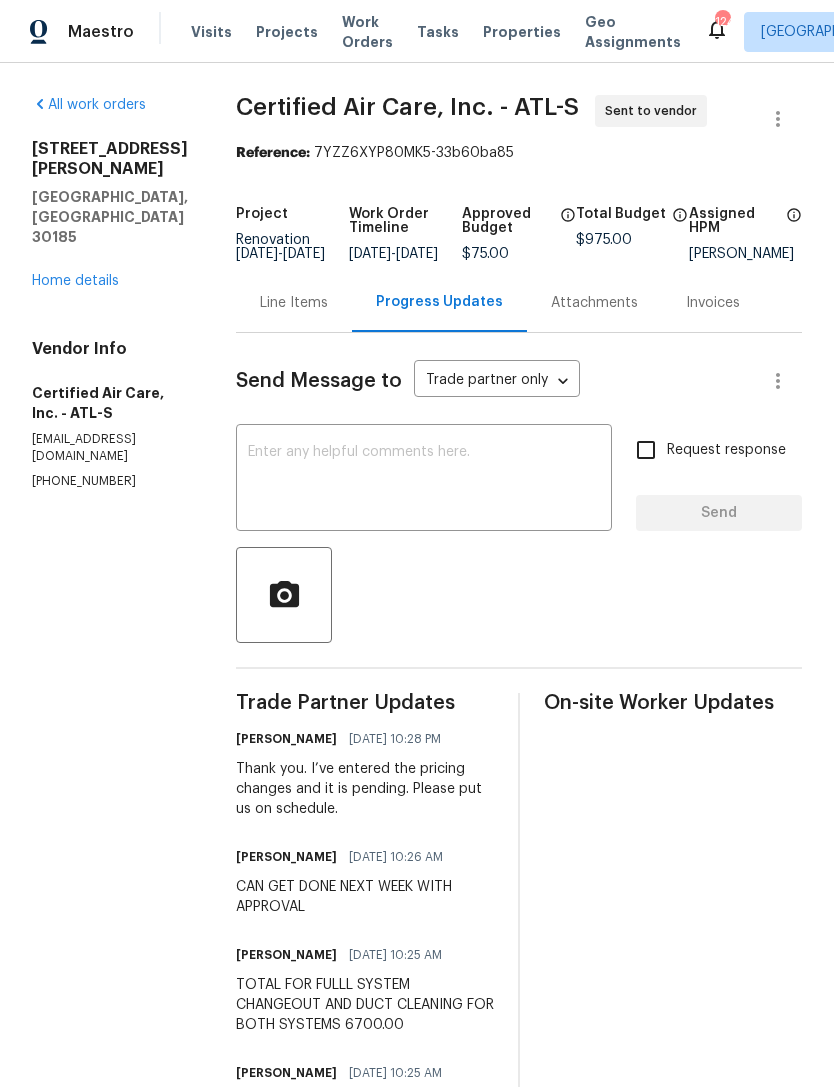 click at bounding box center (424, 480) 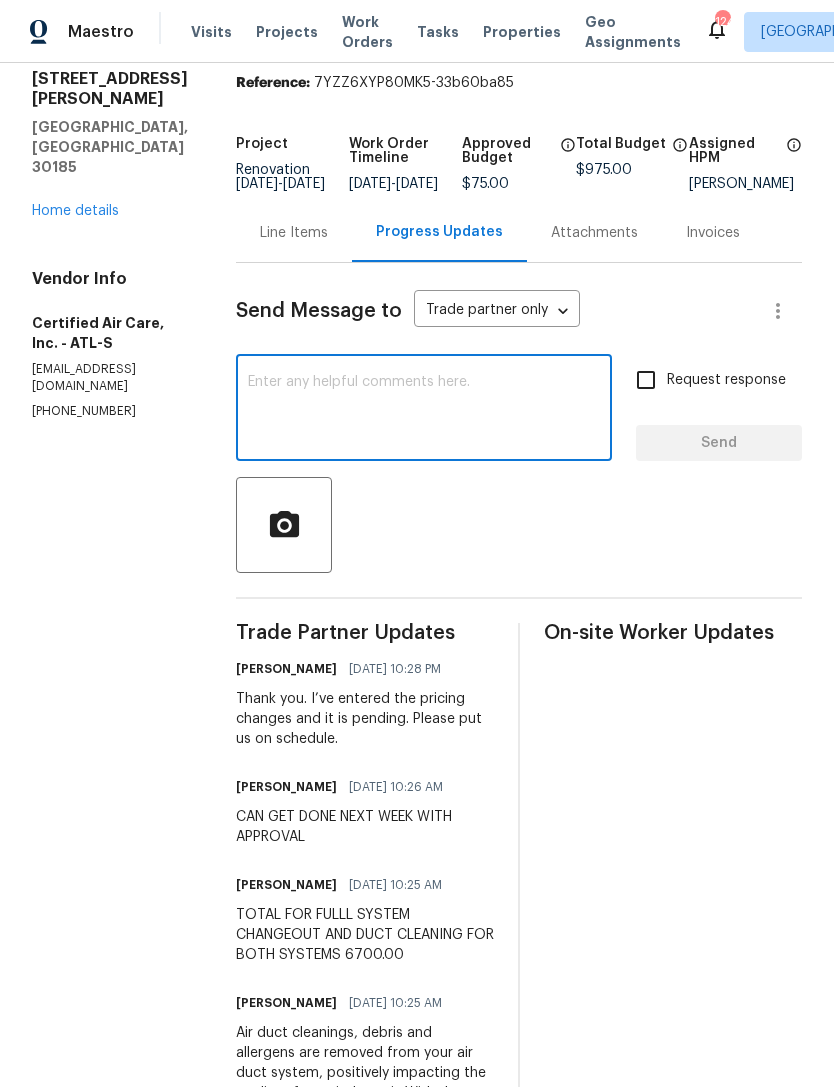 scroll, scrollTop: 72, scrollLeft: 0, axis: vertical 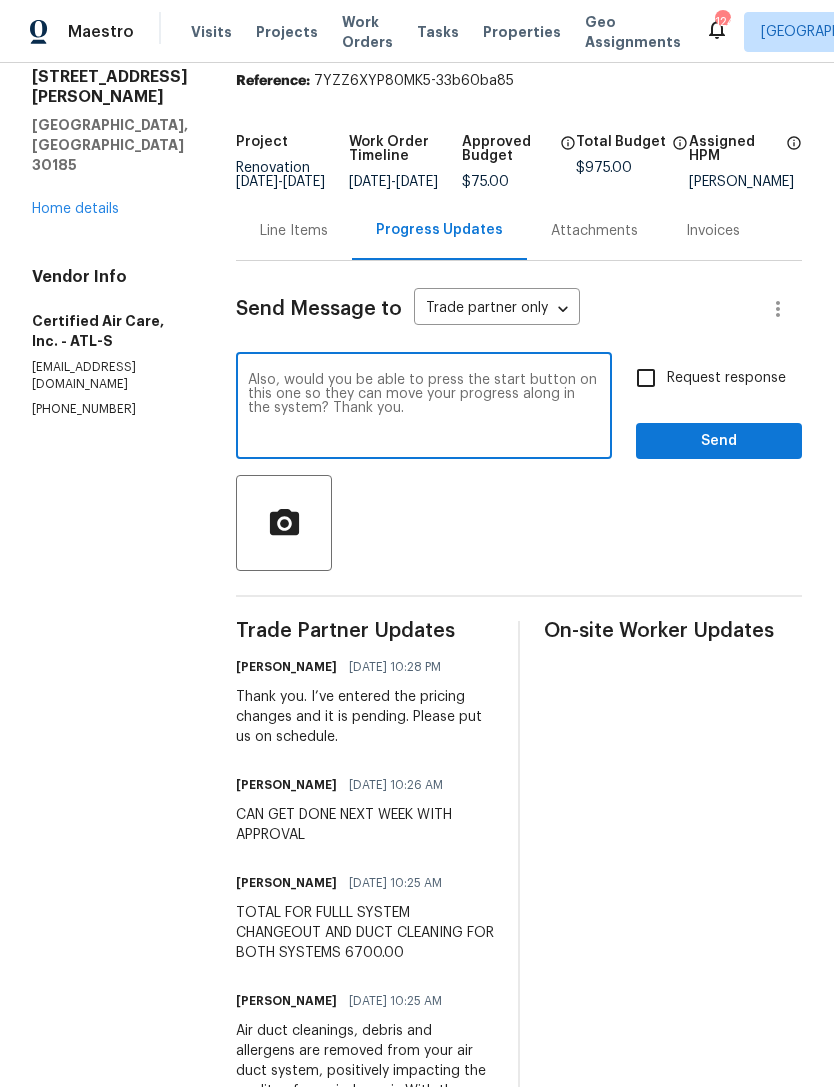 click on "Also, would you be able to press the start button on this one so they can move your progress along in the system? Thank you. x ​" at bounding box center (424, 408) 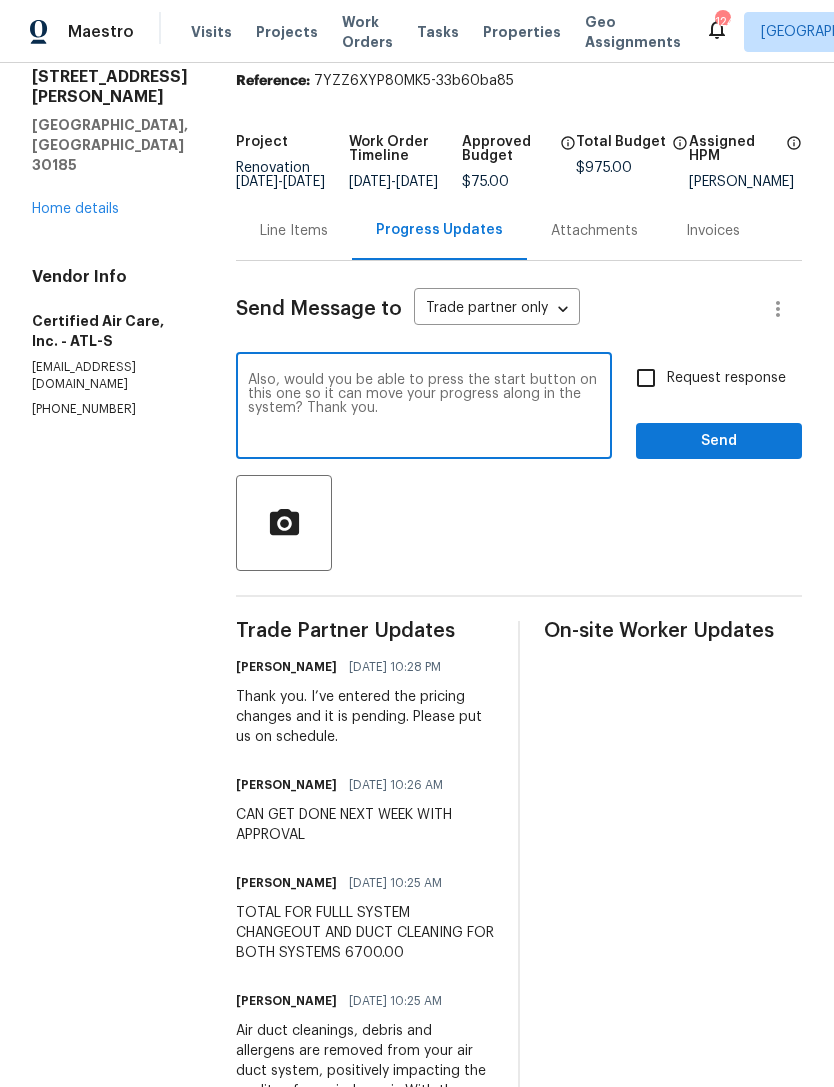 type on "Also, would you be able to press the start button on this one so it can move your progress along in the system? Thank you." 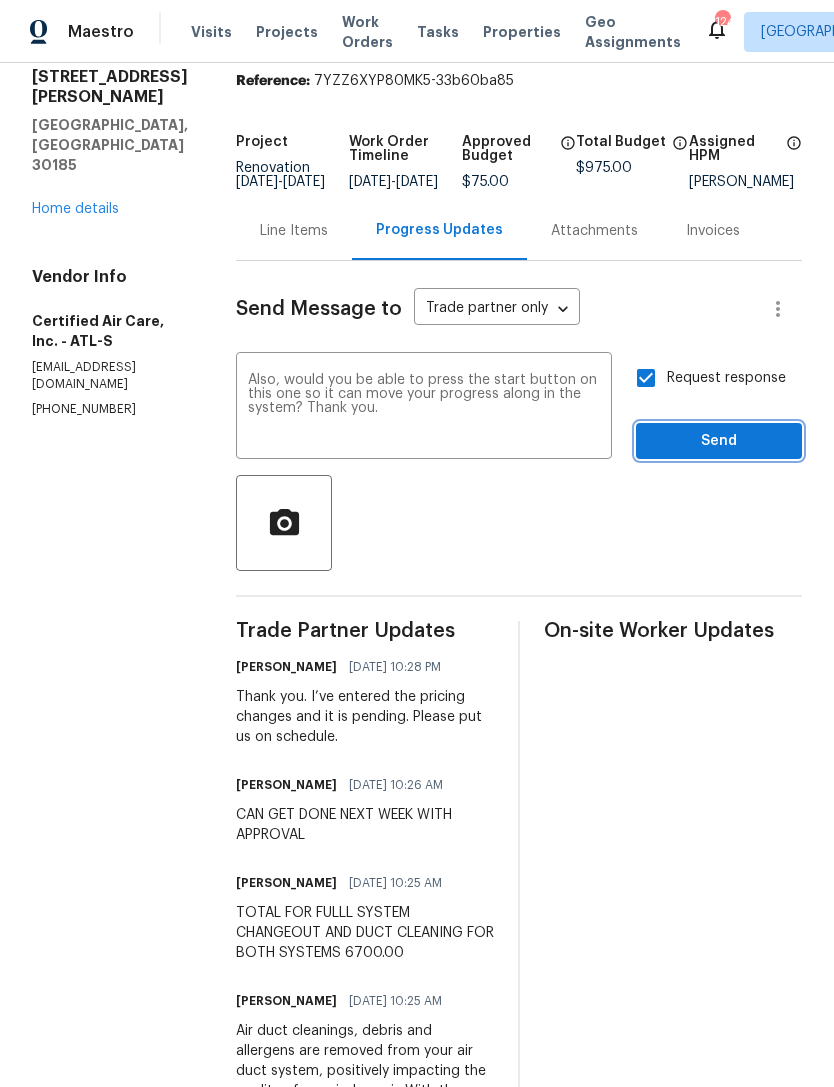 click on "Send" at bounding box center (719, 441) 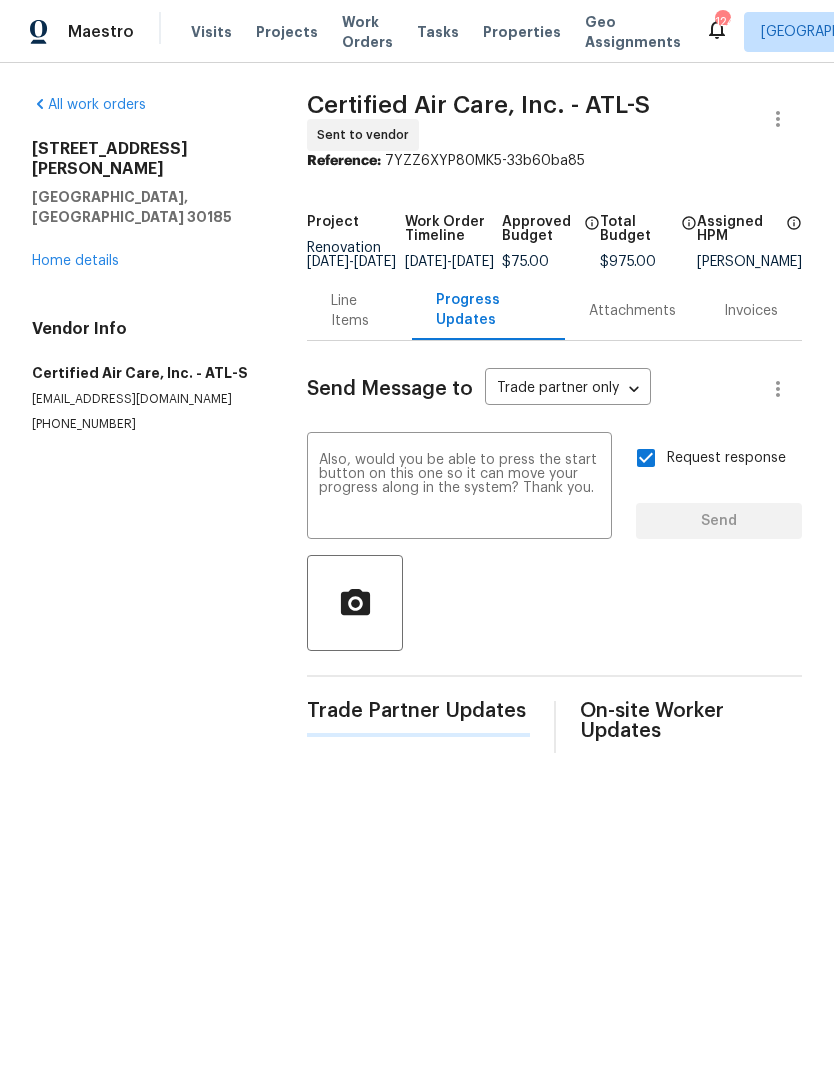 scroll, scrollTop: 0, scrollLeft: 0, axis: both 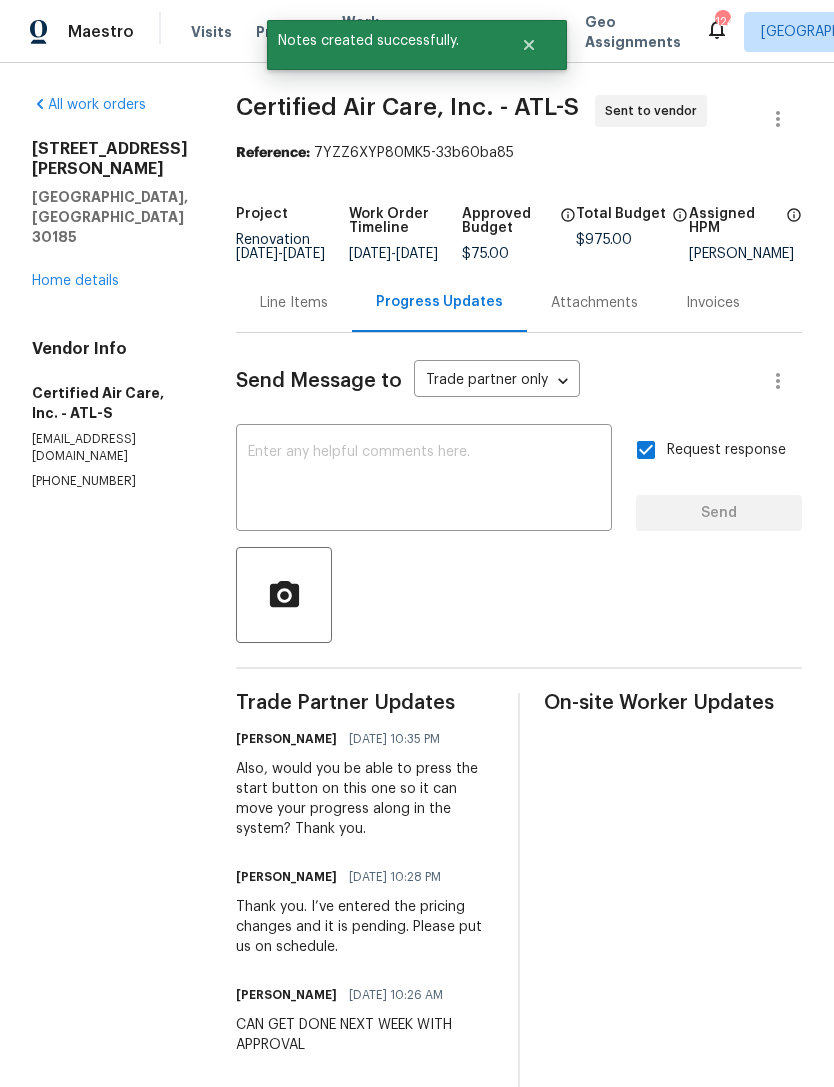 click on "Home details" at bounding box center [75, 281] 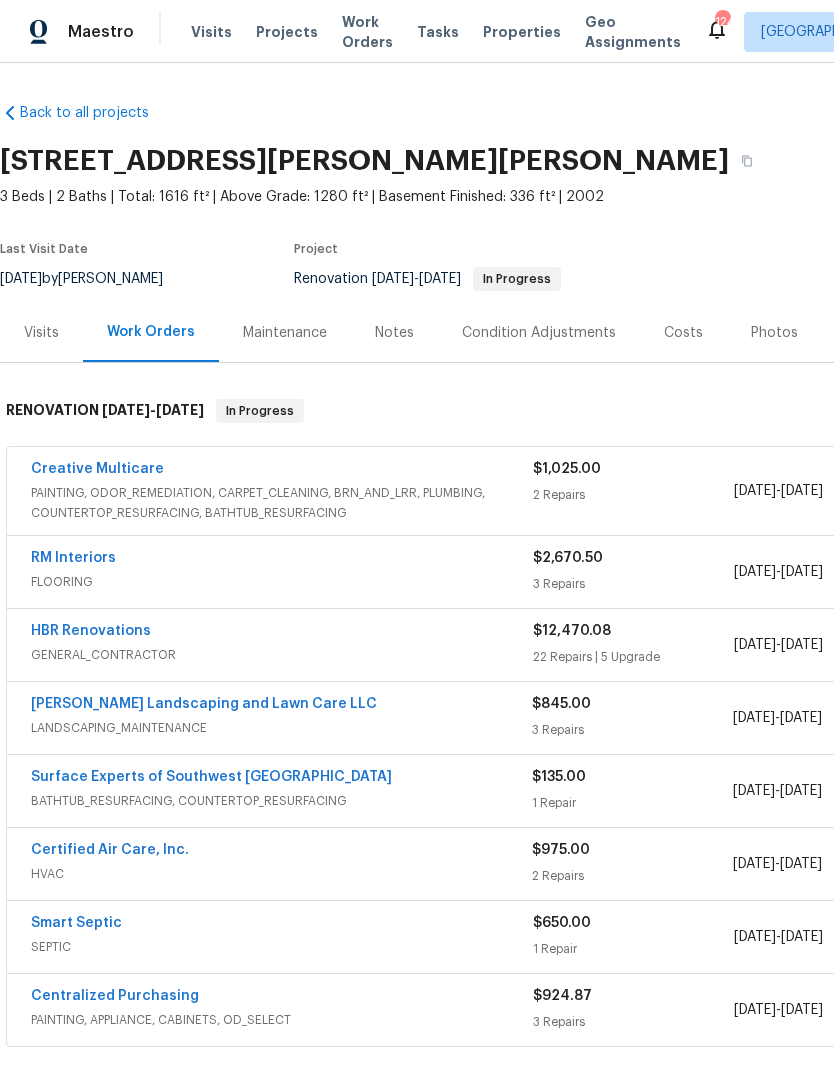 scroll, scrollTop: 0, scrollLeft: 0, axis: both 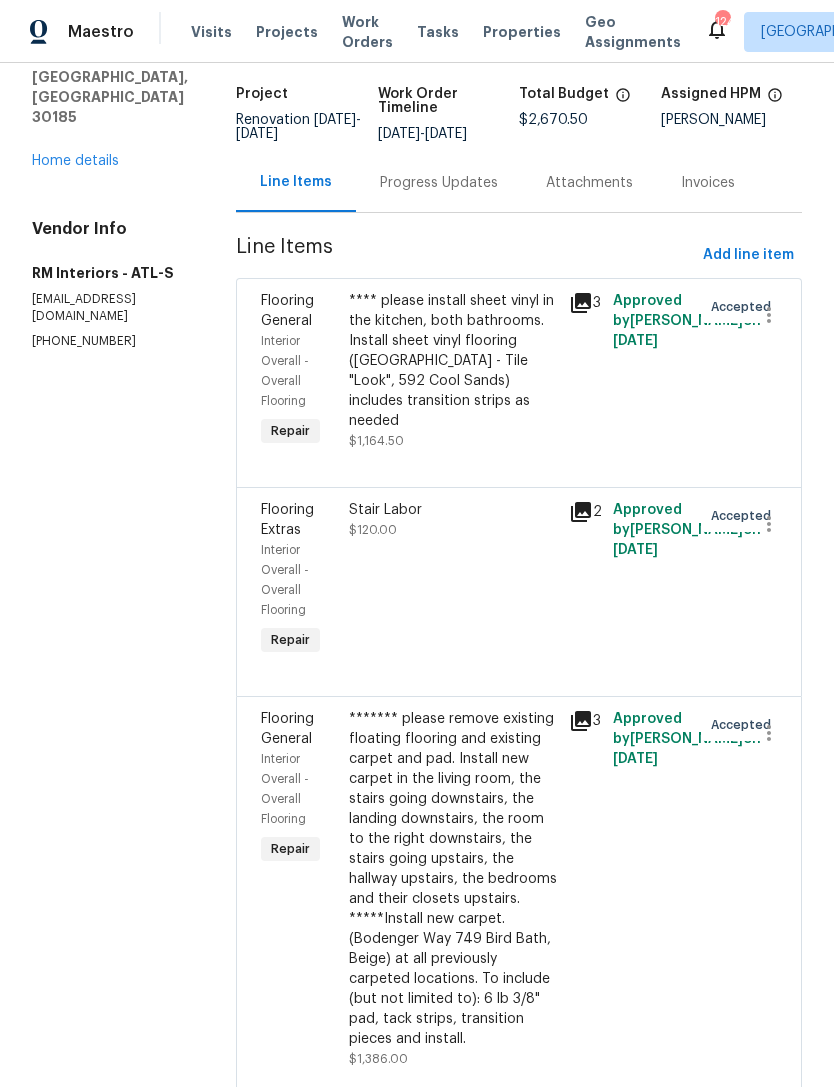 click on "******* please remove existing floating flooring and existing carpet and pad. Install new carpet in the living room, the stairs going downstairs, the landing downstairs, the room to the right downstairs, the stairs going upstairs, the hallway upstairs, the bedrooms and their closets upstairs. *****Install new carpet. (Bodenger Way 749 Bird Bath, Beige) at all previously carpeted locations. To include (but not limited to): 6 lb 3/8" pad, tack strips, transition pieces and install." at bounding box center (453, 879) 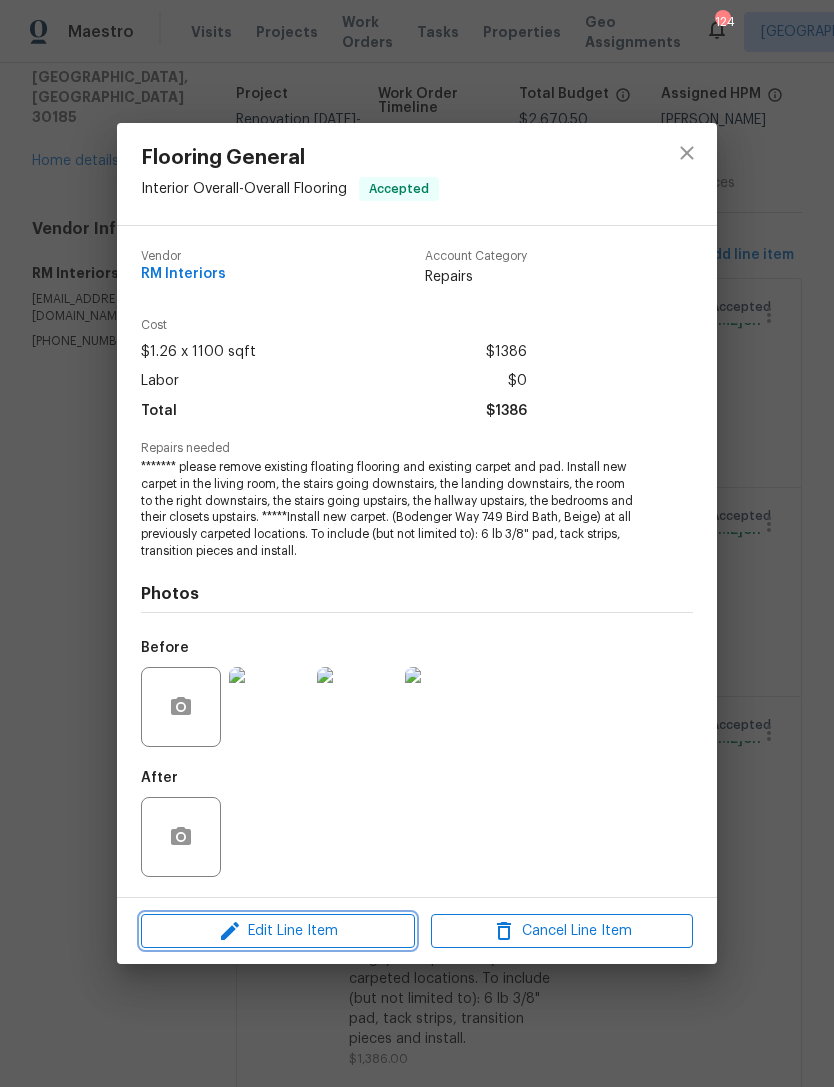 click on "Edit Line Item" at bounding box center (278, 931) 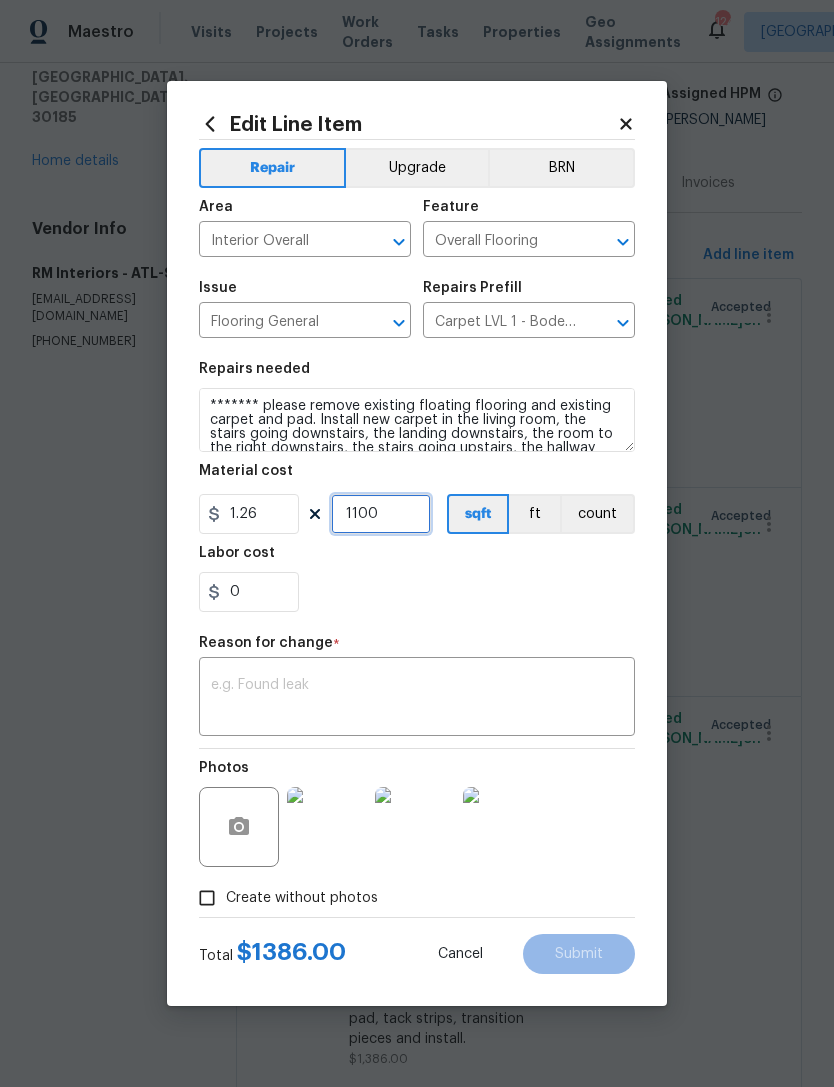 click on "1100" at bounding box center (381, 514) 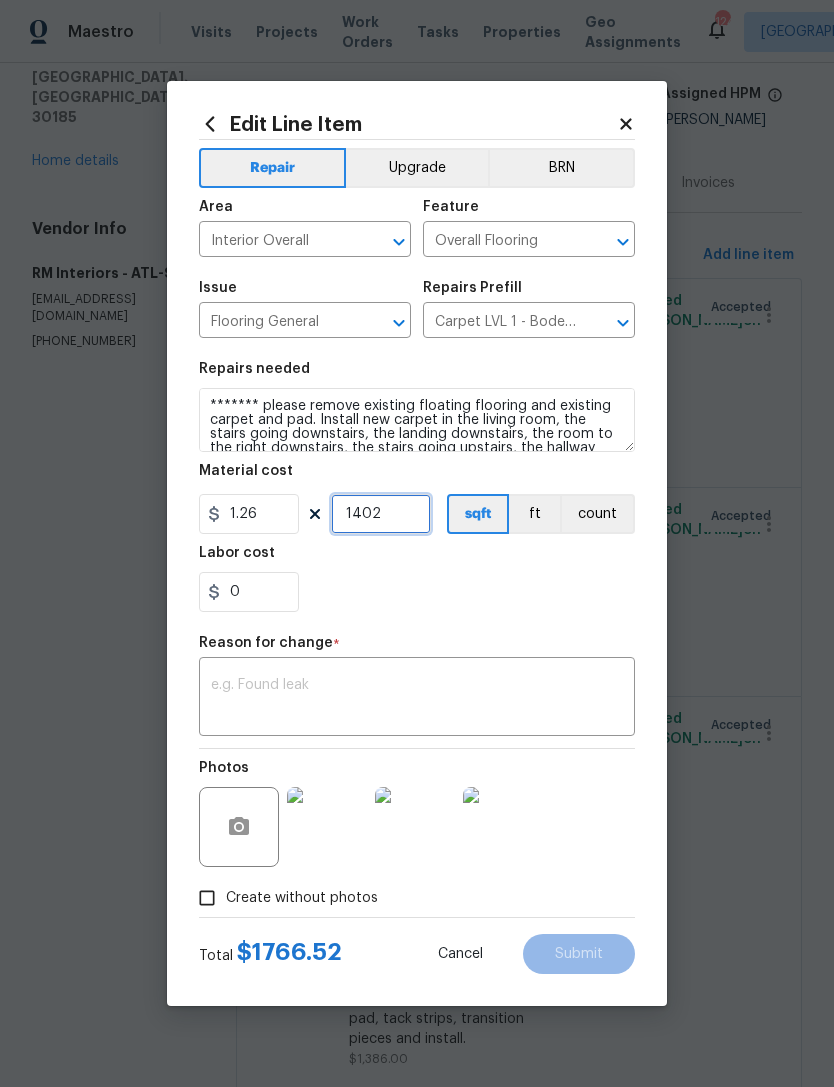 type on "1402" 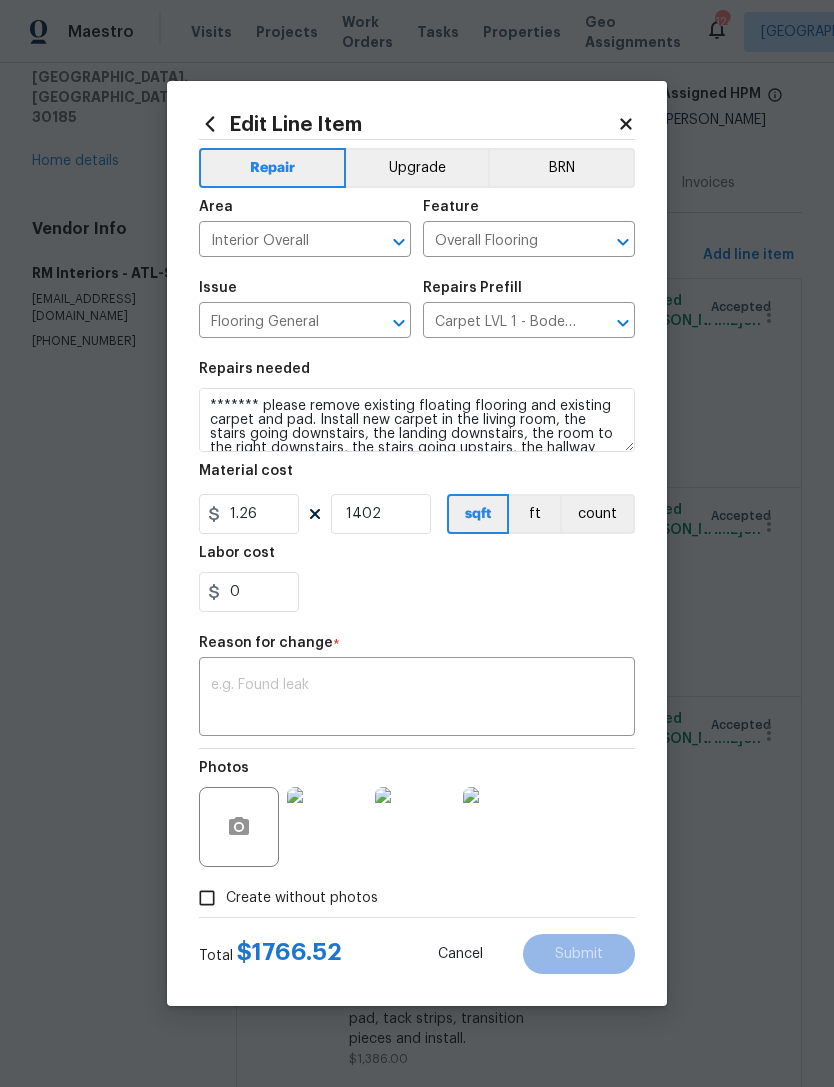 click at bounding box center (417, 699) 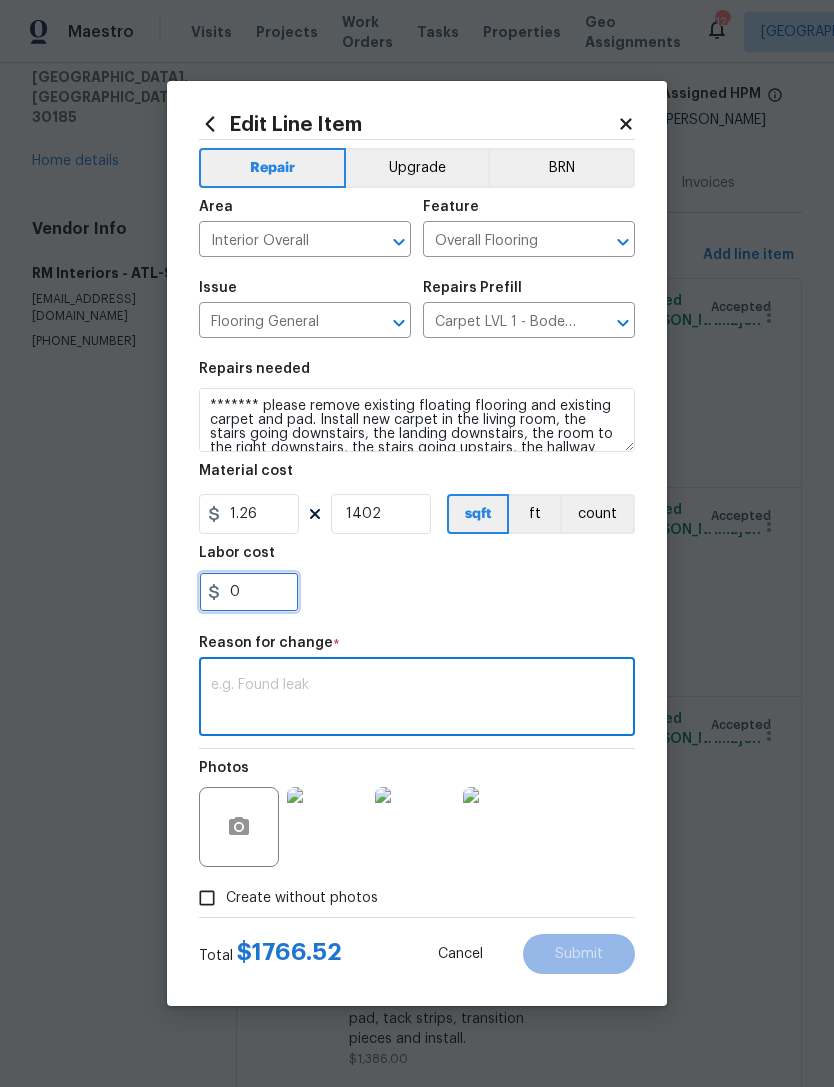 click on "0" at bounding box center (249, 592) 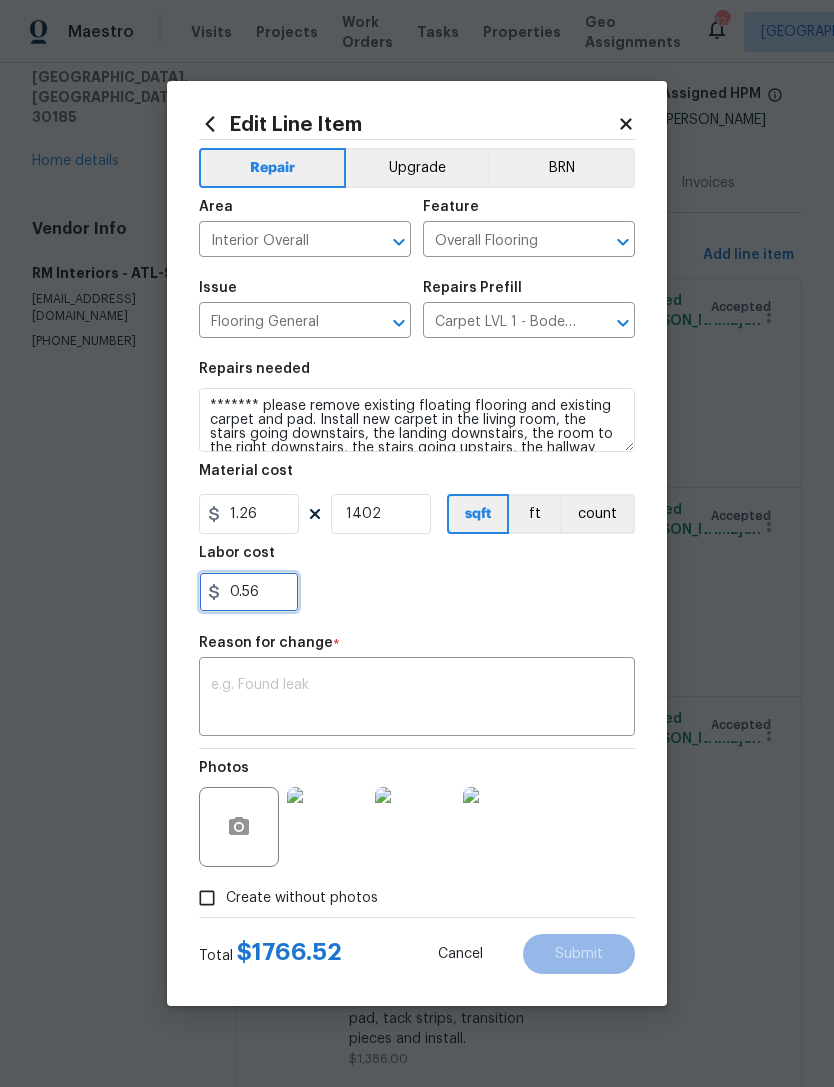 type on "0.56" 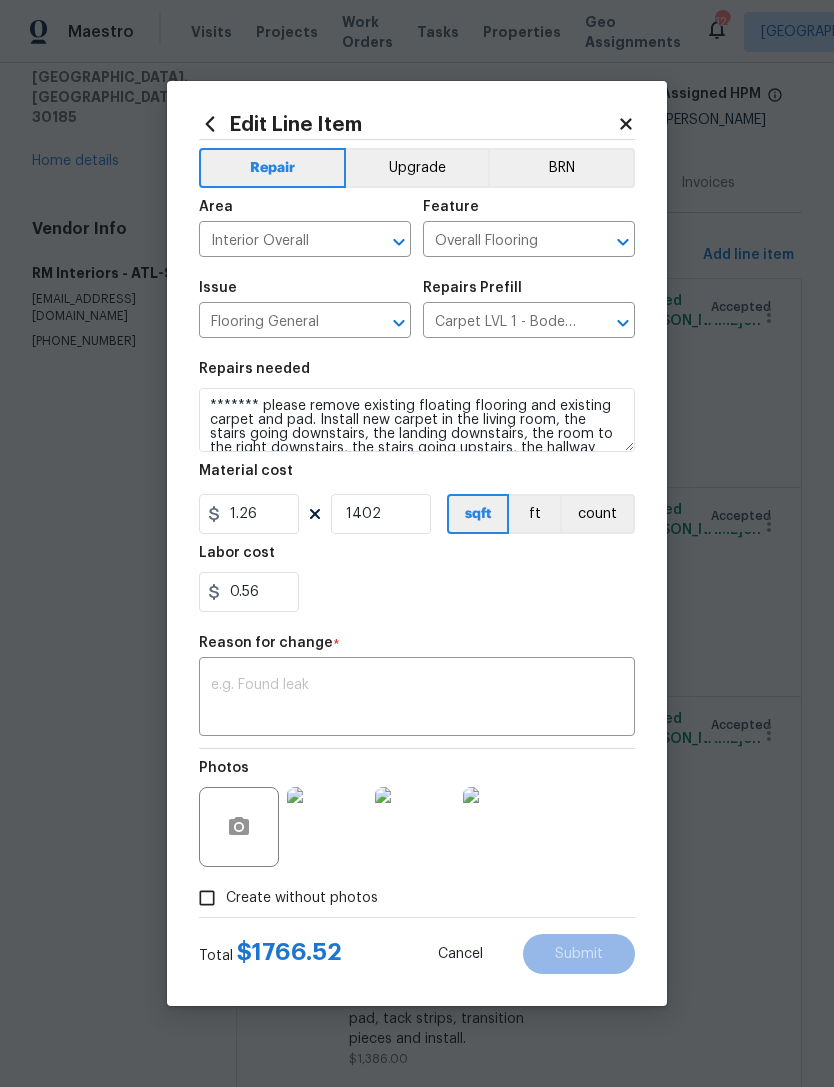 click on "0.56" at bounding box center [417, 592] 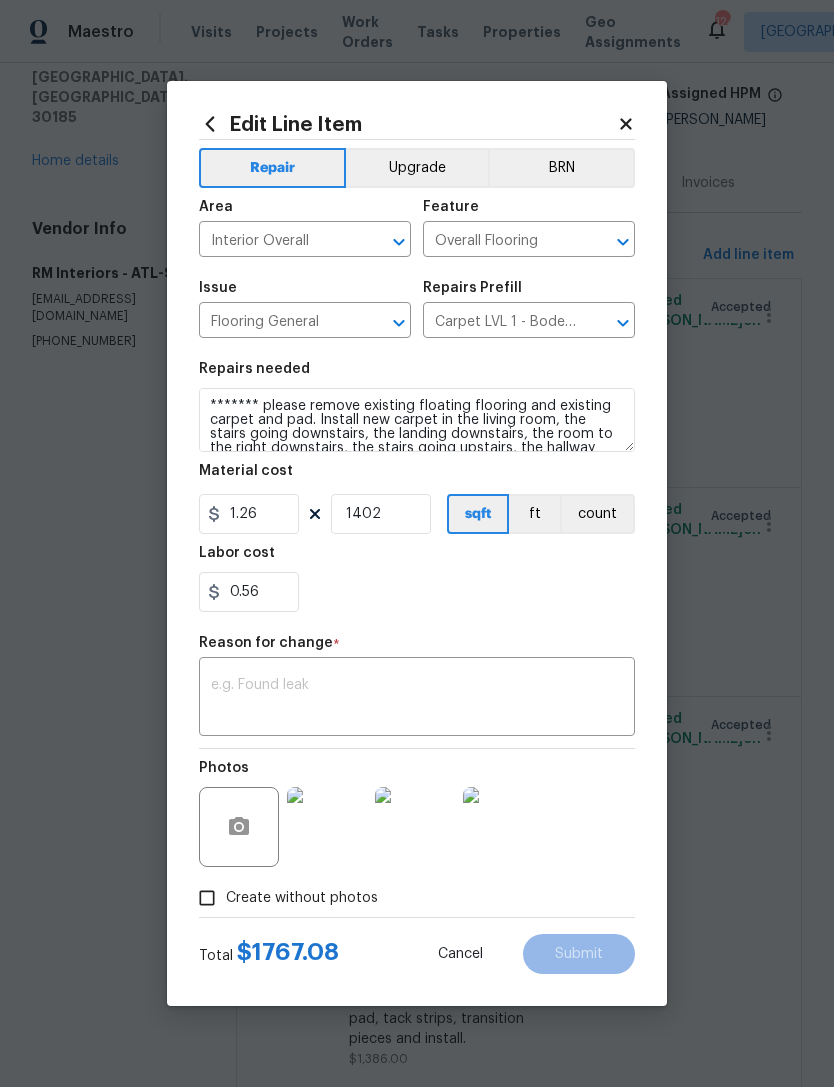 click at bounding box center [417, 699] 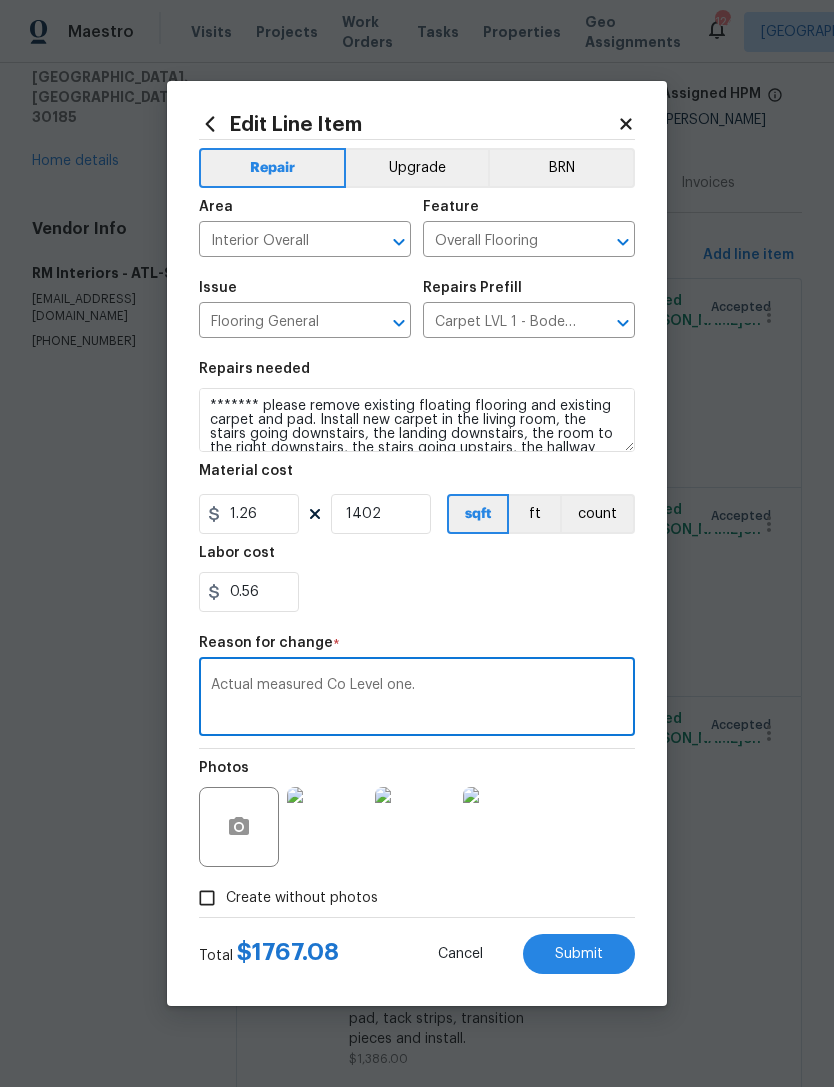 click on "Actual measured Co Level one." at bounding box center (417, 699) 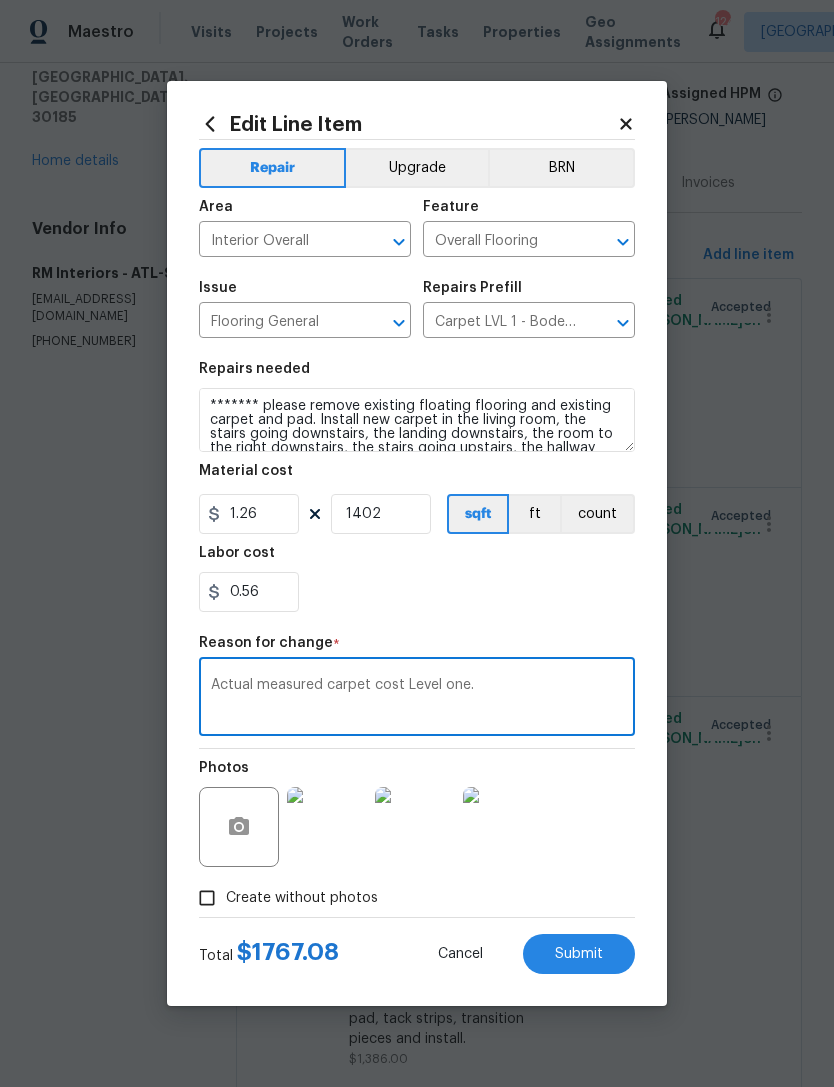type on "Actual measured carpet cost Level one." 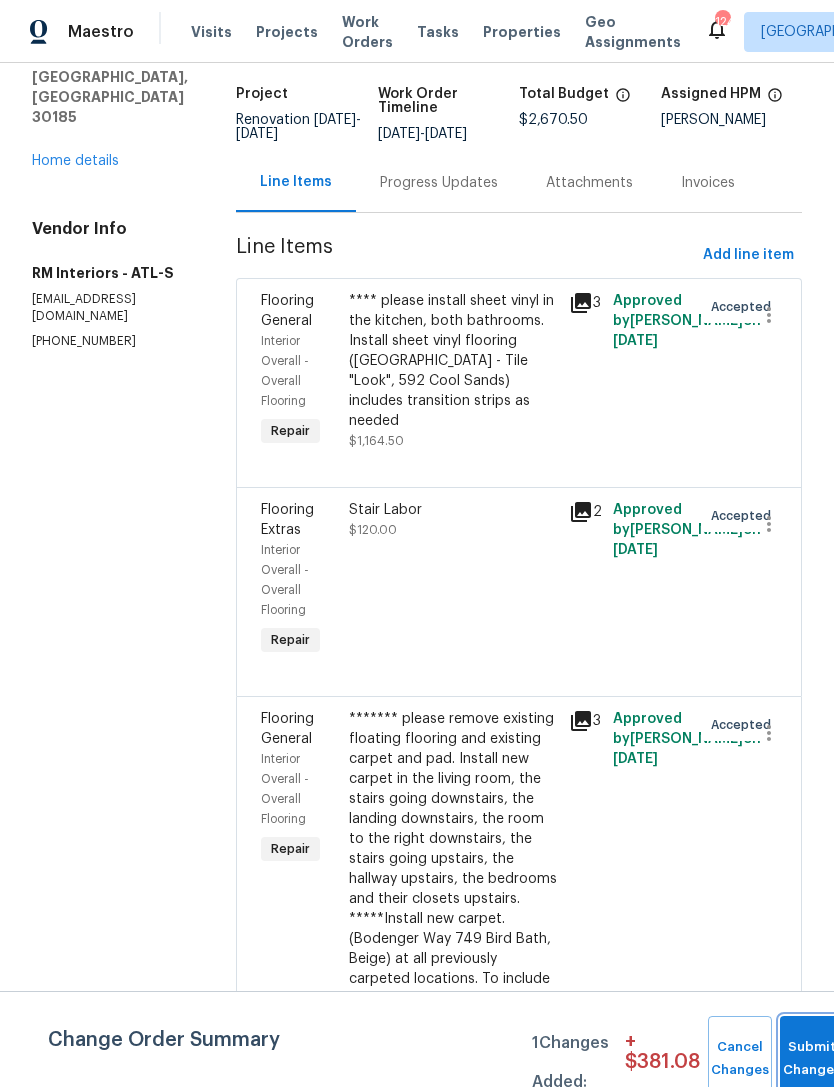 click on "Submit Changes" at bounding box center (812, 1059) 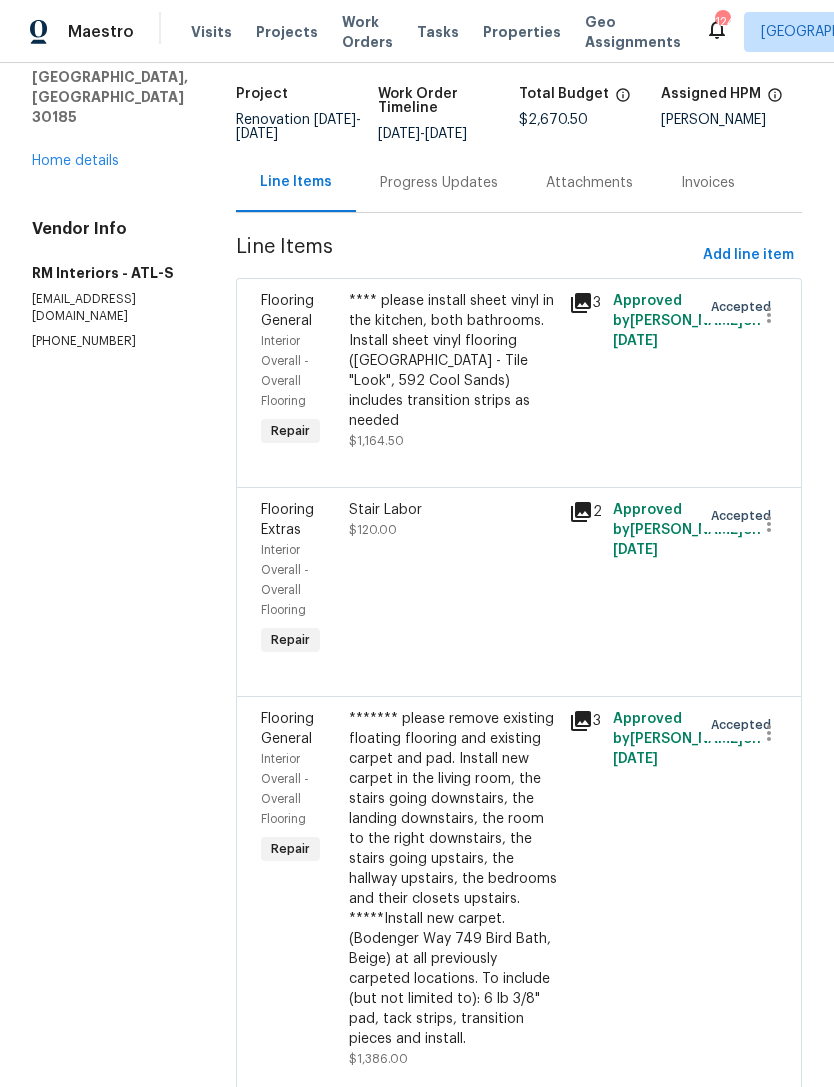 scroll, scrollTop: 0, scrollLeft: 0, axis: both 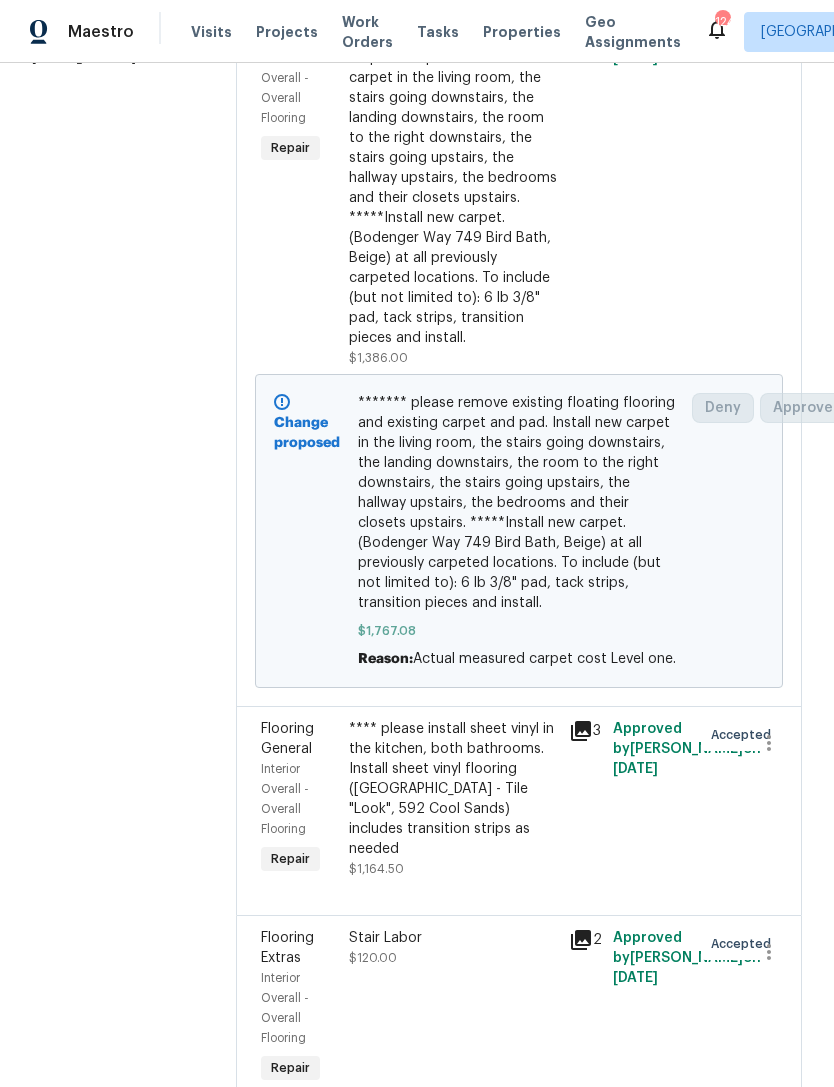 click on "**** please install sheet vinyl in the kitchen, both bathrooms. Install sheet vinyl flooring ([GEOGRAPHIC_DATA] - Tile "Look", 592 Cool Sands) includes transition strips as needed" at bounding box center (453, 789) 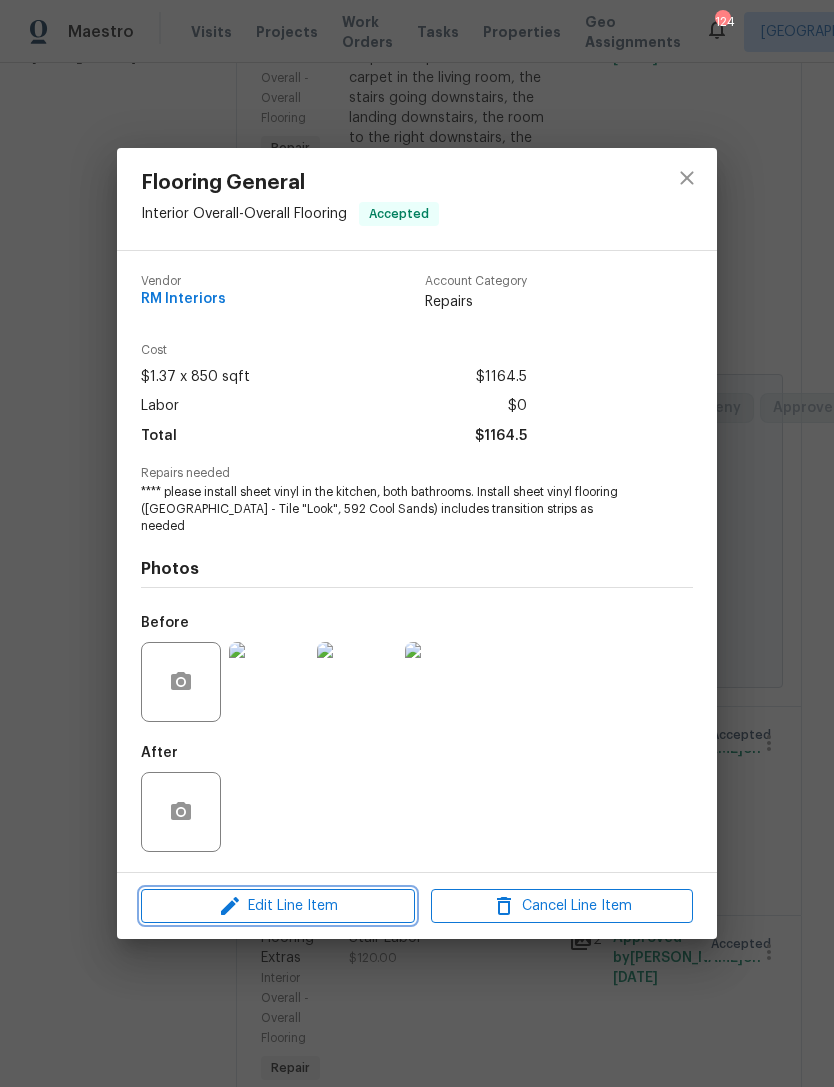 click on "Edit Line Item" at bounding box center [278, 906] 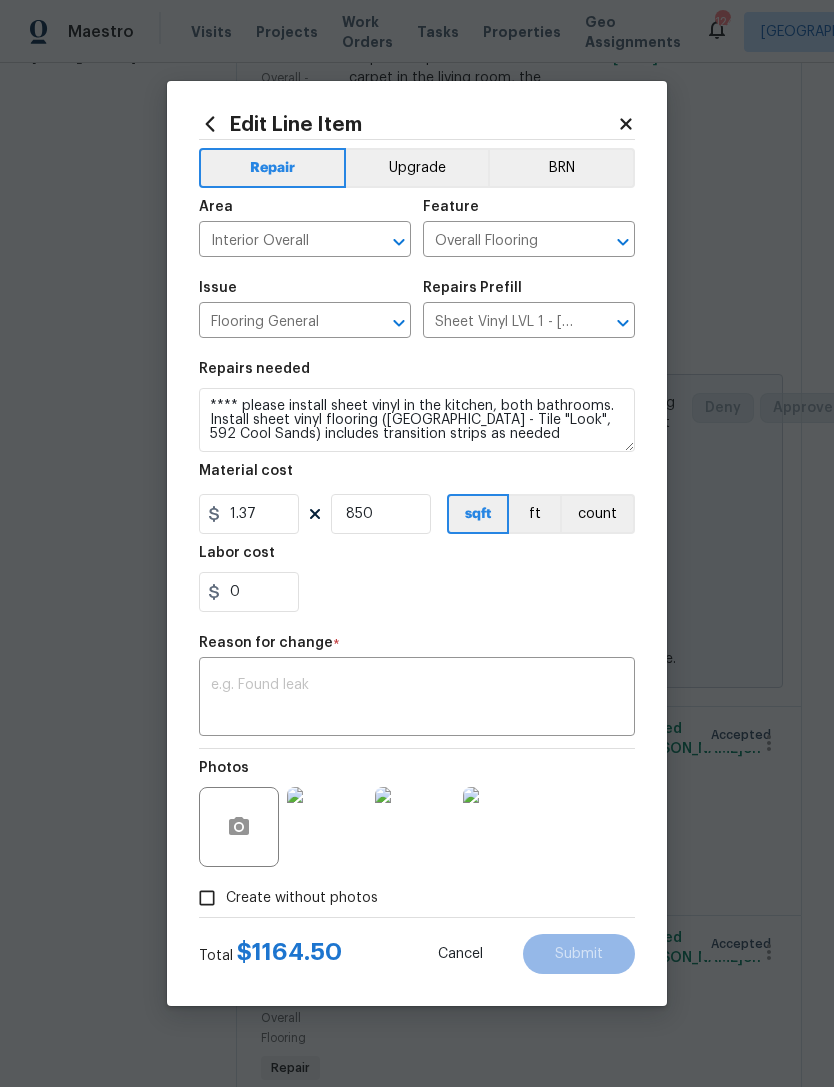 click on "Maestro Visits Projects Work Orders Tasks Properties Geo Assignments 124 Miami, FL + 1 Jaydon Entrekin All work orders 501 Hollis Thompson Dr Whitesburg, GA 30185 Home details Vendor Info RM Interiors - ATL-S atlanta@rmiflooring.com (404) 771-0472 RM Interiors - ATL-S In Progress Reference:   7YZZ6XYP80MK5-19d41819b Project Renovation   7/7/2025  -  7/22/2025 Work Order Timeline 7/7/2025  -  7/21/2025 Total Budget $2,670.50 Assigned HPM Jaydon Entrekin Line Items Progress Updates Attachments Invoices Line Items Add line item Flooring General Interior Overall - Overall Flooring Repair $1,386.00   3 Approved by  Jaydon Entrekin  on   7/7/2025 Accepted Change proposed $1,767.08 Reason:  Actual measured carpet cost Level one. Deny Approve Flooring General Interior Overall - Overall Flooring Repair **** please install sheet vinyl in the kitchen, both bathrooms. Install sheet vinyl flooring (Sugar Valley - Tile "Look", 592 Cool Sands) includes transition strips as needed $1,164.50   3 Approved by  Jaydon Entrekin" at bounding box center (417, 543) 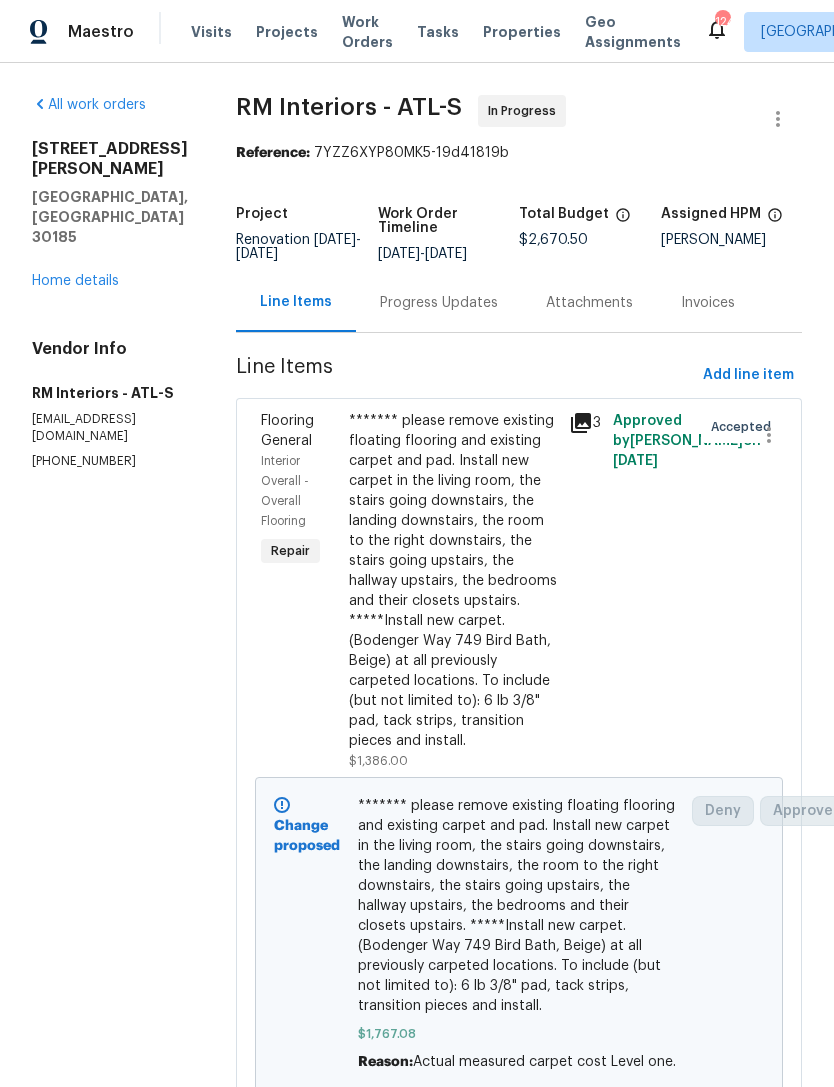 scroll, scrollTop: 0, scrollLeft: 0, axis: both 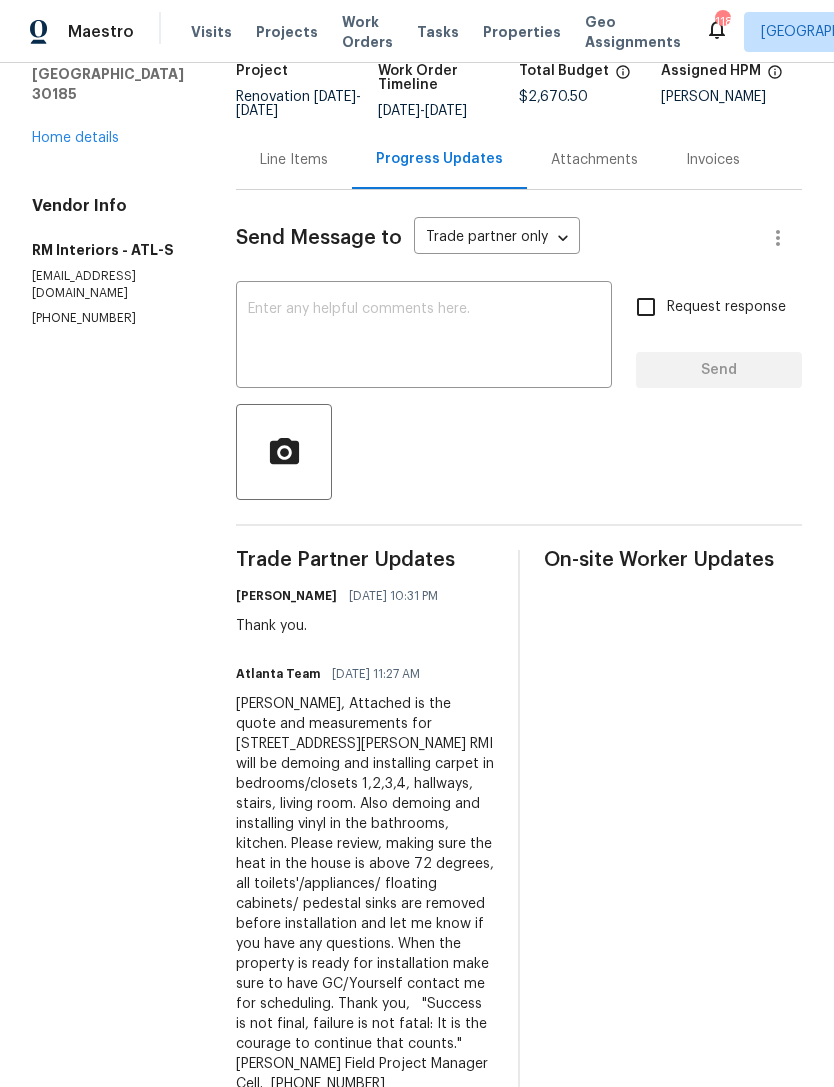 click on "Home details" at bounding box center [75, 138] 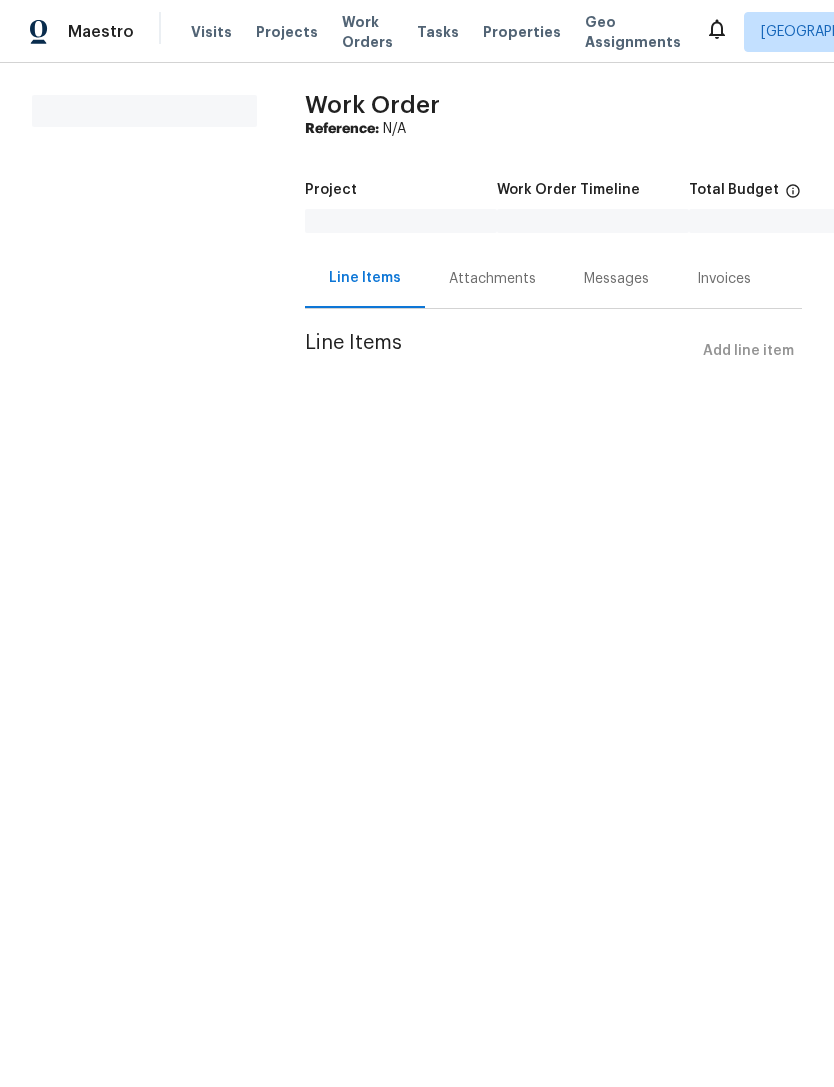 scroll, scrollTop: 0, scrollLeft: 0, axis: both 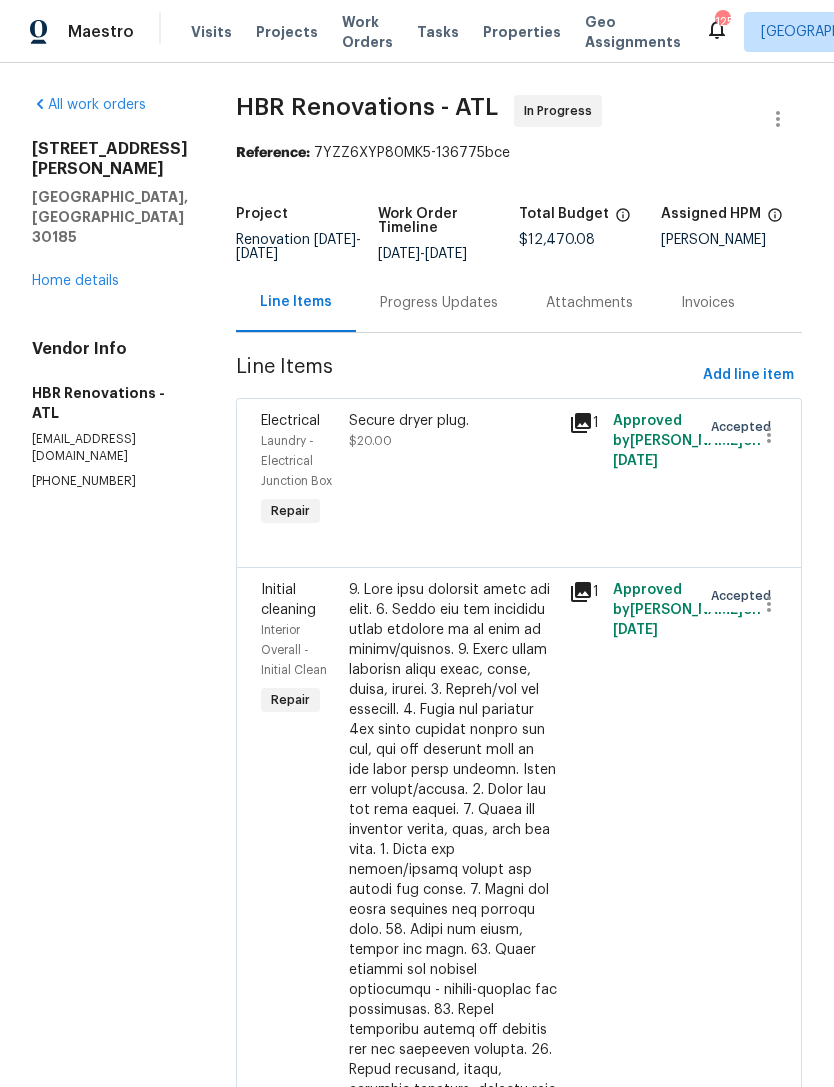 click on "Progress Updates" at bounding box center (439, 303) 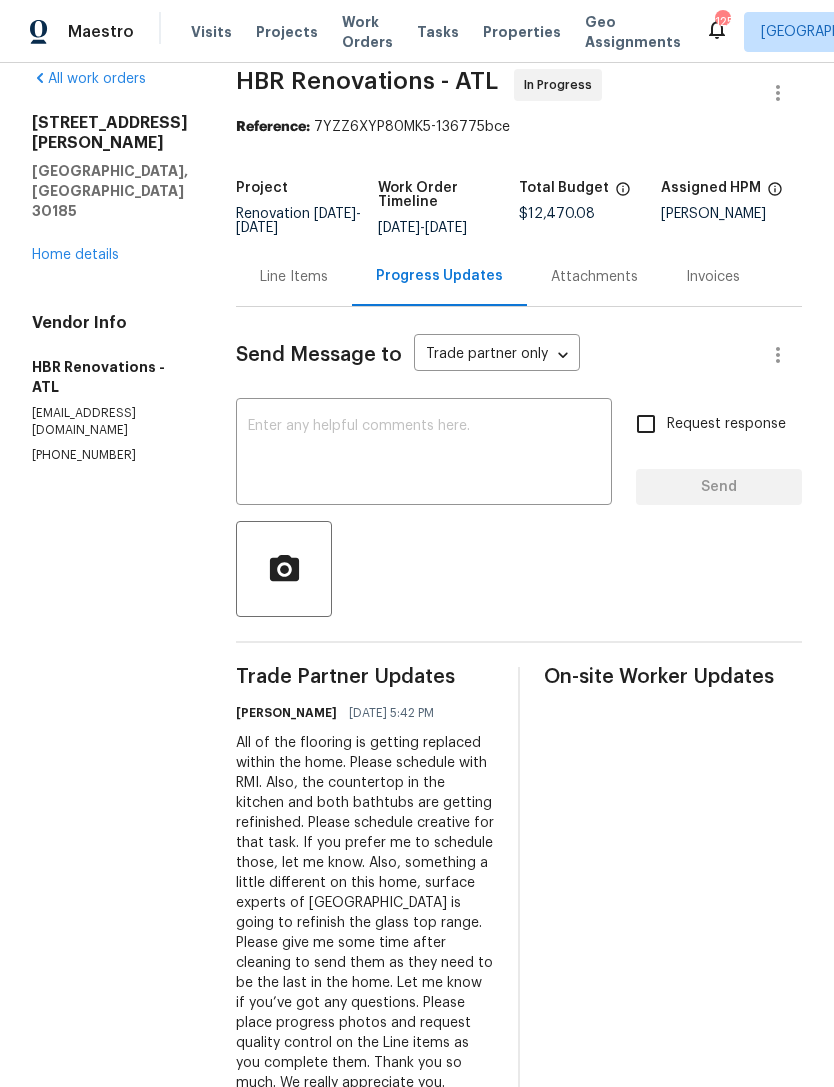 scroll, scrollTop: 25, scrollLeft: 0, axis: vertical 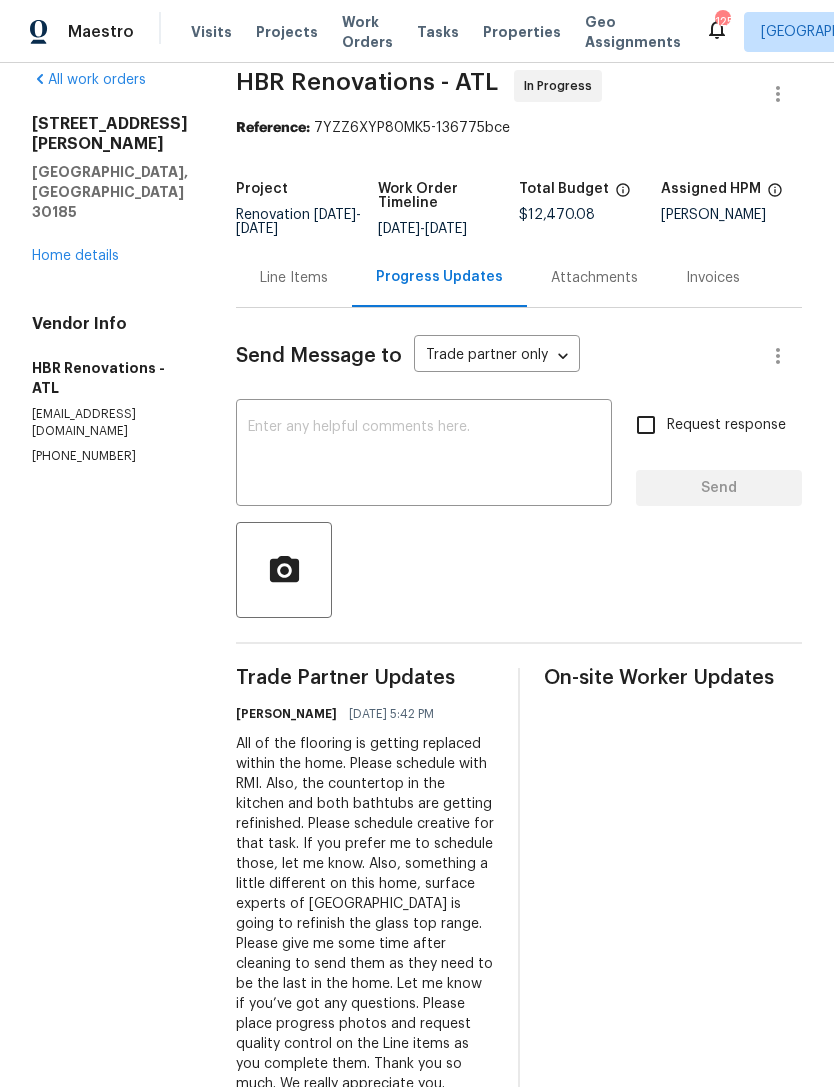 click at bounding box center (424, 455) 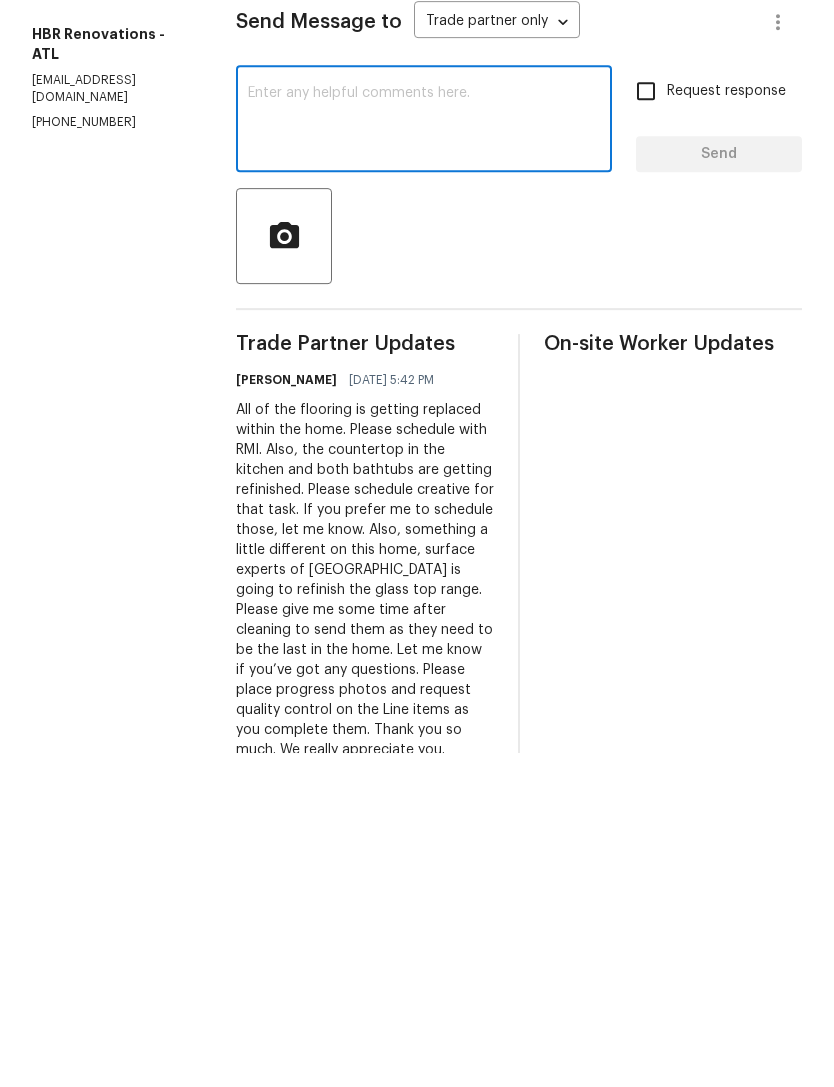 scroll, scrollTop: 64, scrollLeft: 0, axis: vertical 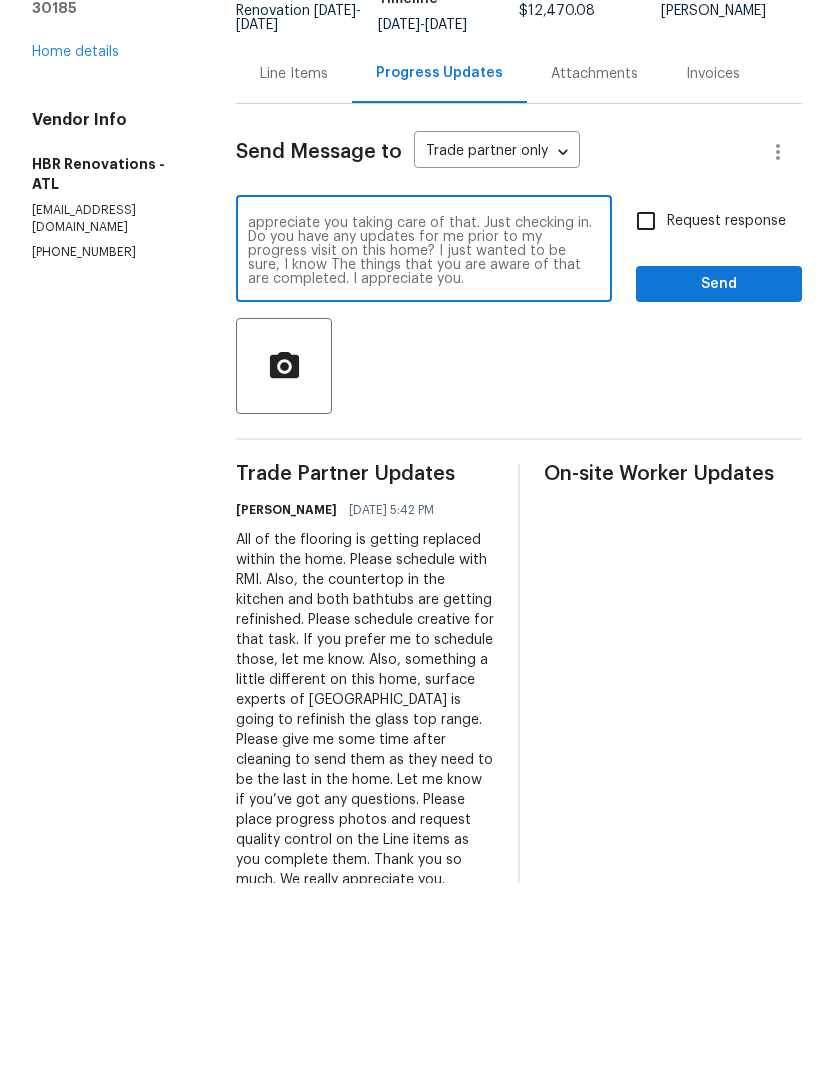 click on "Thank you for scheduling the flooring at this property for tomorrow and the resurfacing for Monday. I appreciate you taking care of that. Just checking in. Do you have any updates for me prior to my progress visit on this home? I just wanted to be sure, I know The things that you are aware of that are completed. I appreciate you." at bounding box center [424, 455] 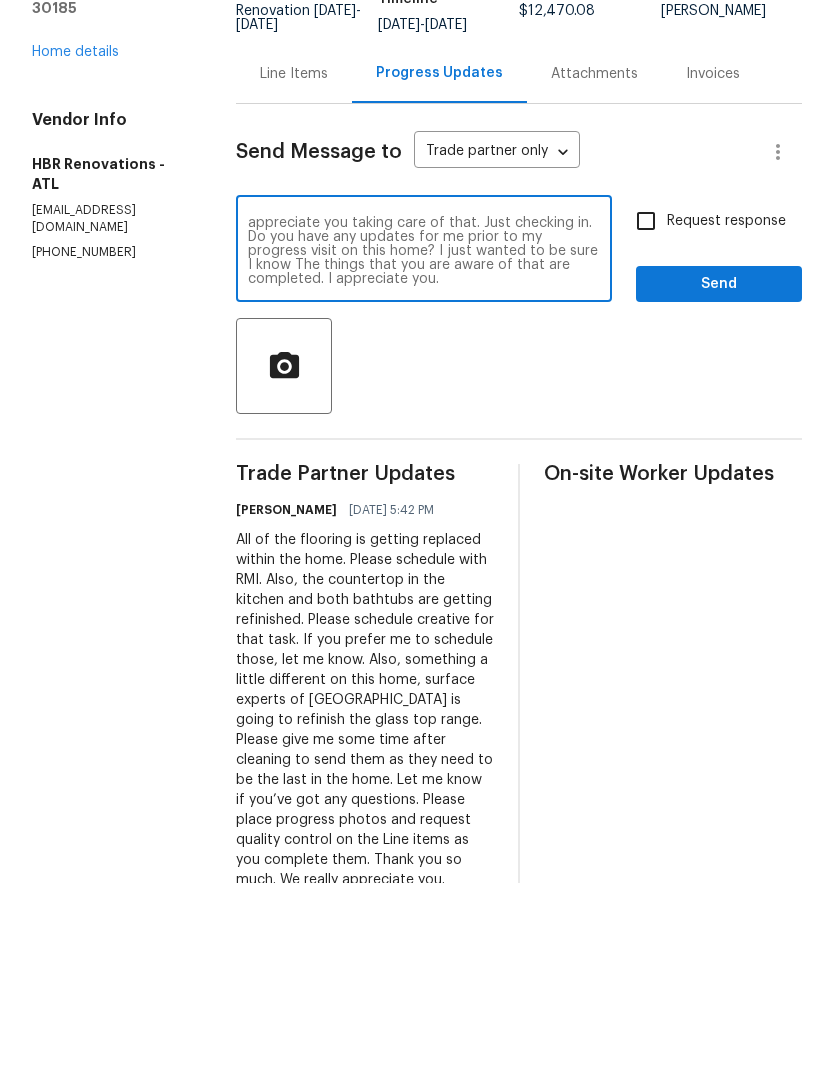 type on "Thank you for scheduling the flooring at this property for tomorrow and the resurfacing for Monday. I appreciate you taking care of that. Just checking in. Do you have any updates for me prior to my progress visit on this home? I just wanted to be sure I know The things that you are aware of that are completed. I appreciate you." 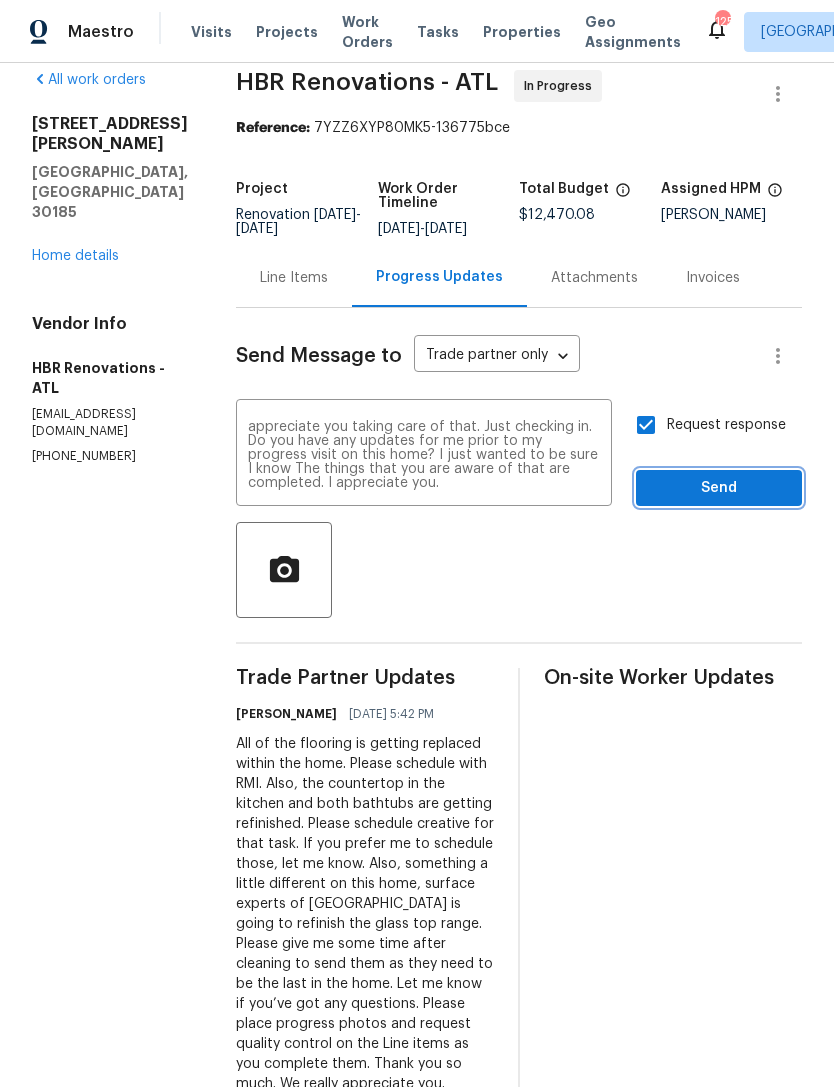 click on "Send" at bounding box center (719, 488) 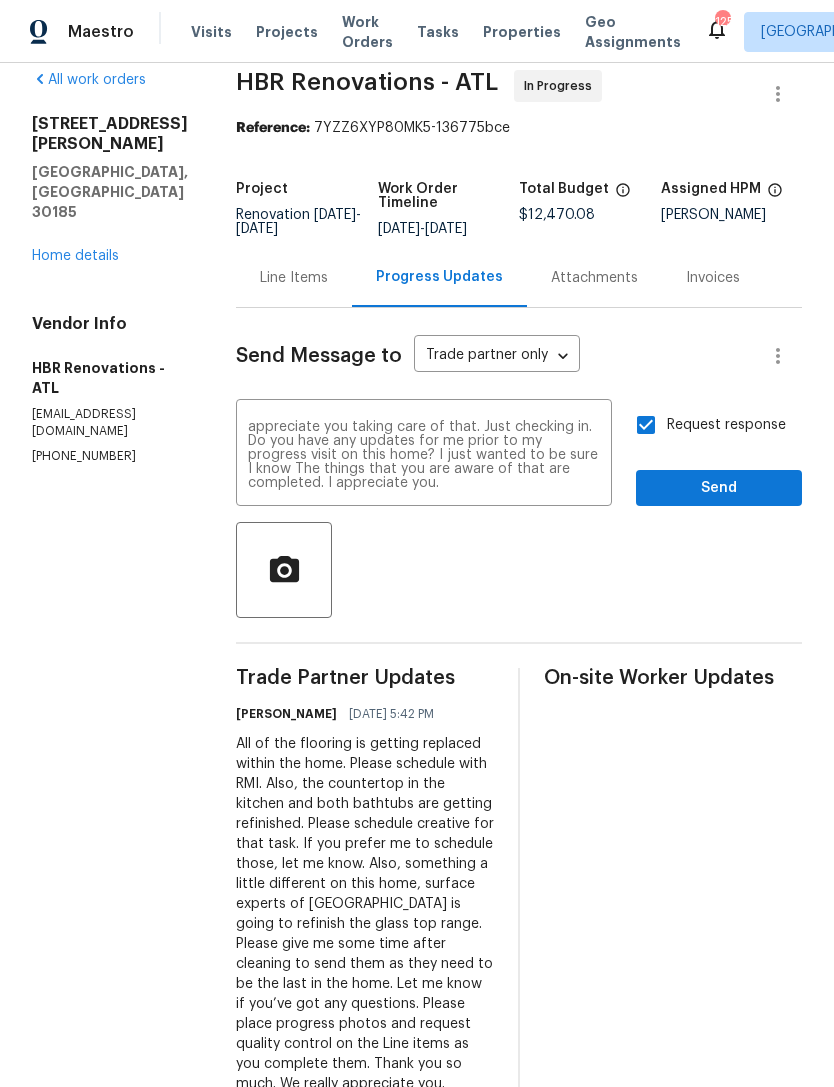 scroll, scrollTop: 0, scrollLeft: 0, axis: both 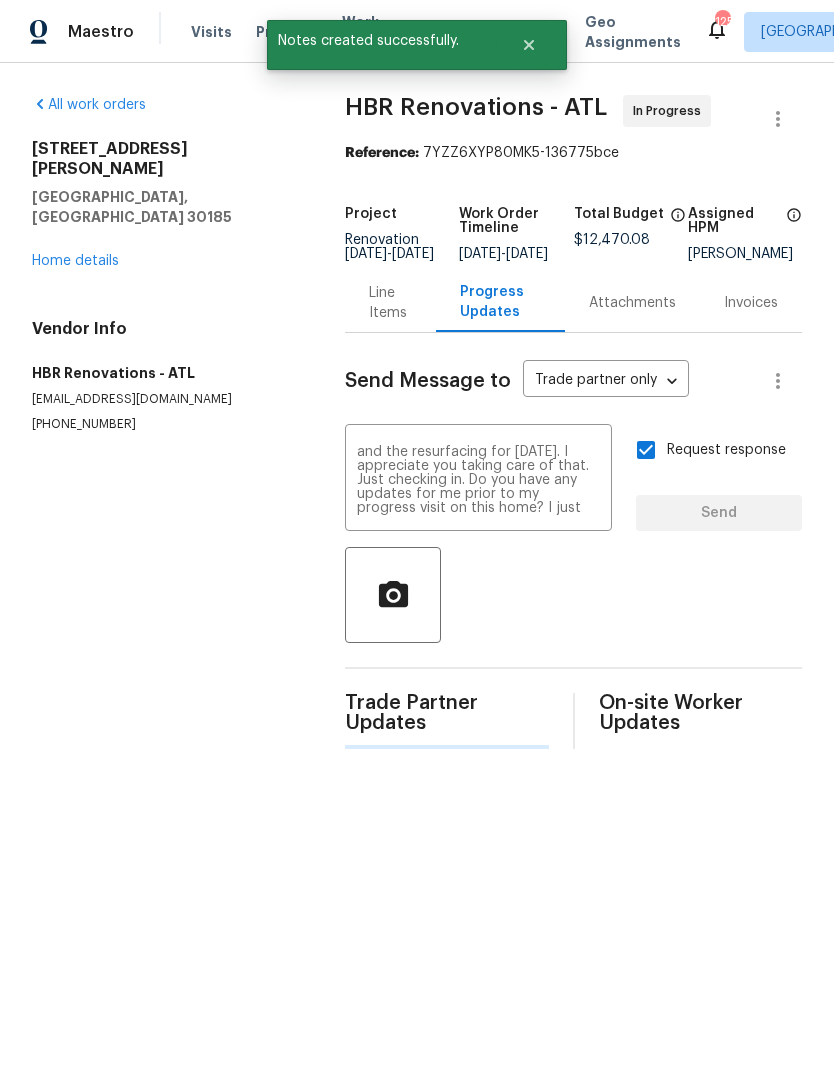 type 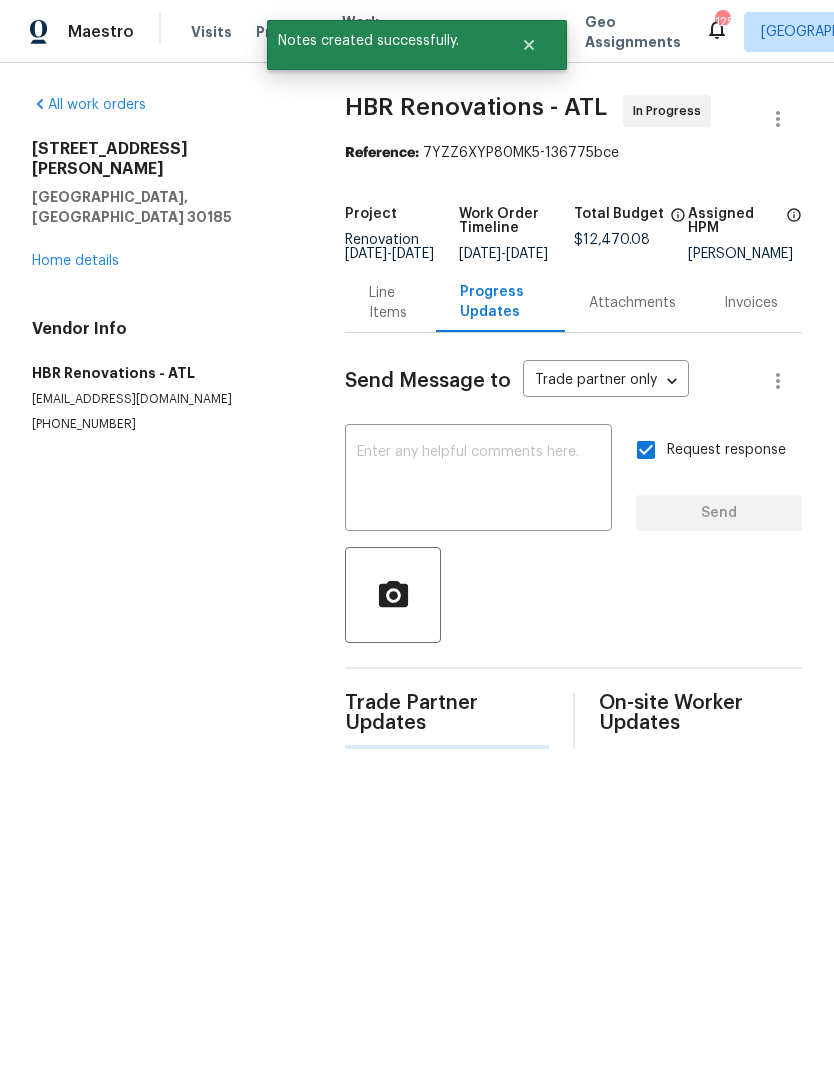 scroll, scrollTop: 0, scrollLeft: 0, axis: both 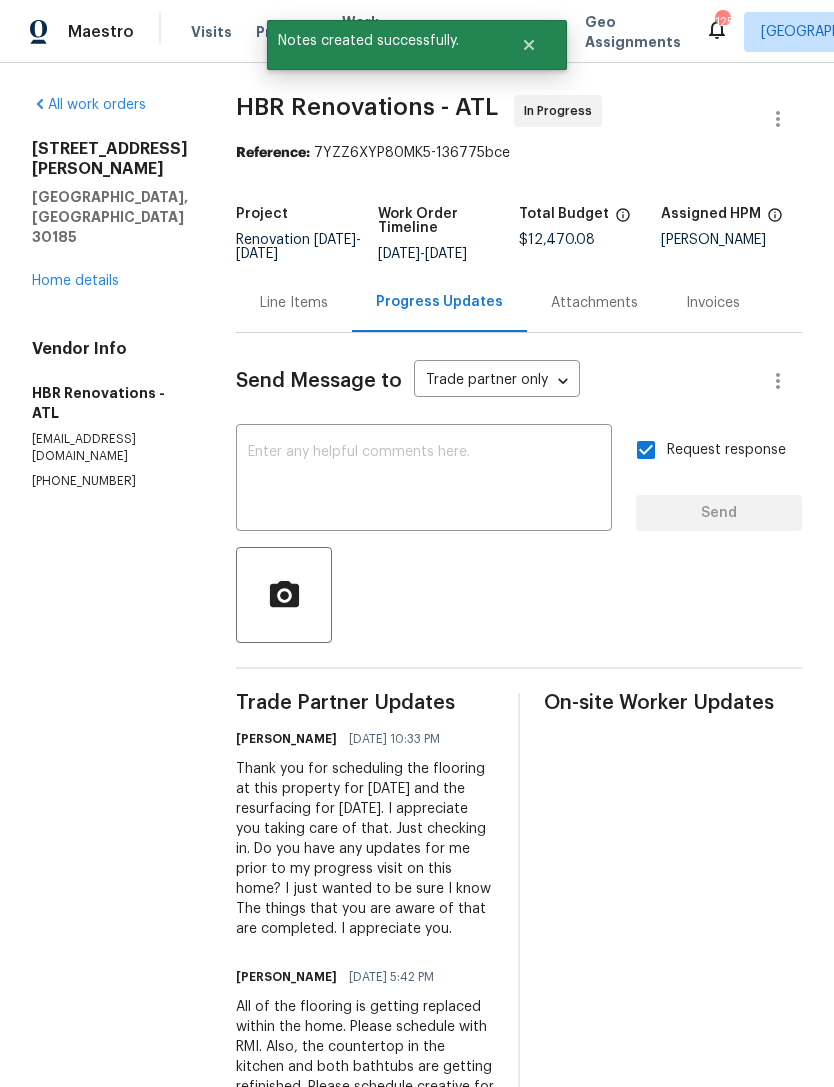 click on "501 Hollis Thompson Dr Whitesburg, GA 30185 Home details" at bounding box center [110, 215] 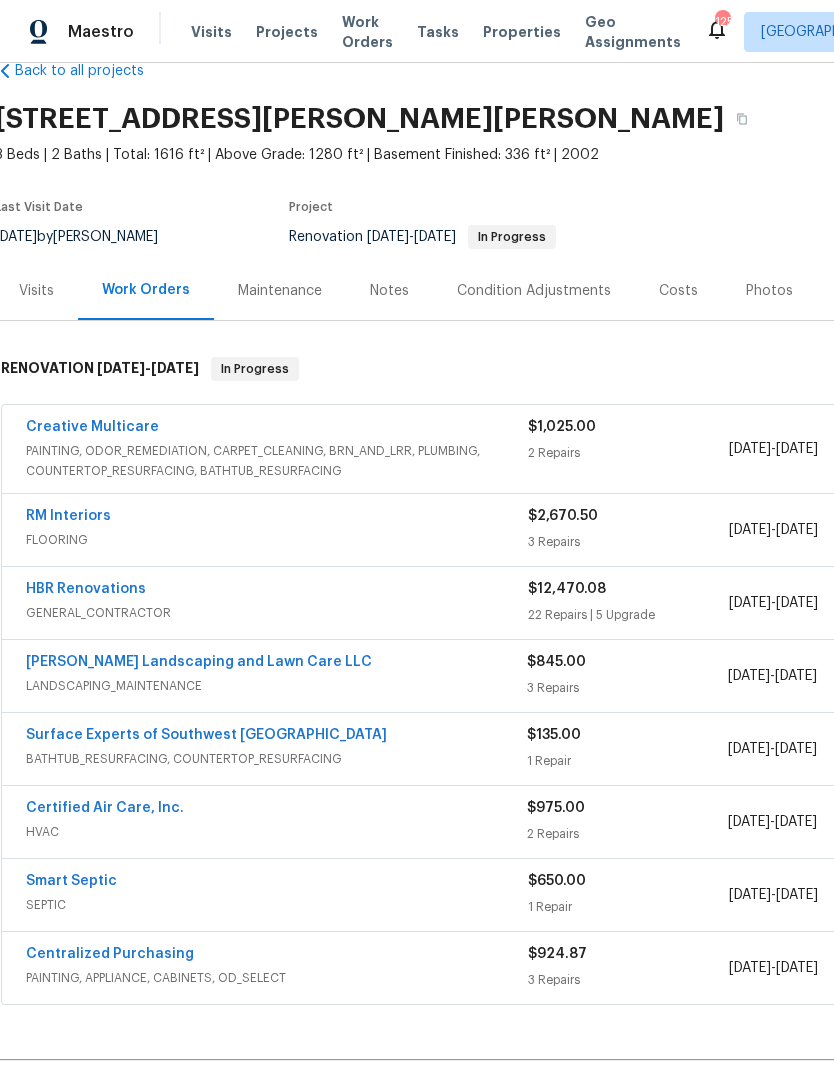 scroll, scrollTop: 43, scrollLeft: 6, axis: both 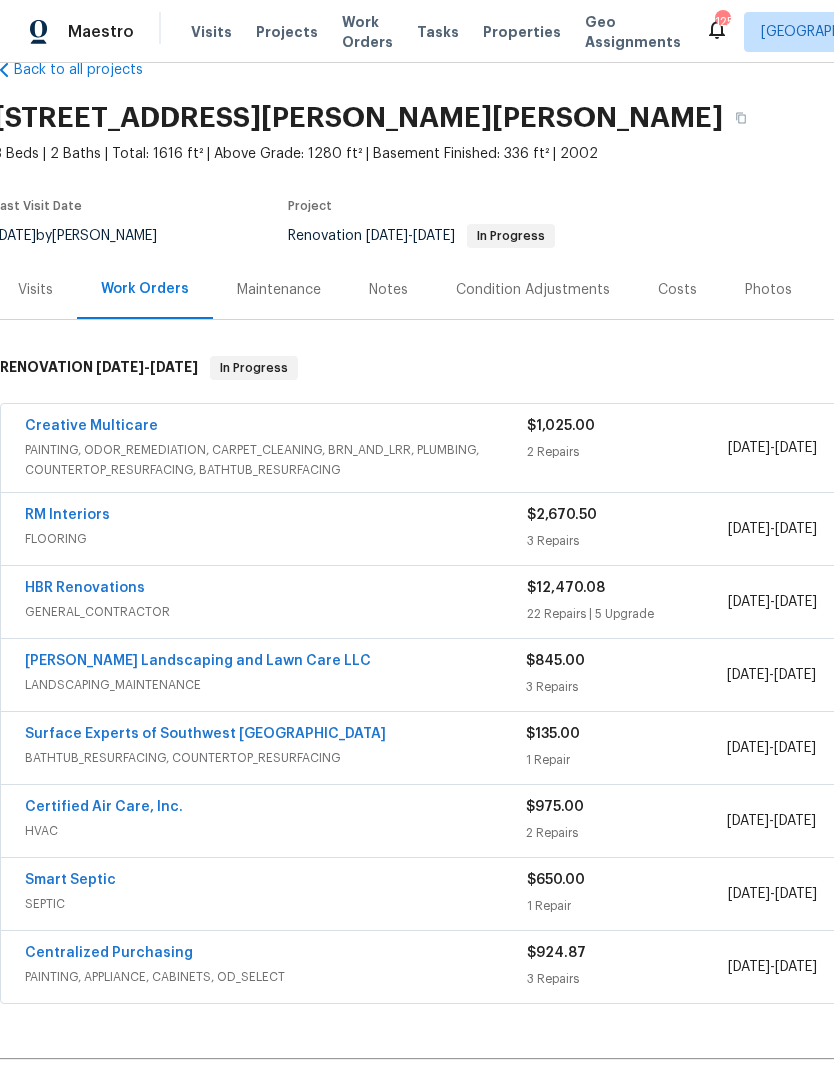 click on "HBR Renovations" at bounding box center (85, 588) 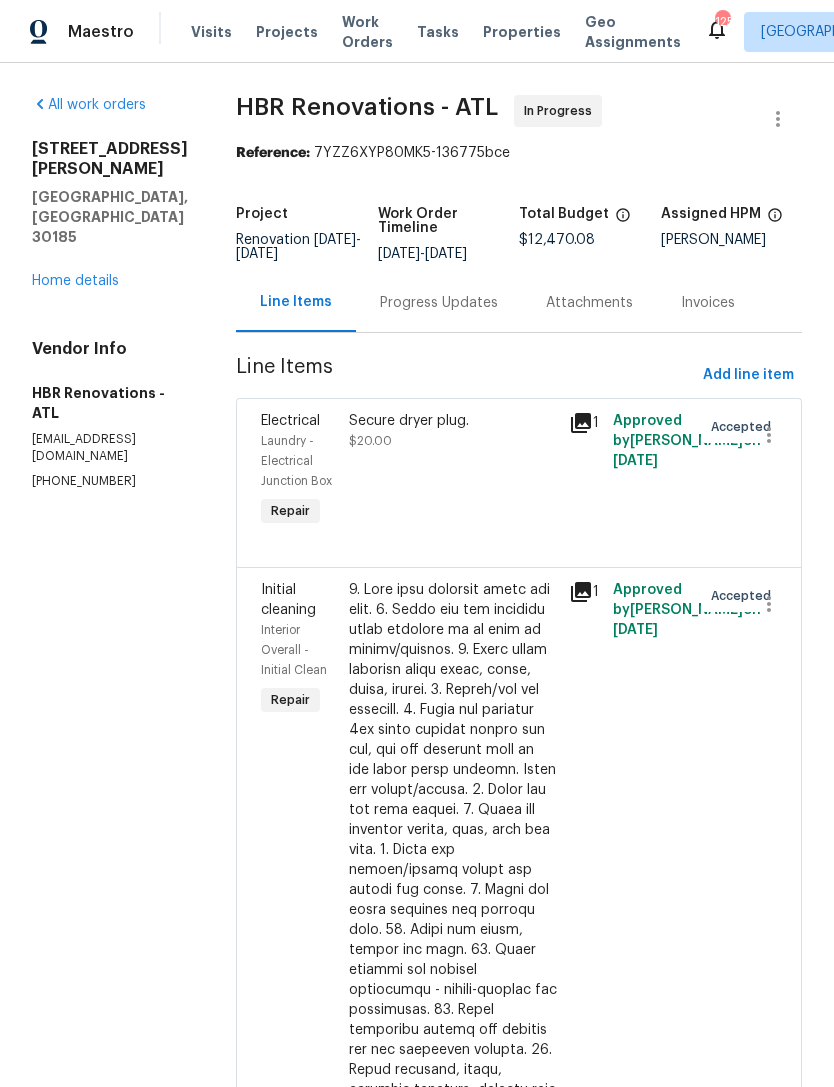 scroll, scrollTop: 0, scrollLeft: 0, axis: both 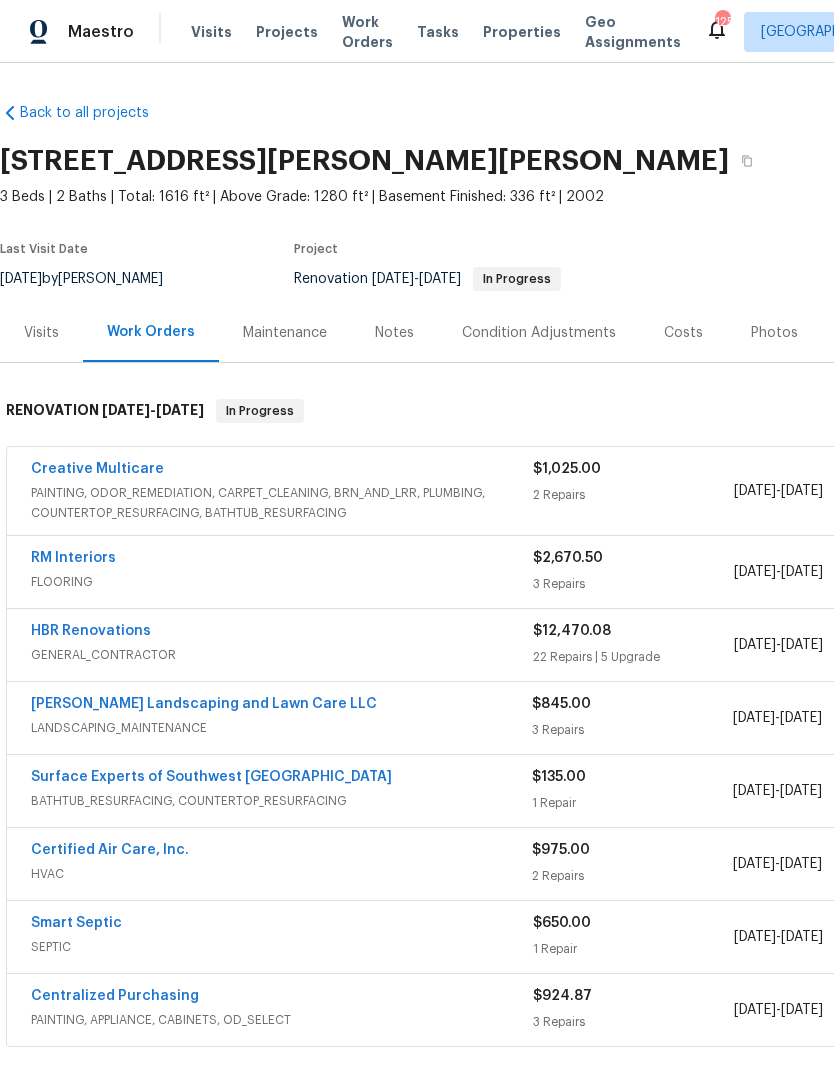 click on "Surface Experts of Southwest Atlanta" at bounding box center (211, 777) 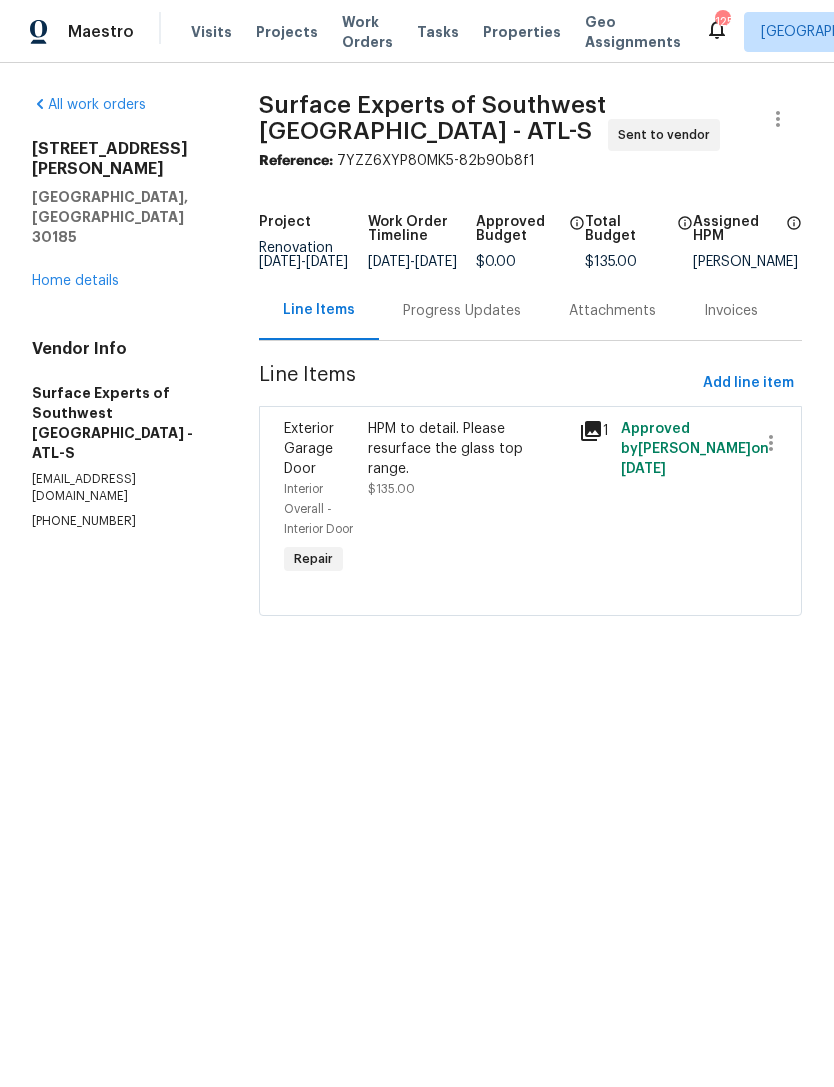 click on "Progress Updates" at bounding box center [462, 311] 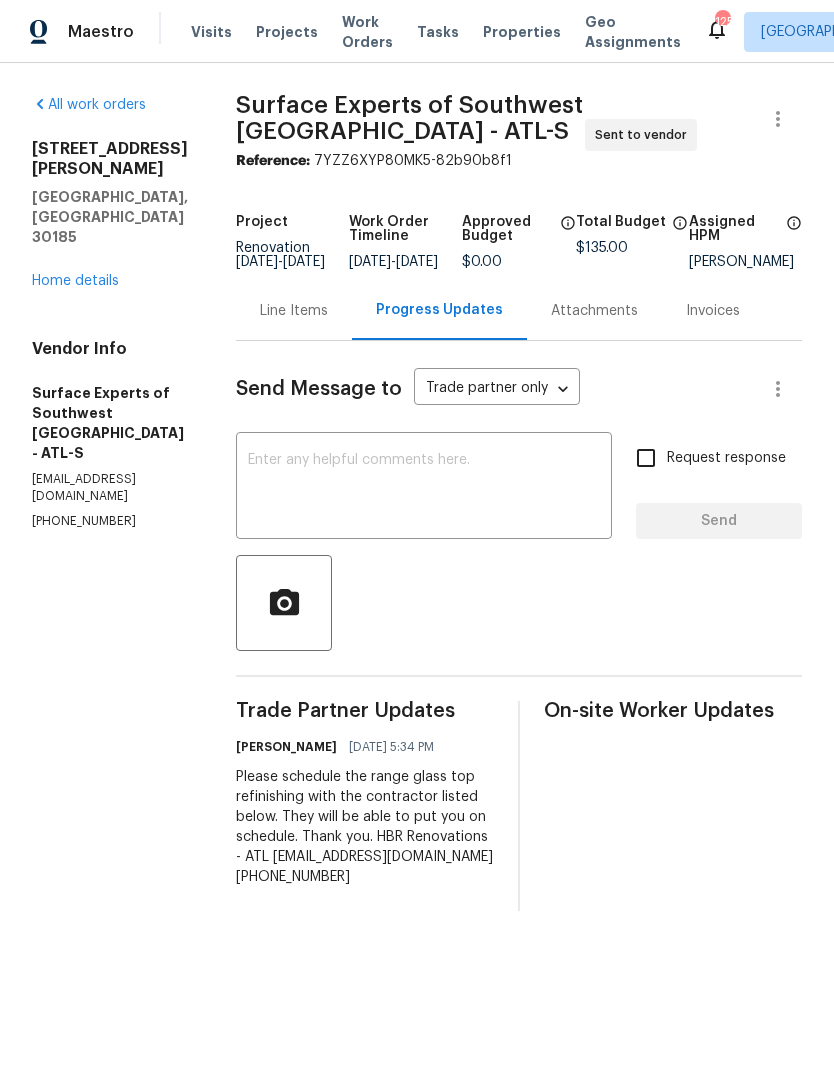 click at bounding box center (424, 488) 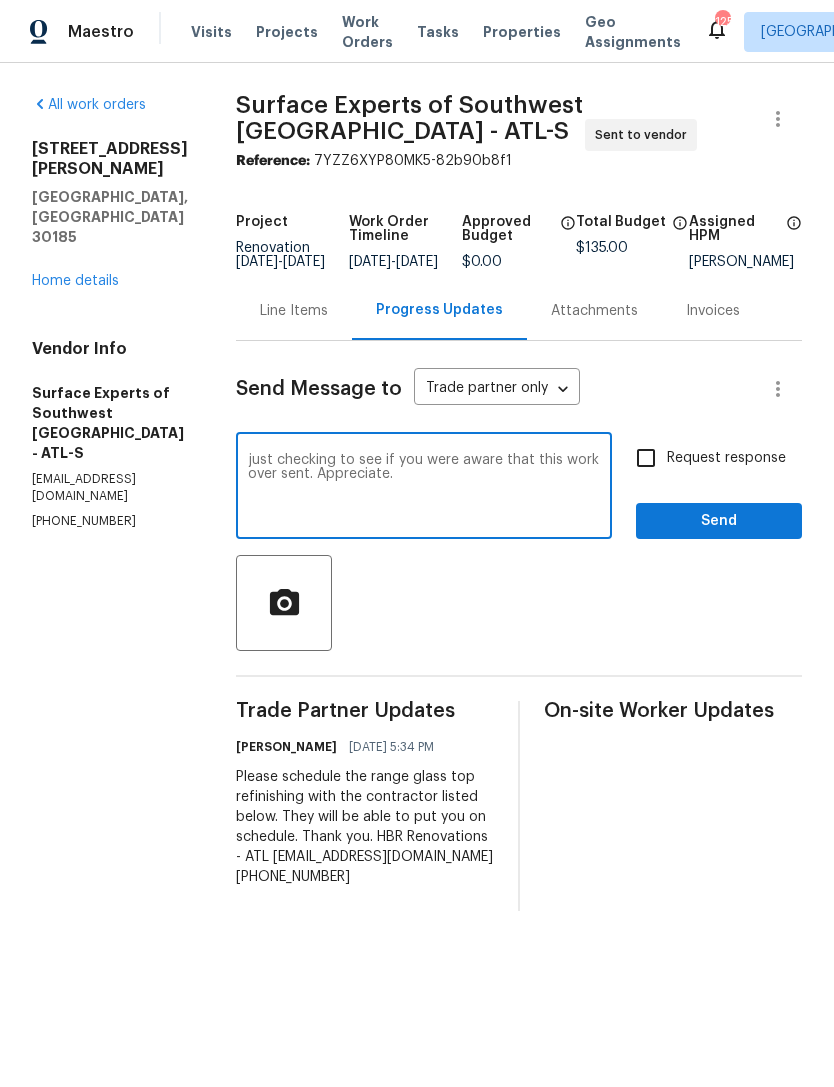 click on "just checking to see if you were aware that this work over sent. Appreciate." at bounding box center [424, 488] 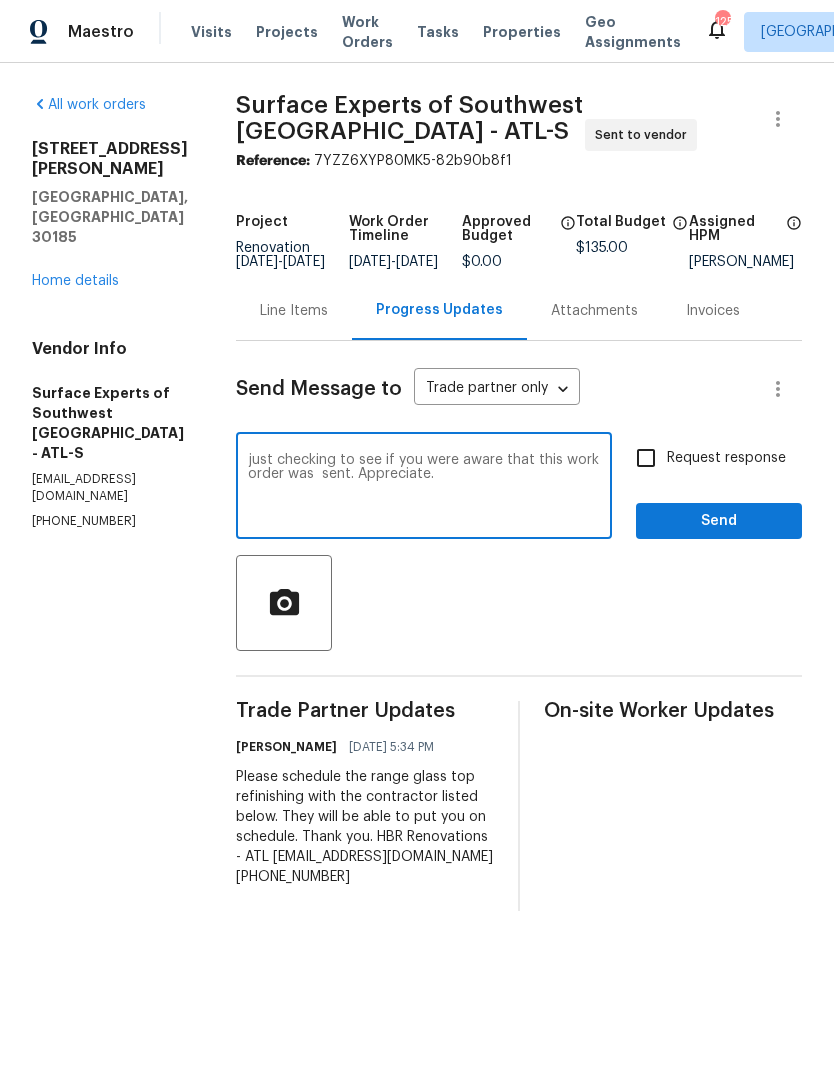click on "just checking to see if you were aware that this work order was  sent. Appreciate." at bounding box center [424, 488] 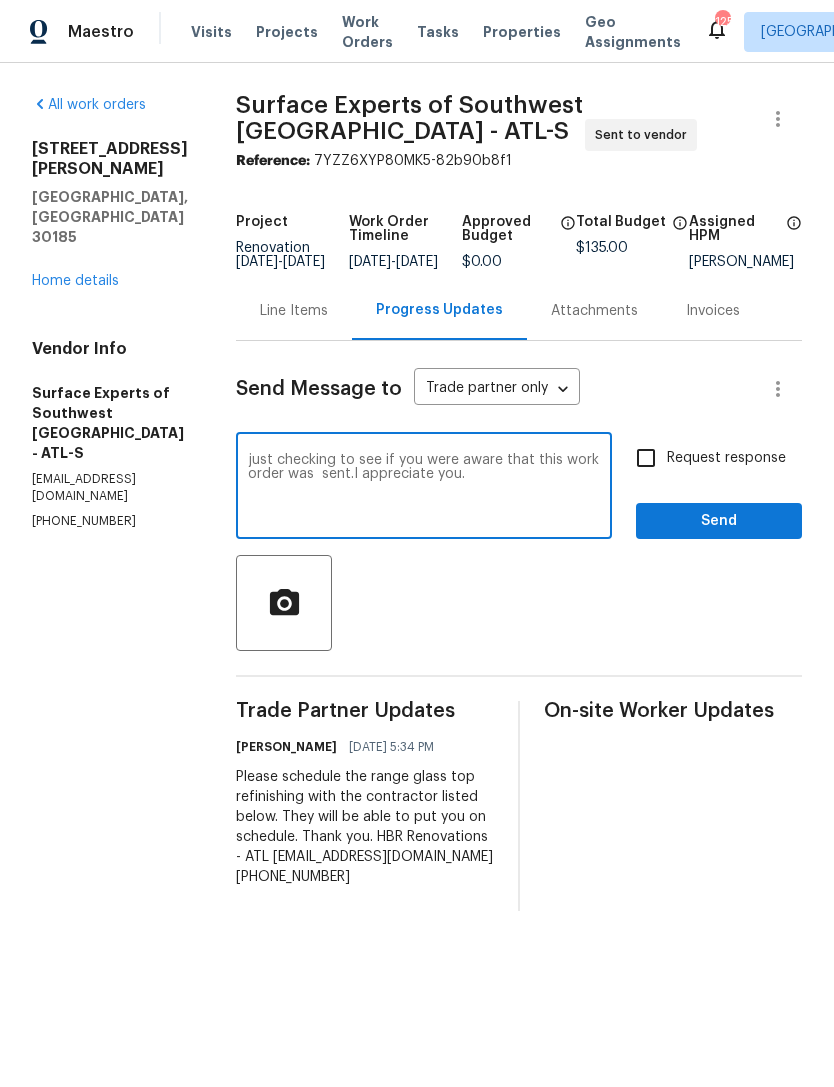 type on "just checking to see if you were aware that this work order was  sent.I appreciate you." 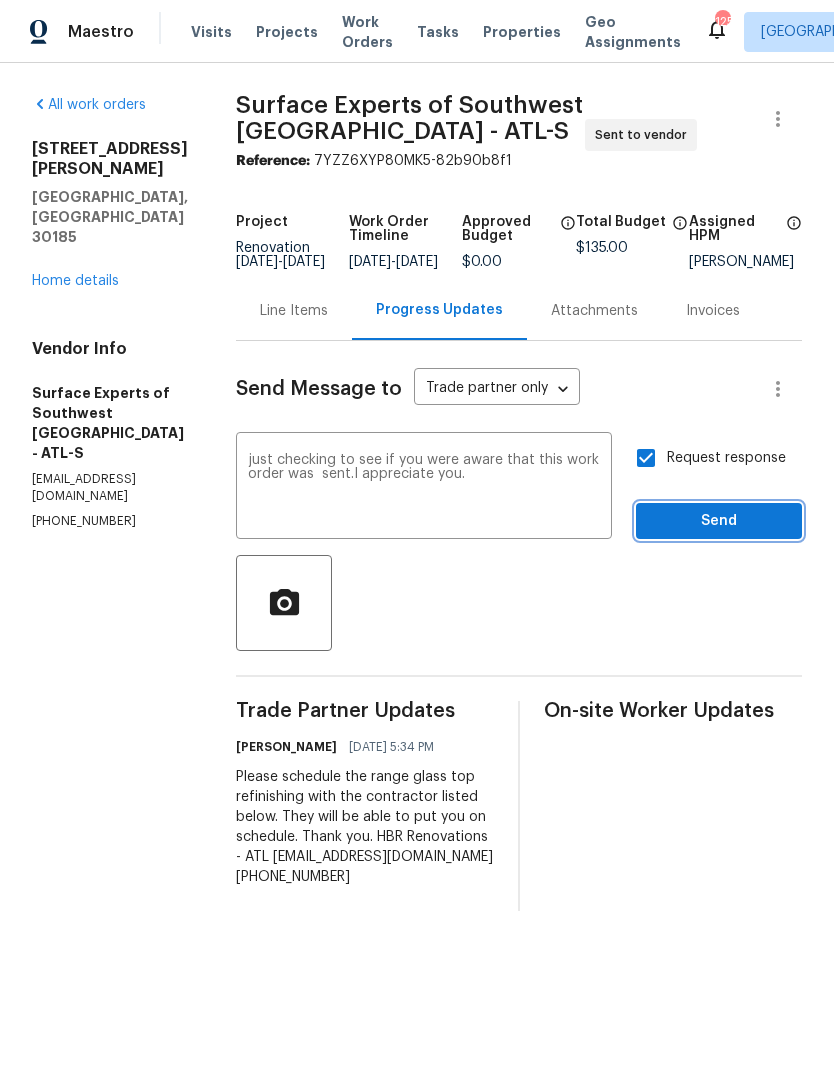 click on "Send" at bounding box center (719, 521) 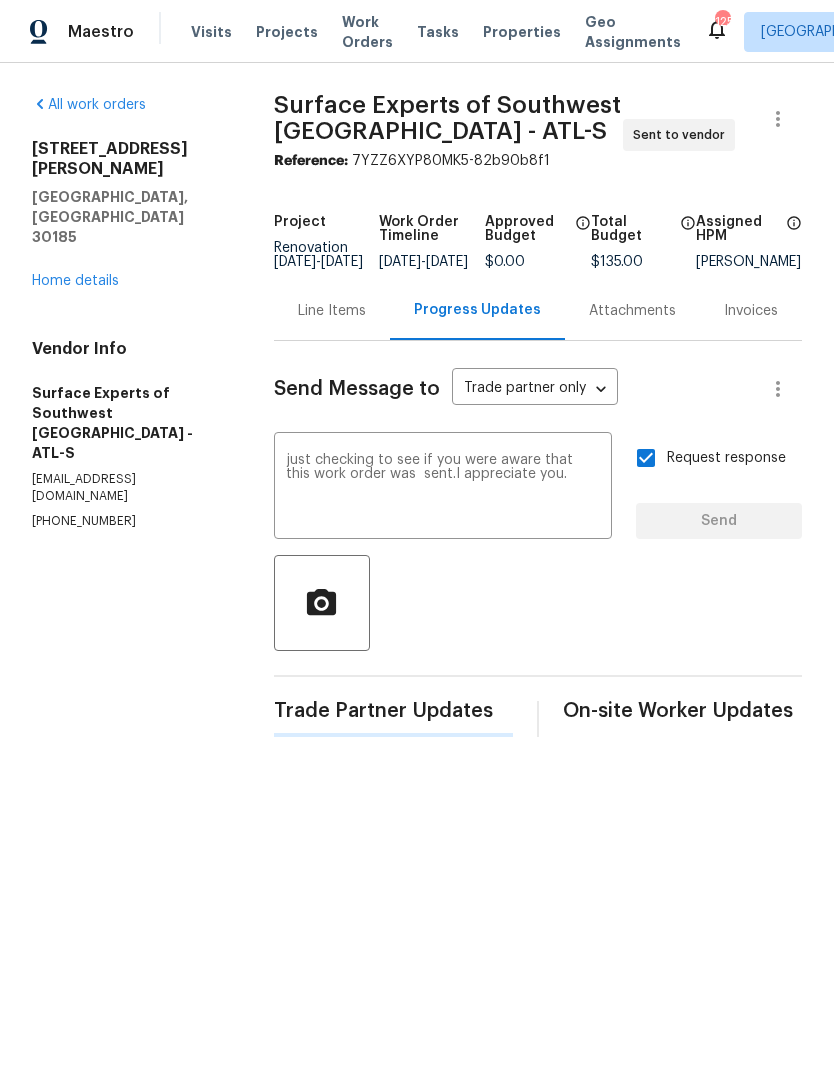 type 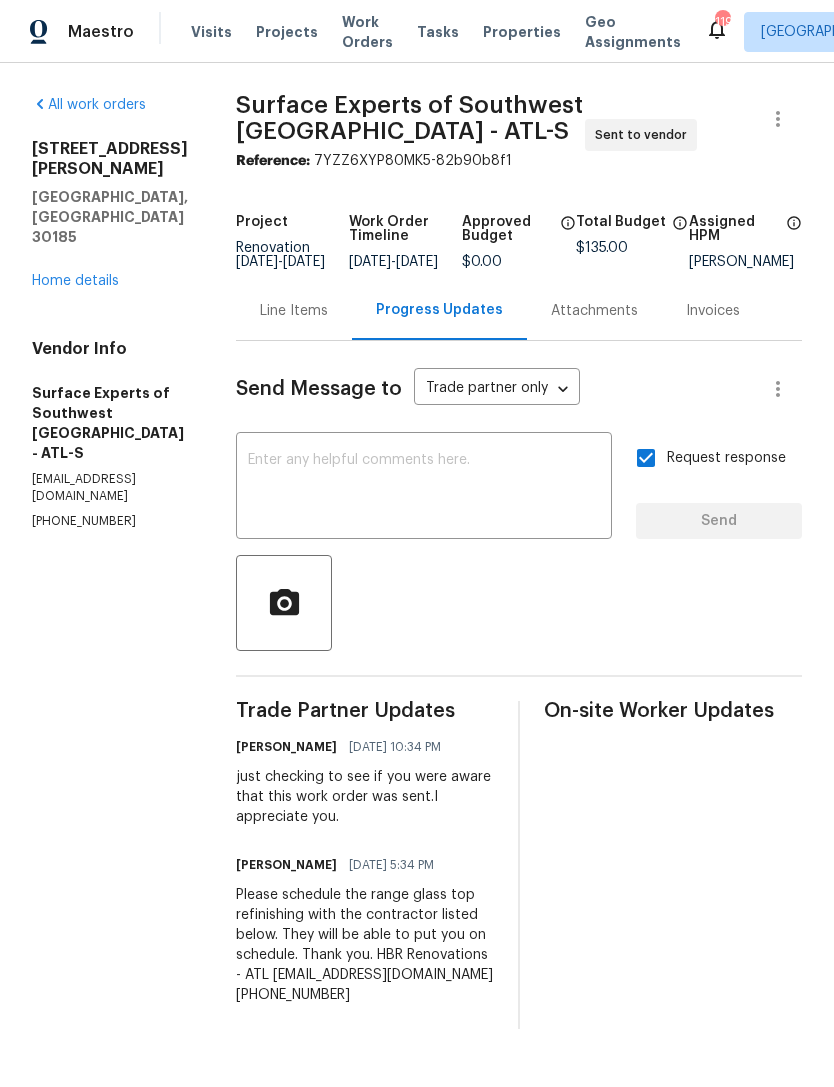 click on "501 Hollis Thompson Dr Whitesburg, GA 30185 Home details" at bounding box center [110, 215] 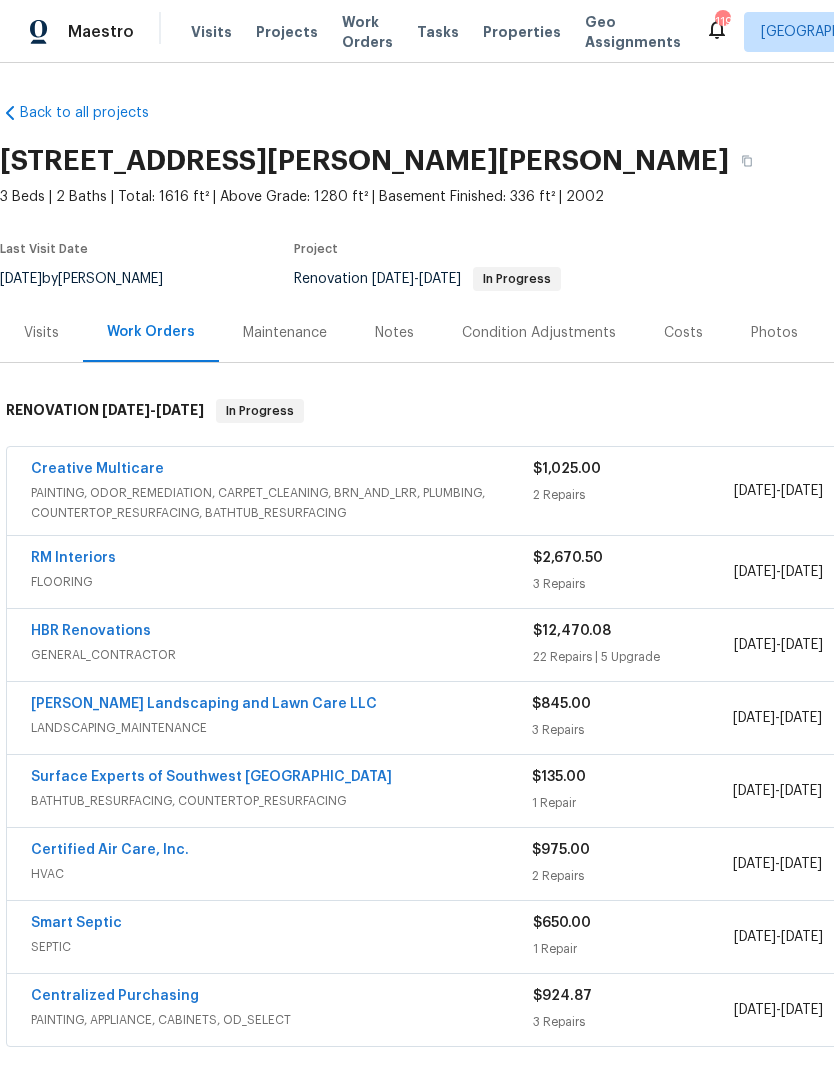 click on "RM Interiors" at bounding box center (73, 558) 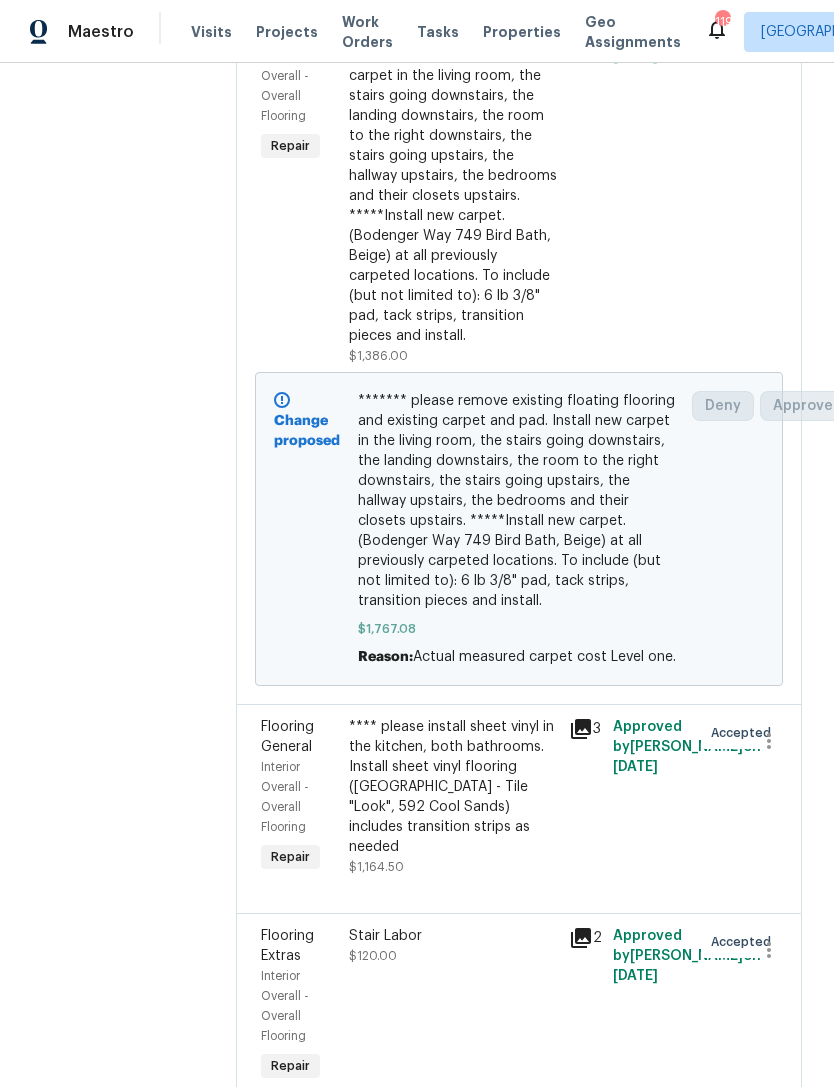 scroll, scrollTop: 403, scrollLeft: 0, axis: vertical 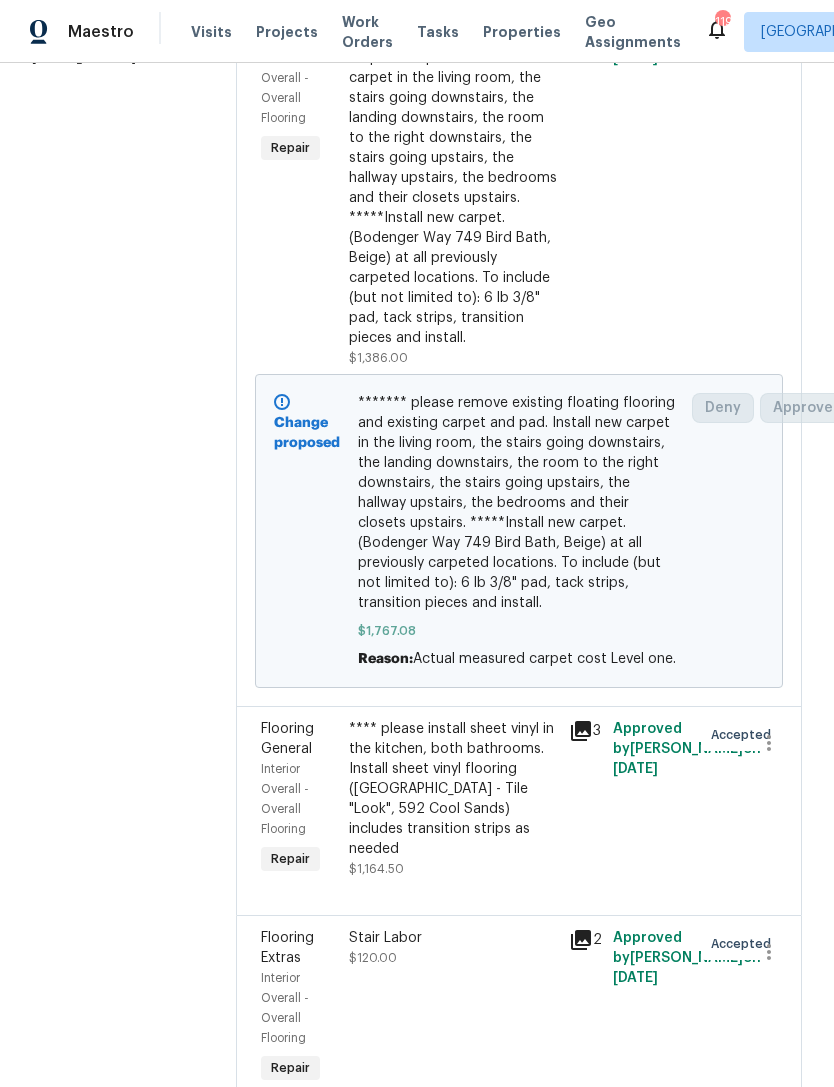 click on "**** please install sheet vinyl in the kitchen, both bathrooms. Install sheet vinyl flooring ([GEOGRAPHIC_DATA] - Tile "Look", 592 Cool Sands) includes transition strips as needed" at bounding box center (453, 789) 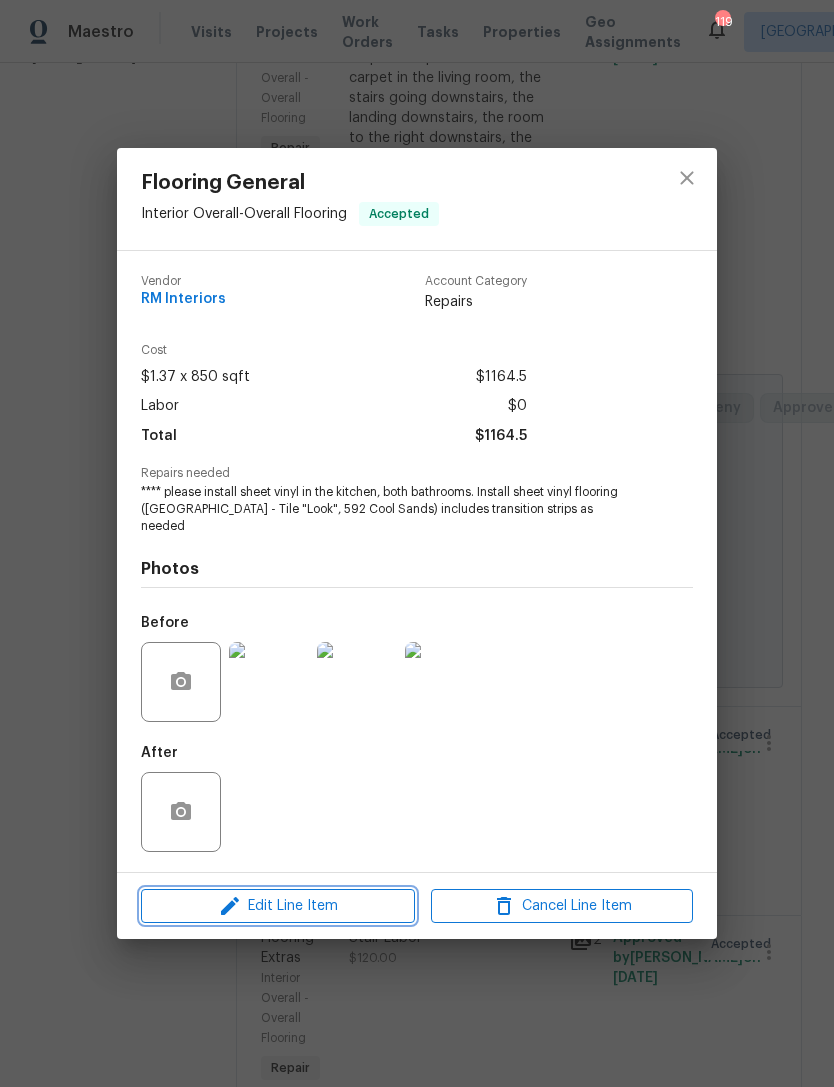 click on "Edit Line Item" at bounding box center [278, 906] 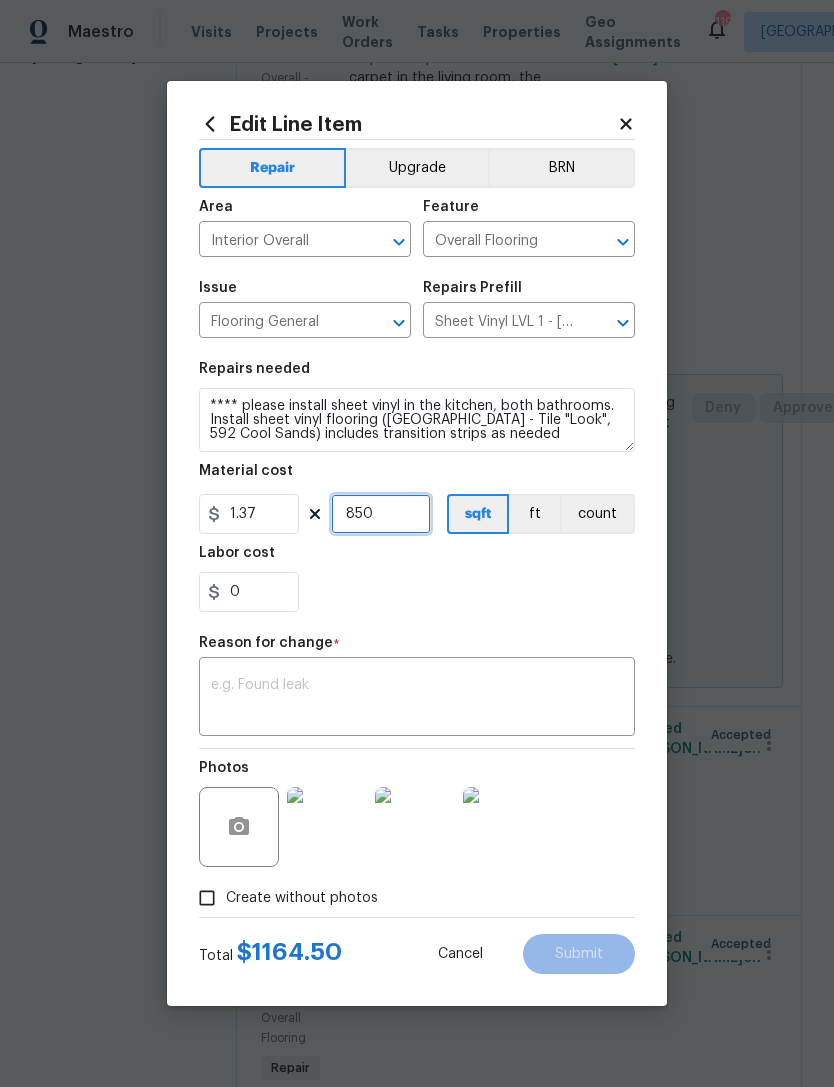 click on "850" at bounding box center [381, 514] 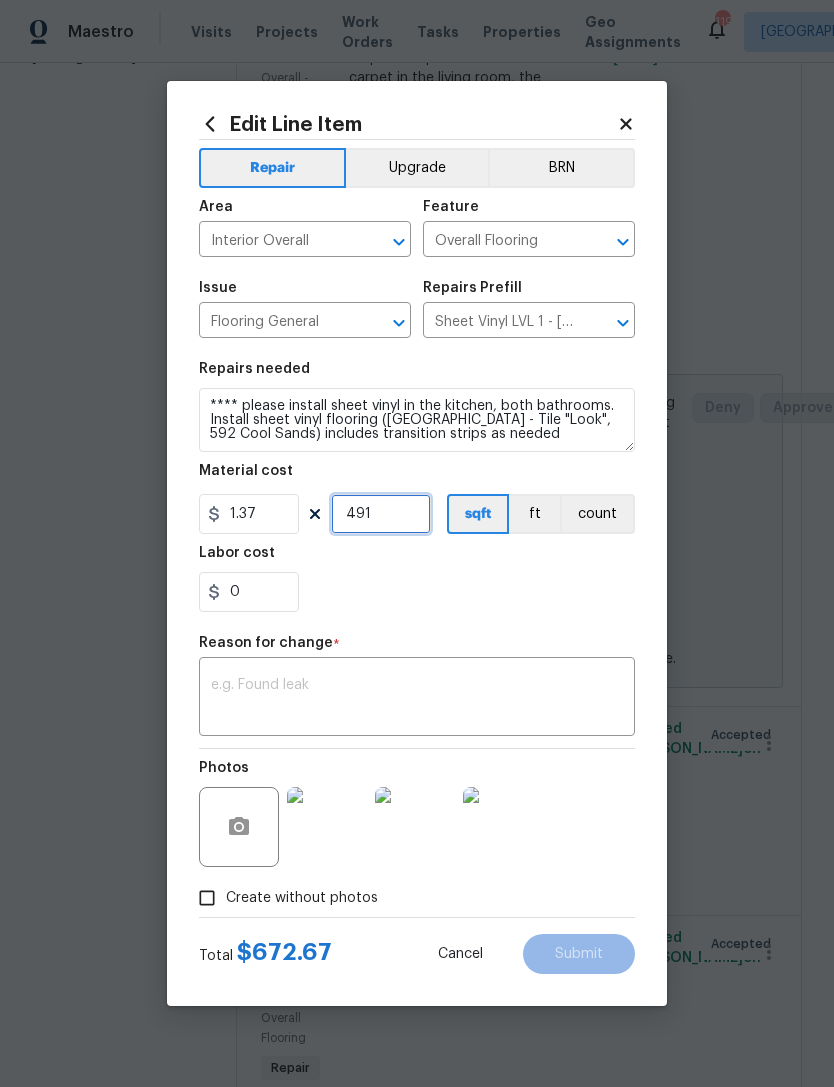type on "491" 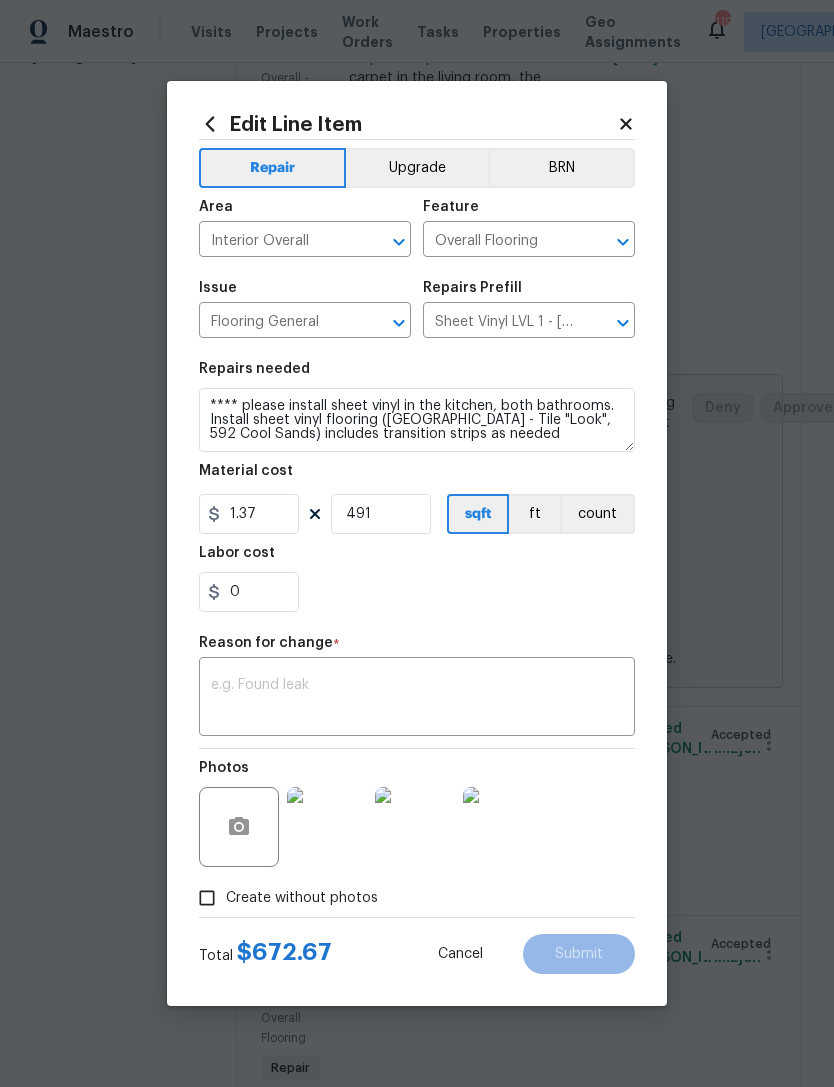 click at bounding box center [417, 699] 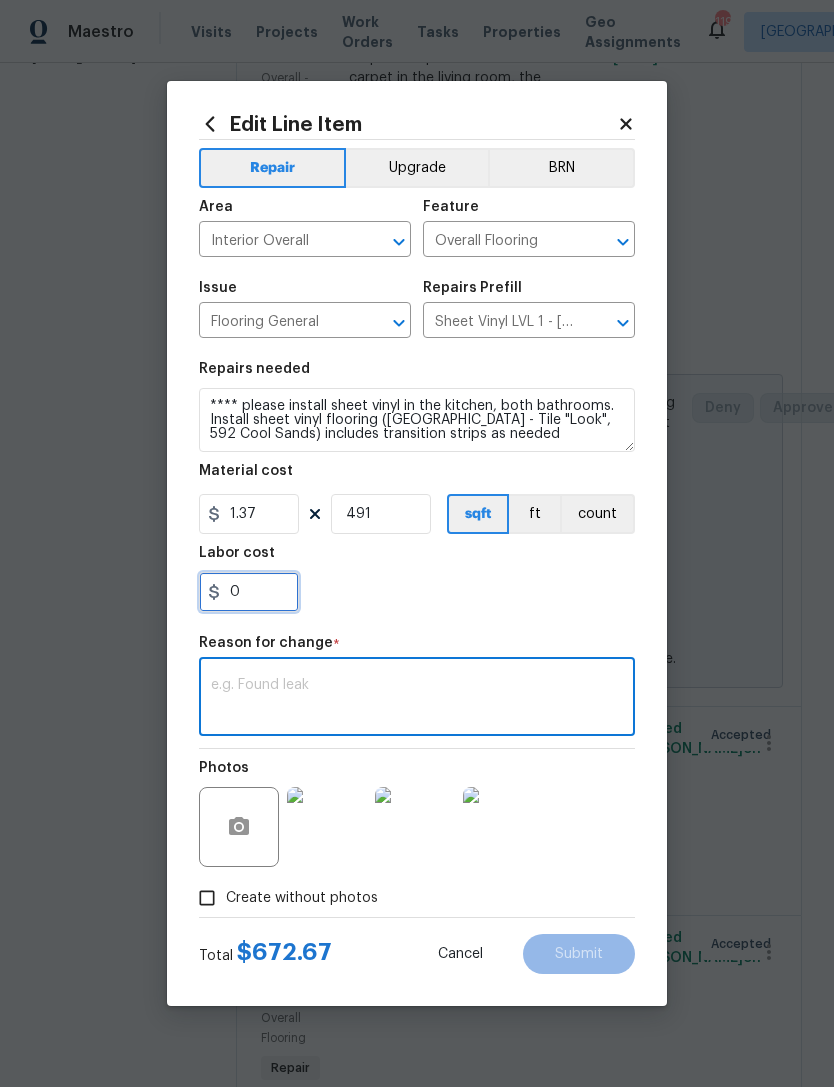 click on "0" at bounding box center [249, 592] 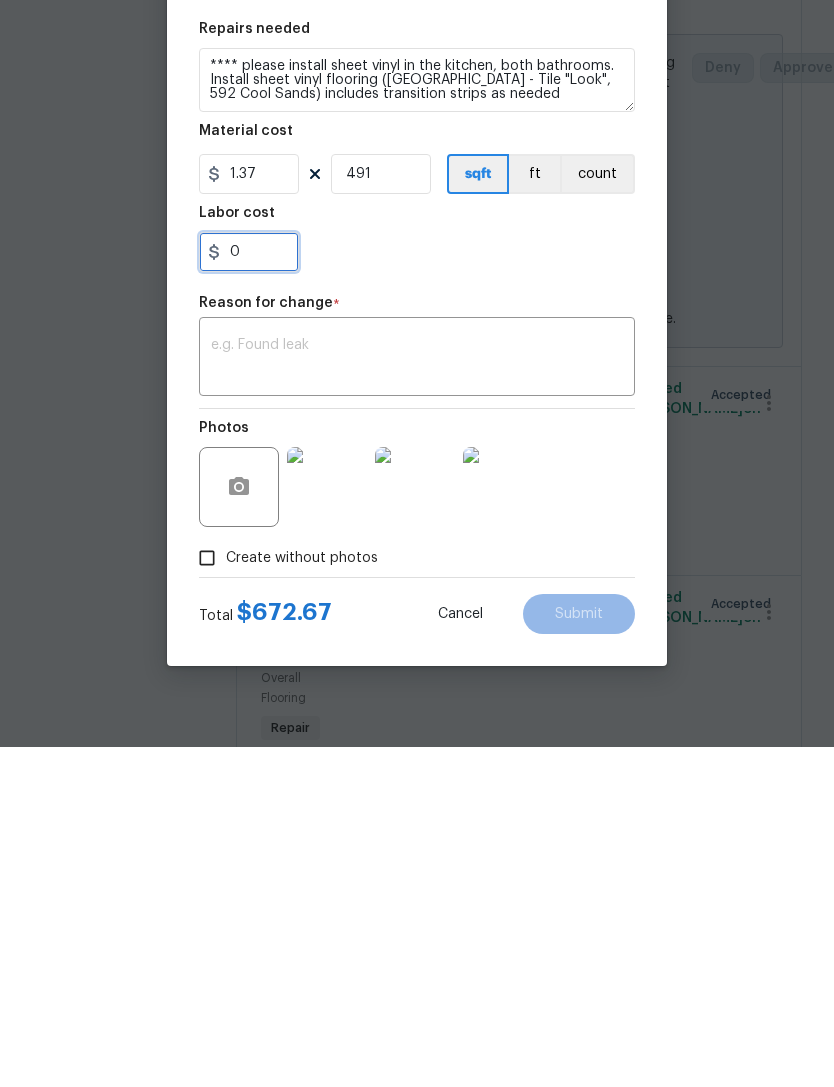 scroll, scrollTop: 64, scrollLeft: 0, axis: vertical 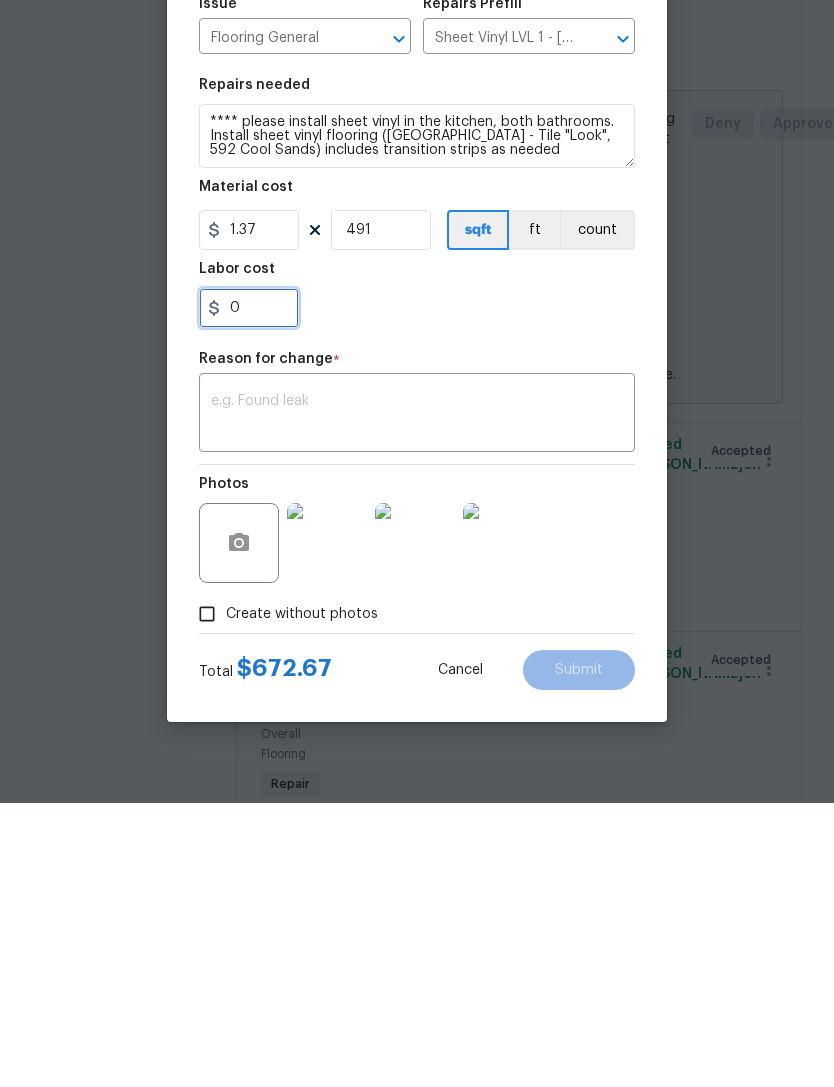 click on "0" at bounding box center [249, 592] 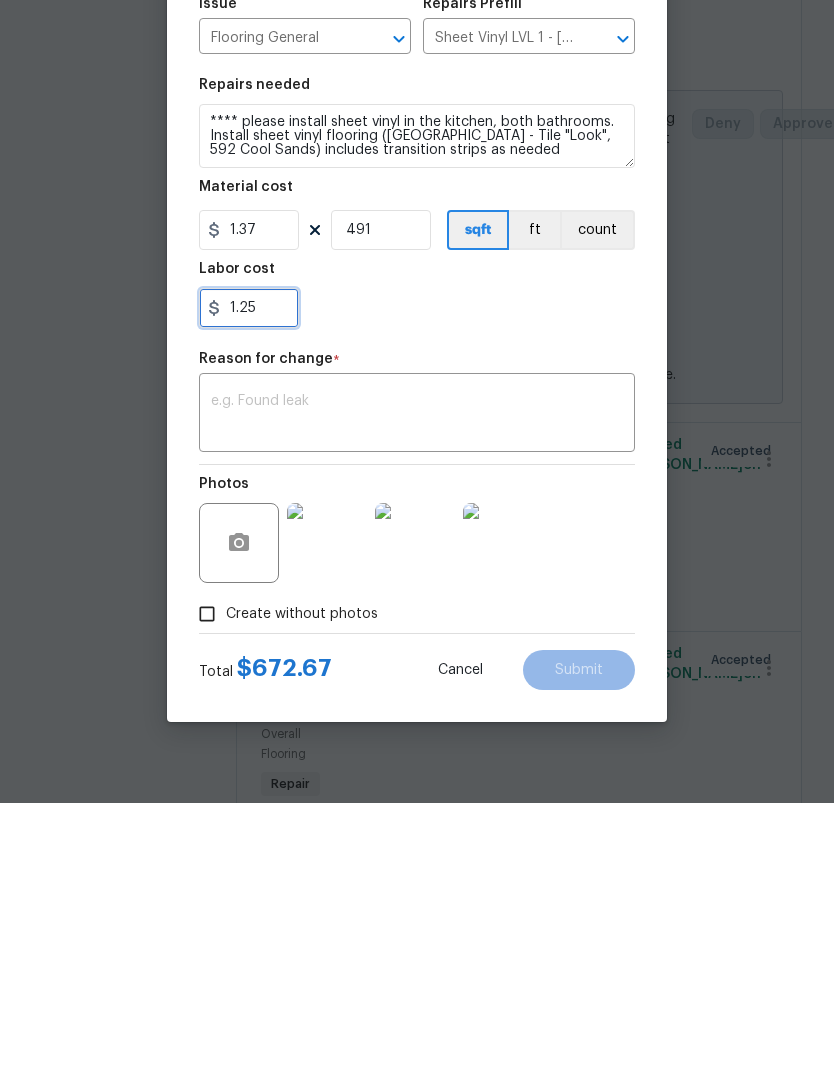 type on "1.25" 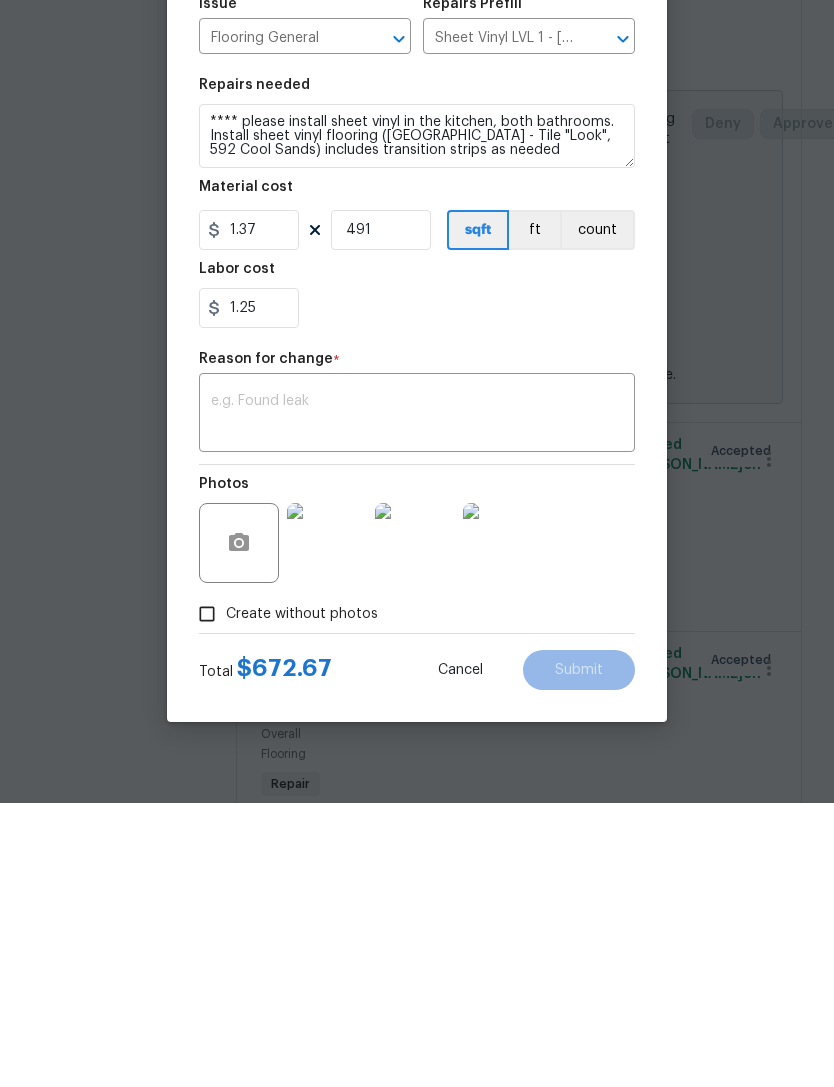 click at bounding box center (417, 699) 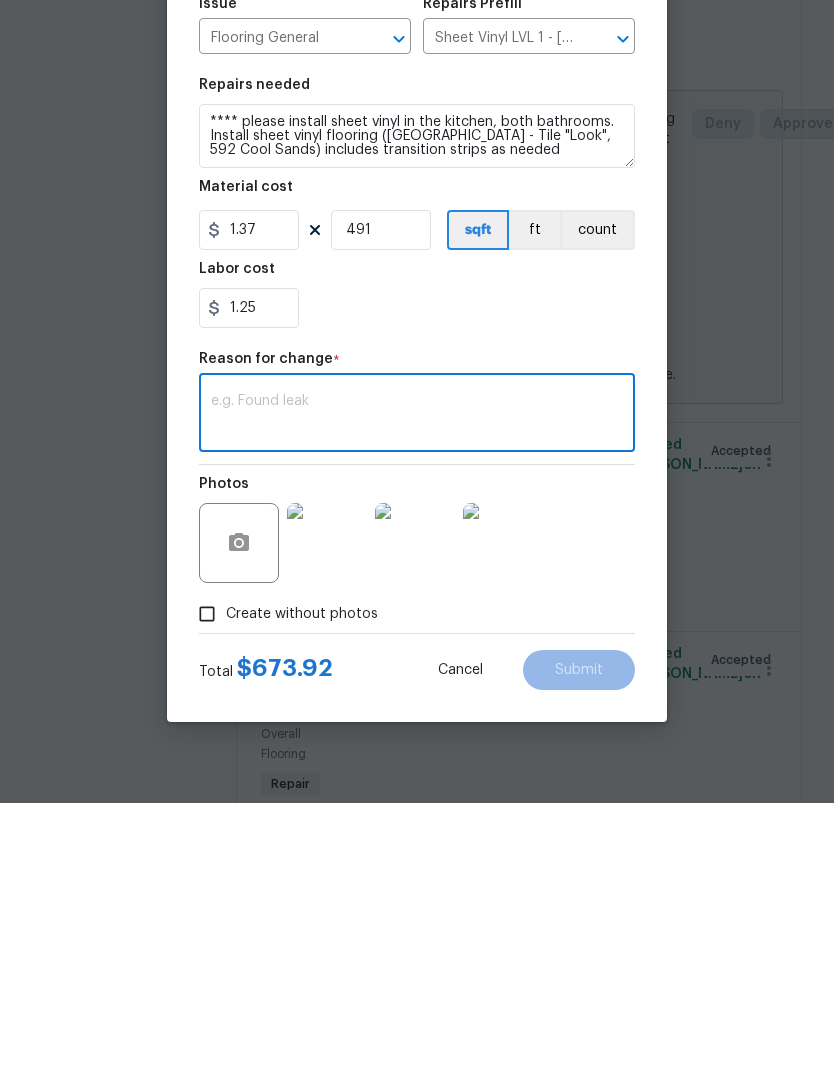 click at bounding box center [417, 699] 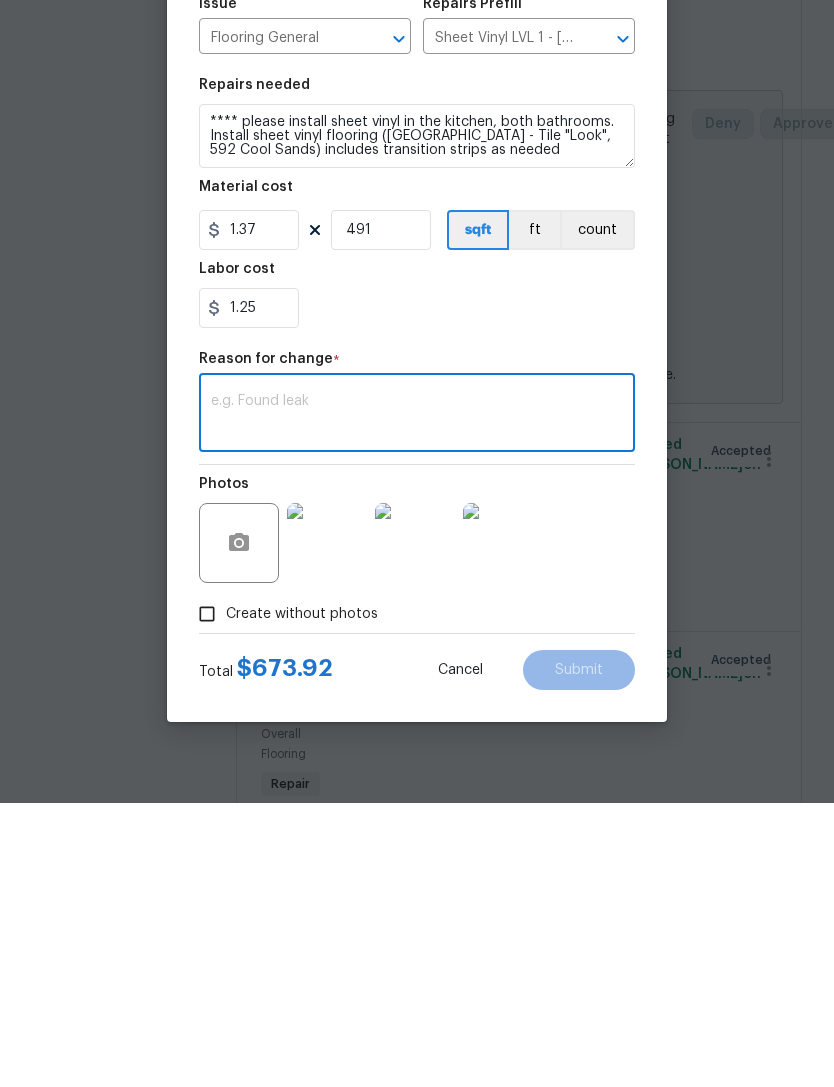 paste on "1" 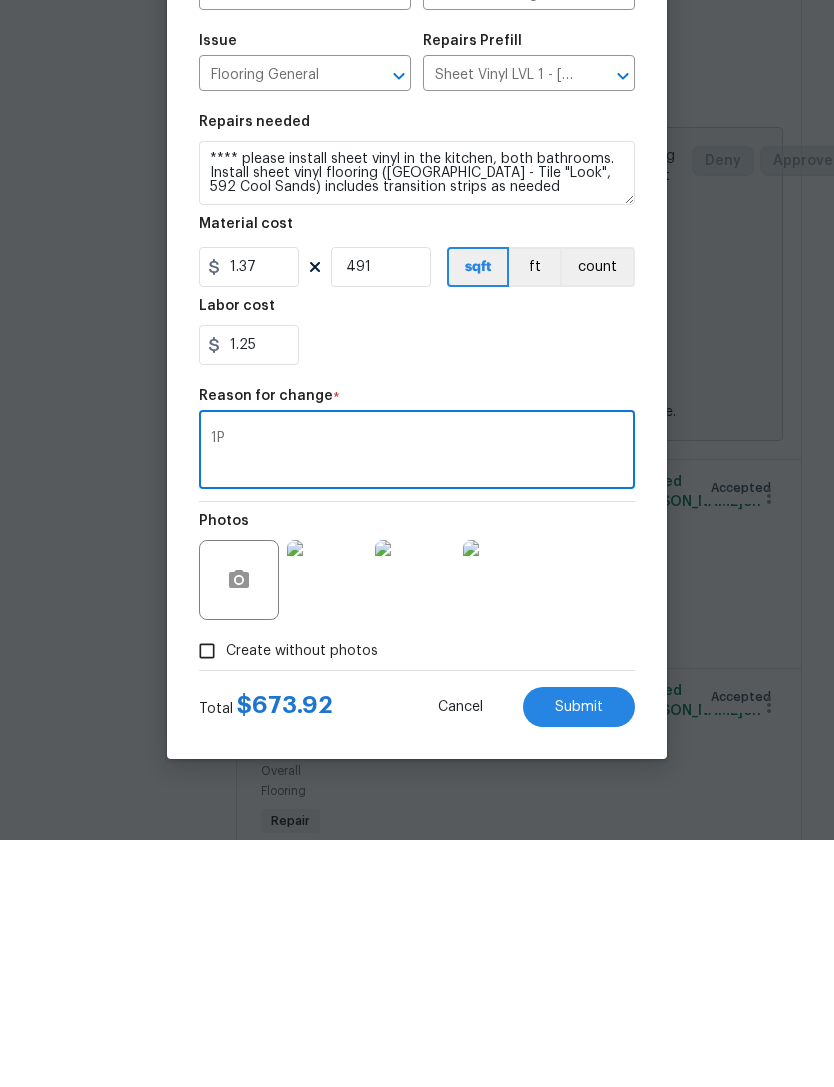 type on "1" 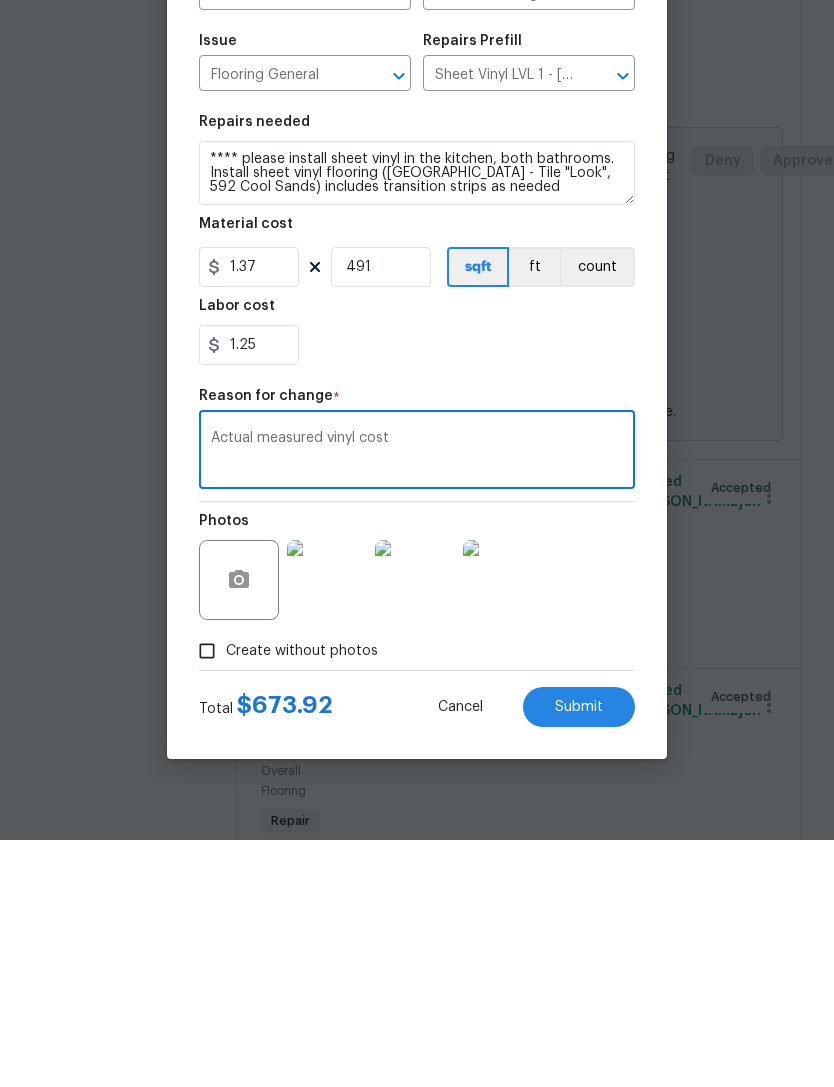 type on "Actual measured vinyl cost" 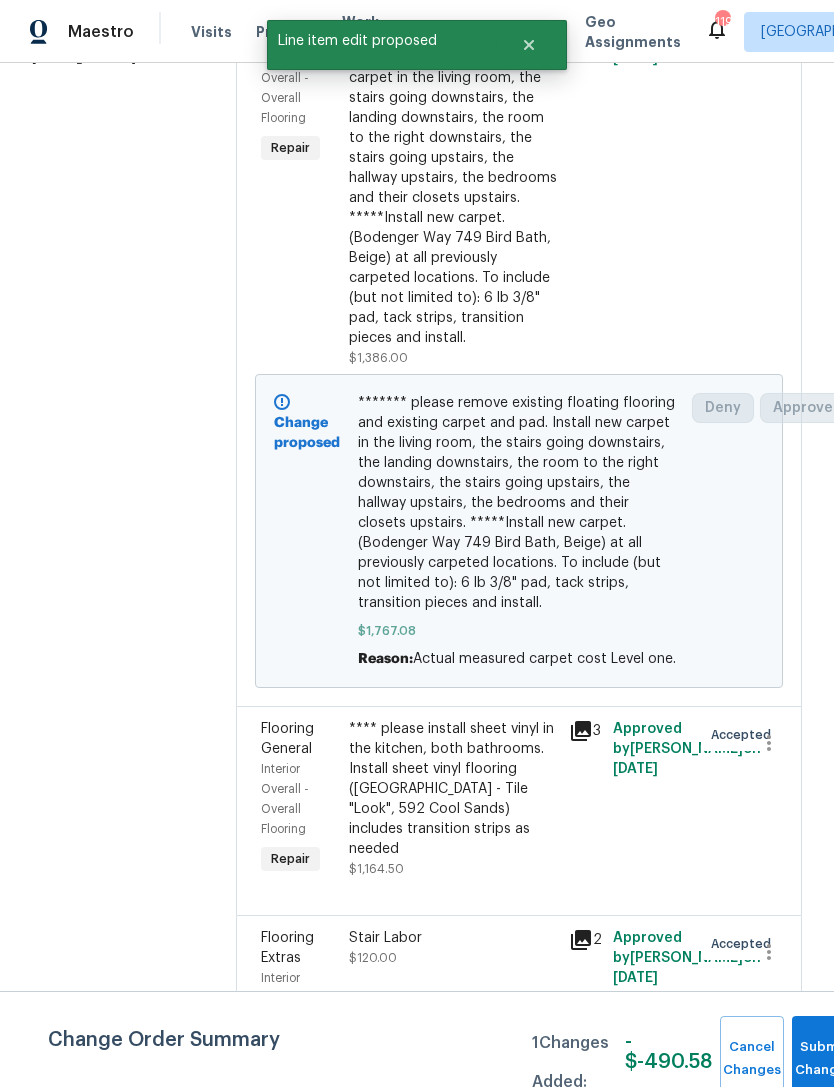 click on "2" at bounding box center [585, 1008] 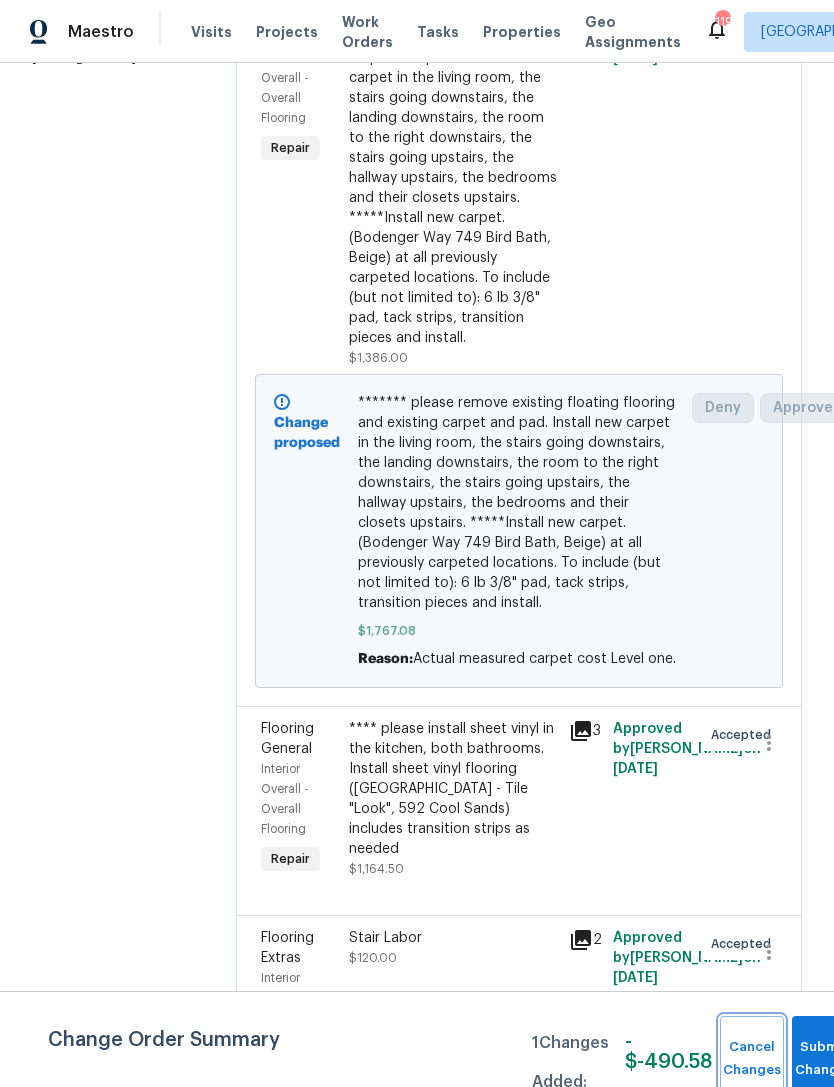 click on "Cancel Changes" at bounding box center [752, 1059] 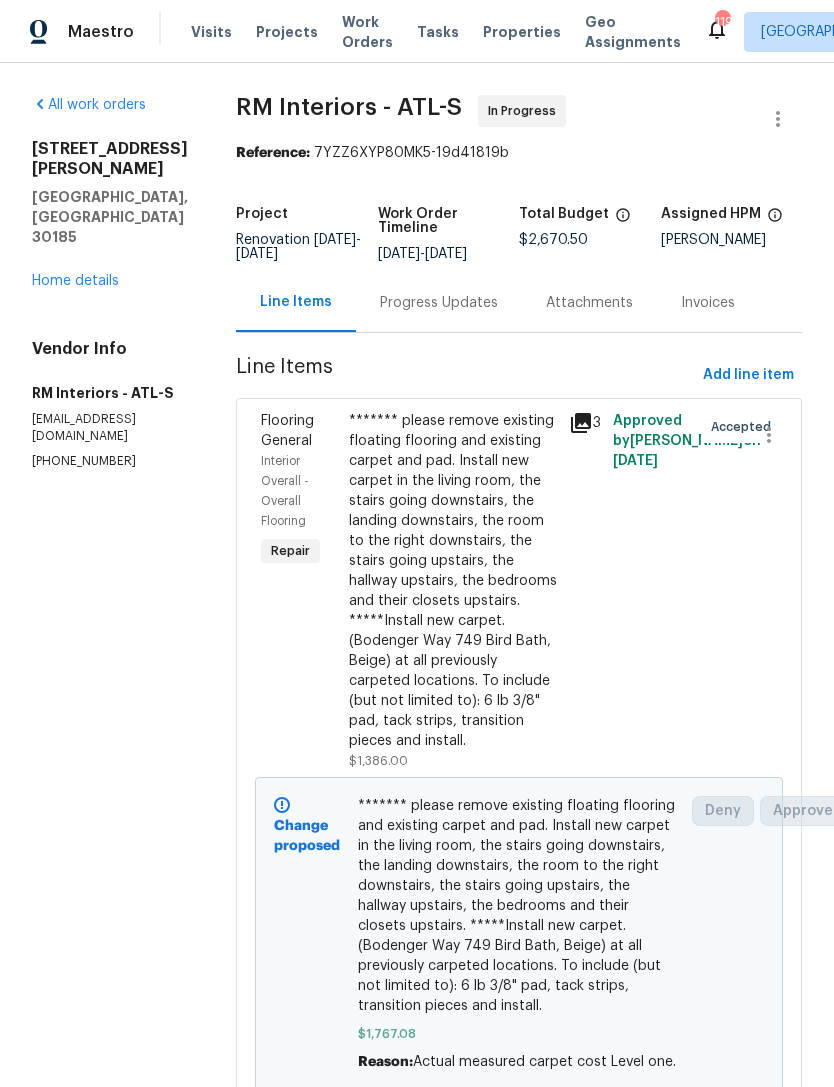 scroll, scrollTop: 0, scrollLeft: 0, axis: both 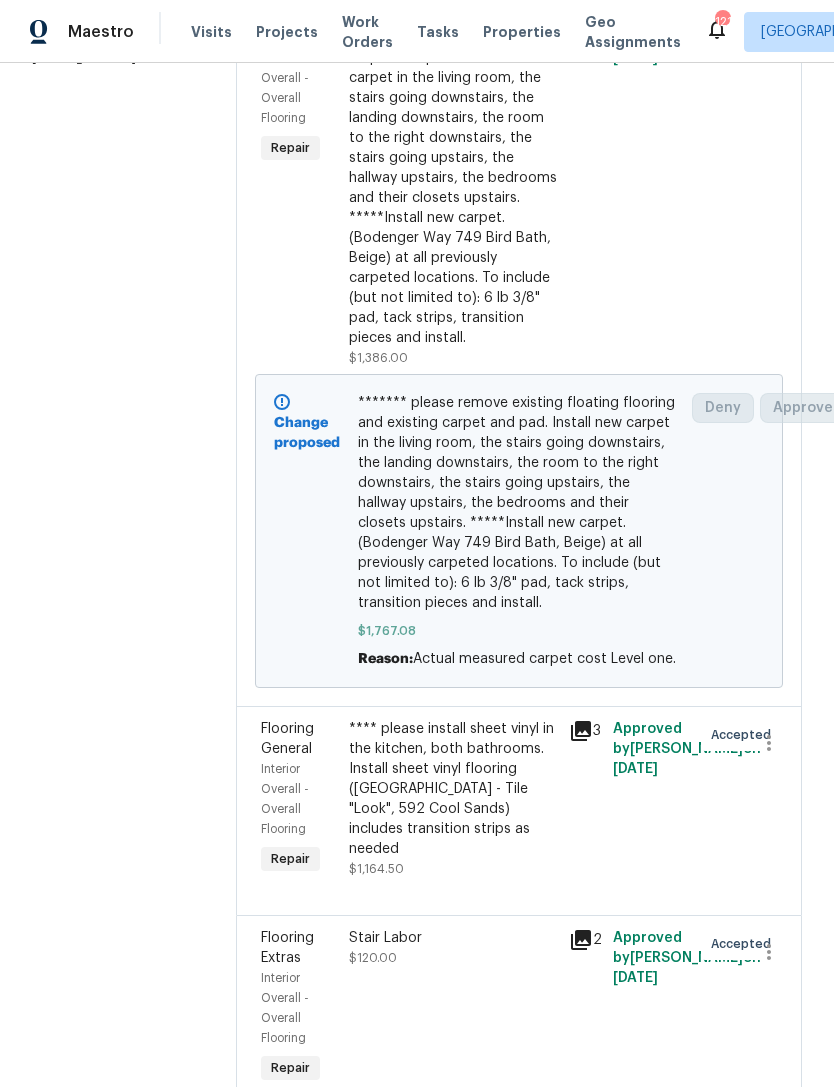 click on "**** please install sheet vinyl in the kitchen, both bathrooms. Install sheet vinyl flooring ([GEOGRAPHIC_DATA] - Tile "Look", 592 Cool Sands) includes transition strips as needed" at bounding box center (453, 789) 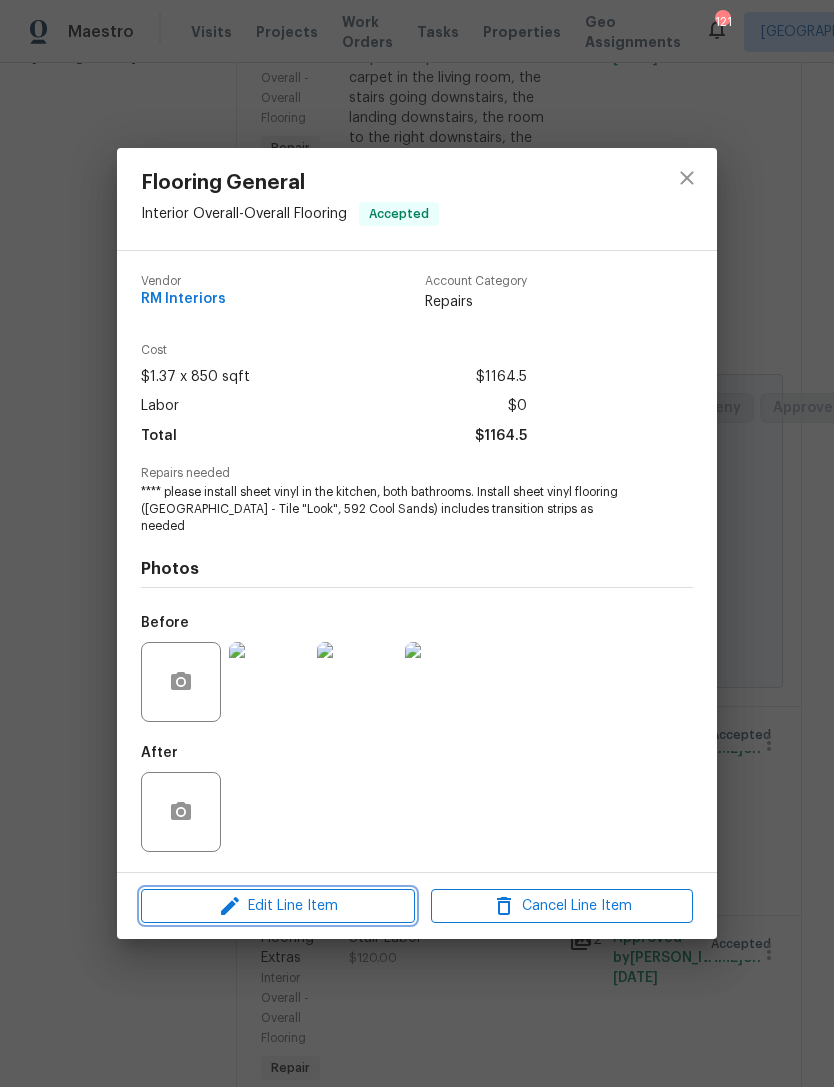 click on "Edit Line Item" at bounding box center [278, 906] 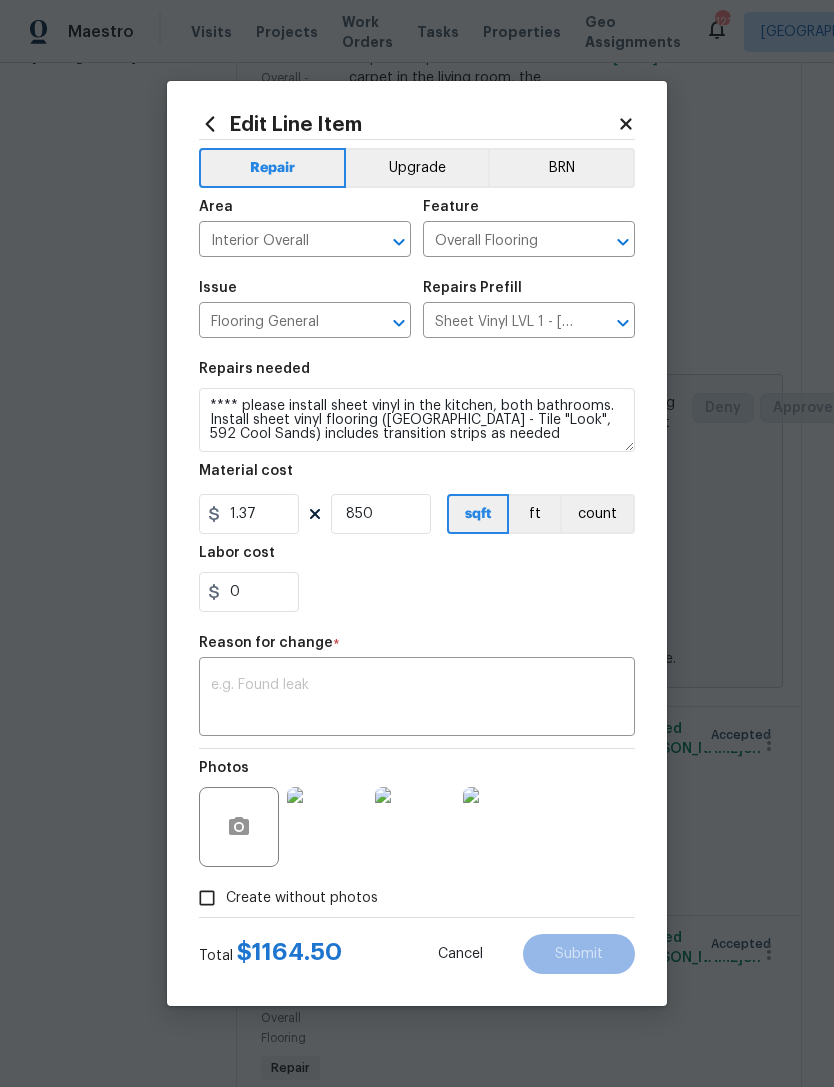 click on "Maestro Visits Projects Work Orders Tasks Properties Geo Assignments 121 [GEOGRAPHIC_DATA], [GEOGRAPHIC_DATA] + 1 [PERSON_NAME] All work orders [STREET_ADDRESS][PERSON_NAME][PERSON_NAME] Home details Vendor Info RM Interiors - ATL-S [EMAIL_ADDRESS][DOMAIN_NAME] [PHONE_NUMBER] RM Interiors - ATL-S In Progress Reference:   7YZZ6XYP80MK5-19d41819b Project Renovation   [DATE]  -  [DATE] Work Order Timeline [DATE]  -  [DATE] Total Budget $2,670.50 Assigned HPM [PERSON_NAME] Line Items Progress Updates Attachments Invoices Line Items Add line item Flooring General Interior Overall - Overall Flooring Repair $1,386.00   3 Approved by  [PERSON_NAME]  on   [DATE] Accepted Change proposed $1,767.08 Reason:  Actual measured carpet cost Level one. Deny Approve Flooring General Interior Overall - Overall Flooring Repair **** please install sheet vinyl in the kitchen, both bathrooms. Install sheet vinyl flooring (Sugar Valley - Tile "Look", 592 Cool Sands) includes transition strips as needed $1,164.50   3 Approved by  [PERSON_NAME]" at bounding box center (417, 543) 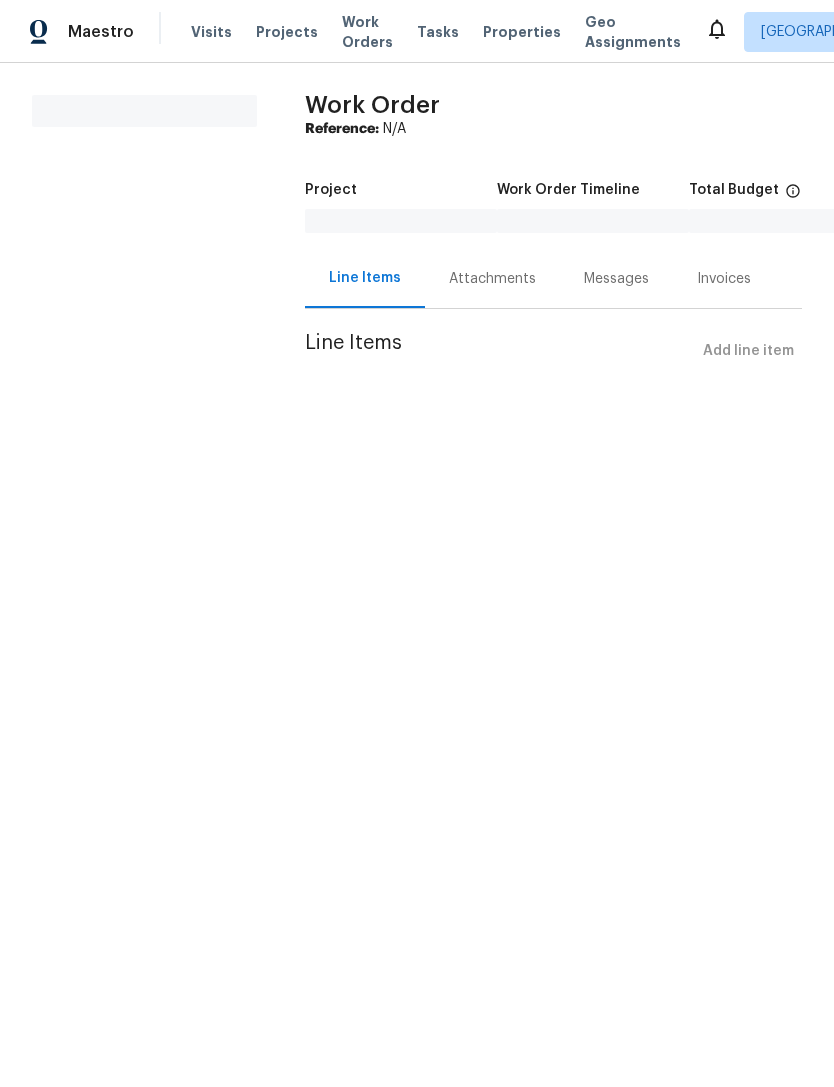 scroll, scrollTop: 0, scrollLeft: 0, axis: both 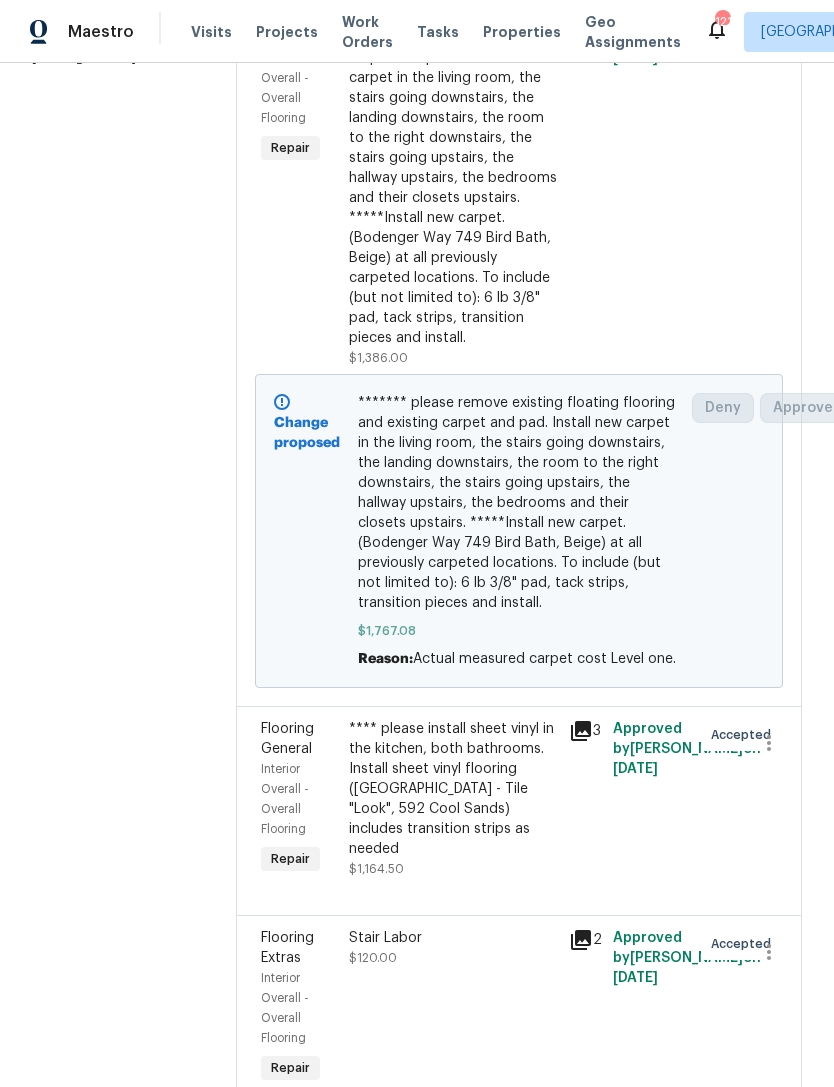 click on "**** please install sheet vinyl in the kitchen, both bathrooms. Install sheet vinyl flooring ([GEOGRAPHIC_DATA] - Tile "Look", 592 Cool Sands) includes transition strips as needed" at bounding box center [453, 789] 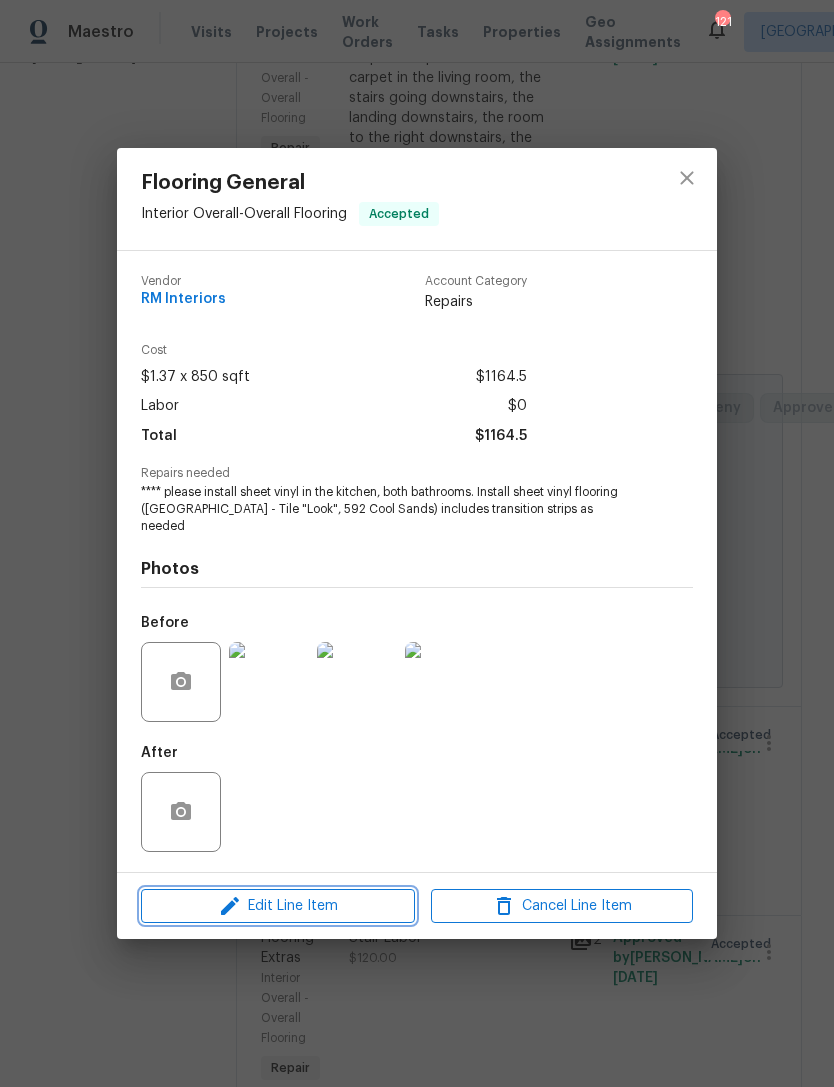 click on "Edit Line Item" at bounding box center (278, 906) 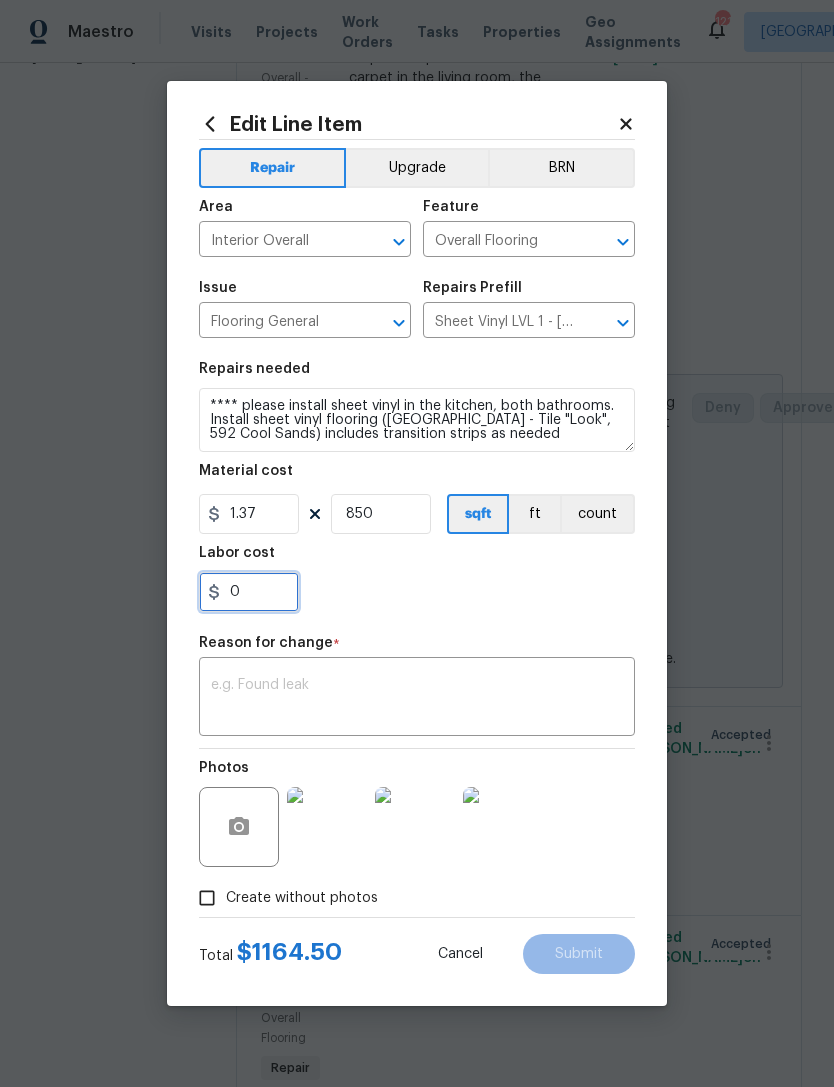 click on "0" at bounding box center (249, 592) 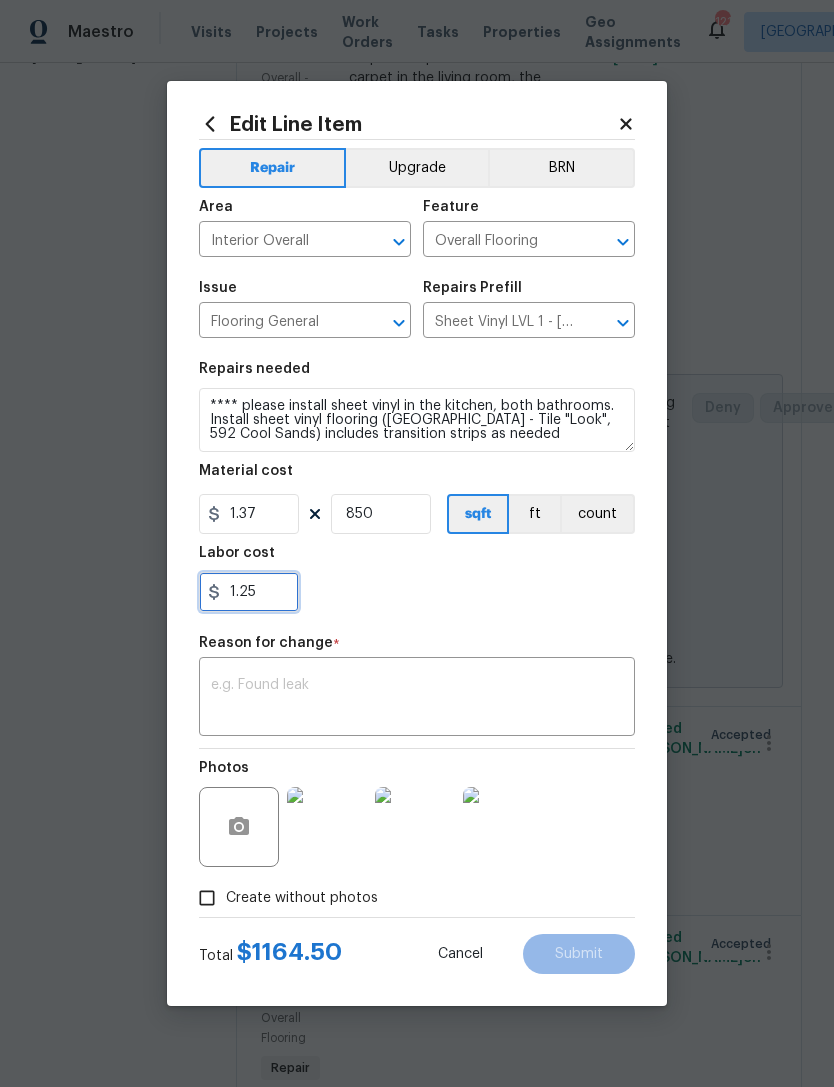 type on "1.25" 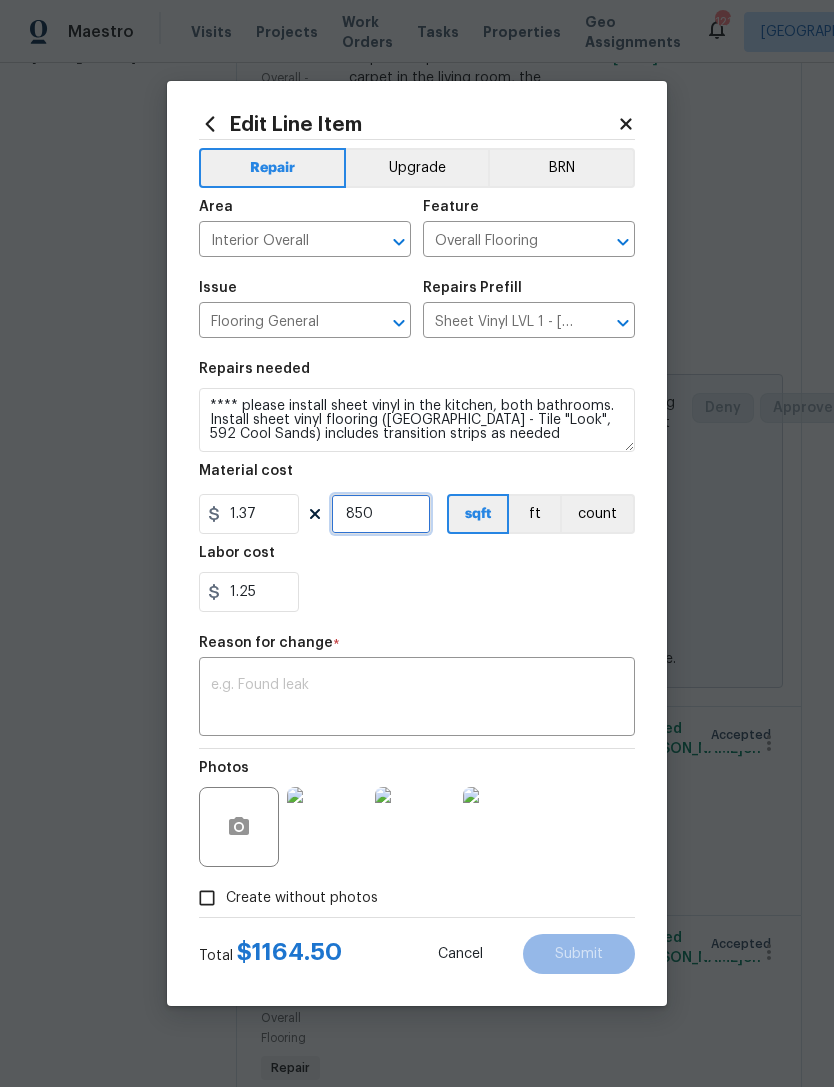 click on "850" at bounding box center [381, 514] 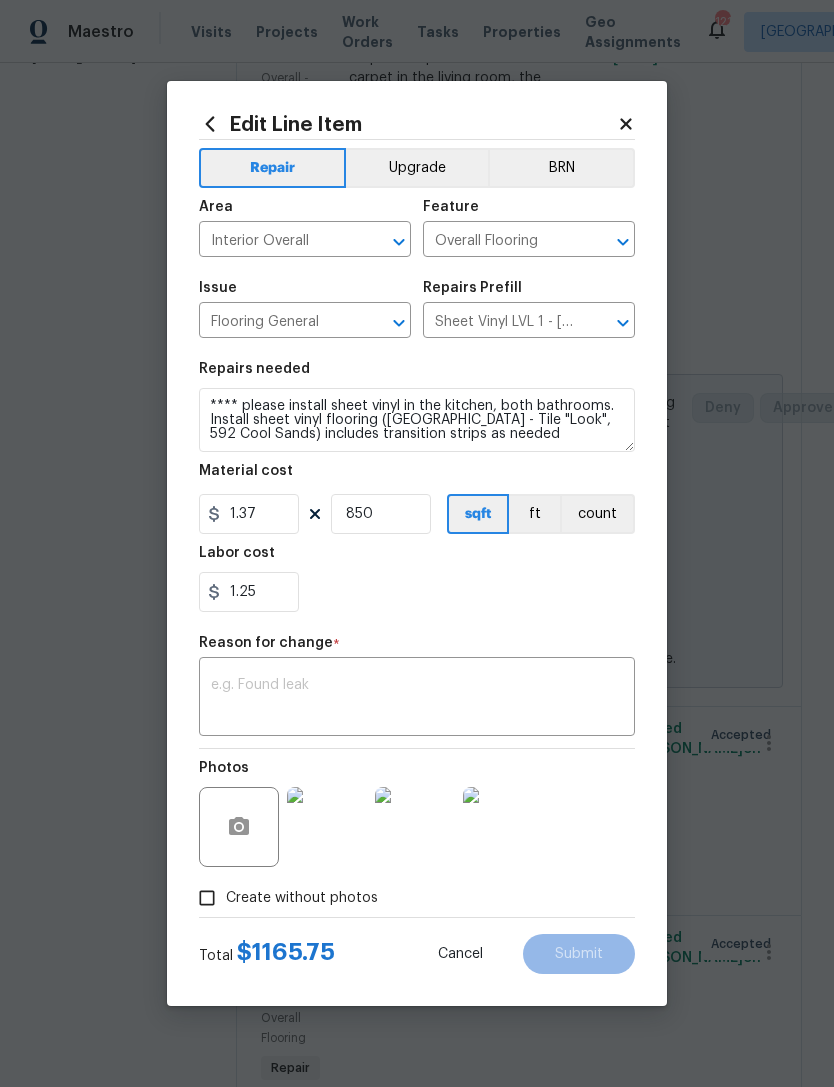 click on "Edit Line Item Repair Upgrade BRN Area Interior Overall ​ Feature Overall Flooring ​ Issue Flooring General ​ Repairs Prefill Sheet Vinyl LVL 1 - [GEOGRAPHIC_DATA] (Tile) $1.37 ​ Repairs needed **** please install sheet vinyl in the kitchen, both bathrooms. Install sheet vinyl flooring (Sugar Valley - Tile "Look", 592 Cool Sands) includes transition strips as needed Material cost 1.37 850 sqft ft count Labor cost 1.25 Reason for change * x ​ Photos Create without photos Total   $ 1165.75 Cancel Submit" at bounding box center [417, 543] 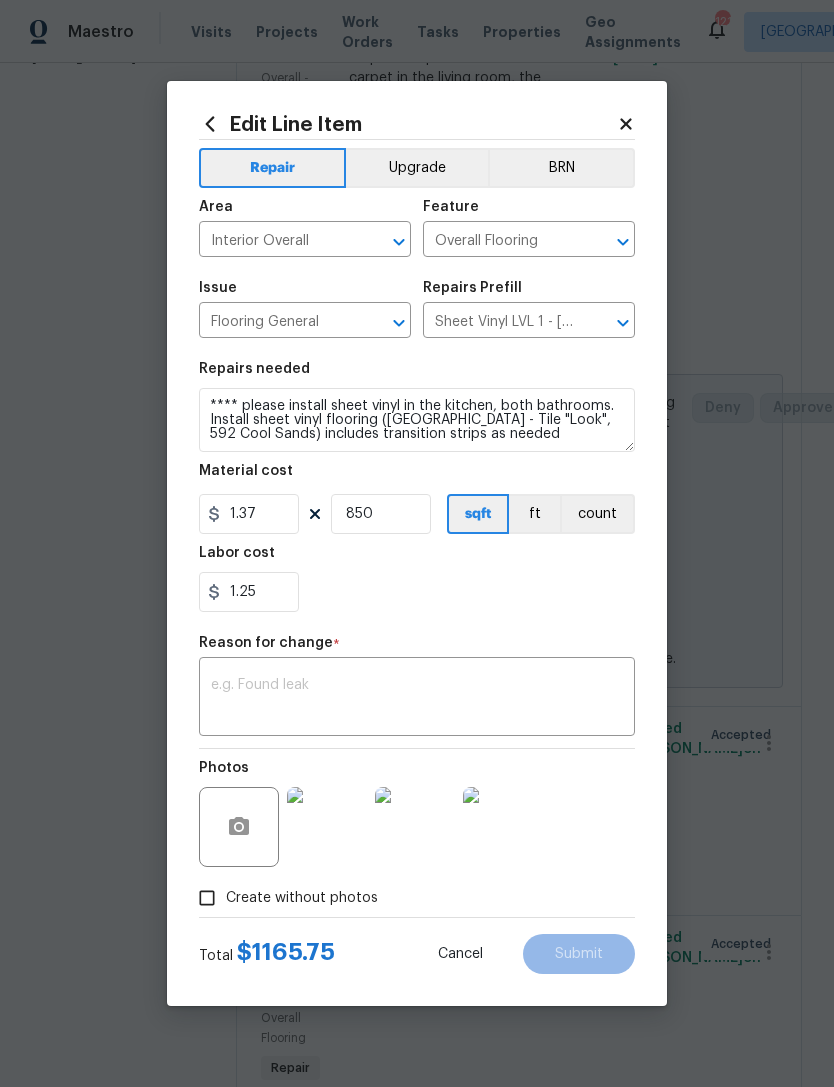 click 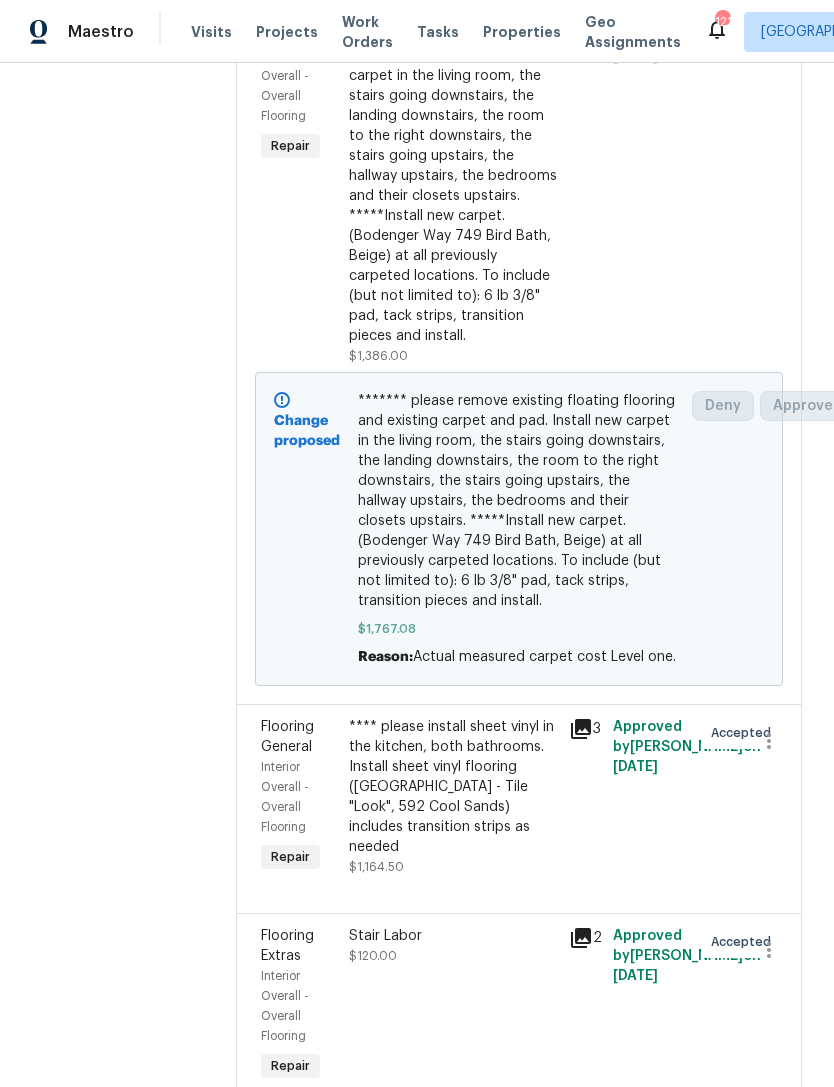 scroll, scrollTop: 403, scrollLeft: 0, axis: vertical 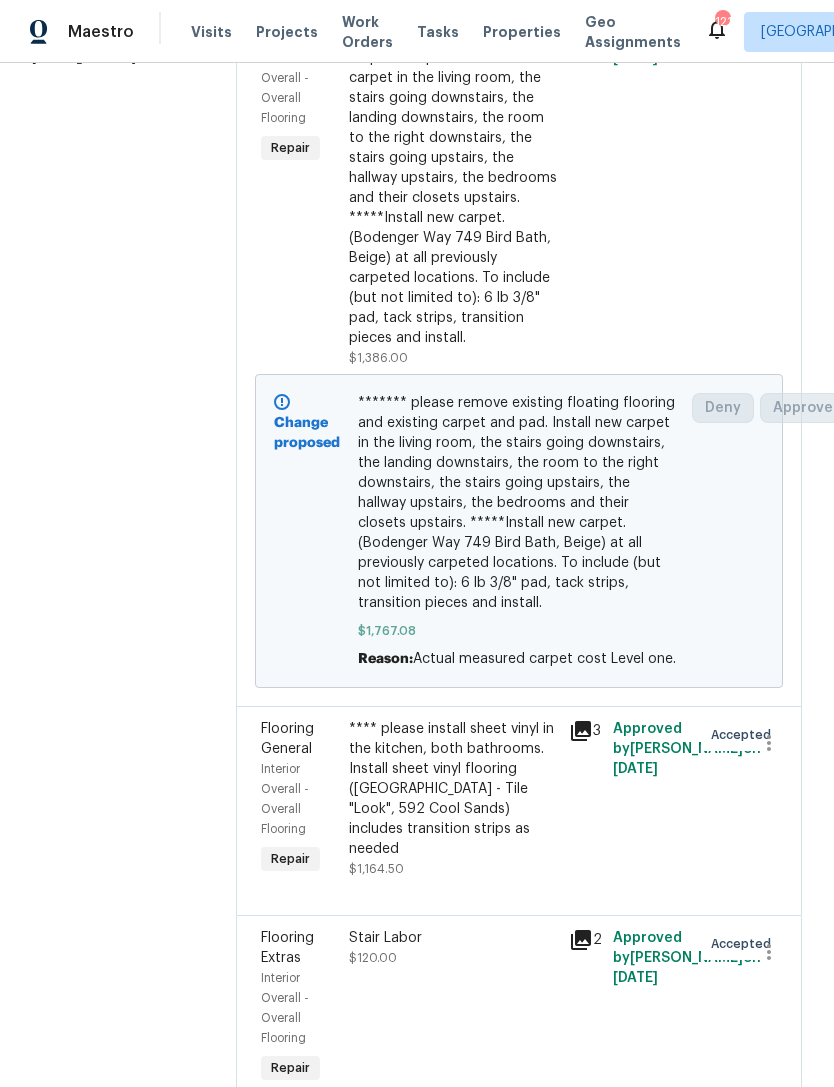 click on "**** please install sheet vinyl in the kitchen, both bathrooms. Install sheet vinyl flooring ([GEOGRAPHIC_DATA] - Tile "Look", 592 Cool Sands) includes transition strips as needed" at bounding box center (453, 789) 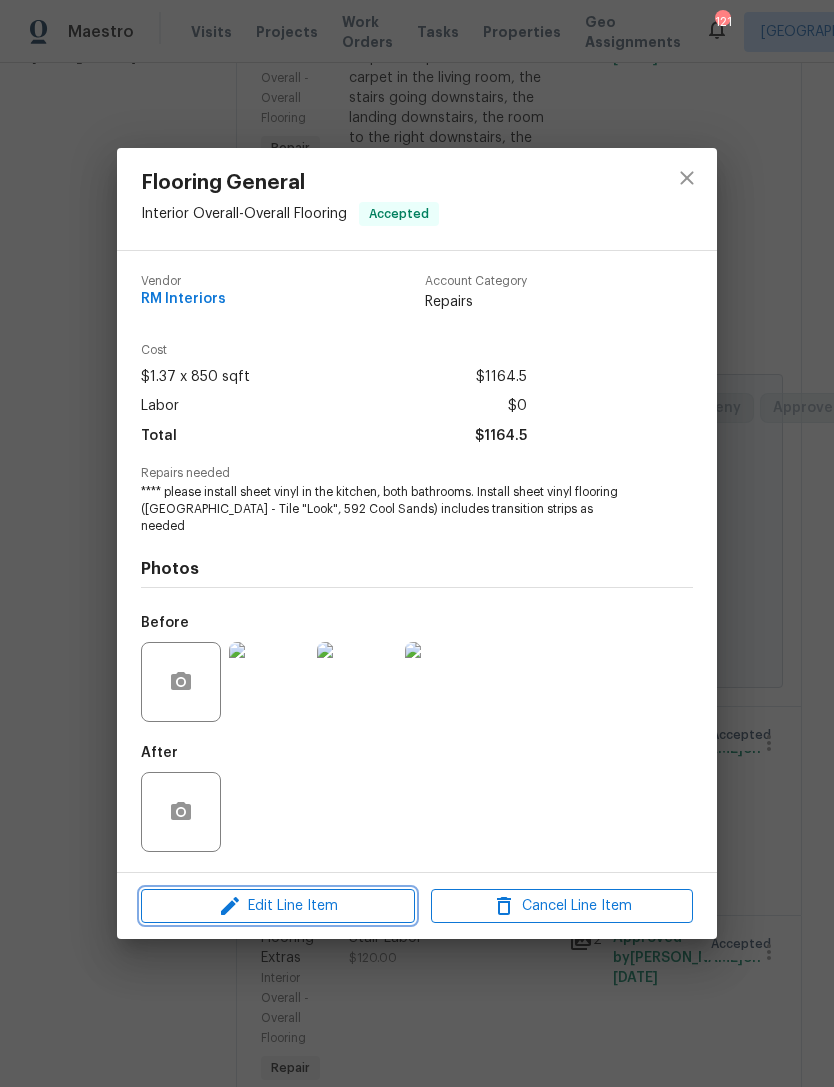 click on "Edit Line Item" at bounding box center [278, 906] 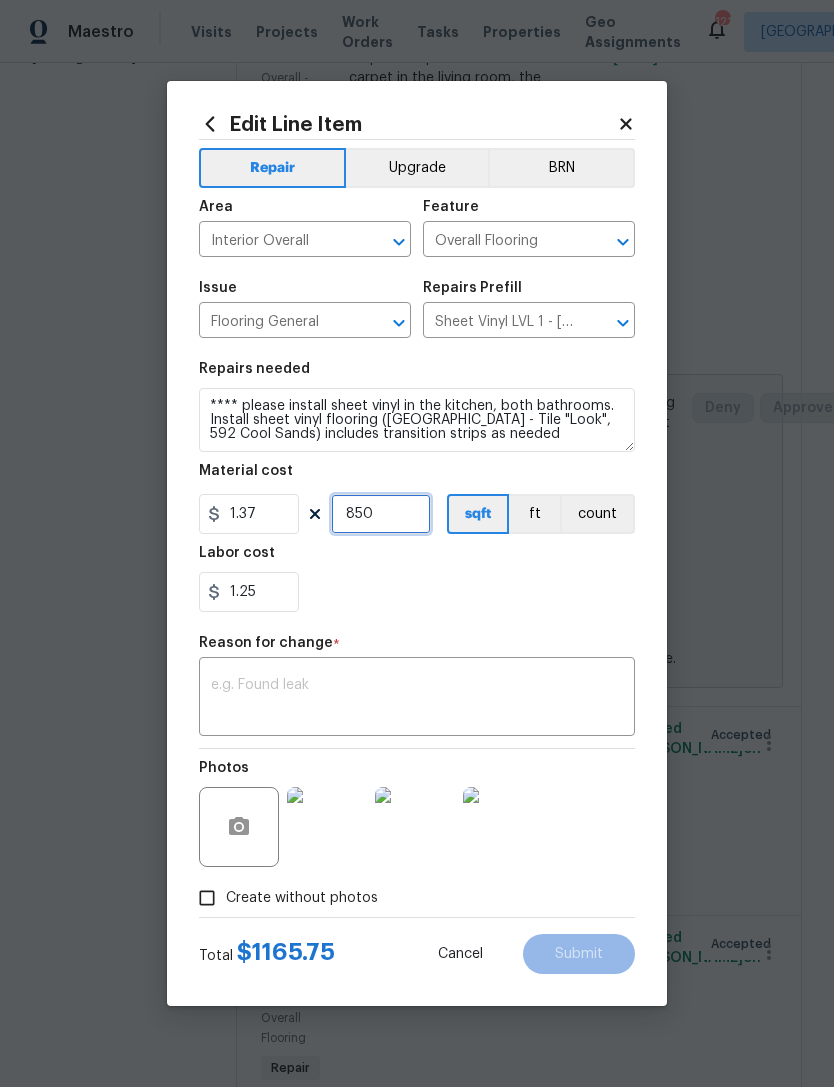 click on "850" at bounding box center (381, 514) 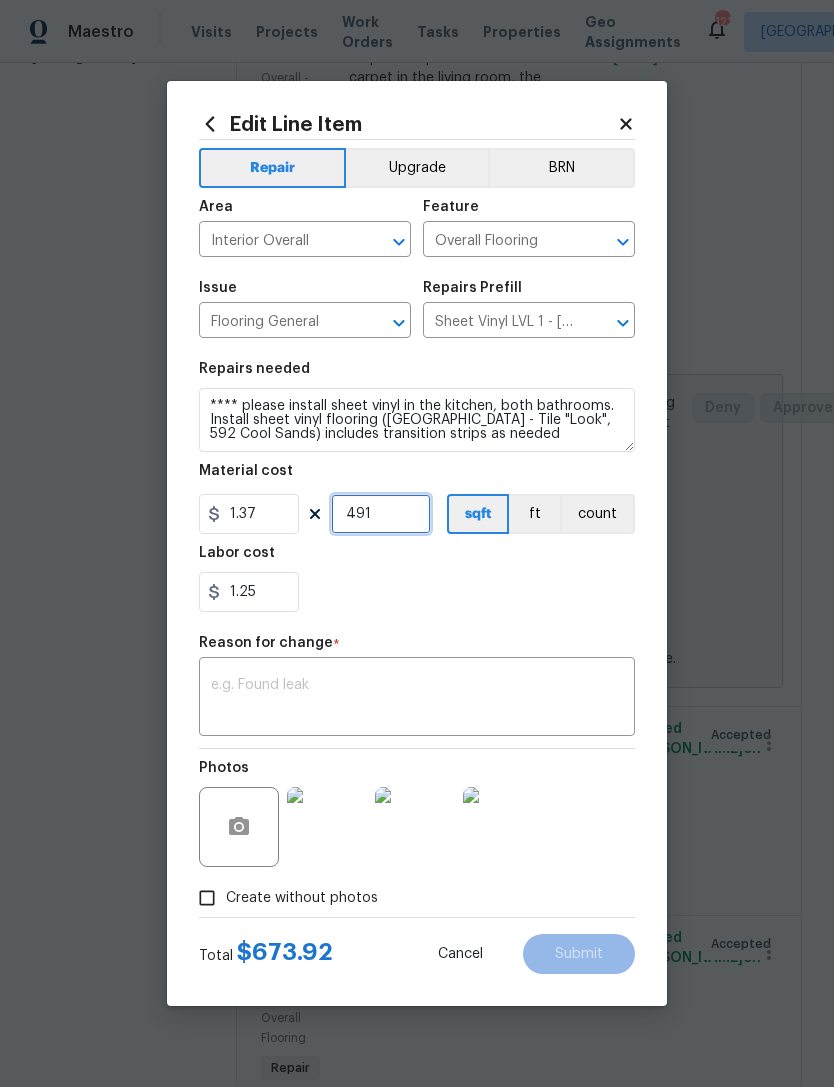 type on "491" 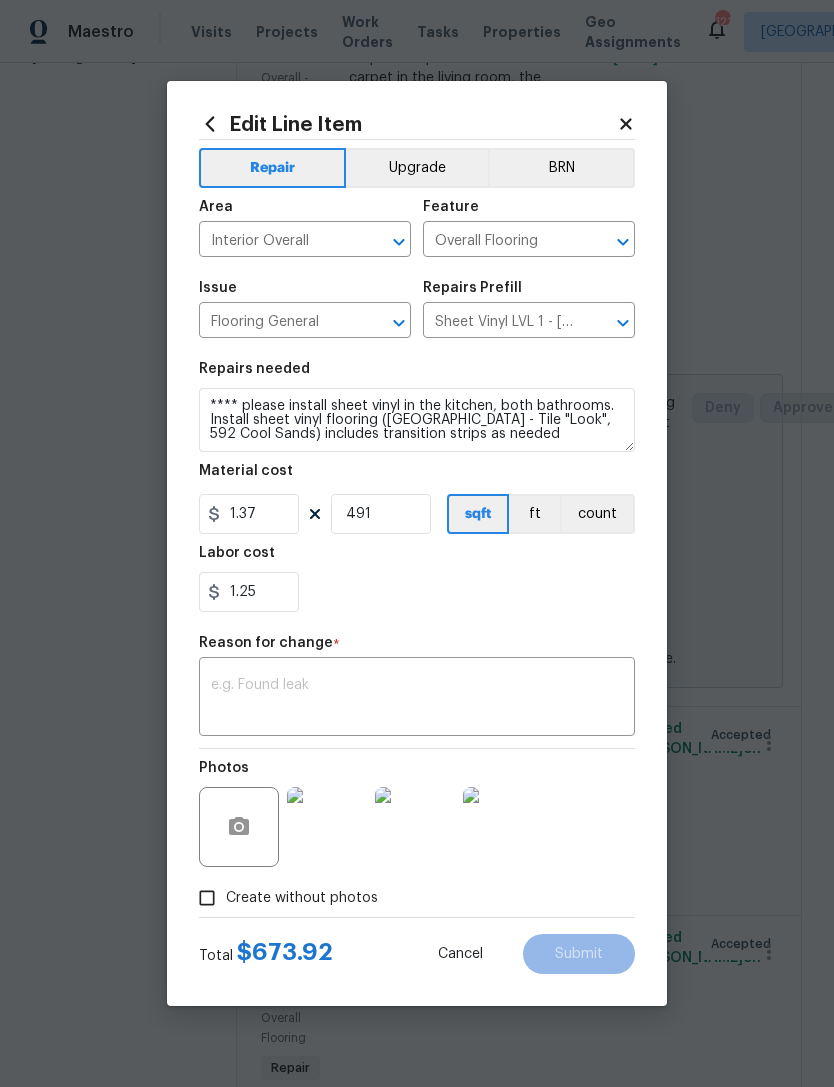 click at bounding box center (417, 699) 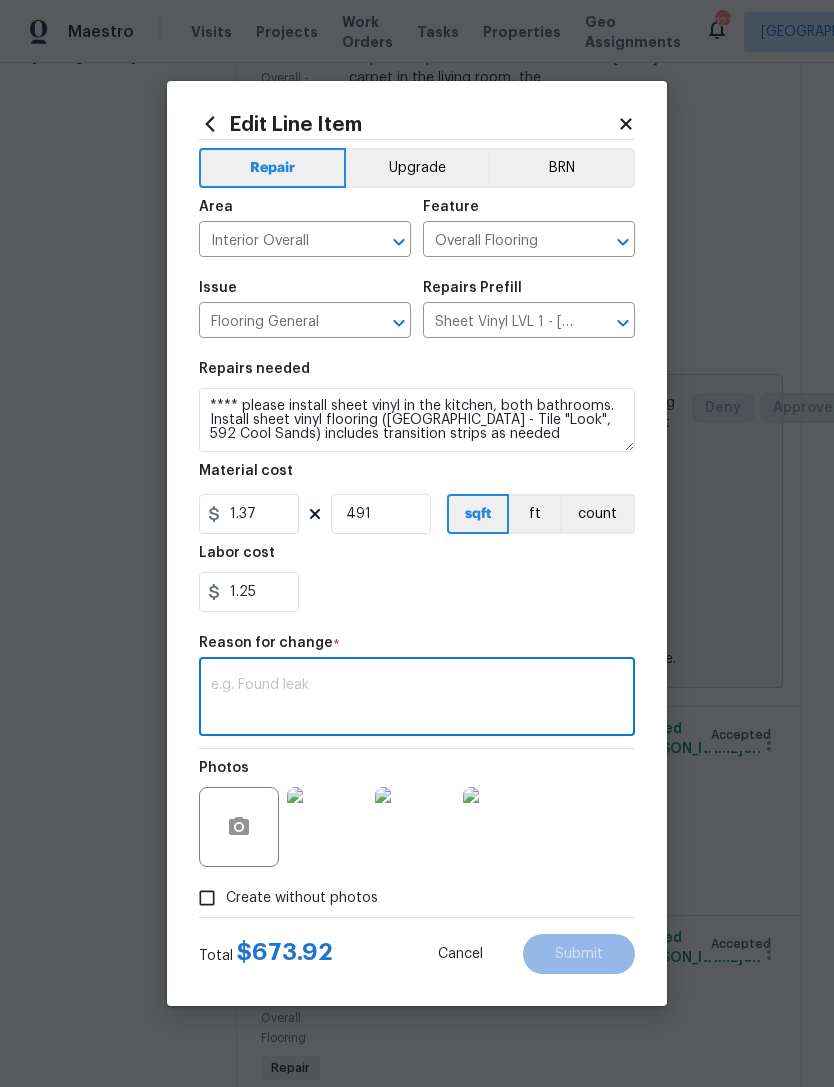 click at bounding box center (417, 699) 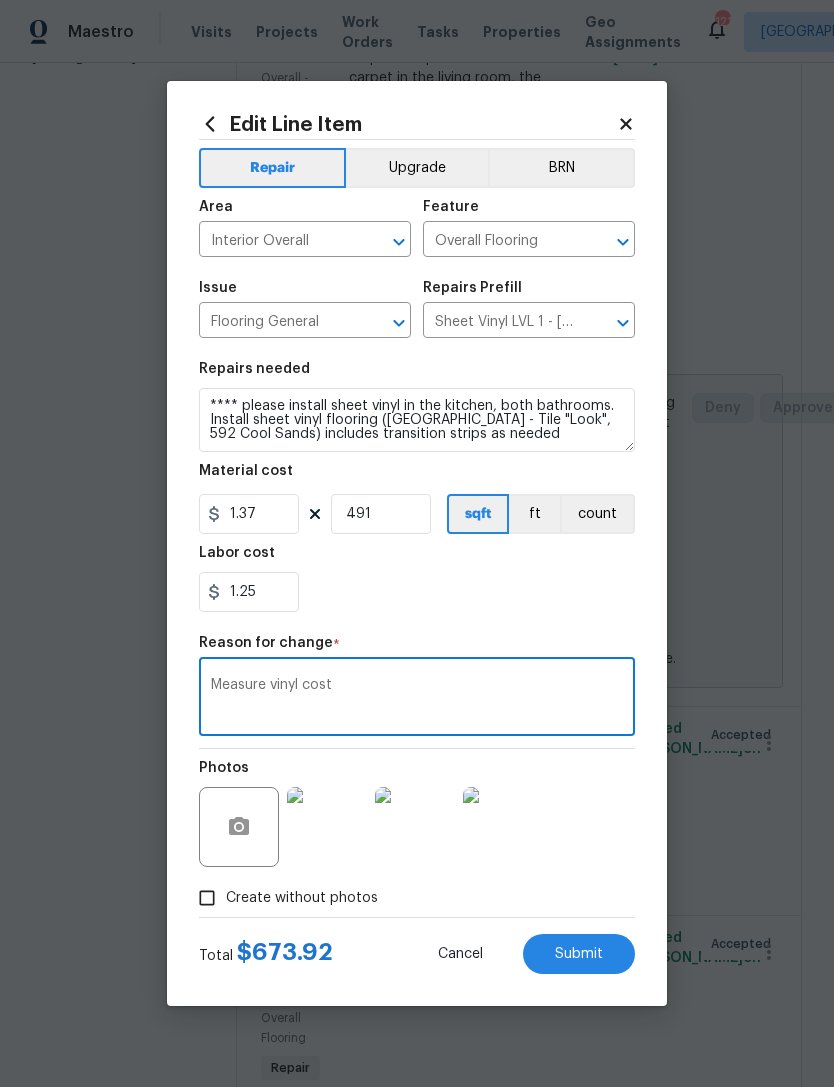 click on "Measure vinyl cost" at bounding box center (417, 699) 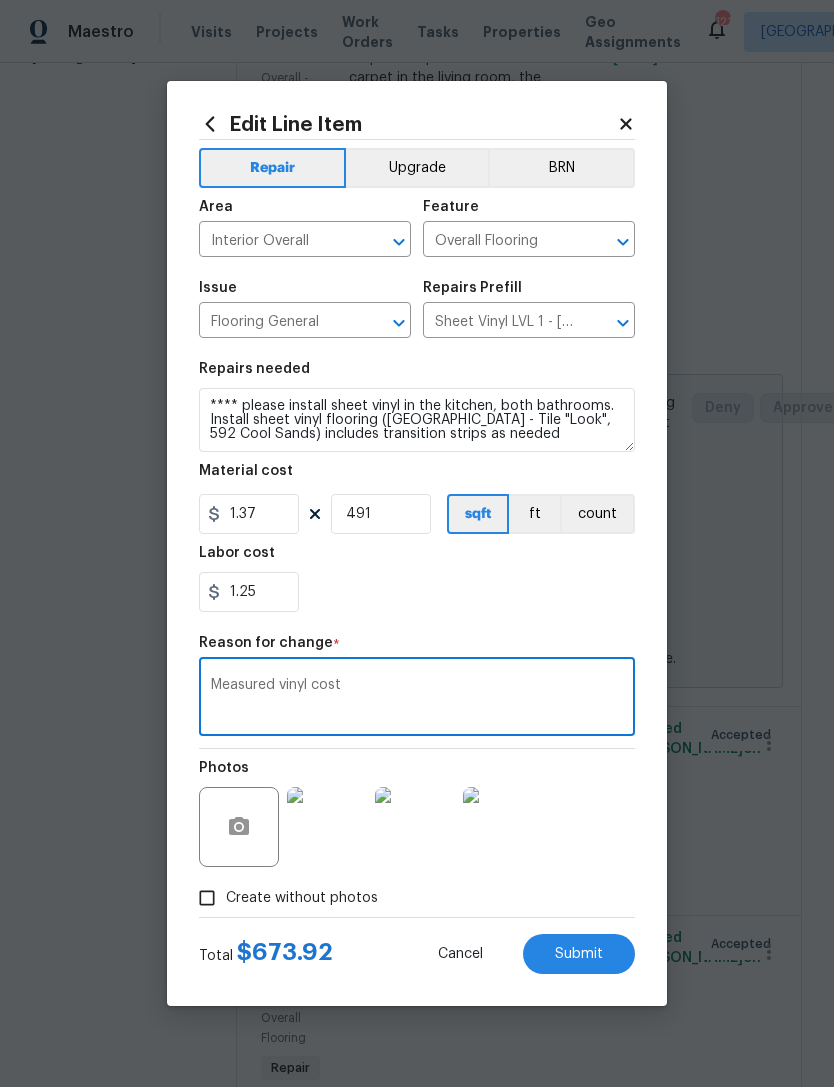 click on "Measured vinyl cost" at bounding box center [417, 699] 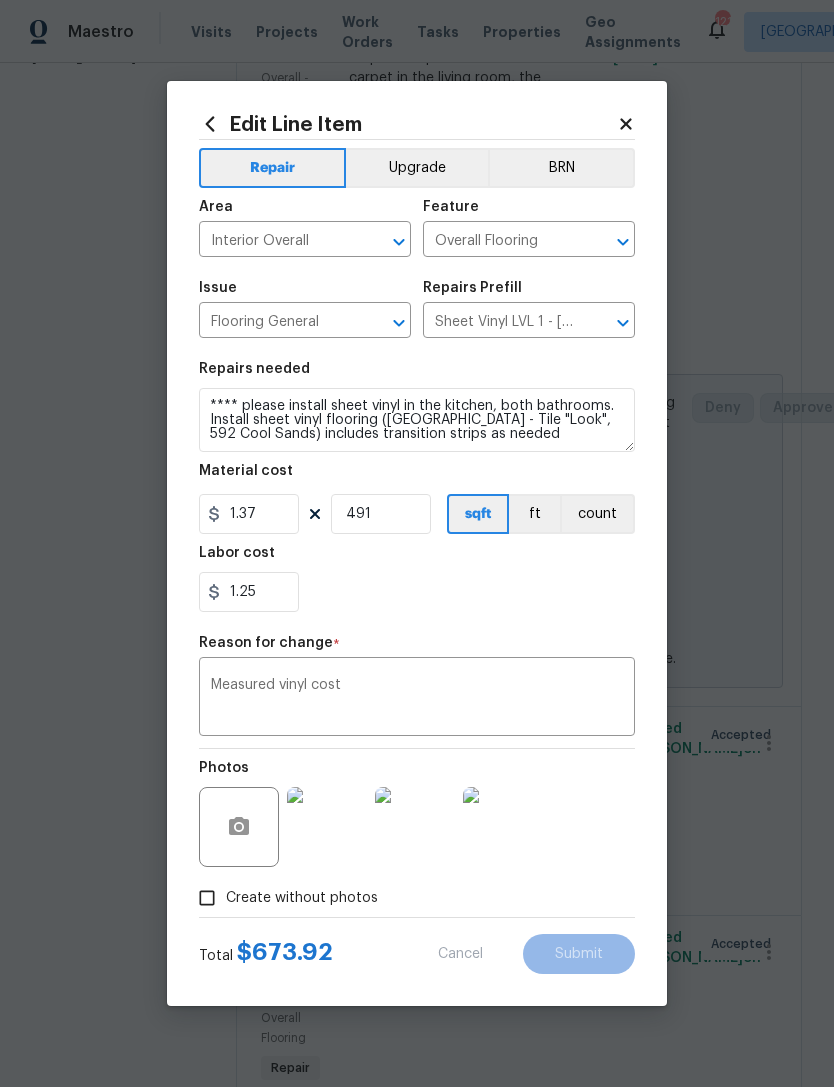 type on "850" 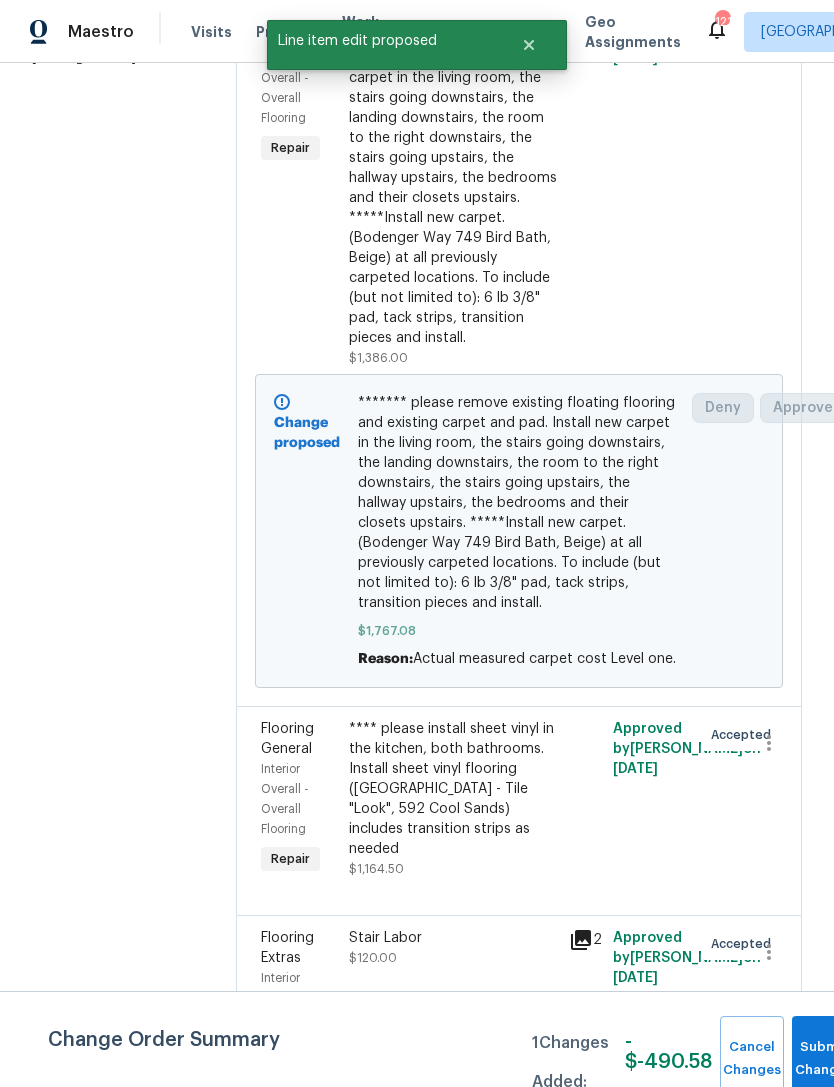 scroll, scrollTop: 64, scrollLeft: 0, axis: vertical 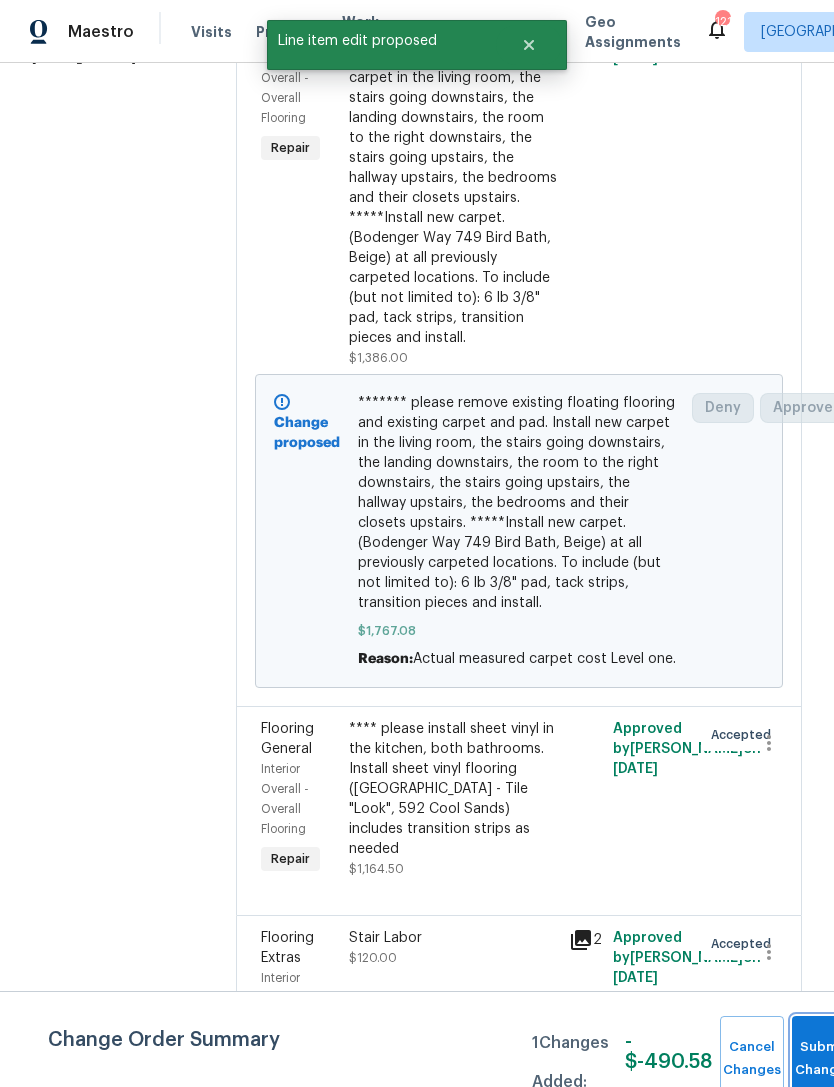 click on "Submit Changes" at bounding box center (824, 1059) 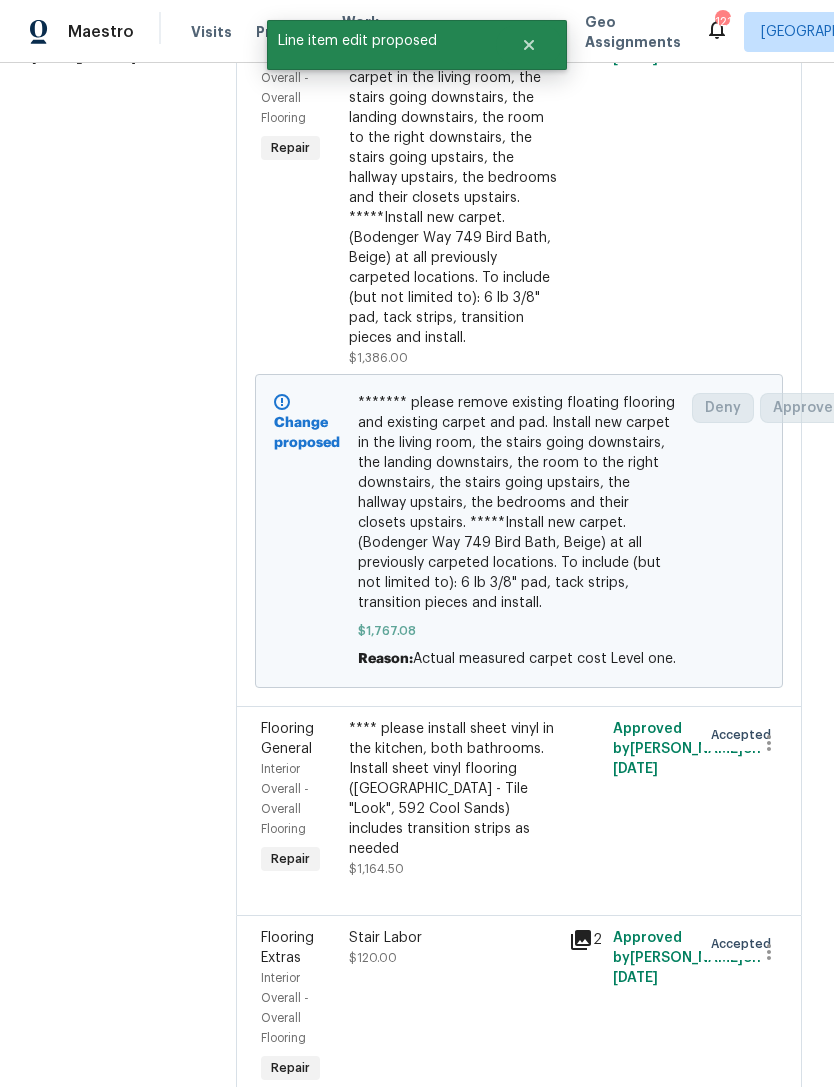 scroll, scrollTop: 0, scrollLeft: 0, axis: both 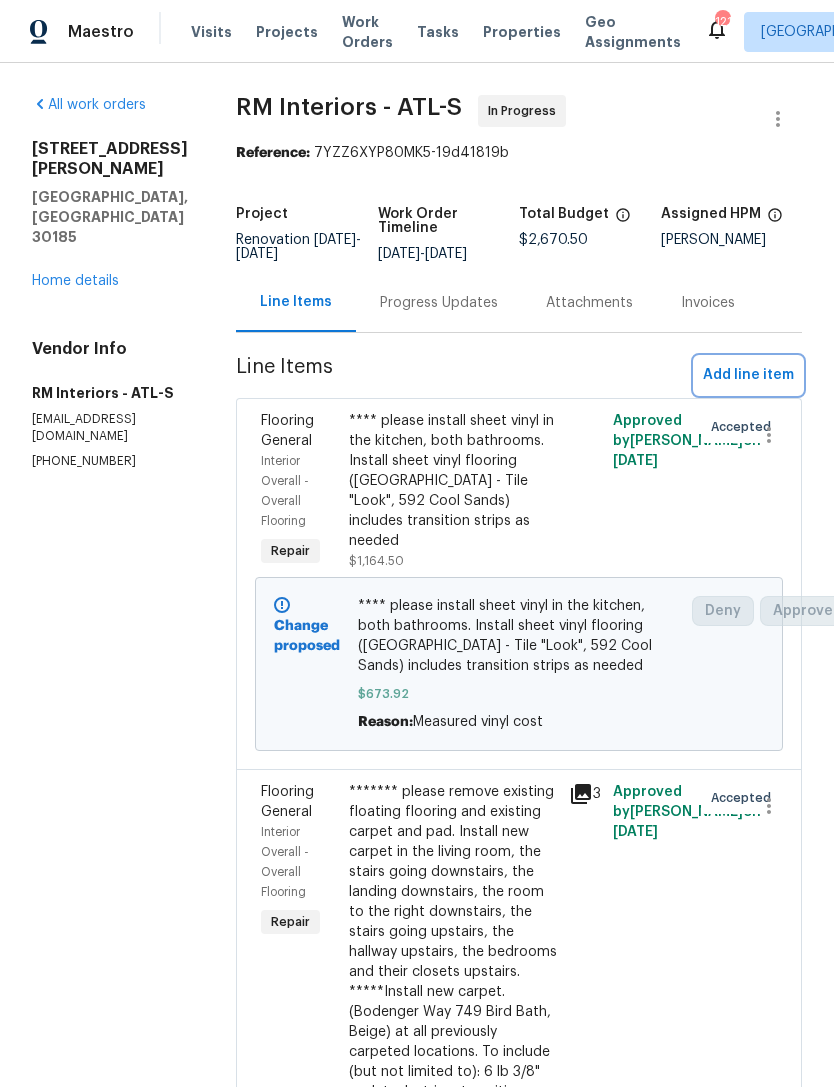 click on "Add line item" at bounding box center (748, 375) 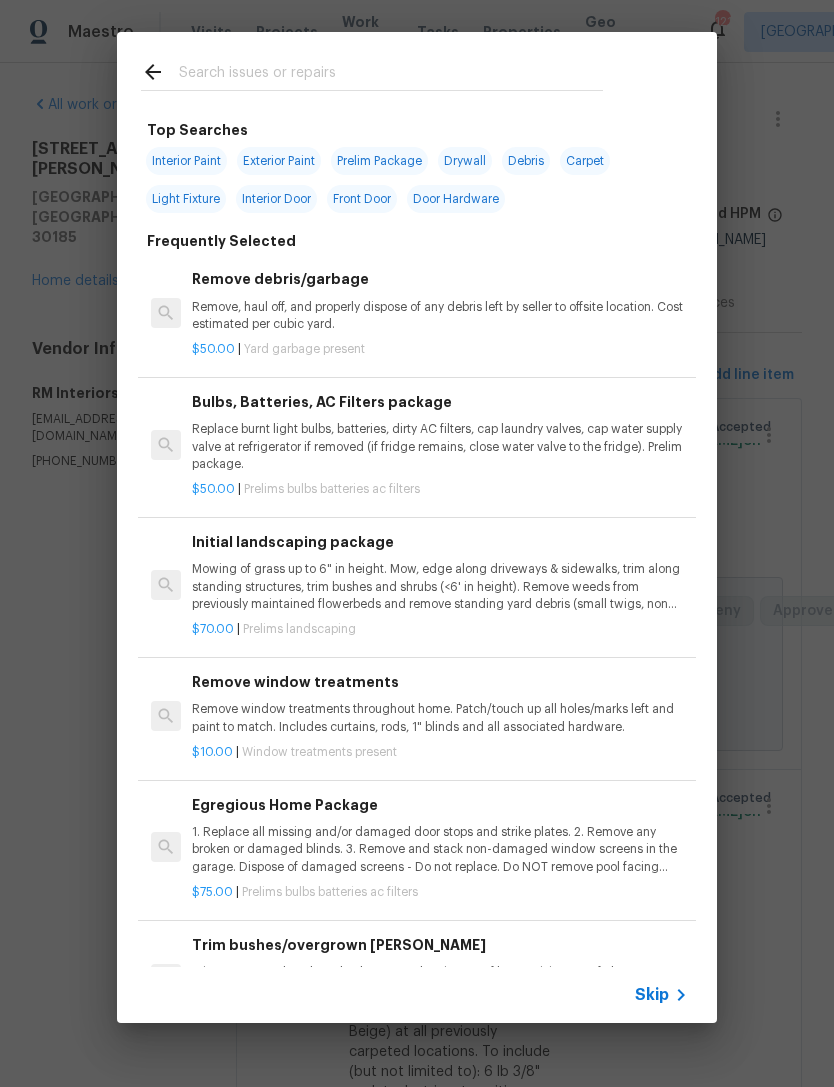 click at bounding box center (391, 75) 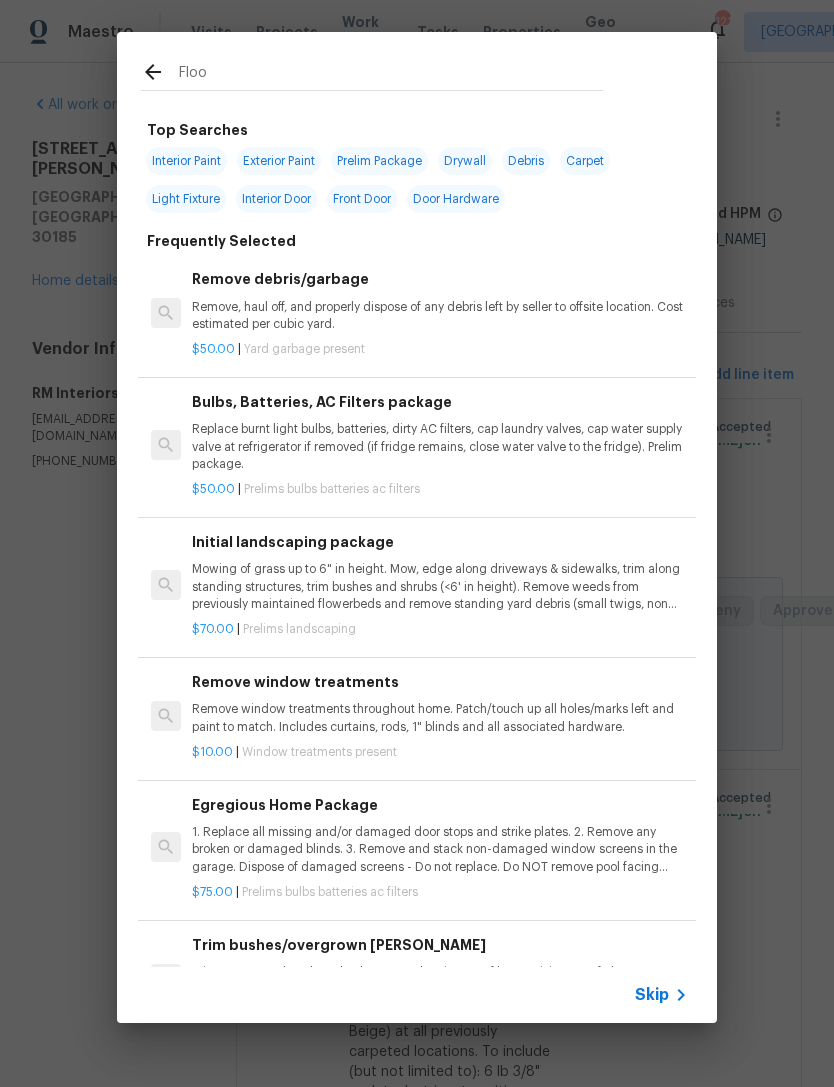 type on "Floor" 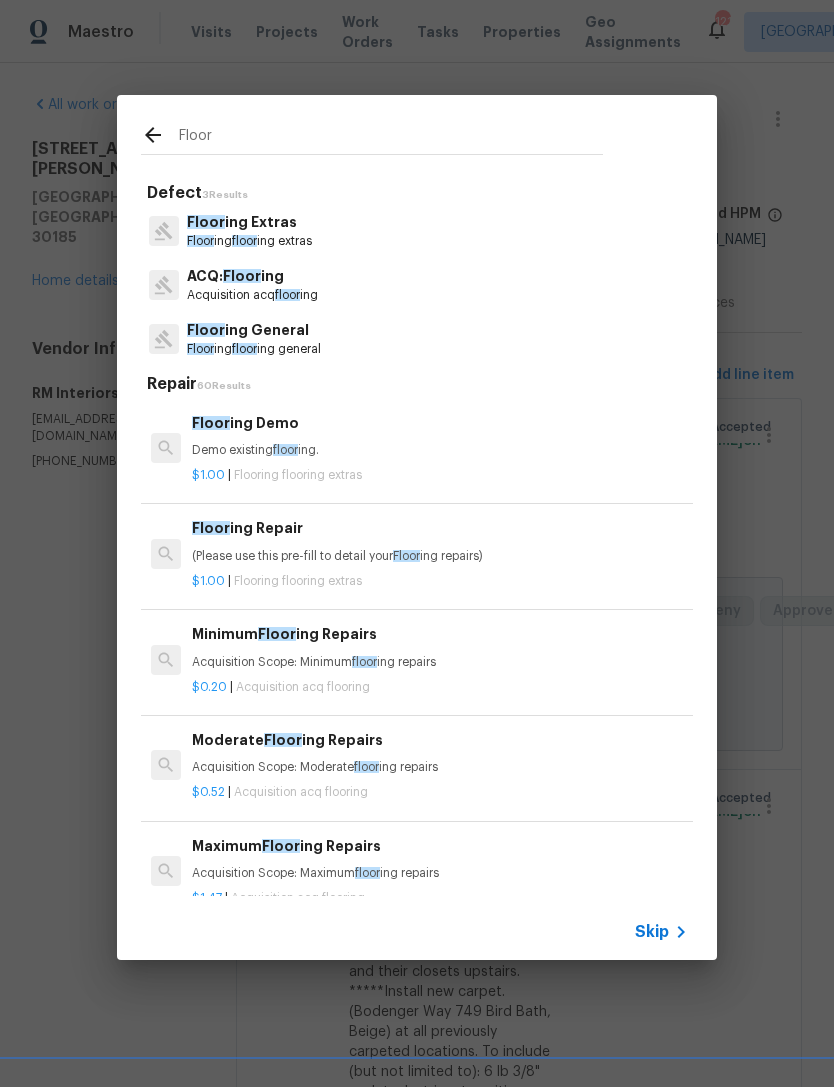 click on "Floor ing Extras" at bounding box center (249, 222) 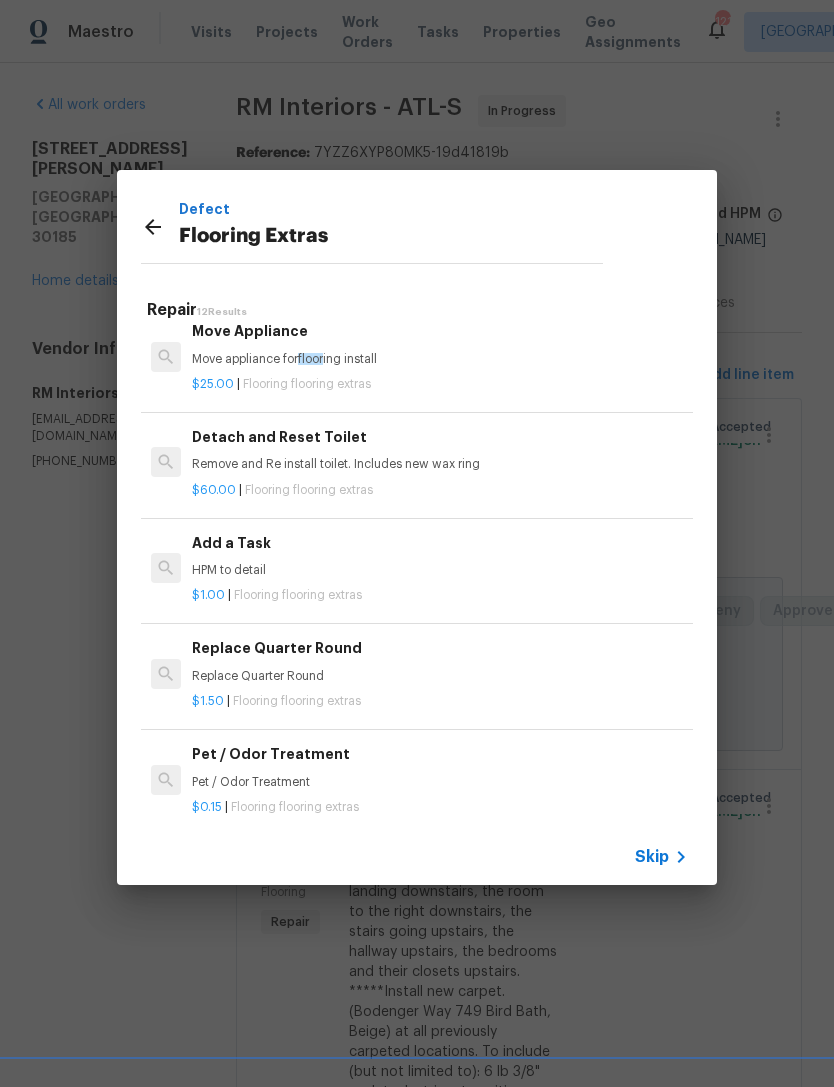 scroll, scrollTop: 546, scrollLeft: 0, axis: vertical 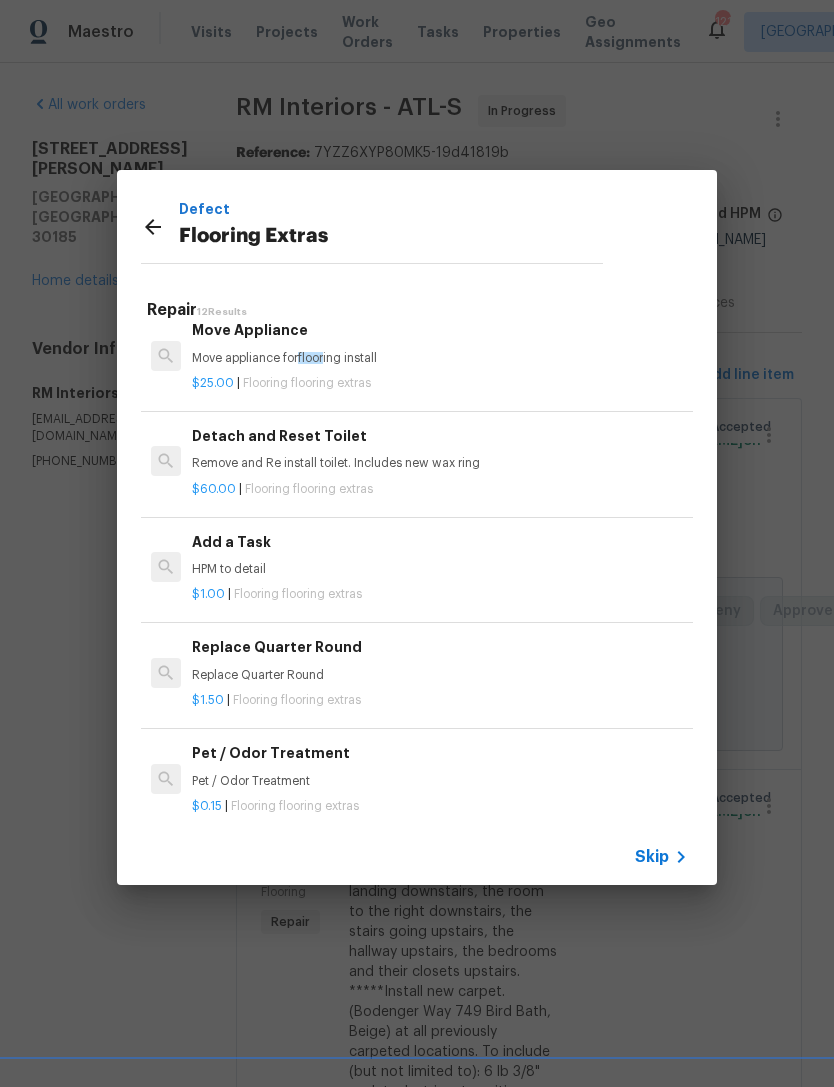 click on "Replace Quarter Round" at bounding box center [440, 675] 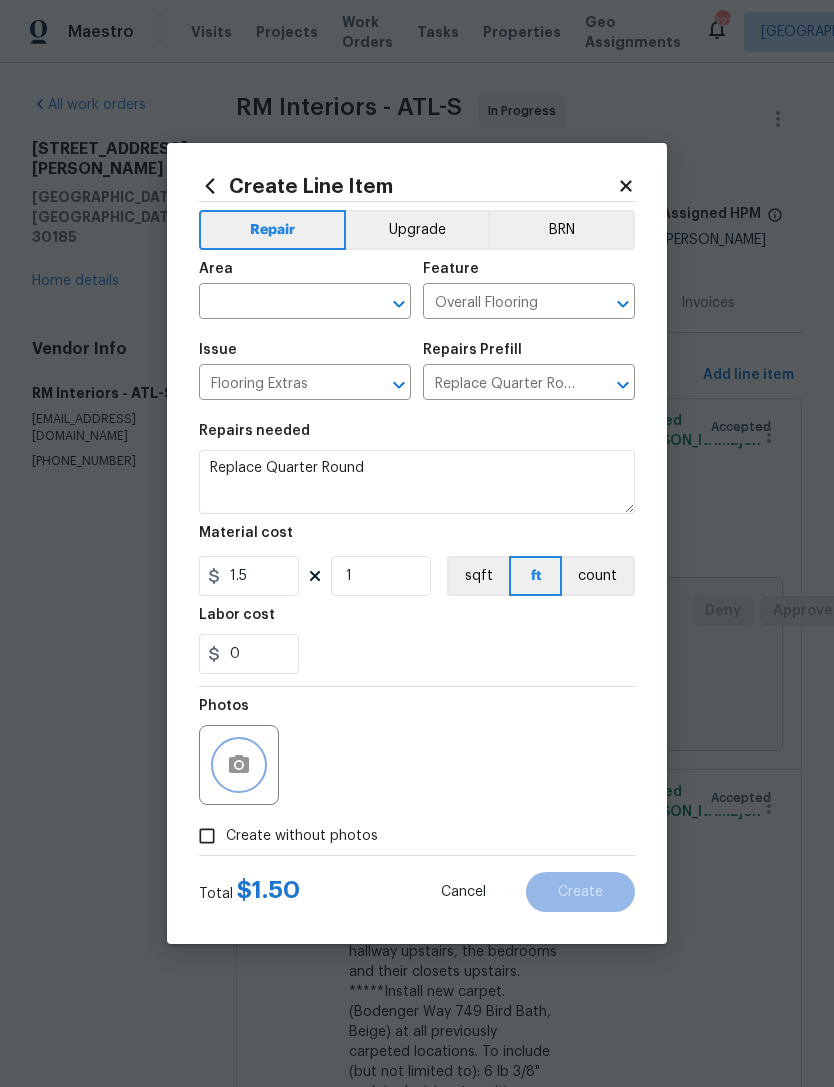 click 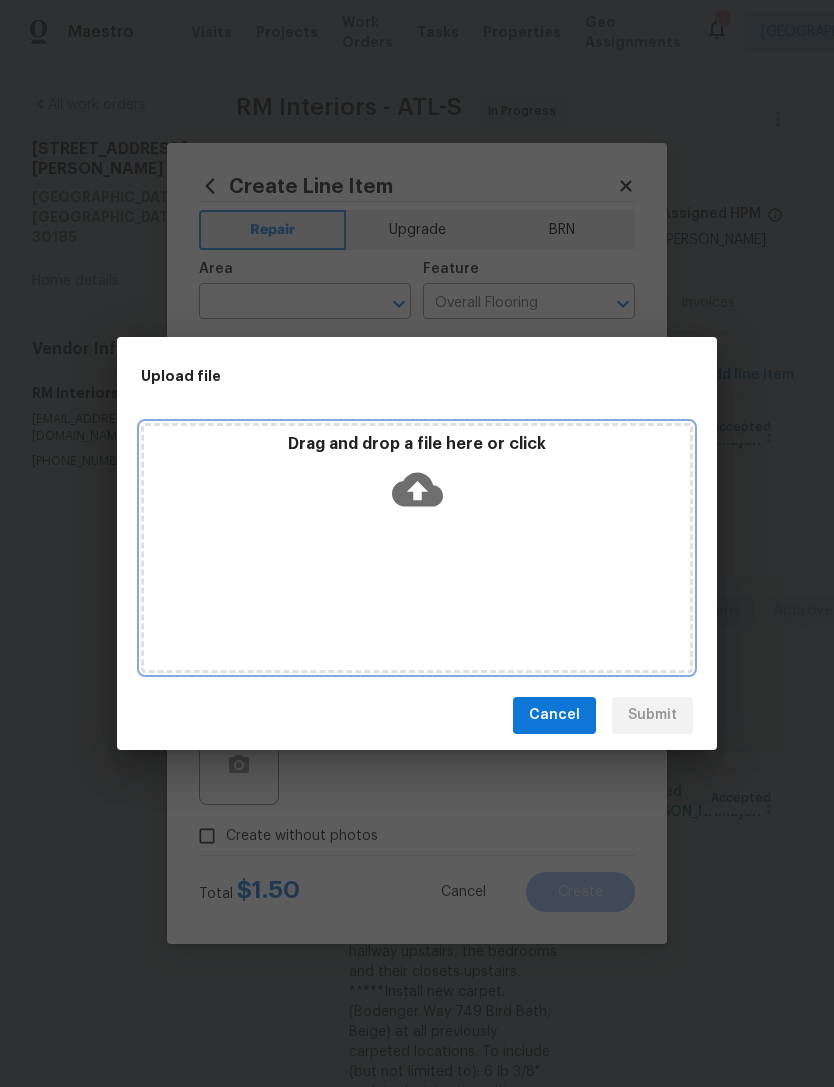 click 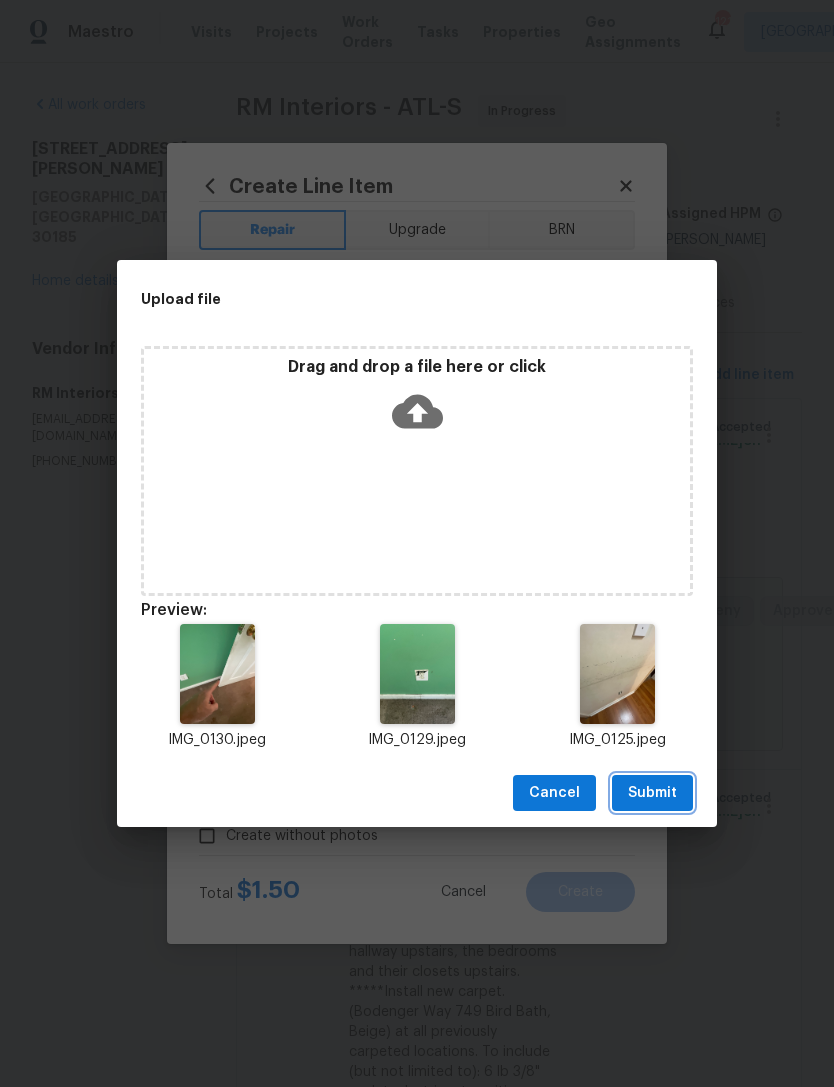 click on "Submit" at bounding box center (652, 793) 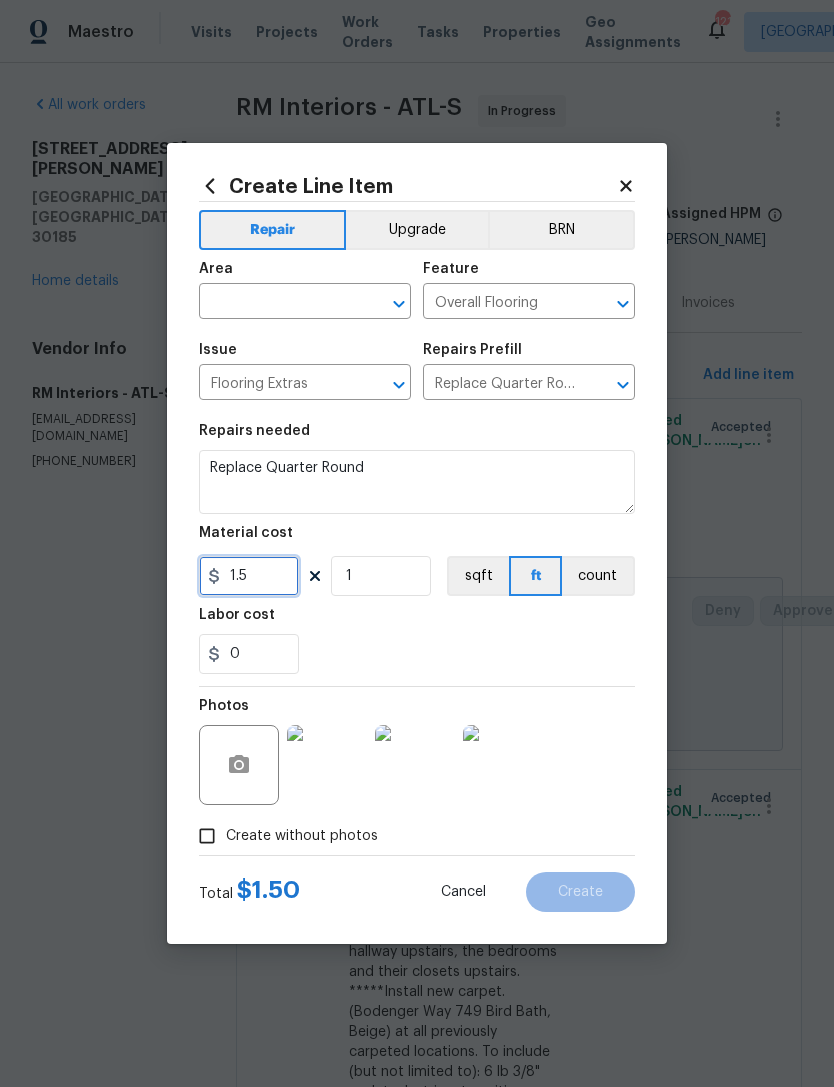 click on "1.5" at bounding box center (249, 576) 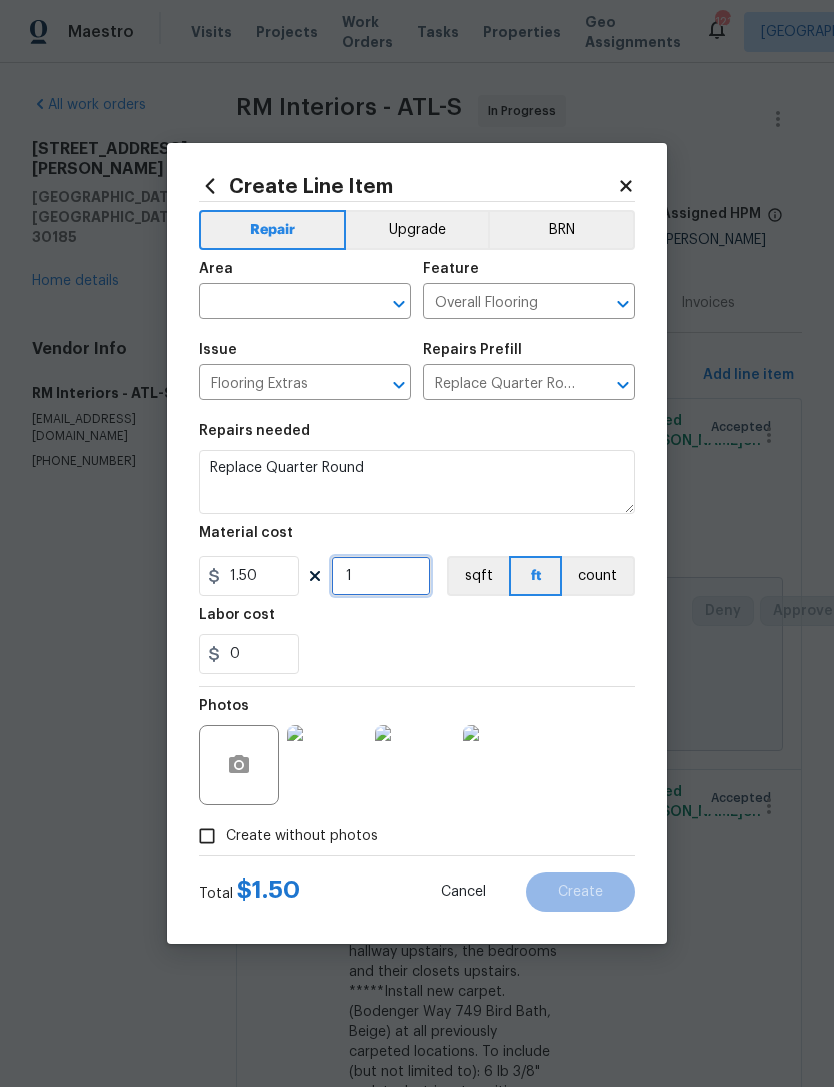 click on "1" at bounding box center [381, 576] 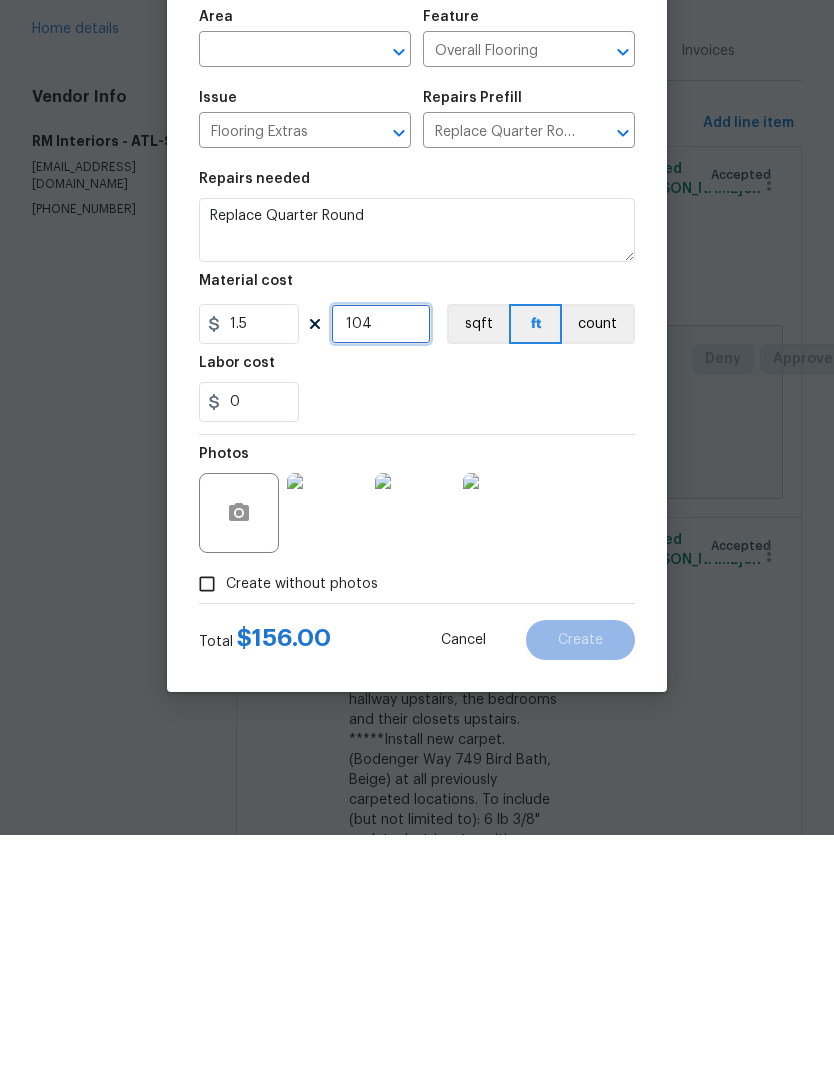type on "104" 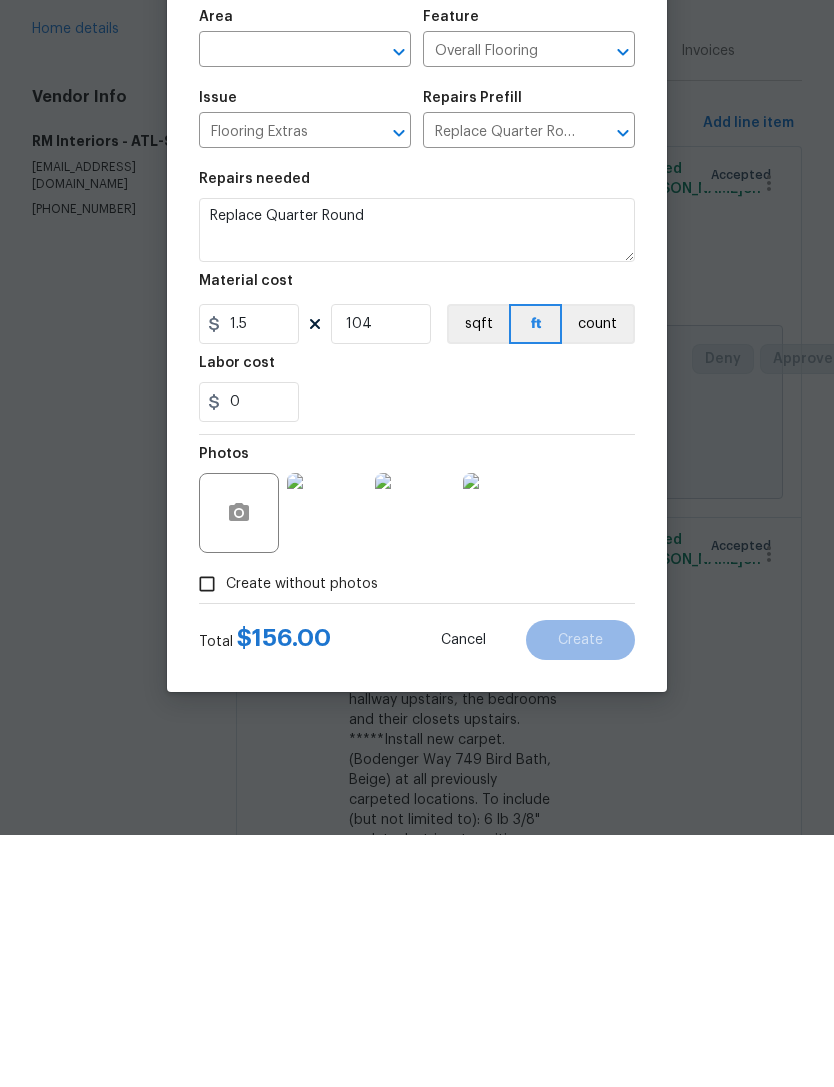 click on "Photos" at bounding box center (417, 752) 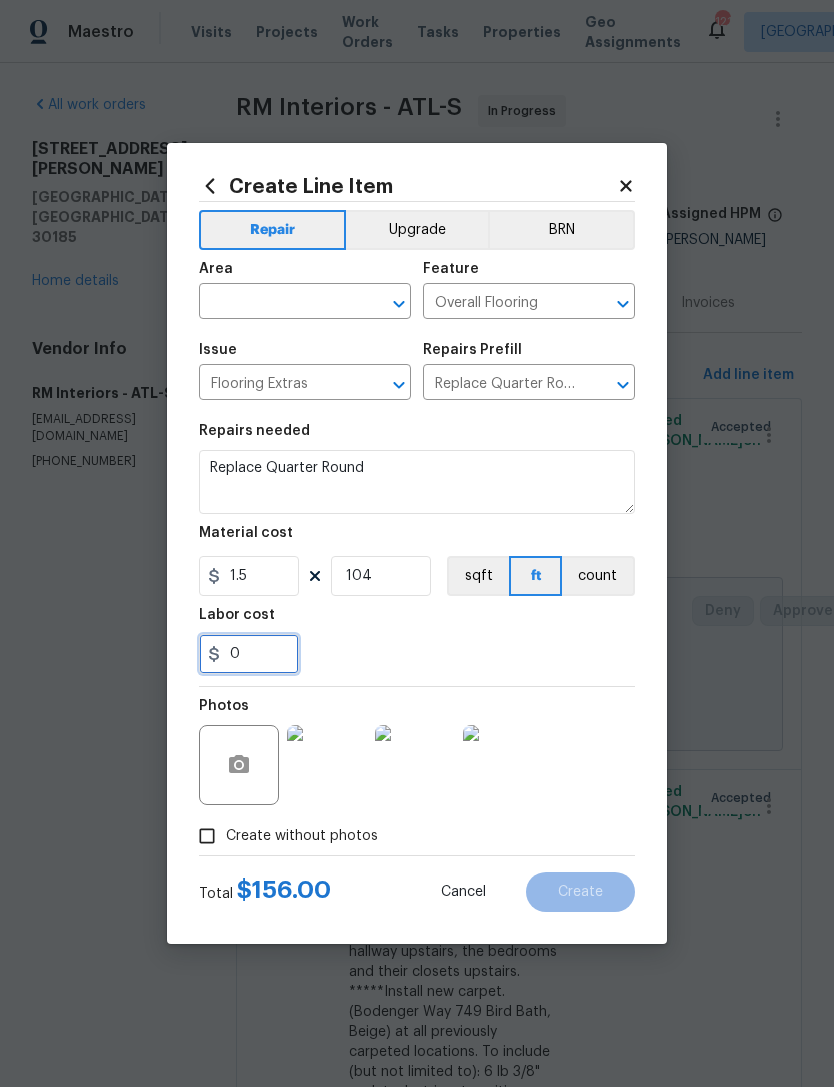 click on "0" at bounding box center (249, 654) 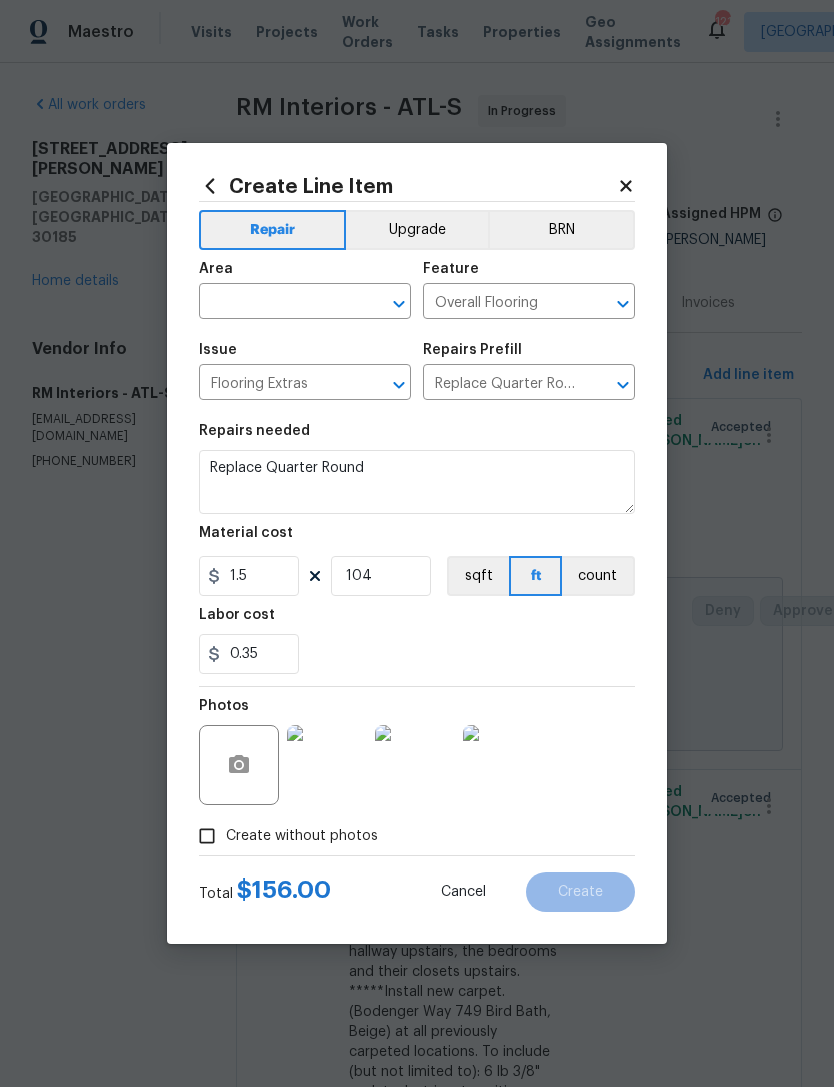 click on "0.35" at bounding box center (417, 654) 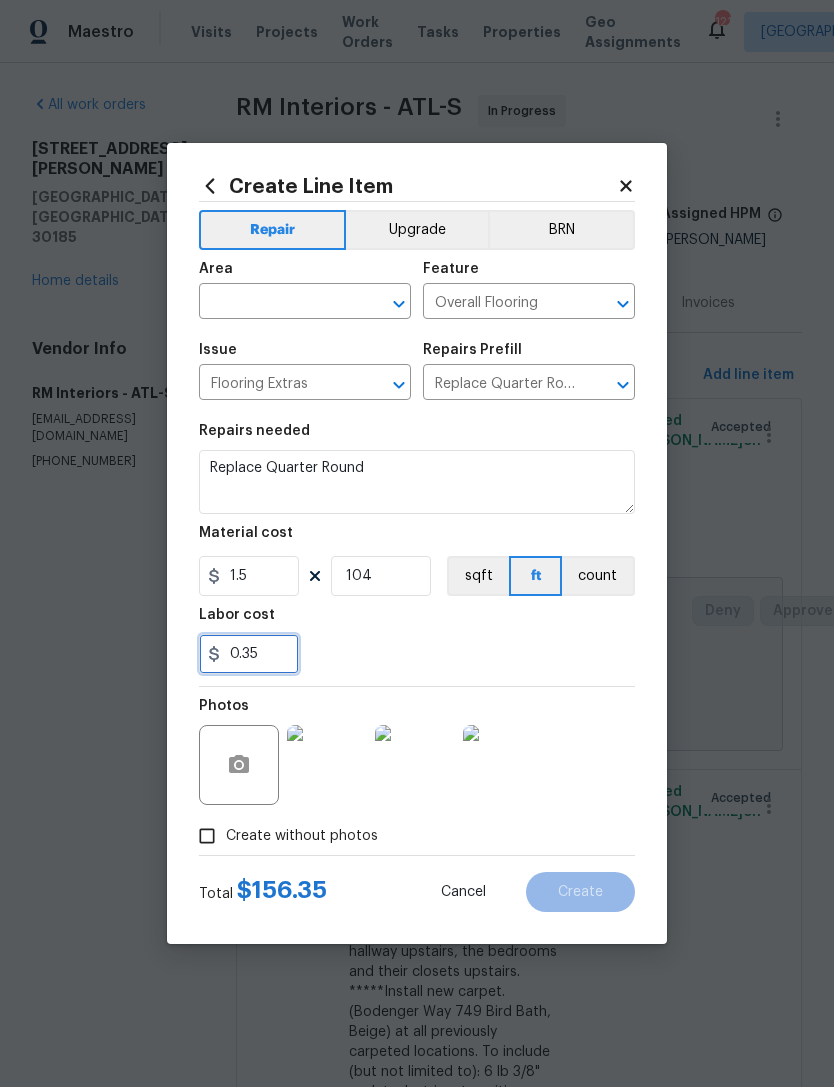 click on "0.35" at bounding box center (249, 654) 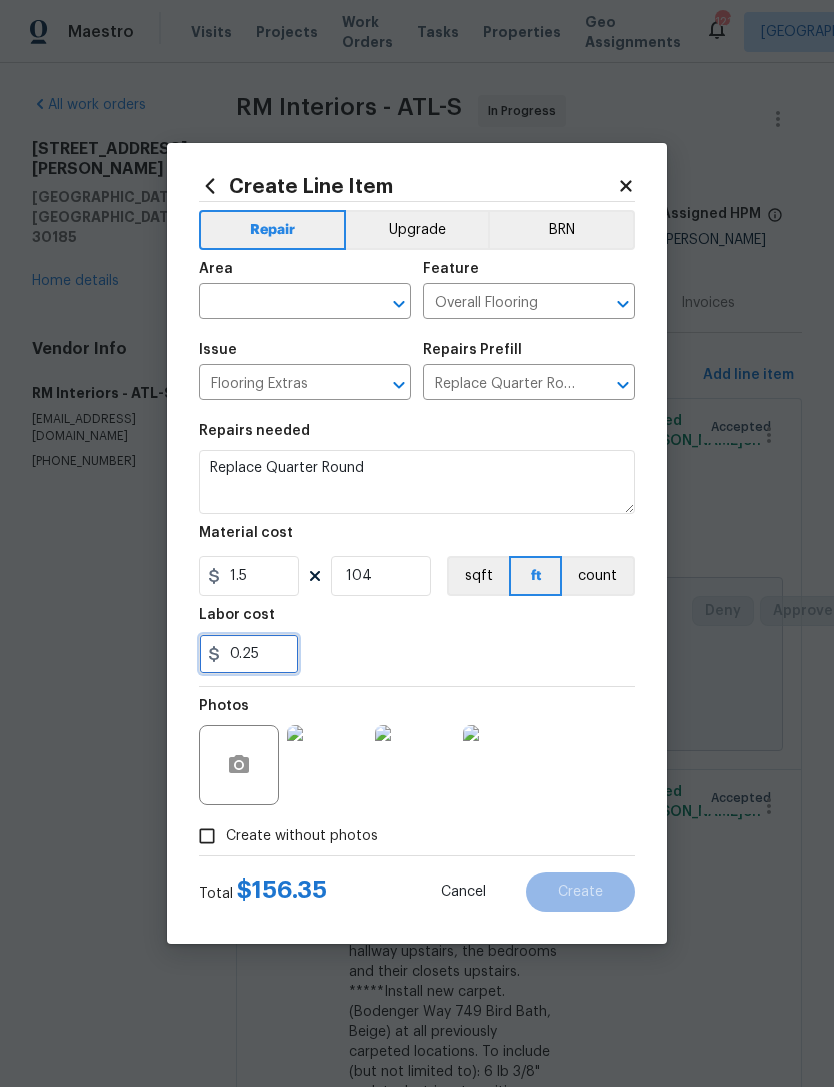 type on "0.25" 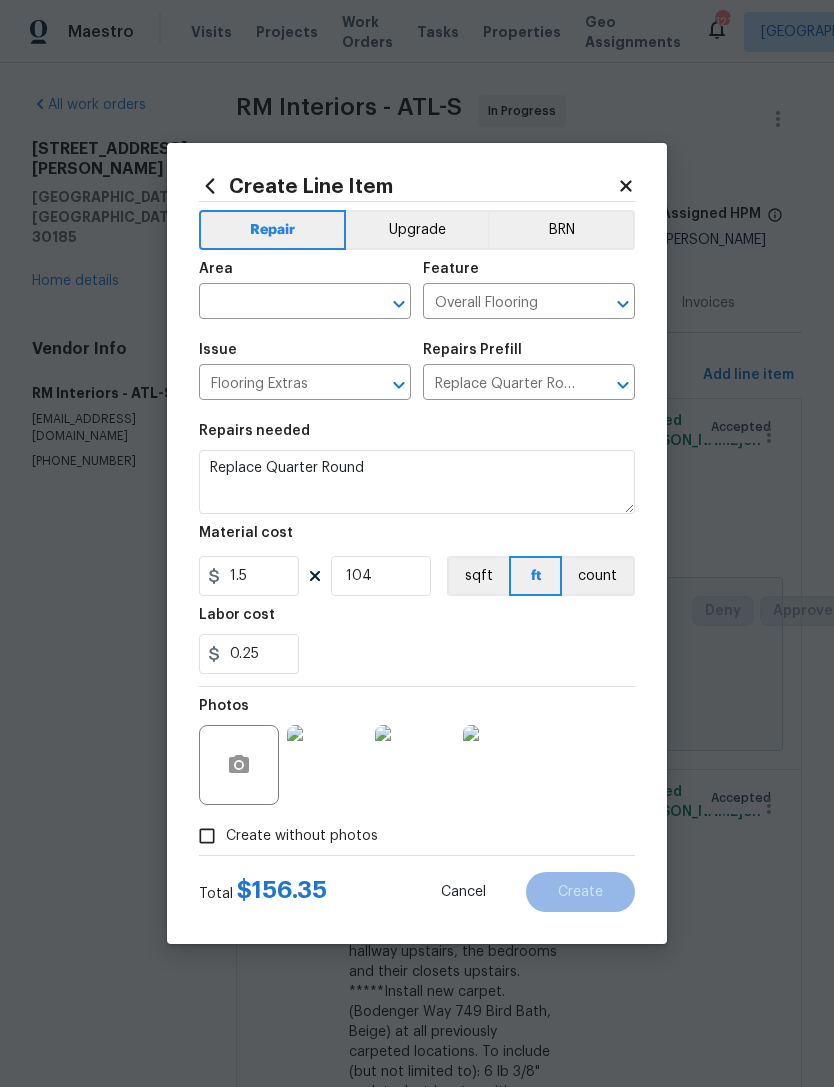 click on "0.25" at bounding box center [417, 654] 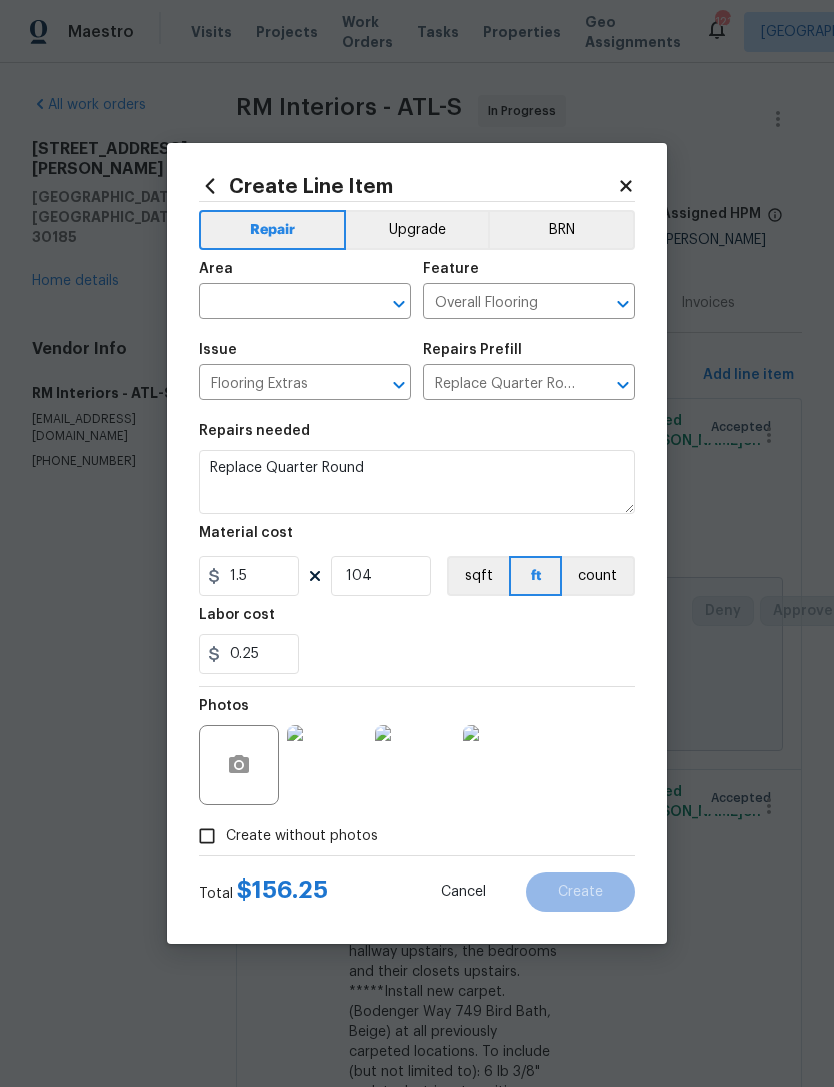 click on "Photos" at bounding box center (417, 752) 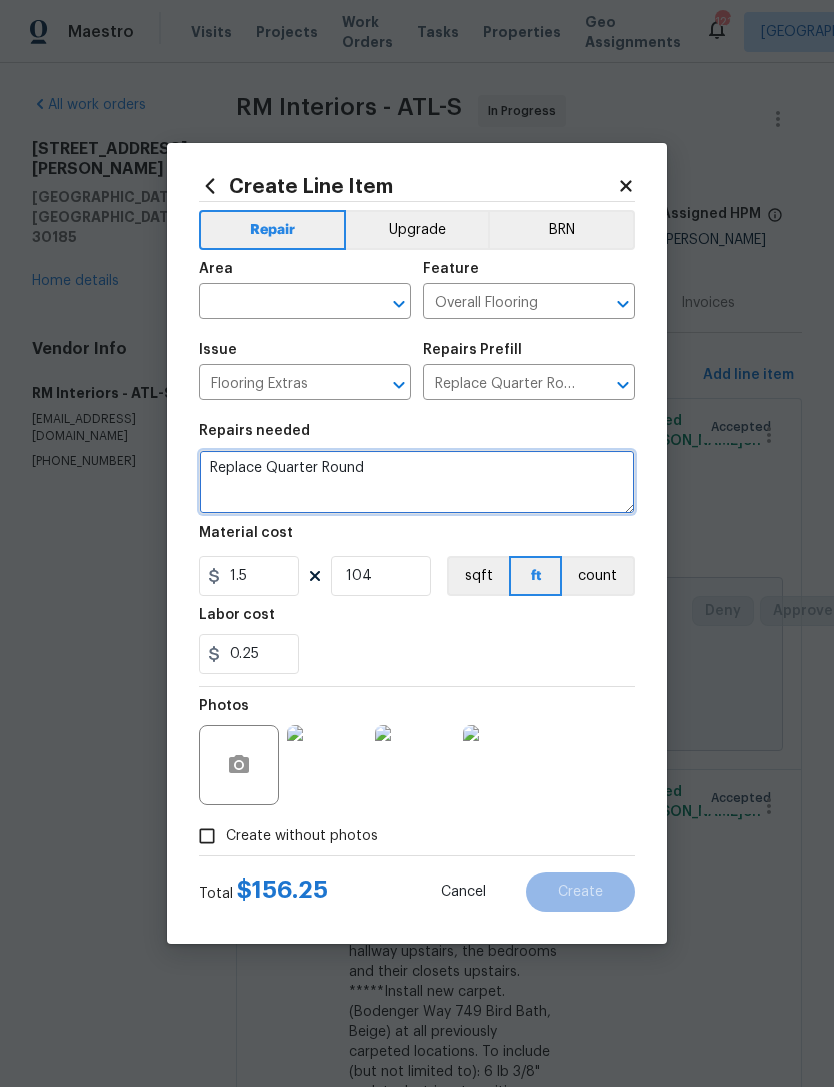 click on "Replace Quarter Round" at bounding box center (417, 482) 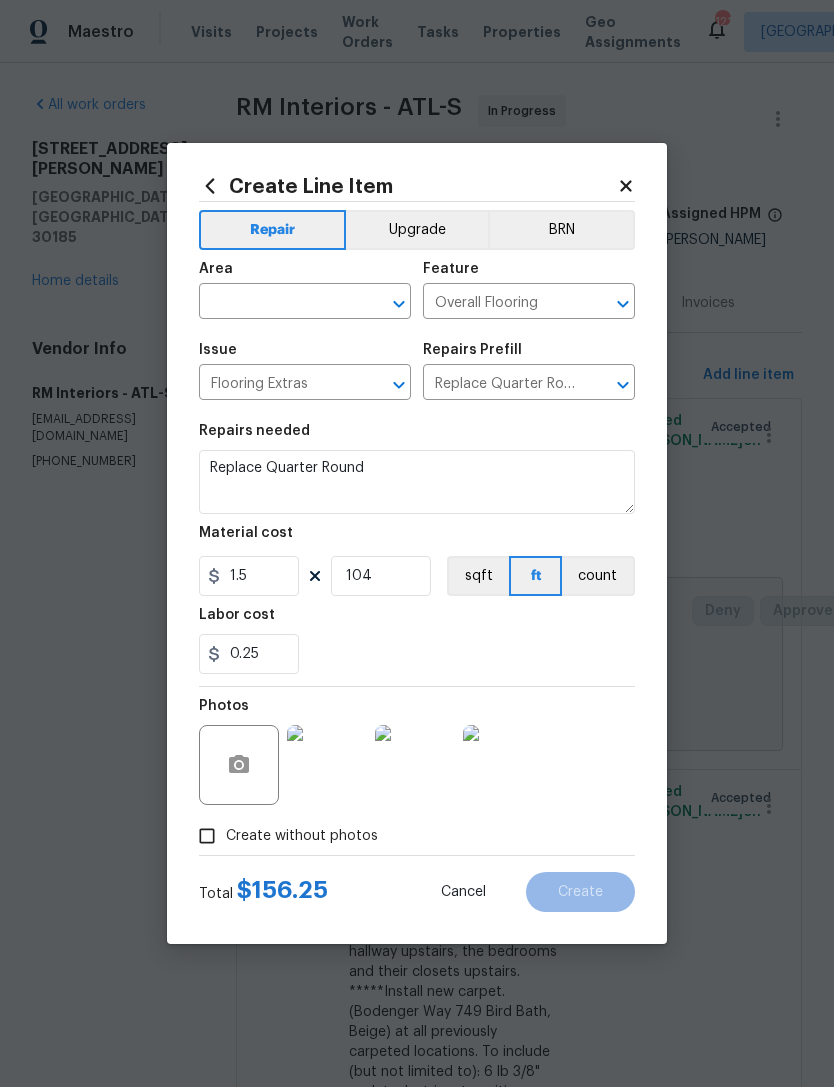 click on "Repairs needed Replace Quarter Round Material cost 1.5 104 sqft ft count Labor cost 0.25" at bounding box center [417, 549] 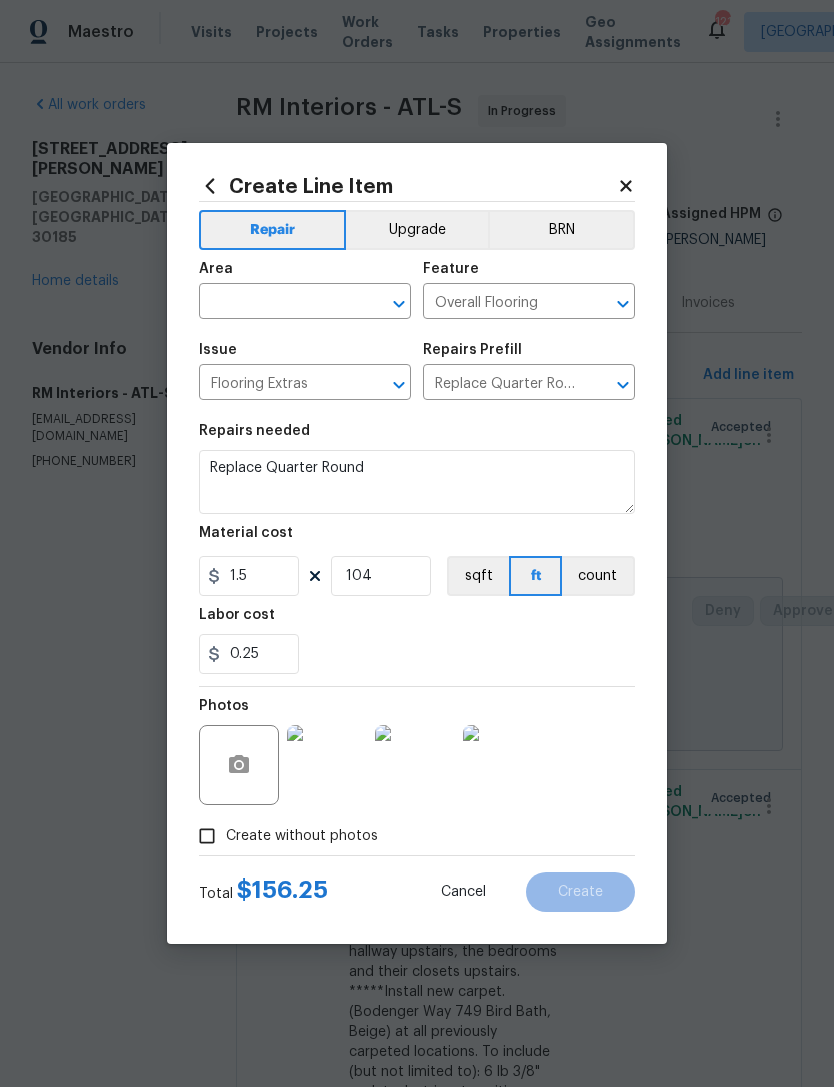 click at bounding box center (373, 304) 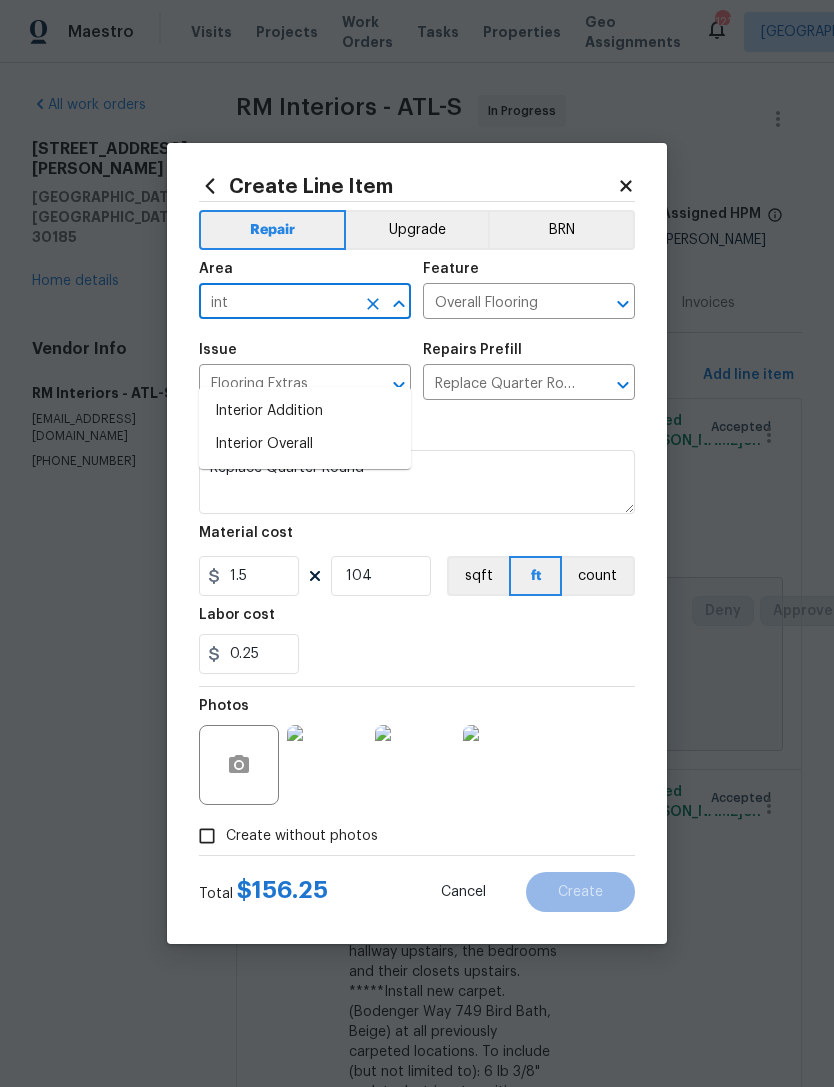 click on "Interior Overall" at bounding box center (305, 444) 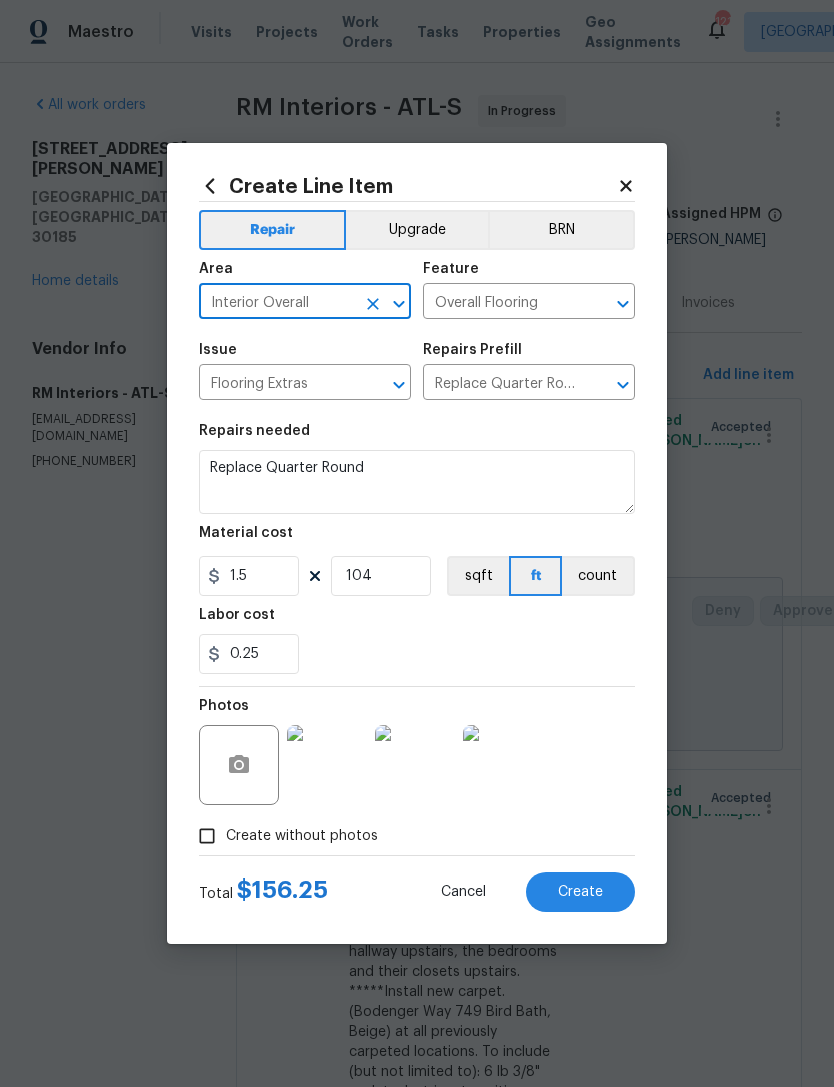 click on "Replace Quarter Round" at bounding box center [417, 482] 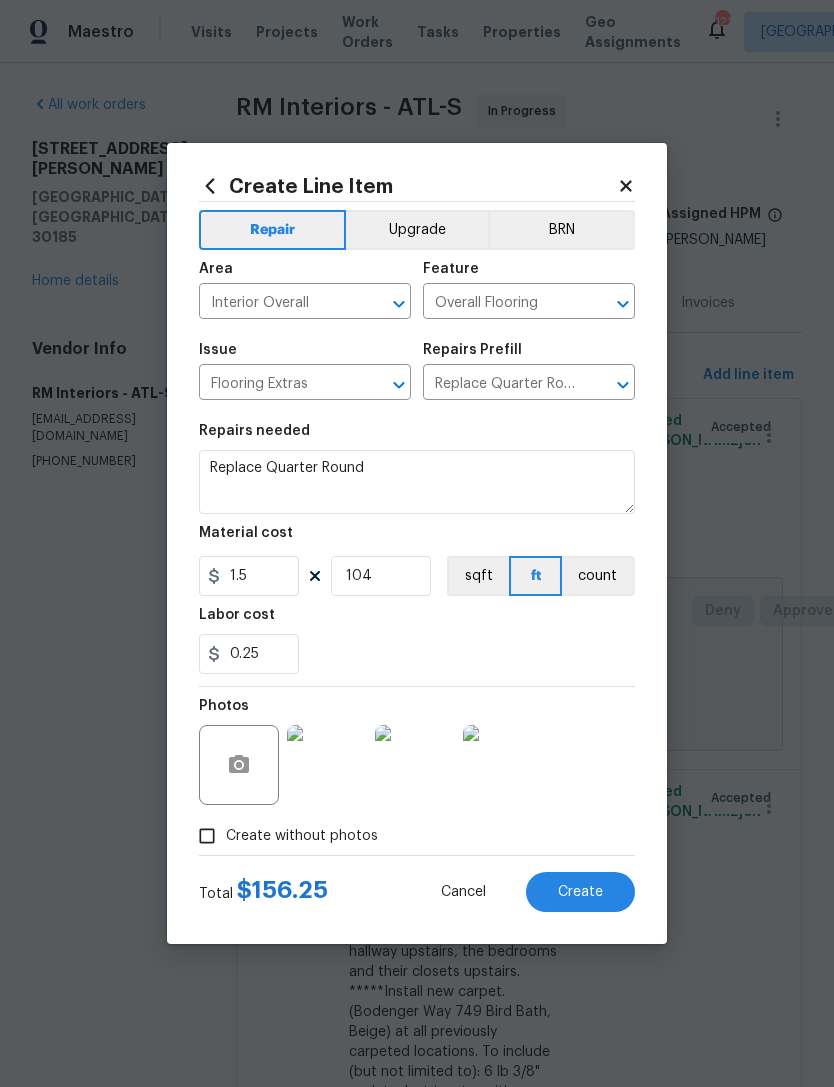 click on "Repairs needed Replace Quarter Round Material cost 1.5 104 sqft ft count Labor cost 0.25" at bounding box center (417, 549) 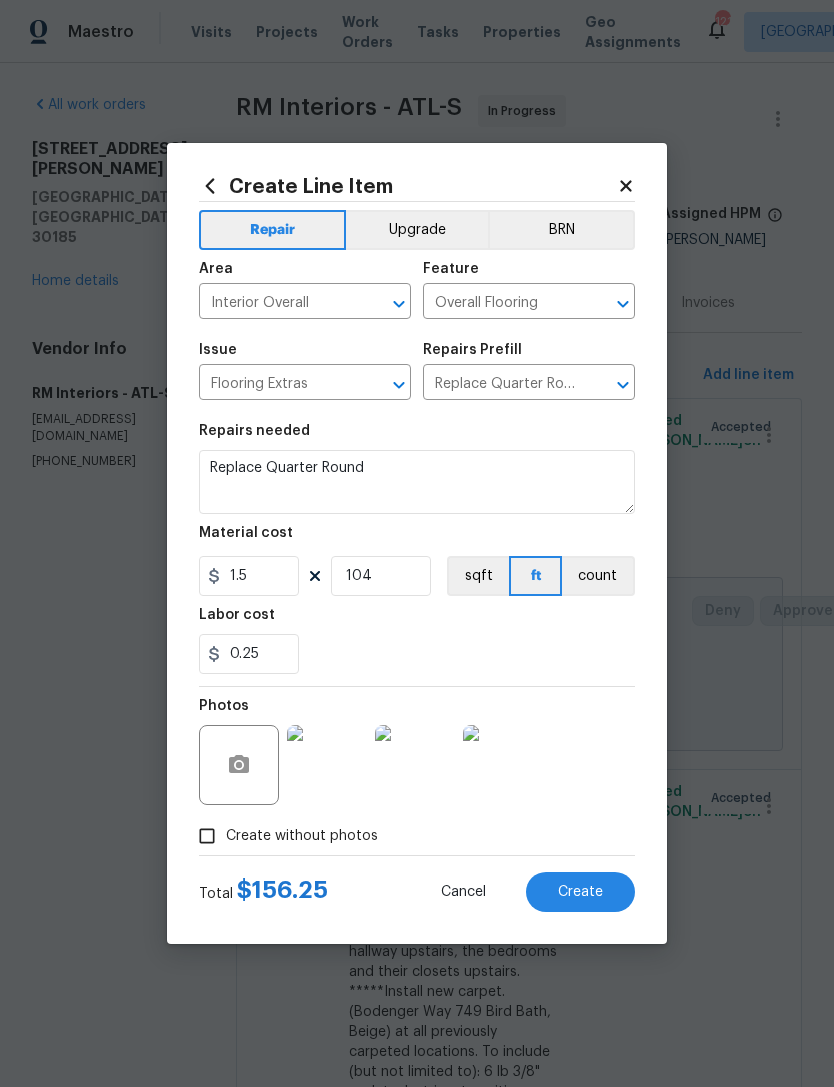 click on "Create" at bounding box center (580, 892) 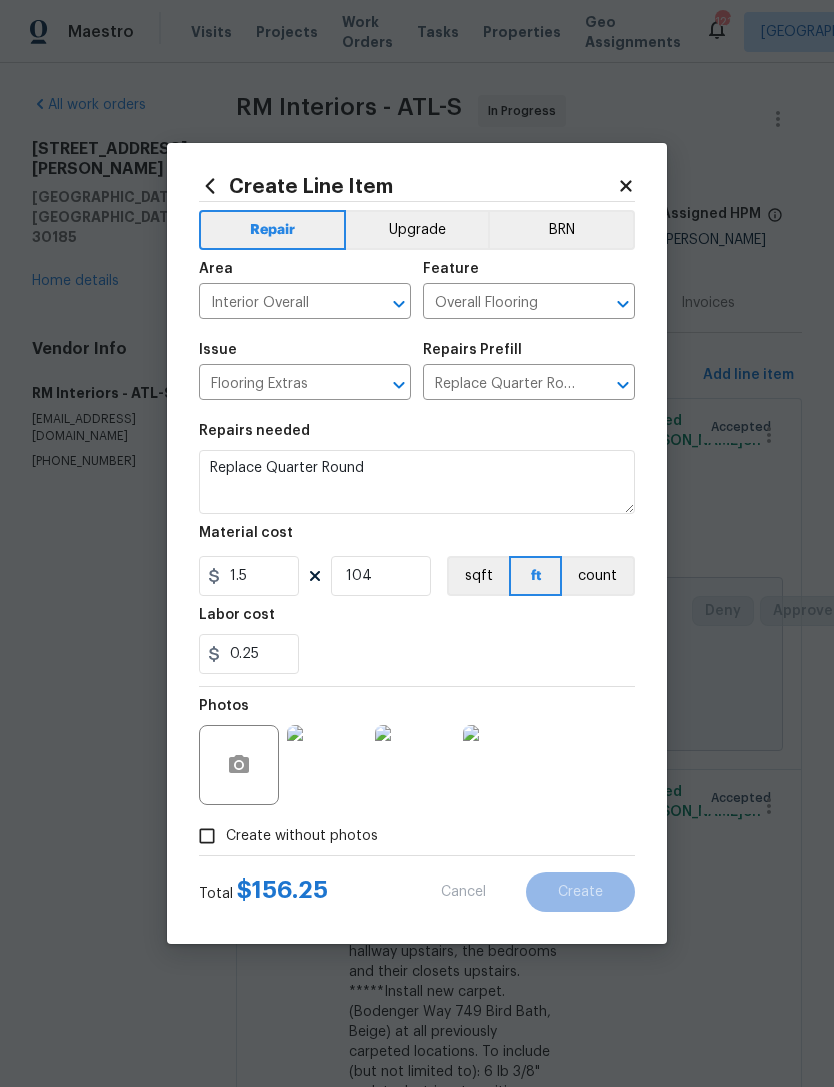 scroll, scrollTop: 0, scrollLeft: 0, axis: both 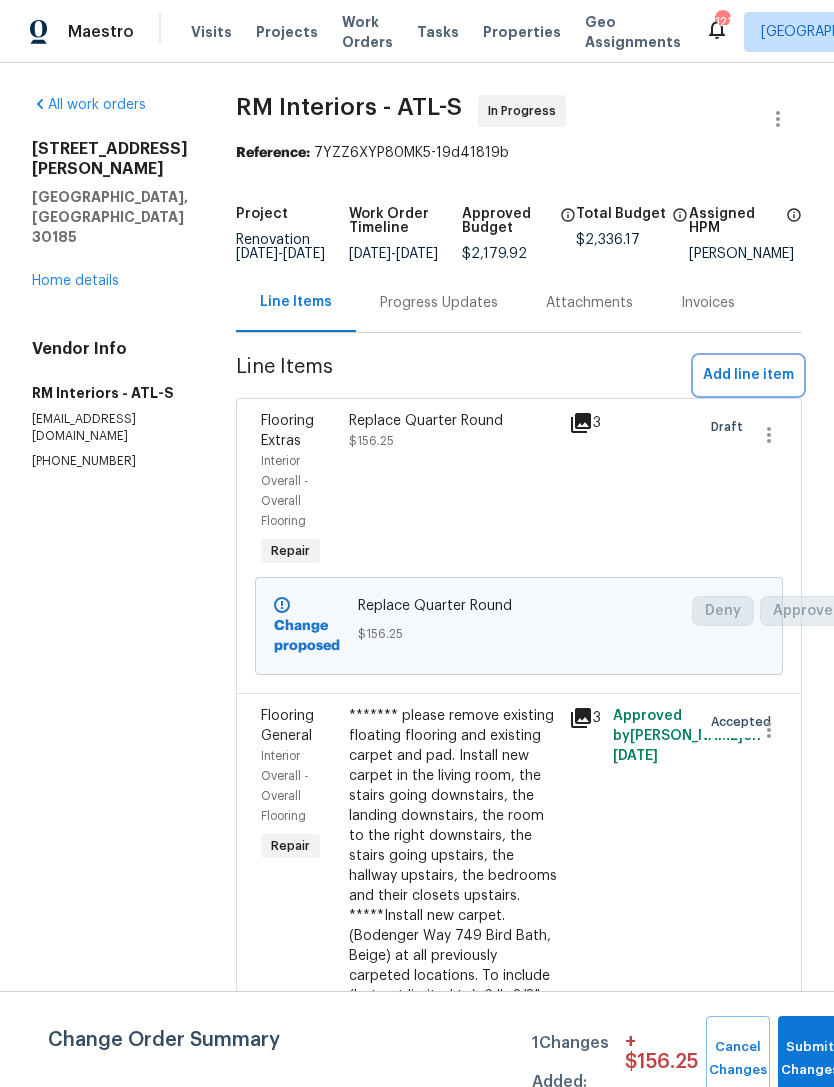 click on "Add line item" at bounding box center (748, 375) 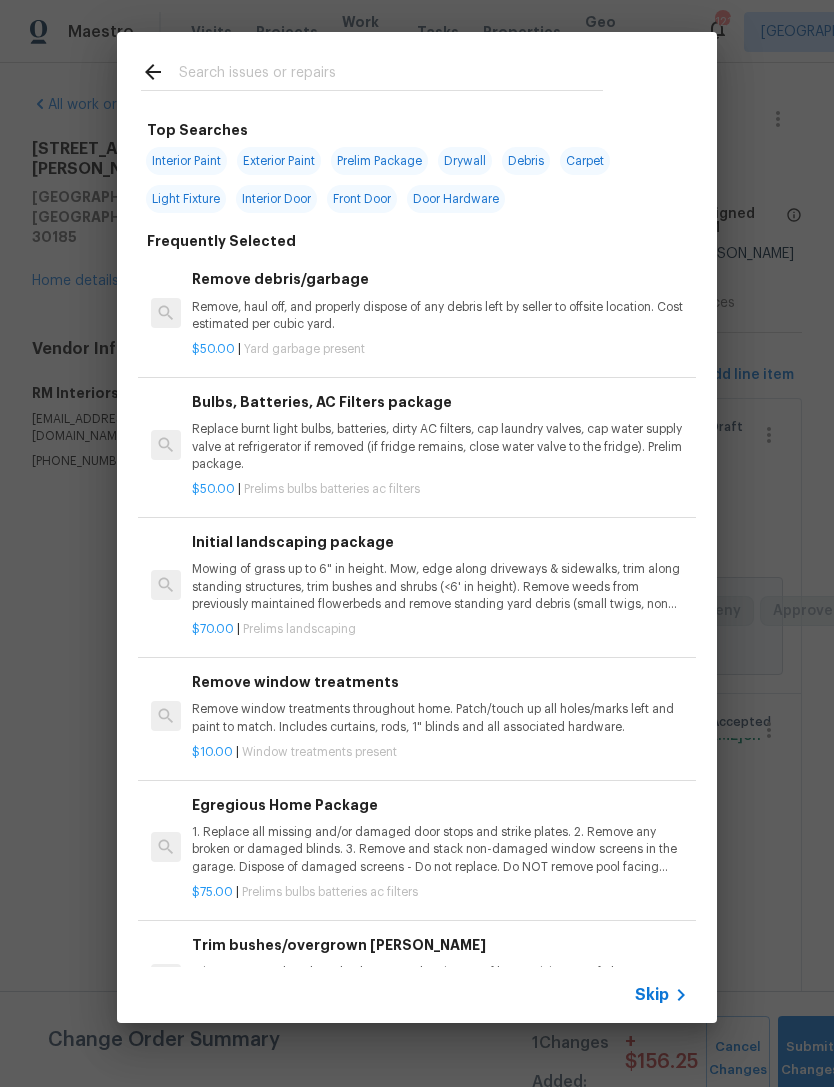 click at bounding box center [391, 75] 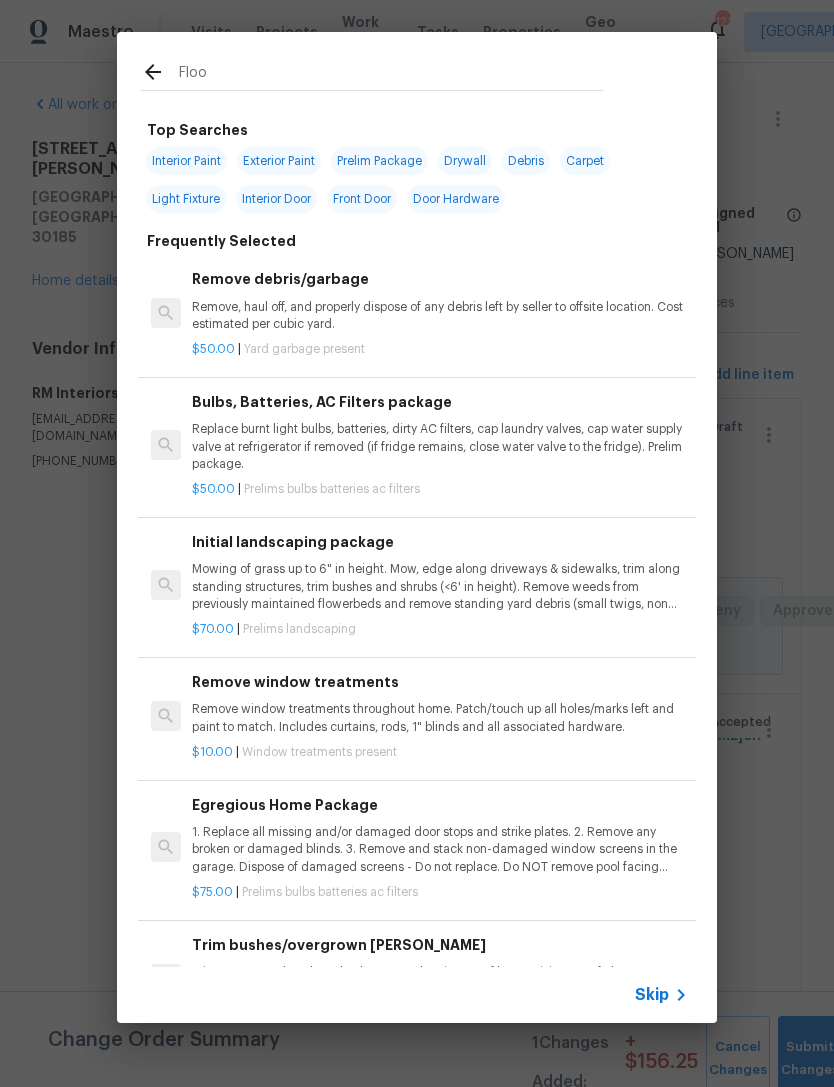 type on "Floor" 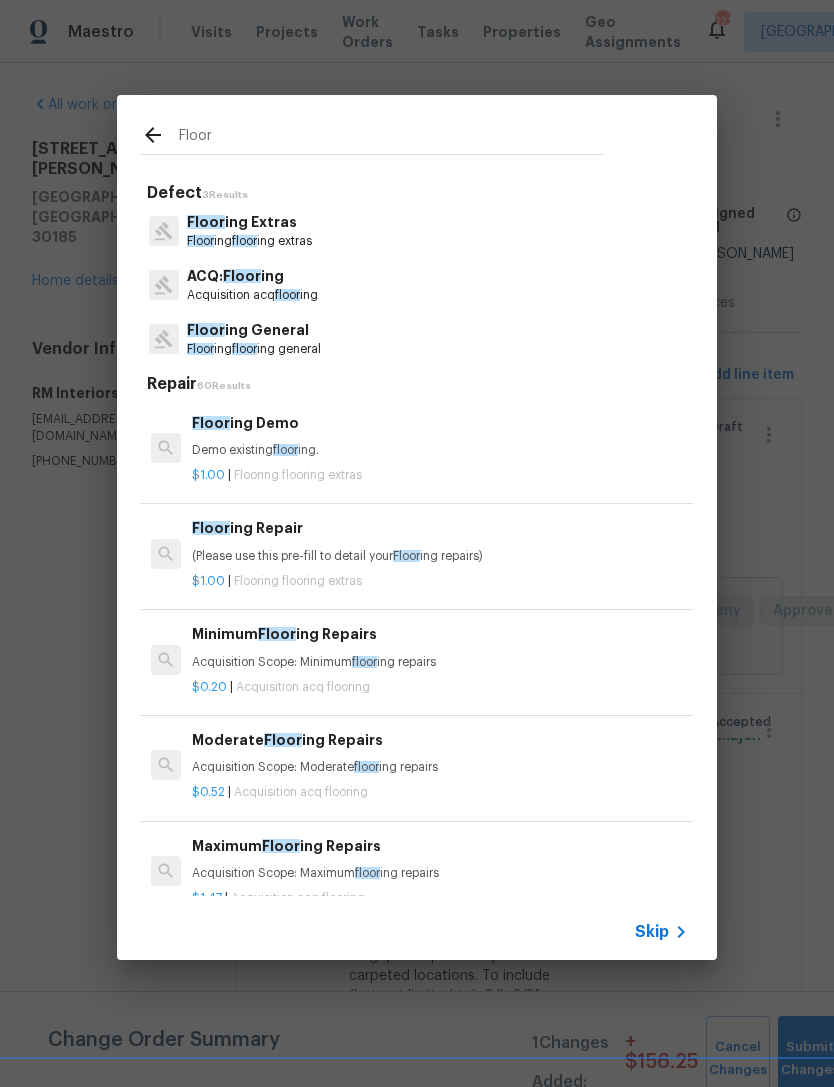 click on "Floor ing  floor ing extras" at bounding box center (249, 241) 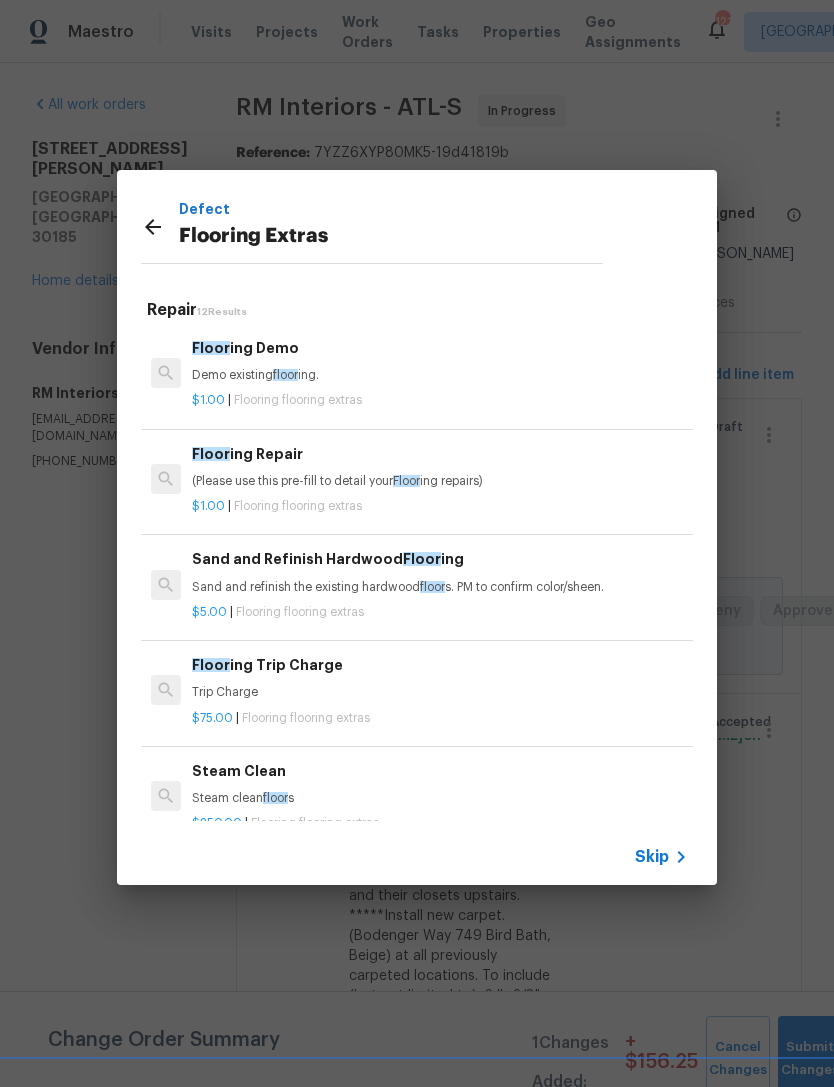 click on "Demo existing  floor ing." at bounding box center (440, 375) 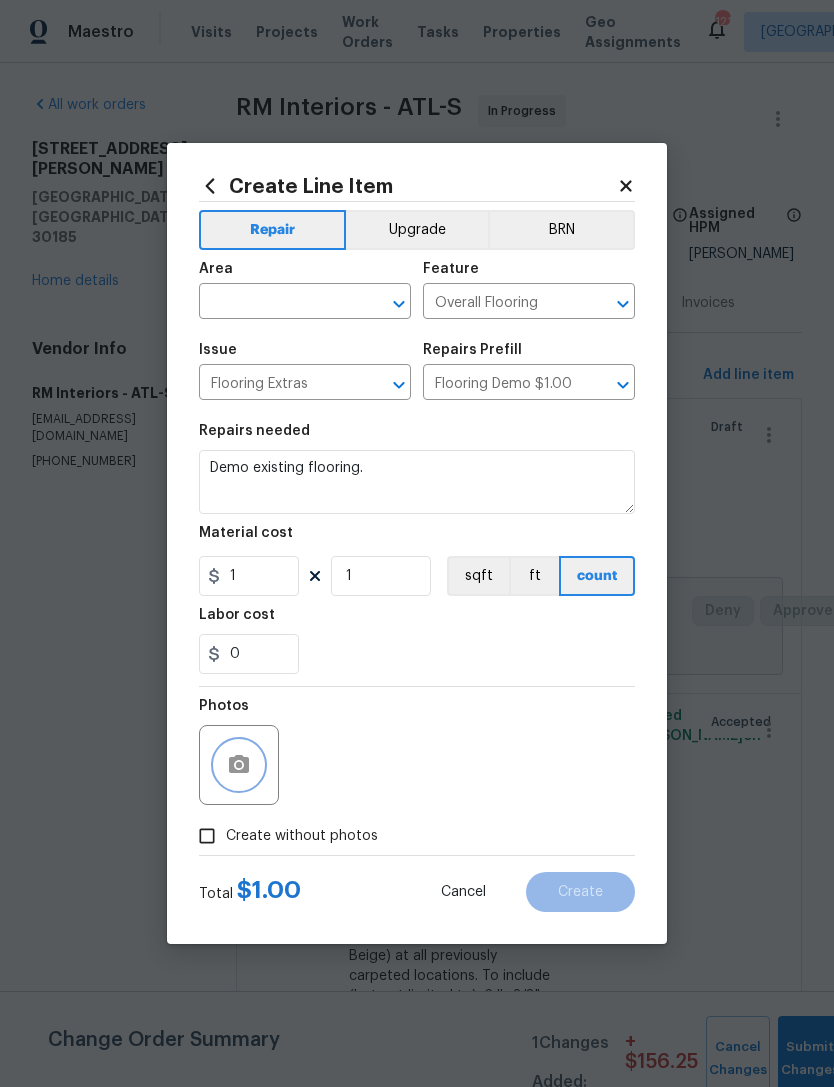 click 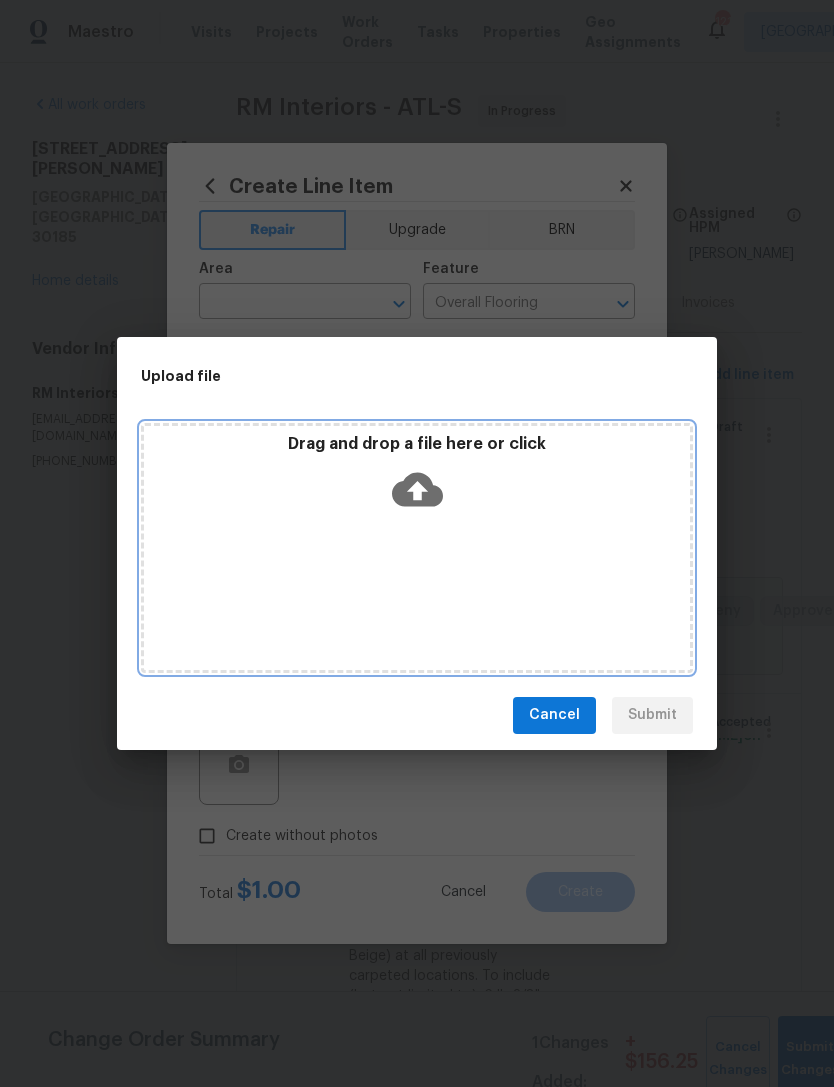 click on "Drag and drop a file here or click" at bounding box center [417, 477] 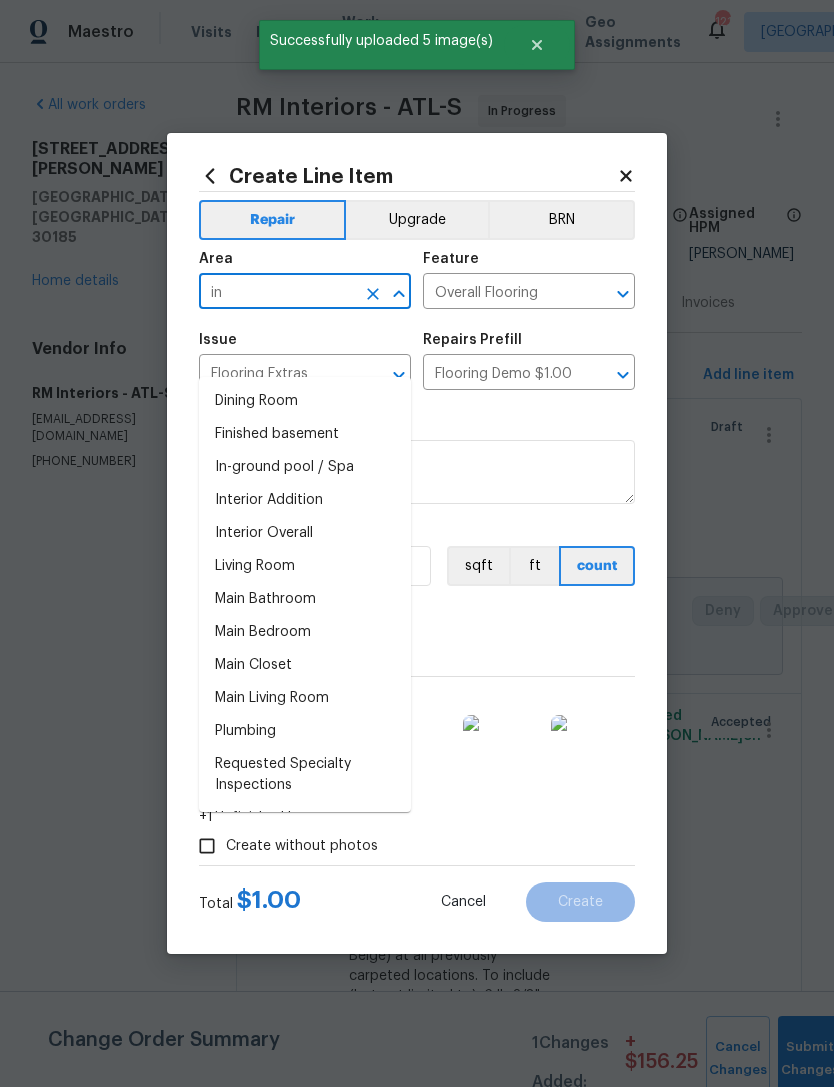 scroll, scrollTop: 64, scrollLeft: 0, axis: vertical 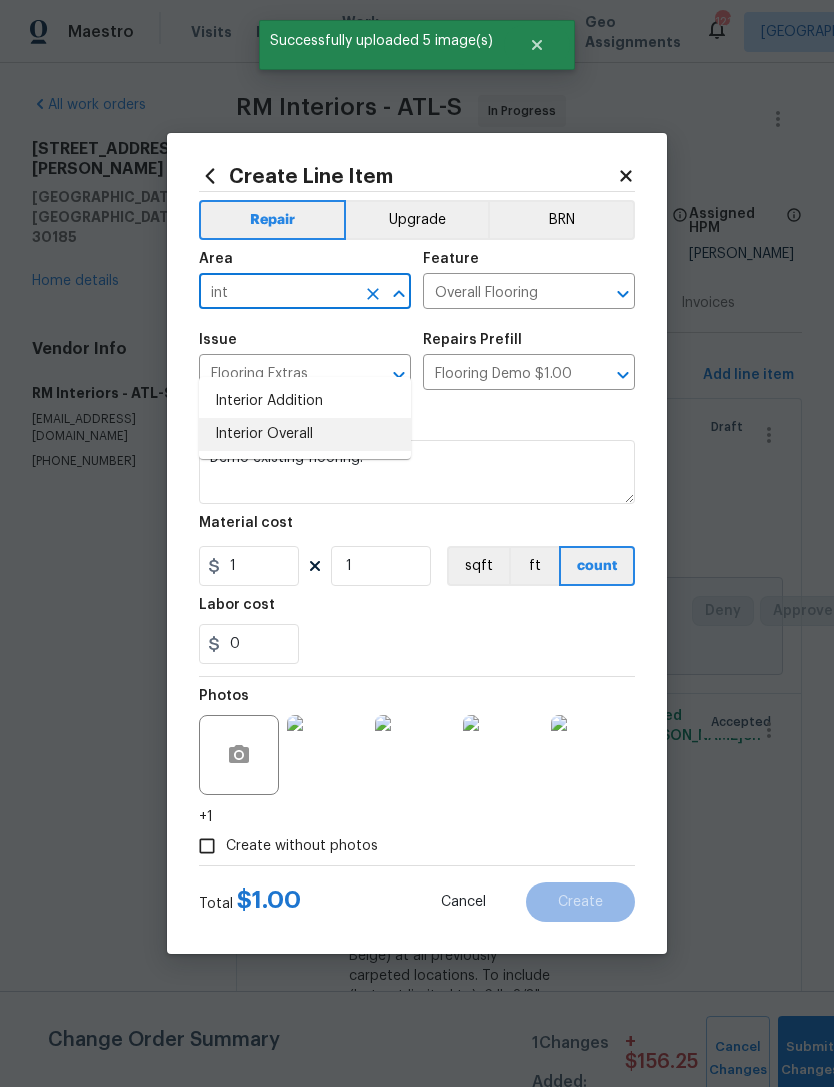 click on "Interior Overall" at bounding box center [305, 434] 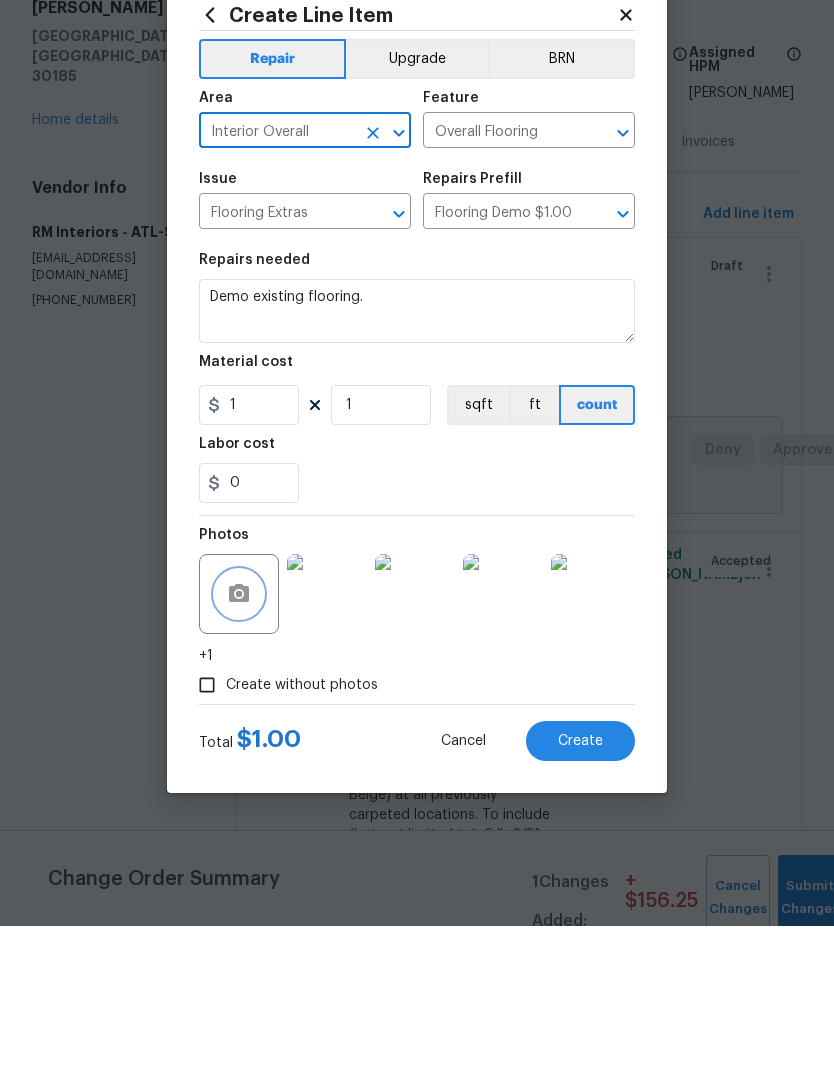 click at bounding box center (239, 755) 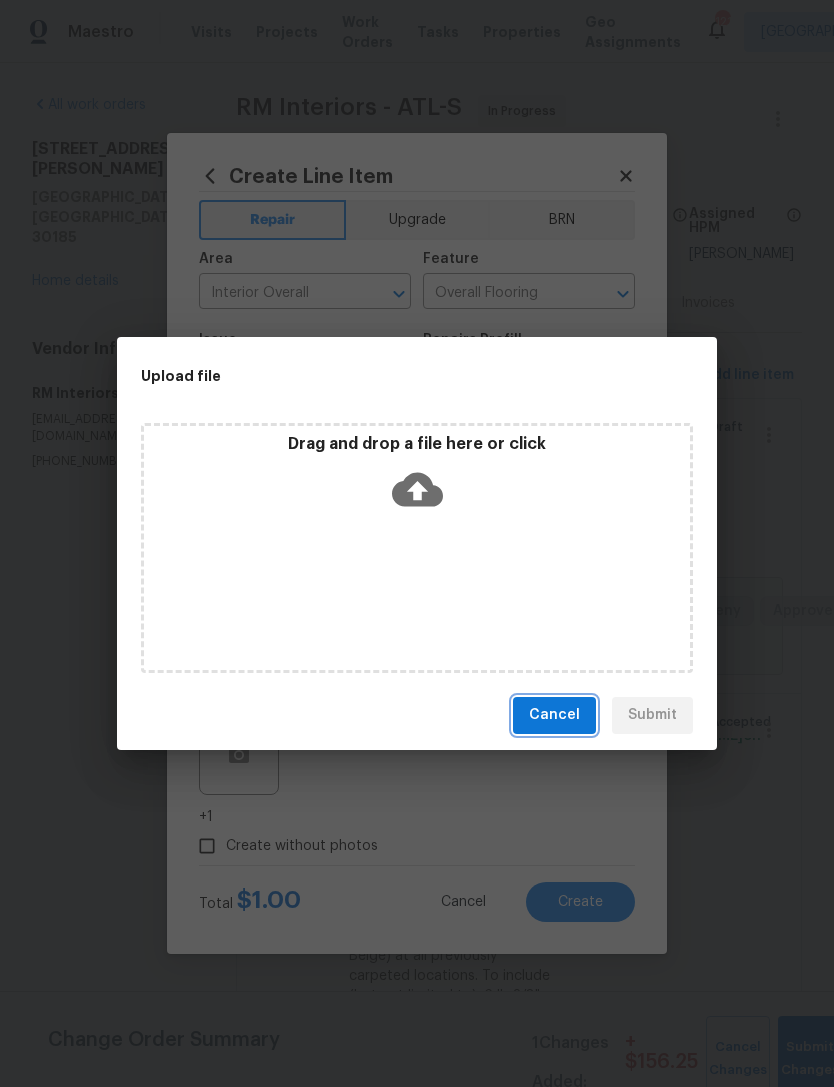 click on "Cancel" at bounding box center [554, 715] 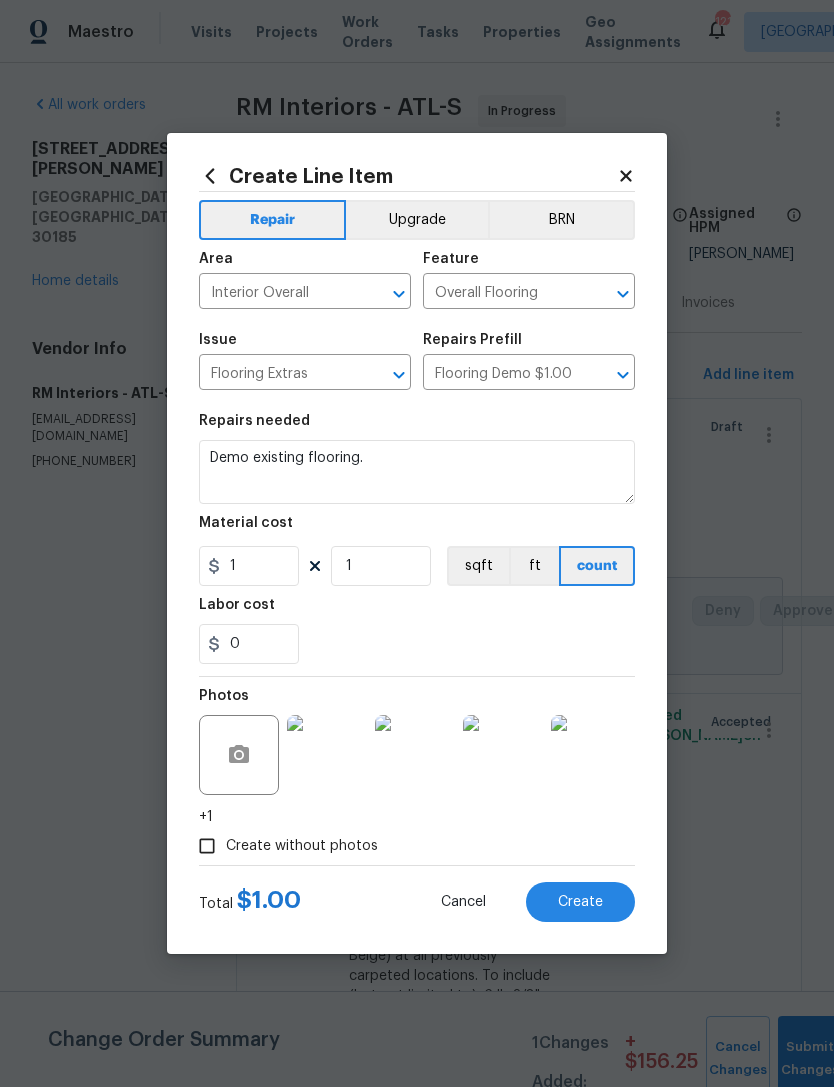 click 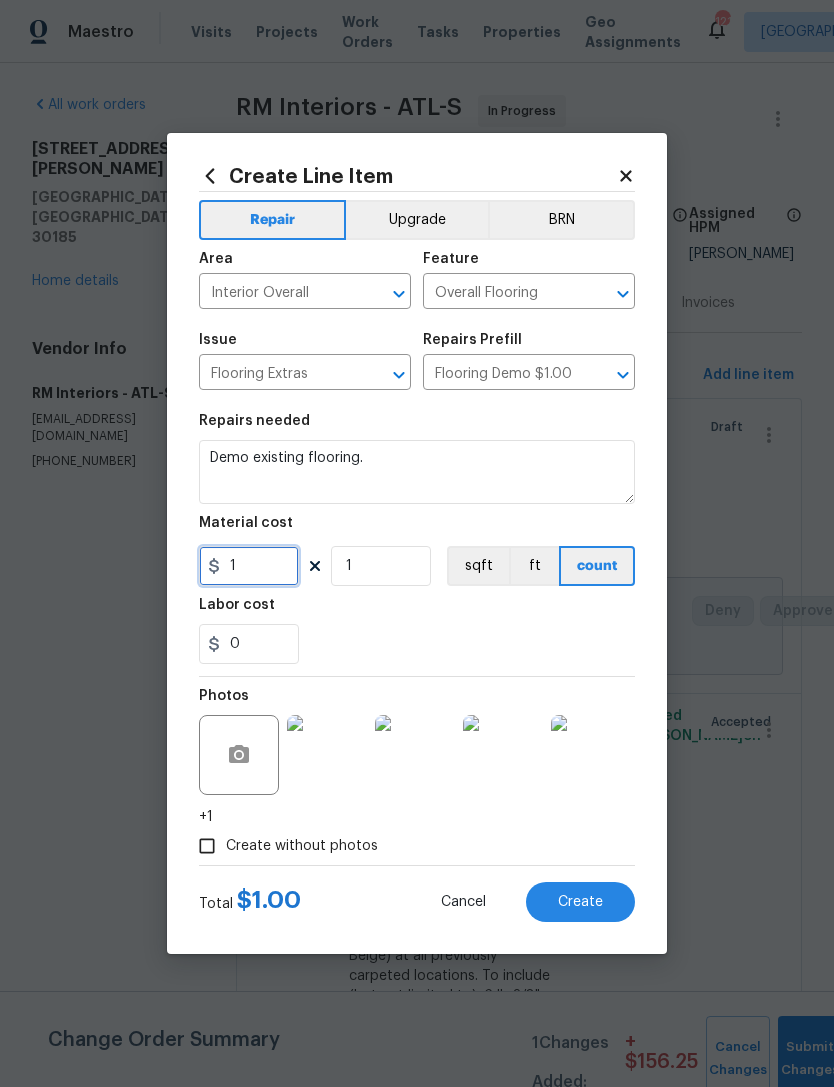 click on "1" at bounding box center [249, 566] 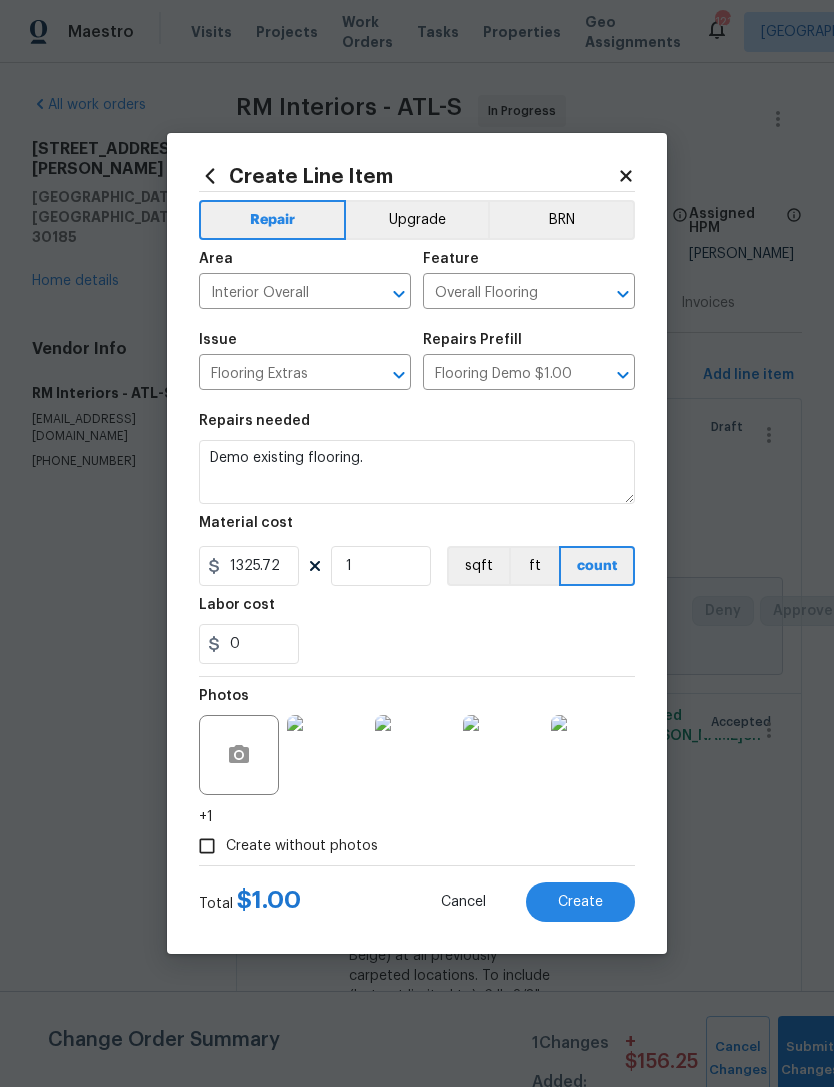 click on "0" at bounding box center [417, 644] 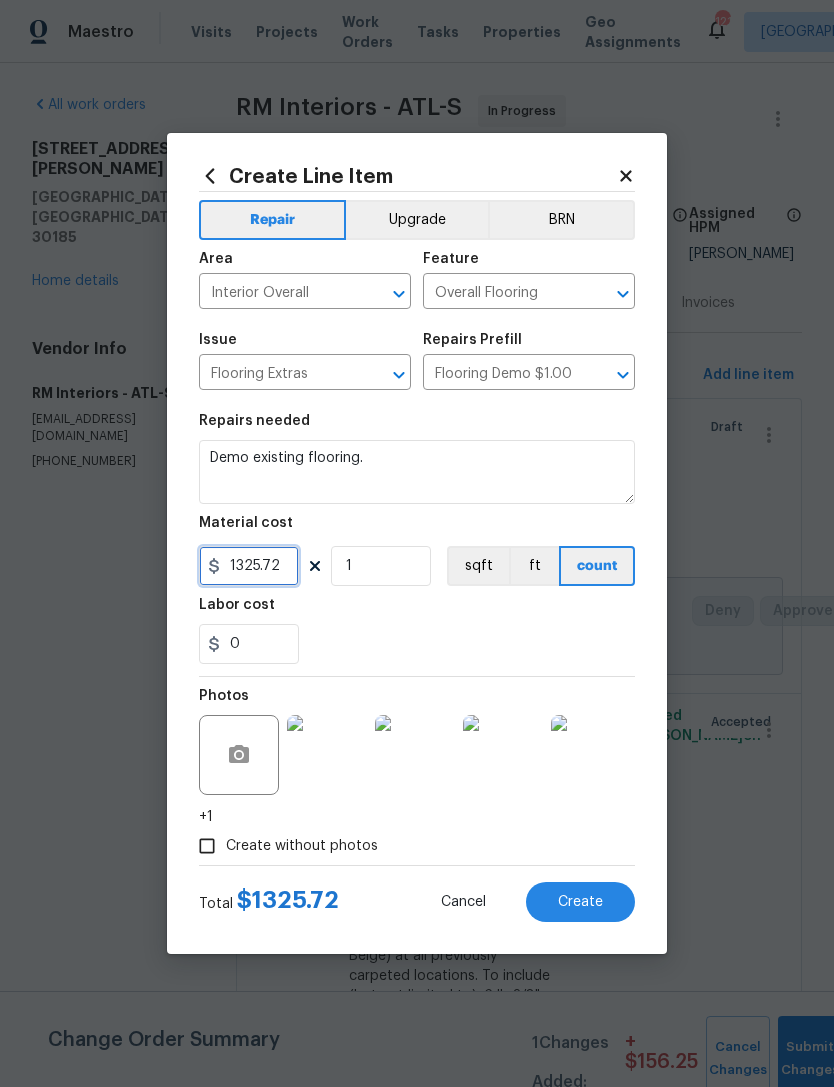 click on "1325.72" at bounding box center (249, 566) 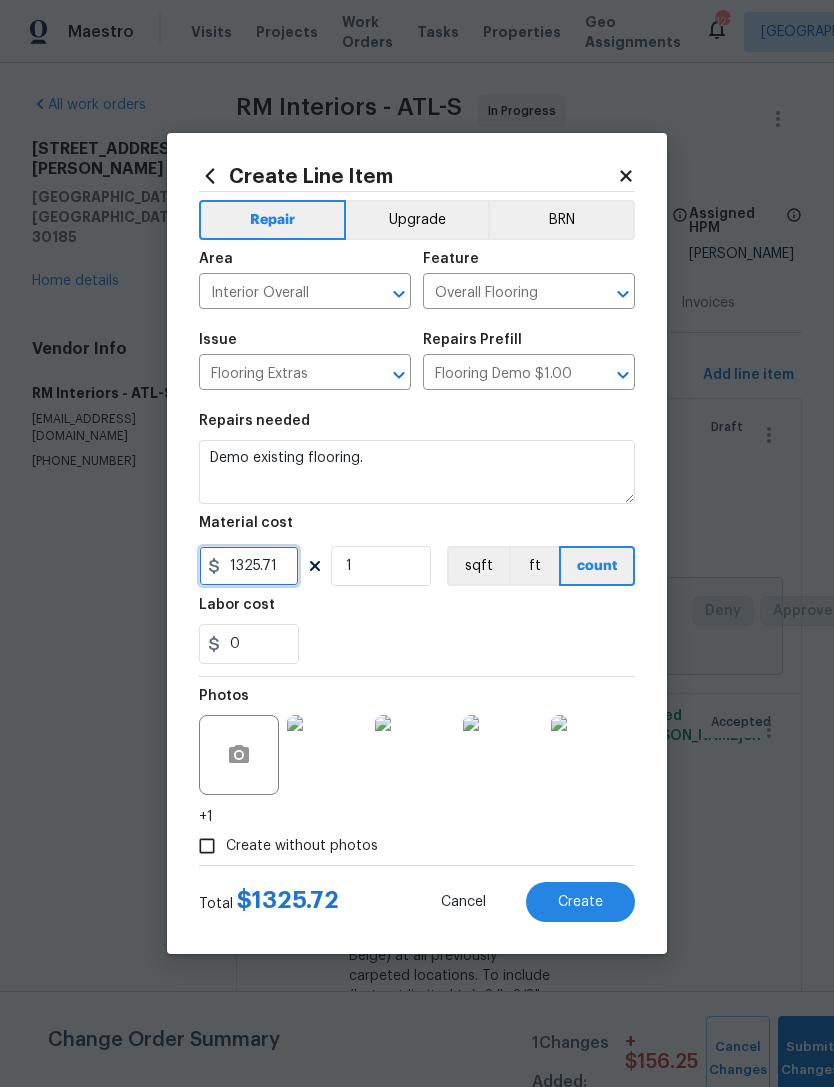 type on "1325.71" 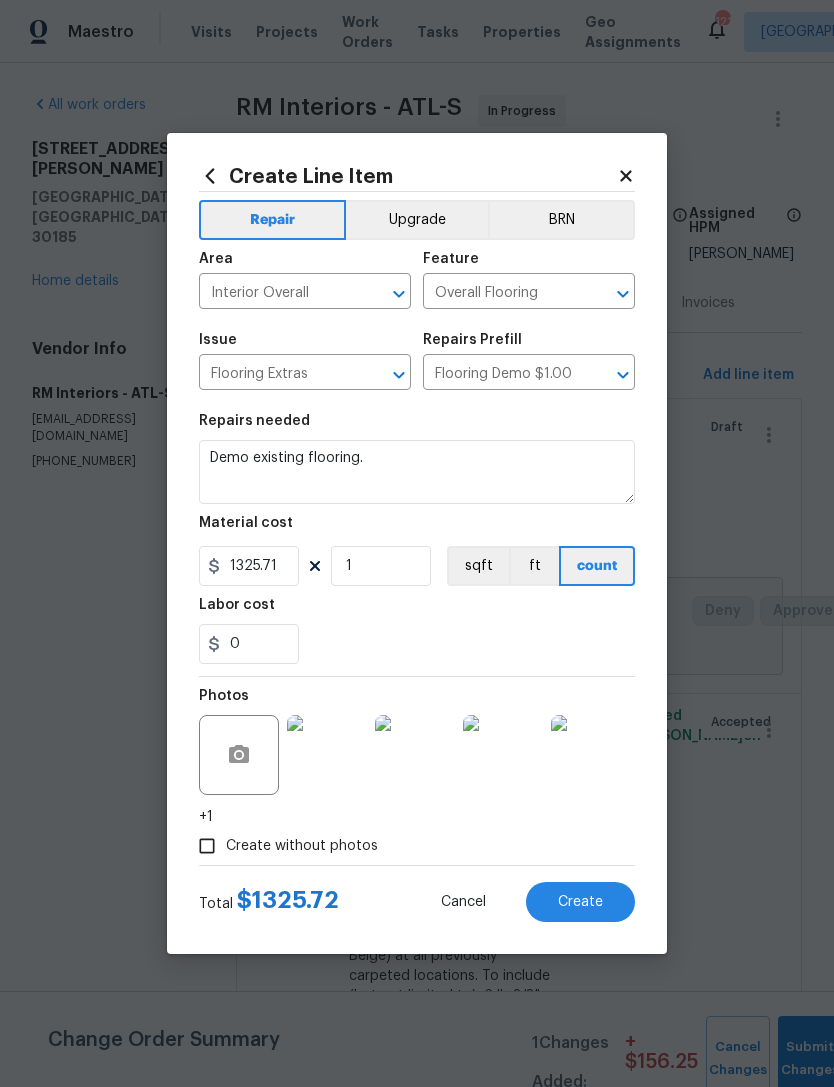 click on "0" at bounding box center (417, 644) 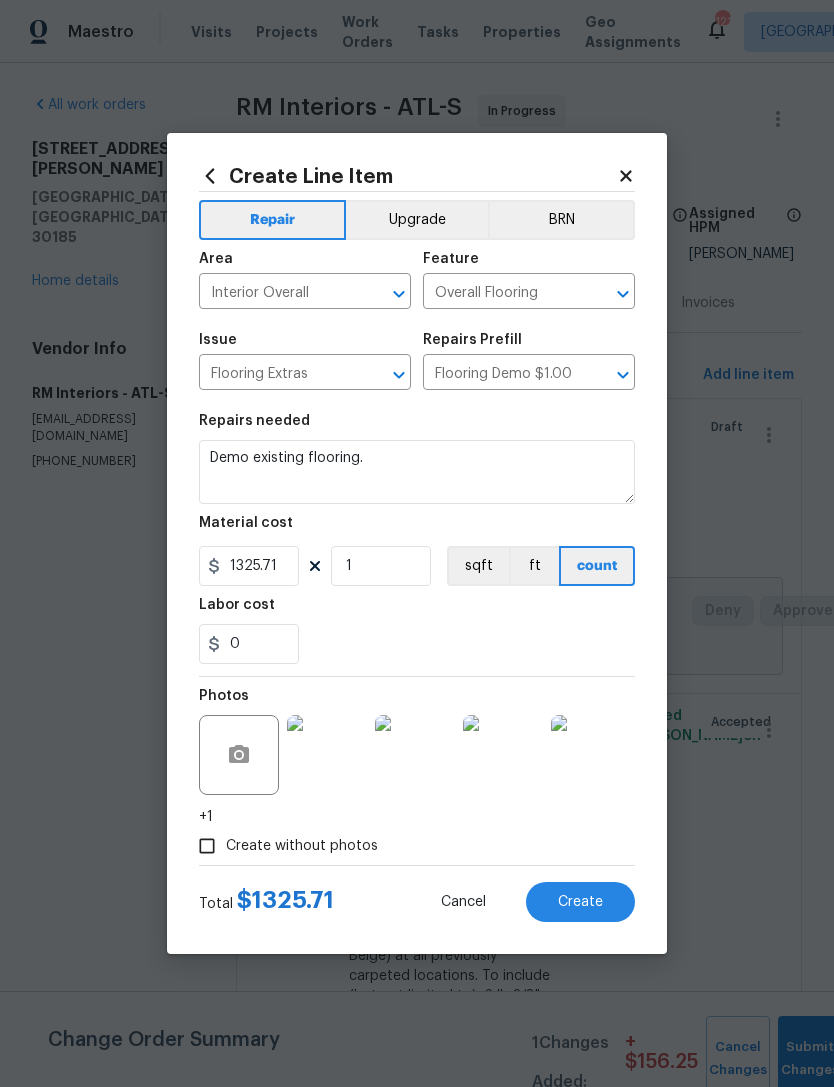 click on "Create" at bounding box center [580, 902] 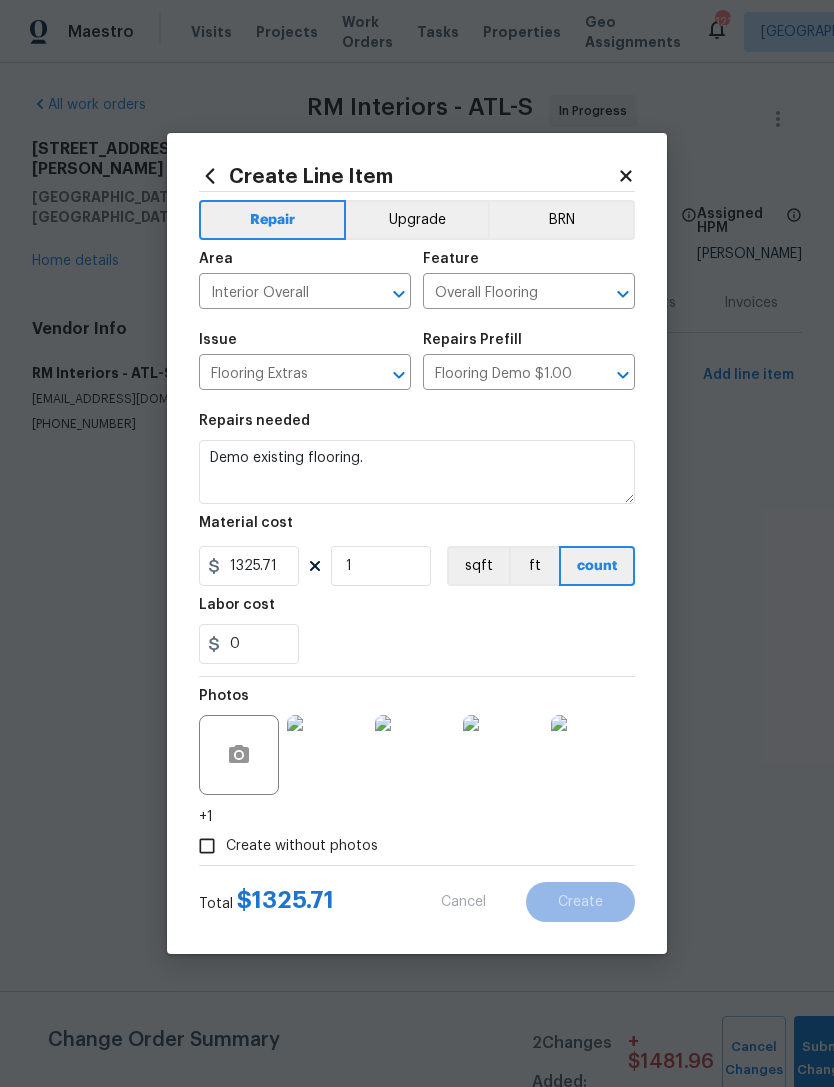 type 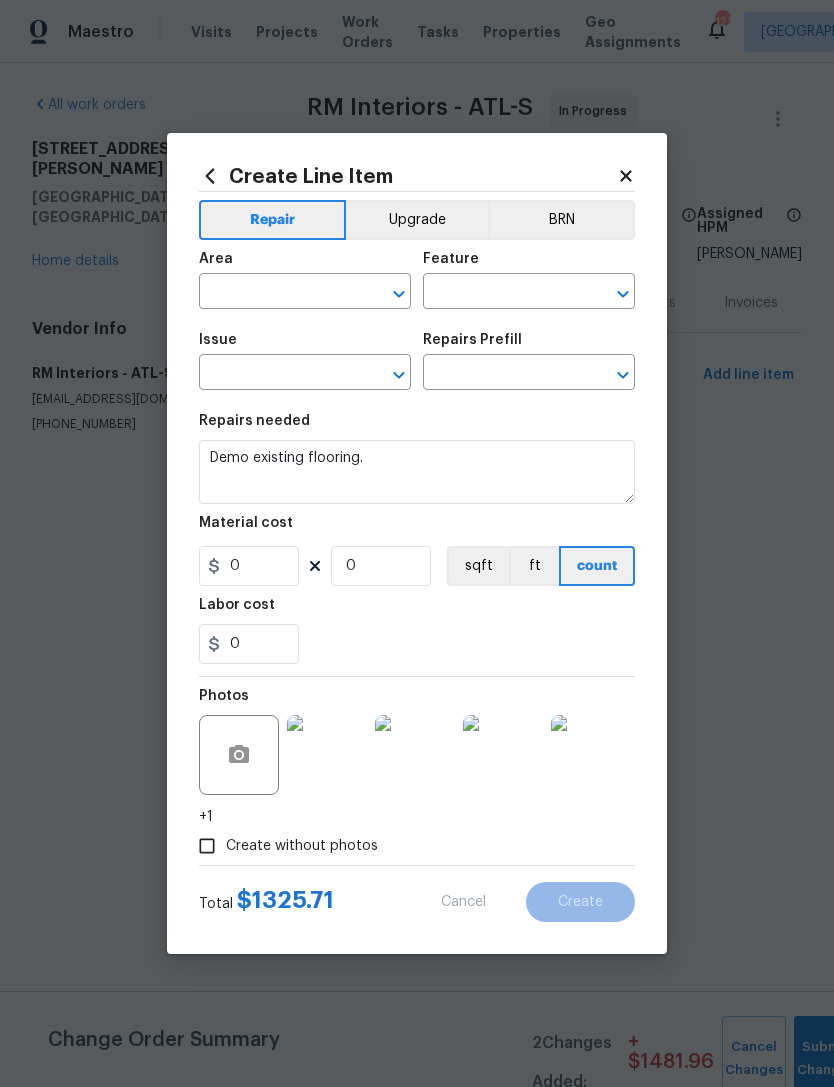 scroll, scrollTop: 0, scrollLeft: 0, axis: both 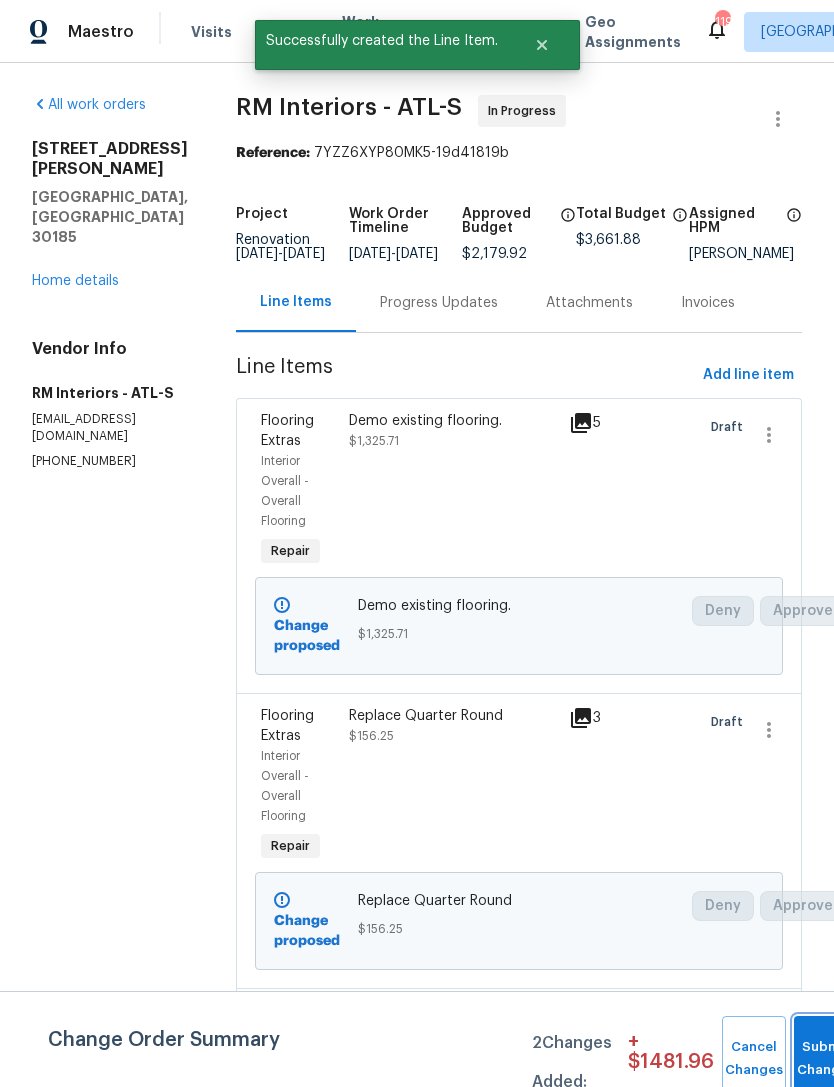 click on "Submit Changes" at bounding box center [826, 1059] 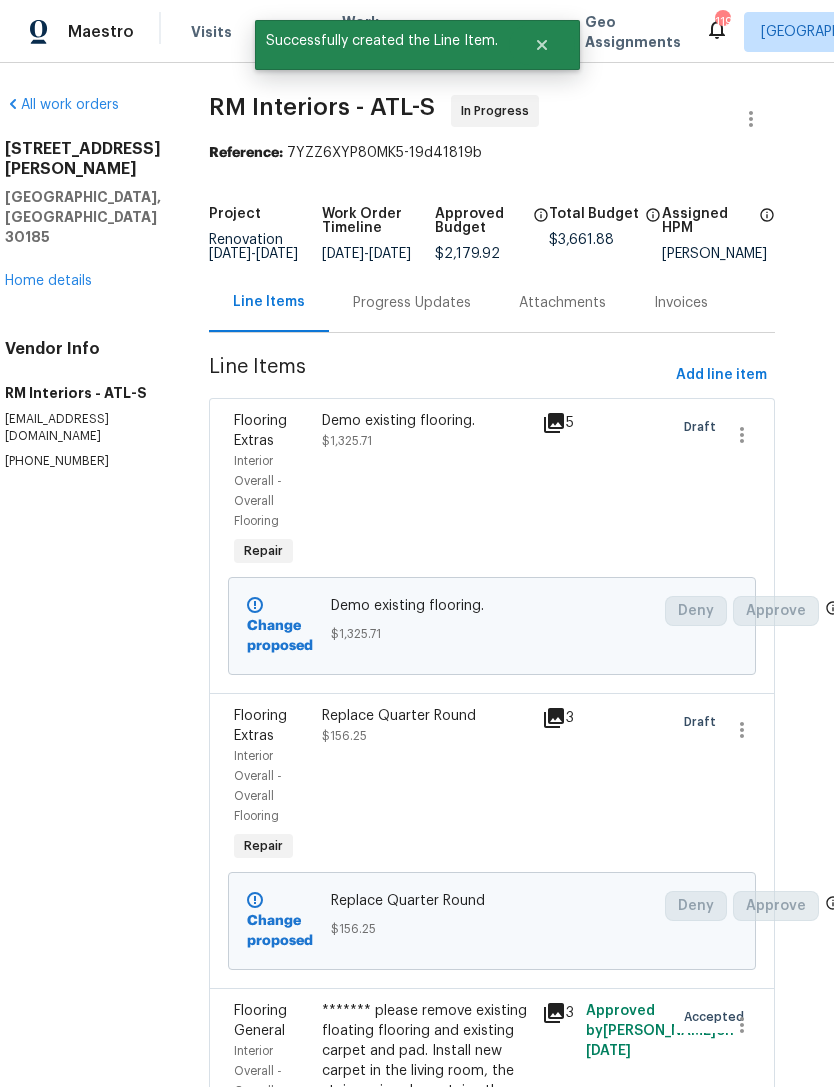 scroll, scrollTop: 0, scrollLeft: 27, axis: horizontal 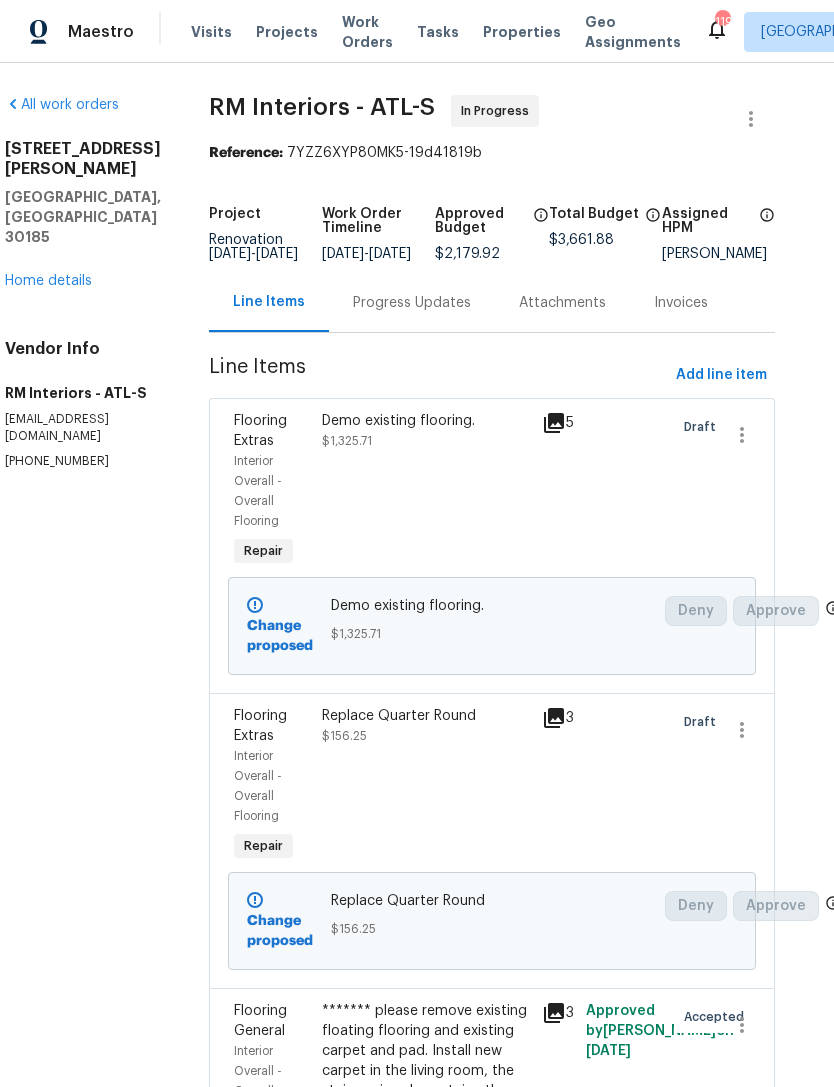click on "Home details" at bounding box center (48, 281) 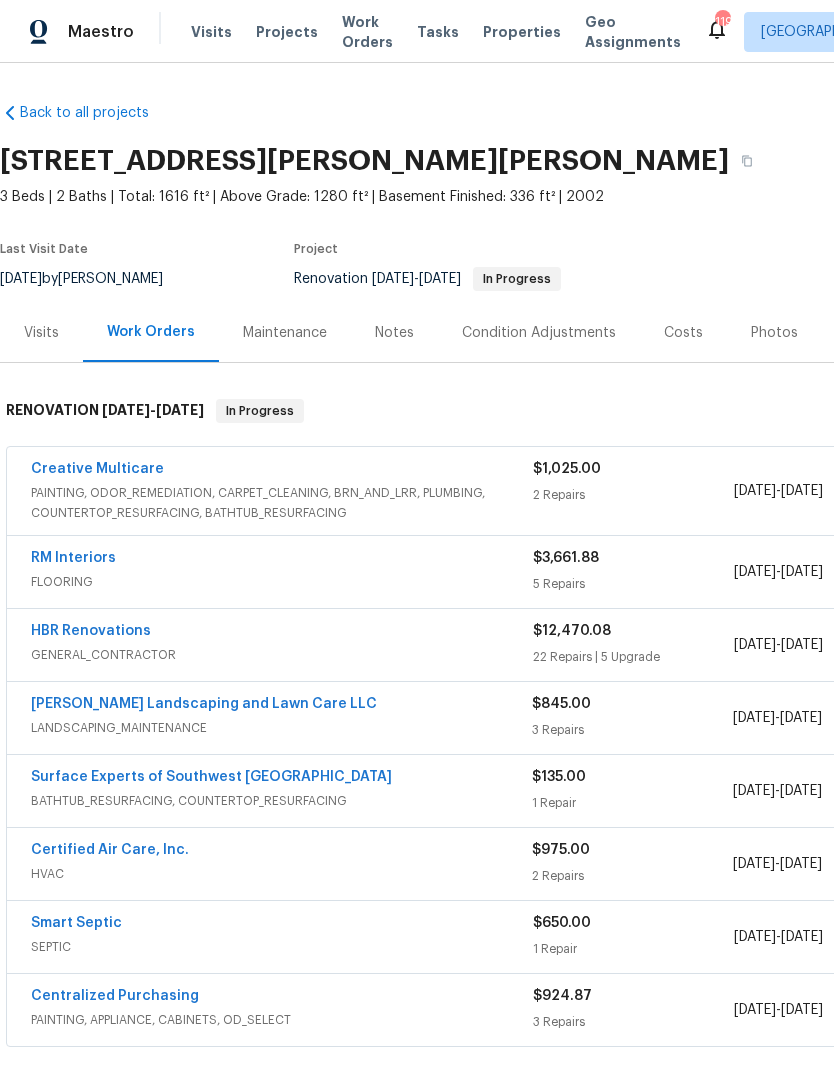 scroll, scrollTop: 0, scrollLeft: 0, axis: both 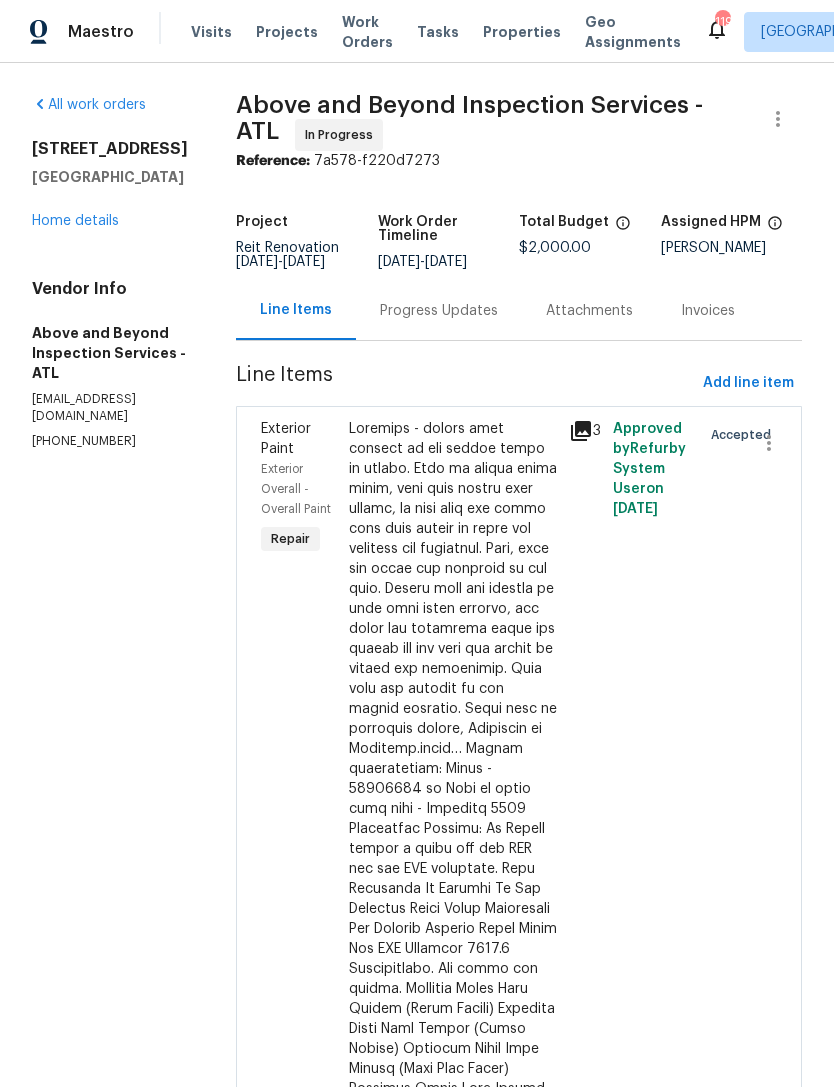 click on "Progress Updates" at bounding box center [439, 311] 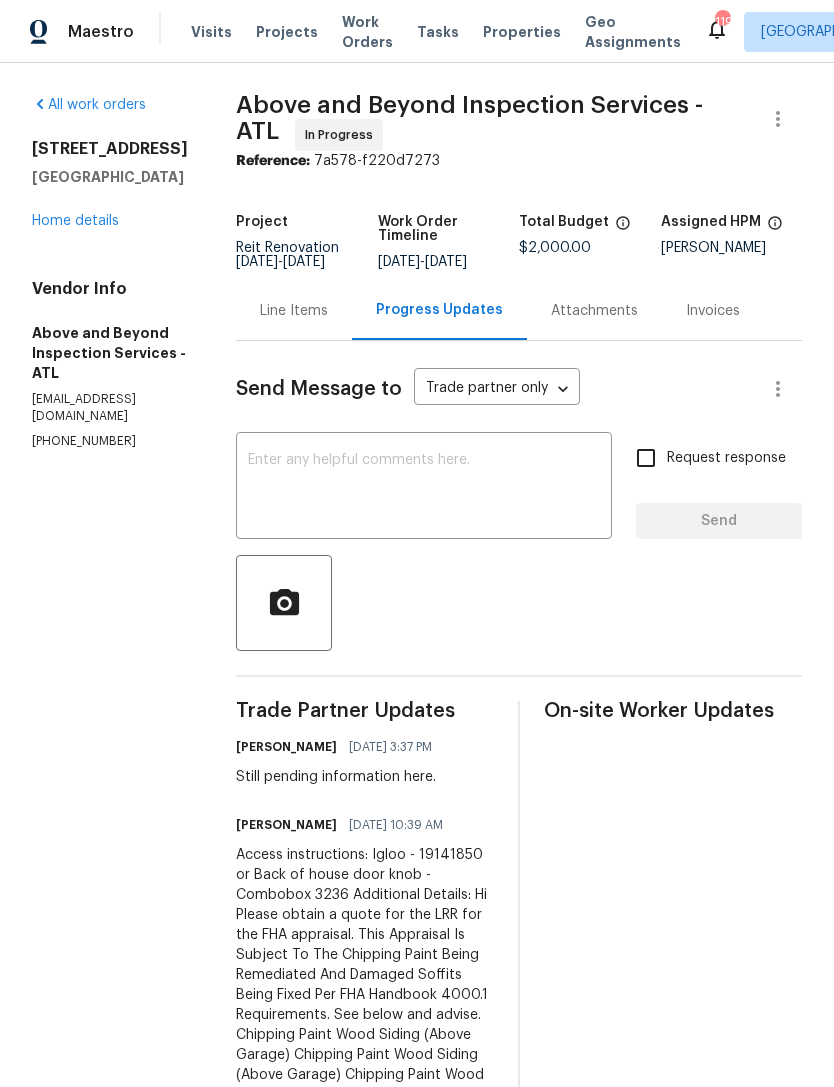 click at bounding box center [424, 488] 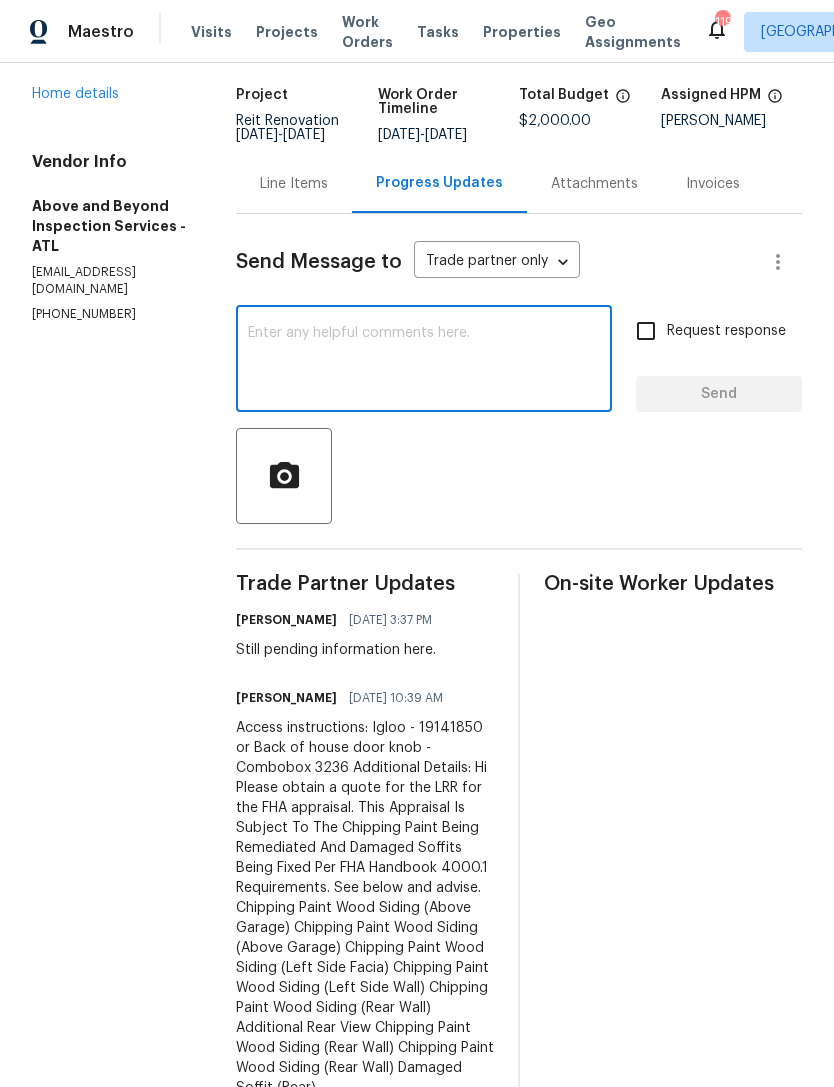 scroll, scrollTop: 205, scrollLeft: 0, axis: vertical 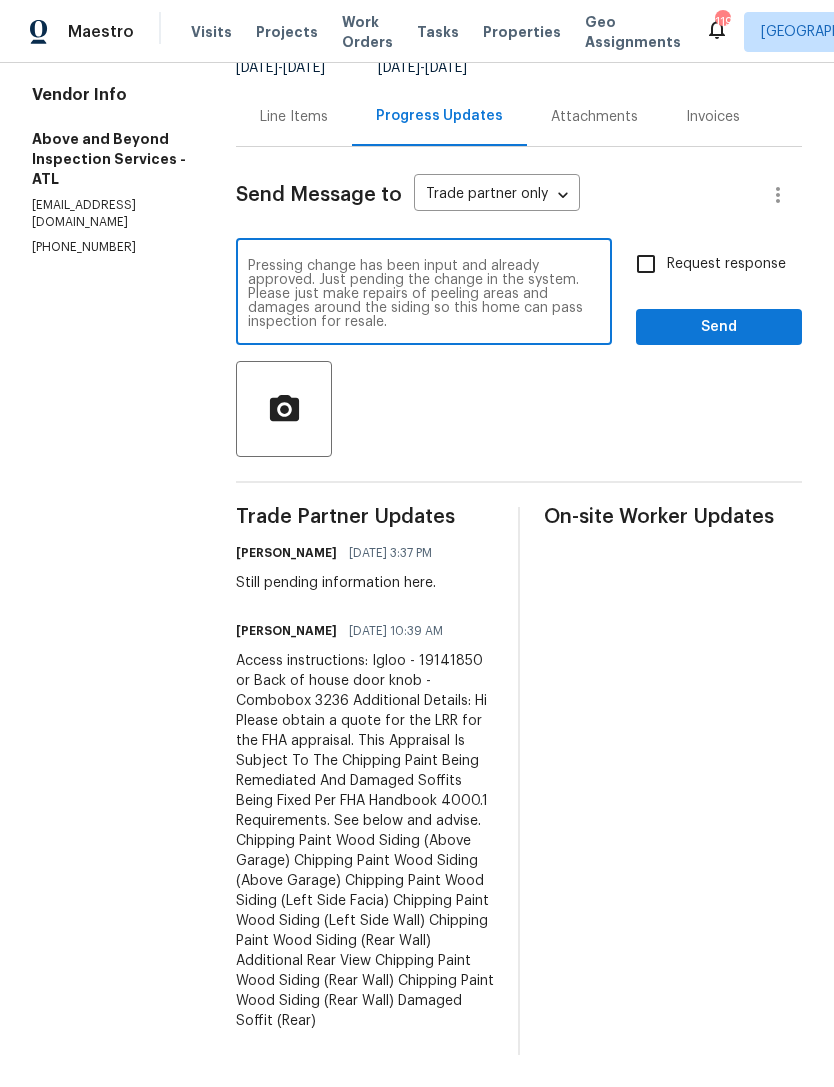 type on "Pressing change has been input and already approved. Just pending the change in the system. Please just make repairs of peeling areas and damages around the siding so this home can pass inspection for resale." 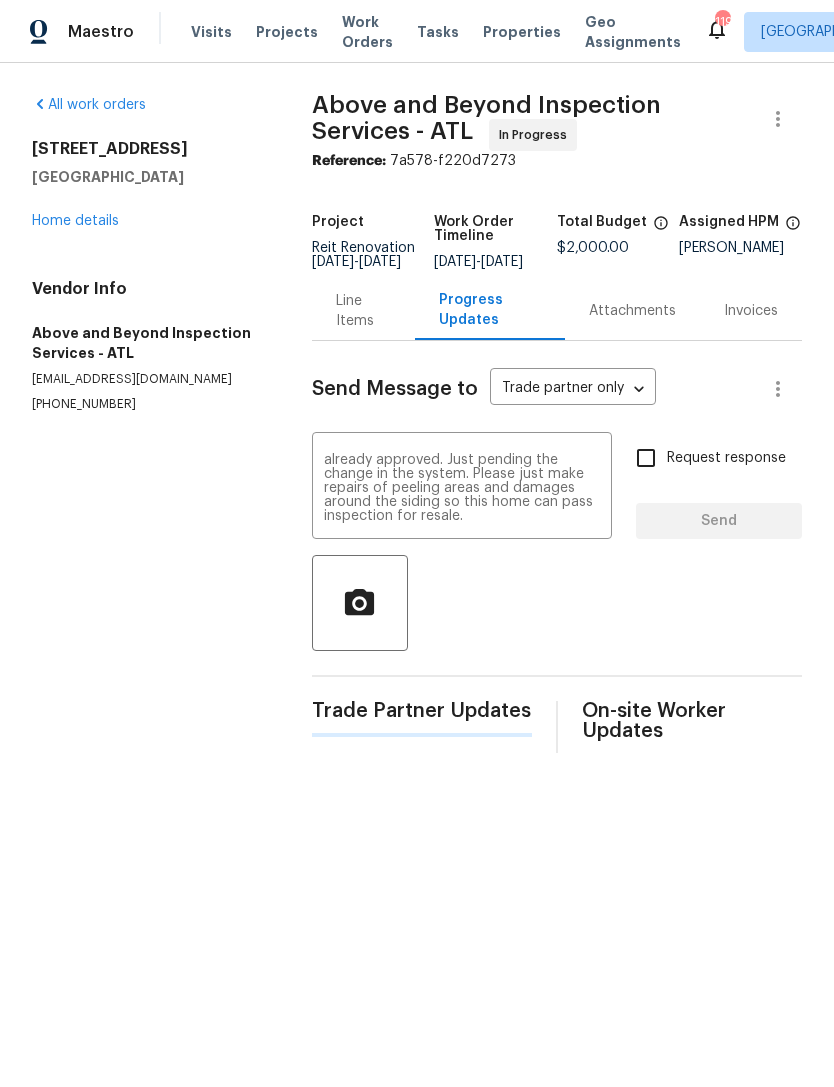 scroll, scrollTop: 0, scrollLeft: 0, axis: both 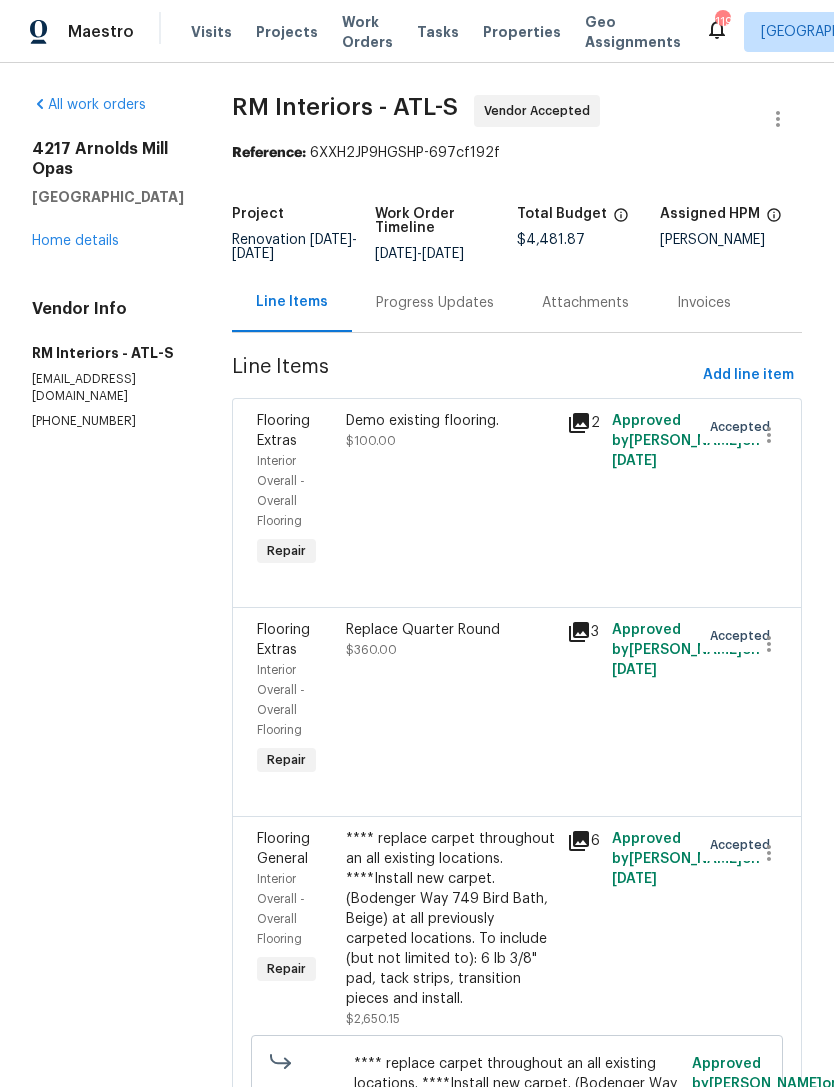 click on "Progress Updates" at bounding box center (435, 303) 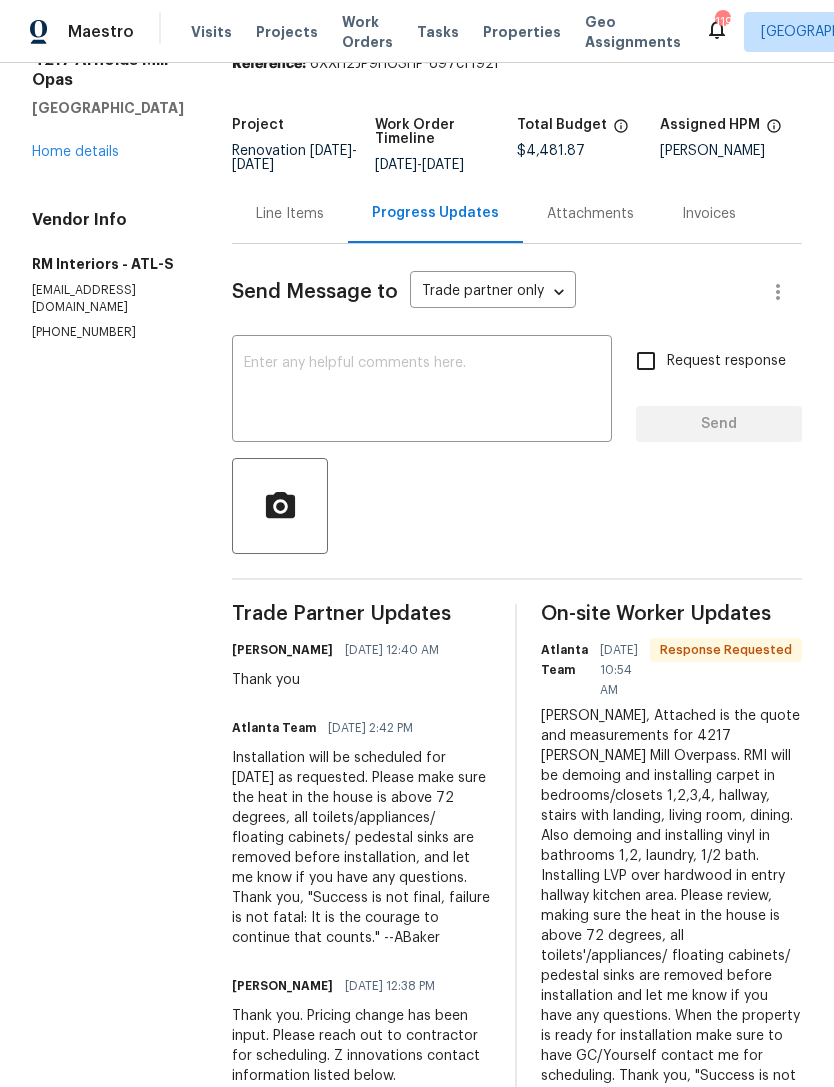 scroll, scrollTop: 74, scrollLeft: 0, axis: vertical 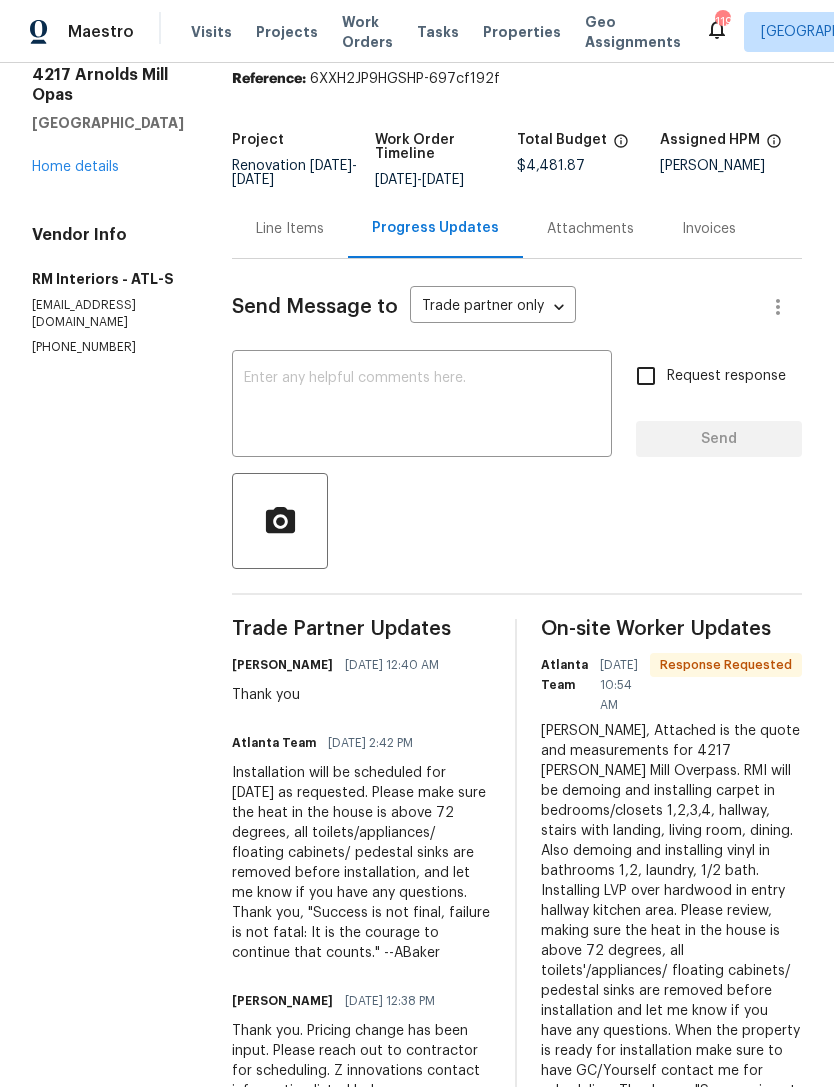 click on "Home details" at bounding box center (75, 167) 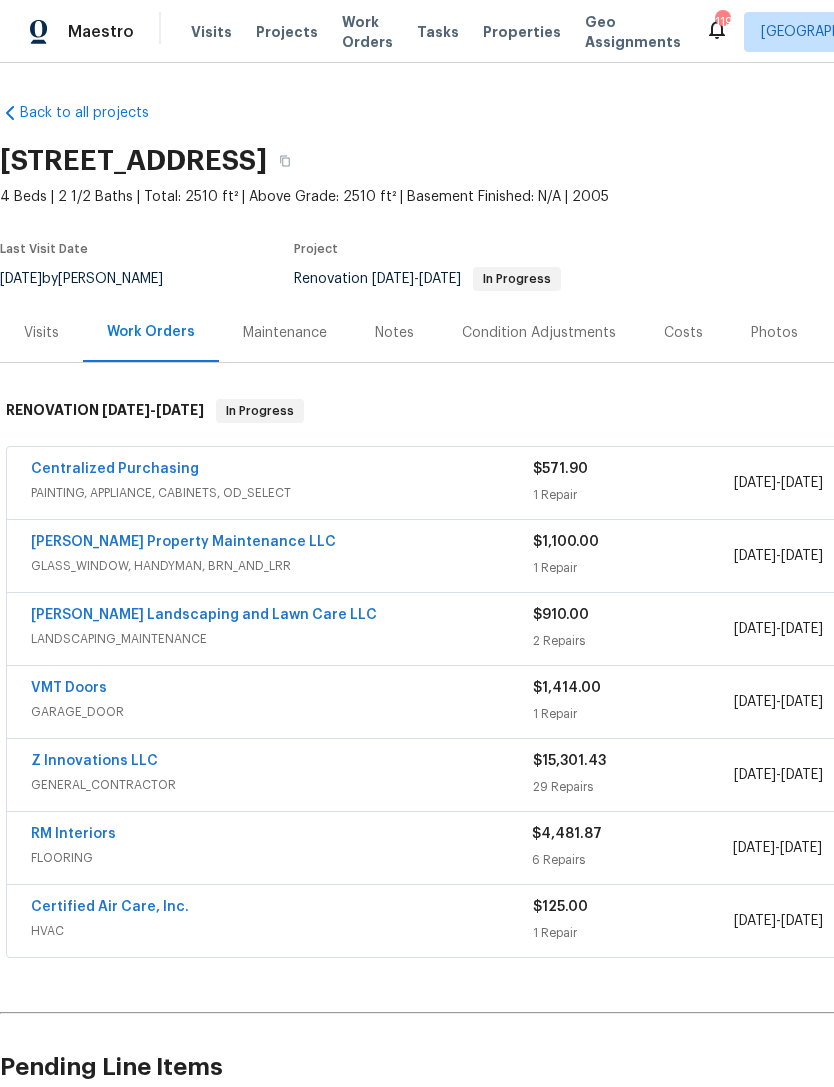 click on "Notes" at bounding box center [394, 333] 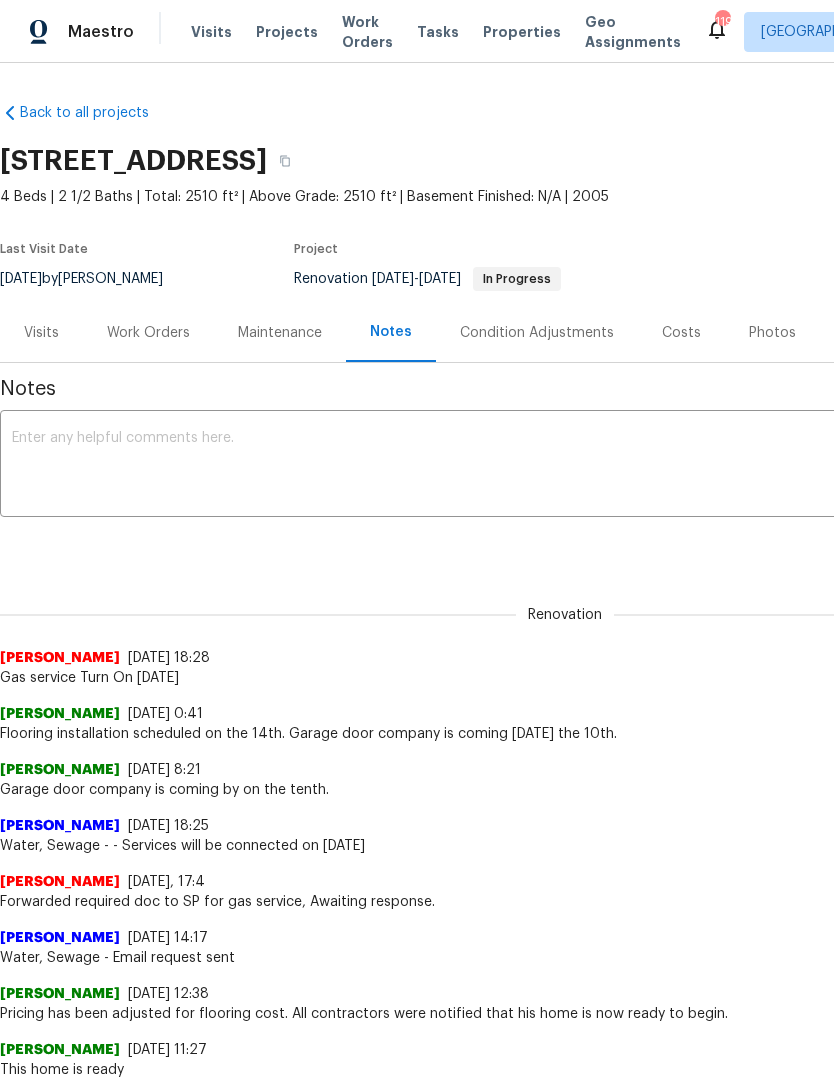 scroll, scrollTop: 0, scrollLeft: 0, axis: both 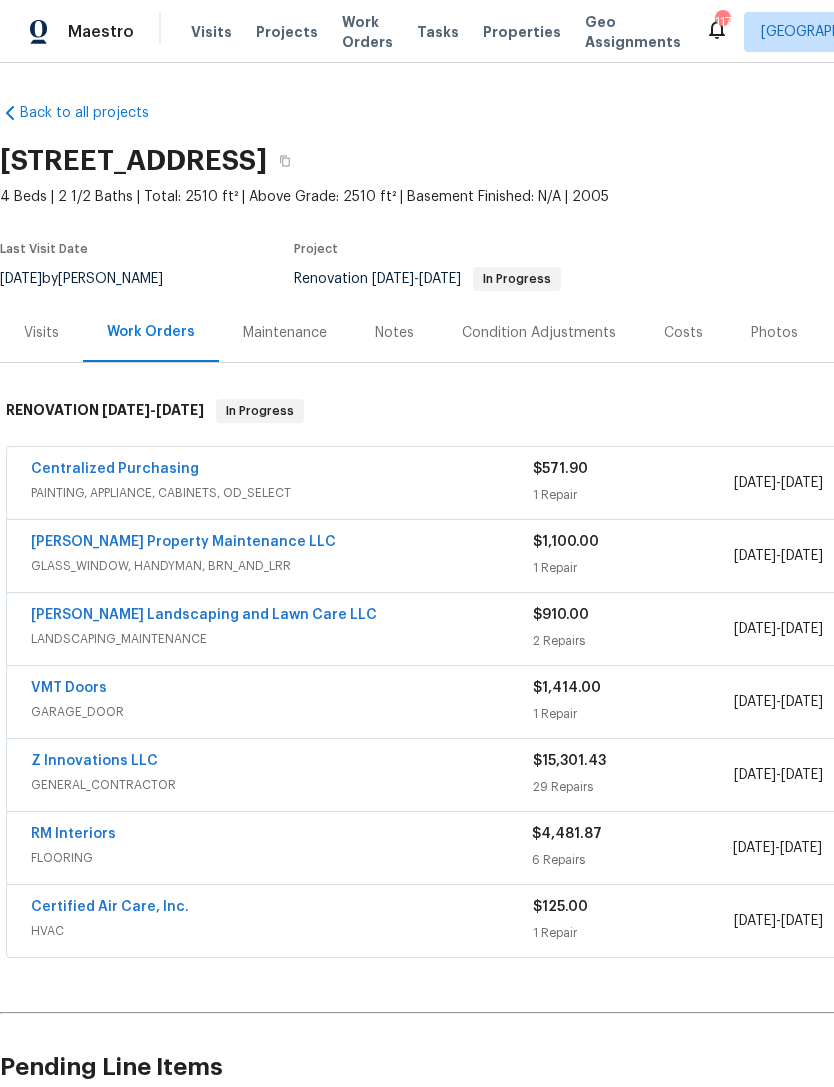click on "Centralized Purchasing" at bounding box center (115, 469) 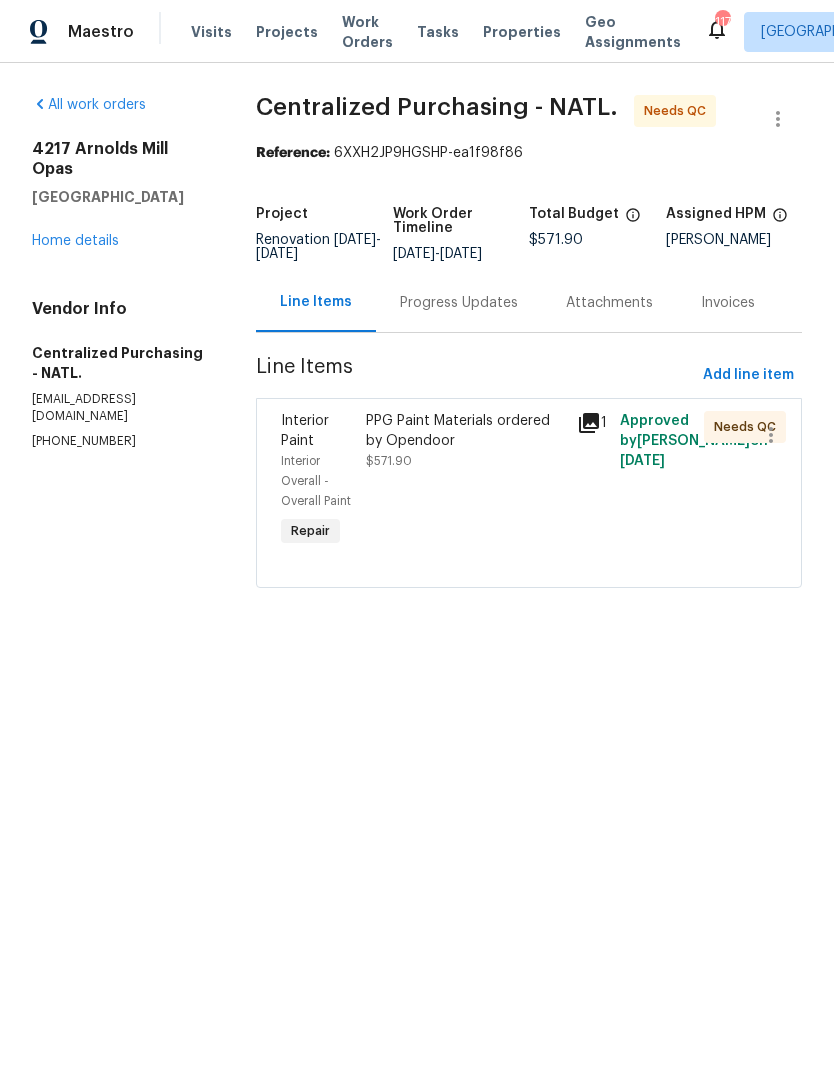 click on "PPG Paint Materials ordered by Opendoor" at bounding box center [466, 431] 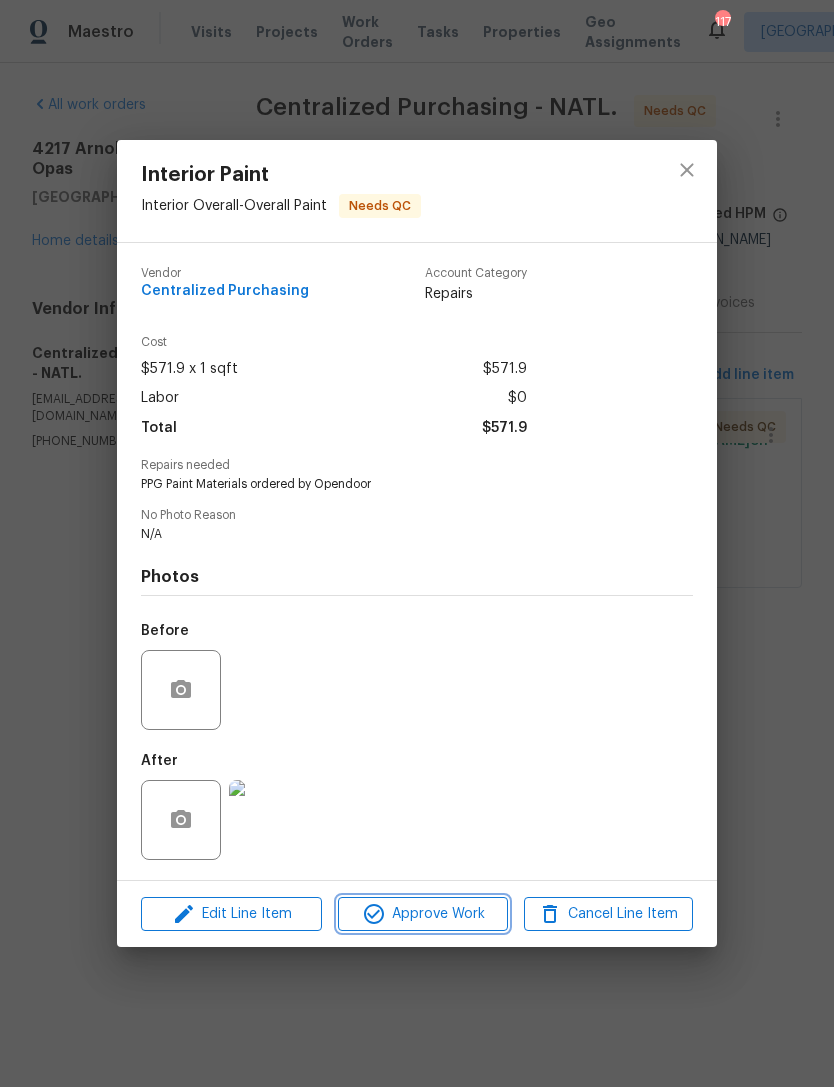 click on "Approve Work" at bounding box center [422, 914] 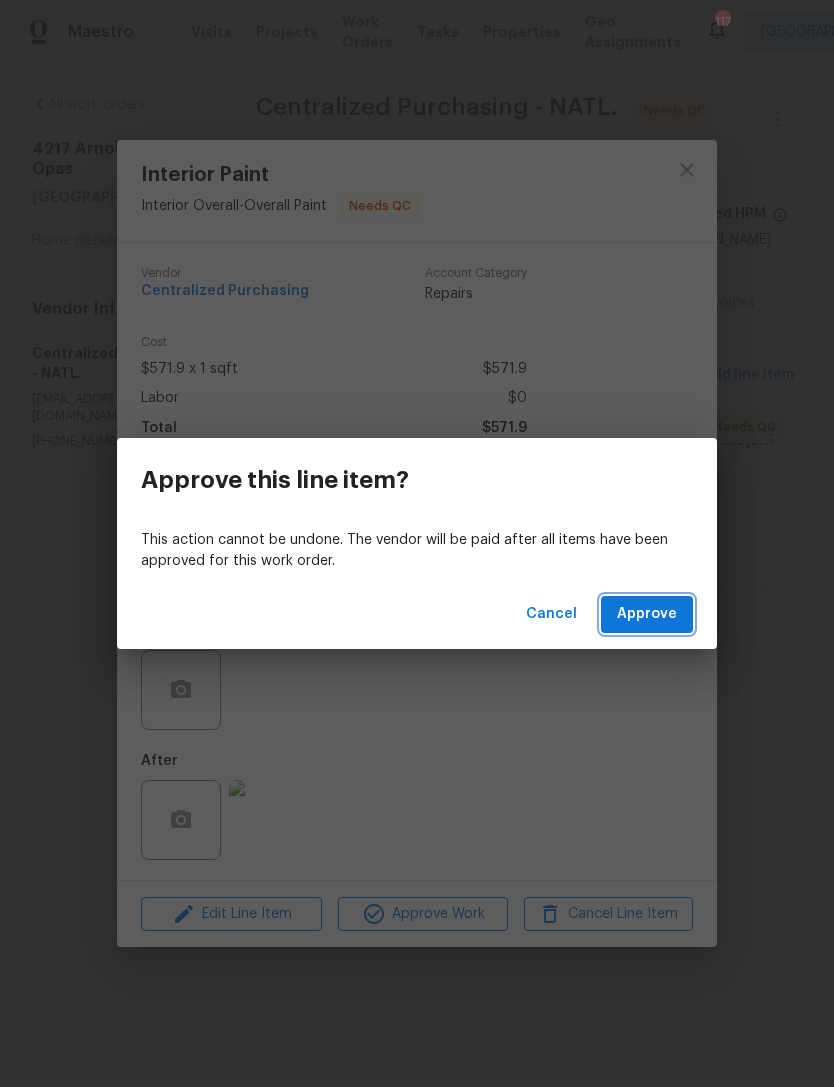 click on "Approve" at bounding box center [647, 614] 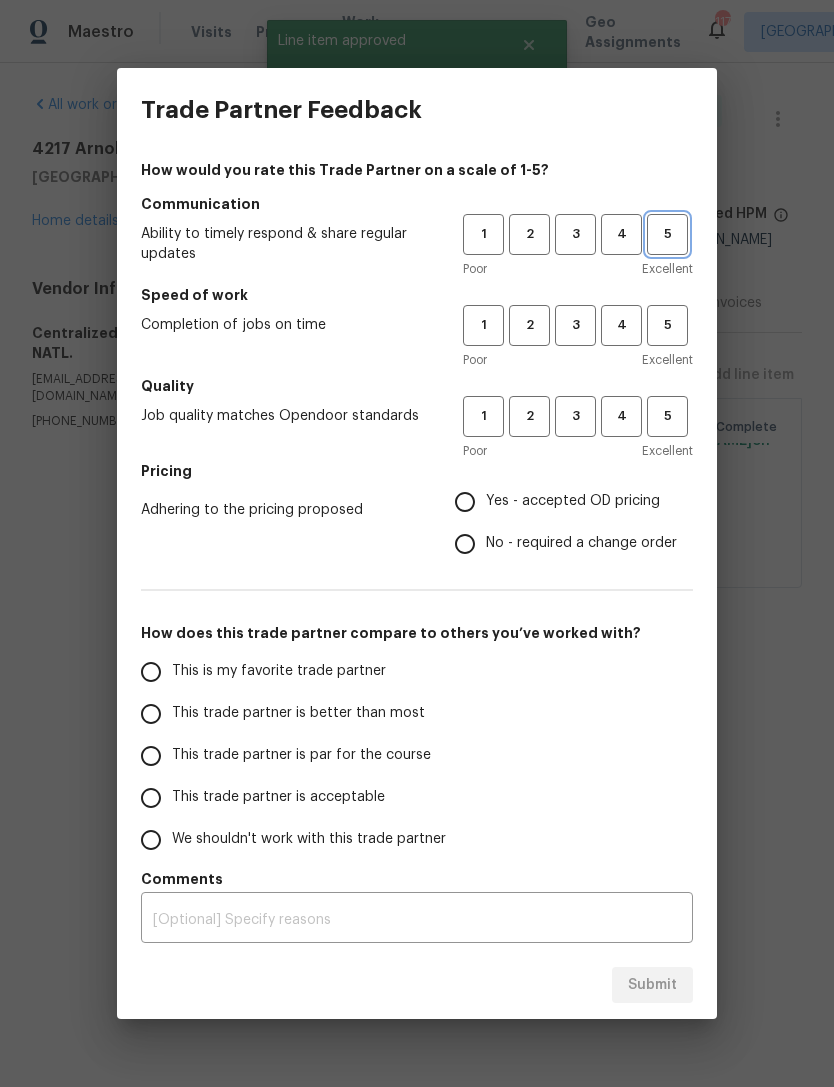 click on "5" at bounding box center [667, 234] 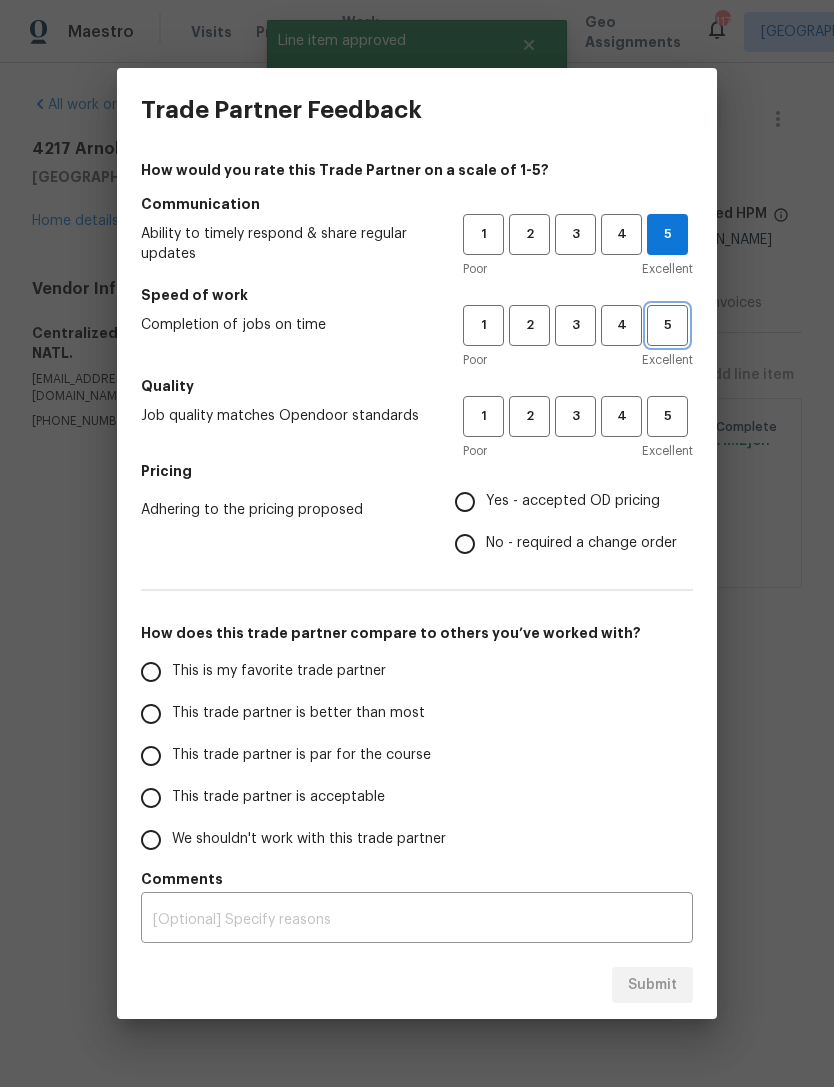 click on "5" at bounding box center [667, 325] 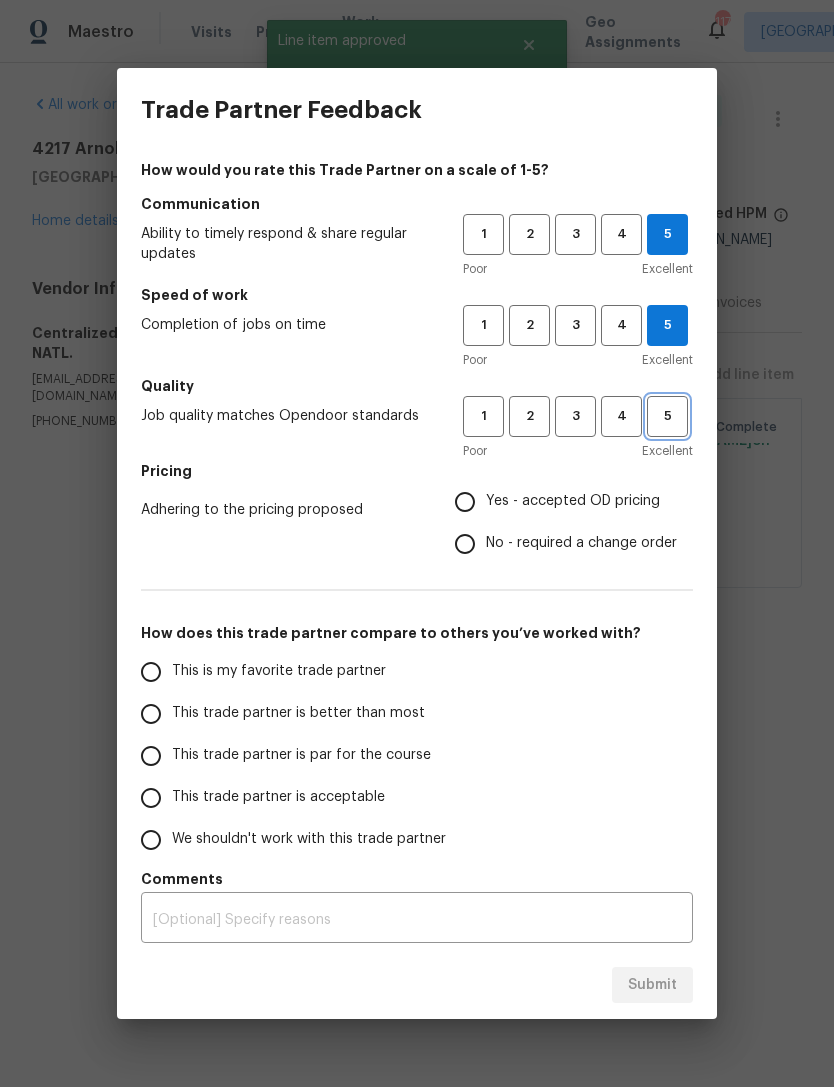 click on "5" at bounding box center (667, 416) 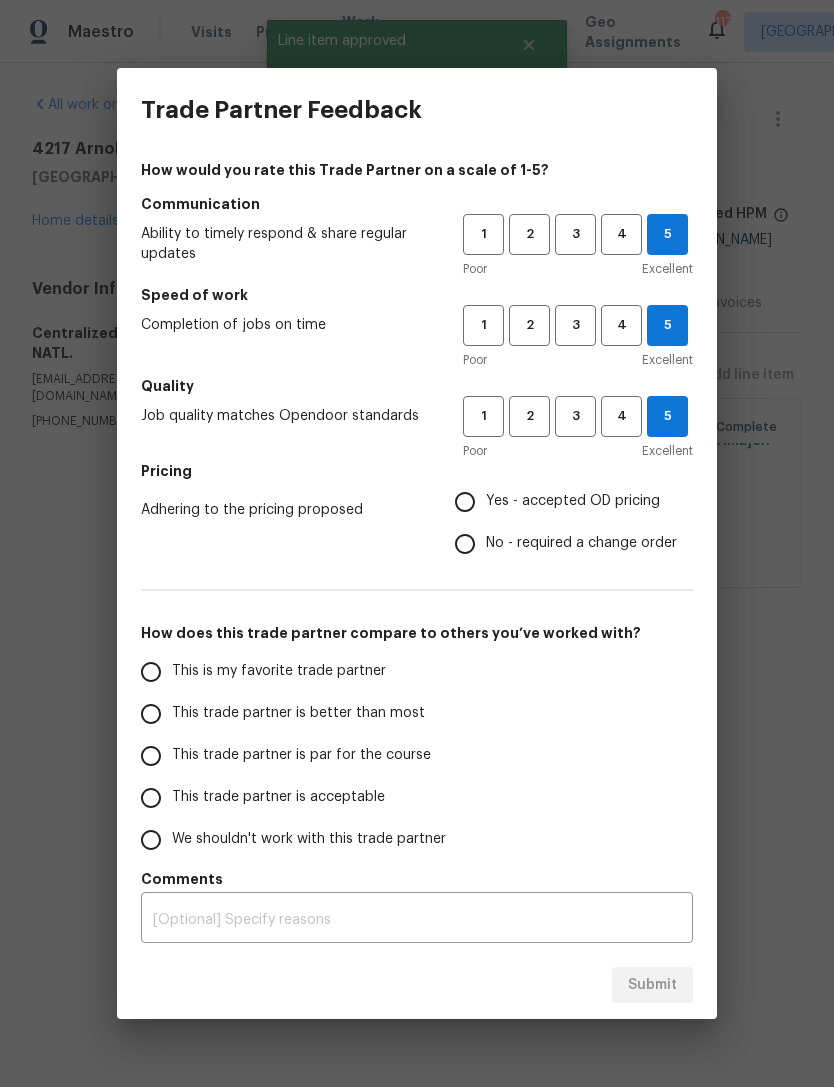 click on "Yes - accepted OD pricing" at bounding box center (465, 502) 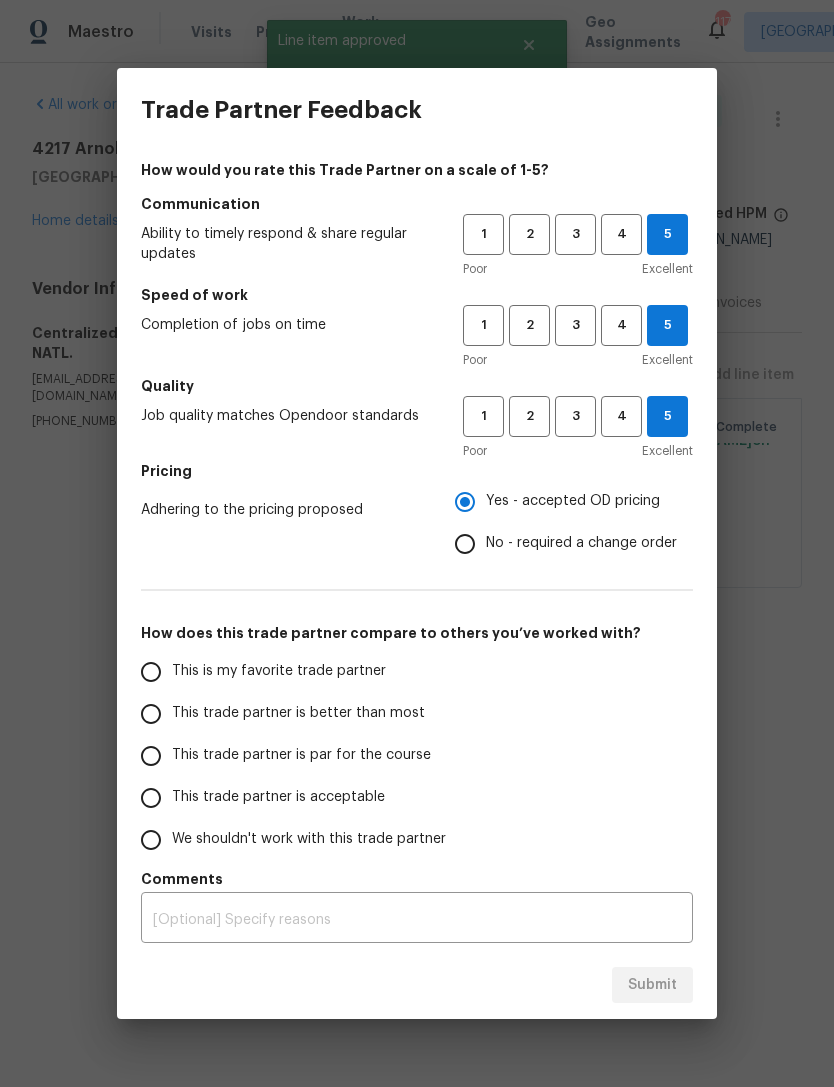 click on "This is my favorite trade partner" at bounding box center [151, 672] 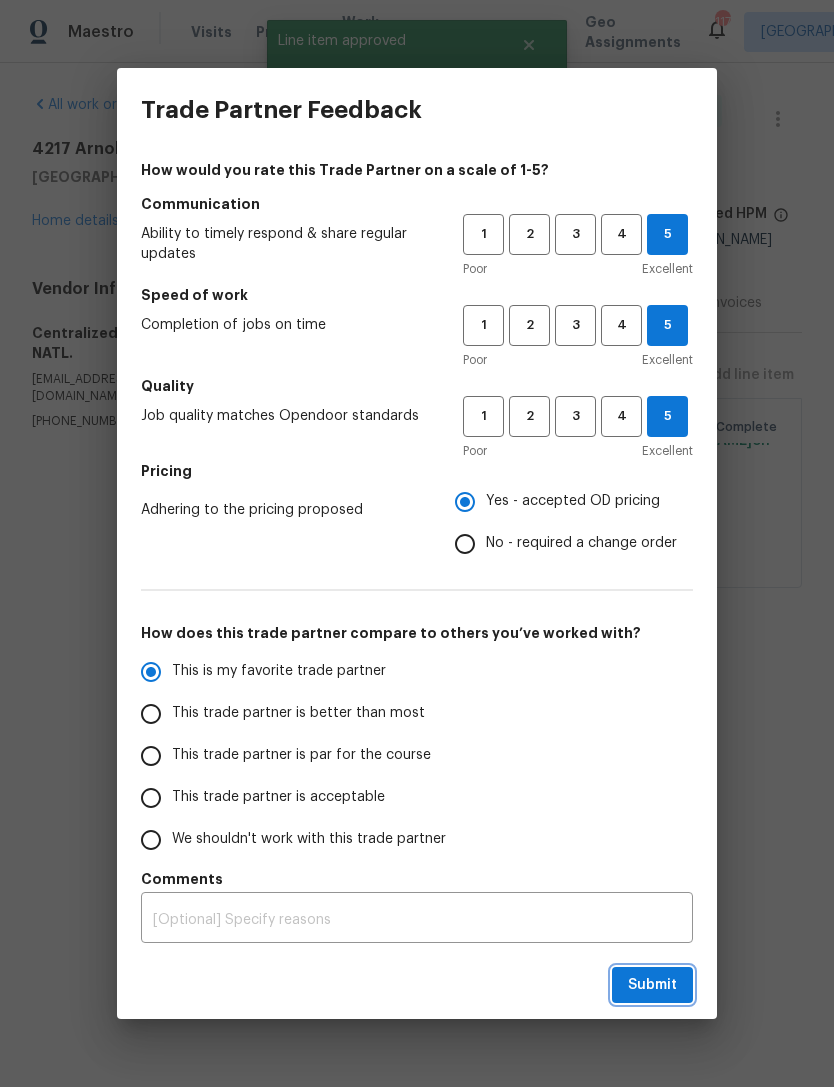 click on "Submit" at bounding box center [652, 985] 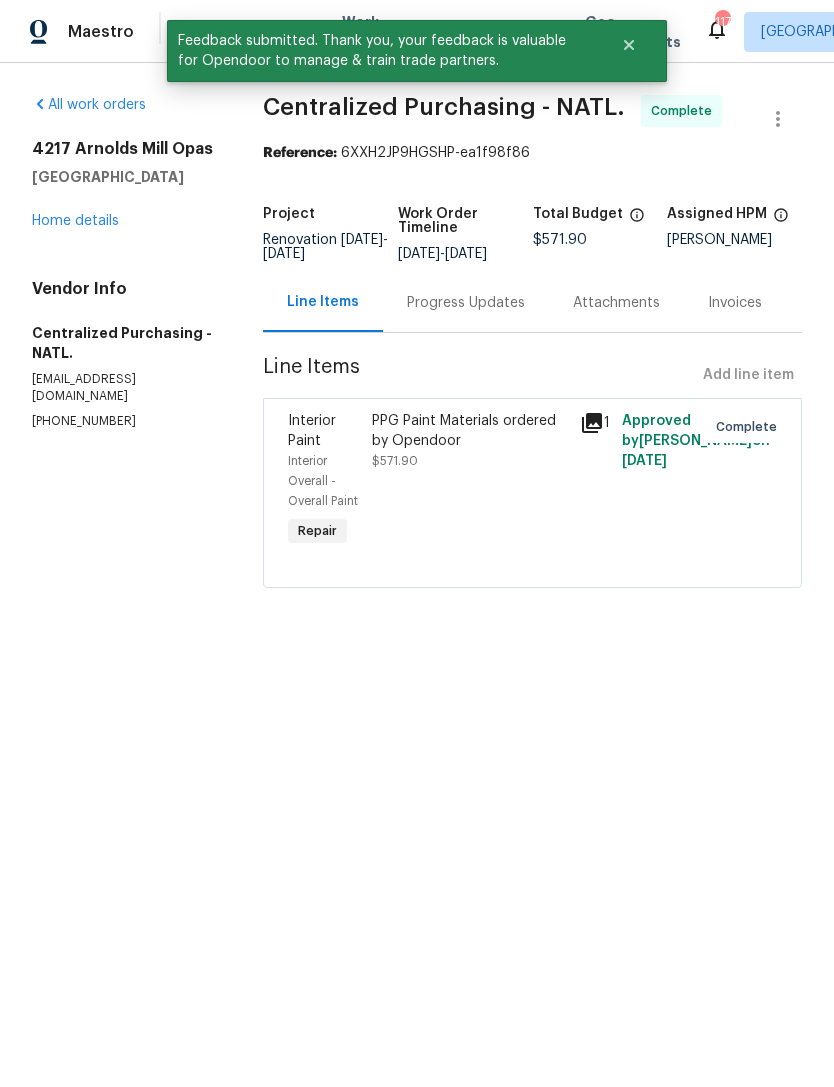 click on "Home details" at bounding box center [75, 221] 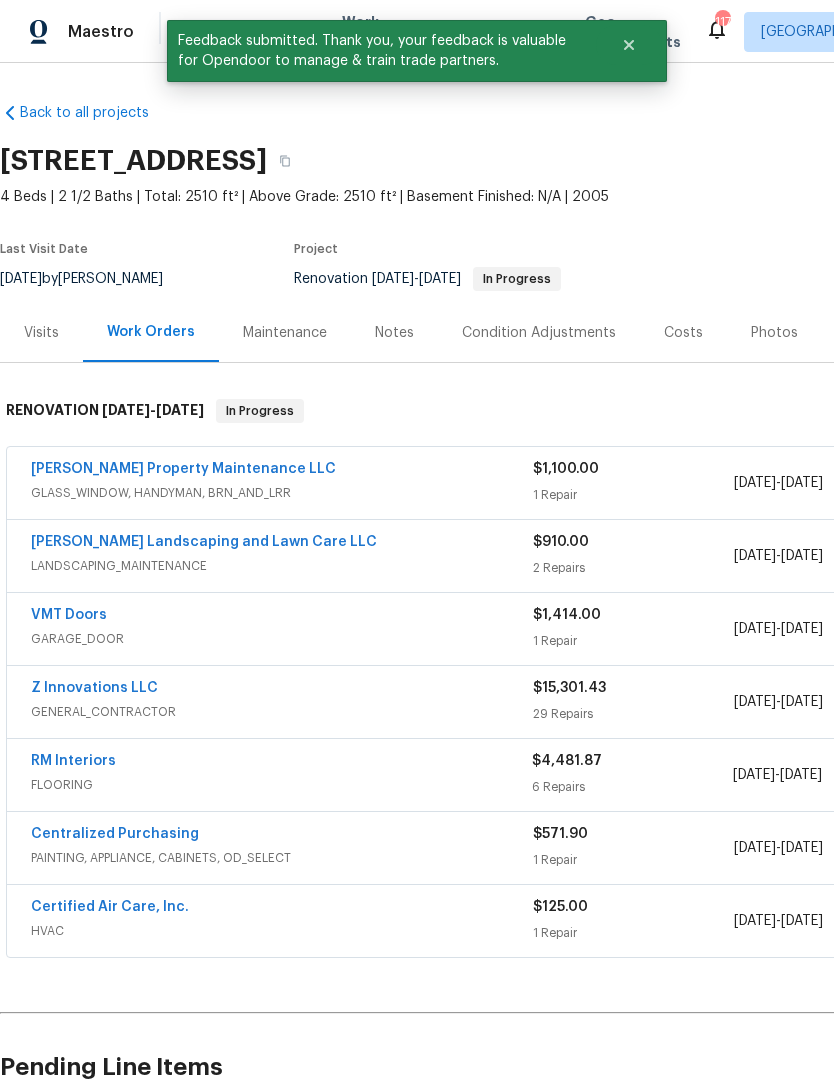 scroll, scrollTop: 0, scrollLeft: 0, axis: both 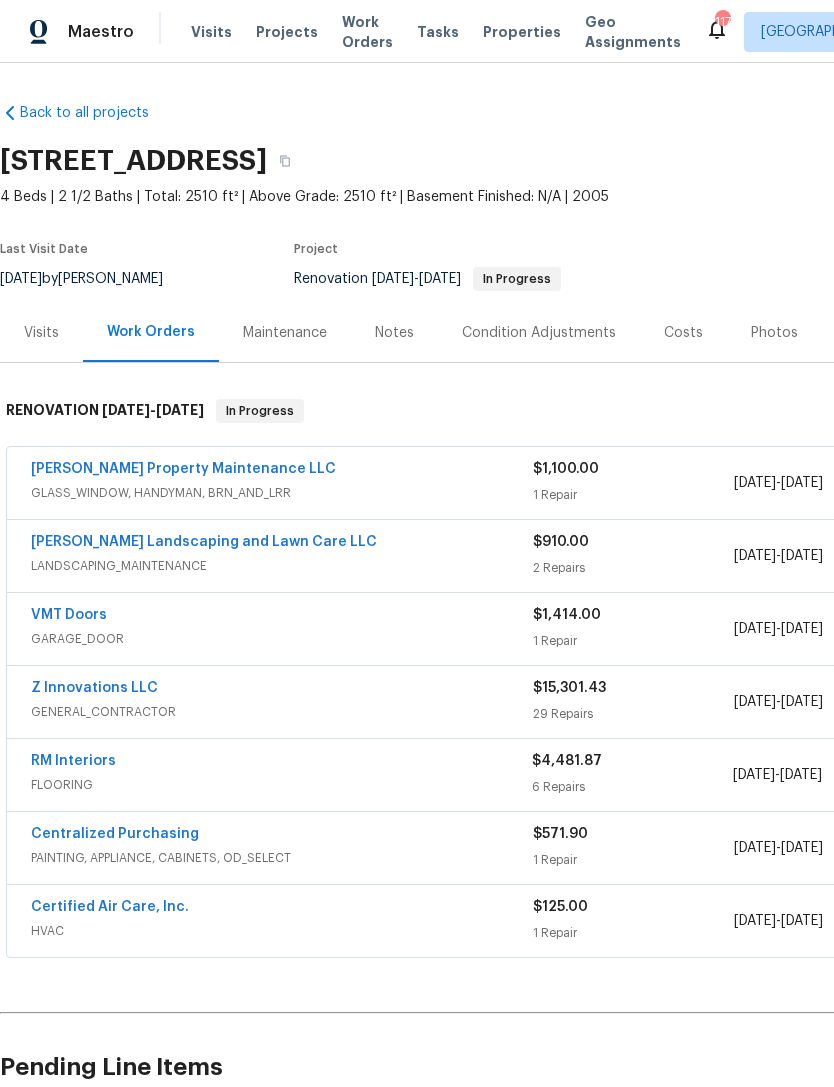 click on "Glen Property Maintenance LLC" at bounding box center (183, 469) 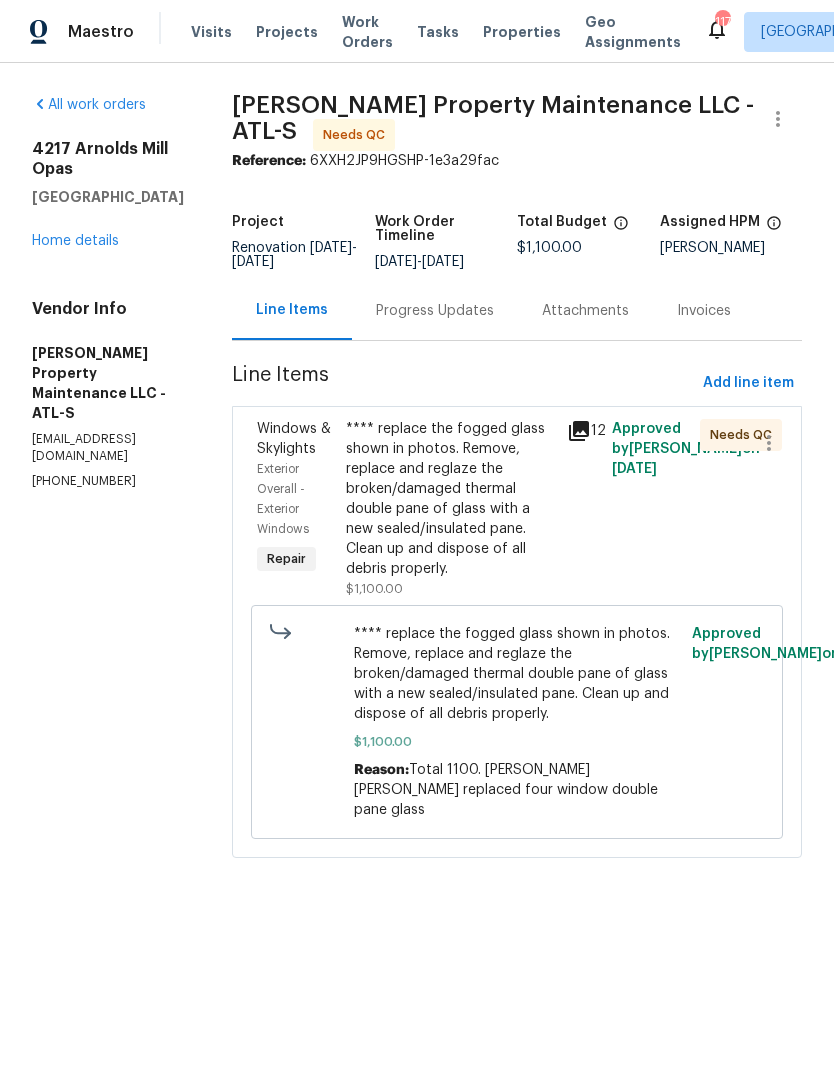 click on "Progress Updates" at bounding box center (435, 311) 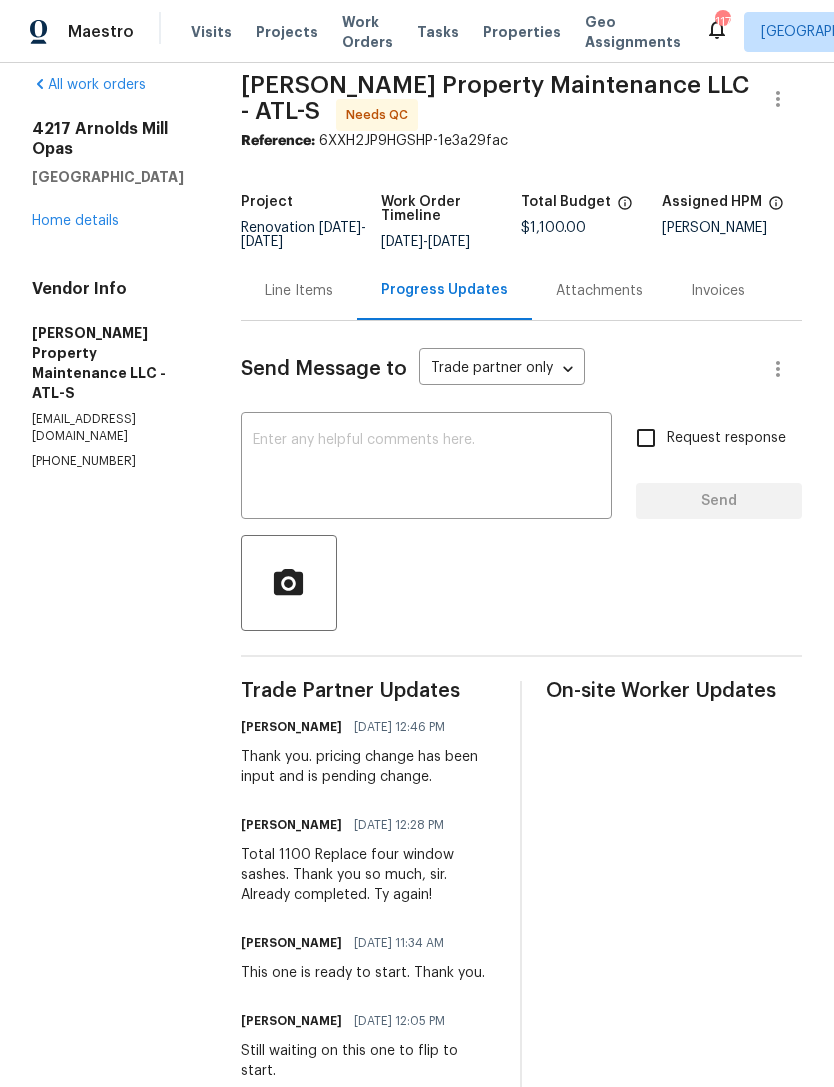 scroll, scrollTop: 34, scrollLeft: 0, axis: vertical 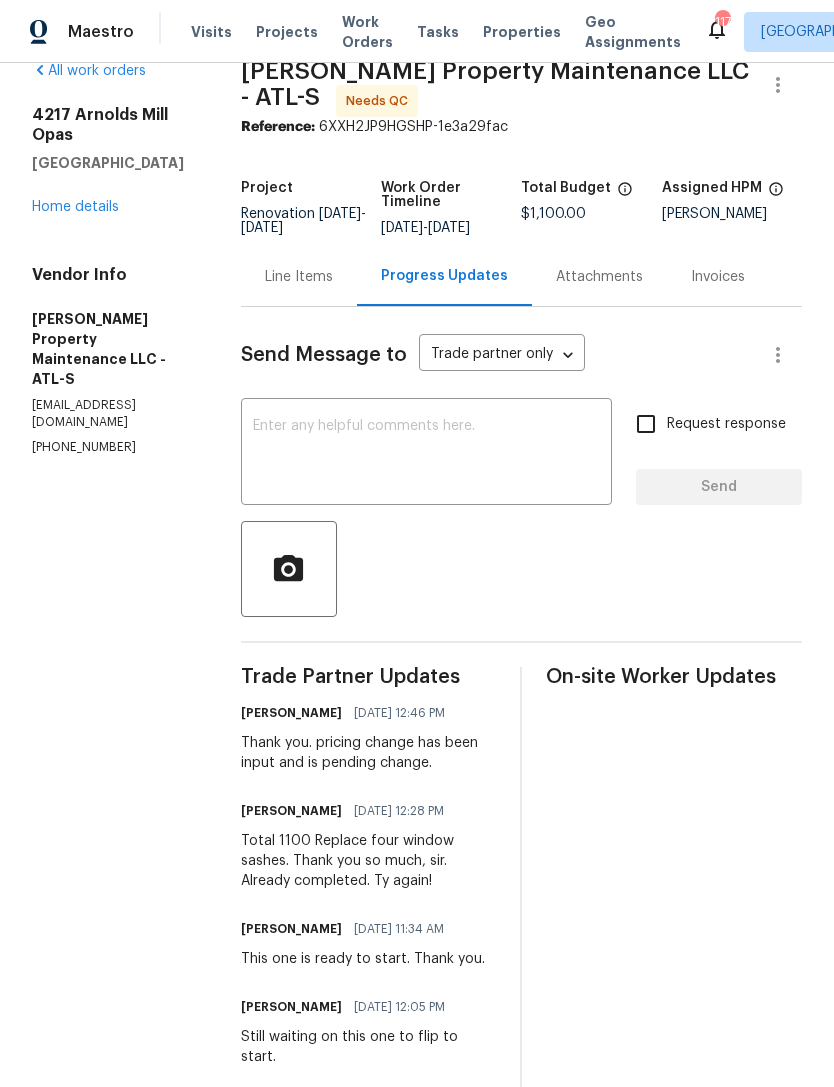 click on "Home details" at bounding box center [75, 207] 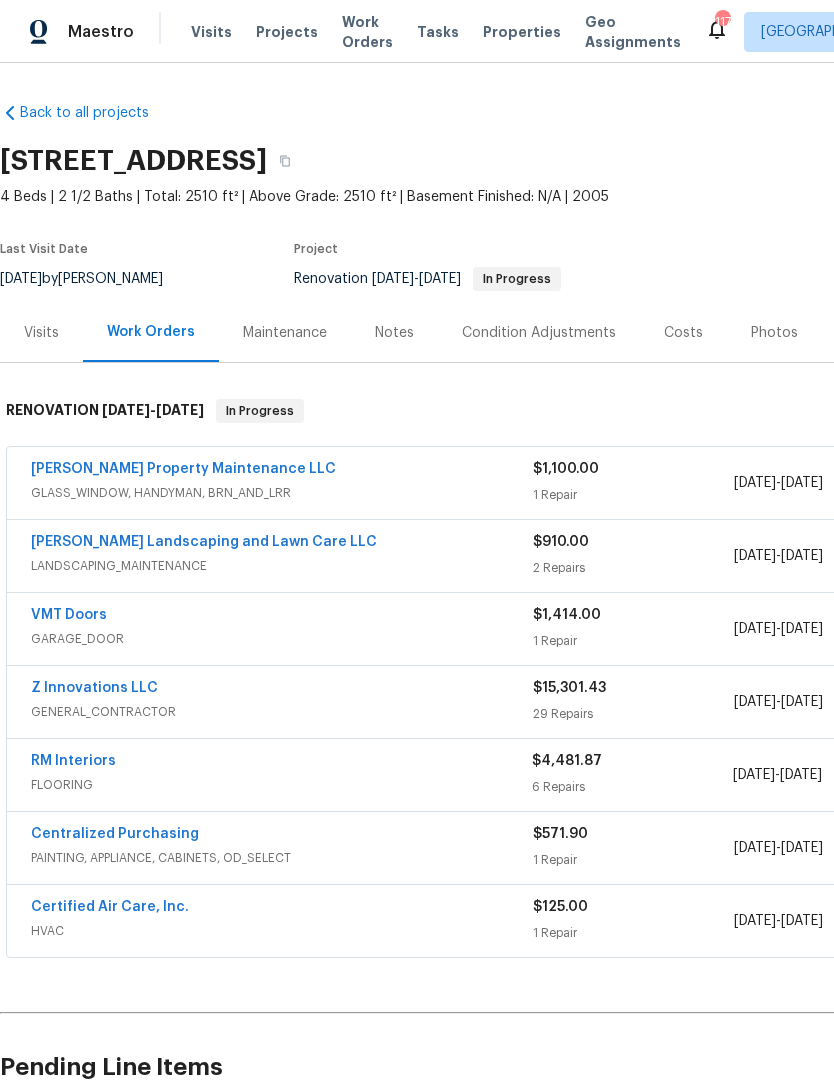 click on "Glen Property Maintenance LLC" at bounding box center [183, 469] 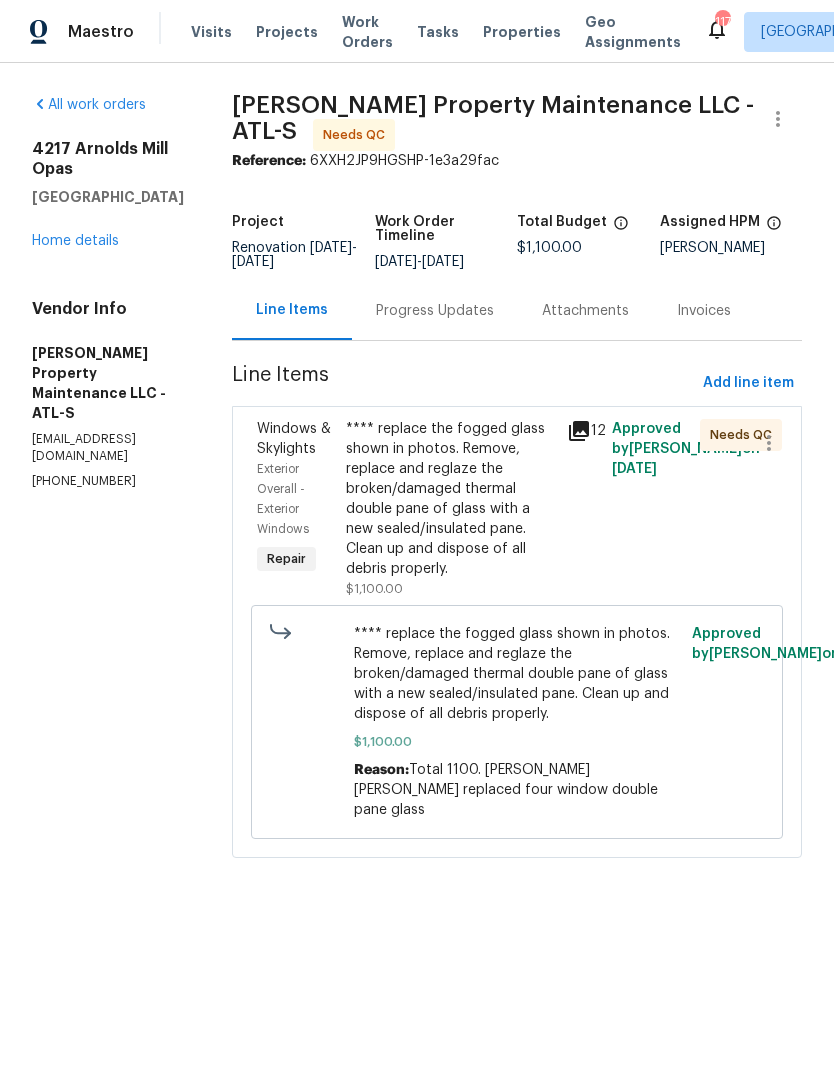 click on "**** replace the fogged glass shown in  photos. Remove, replace and reglaze the broken/damaged thermal double pane of glass with a new sealed/insulated pane. Clean up and dispose of all debris properly." at bounding box center (451, 499) 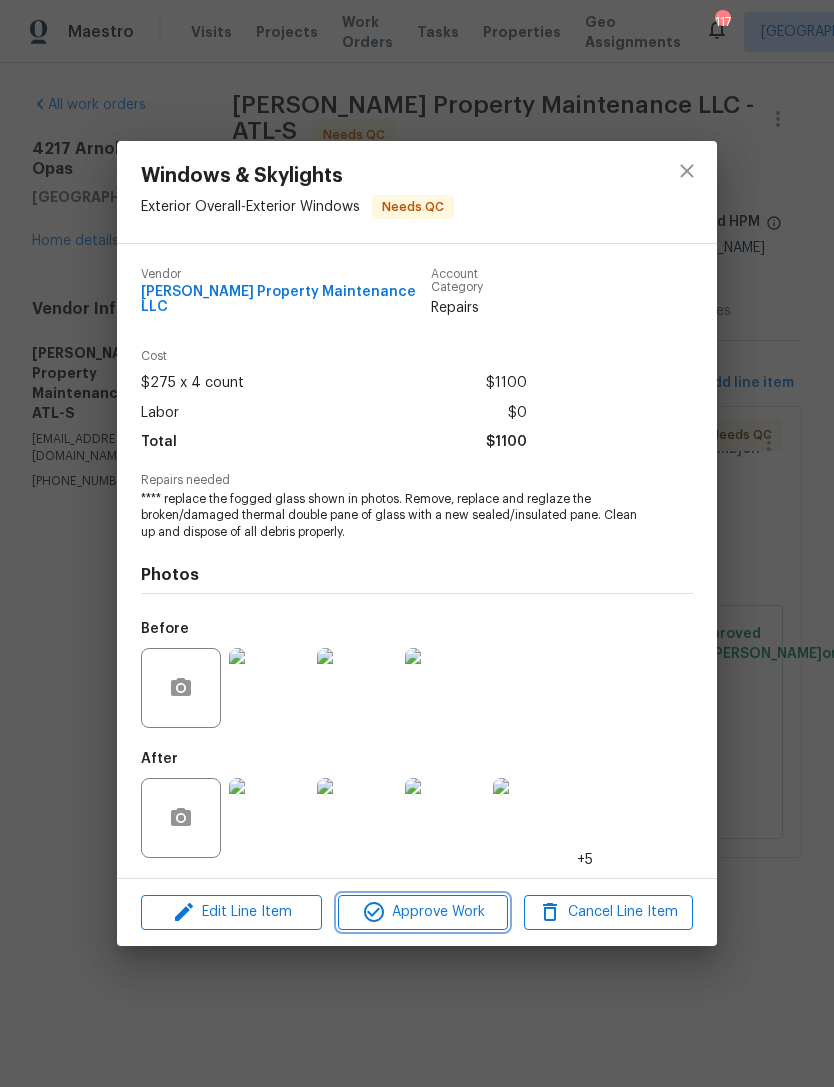 click on "Approve Work" at bounding box center [422, 912] 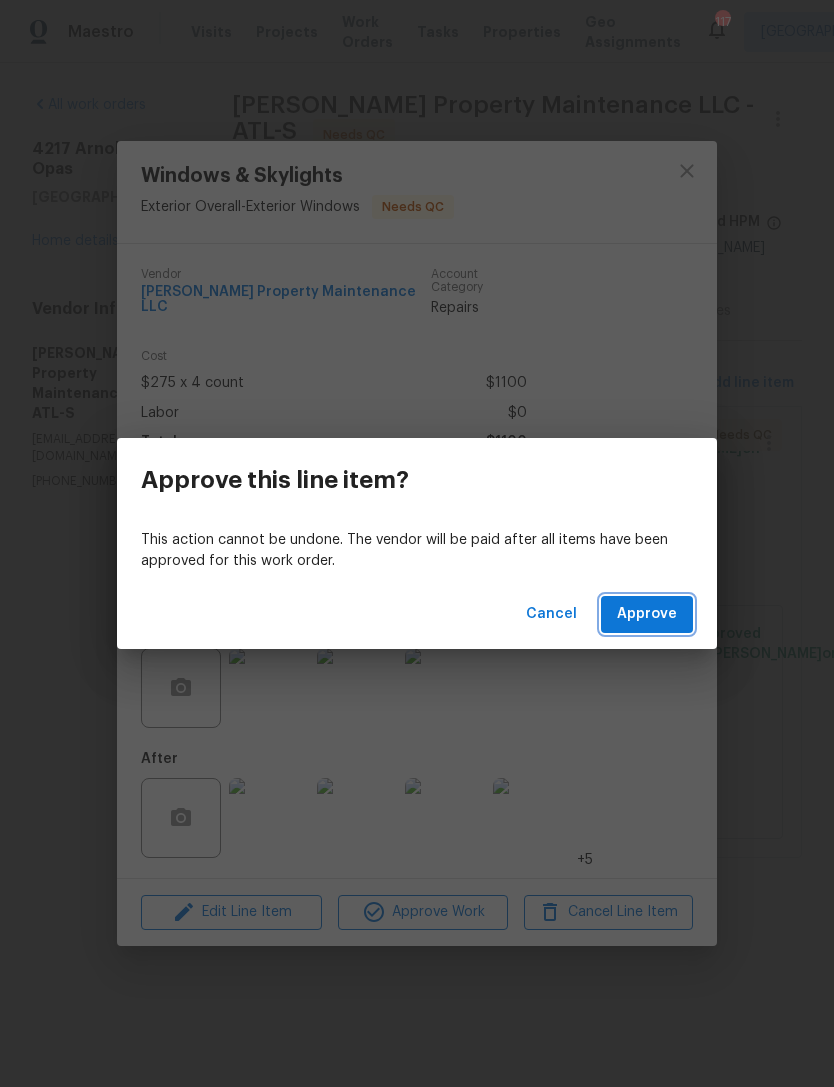 click on "Approve" at bounding box center (647, 614) 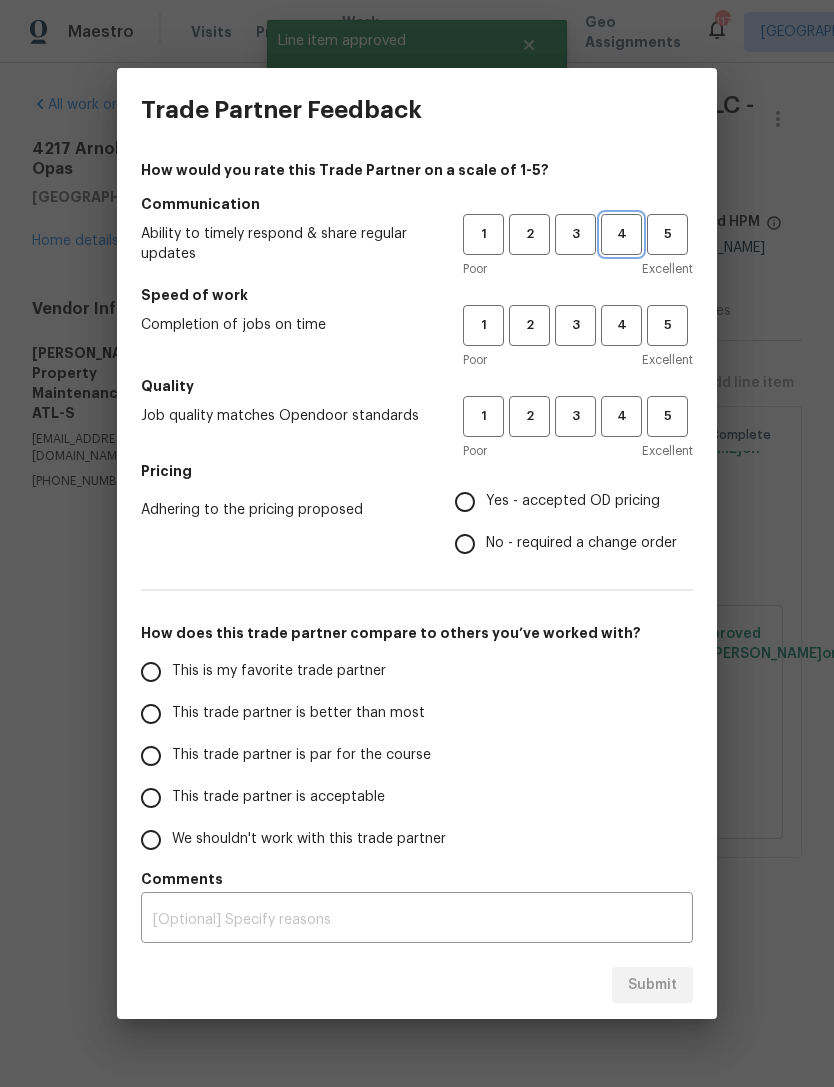 click on "4" at bounding box center [621, 234] 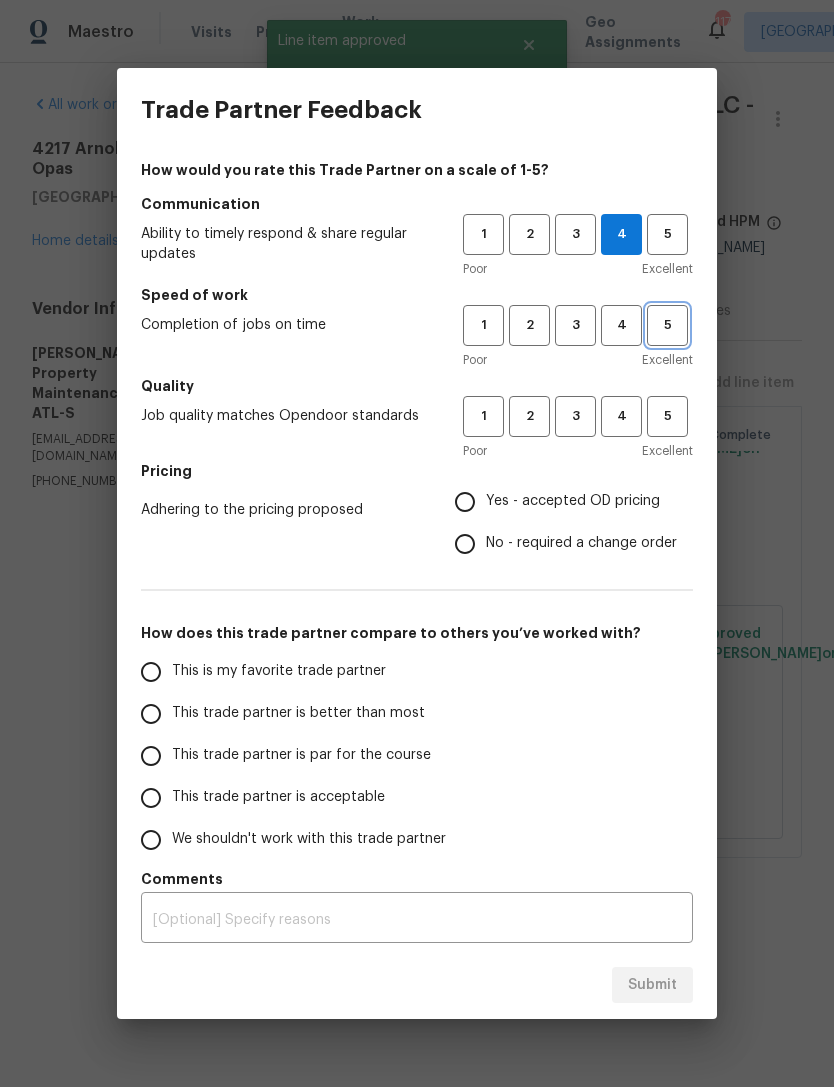 click on "5" at bounding box center (667, 325) 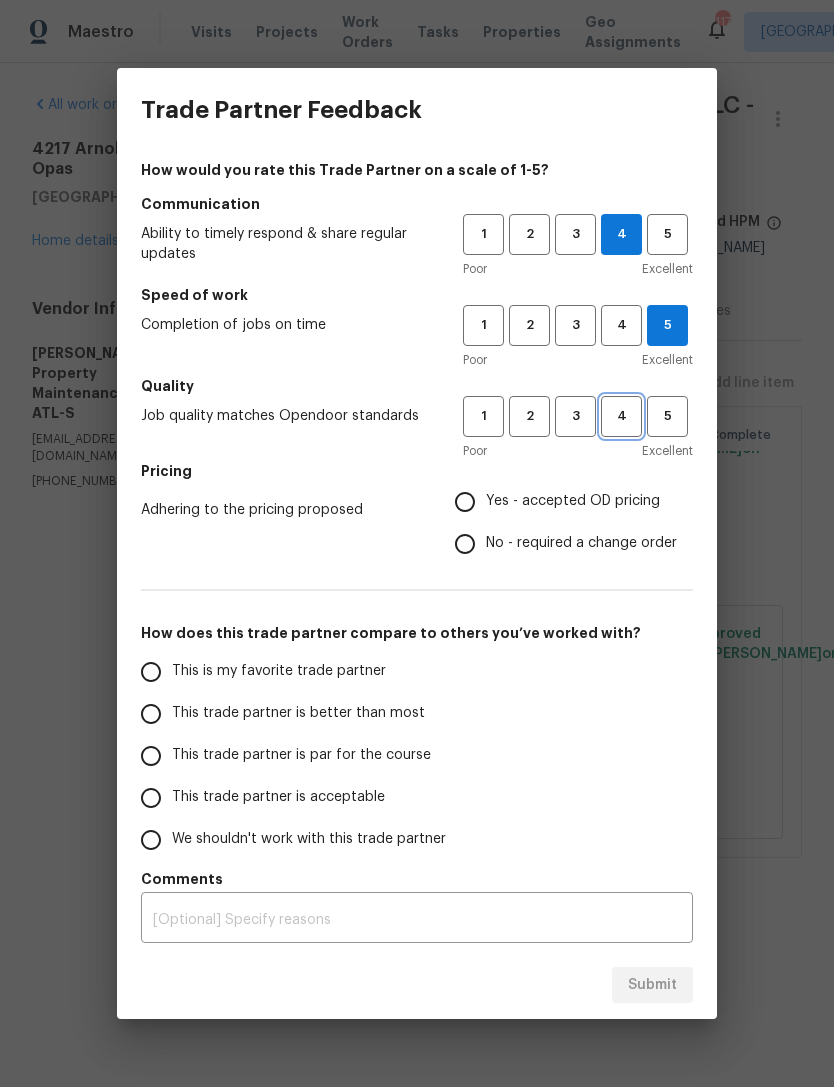 click on "4" at bounding box center (621, 416) 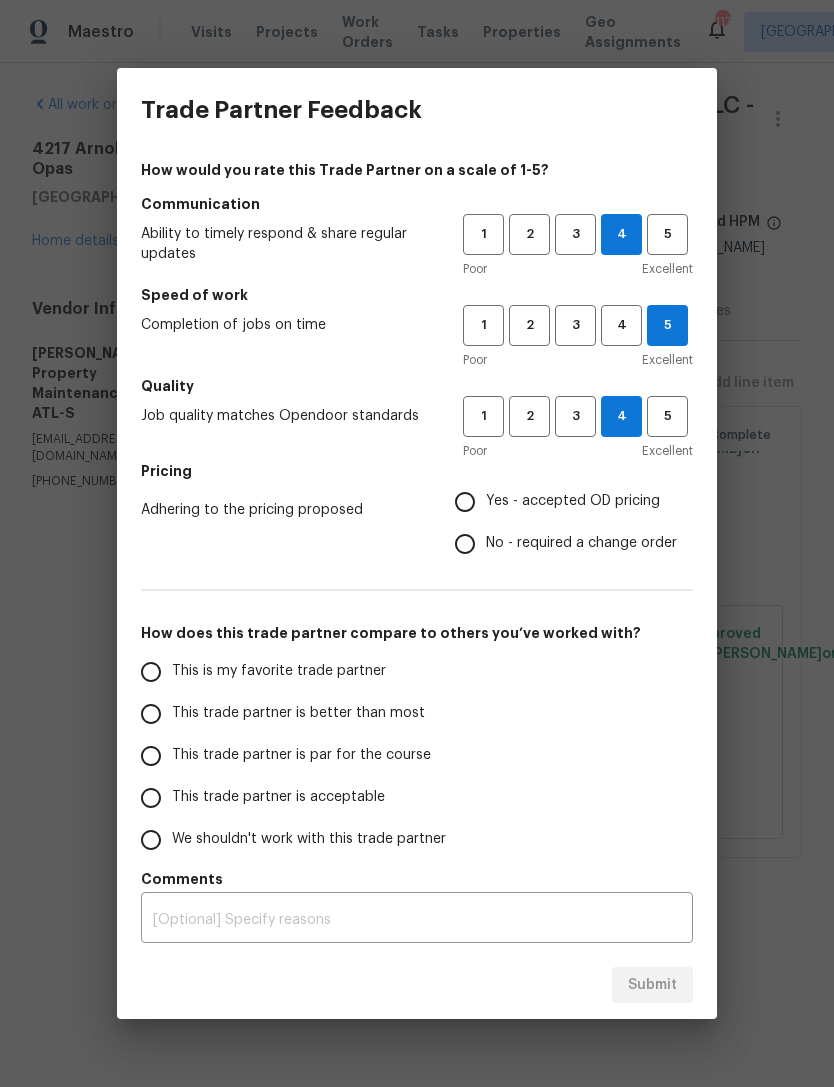 click on "No - required a change order" at bounding box center [465, 544] 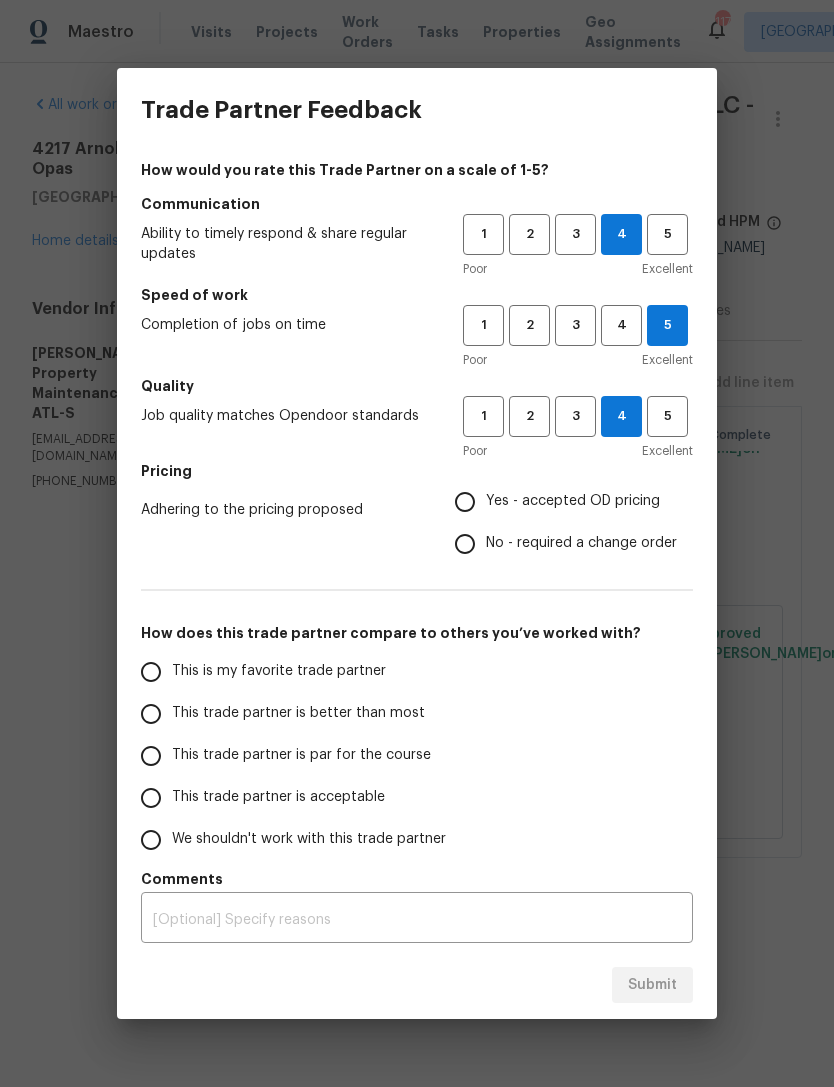 radio on "true" 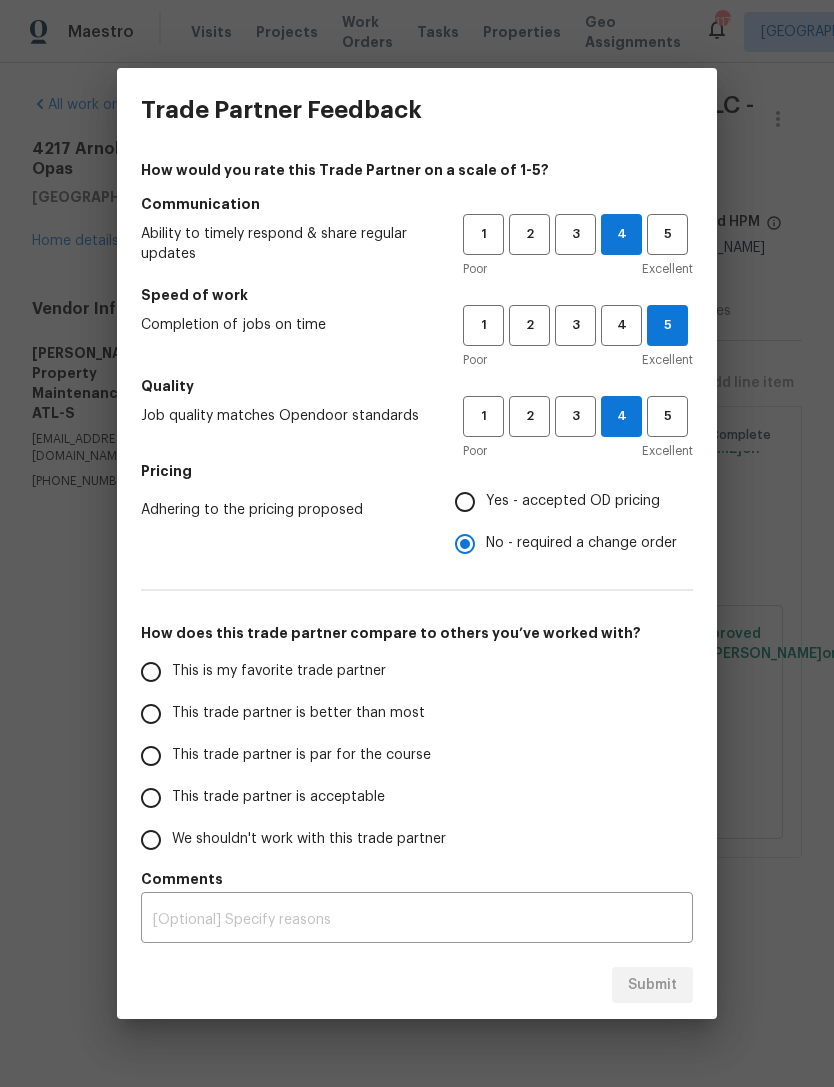 click on "This trade partner is better than most" at bounding box center [151, 714] 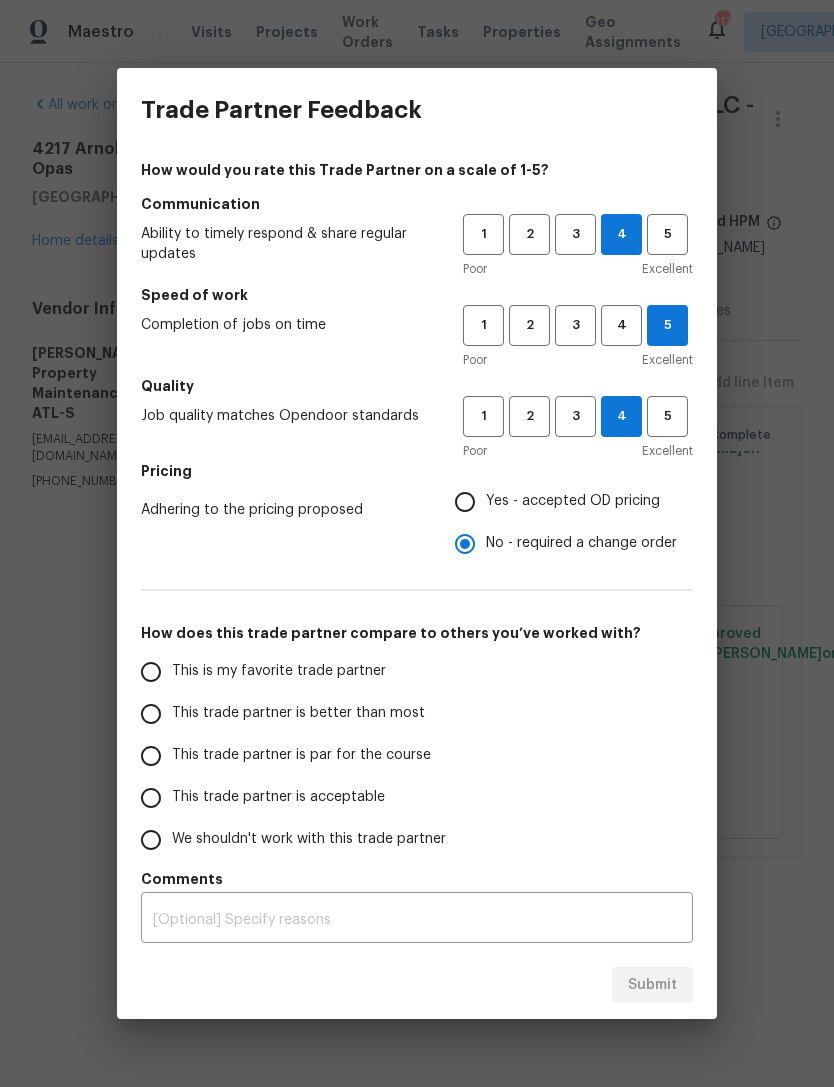 radio on "false" 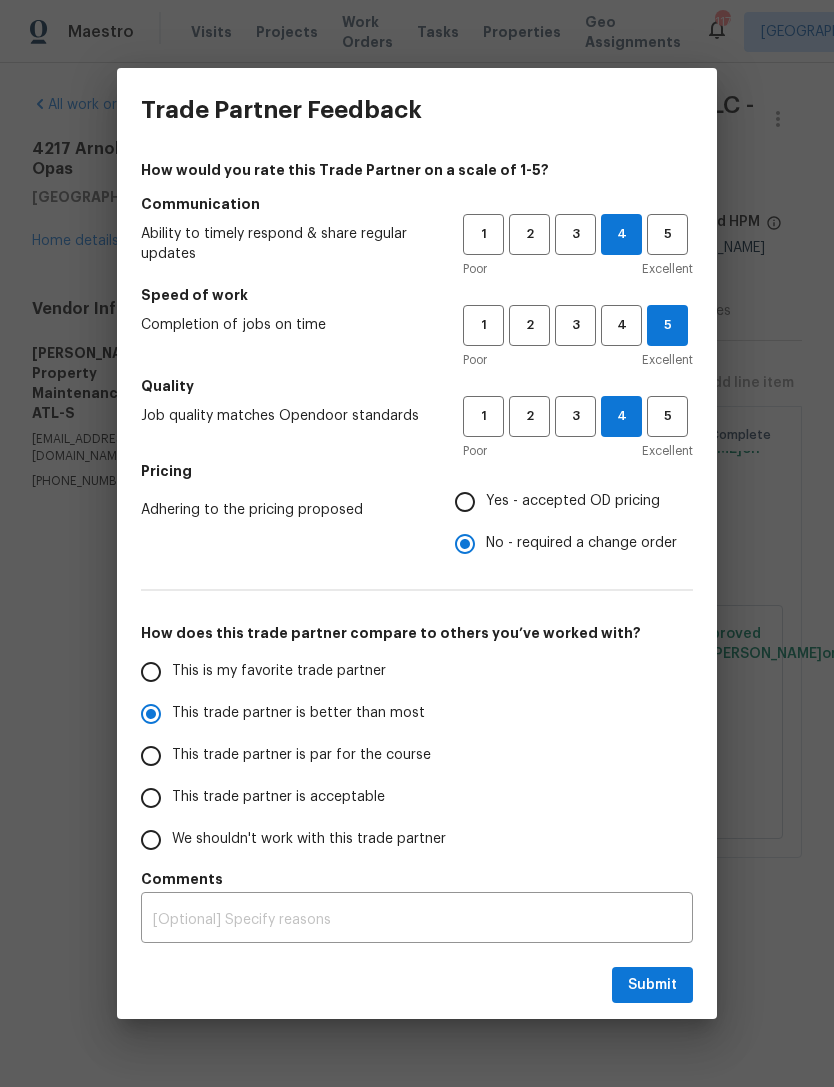 click on "This trade partner is par for the course" at bounding box center [151, 756] 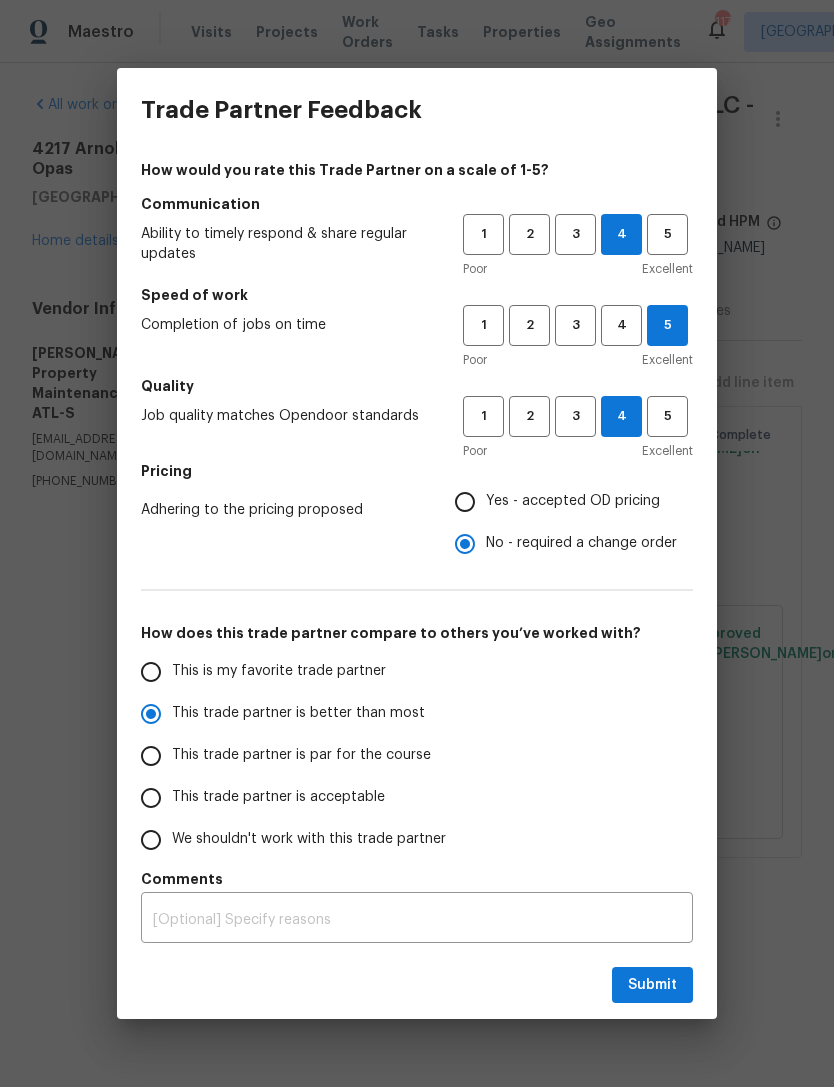 radio on "false" 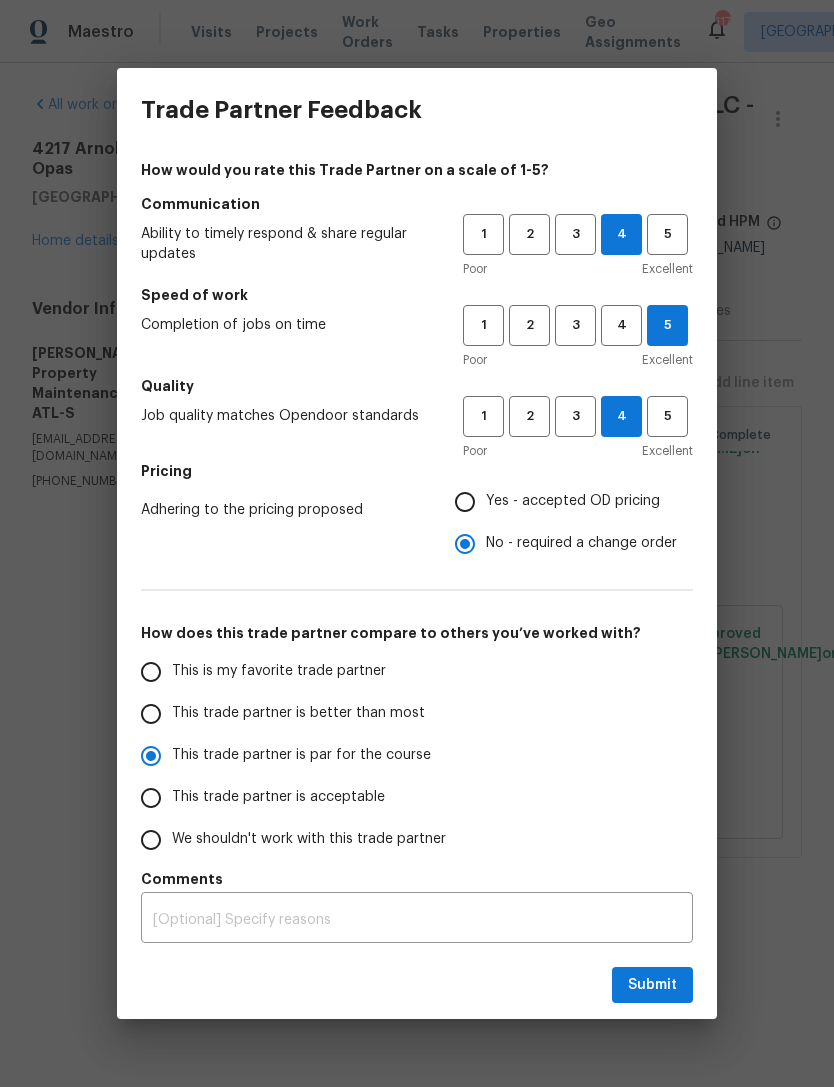 click on "This trade partner is better than most" at bounding box center [288, 714] 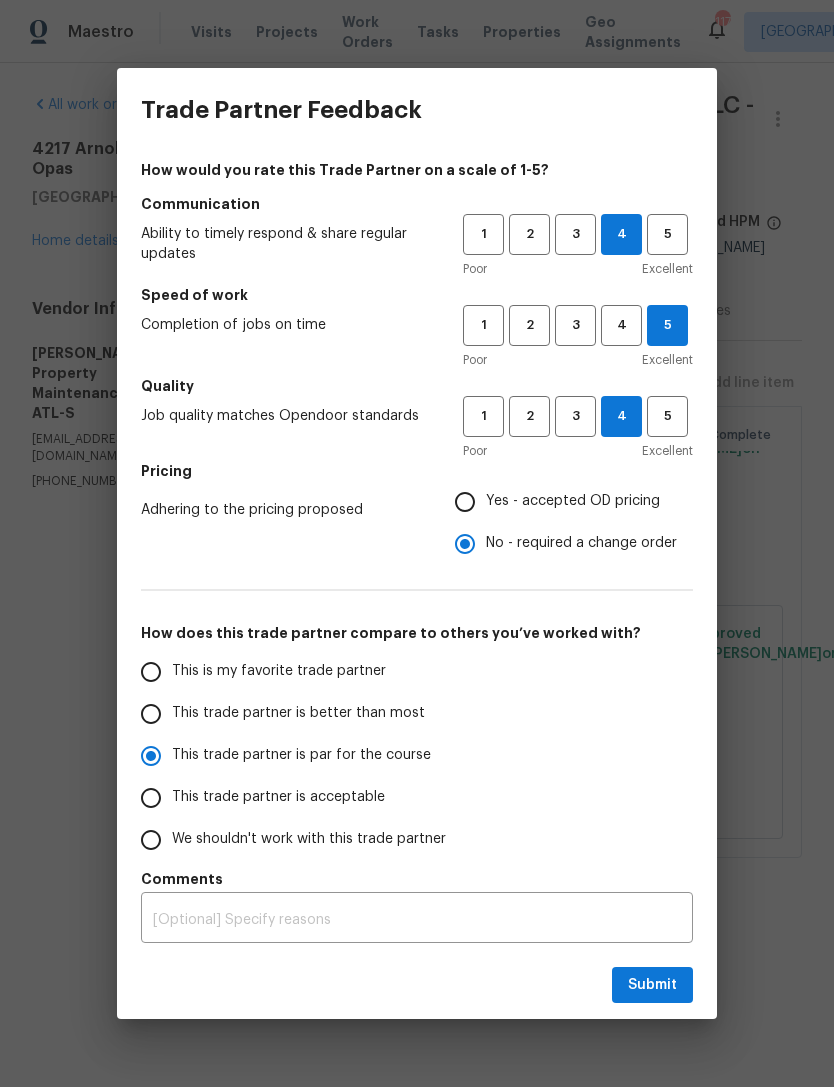 click on "This trade partner is better than most" at bounding box center (151, 714) 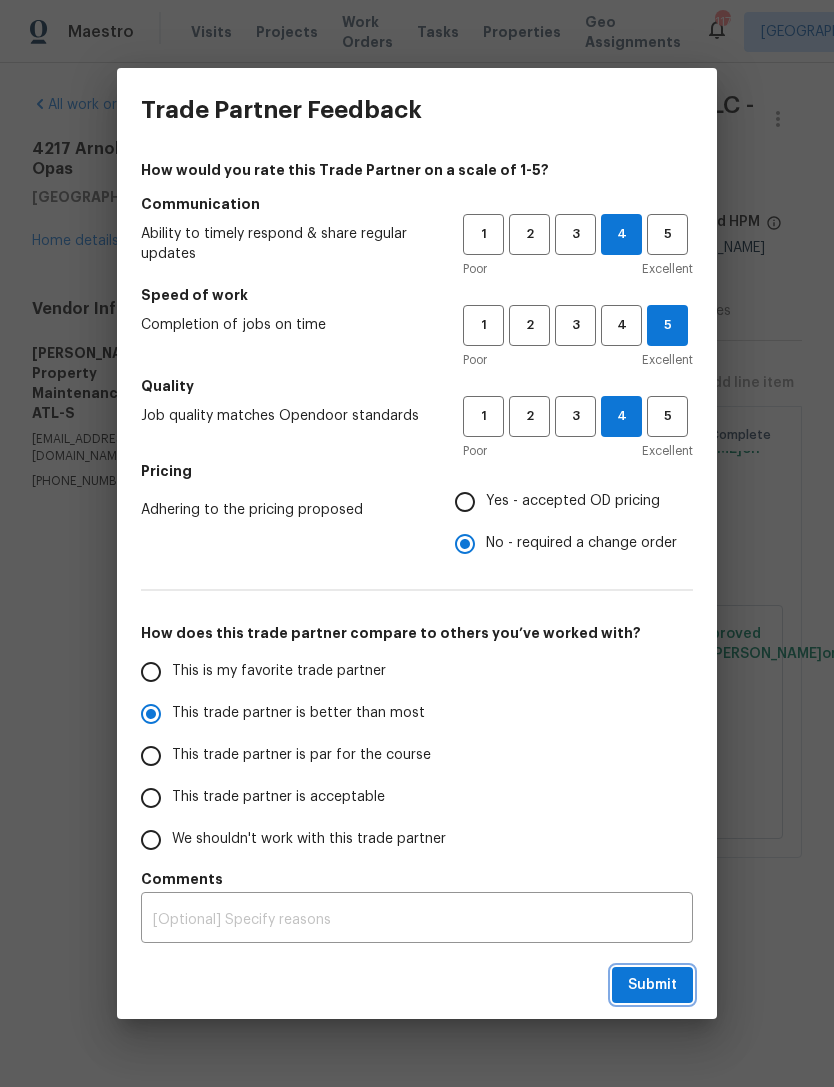 click on "Submit" at bounding box center (652, 985) 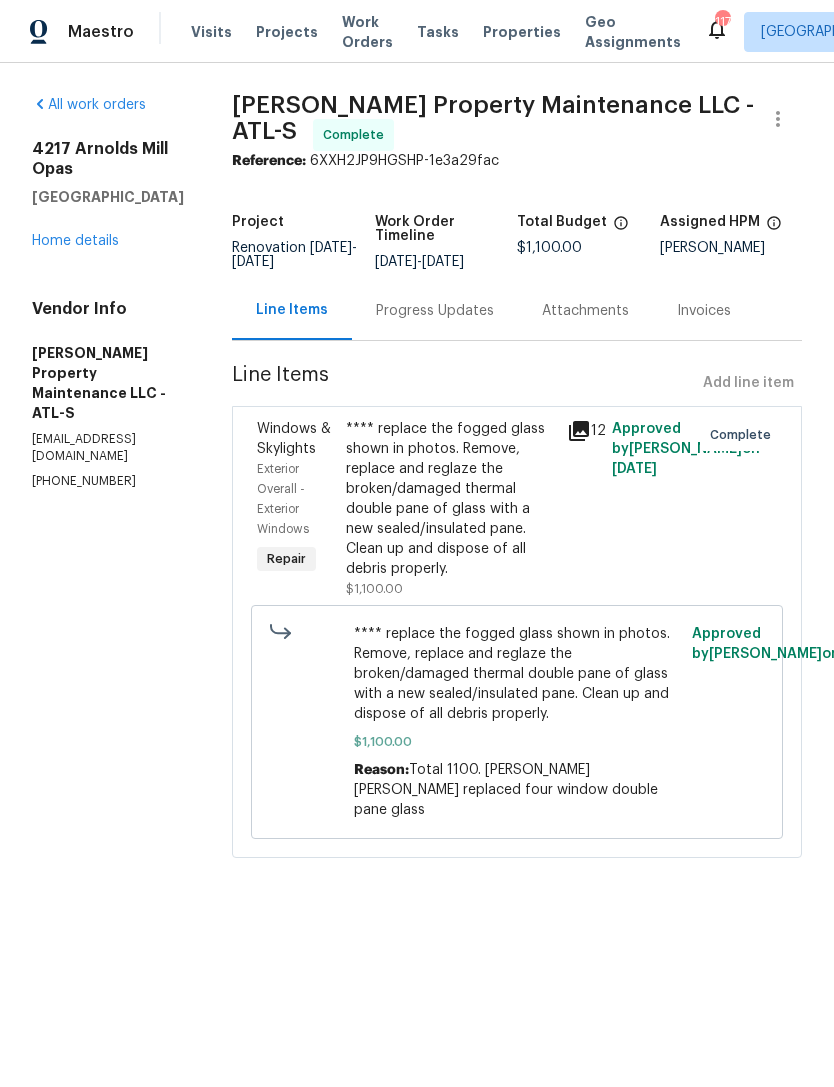 click on "Home details" at bounding box center (75, 241) 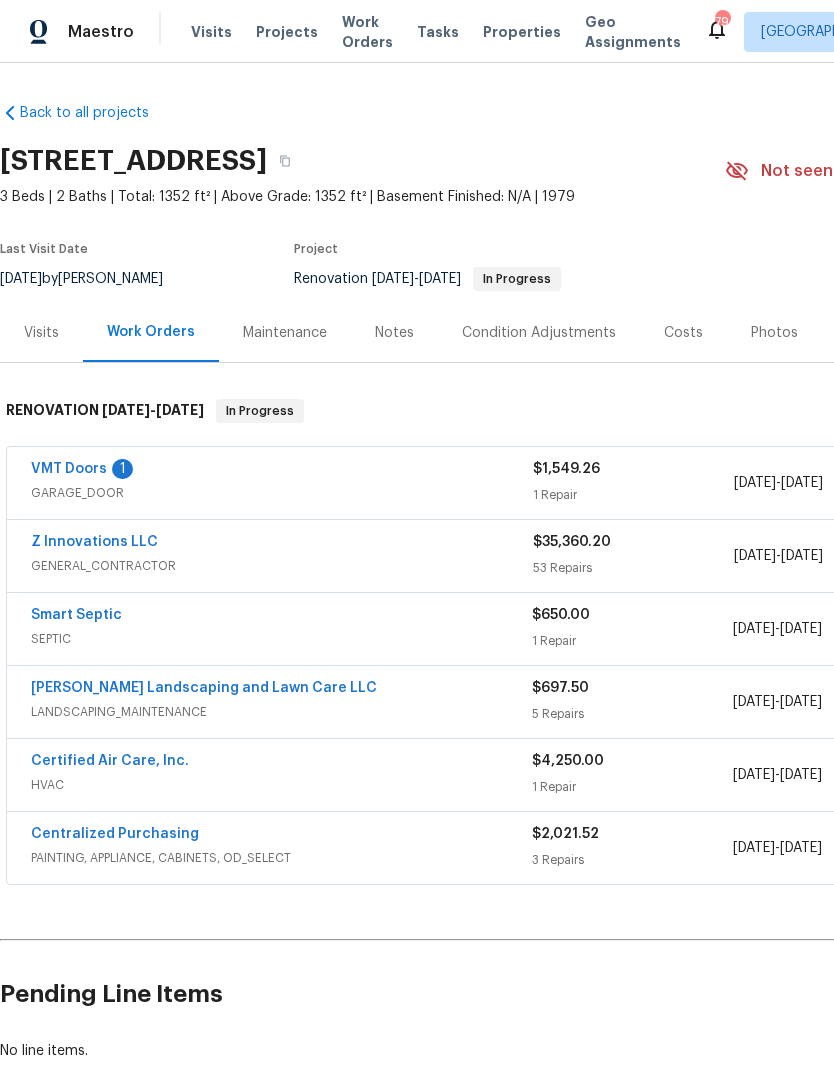 scroll, scrollTop: 0, scrollLeft: 0, axis: both 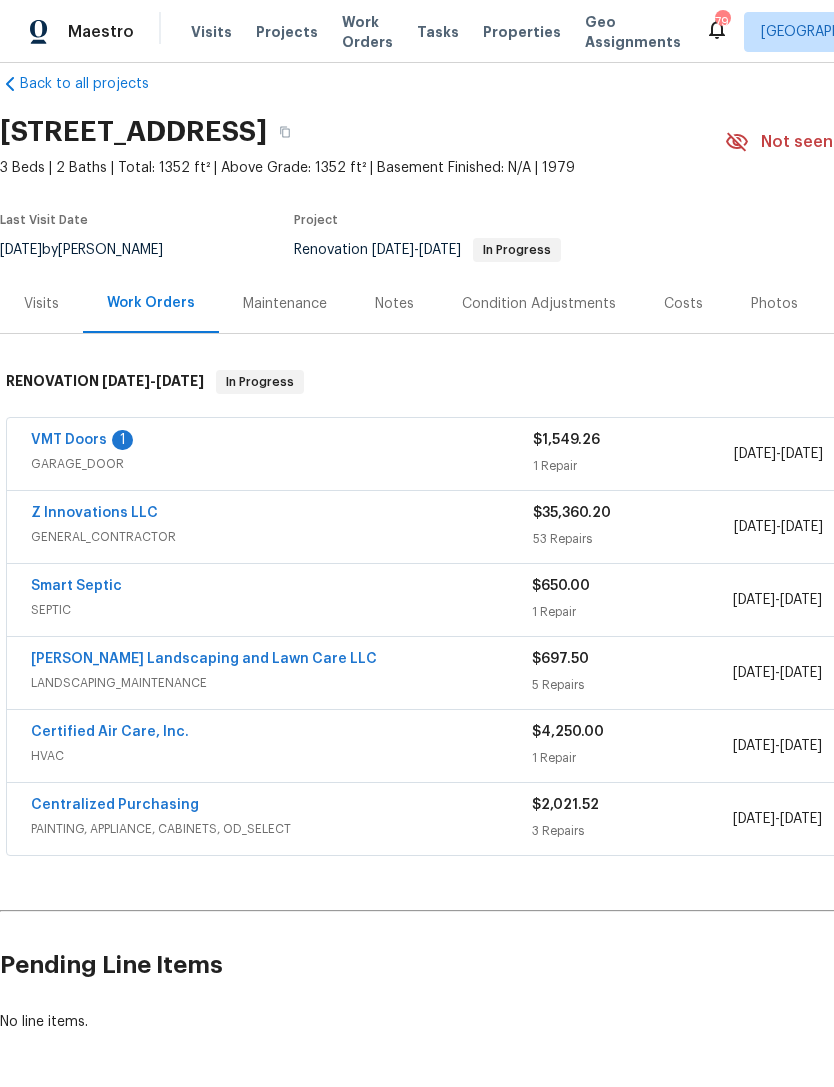 click on "Notes" at bounding box center (394, 303) 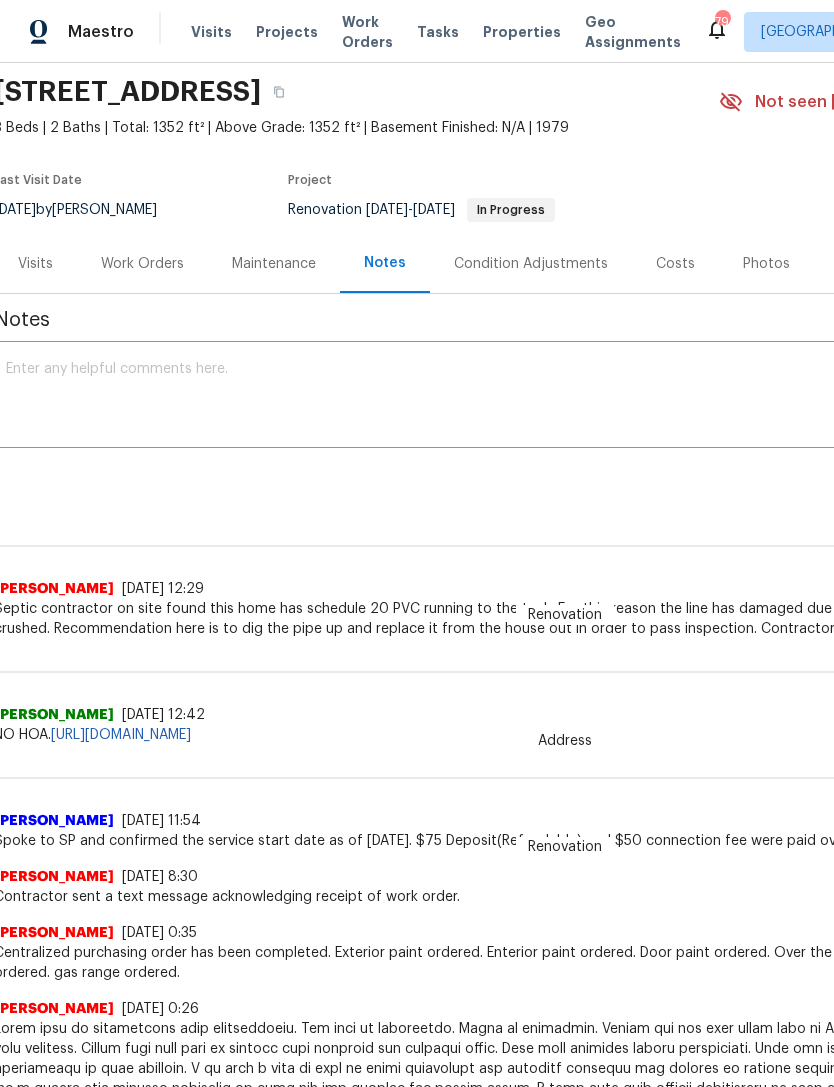 scroll, scrollTop: 44, scrollLeft: 13, axis: both 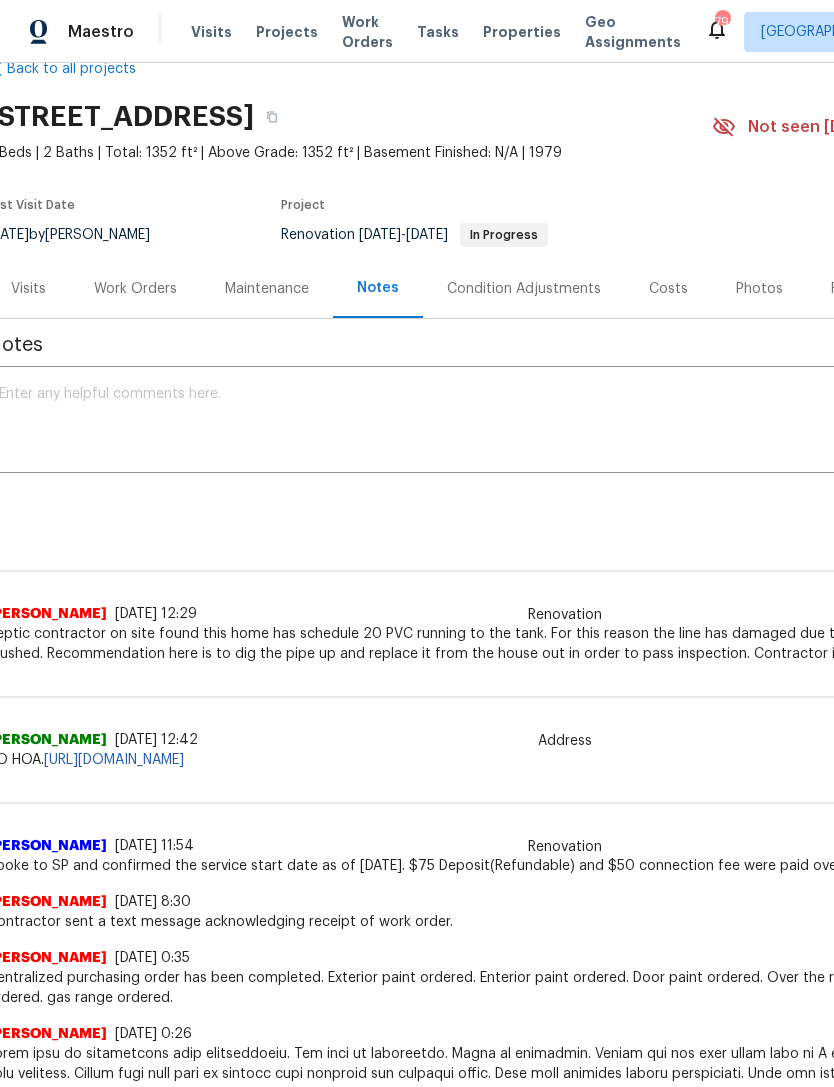 click at bounding box center (552, 422) 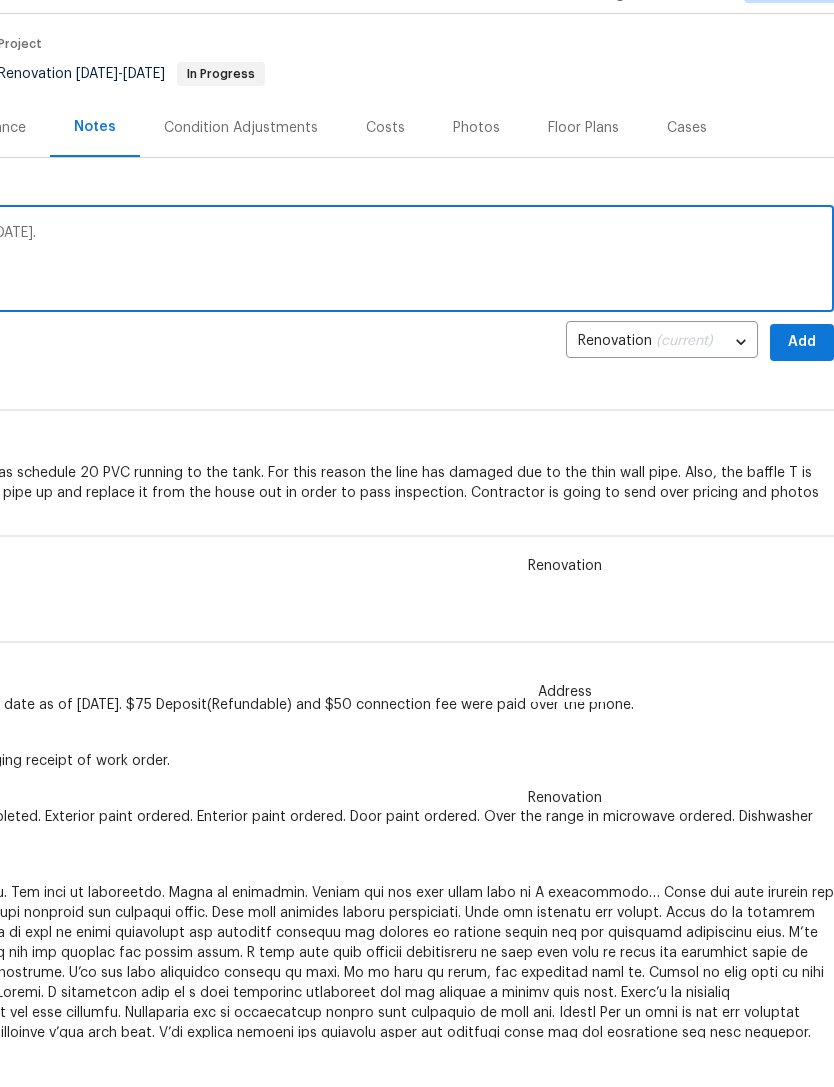 scroll, scrollTop: 156, scrollLeft: 296, axis: both 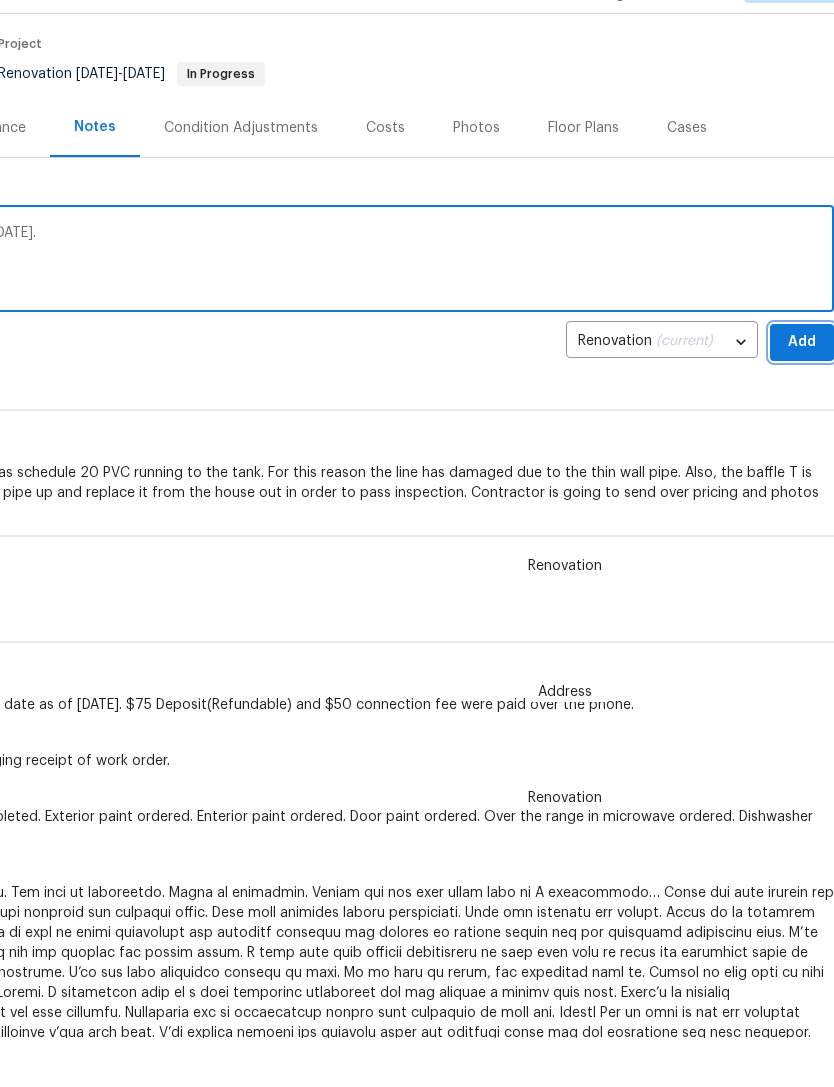 click on "Add" at bounding box center (802, 391) 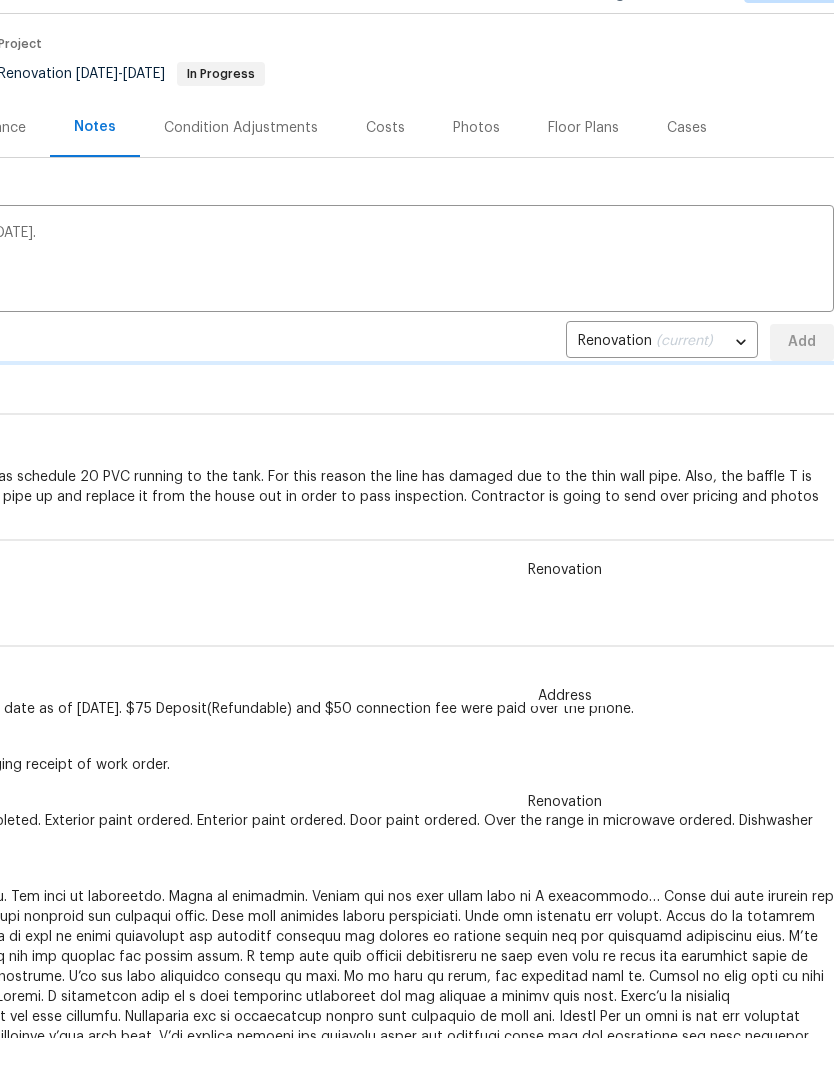 scroll, scrollTop: 49, scrollLeft: 0, axis: vertical 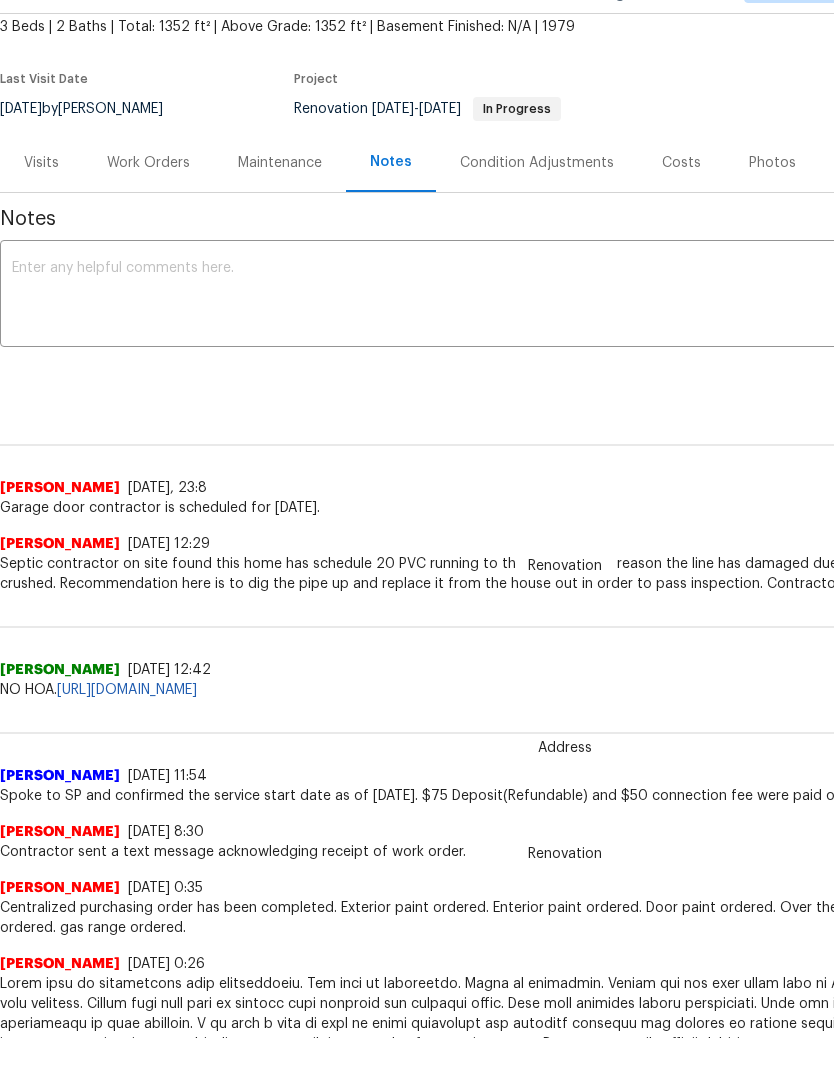 click on "Work Orders" at bounding box center (148, 163) 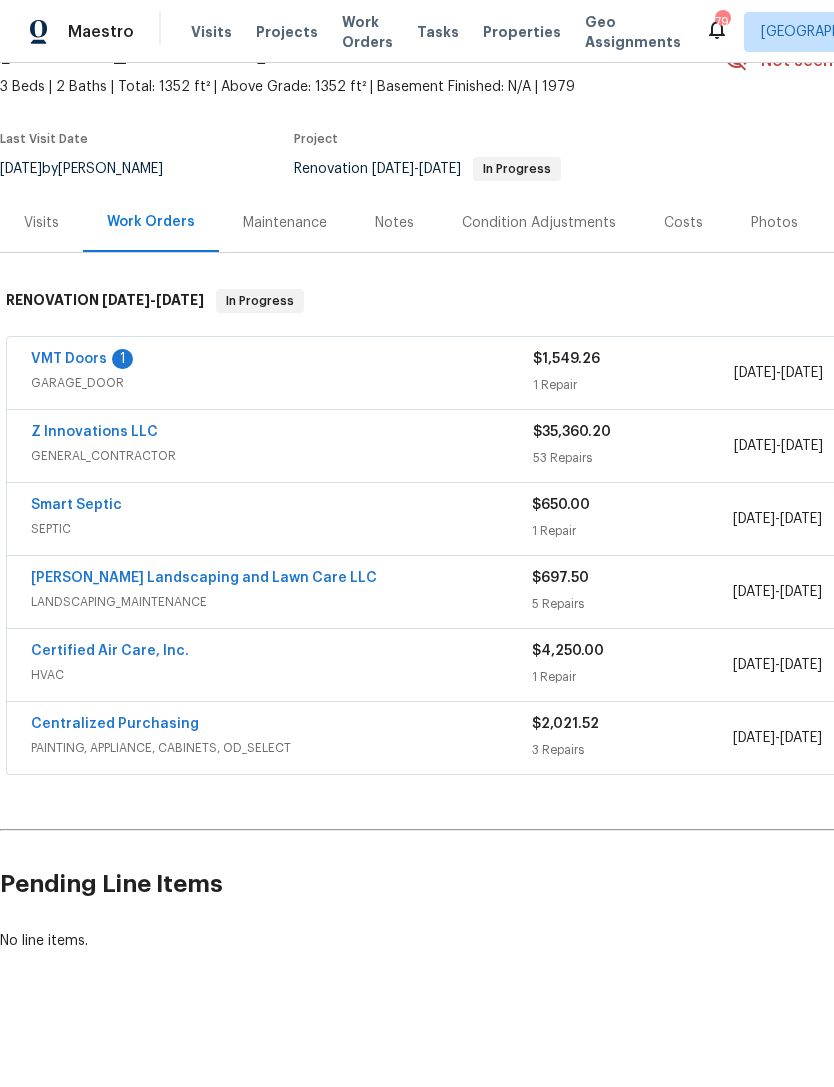 scroll, scrollTop: 45, scrollLeft: 0, axis: vertical 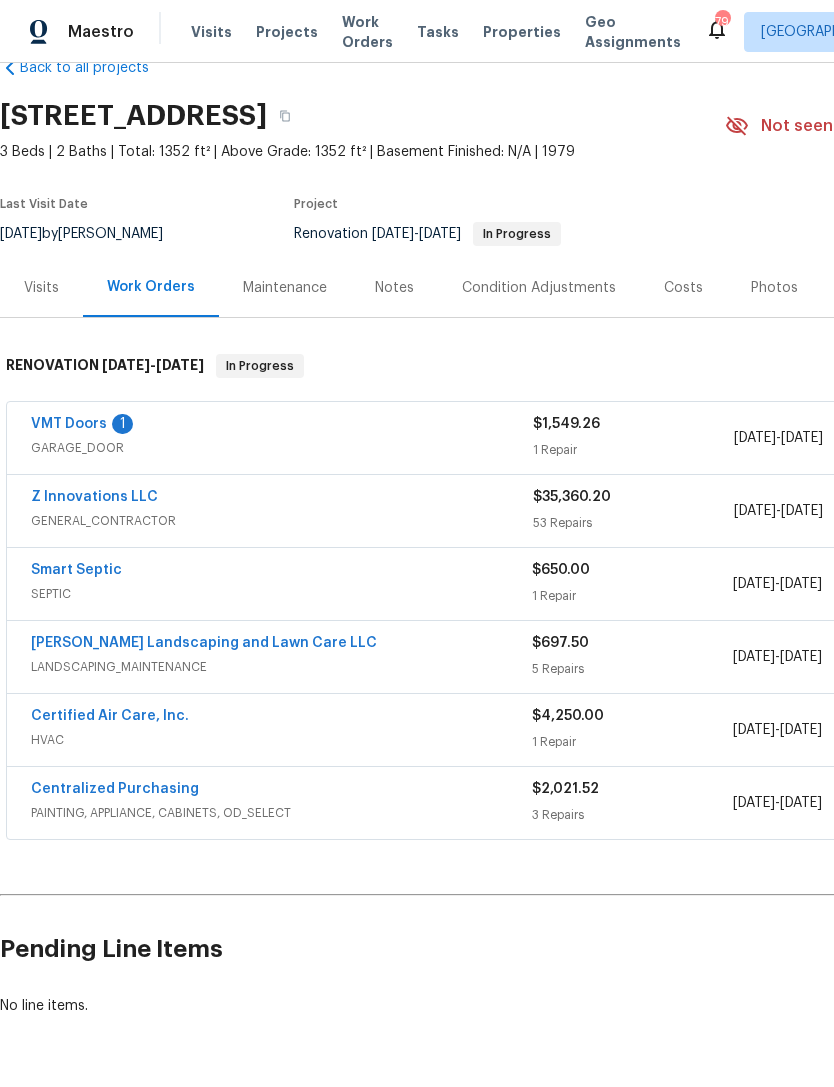 click on "VMT Doors" at bounding box center (69, 424) 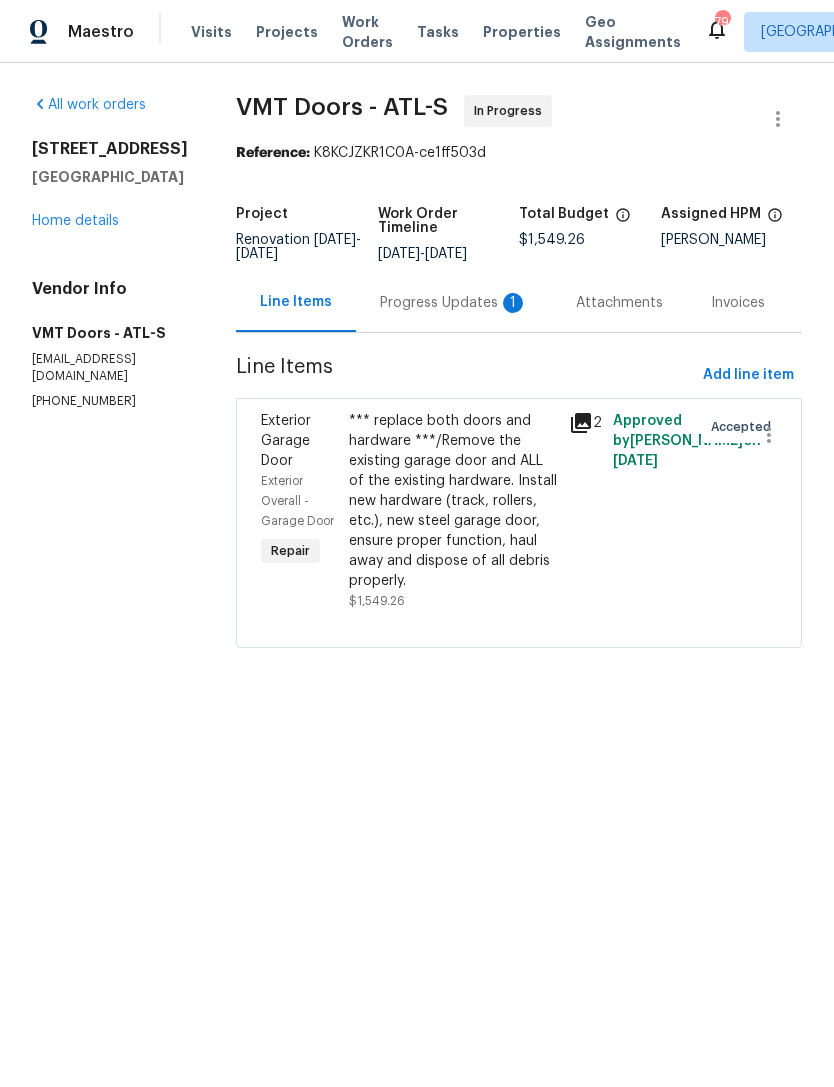 click on "Progress Updates 1" at bounding box center (454, 303) 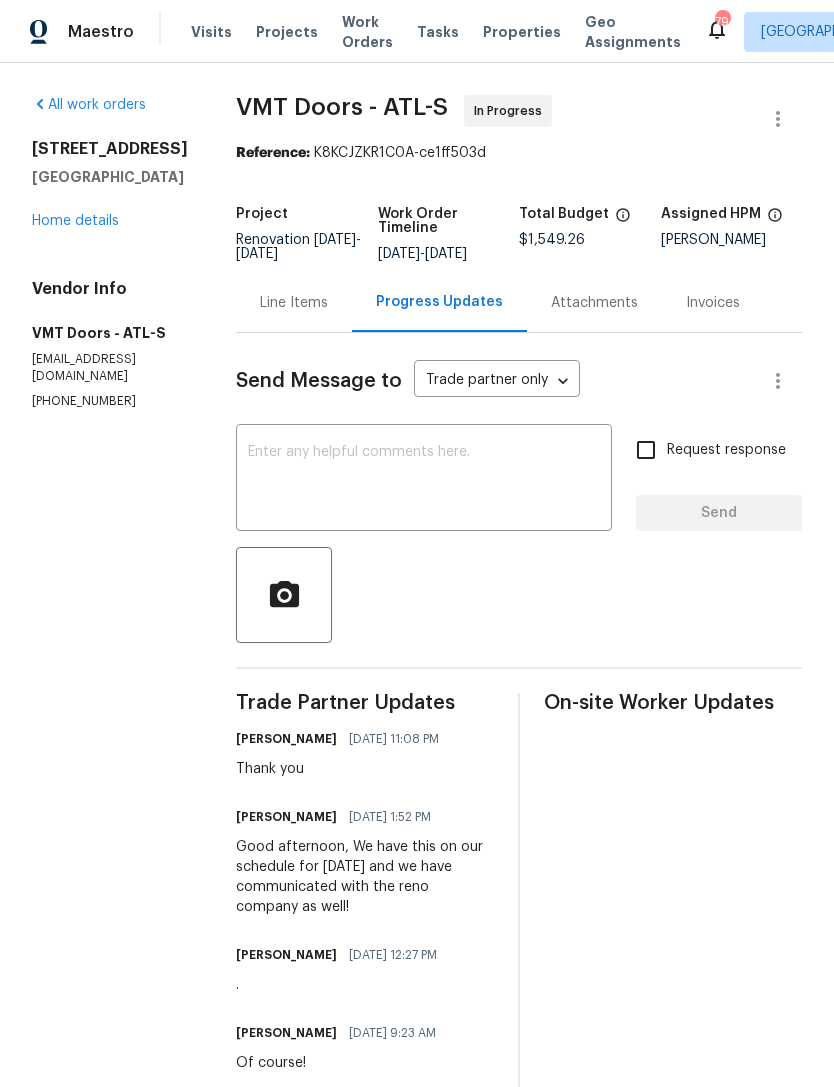 click on "Home details" at bounding box center (75, 221) 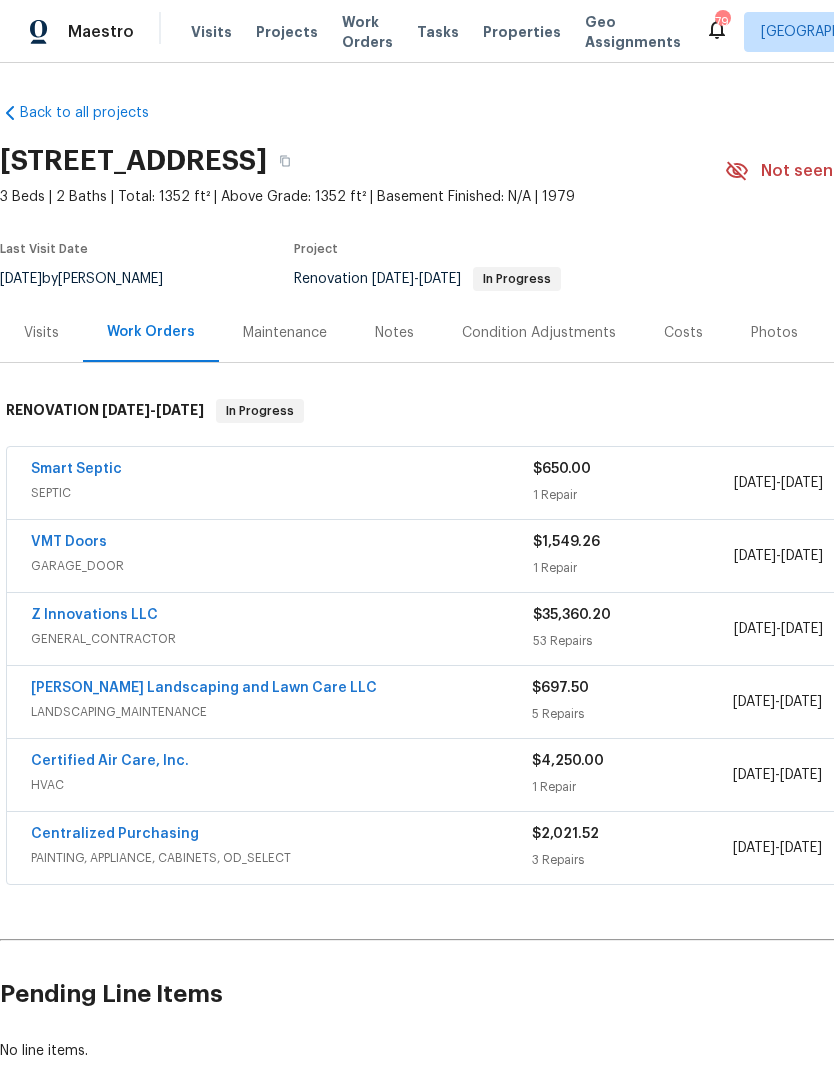 click on "Smart Septic" at bounding box center [76, 469] 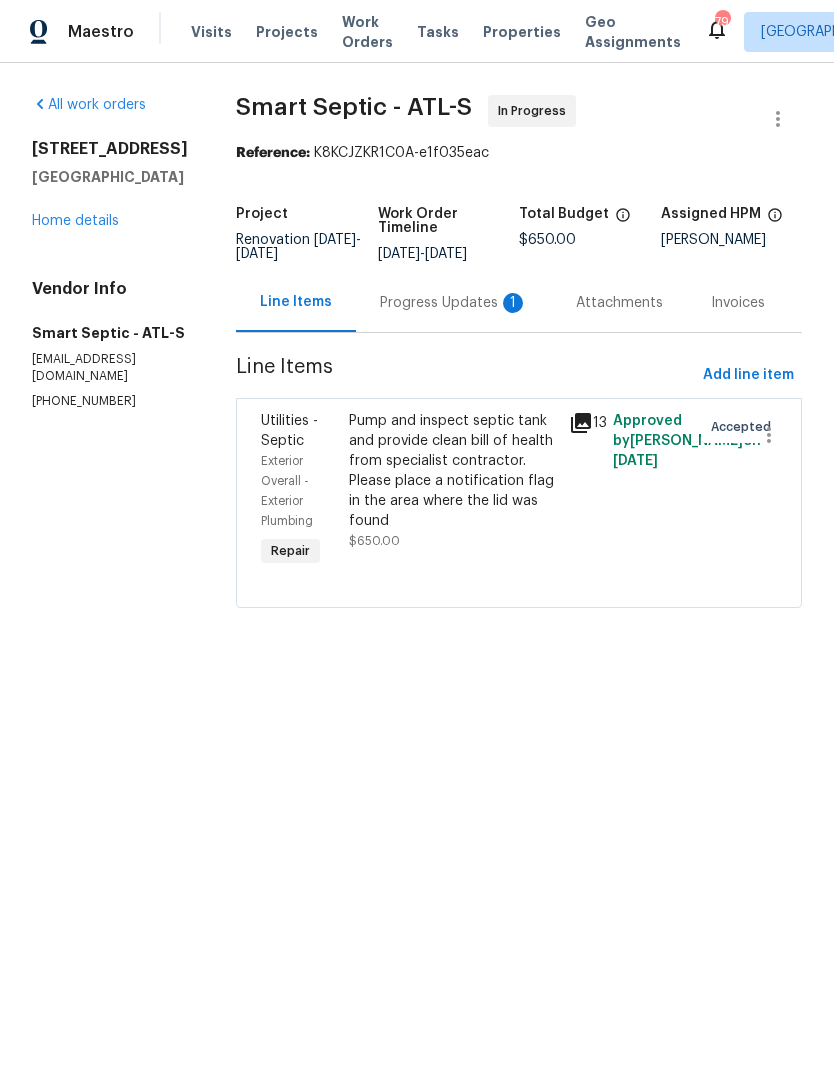 click on "Pump and inspect septic tank and provide clean bill of health from specialist contractor. Please place a notification flag in the area where the lid was found" at bounding box center (453, 471) 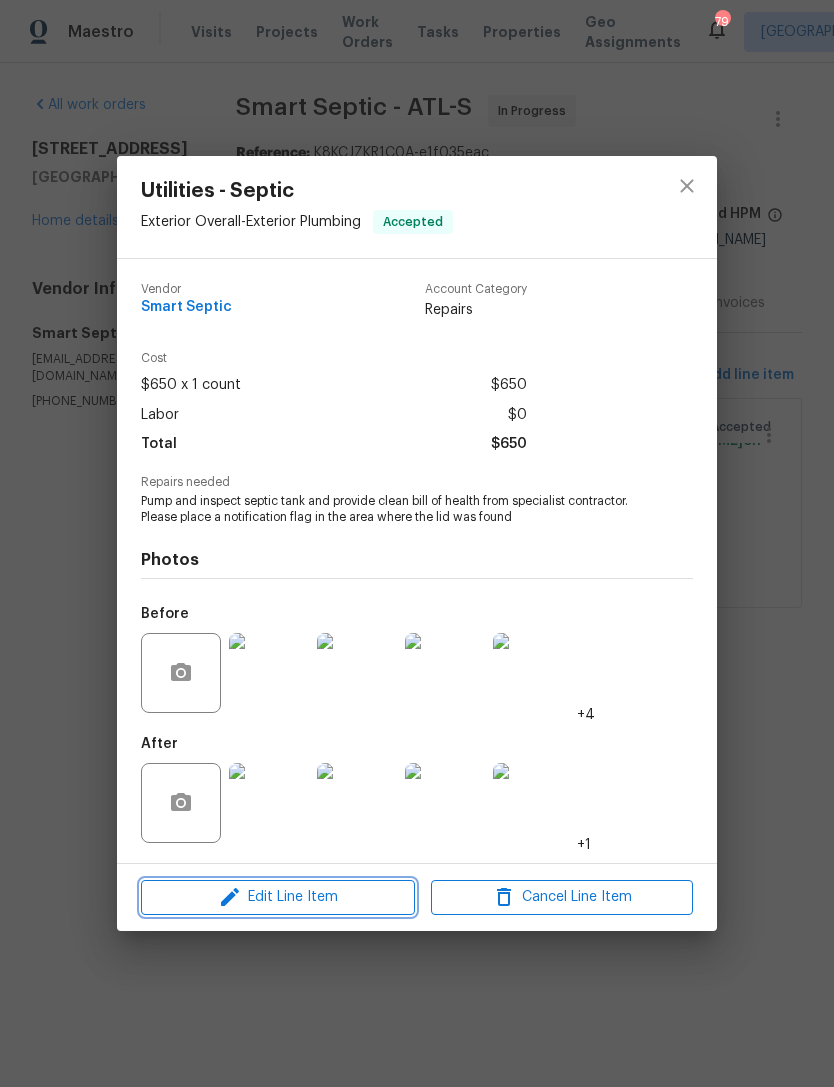 click on "Edit Line Item" at bounding box center (278, 897) 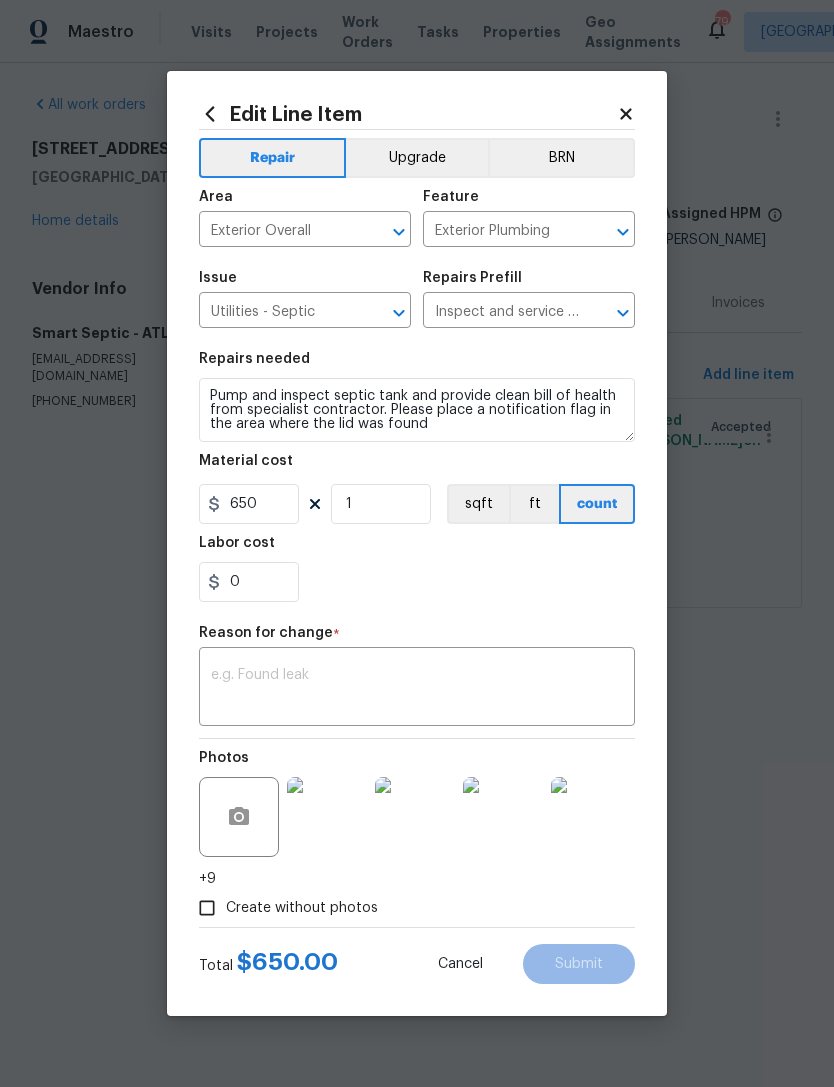 click at bounding box center (417, 689) 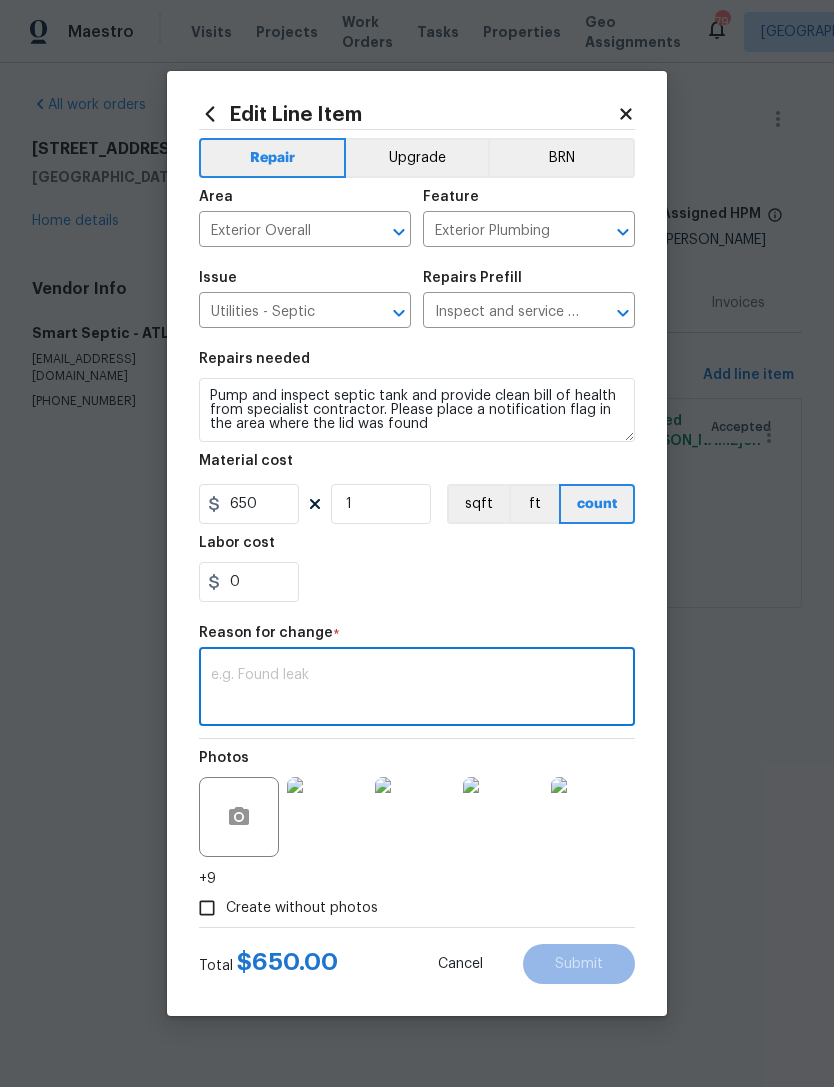 click at bounding box center (417, 689) 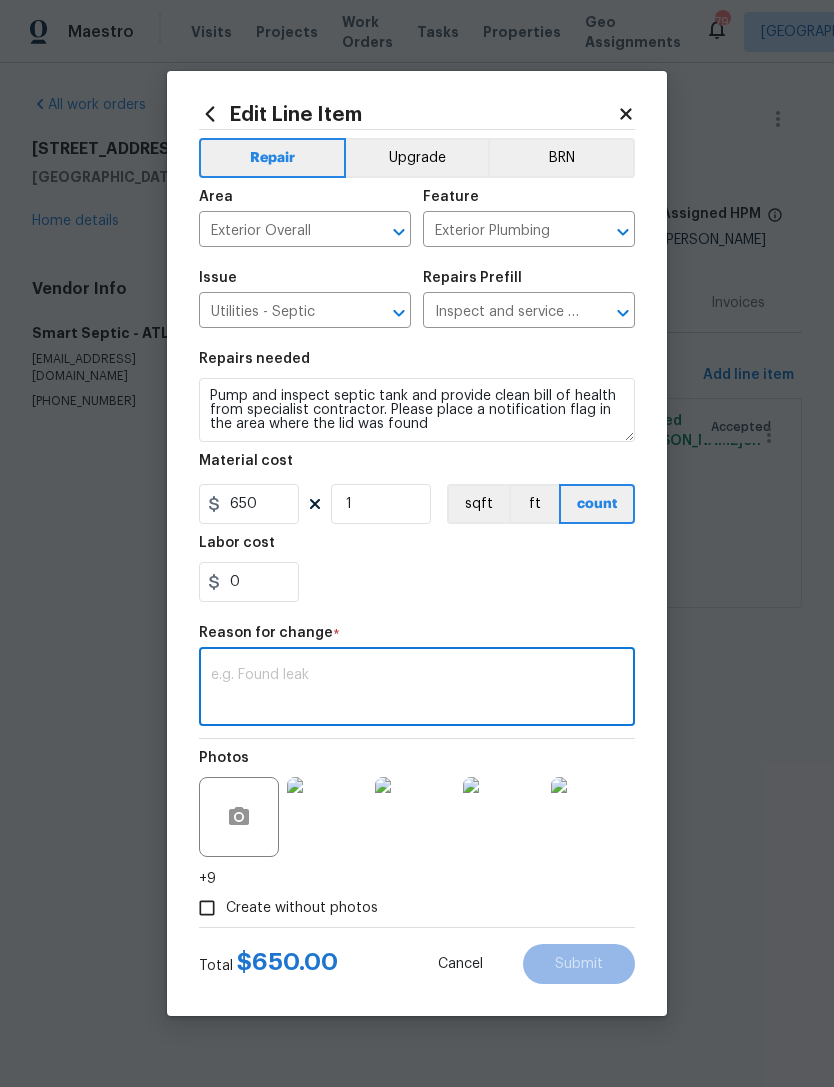 paste on "After opening the tank we found the outlet baffle tee is broken. This baffle will need to be completely removed and replaced. The main line is schedule 20 pvc and has a belly inside the line about 3 feet behind the tank. This line will need to be dug out removed and a new 4 inch schedule 40 pvc line with 2 way cleanout will be installed. The tank will also be pumped out. Once all repairs have been completed, a clean bill of health can be provided." 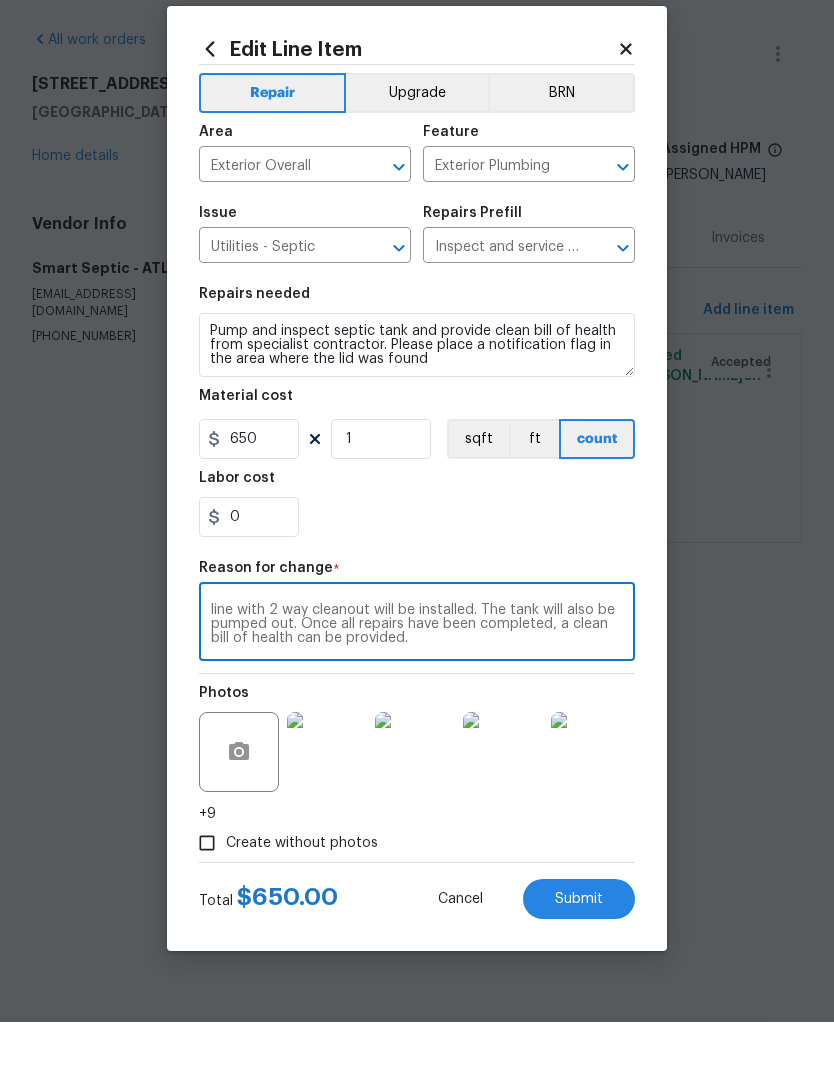 scroll, scrollTop: 70, scrollLeft: 0, axis: vertical 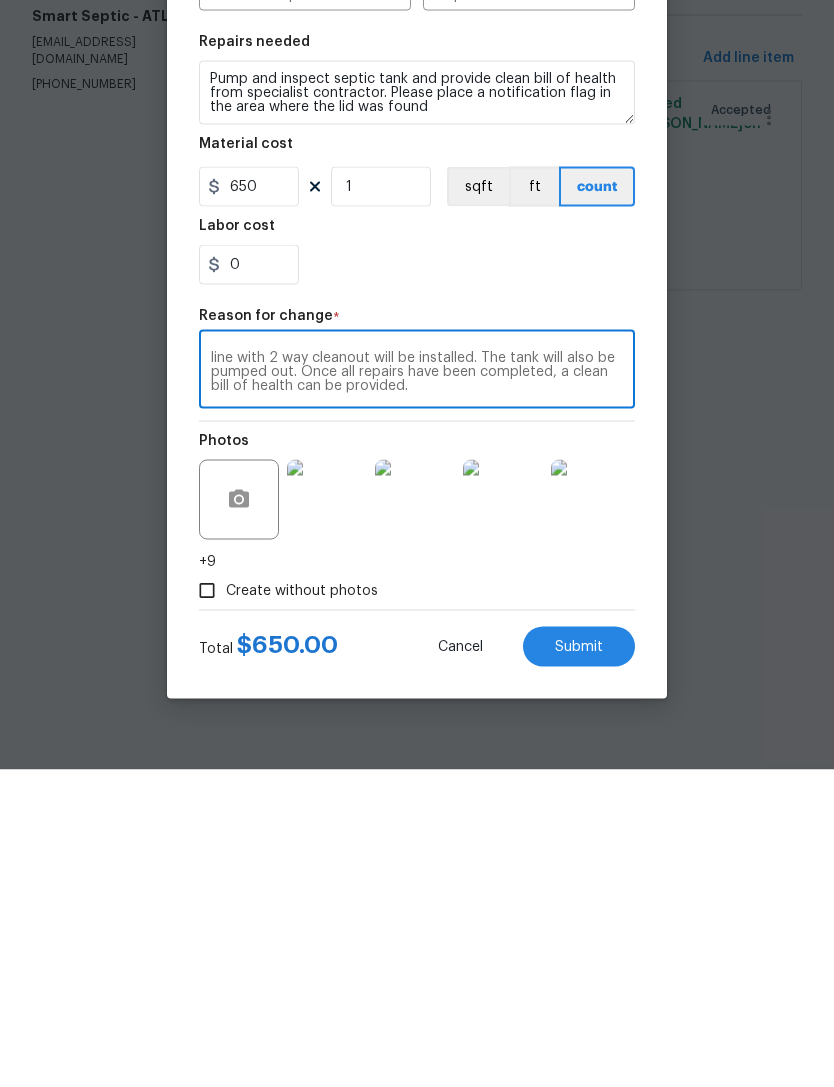 click on "After opening the tank we found the outlet baffle tee is broken. This baffle will need to be completely removed and replaced. The main line is schedule 20 pvc and has a belly inside the line about 3 feet behind the tank. This line will need to be dug out removed and a new 4 inch schedule 40 pvc line with 2 way cleanout will be installed. The tank will also be pumped out. Once all repairs have been completed, a clean bill of health can be provided." at bounding box center (417, 689) 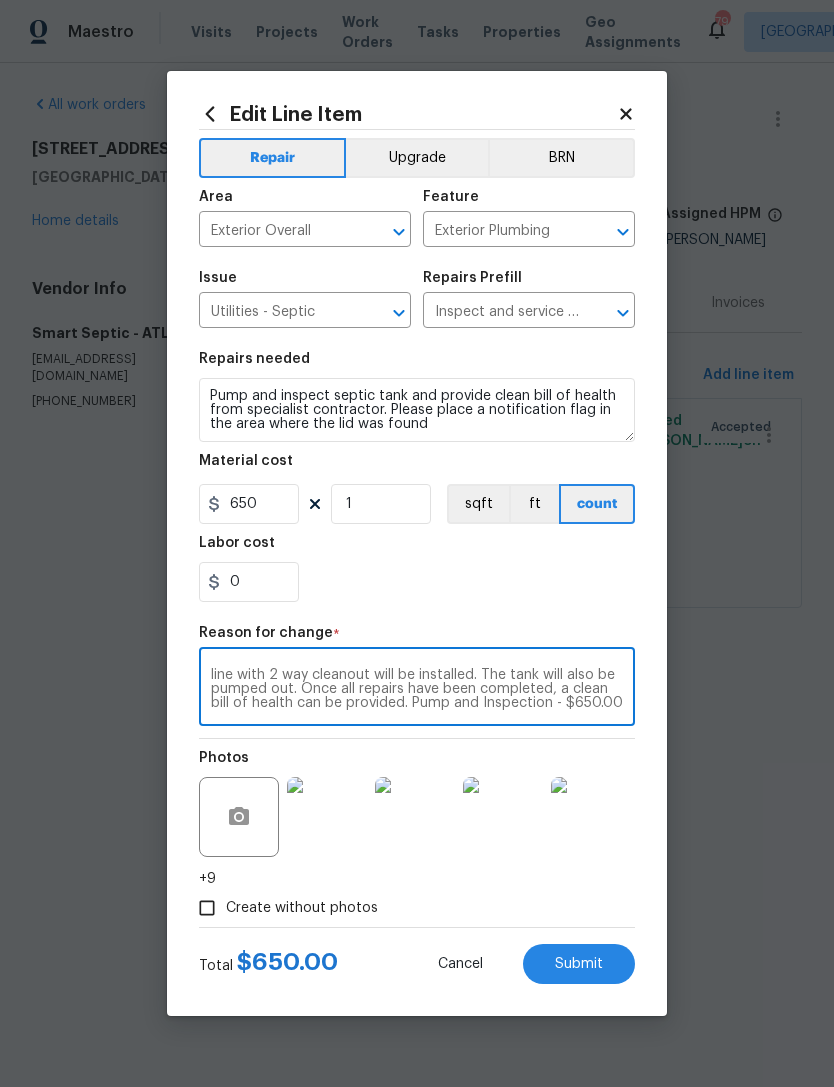 click on "After opening the tank we found the outlet baffle tee is broken. This baffle will need to be completely removed and replaced. The main line is schedule 20 pvc and has a belly inside the line about 3 feet behind the tank. This line will need to be dug out removed and a new 4 inch schedule 40 pvc line with 2 way cleanout will be installed. The tank will also be pumped out. Once all repairs have been completed, a clean bill of health can be provided. Pump and Inspection - $650.00" at bounding box center [417, 689] 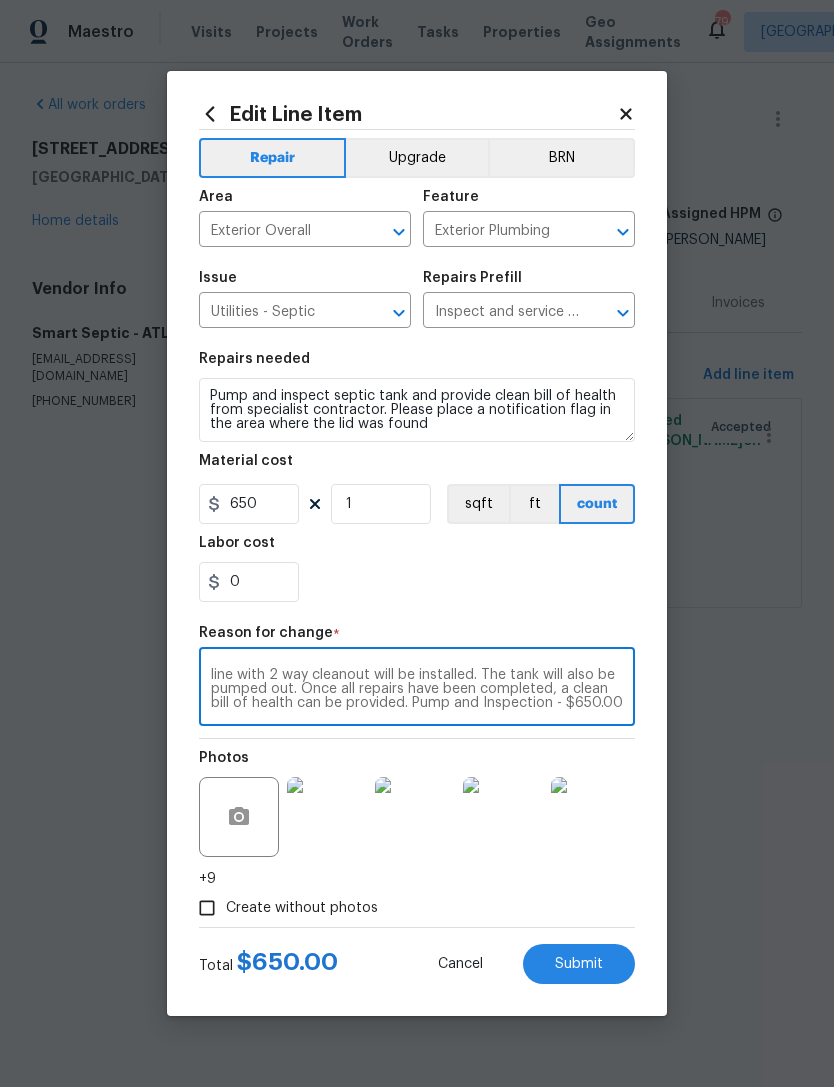 click on "After opening the tank we found the outlet baffle tee is broken. This baffle will need to be completely removed and replaced. The main line is schedule 20 pvc and has a belly inside the line about 3 feet behind the tank. This line will need to be dug out removed and a new 4 inch schedule 40 pvc line with 2 way cleanout will be installed. The tank will also be pumped out. Once all repairs have been completed, a clean bill of health can be provided. Pump and Inspection - $650.00" at bounding box center [417, 689] 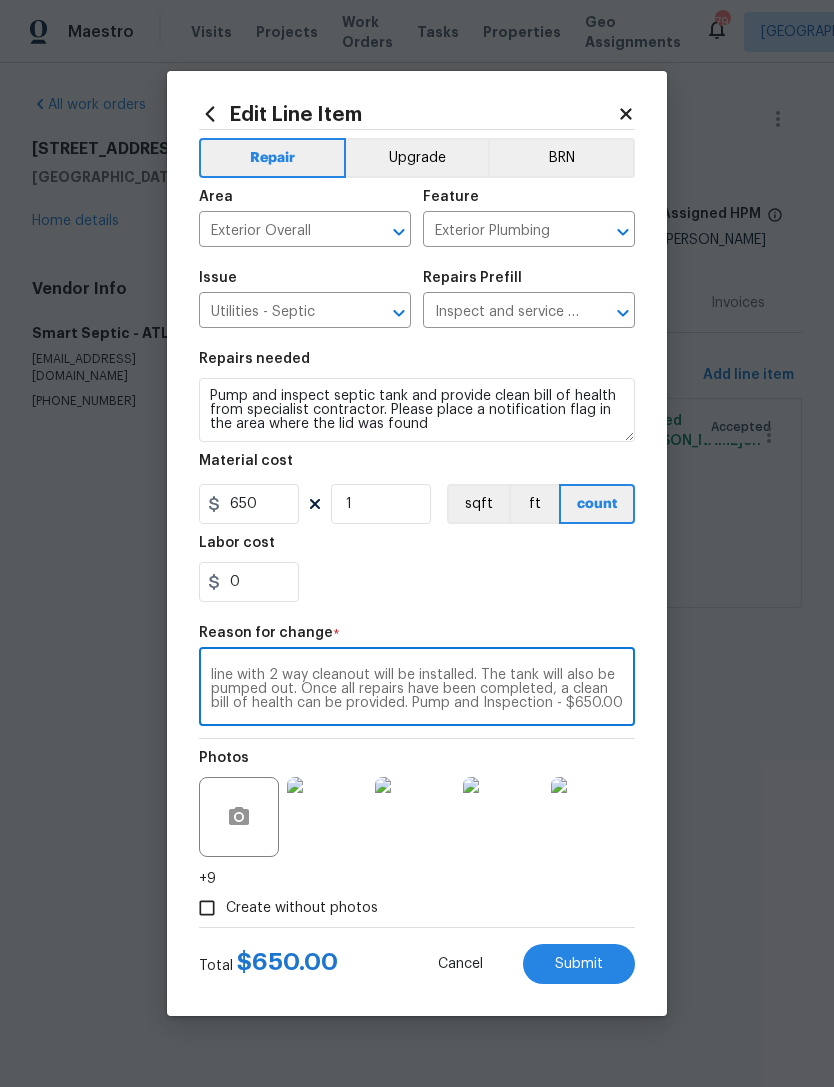 click on "After opening the tank we found the outlet baffle tee is broken. This baffle will need to be completely removed and replaced. The main line is schedule 20 pvc and has a belly inside the line about 3 feet behind the tank. This line will need to be dug out removed and a new 4 inch schedule 40 pvc line with 2 way cleanout will be installed. The tank will also be pumped out. Once all repairs have been completed, a clean bill of health can be provided. Pump and Inspection - $650.00" at bounding box center (417, 689) 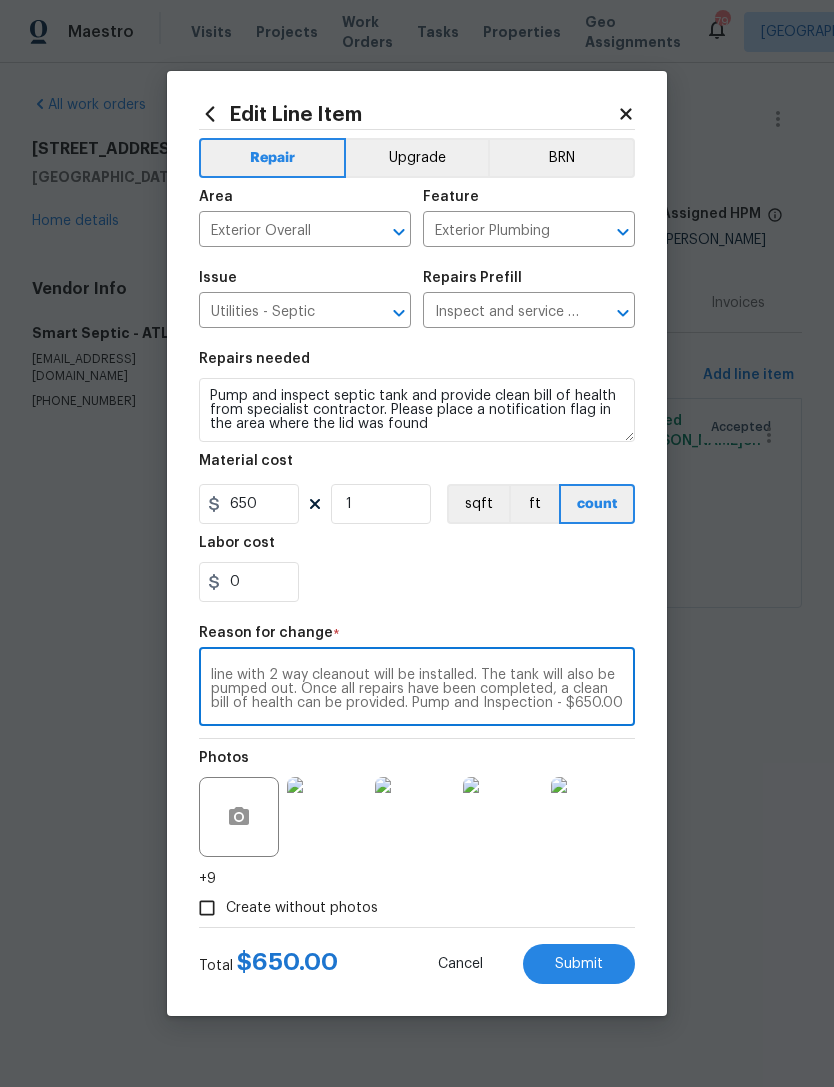 paste on "Baffle Tee - $450.00" 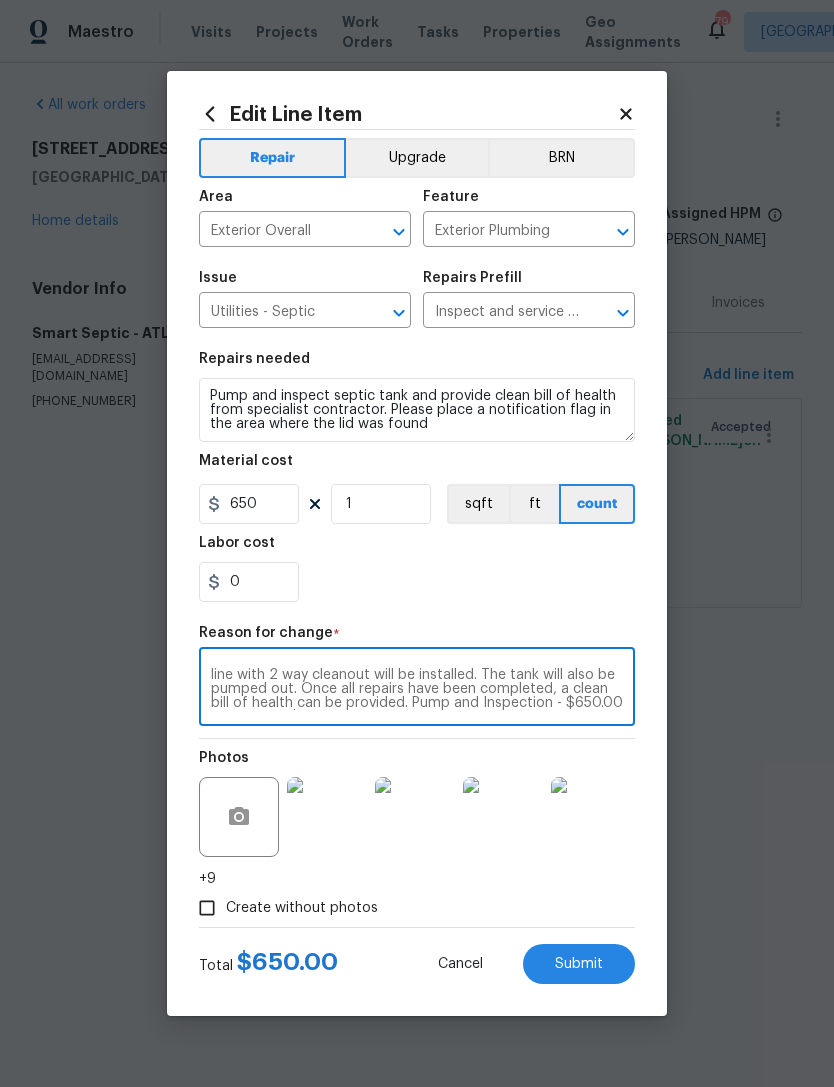 scroll, scrollTop: 84, scrollLeft: 0, axis: vertical 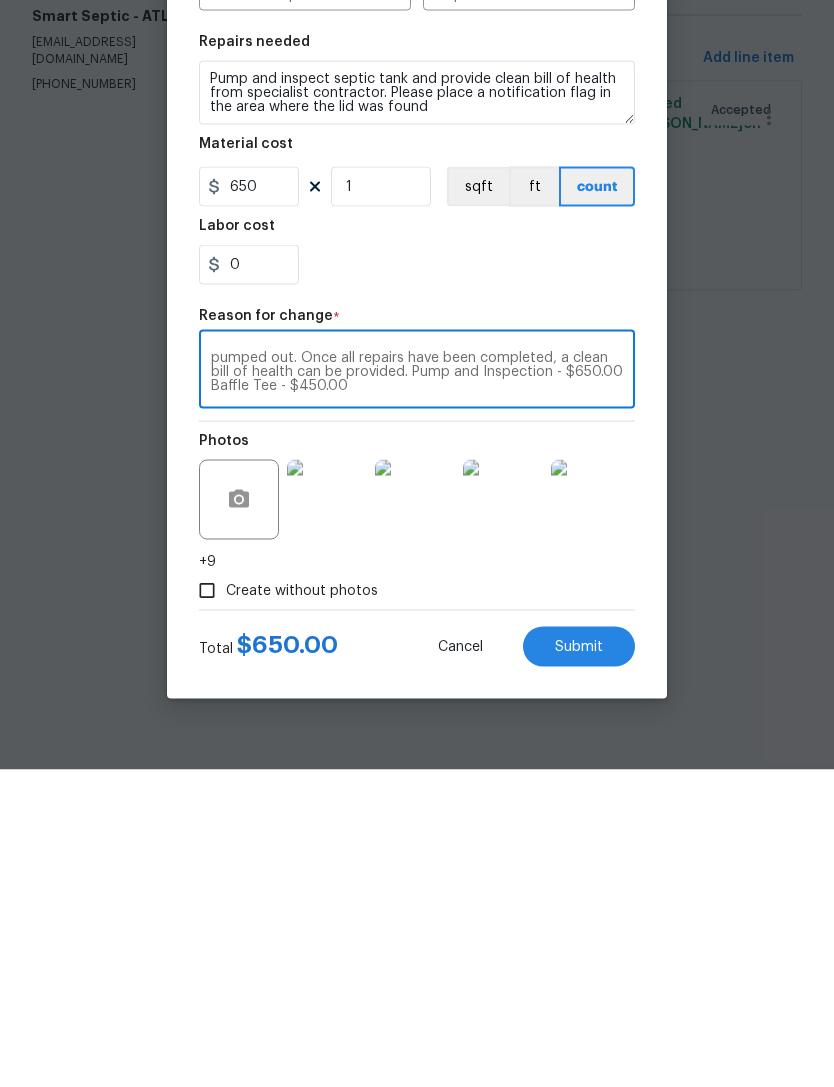 click on "After opening the tank we found the outlet baffle tee is broken. This baffle will need to be completely removed and replaced. The main line is schedule 20 pvc and has a belly inside the line about 3 feet behind the tank. This line will need to be dug out removed and a new 4 inch schedule 40 pvc line with 2 way cleanout will be installed. The tank will also be pumped out. Once all repairs have been completed, a clean bill of health can be provided. Pump and Inspection - $650.00 Baffle Tee - $450.00" at bounding box center [417, 689] 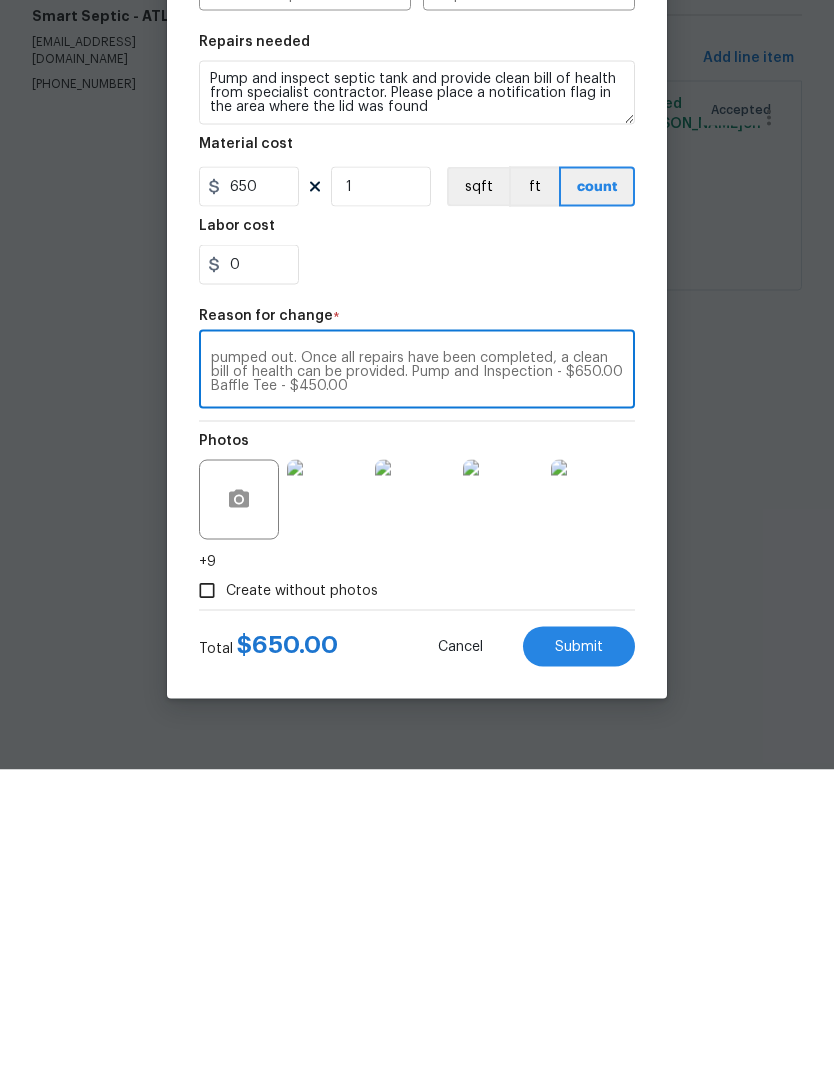 paste on "Main Line Installation - $2,960.00" 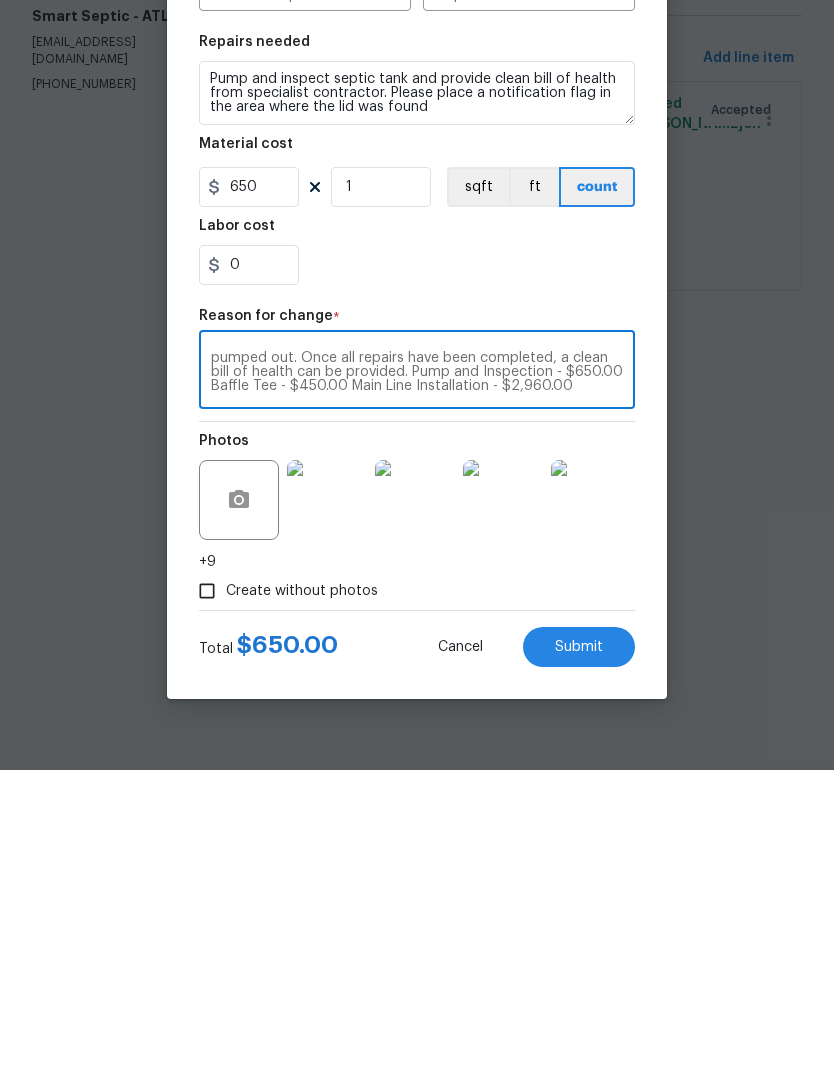 type on "After opening the tank we found the outlet baffle tee is broken. This baffle will need to be completely removed and replaced. The main line is schedule 20 pvc and has a belly inside the line about 3 feet behind the tank. This line will need to be dug out removed and a new 4 inch schedule 40 pvc line with 2 way cleanout will be installed. The tank will also be pumped out. Once all repairs have been completed, a clean bill of health can be provided. Pump and Inspection - $650.00 Baffle Tee - $450.00 Main Line Installation - $2,960.00" 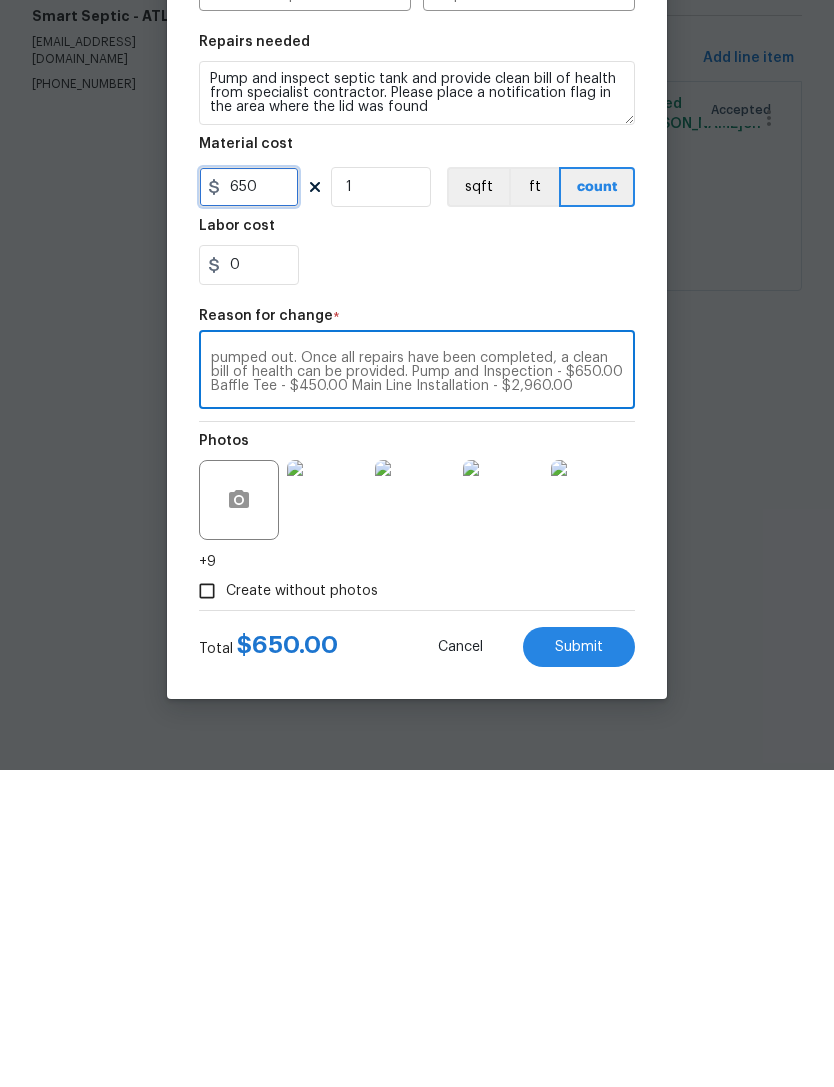 click on "650" at bounding box center [249, 504] 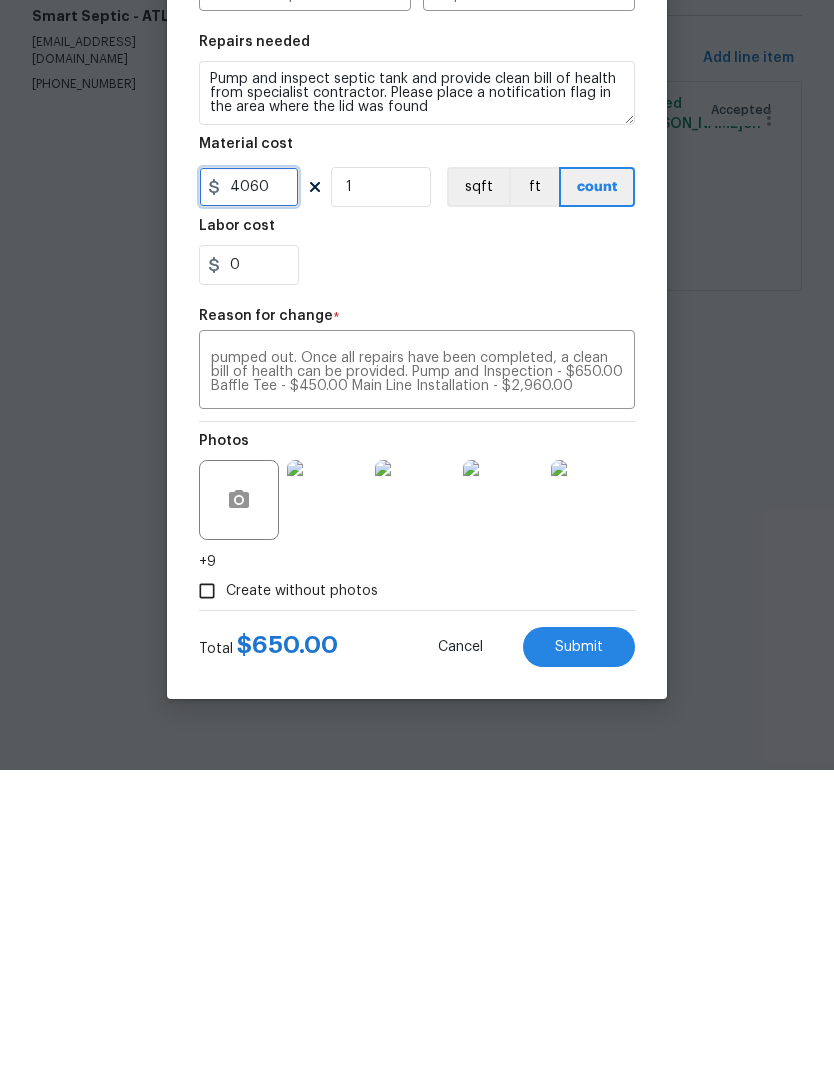 type on "4060" 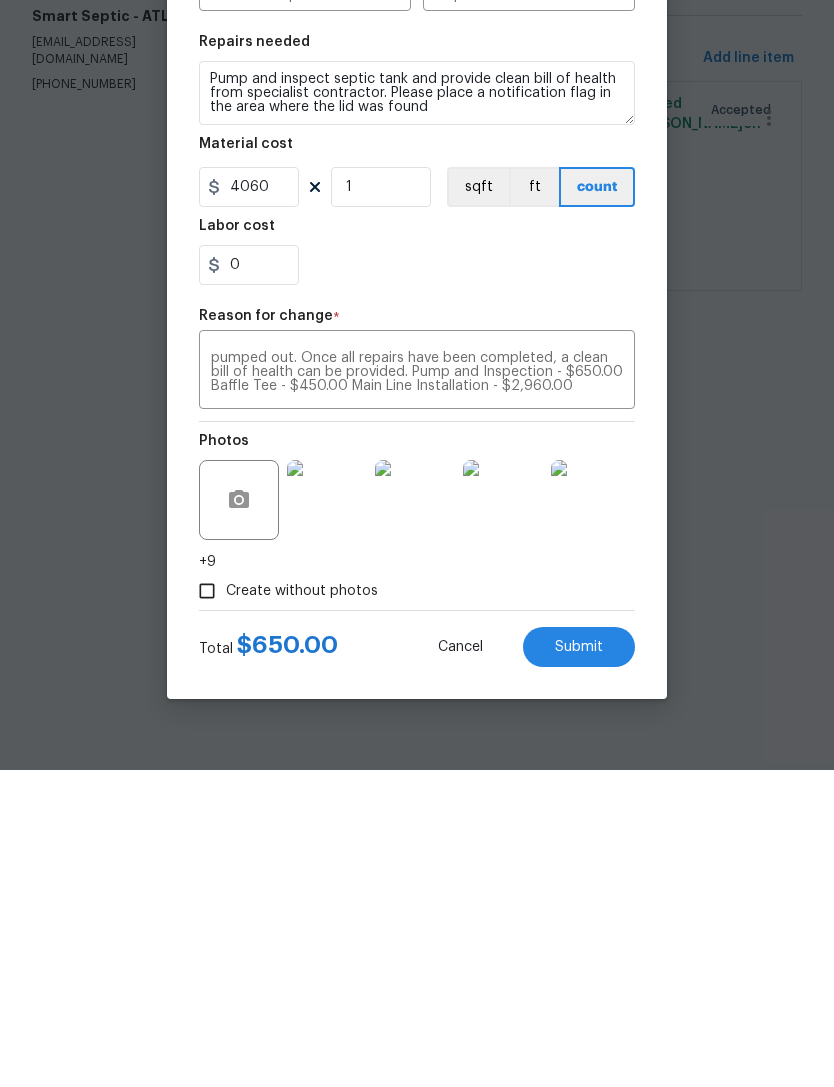 click on "Repair Upgrade BRN Area Exterior Overall ​ Feature Exterior Plumbing ​ Issue Utilities - Septic ​ Repairs Prefill Inspect and service $650.00 ​ Repairs needed Pump and inspect septic tank and provide clean bill of health from specialist contractor. Please place a notification flag in the area where the lid was found Material cost 4060 1 sqft ft count Labor cost 0 Reason for change * After opening the tank we found the outlet baffle tee is broken. This baffle will need to be completely removed and replaced. The main line is schedule 20 pvc and has a belly inside the line about 3 feet behind the tank. This line will need to be dug out removed and a new 4 inch schedule 40 pvc line with 2 way cleanout will be installed. The tank will also be pumped out. Once all repairs have been completed, a clean bill of health can be provided. Pump and Inspection - $650.00 Baffle Tee - $450.00 Main Line Installation - $2,960.00 x ​ Photos  +9 Create without photos" at bounding box center [417, 528] 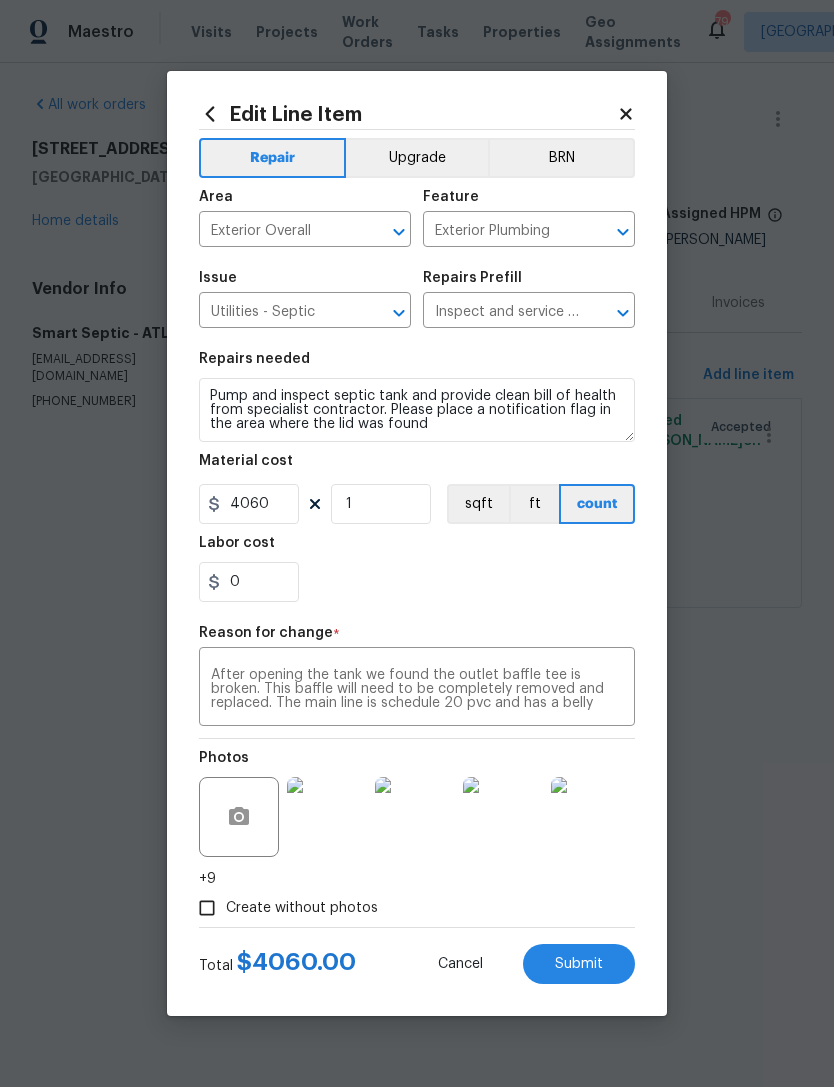 scroll, scrollTop: 0, scrollLeft: 0, axis: both 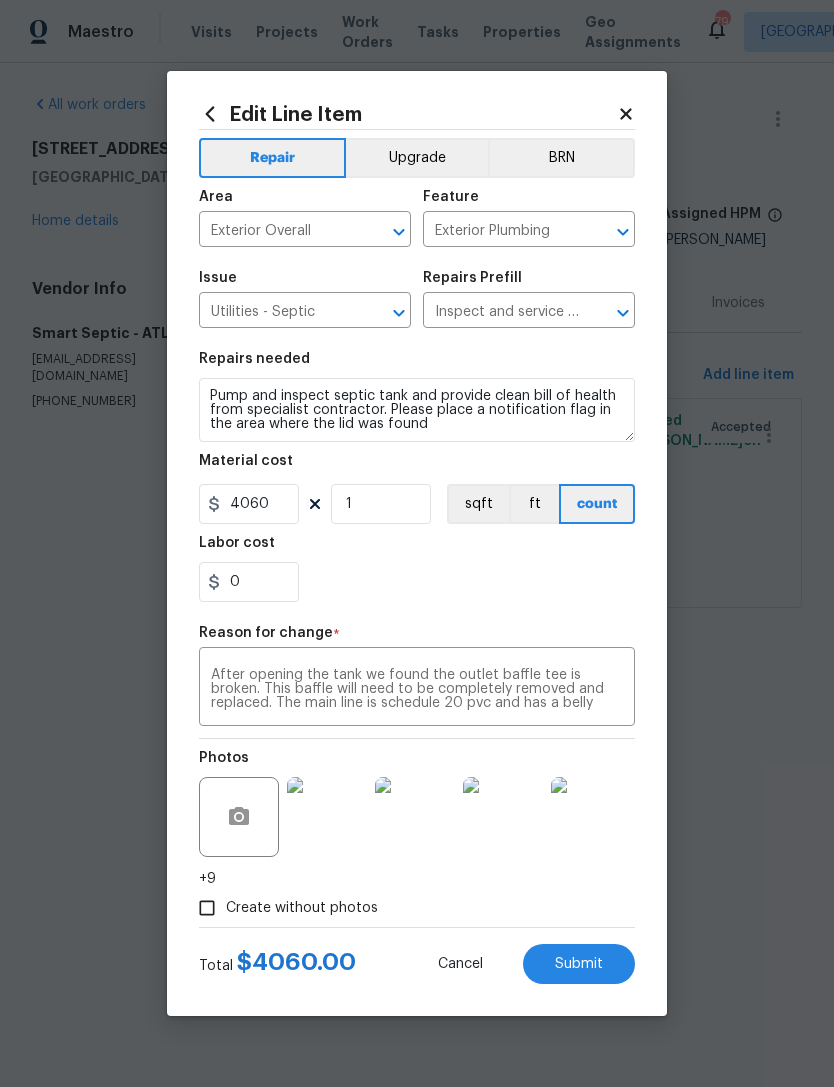 click on "Submit" at bounding box center [579, 964] 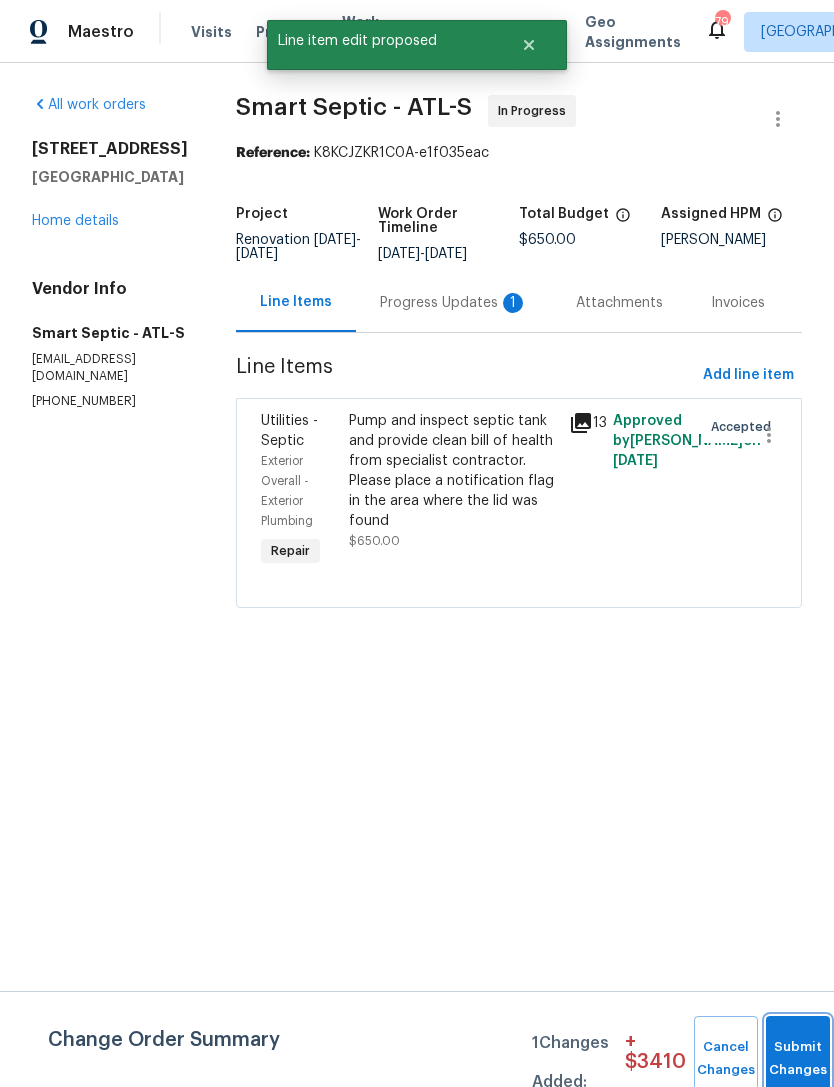 click on "Submit Changes" at bounding box center (798, 1059) 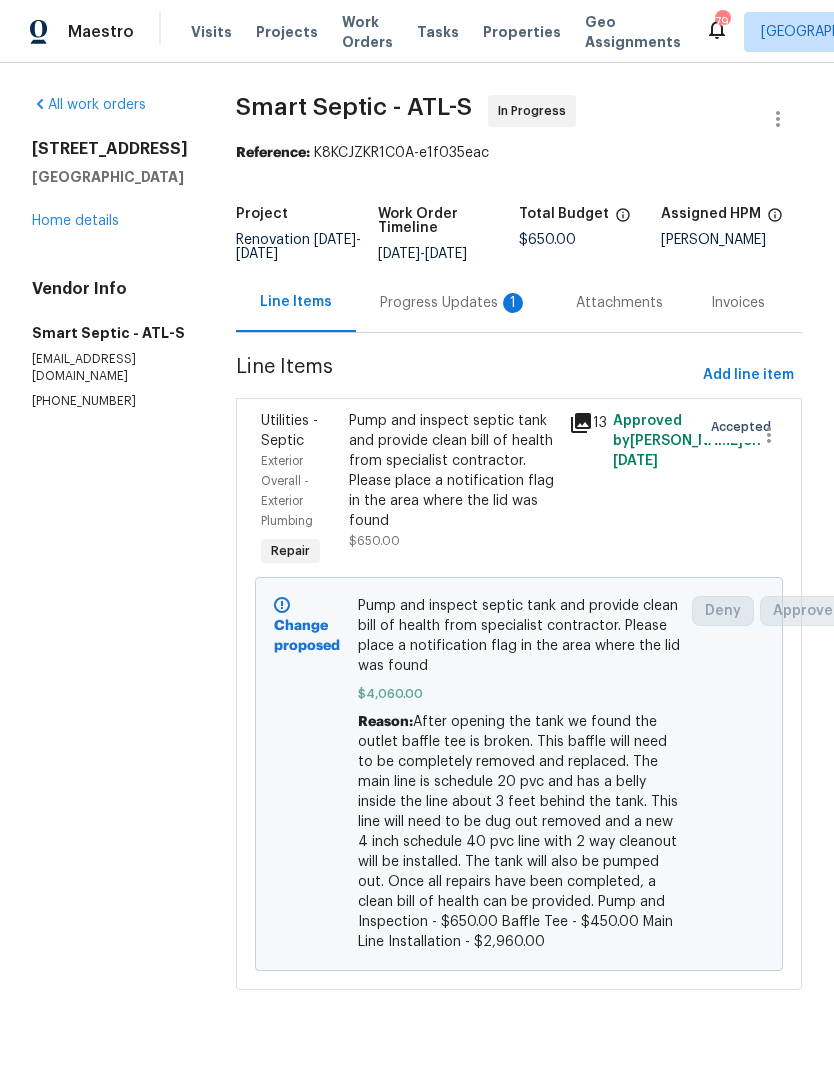 click on "Progress Updates 1" at bounding box center [454, 303] 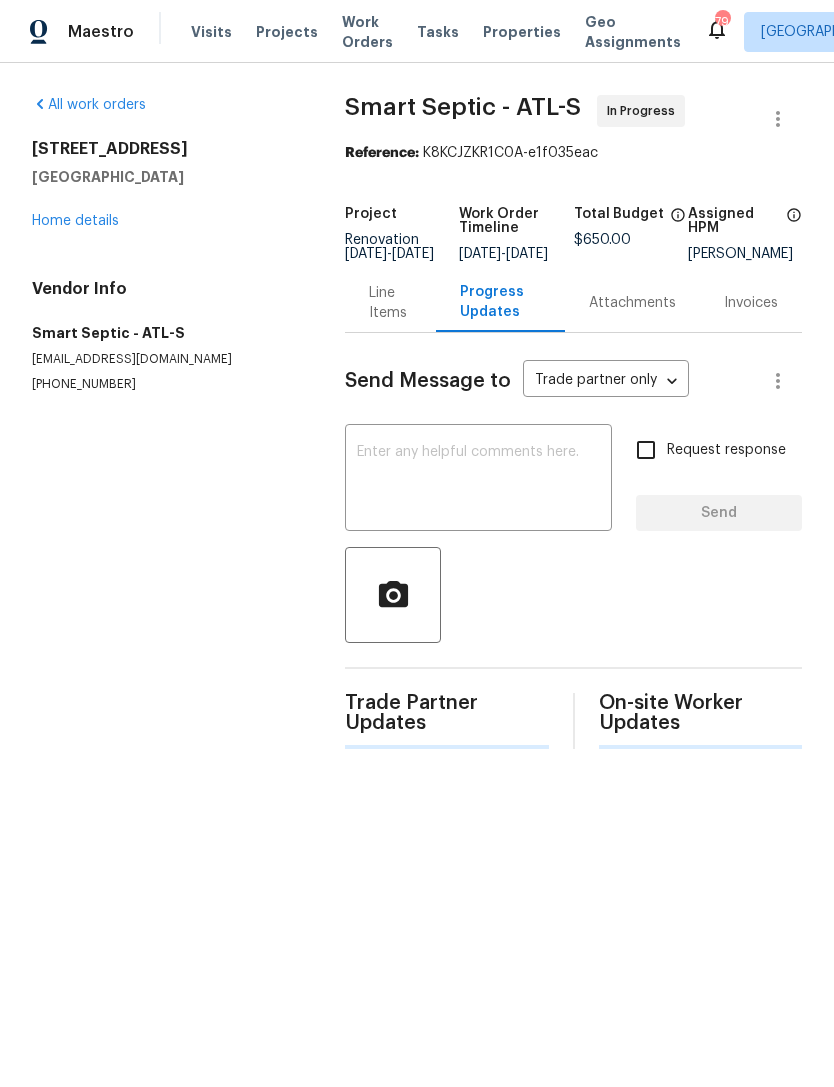click at bounding box center [478, 480] 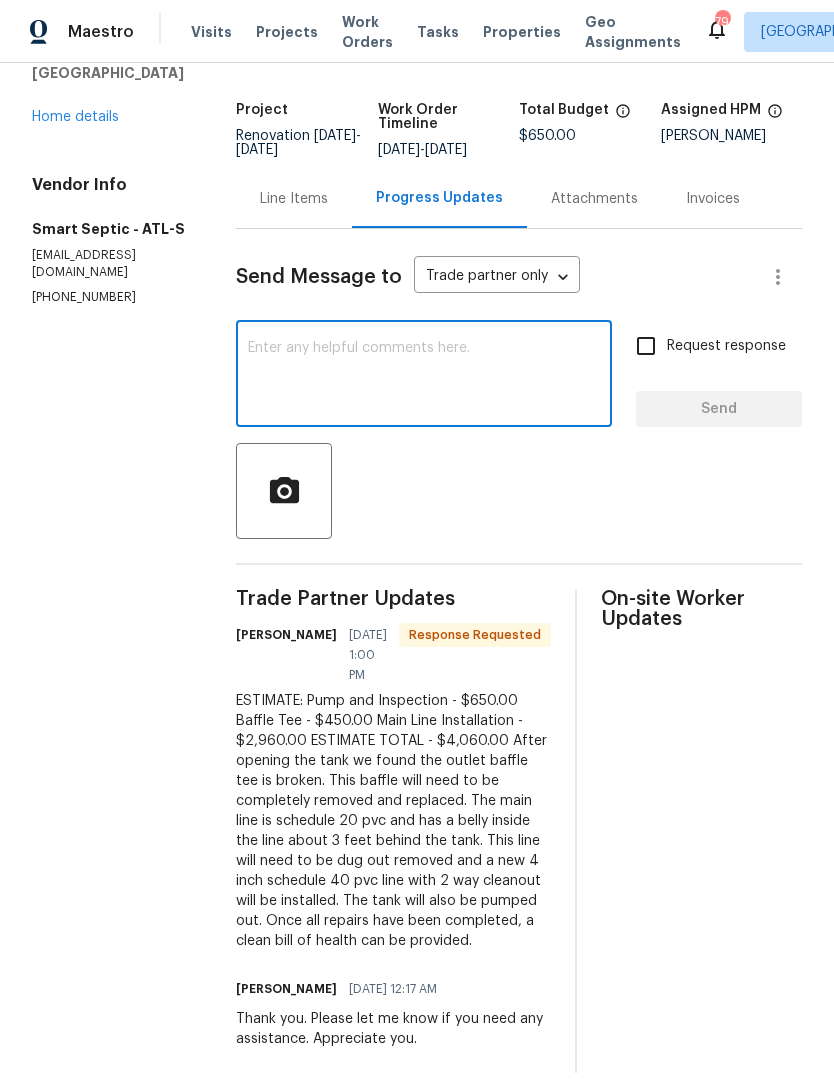 scroll, scrollTop: 103, scrollLeft: 0, axis: vertical 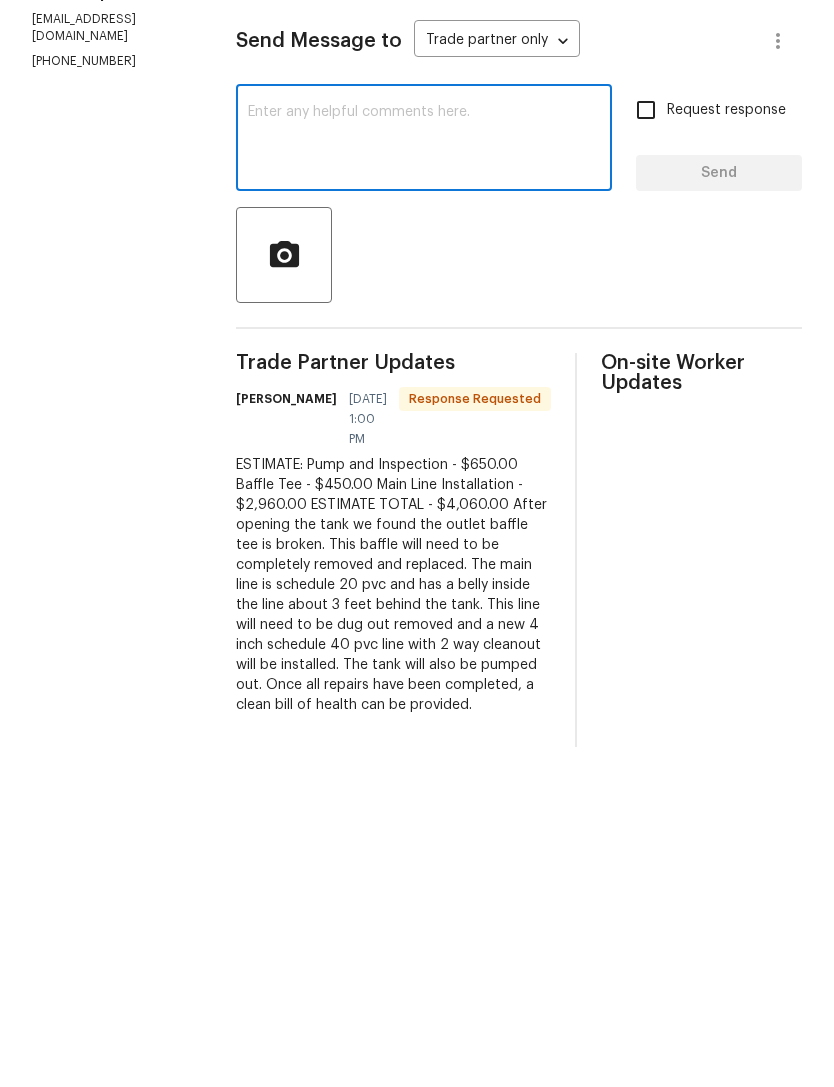 click on "ESTIMATE:
Pump and Inspection - $650.00
Baffle Tee - $450.00
Main Line Installation - $2,960.00
ESTIMATE TOTAL - $4,060.00
After opening the tank we found the outlet baffle tee is broken. This baffle will need to be completely removed and replaced. The main line is schedule 20 pvc and has a belly inside the line about 3 feet behind the tank. This line will need to be dug out removed and a new 4 inch schedule 40 pvc line with 2 way cleanout will be installed. The tank will also be pumped out. Once all repairs have been completed, a clean bill of health can be provided." at bounding box center (393, 925) 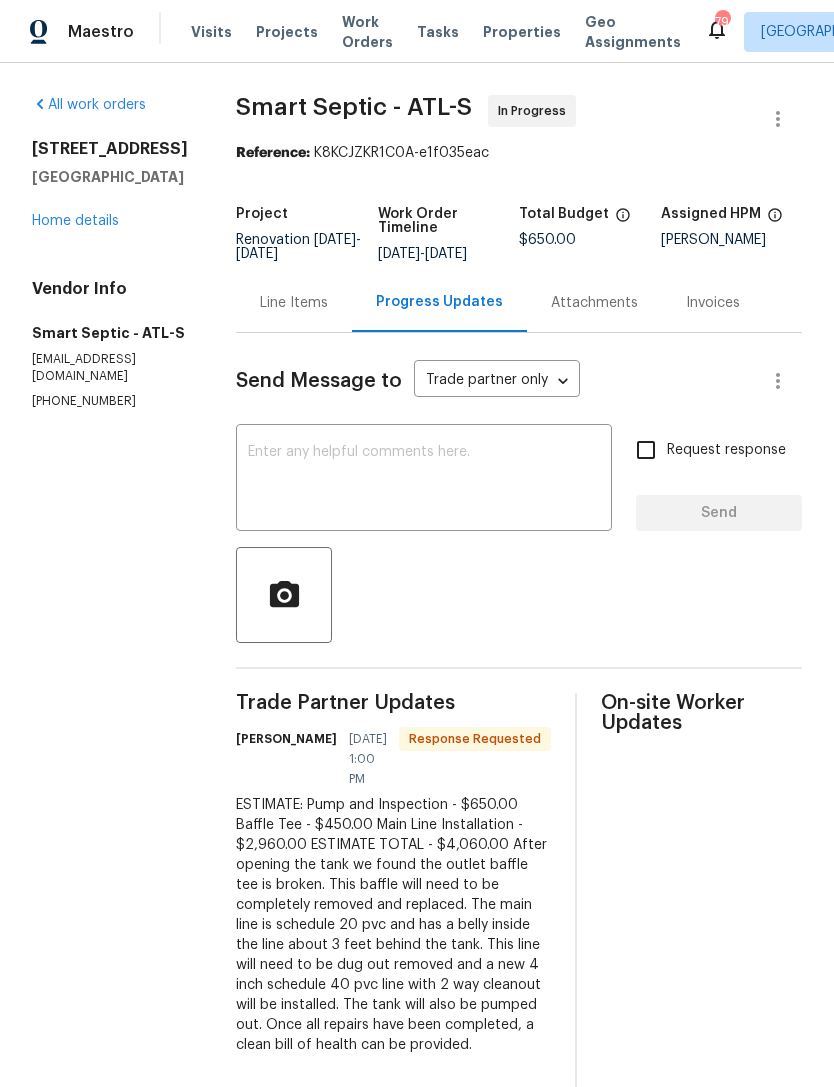 click on "[PERSON_NAME] [DATE] 1:00 PM Response Requested" at bounding box center (393, 757) 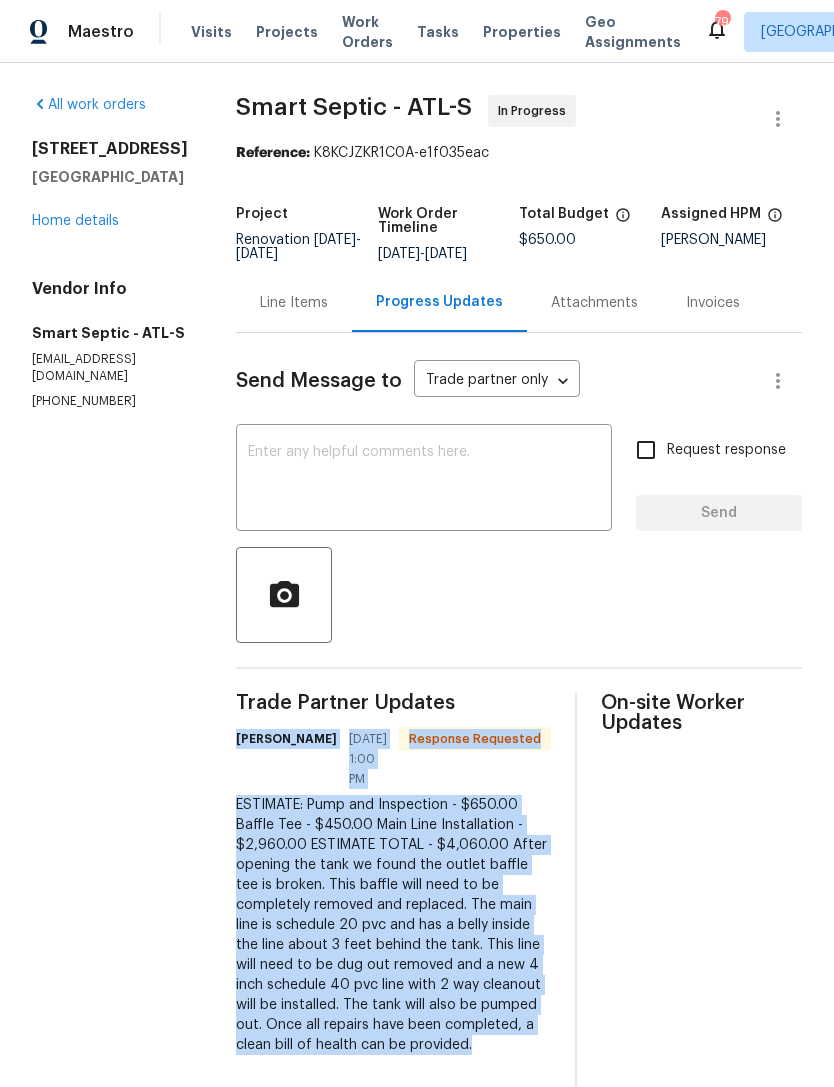 copy on "[PERSON_NAME] [DATE] 1:00 PM Response Requested ESTIMATE:
Pump and Inspection - $650.00
Baffle Tee - $450.00
Main Line Installation - $2,960.00
ESTIMATE TOTAL - $4,060.00
After opening the tank we found the outlet baffle tee is broken. This baffle will need to be completely removed and replaced. The main line is schedule 20 pvc and has a belly inside the line about 3 feet behind the tank. This line will need to be dug out removed and a new 4 inch schedule 40 pvc line with 2 way cleanout will be installed. The tank will also be pumped out. Once all repairs have been completed, a clean bill of health can be provided." 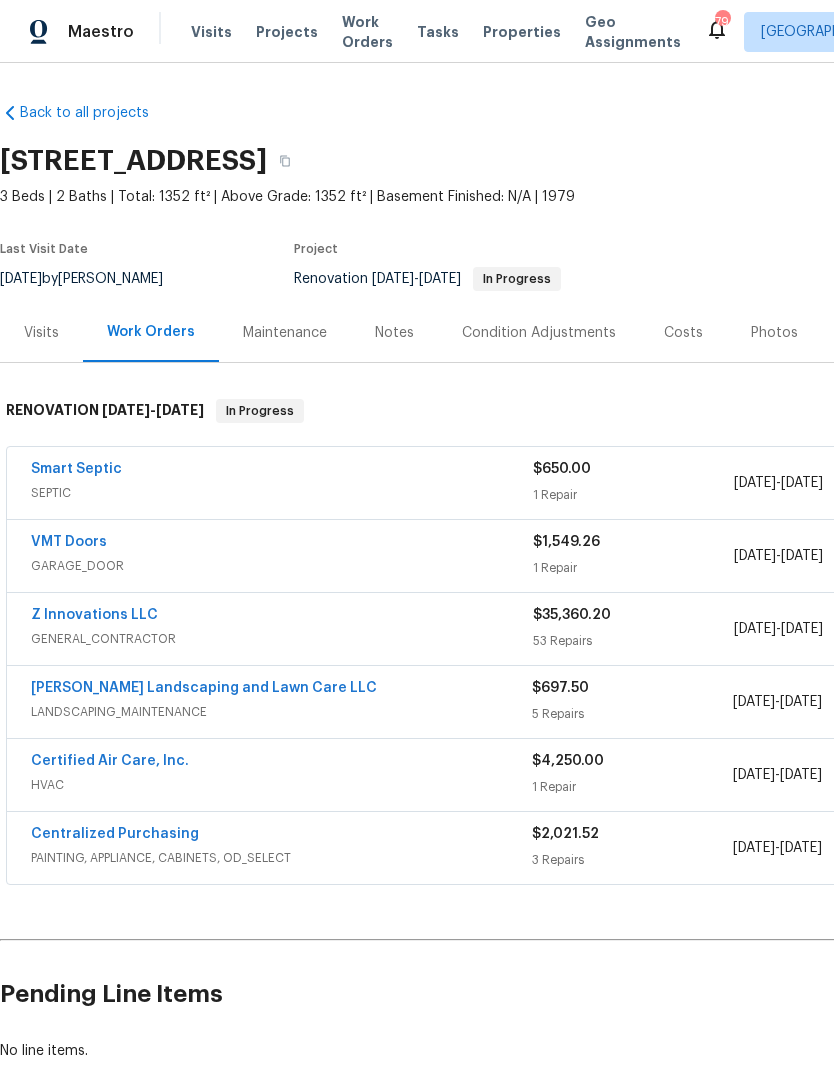 click on "Smart Septic" at bounding box center (76, 469) 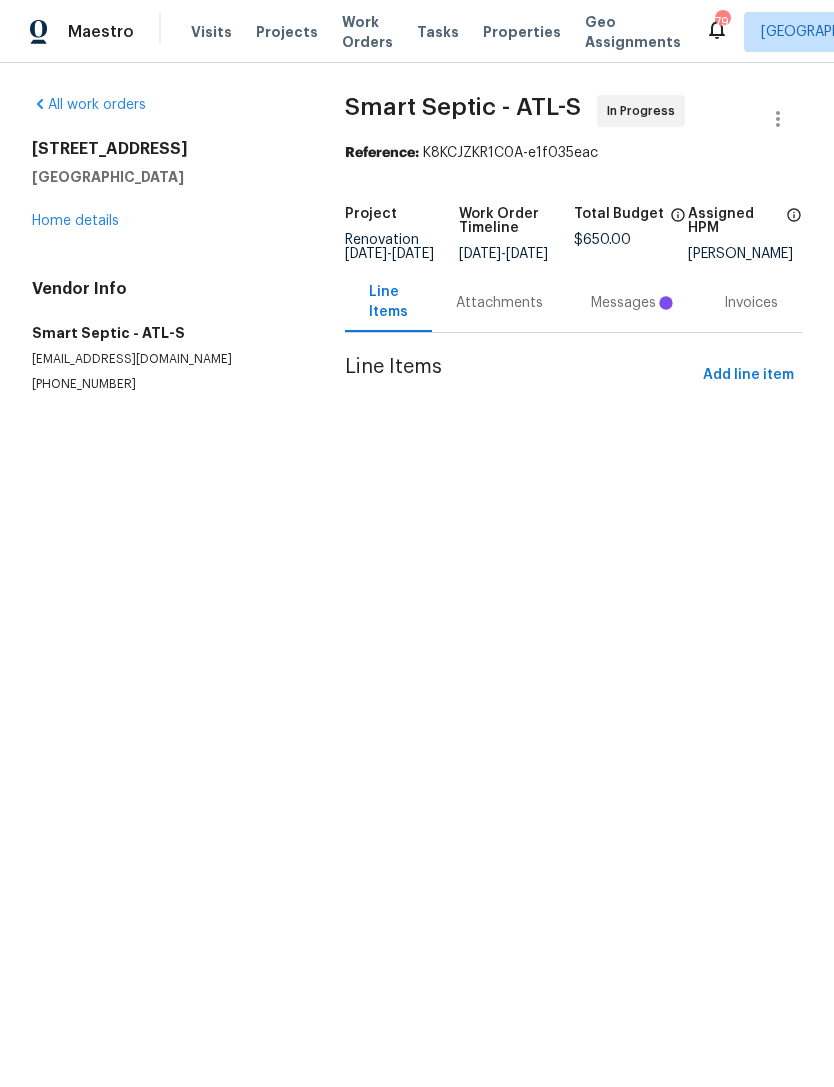 scroll, scrollTop: 0, scrollLeft: 0, axis: both 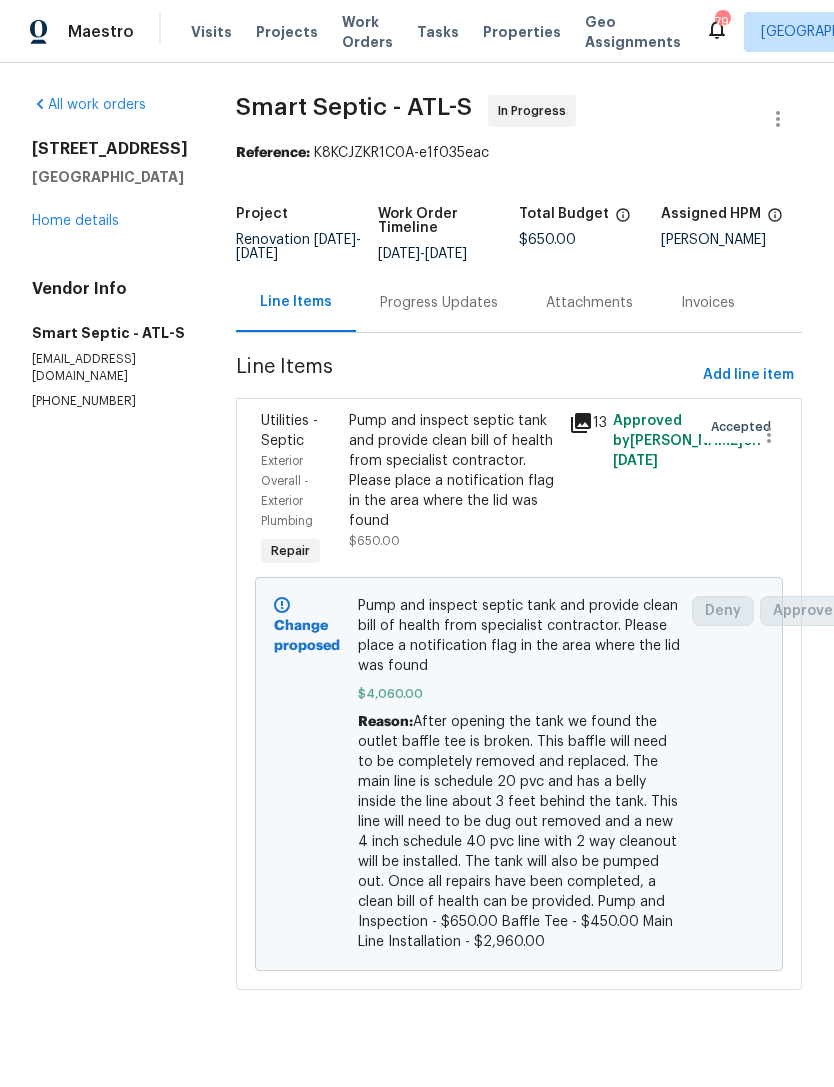 click on "Pump and inspect septic tank and provide clean bill of health from specialist contractor. Please place a notification flag in the area where the lid was found" at bounding box center (453, 471) 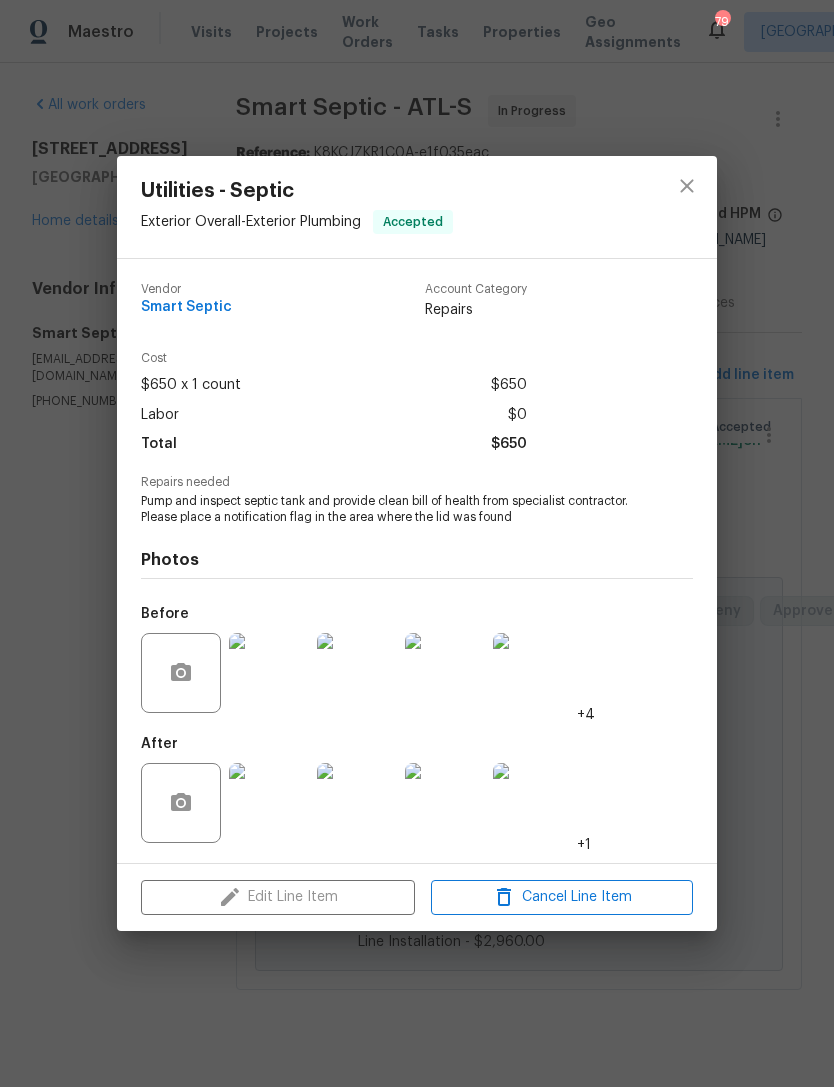 click on "Edit Line Item  Cancel Line Item" at bounding box center (417, 897) 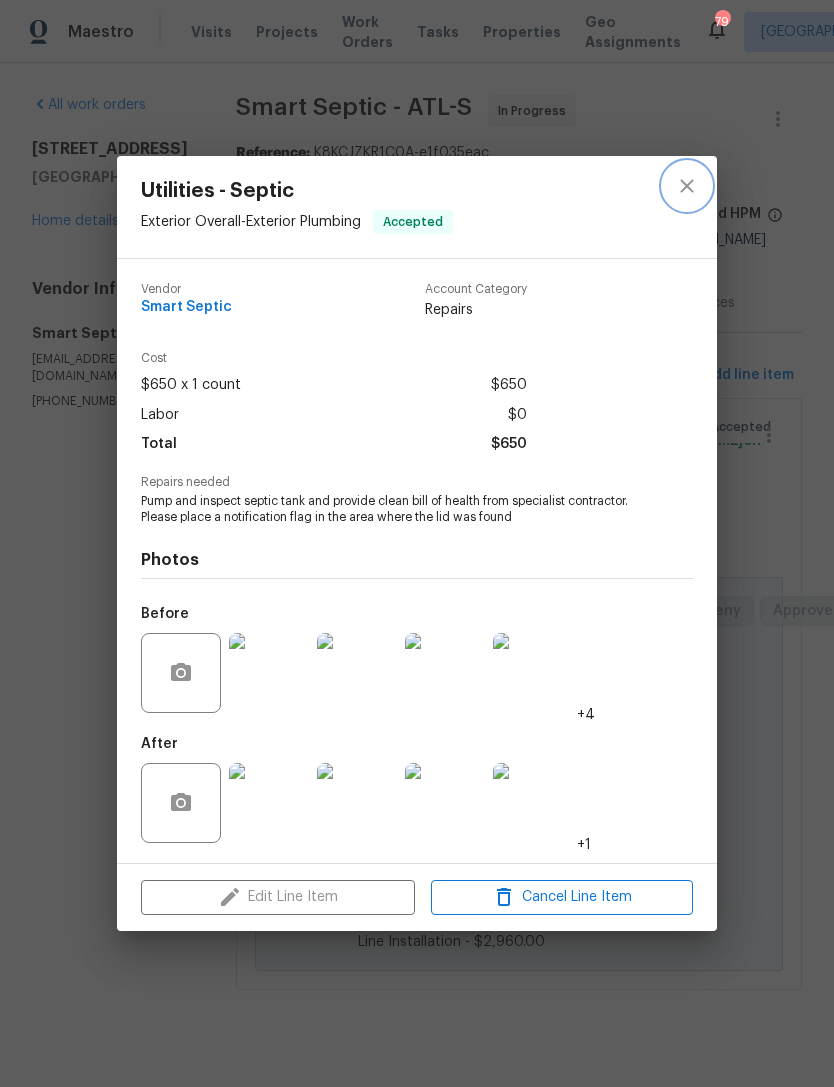 click at bounding box center (687, 186) 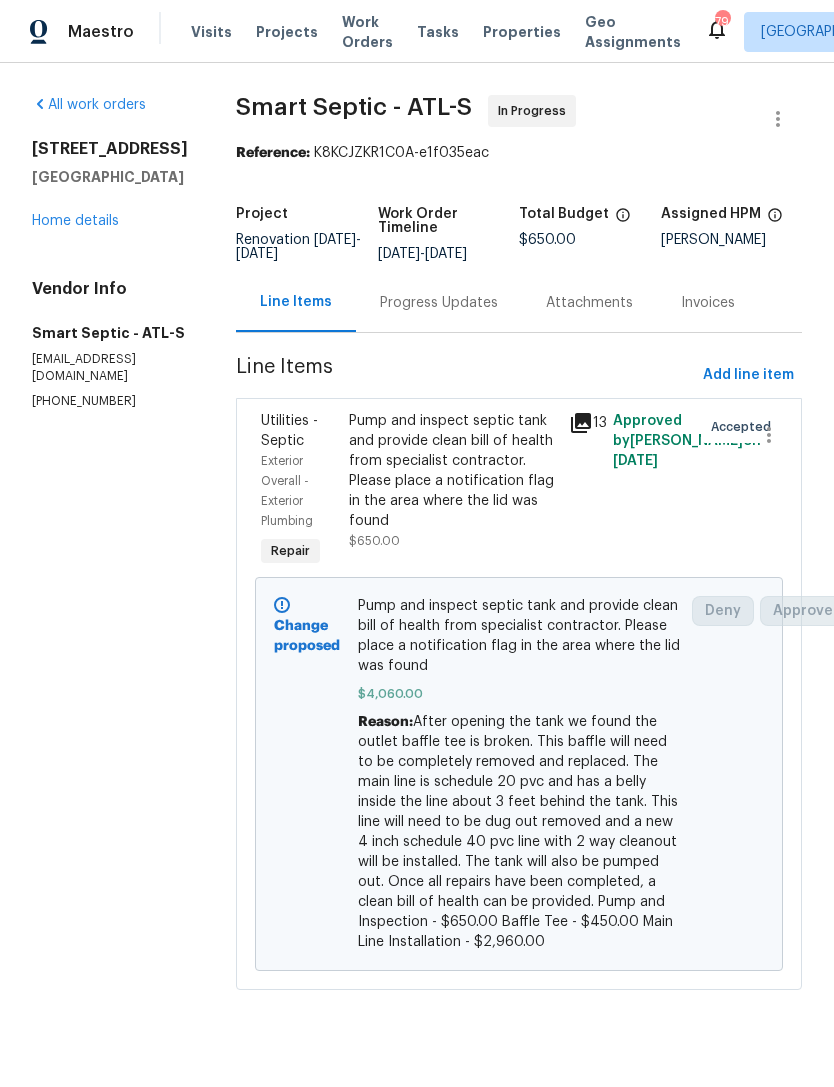 click on "Progress Updates" at bounding box center [439, 302] 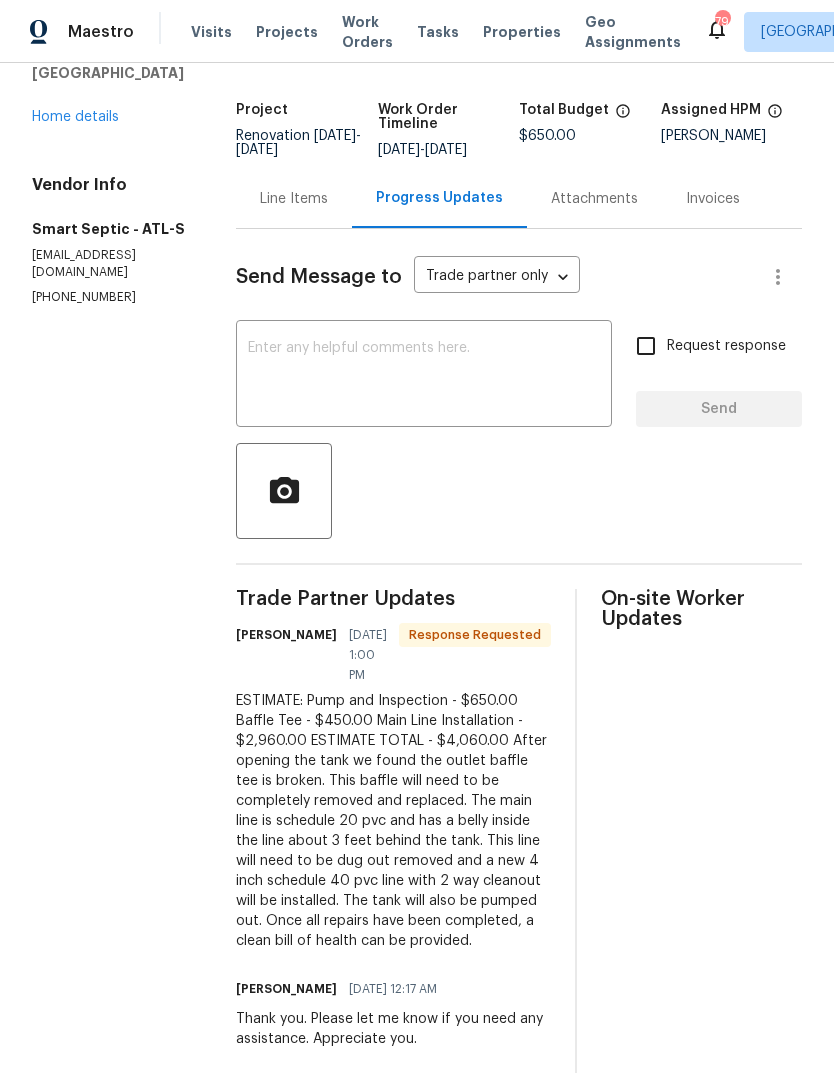 scroll, scrollTop: 103, scrollLeft: 0, axis: vertical 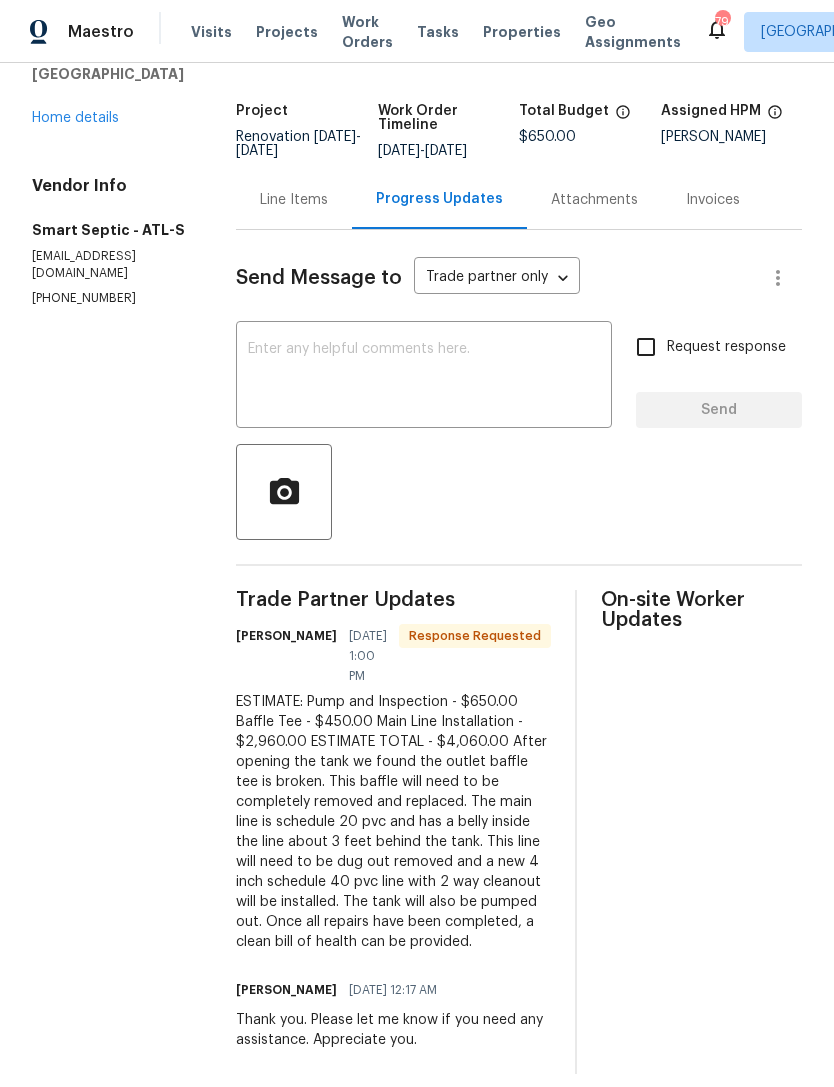 click at bounding box center [424, 377] 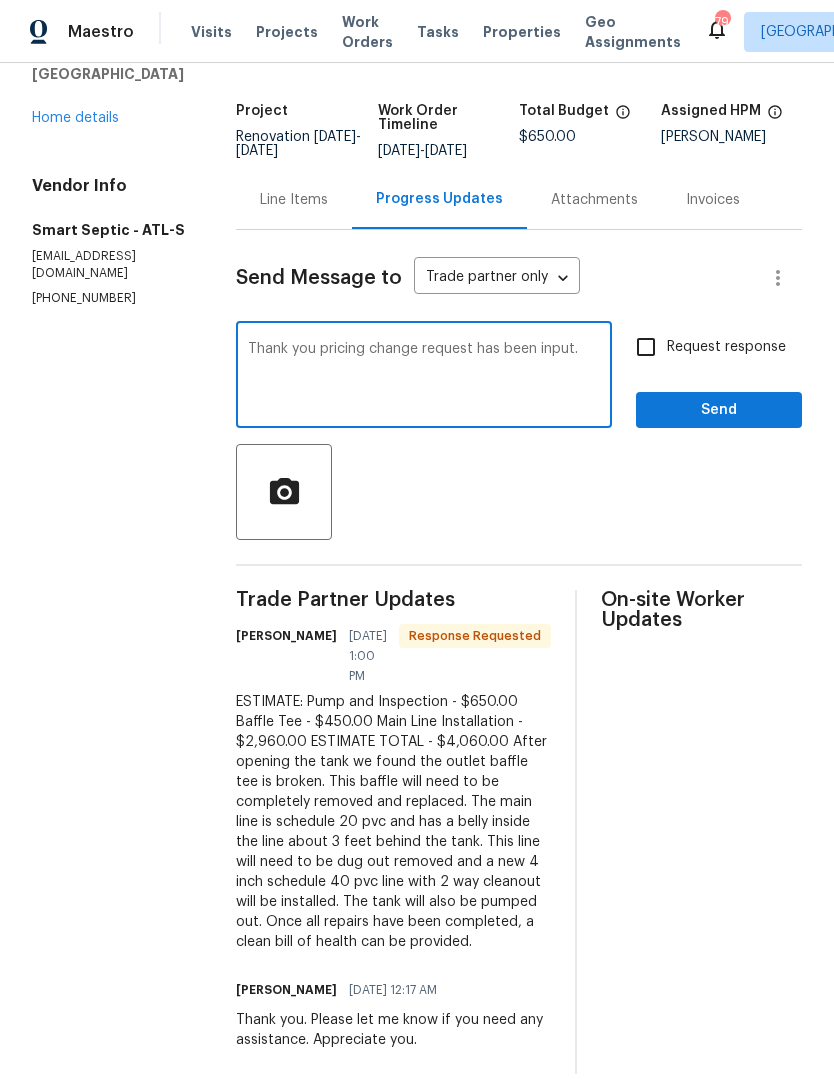 type on "Thank you pricing change request has been input." 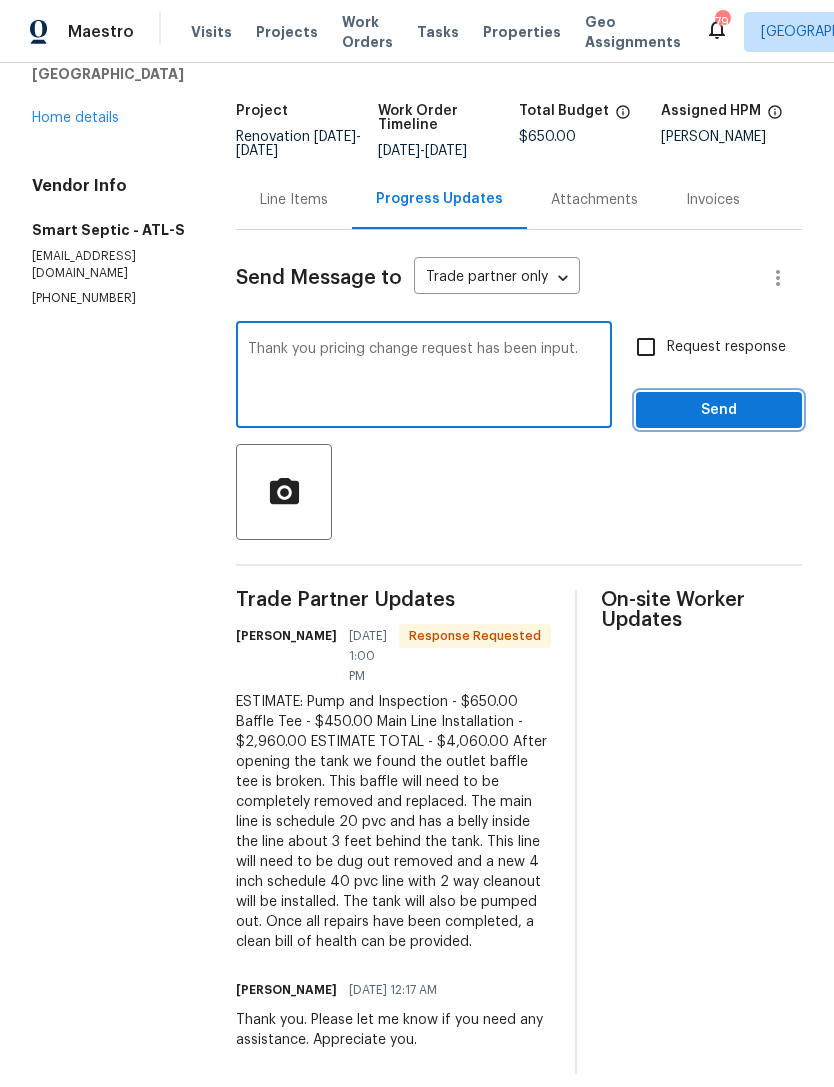click on "Send" at bounding box center (719, 410) 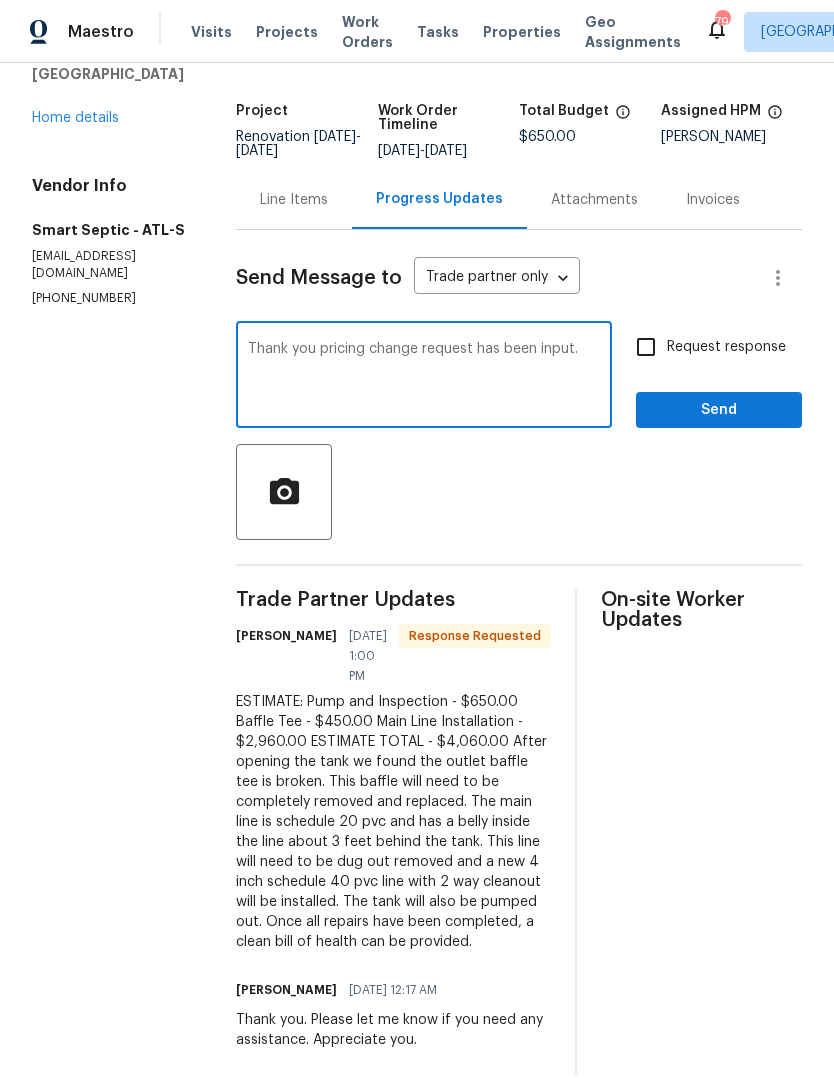 scroll, scrollTop: 0, scrollLeft: 0, axis: both 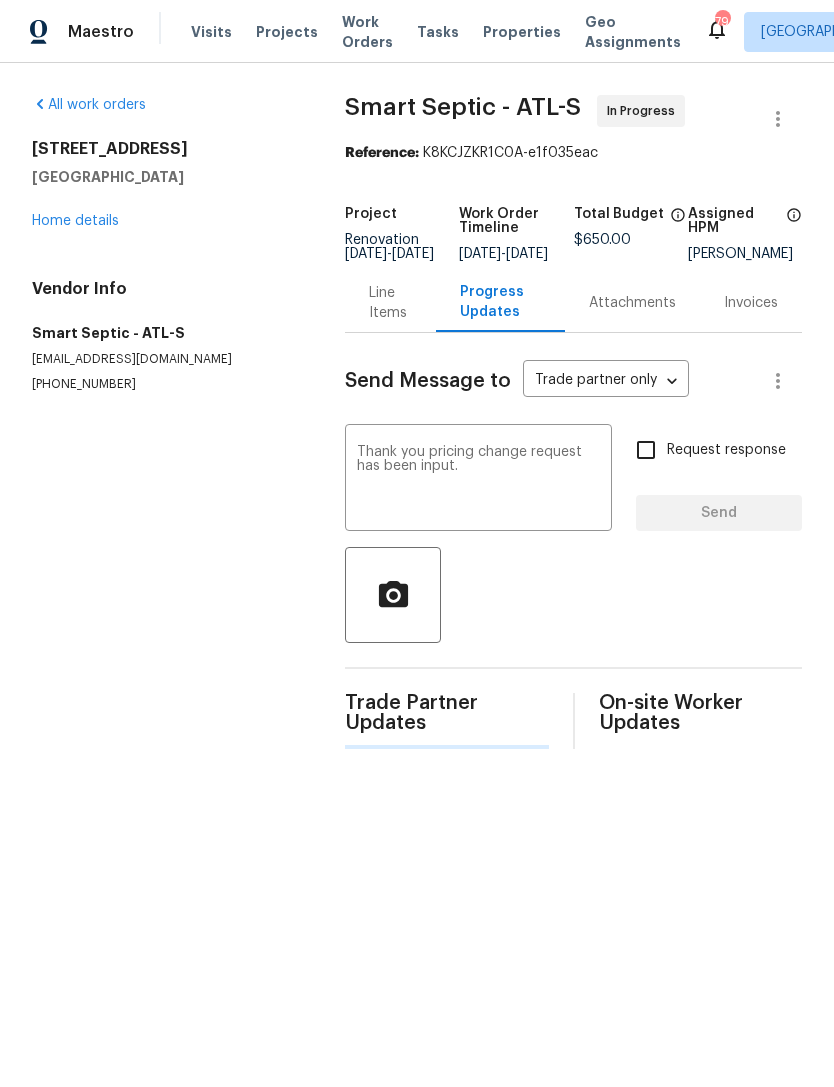 type 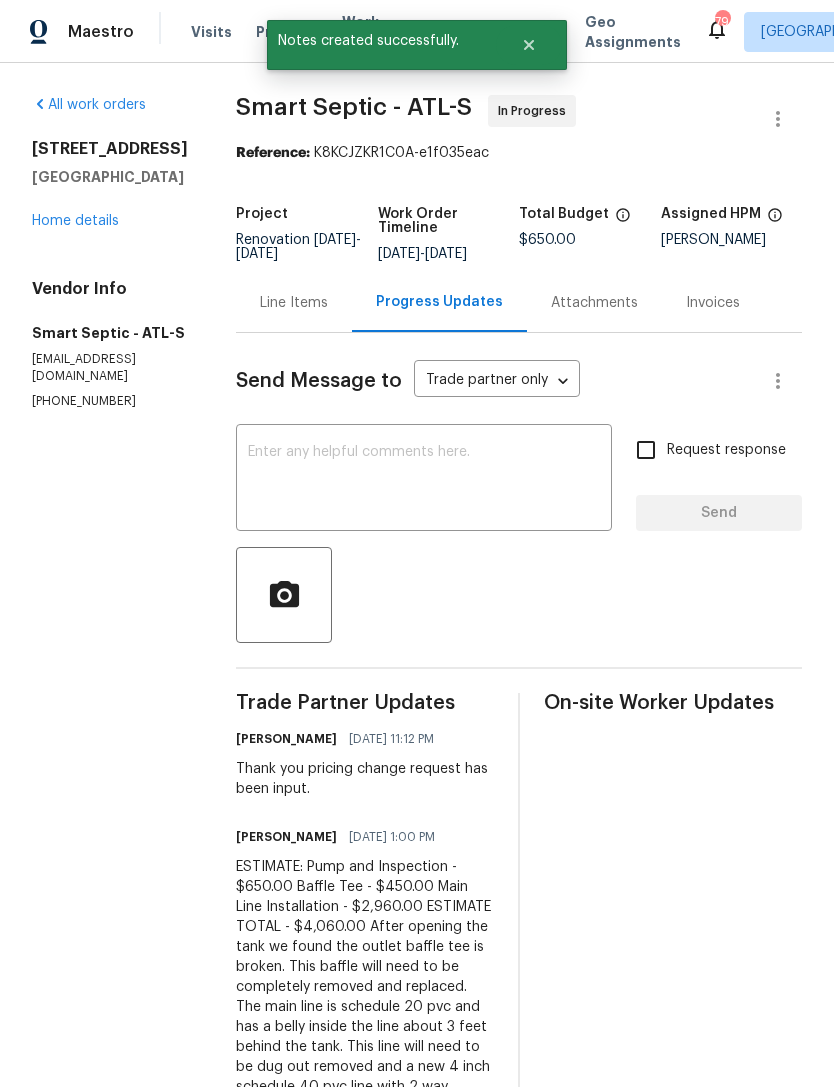 click on "[STREET_ADDRESS][PERSON_NAME] Home details" at bounding box center [110, 185] 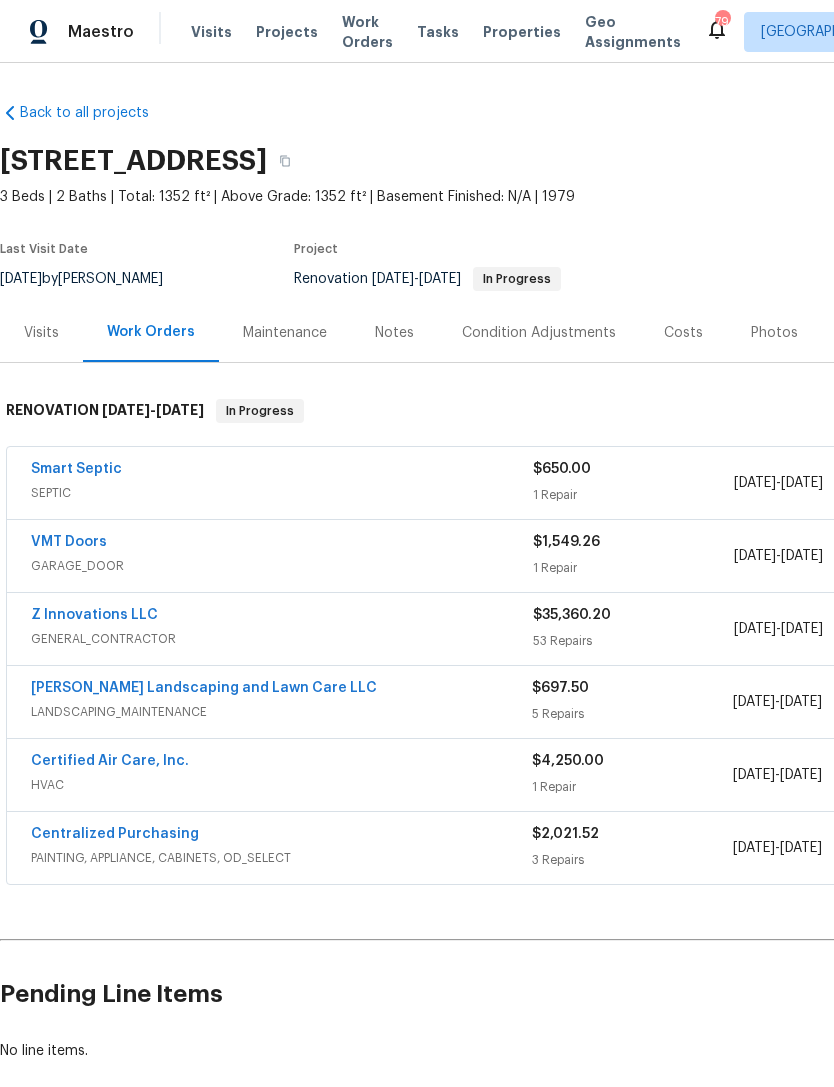 click on "SEPTIC" at bounding box center [282, 493] 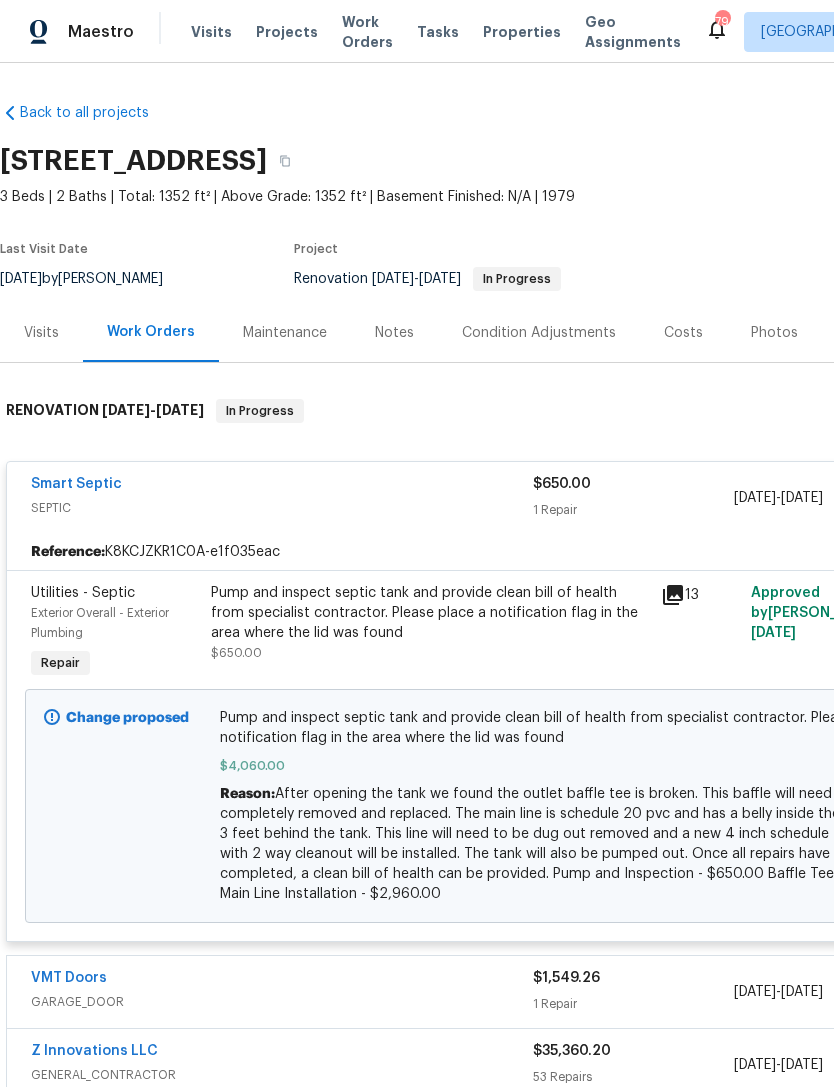 click on "Smart Septic" at bounding box center (76, 484) 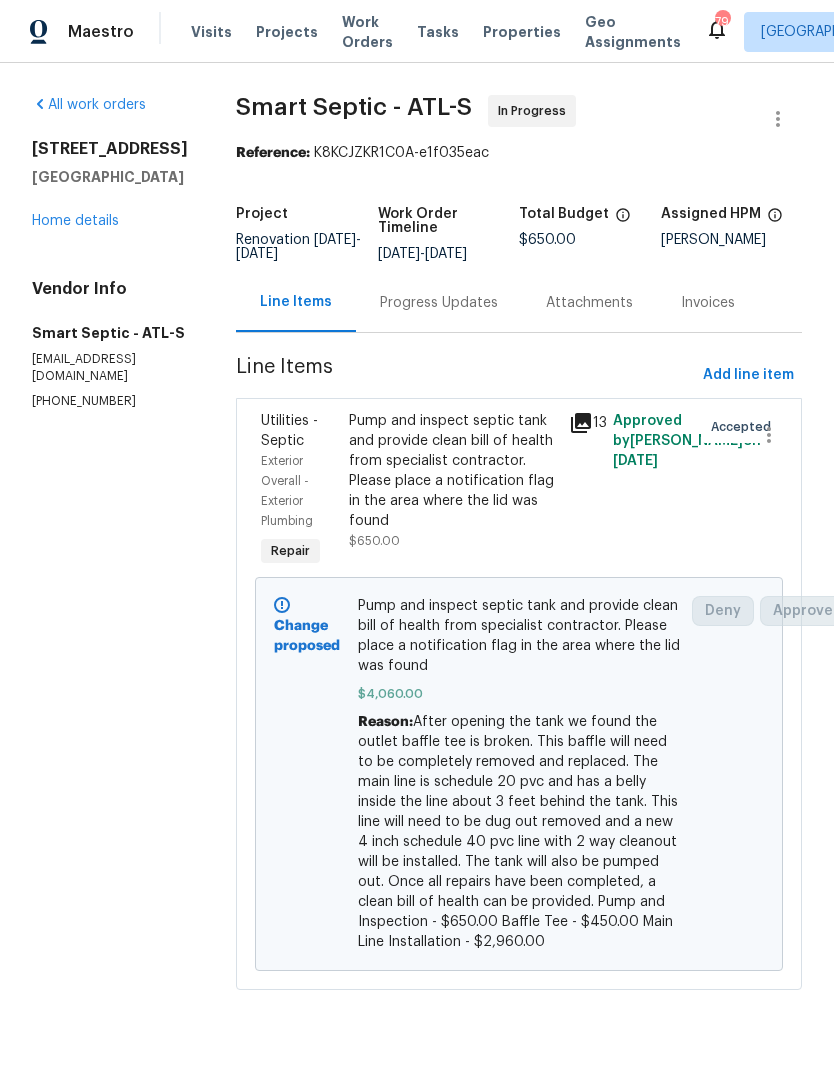 click on "Pump and inspect septic tank and provide clean bill of health from specialist contractor. Please place a notification flag in the area where the lid was found" at bounding box center [453, 471] 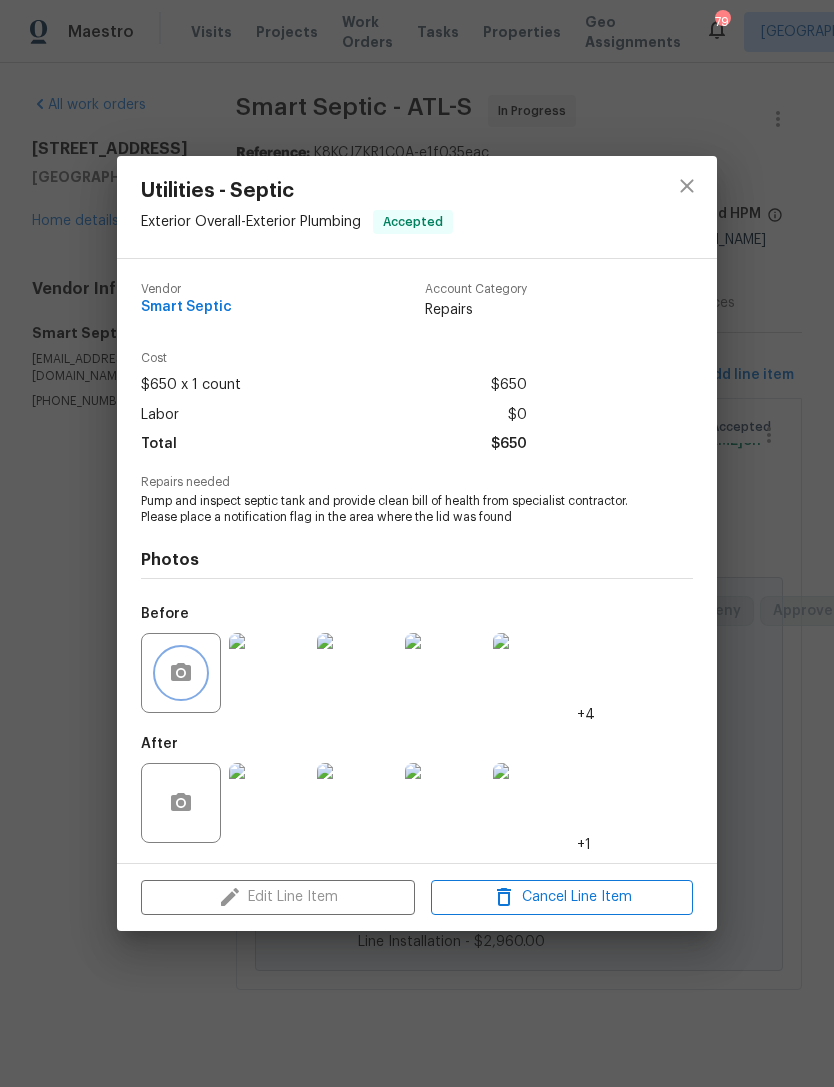 click at bounding box center [181, 673] 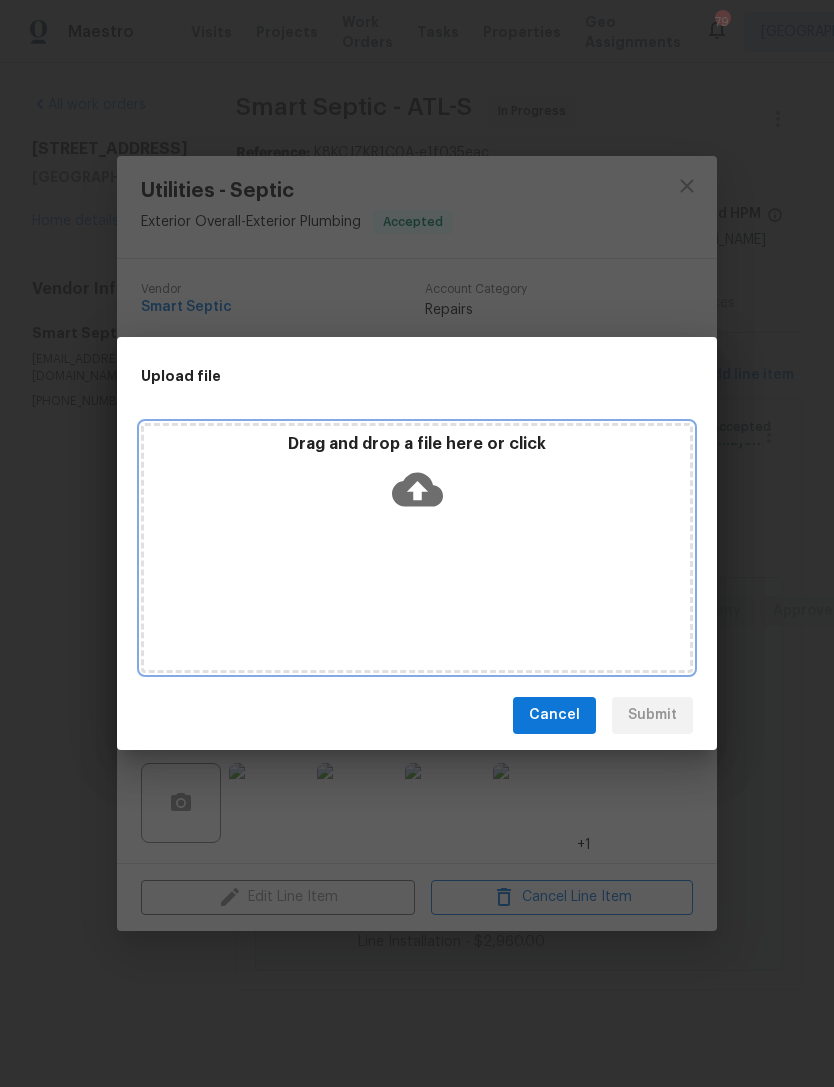 click 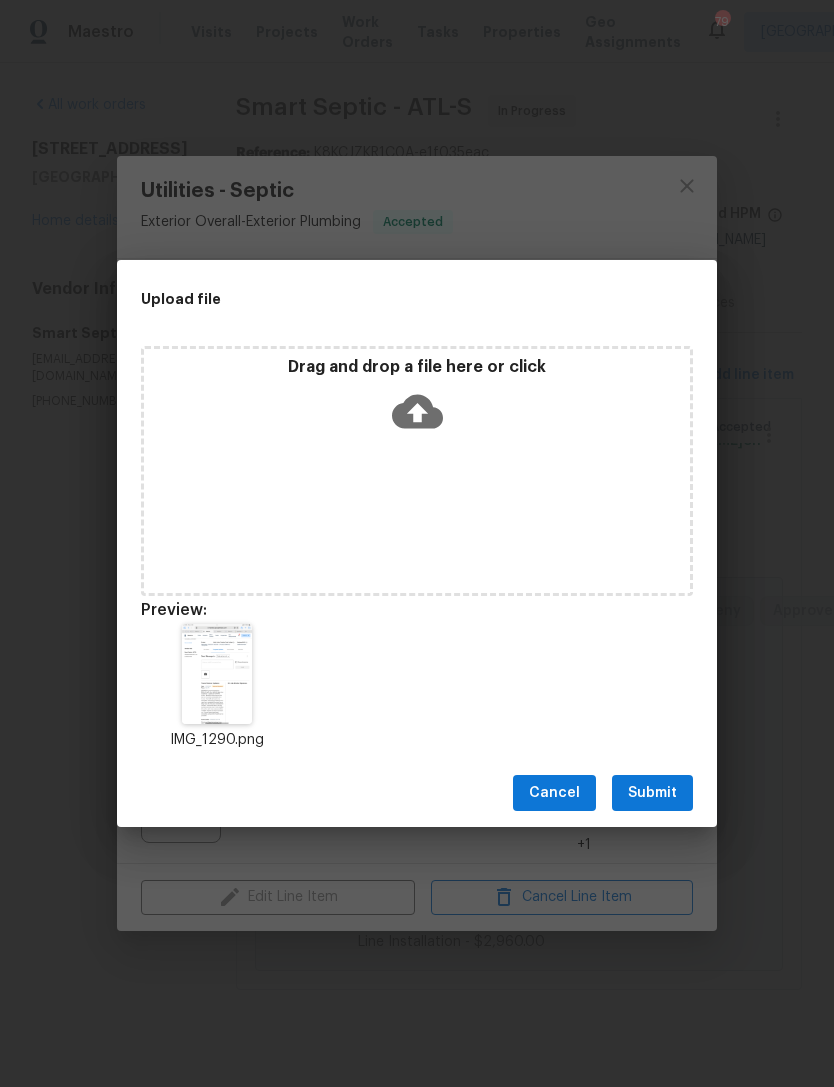 click on "Upload file Drag and drop a file here or click Preview: IMG_1290.png Cancel Submit" at bounding box center [417, 543] 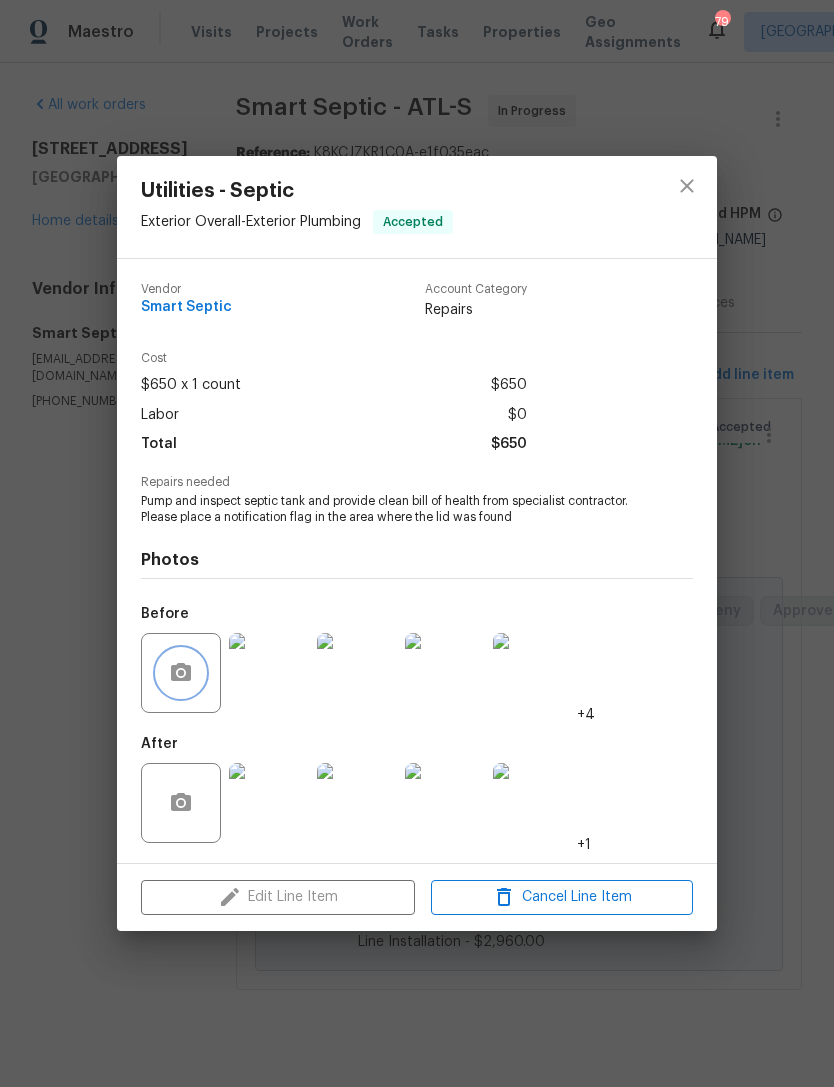 click 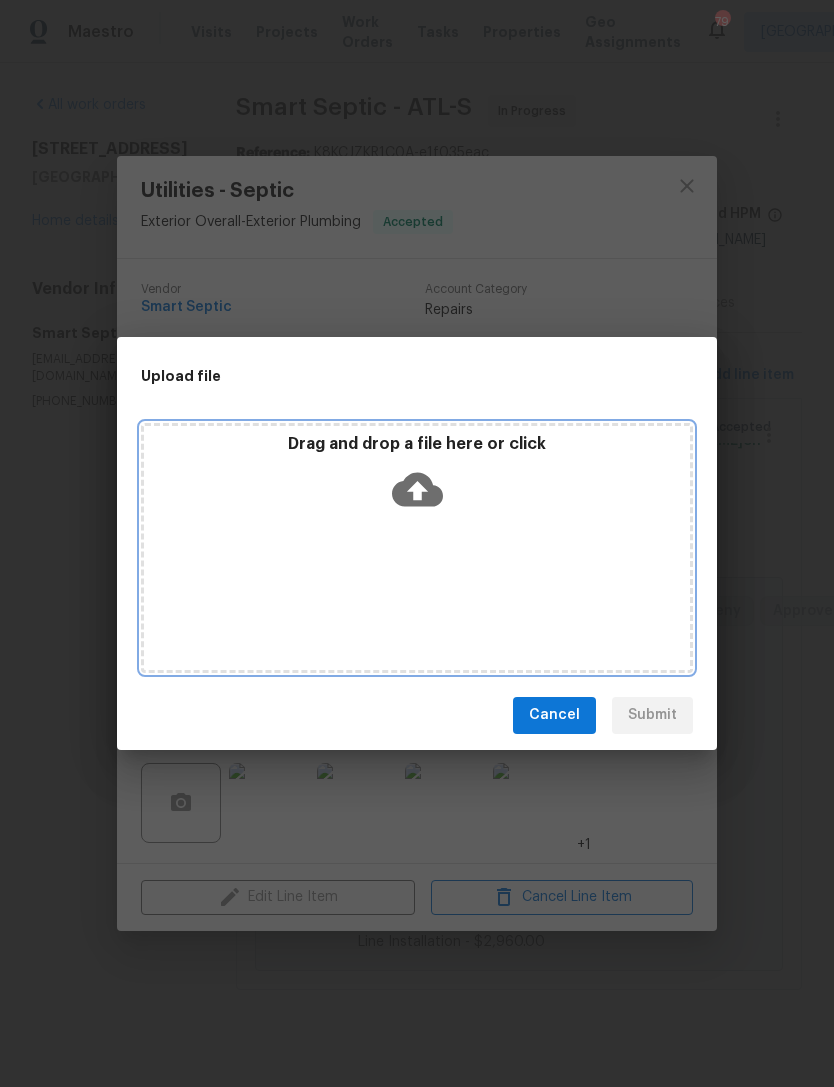 click 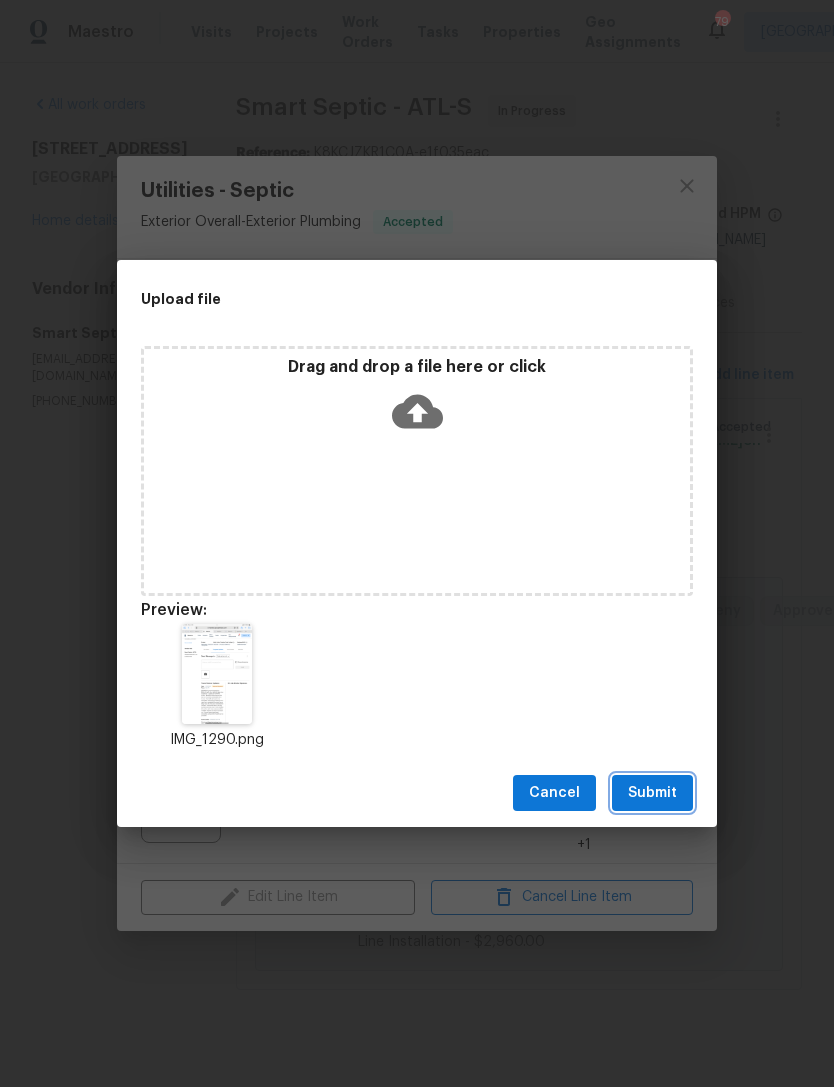 click on "Submit" at bounding box center (652, 793) 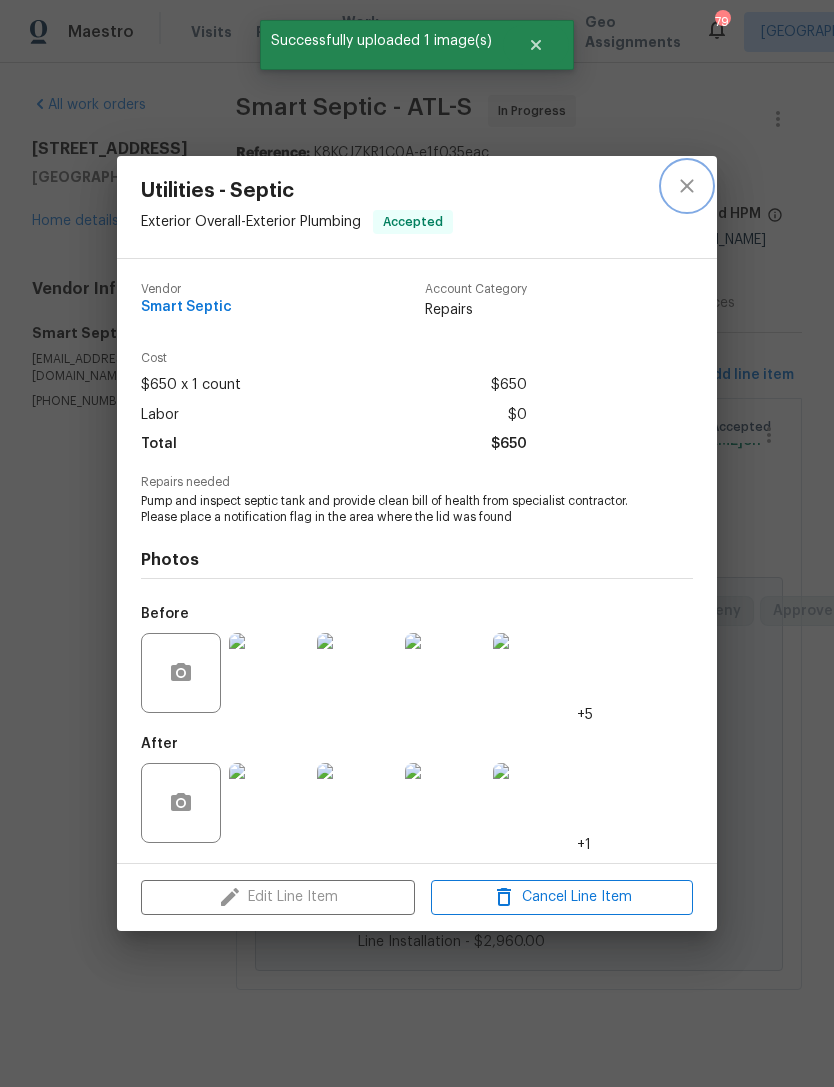 click at bounding box center (687, 186) 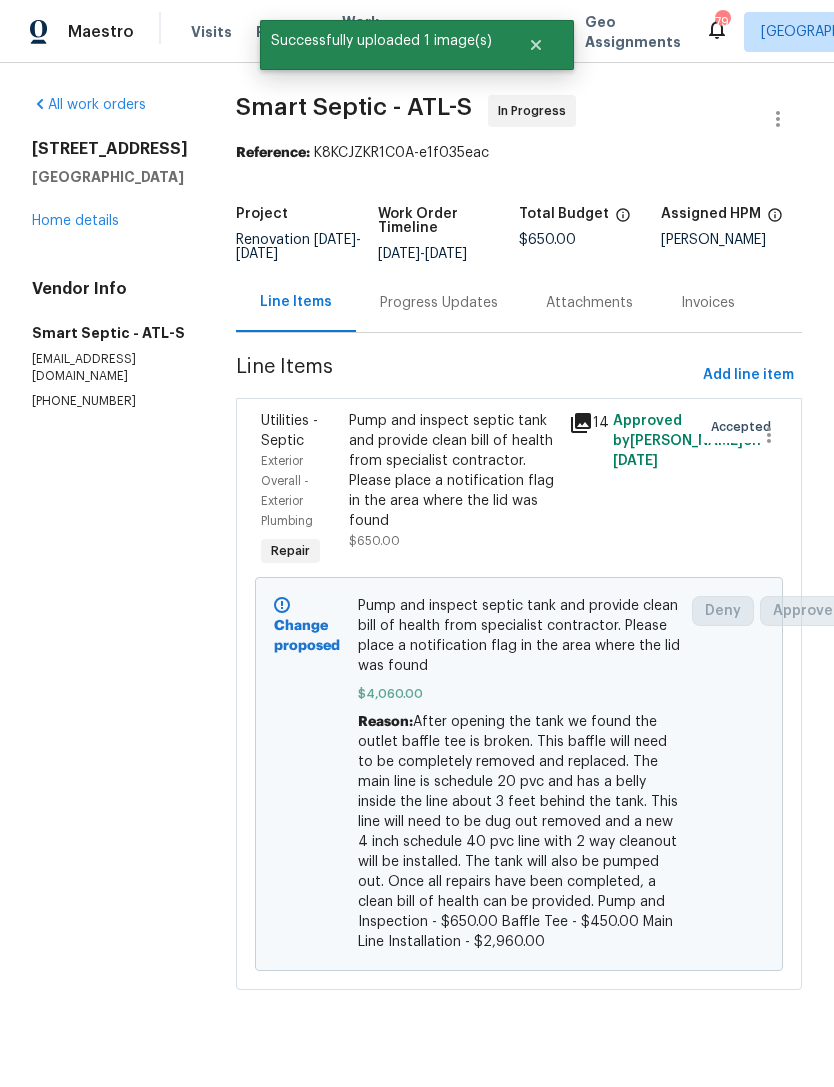 click on "Home details" at bounding box center (75, 221) 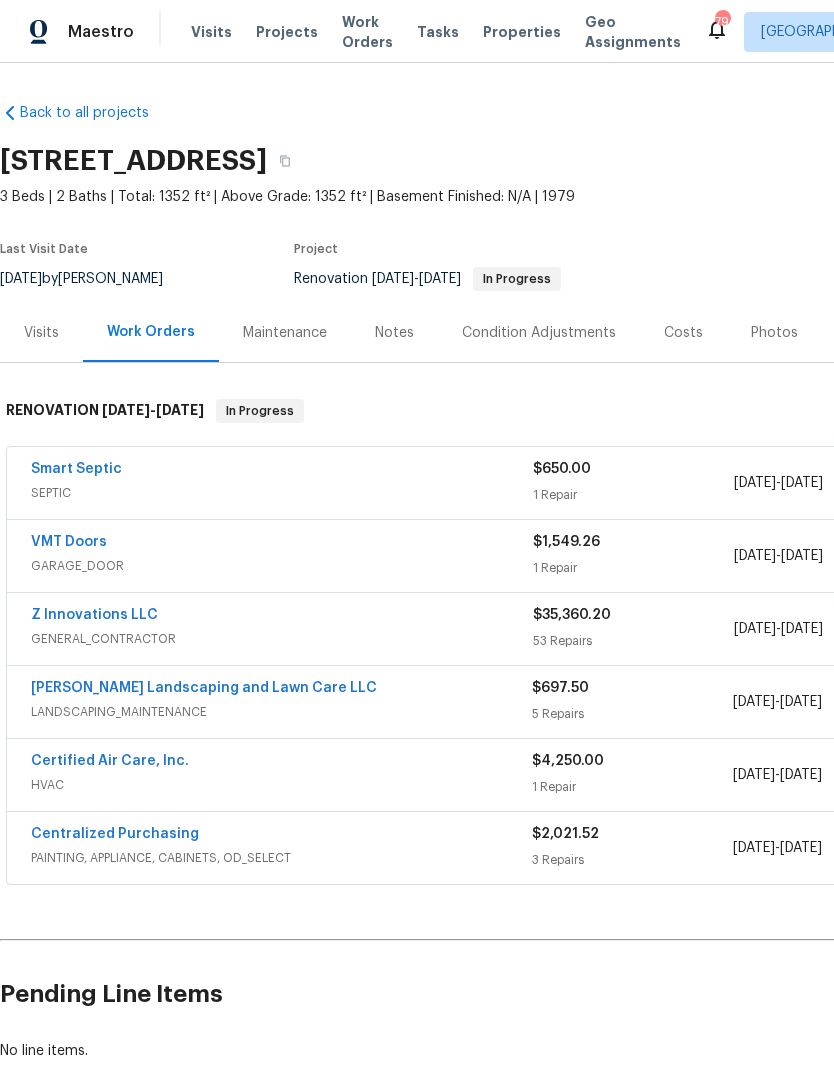 click on "Notes" at bounding box center [394, 332] 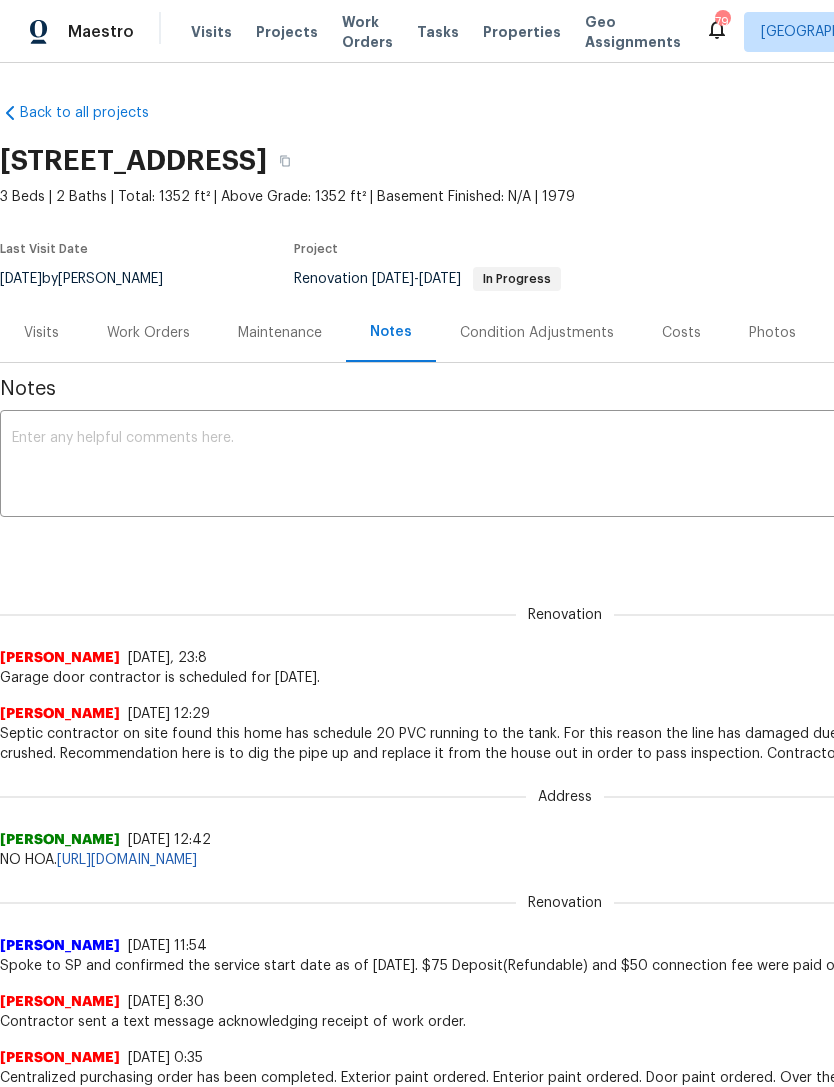 click at bounding box center (565, 466) 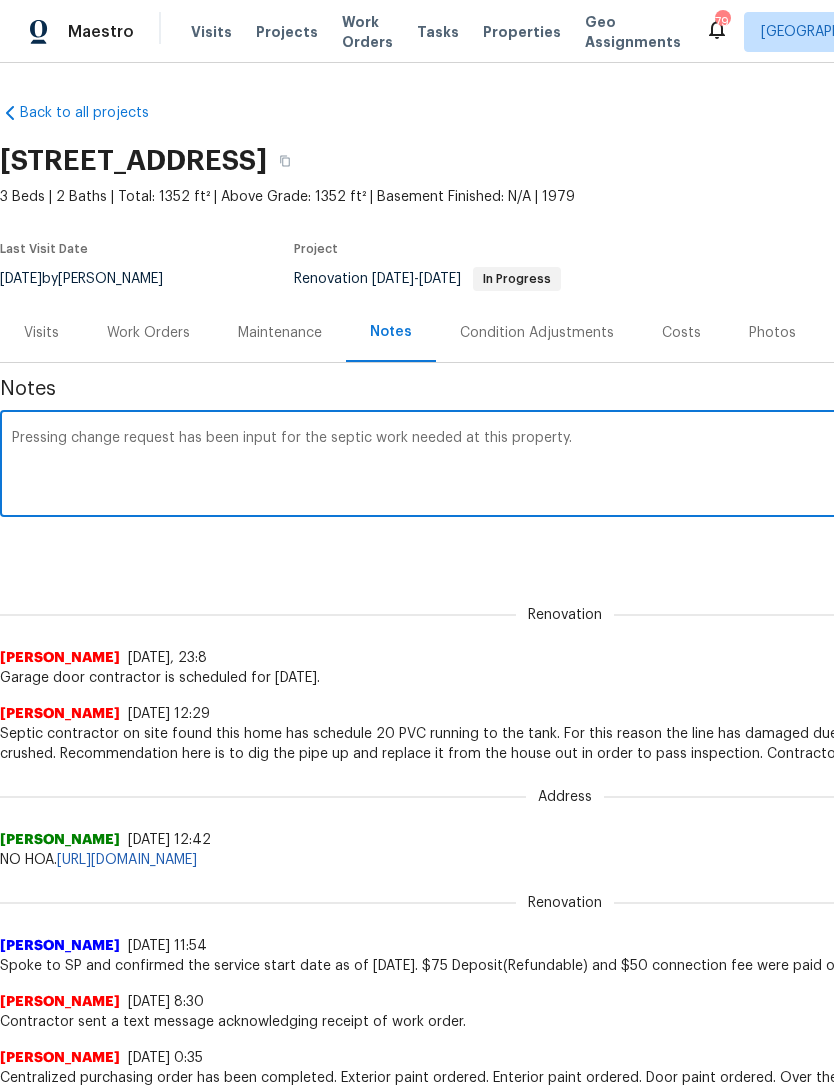 click on "Pressing change request has been input for the septic work needed at this property." at bounding box center (565, 466) 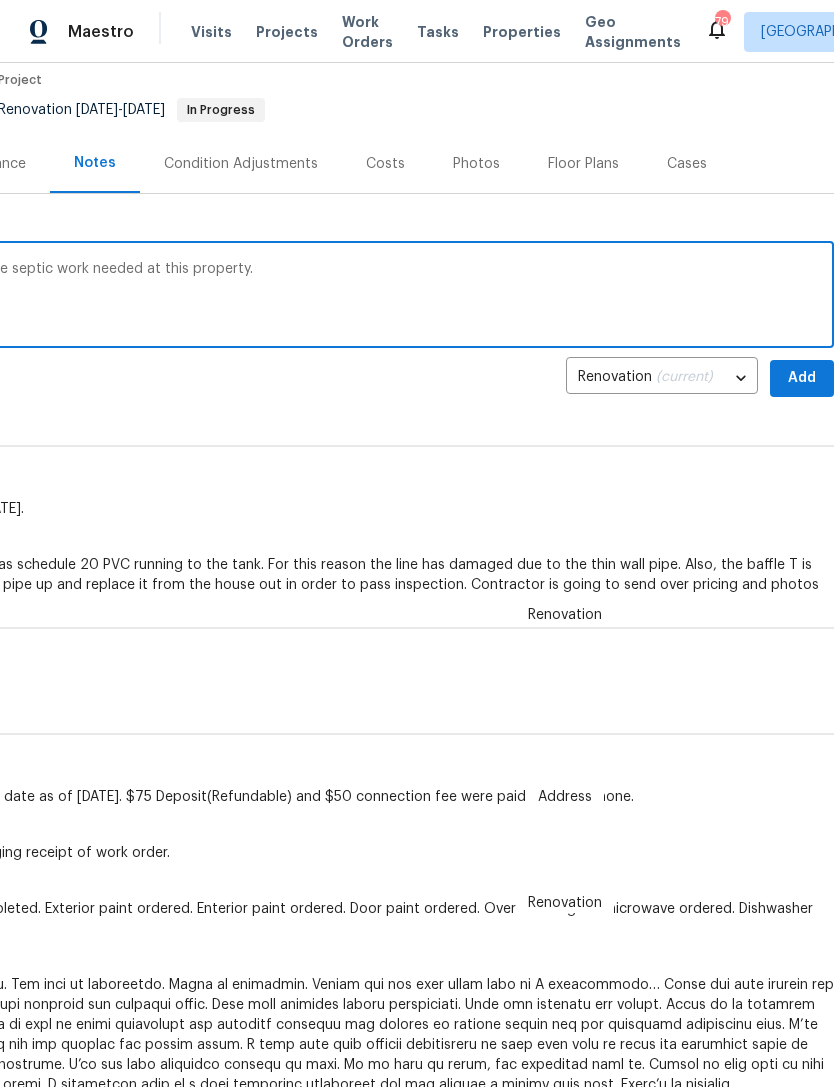 scroll, scrollTop: 169, scrollLeft: 296, axis: both 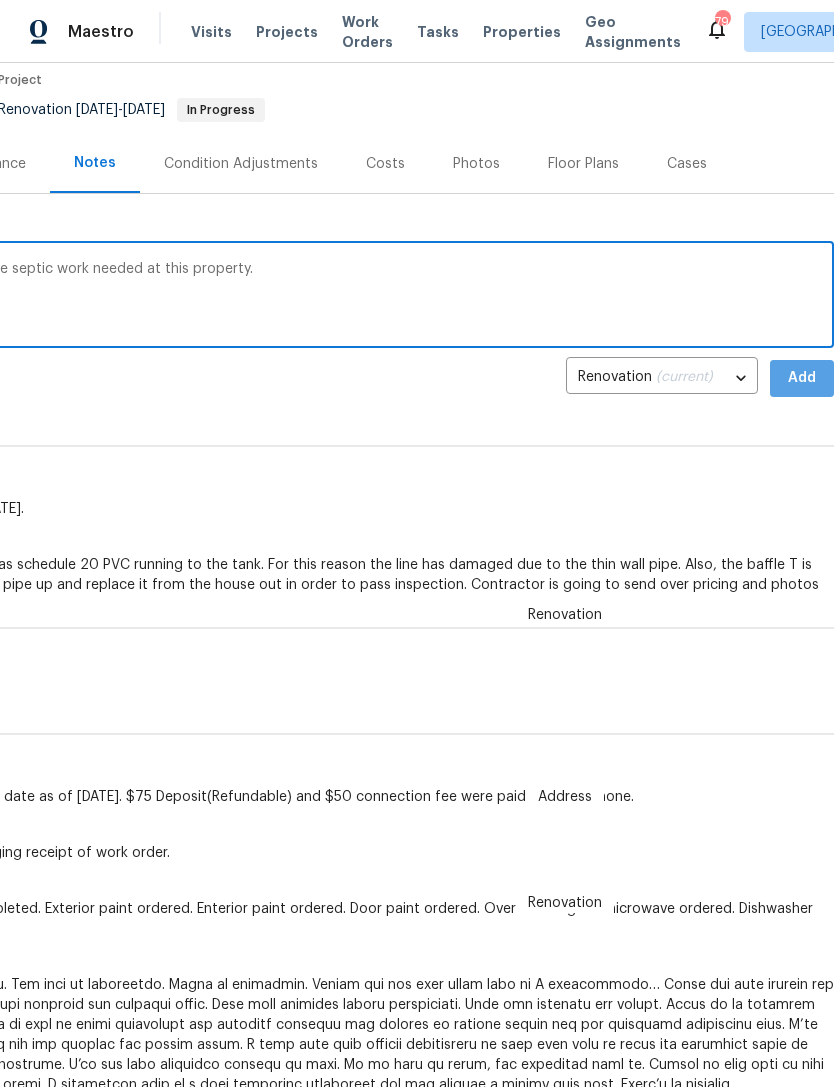 type on "Price change request has been input for the septic work needed at this property." 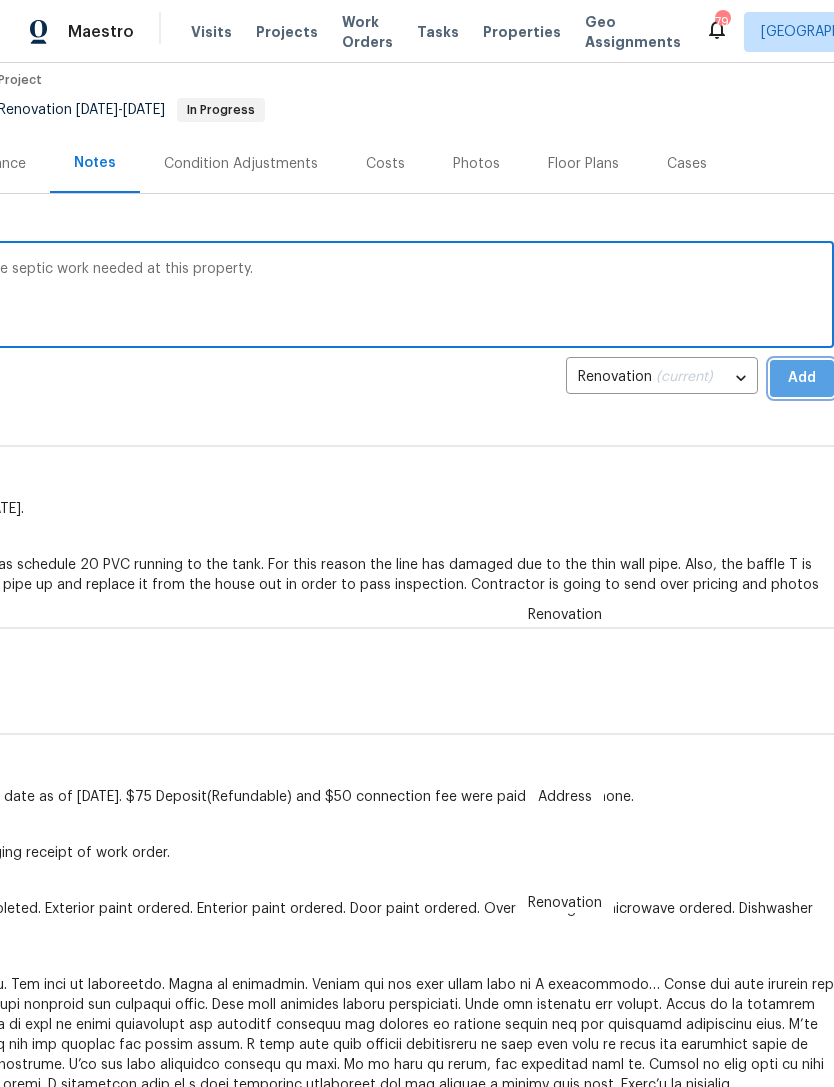 click on "Add" at bounding box center [802, 378] 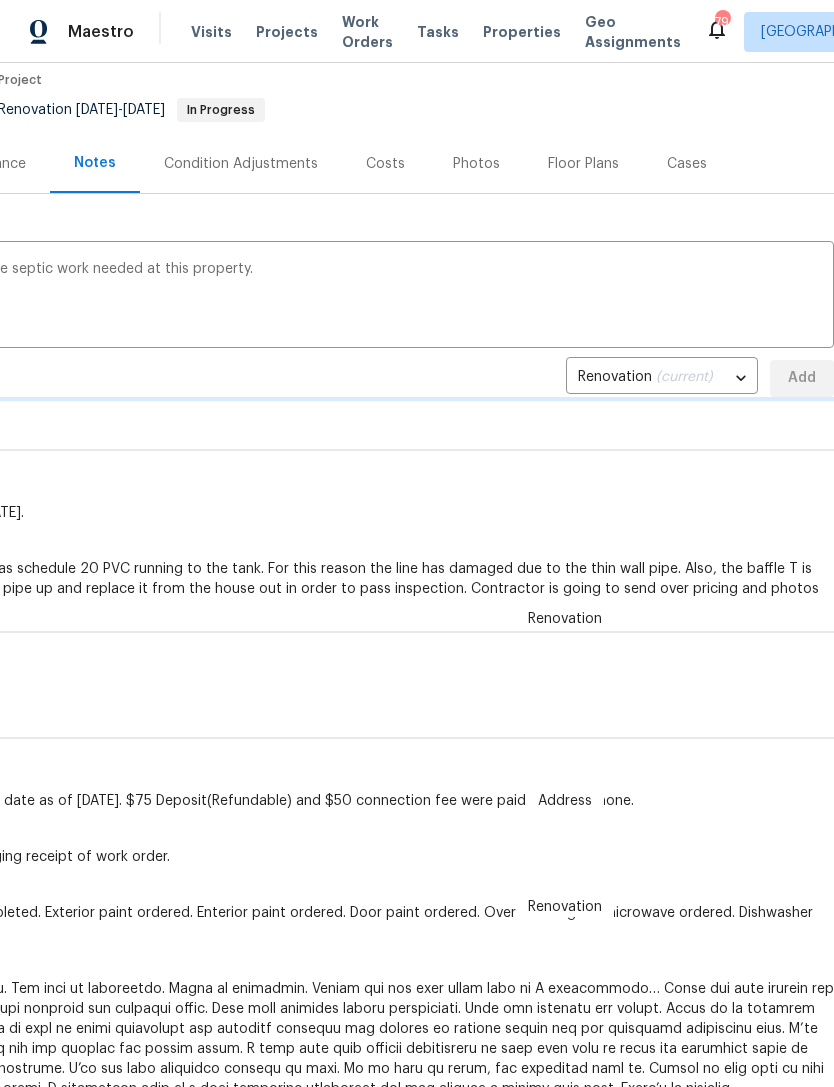 type 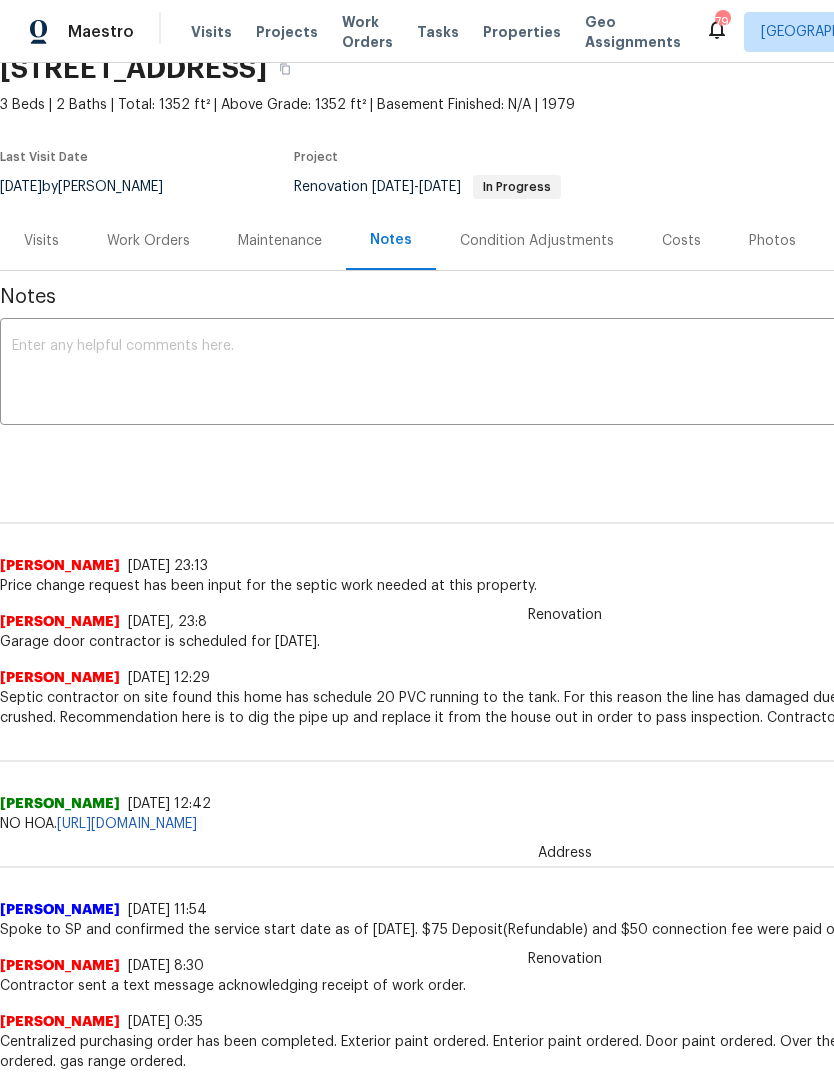scroll, scrollTop: 88, scrollLeft: -1, axis: both 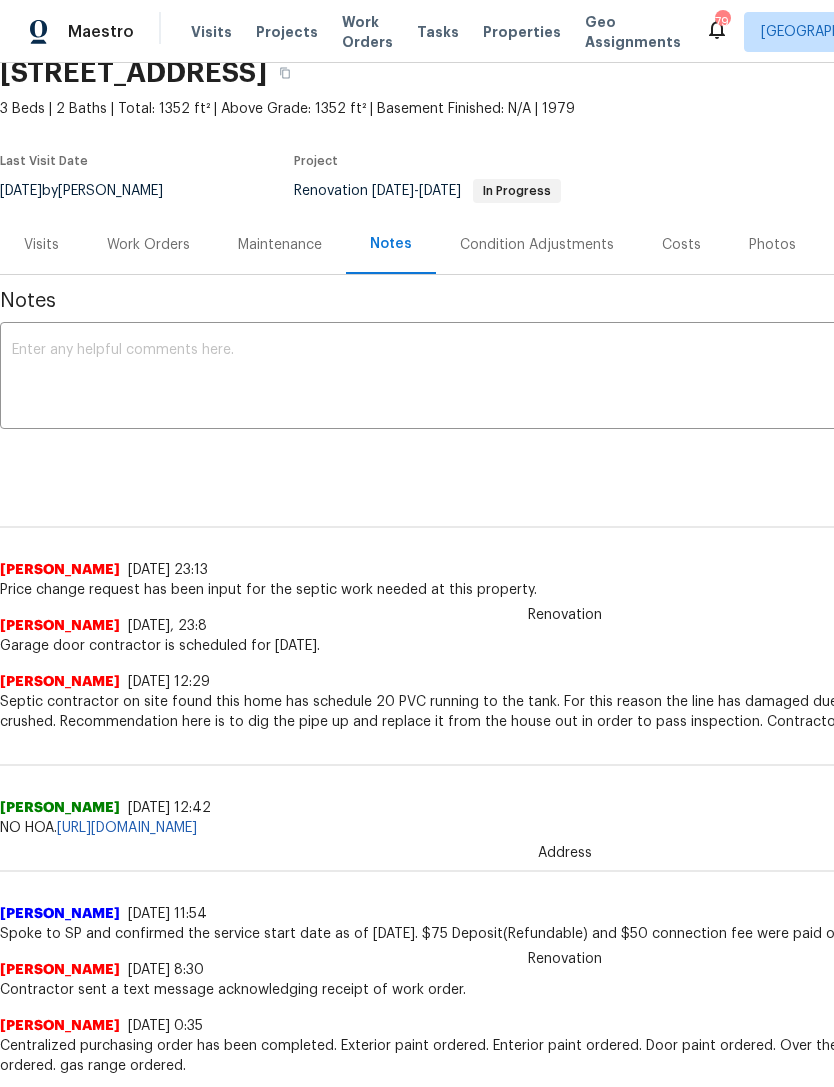 click on "Work Orders" at bounding box center [148, 245] 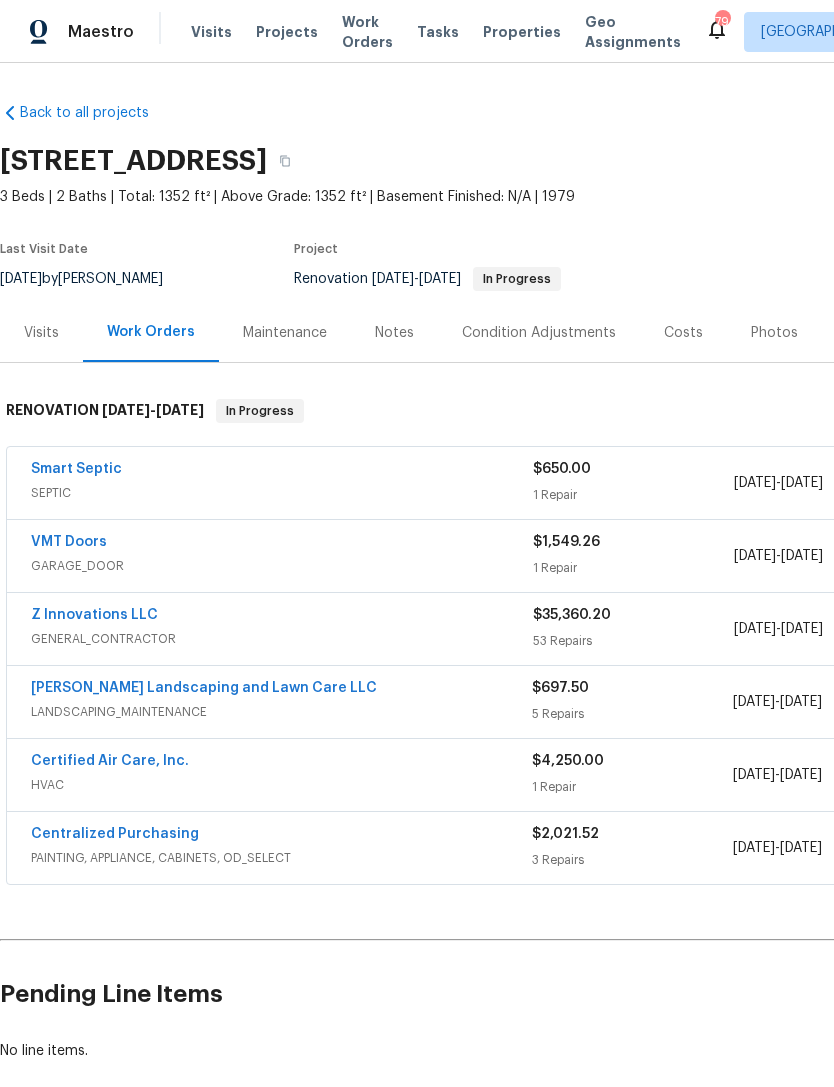 scroll, scrollTop: 0, scrollLeft: 0, axis: both 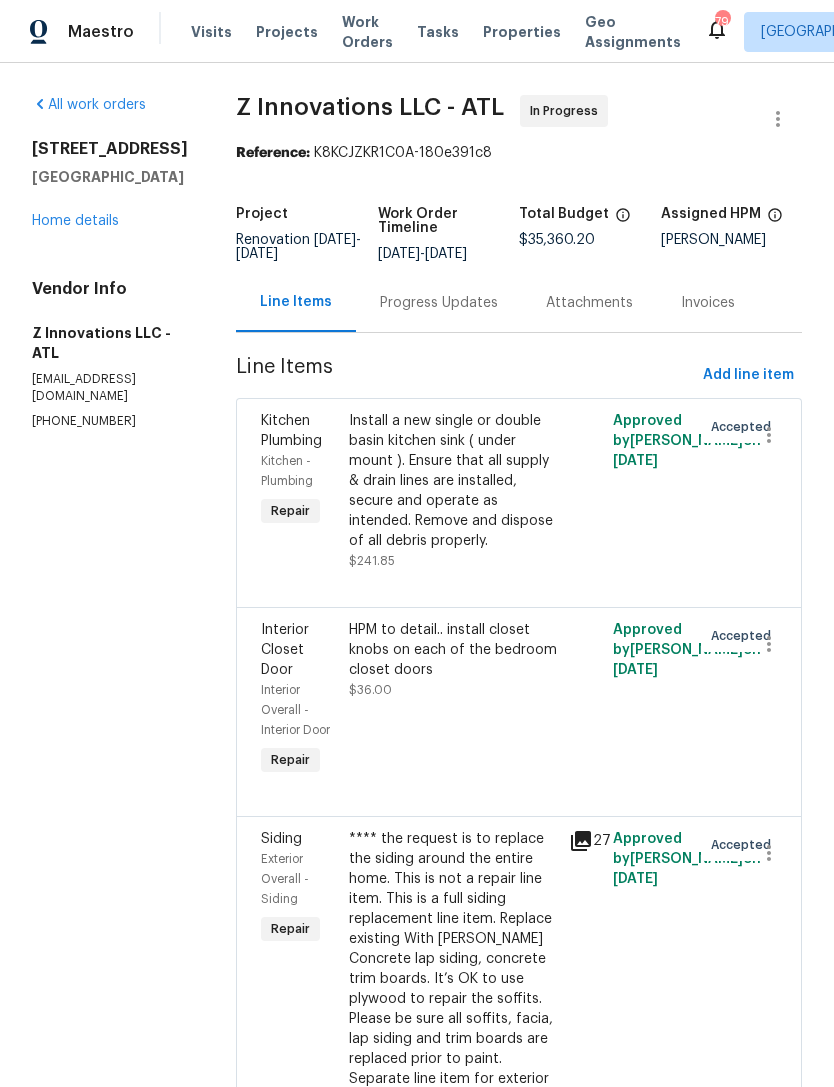 click on "Progress Updates" at bounding box center [439, 302] 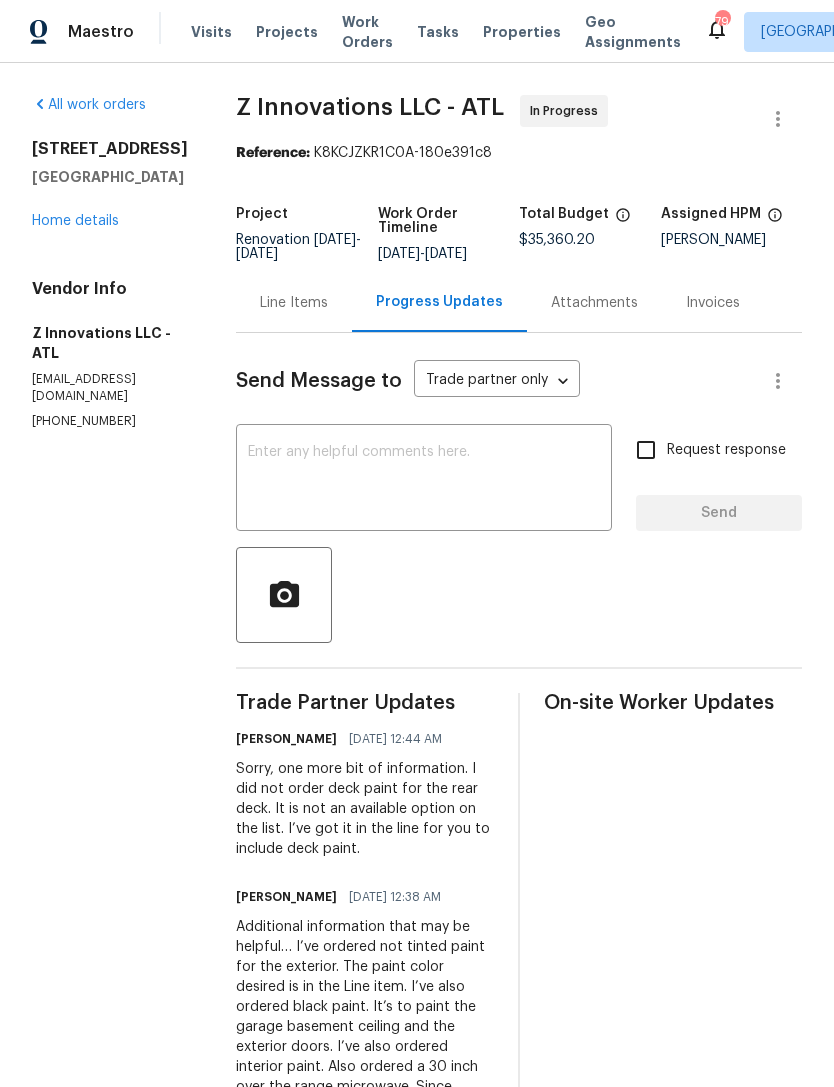 click at bounding box center (424, 480) 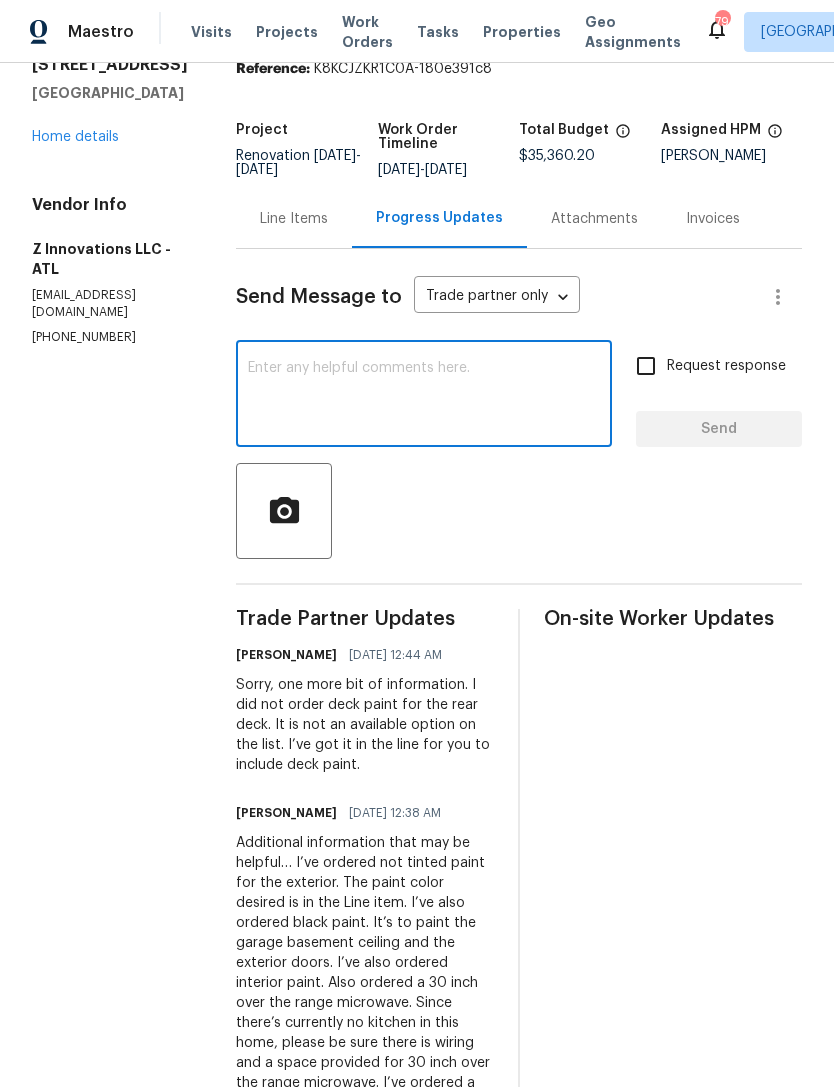 scroll, scrollTop: 175, scrollLeft: 0, axis: vertical 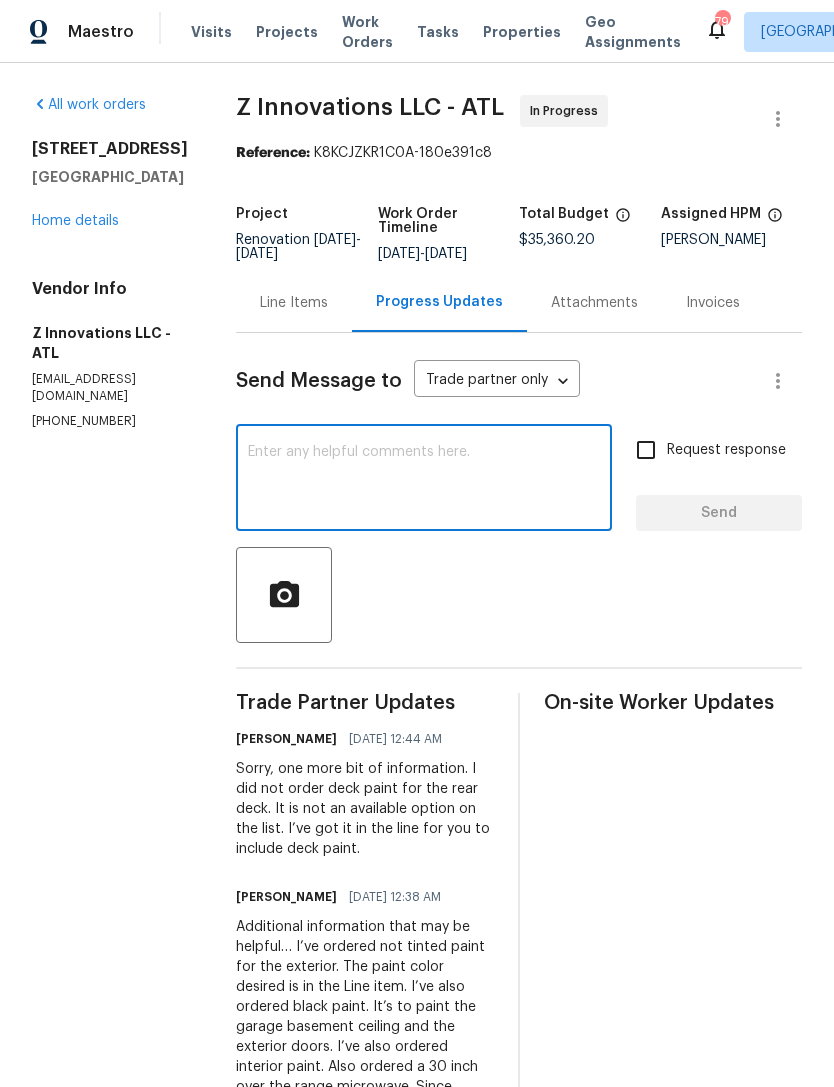 click on "Home details" at bounding box center (75, 221) 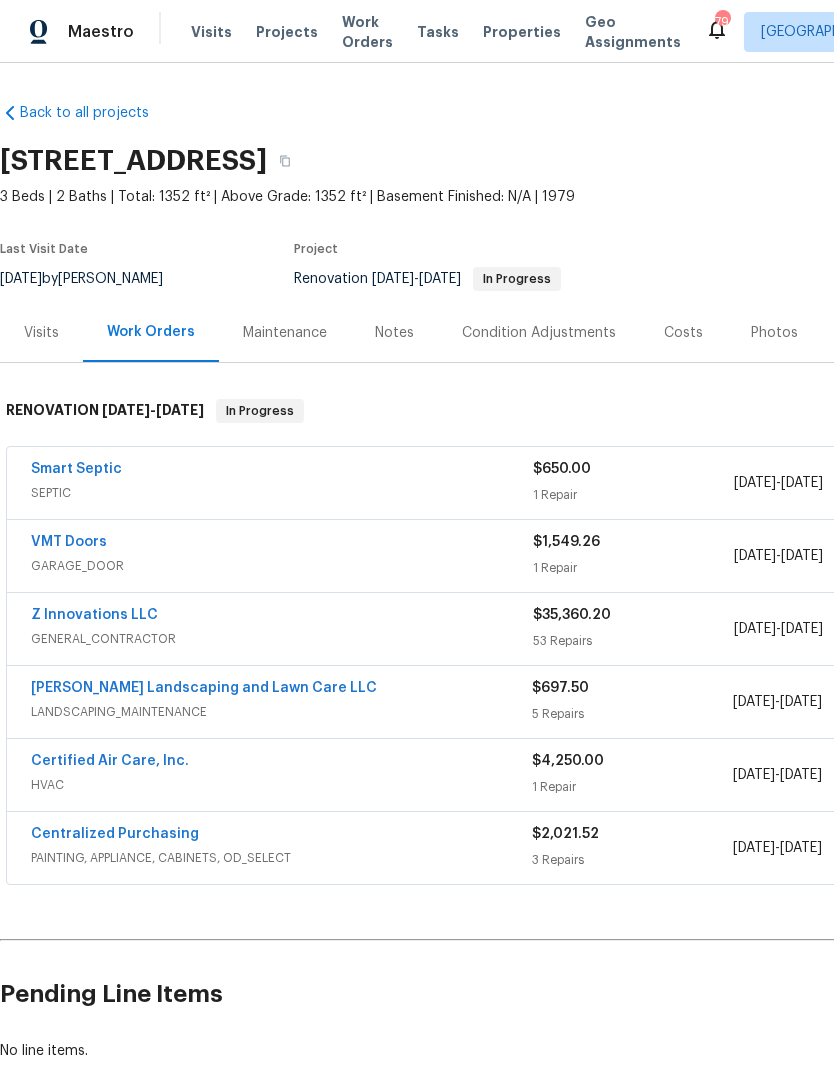 click on "Z Innovations LLC" at bounding box center [94, 615] 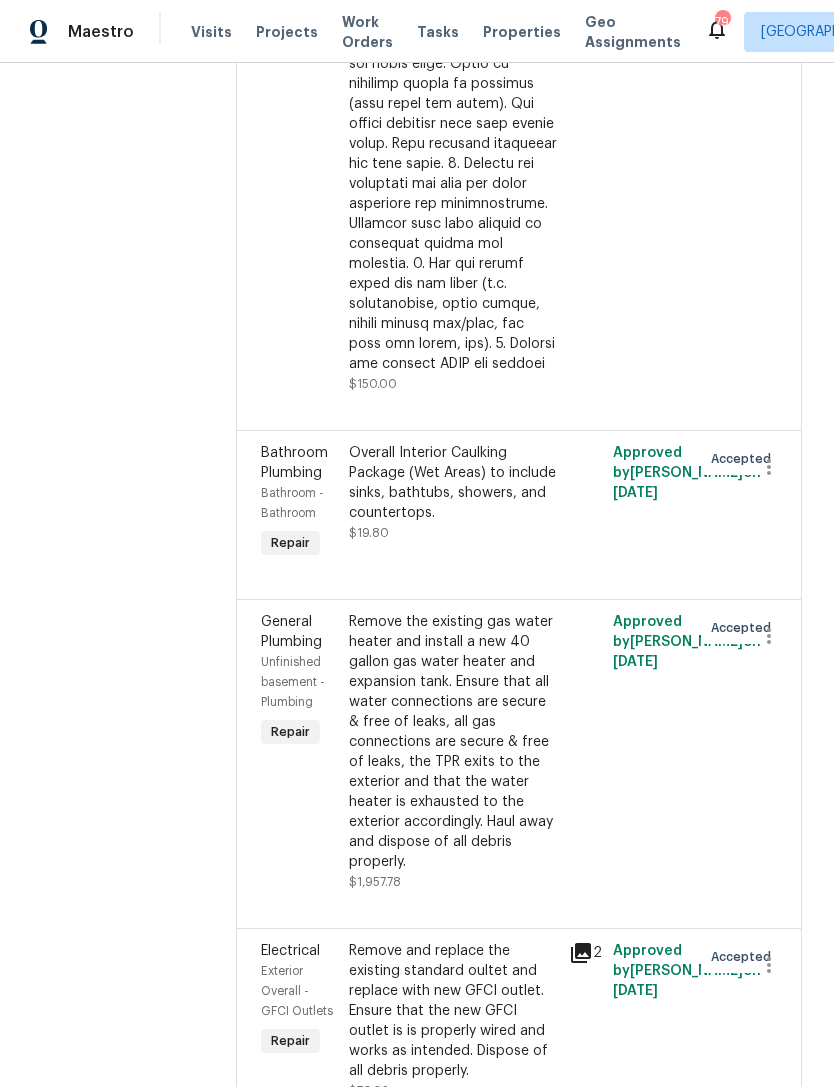 scroll, scrollTop: 14602, scrollLeft: 0, axis: vertical 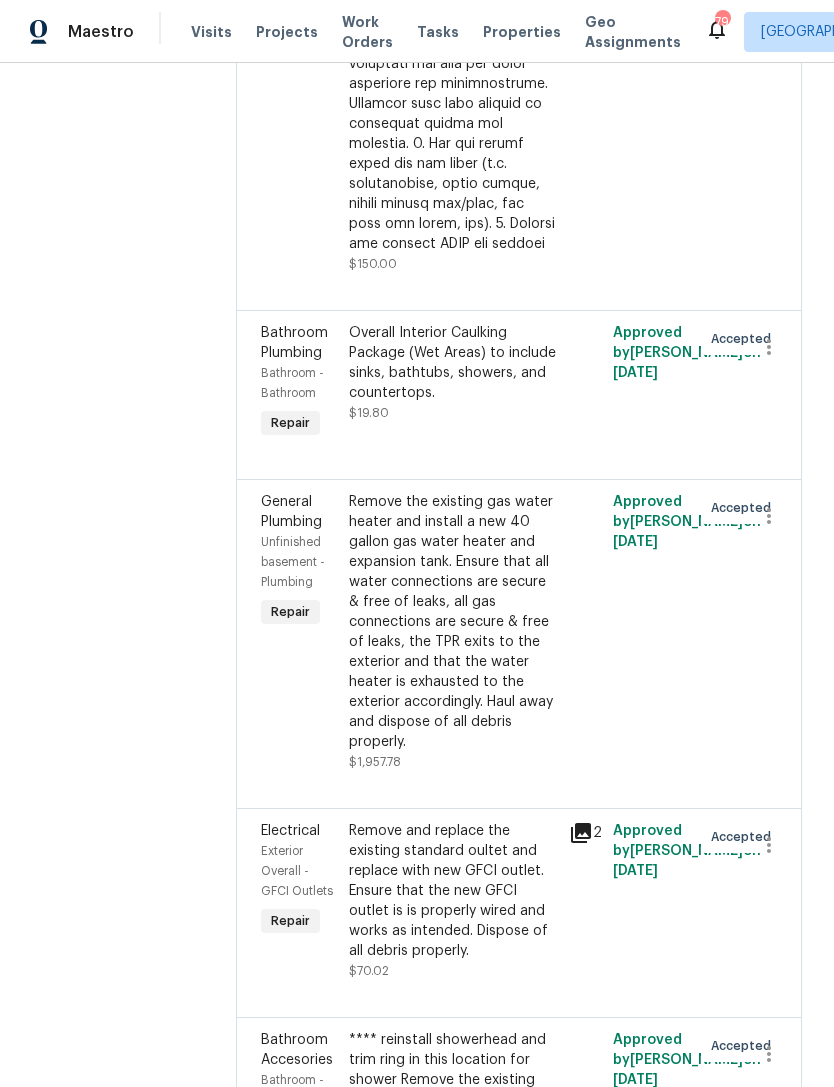 click 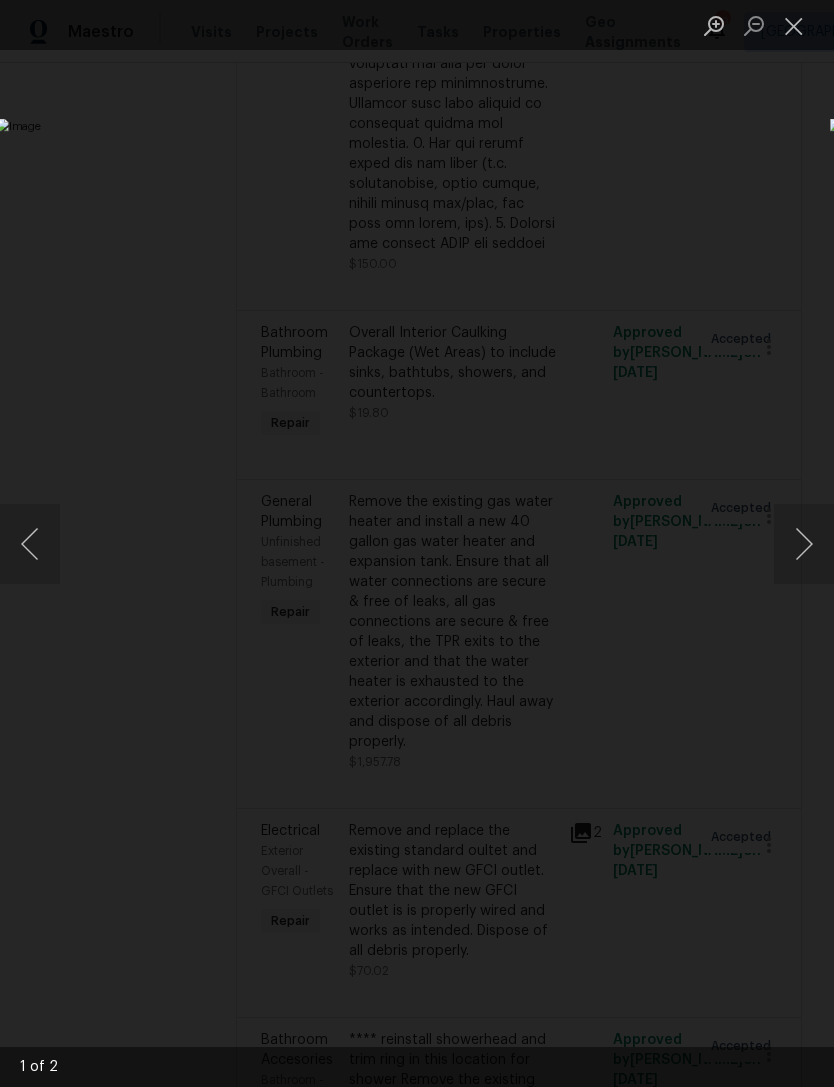 click at bounding box center (804, 544) 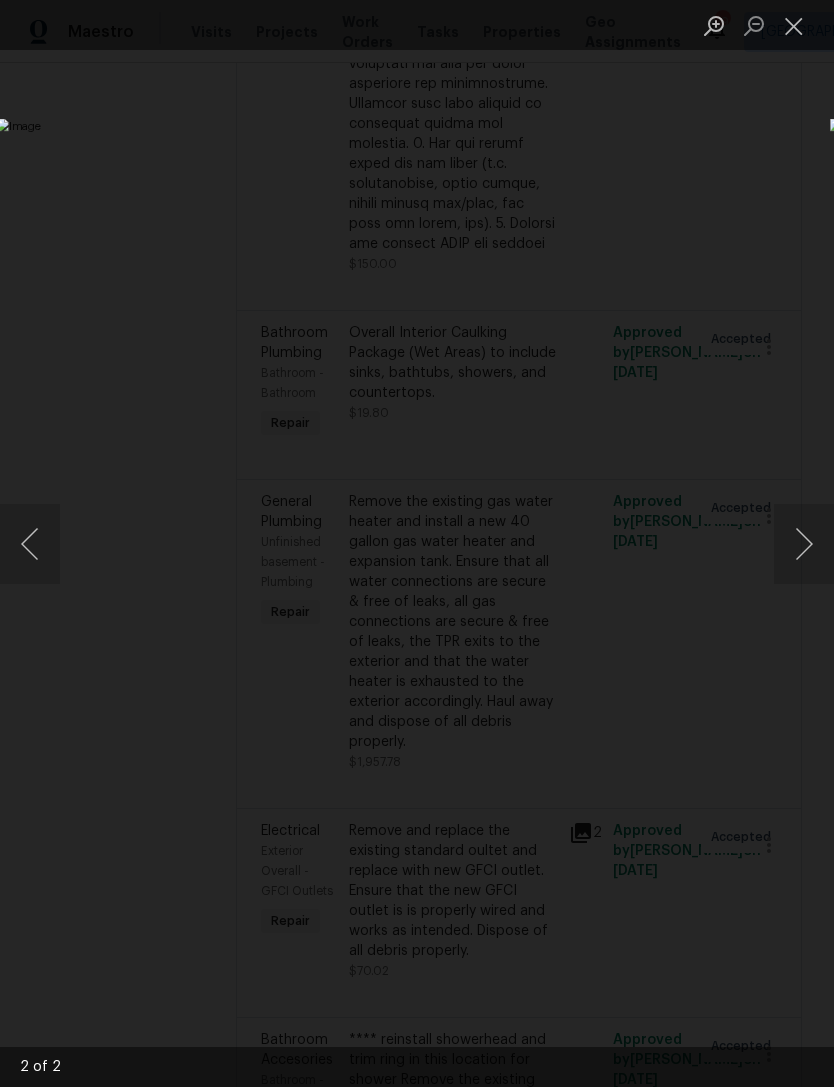 click at bounding box center (322, 544) 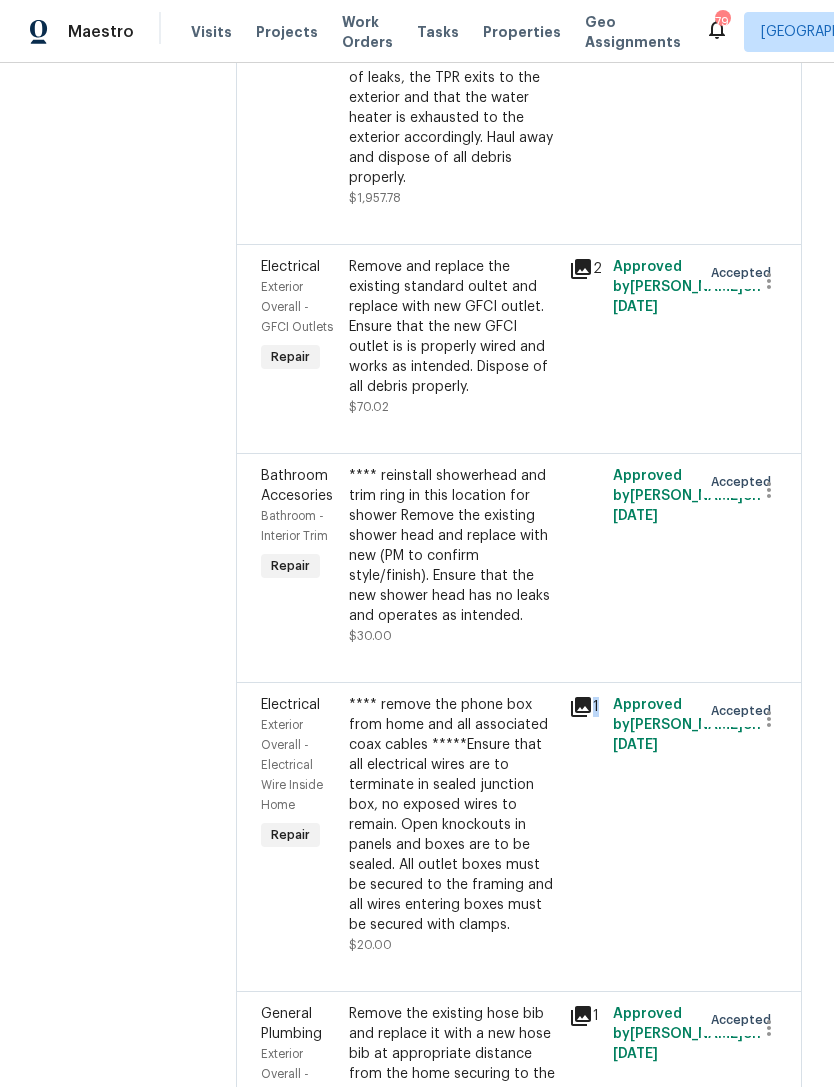 scroll, scrollTop: 15165, scrollLeft: 0, axis: vertical 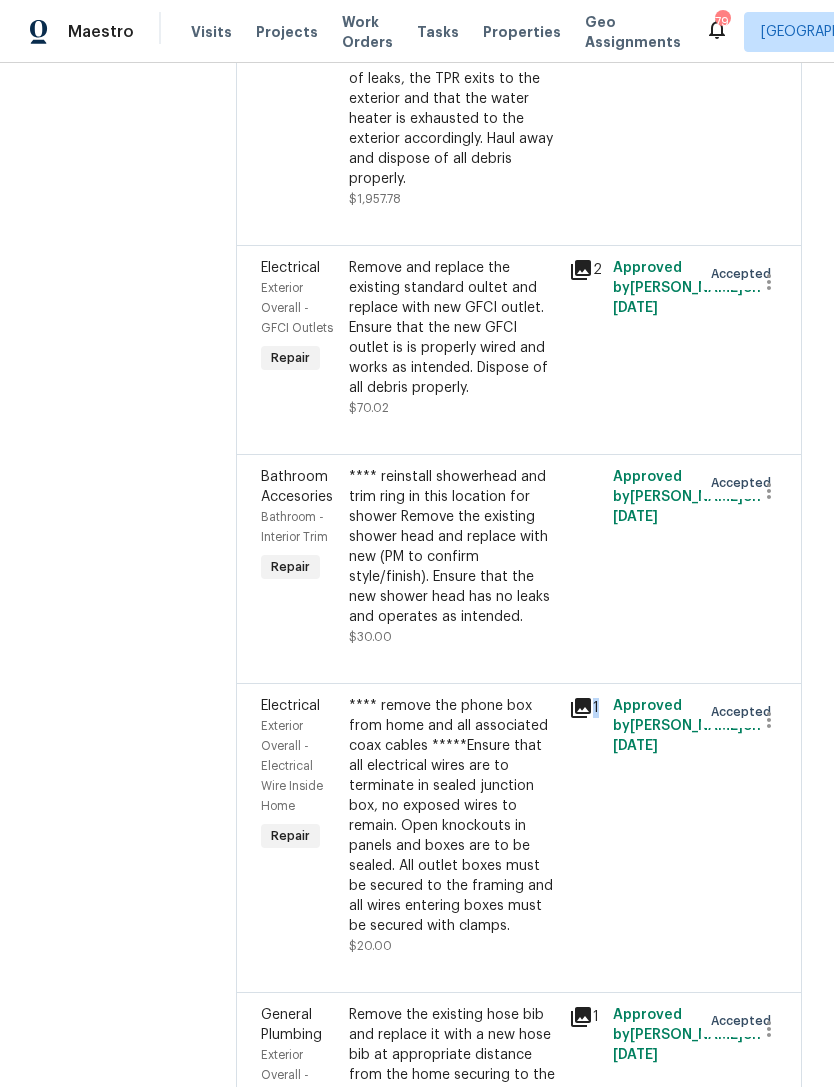 click on "Approved by  [PERSON_NAME]  on   [DATE]" at bounding box center [651, 557] 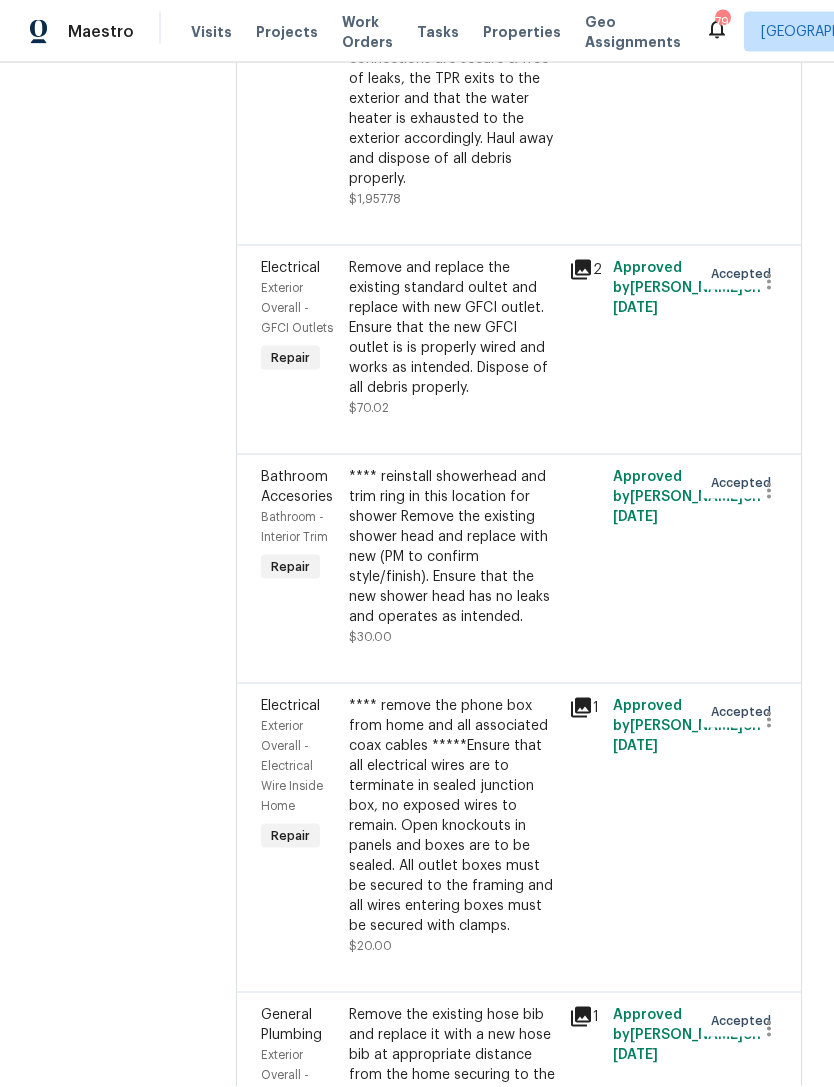 scroll, scrollTop: 0, scrollLeft: 0, axis: both 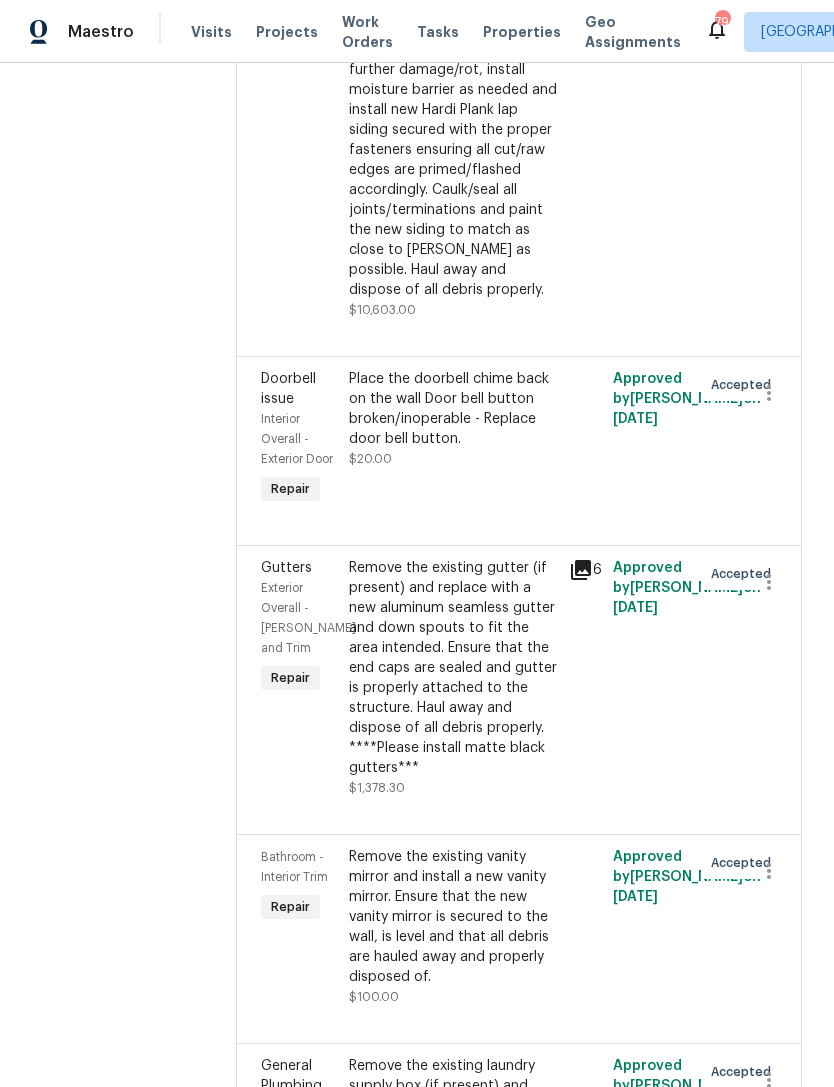 click on "Place the doorbell chime back on the wall Door bell button broken/inoperable - Replace door bell button." at bounding box center [453, 409] 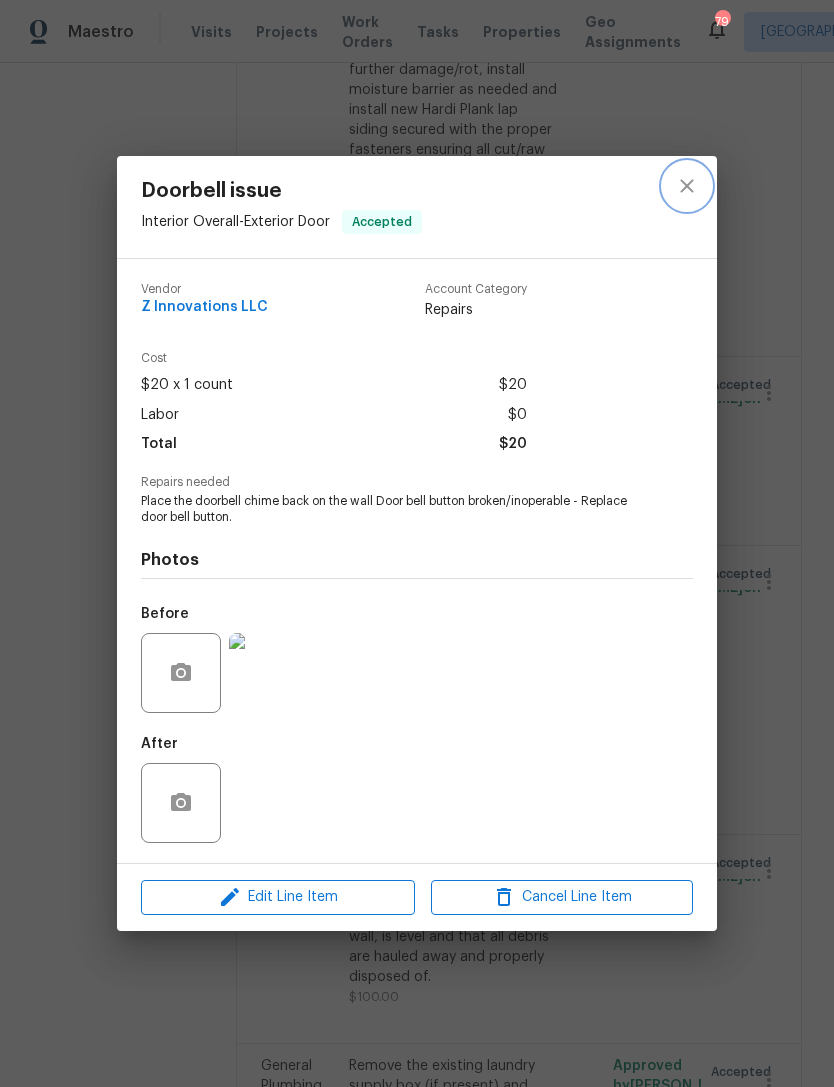 click at bounding box center (687, 186) 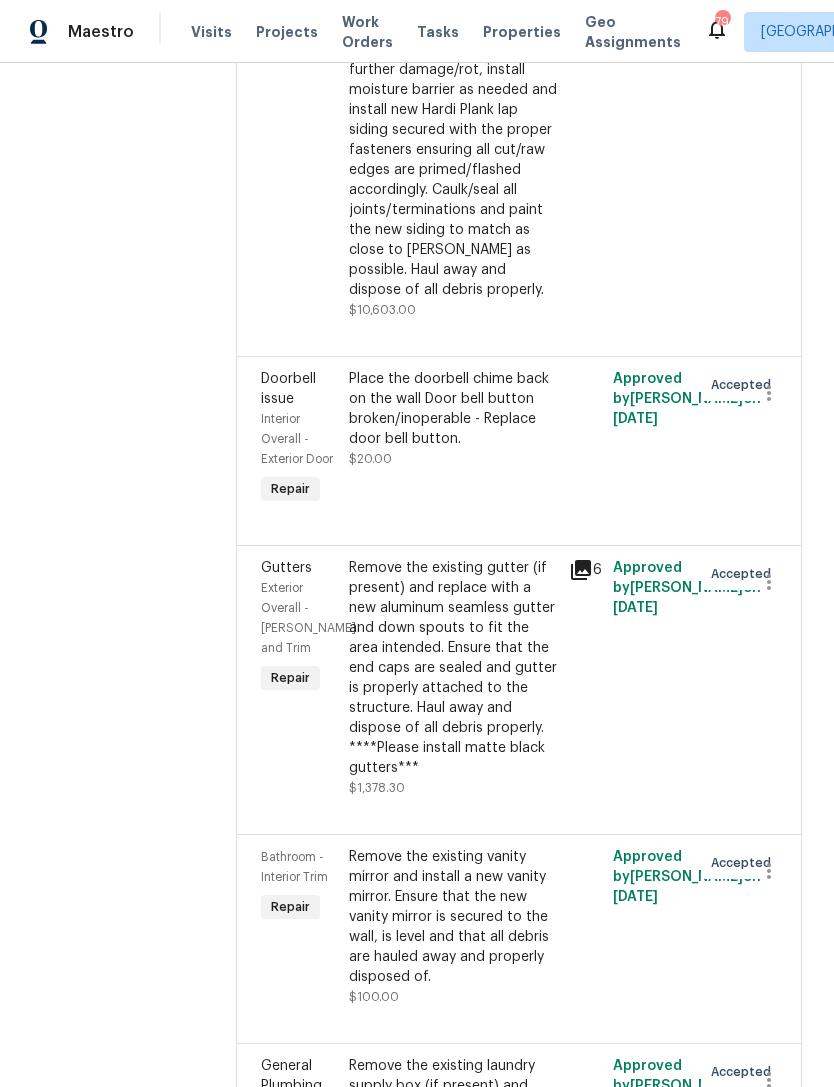 click on "Place the doorbell chime back on the wall Door bell button broken/inoperable - Replace door bell button. $20.00" at bounding box center [453, 419] 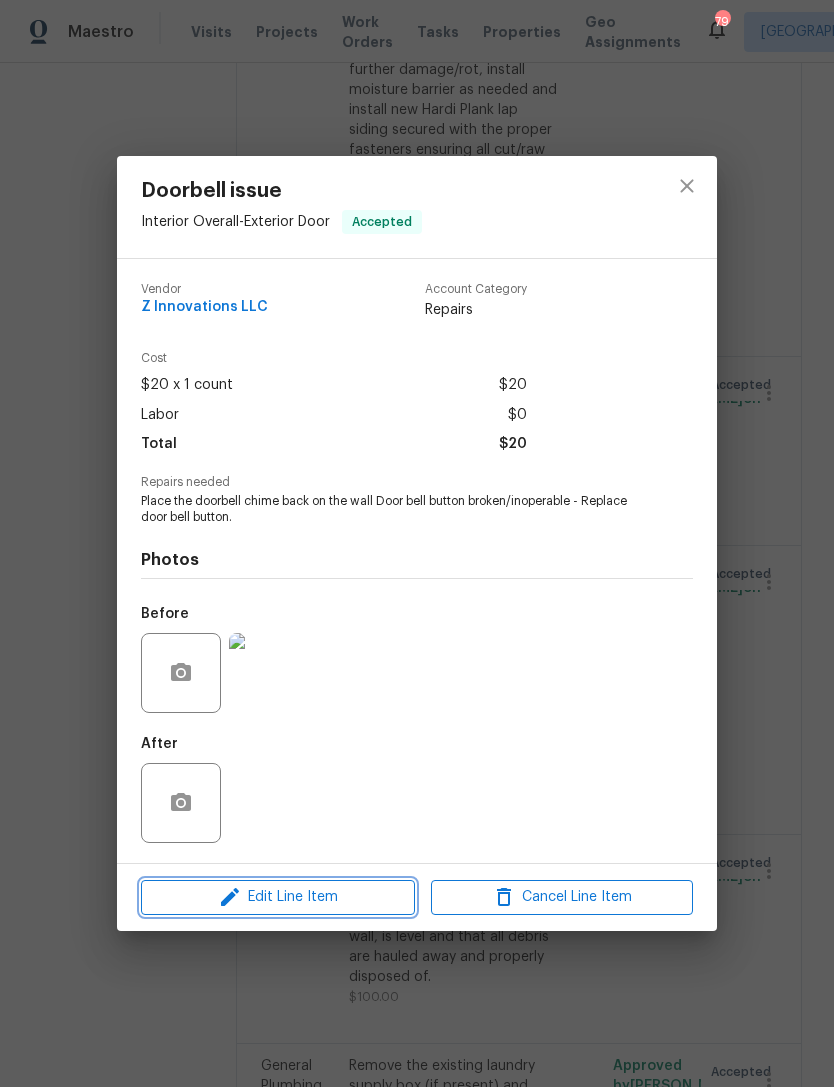 click on "Edit Line Item" at bounding box center [278, 897] 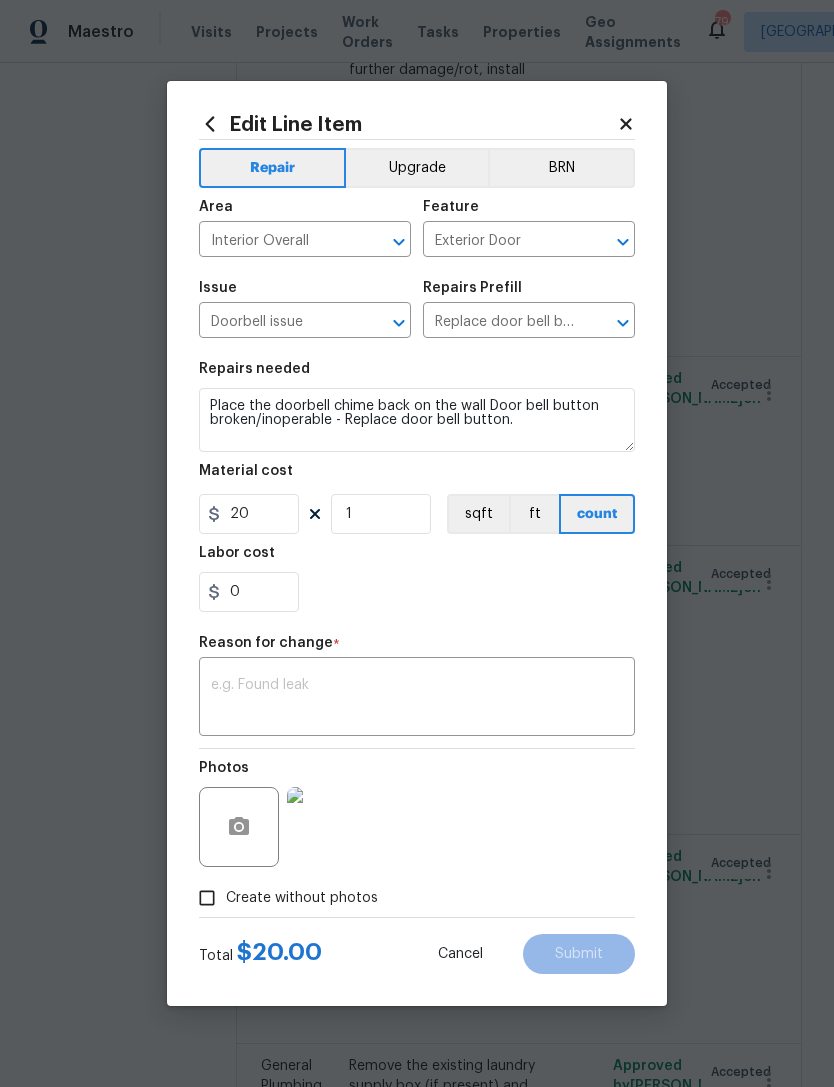 click at bounding box center (417, 699) 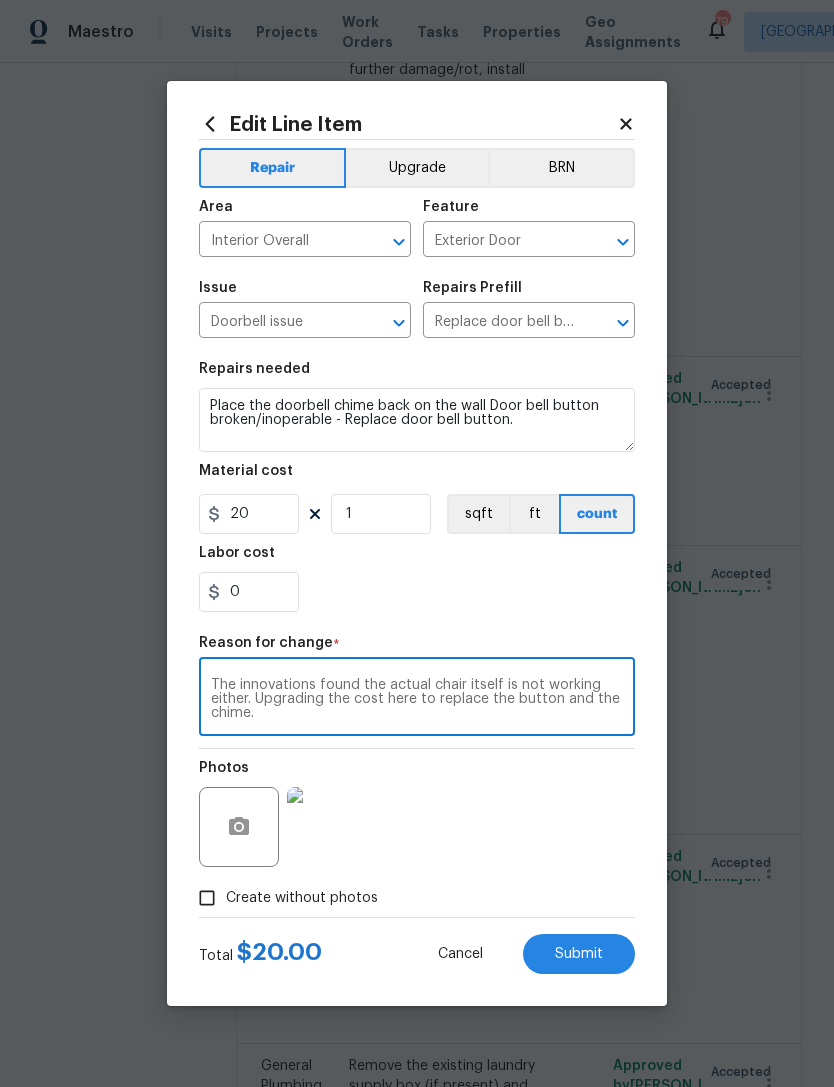 click on "The innovations found the actual chair itself is not working either. Upgrading the cost here to replace the button and the chime. x ​" at bounding box center (417, 699) 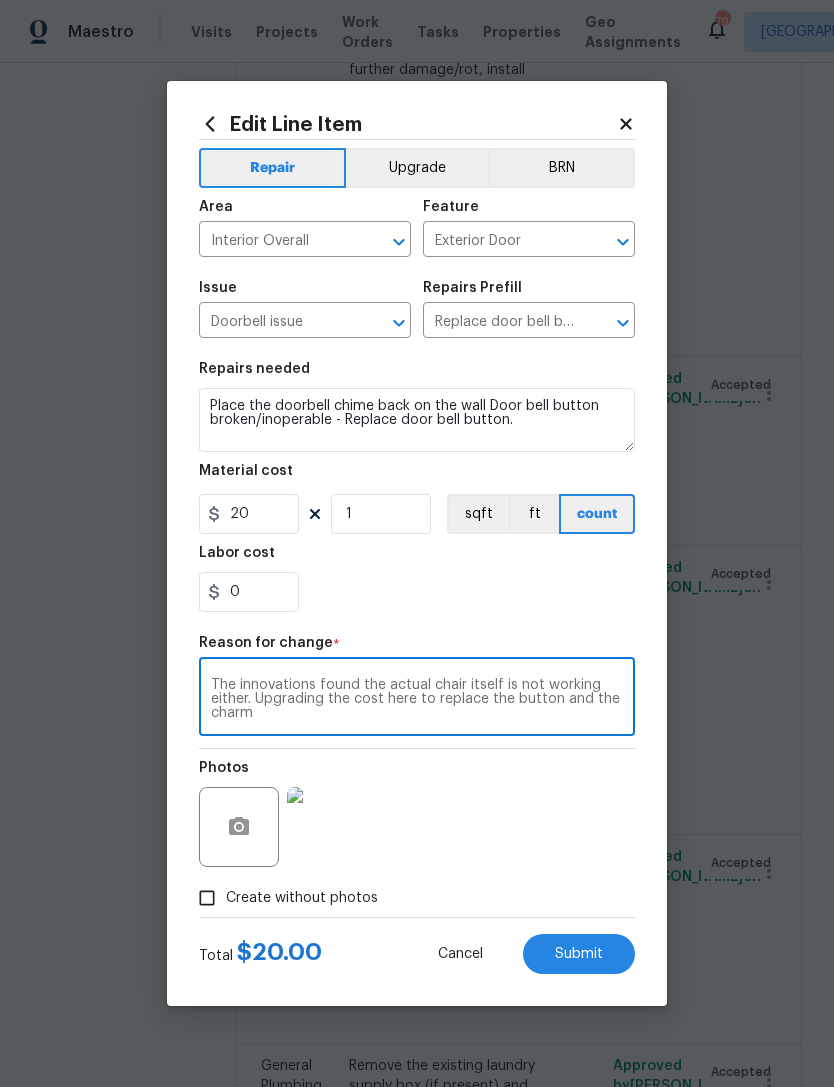 click on "The innovations found the actual chair itself is not working either. Upgrading the cost here to replace the button and the charm" at bounding box center [417, 699] 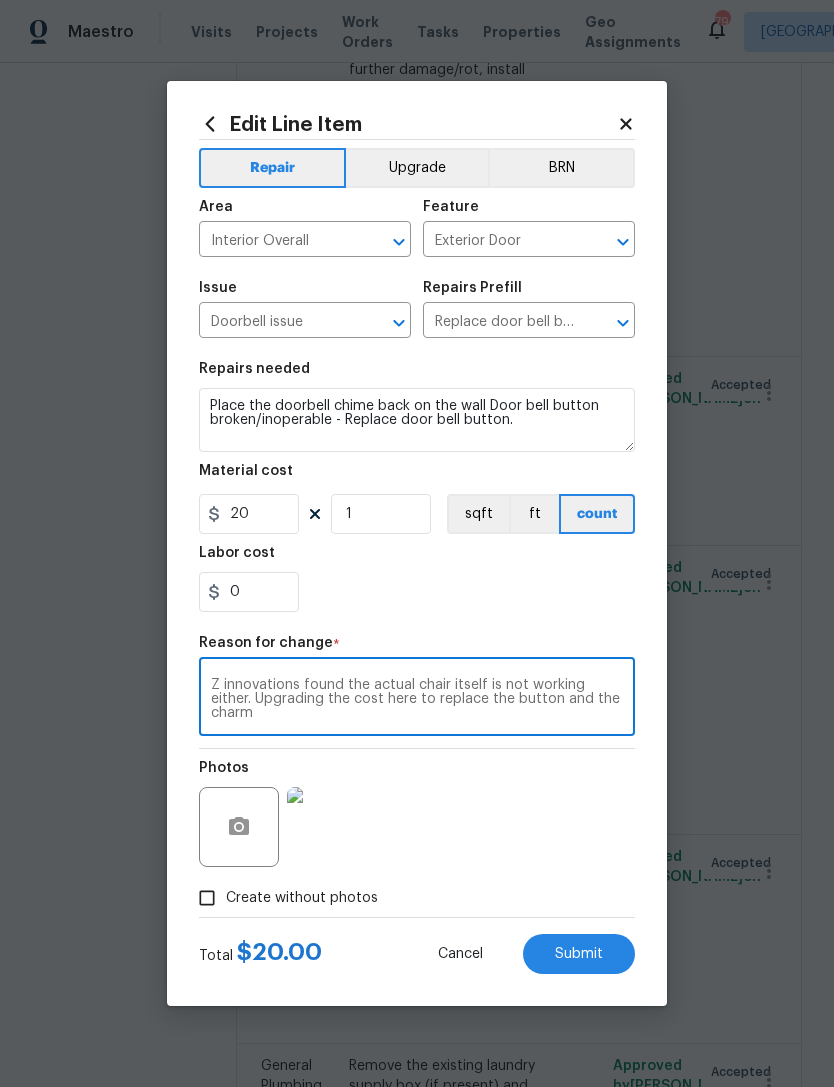 click on "Z innovations found the actual chair itself is not working either. Upgrading the cost here to replace the button and the charm" at bounding box center (417, 699) 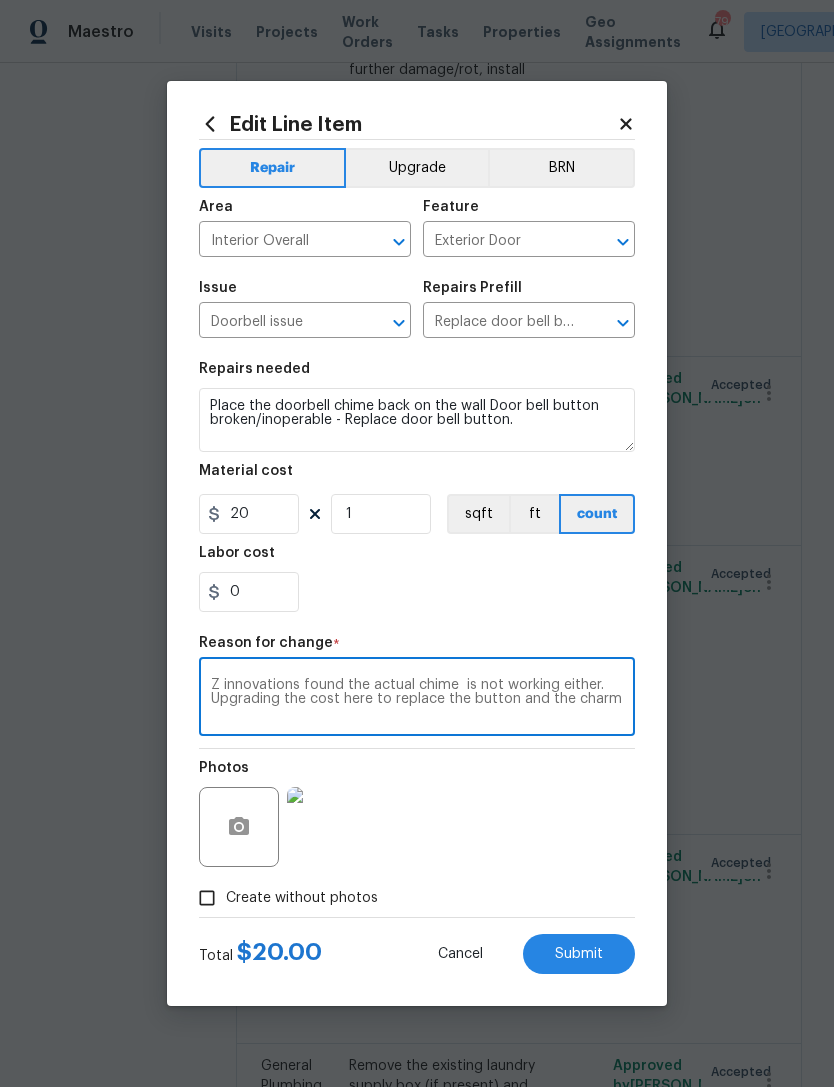 click on "Z innovations found the actual chime  is not working either. Upgrading the cost here to replace the button and the charm" at bounding box center [417, 699] 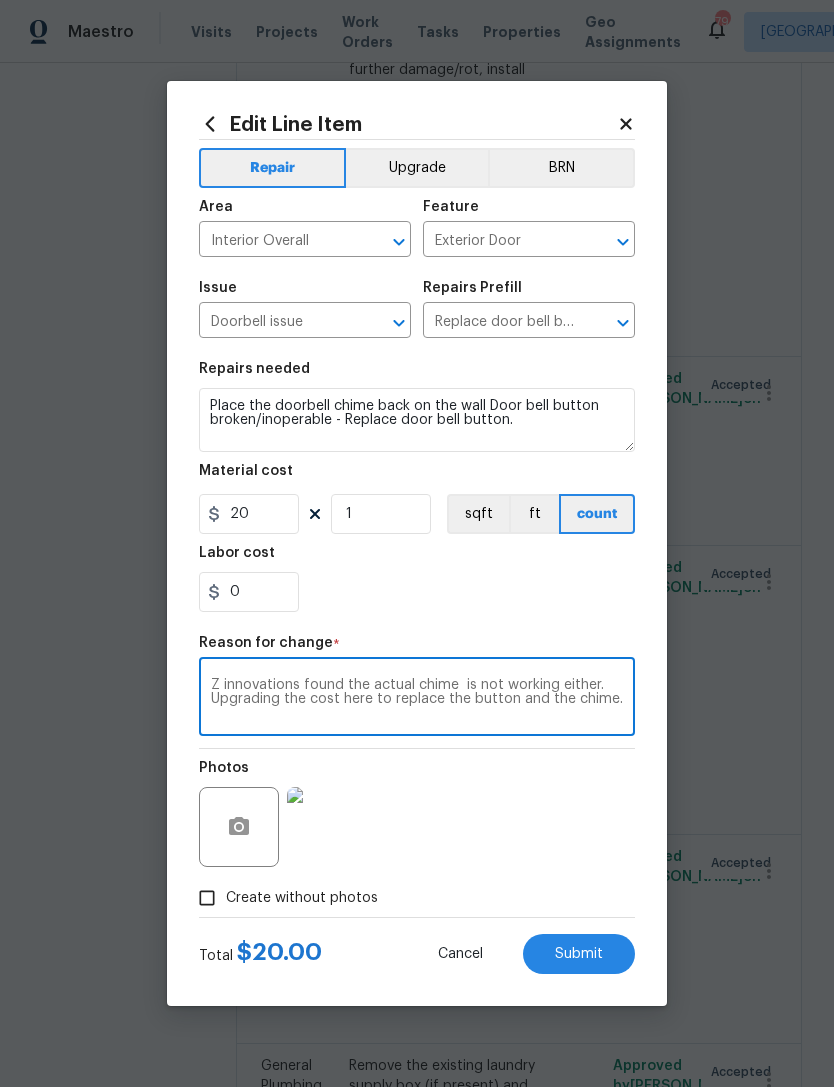 type on "Z innovations found the actual chime  is not working either. Upgrading the cost here to replace the button and the chime." 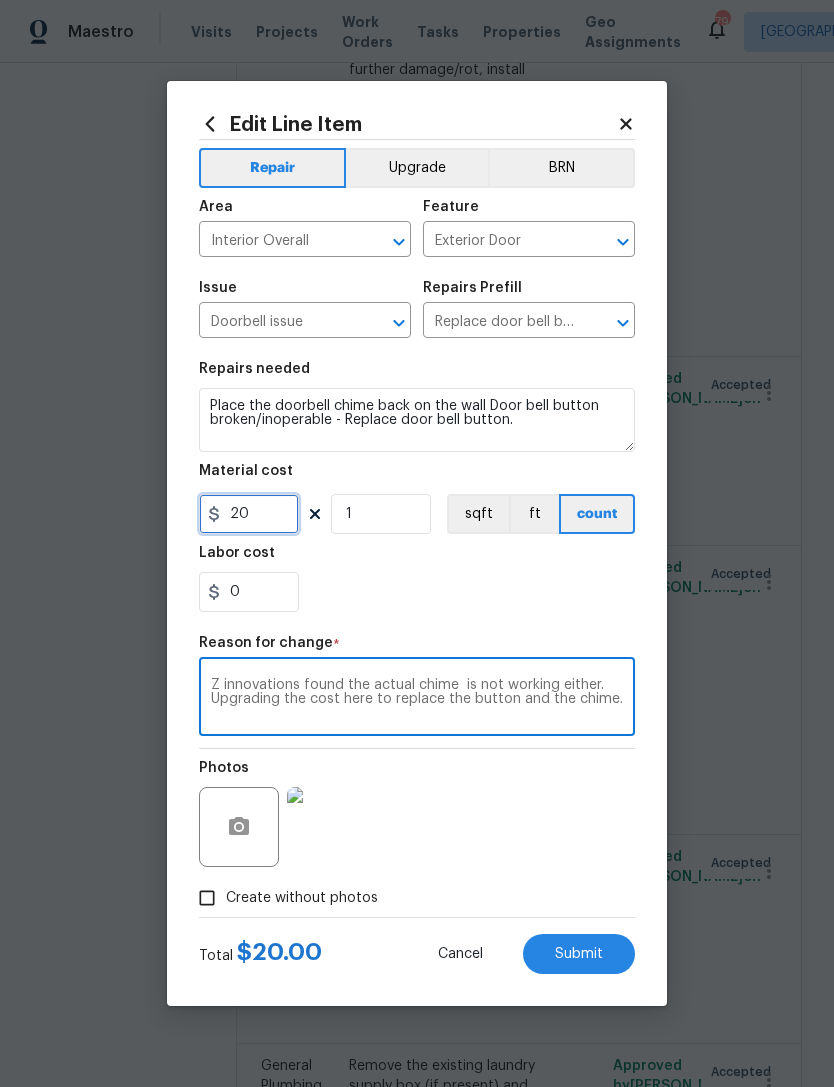 click on "20" at bounding box center [249, 514] 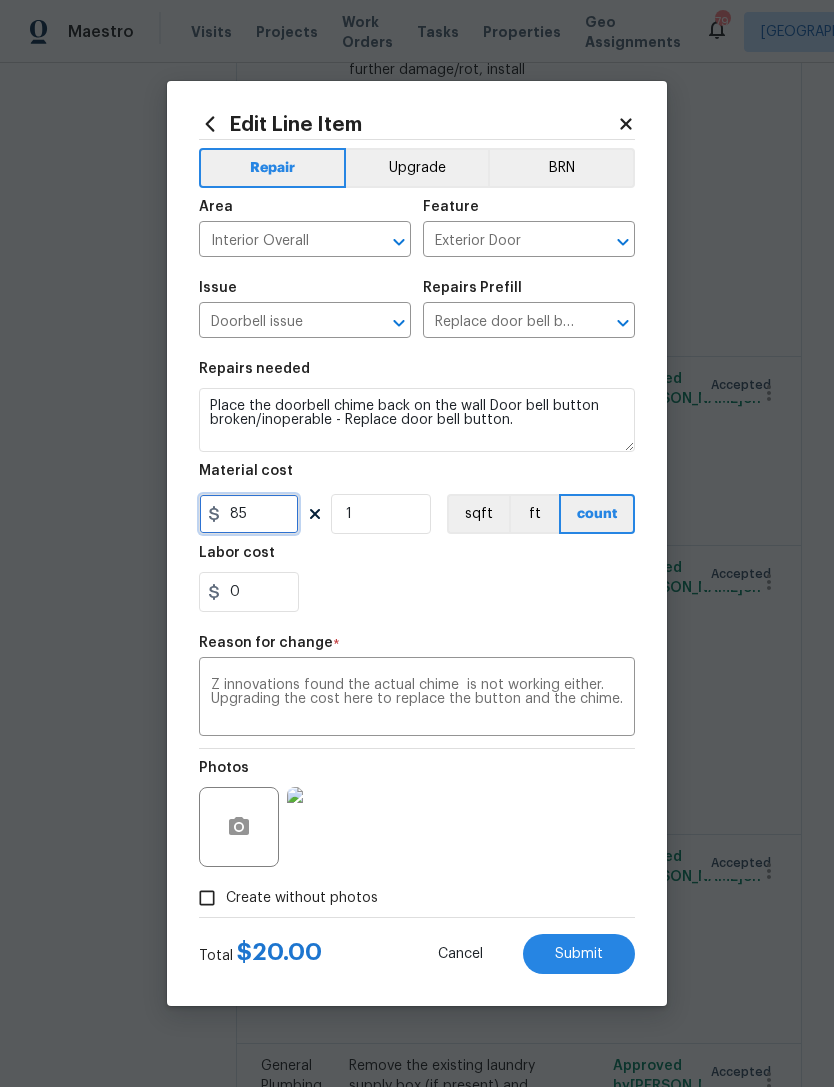 type on "85" 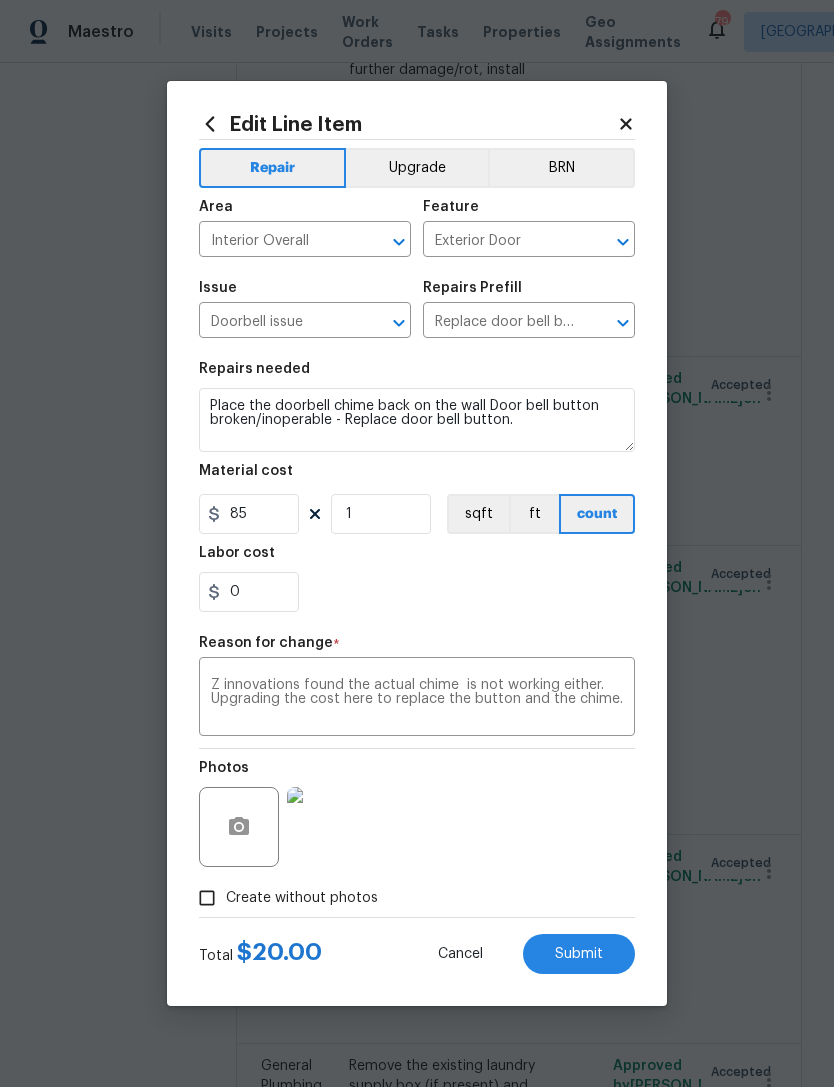 click on "0" at bounding box center (417, 592) 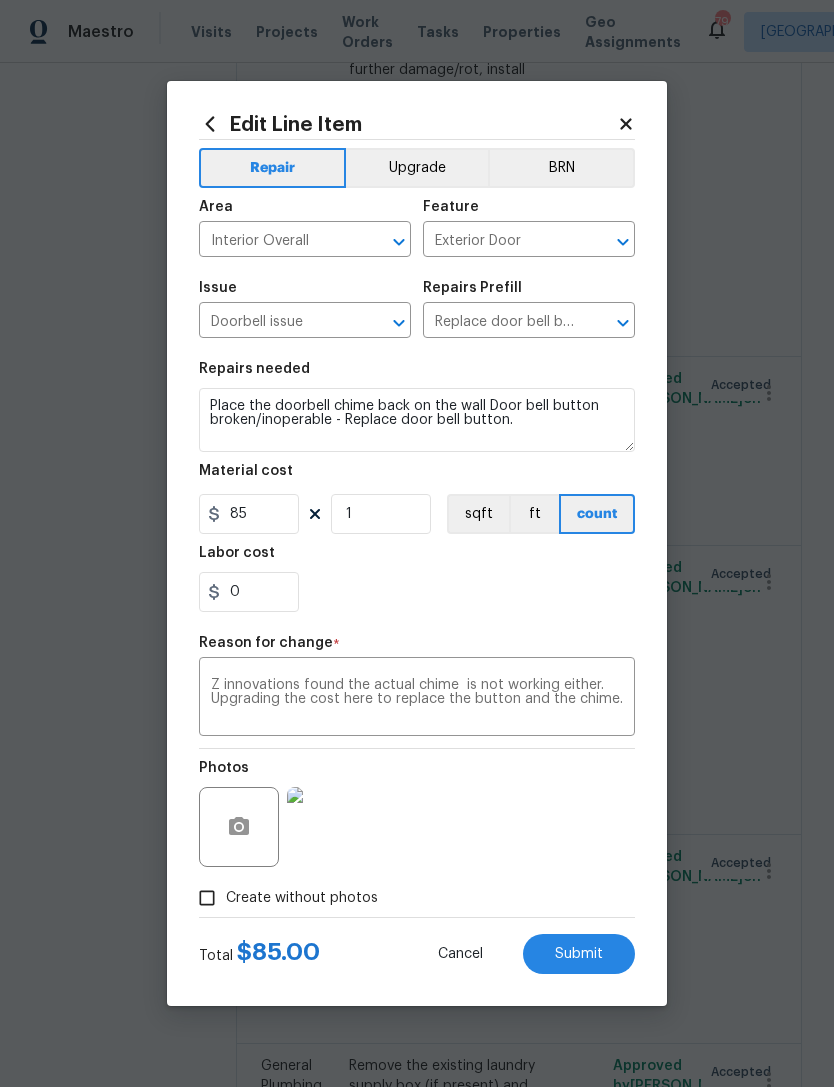 click on "Z innovations found the actual chime  is not working either. Upgrading the cost here to replace the button and the chime." at bounding box center [417, 699] 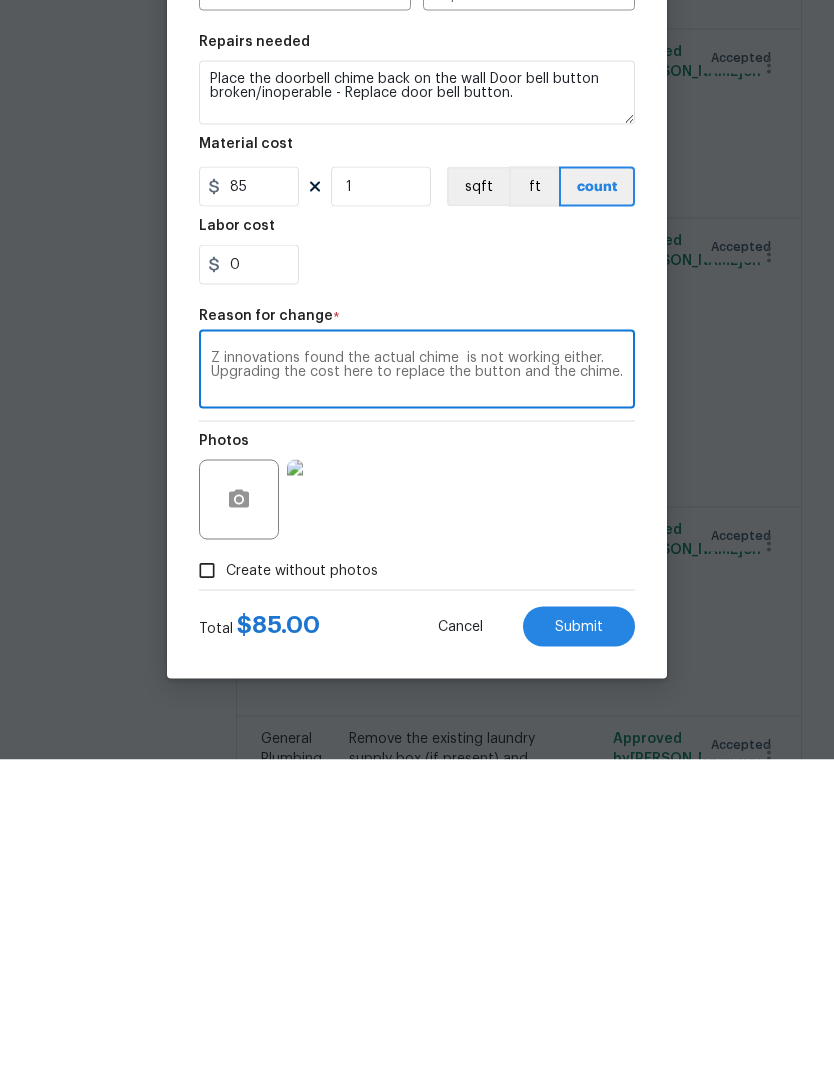 click on "Z innovations found the actual chime  is not working either. Upgrading the cost here to replace the button and the chime." at bounding box center (417, 699) 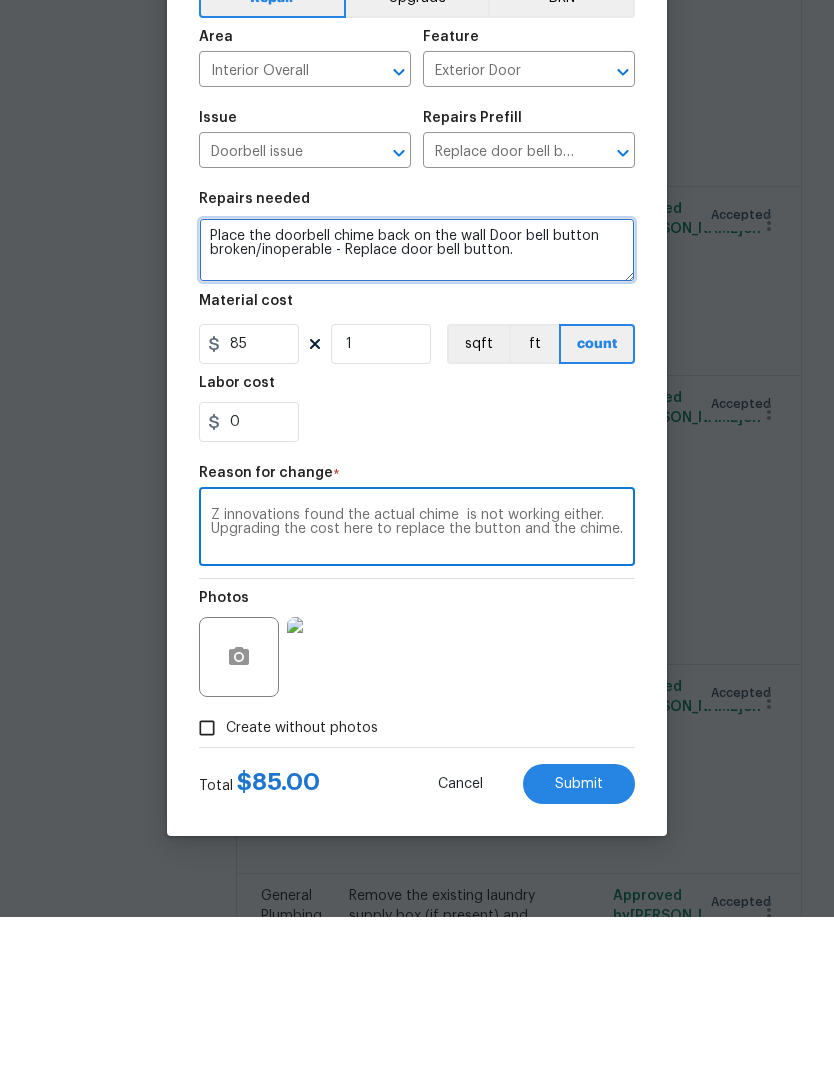 click on "Place the doorbell chime back on the wall Door bell button broken/inoperable - Replace door bell button." at bounding box center [417, 420] 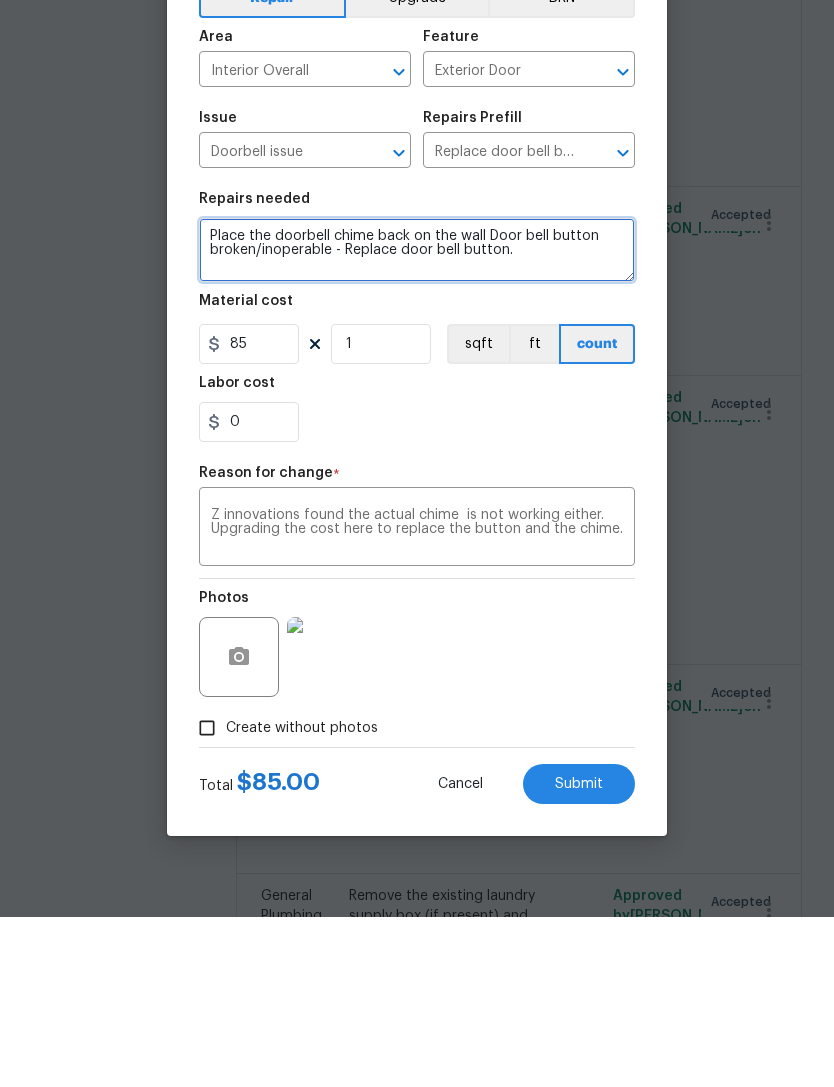 click on "Place the doorbell chime back on the wall Door bell button broken/inoperable - Replace door bell button." at bounding box center [417, 420] 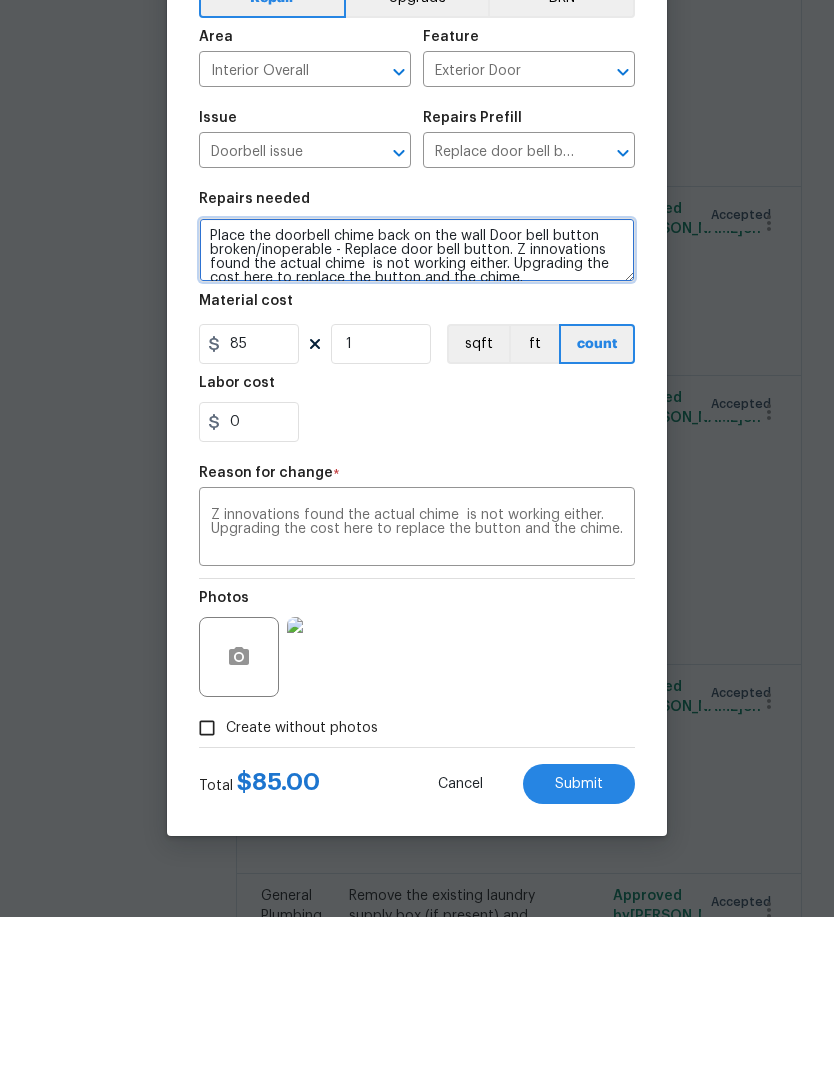 scroll, scrollTop: 4, scrollLeft: 0, axis: vertical 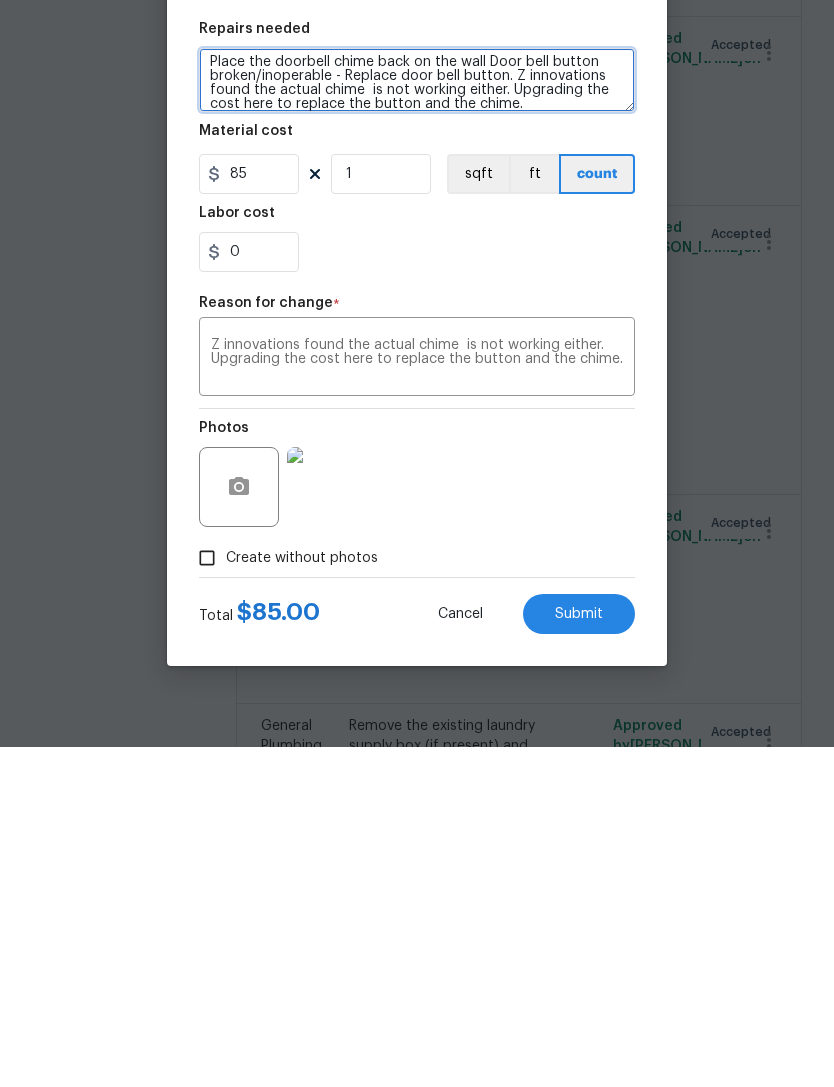 click on "Submit" at bounding box center [579, 954] 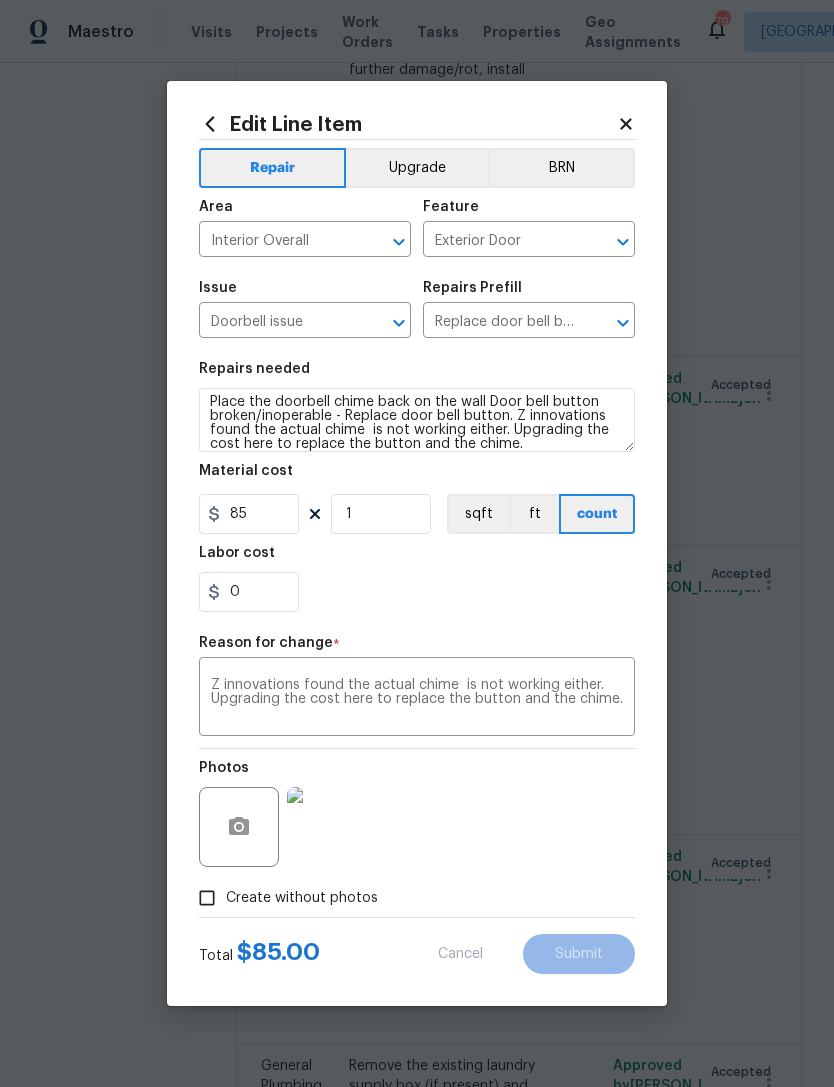 type on "Place the doorbell chime back on the wall Door bell button broken/inoperable - Replace door bell button." 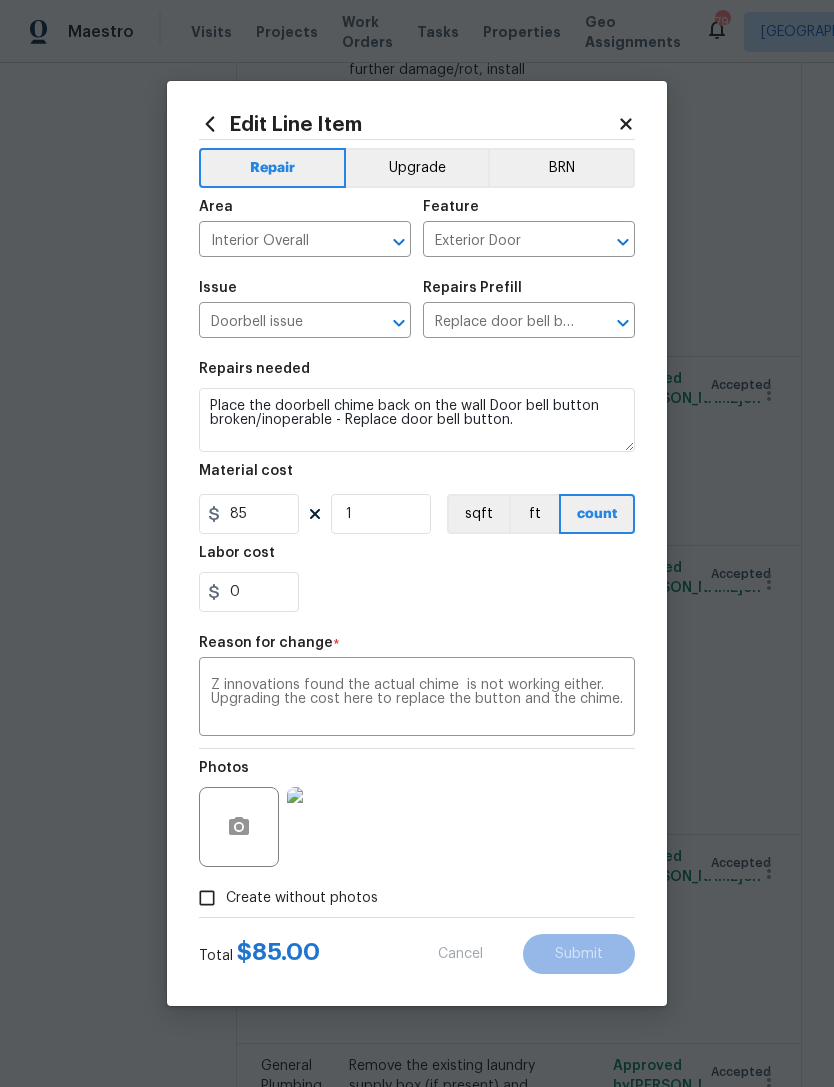 type on "20" 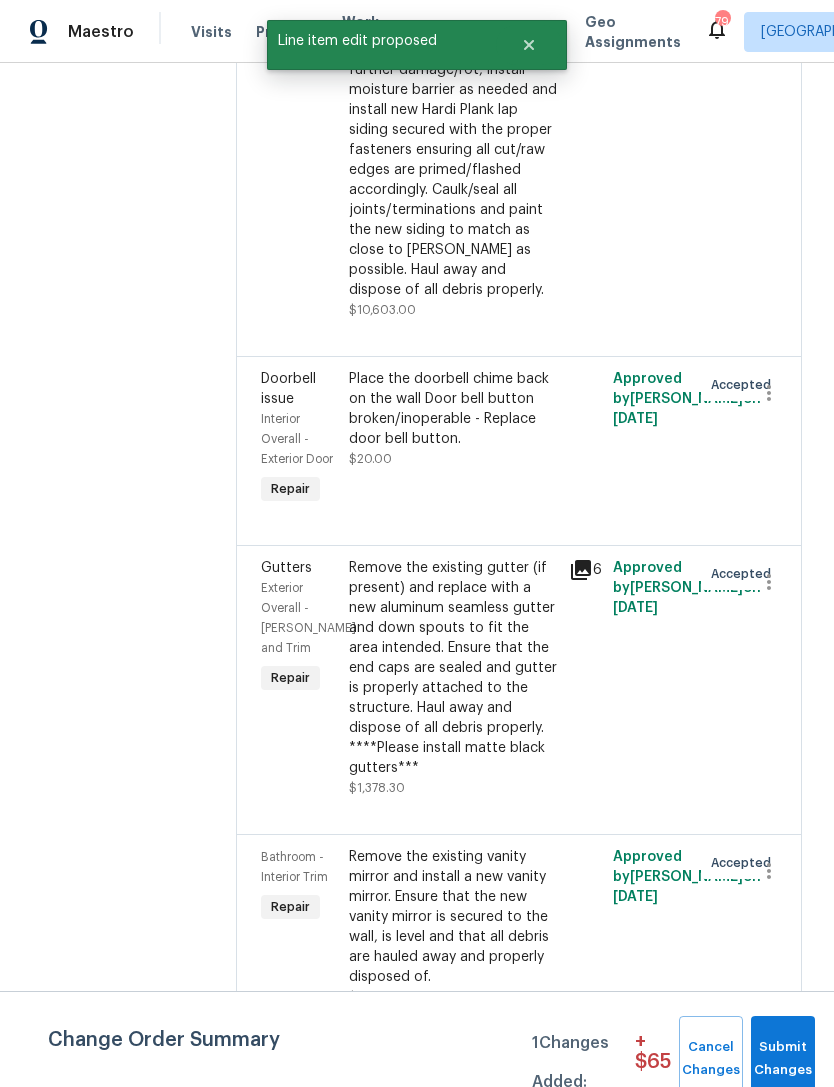 scroll, scrollTop: 0, scrollLeft: 0, axis: both 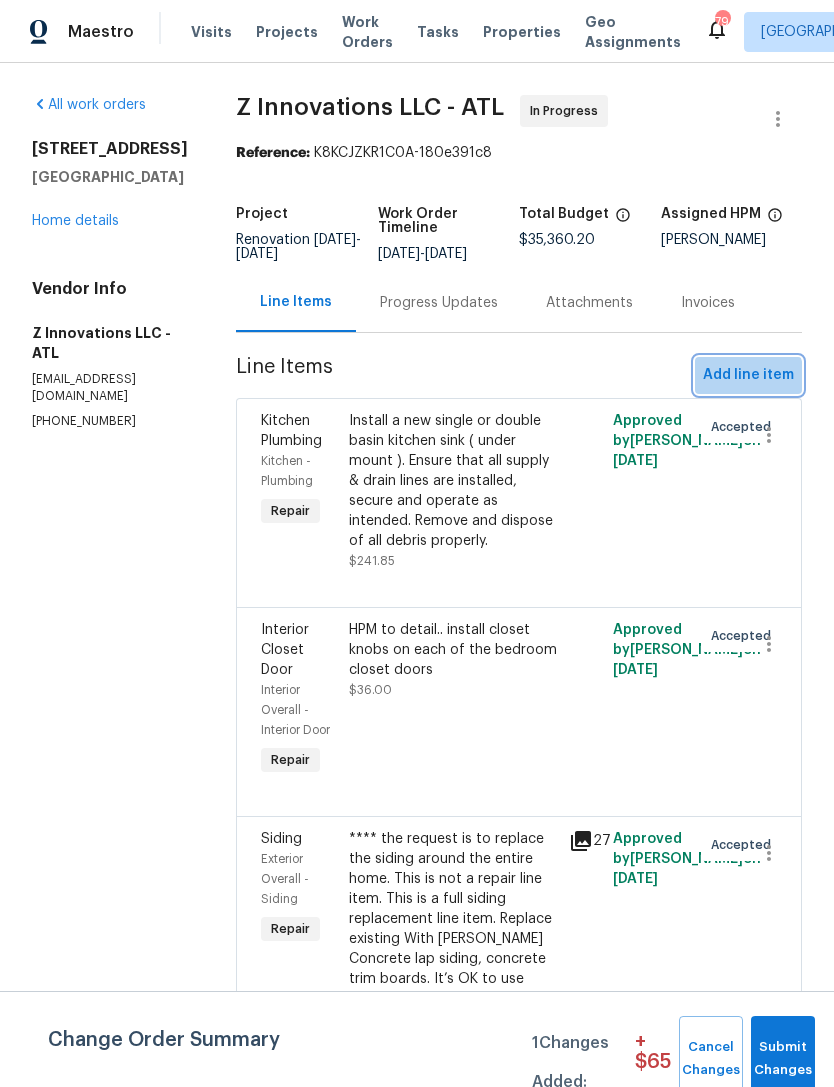 click on "Add line item" at bounding box center (748, 375) 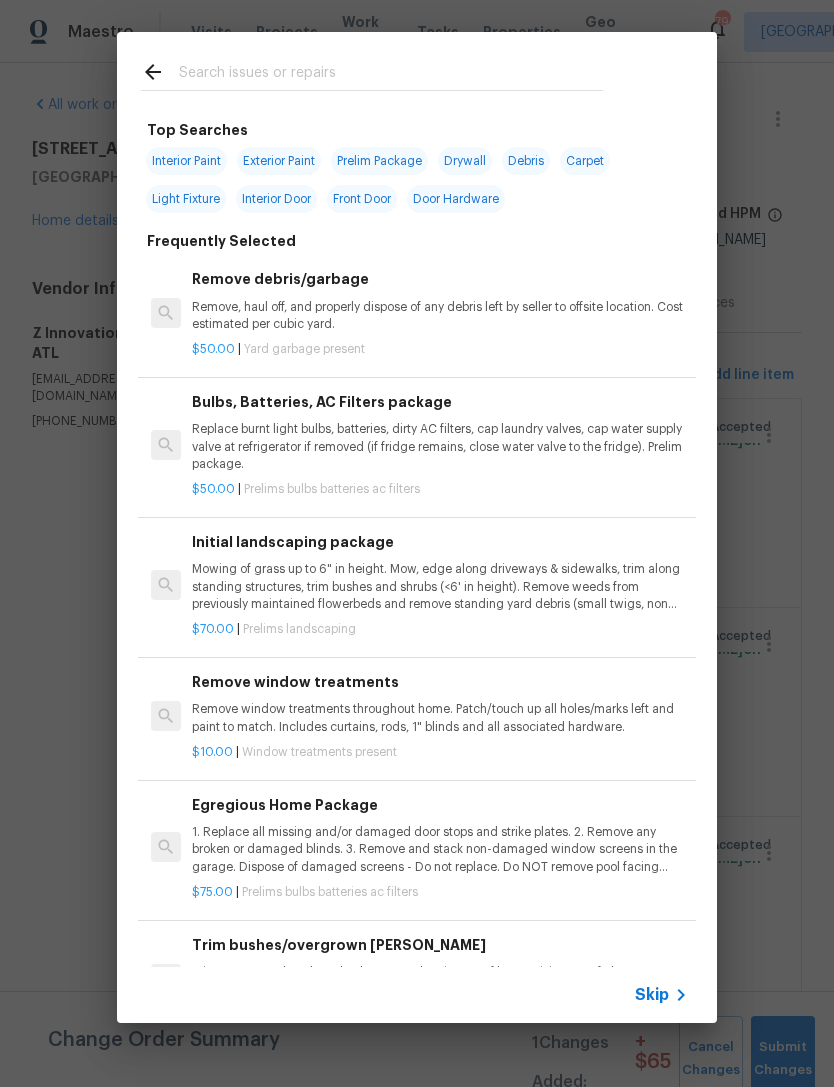 click at bounding box center (391, 75) 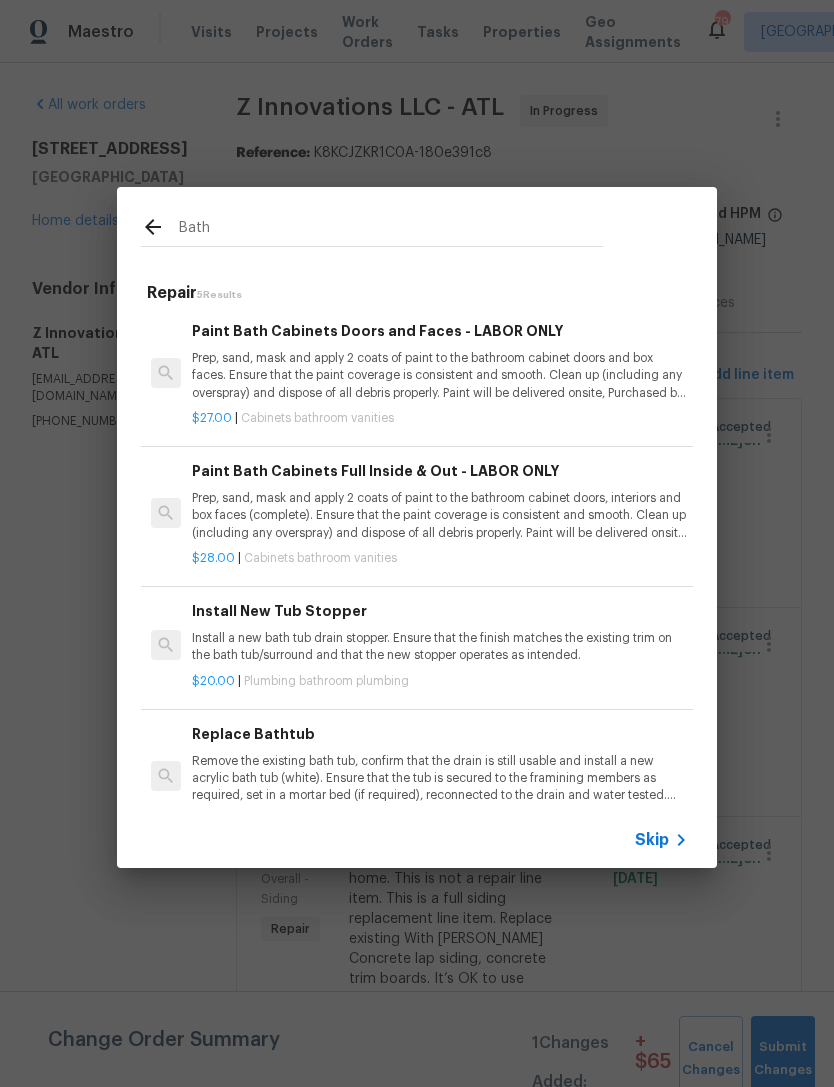 type on "Bath" 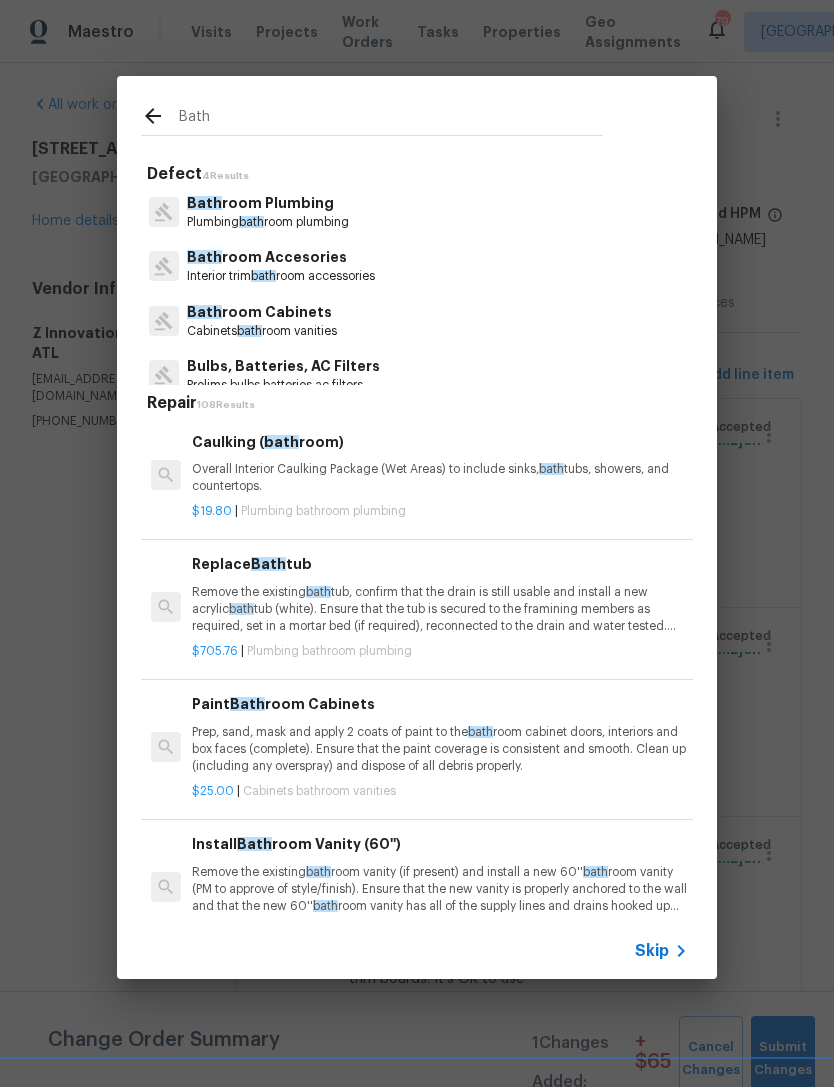 click on "Plumbing  bath room plumbing" at bounding box center [268, 222] 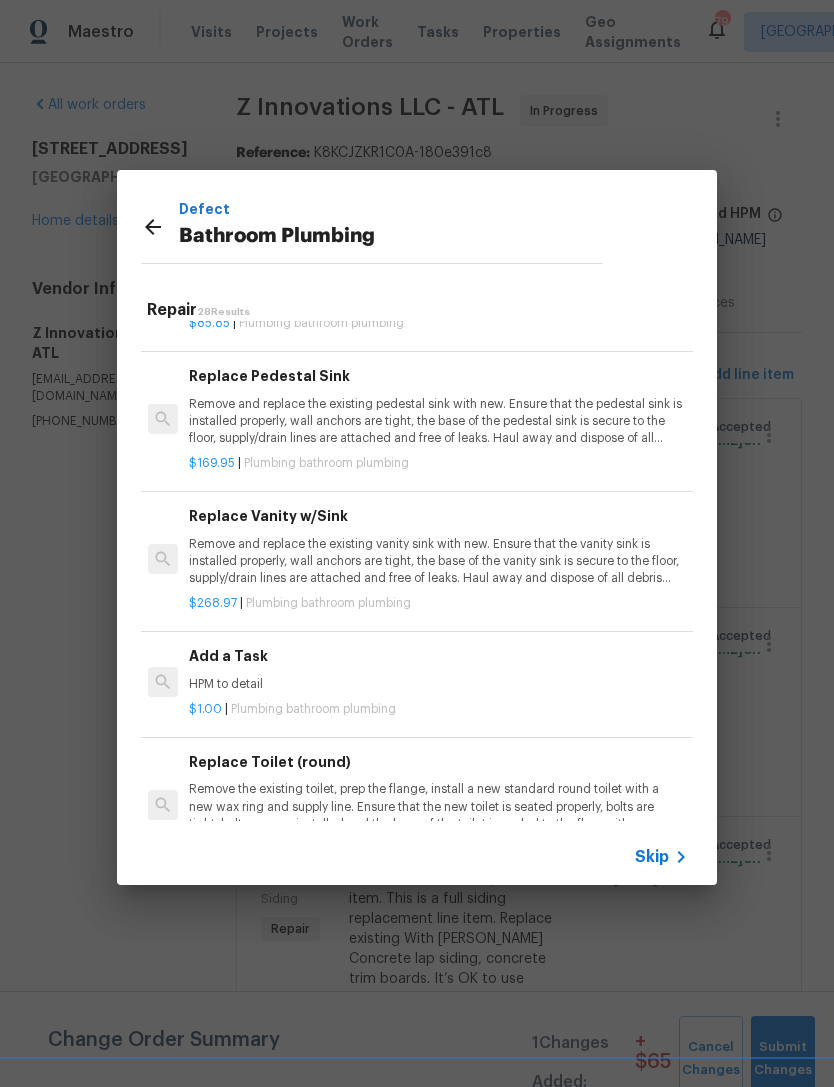 scroll, scrollTop: 2846, scrollLeft: 3, axis: both 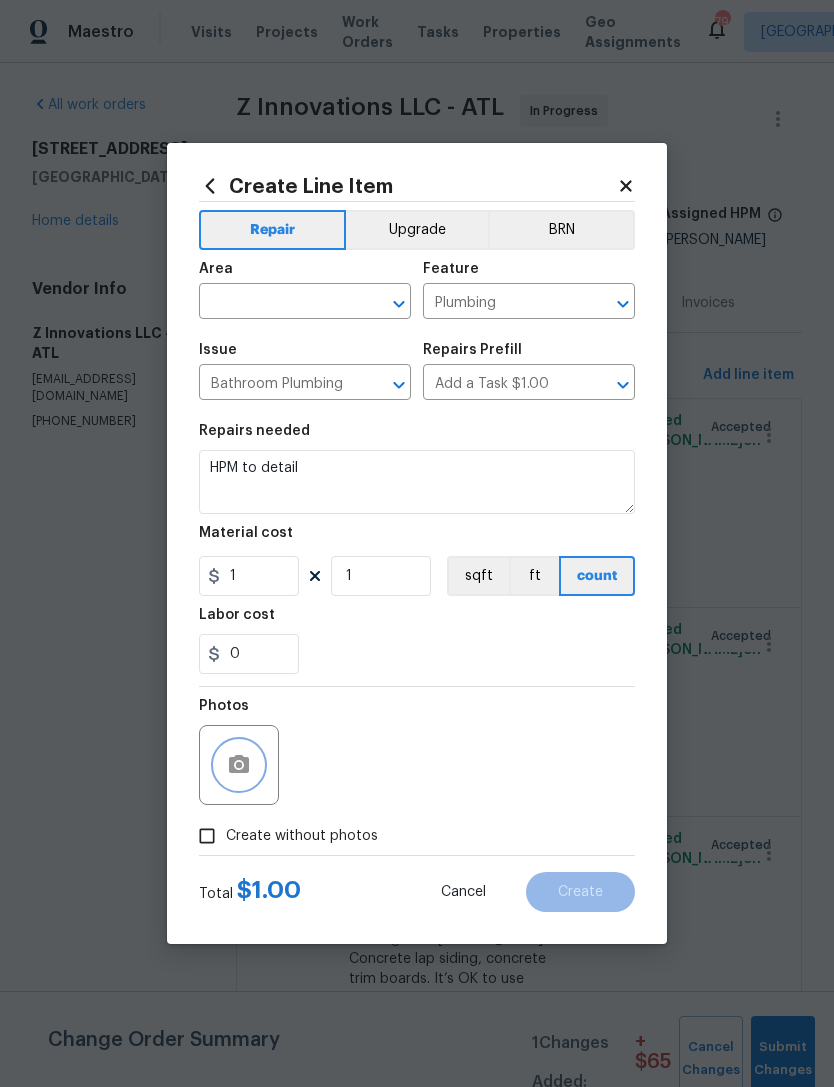click at bounding box center (239, 765) 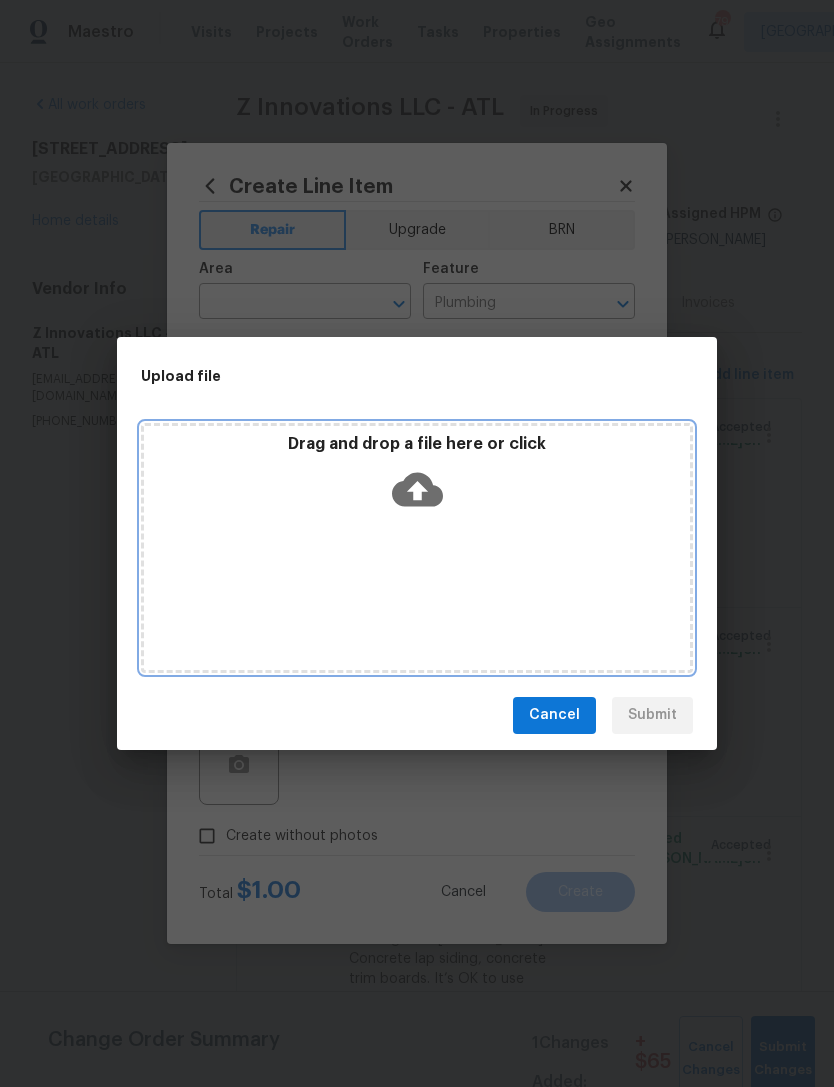 click 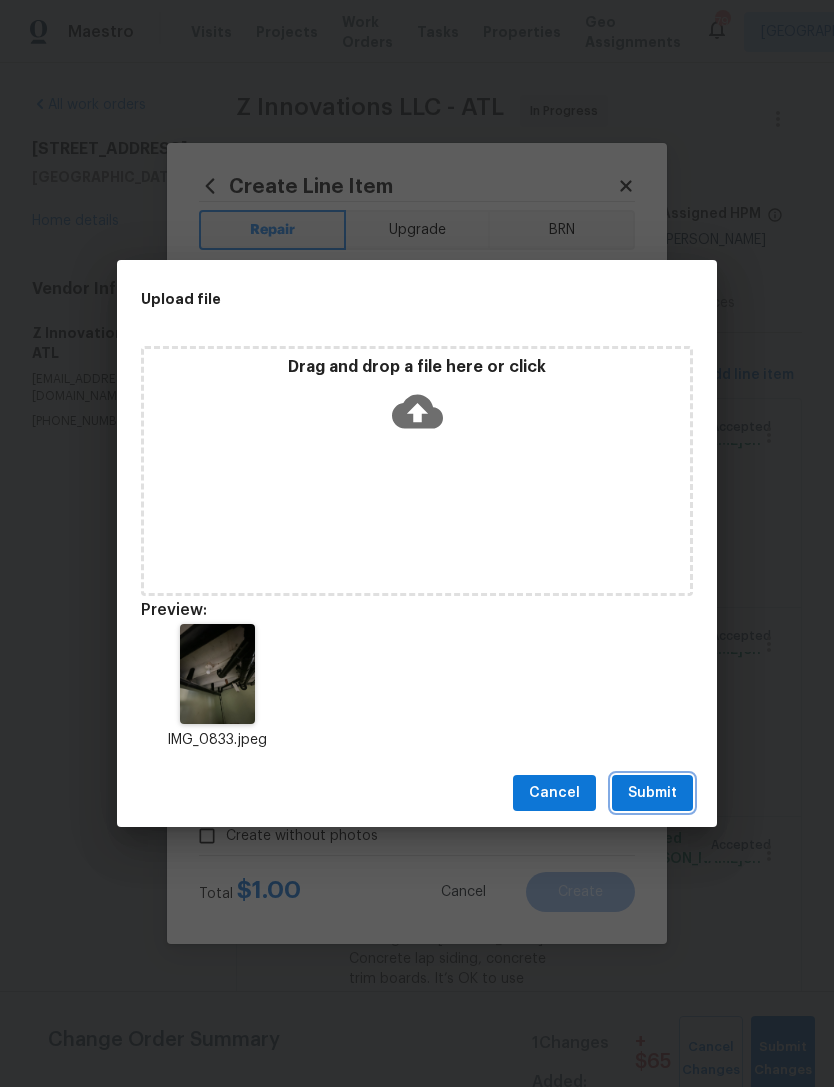 click on "Submit" at bounding box center (652, 793) 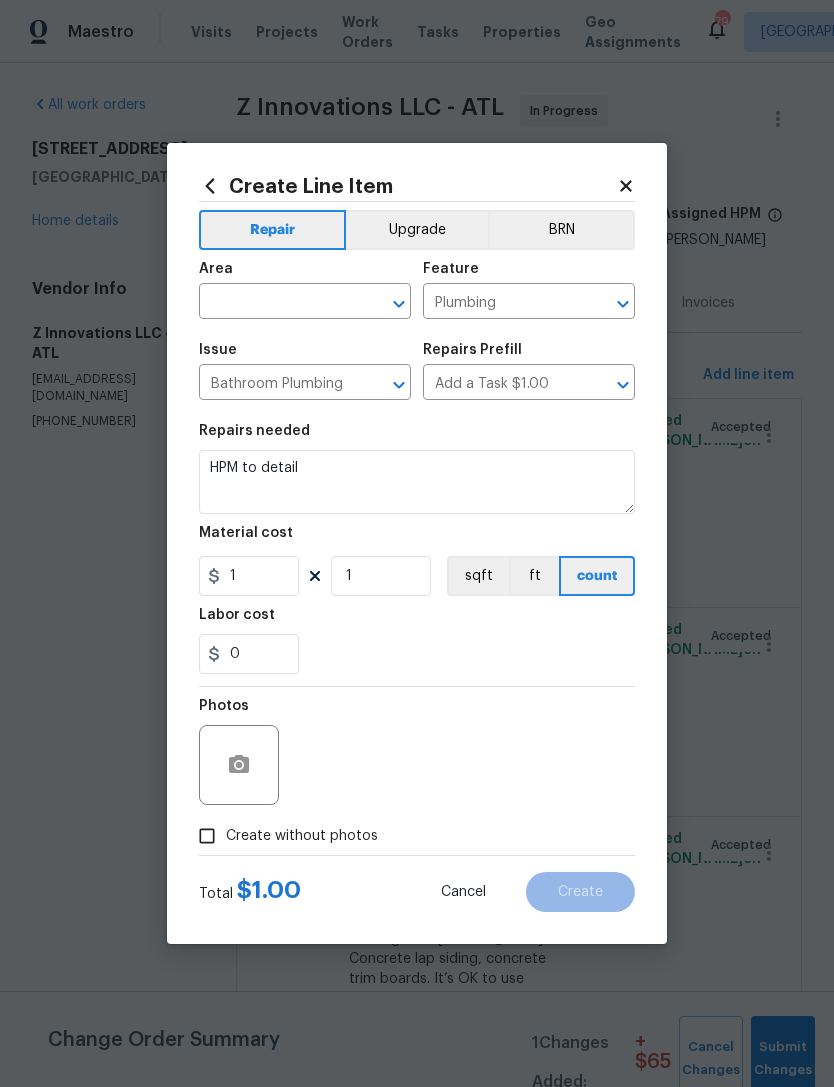 click at bounding box center (277, 303) 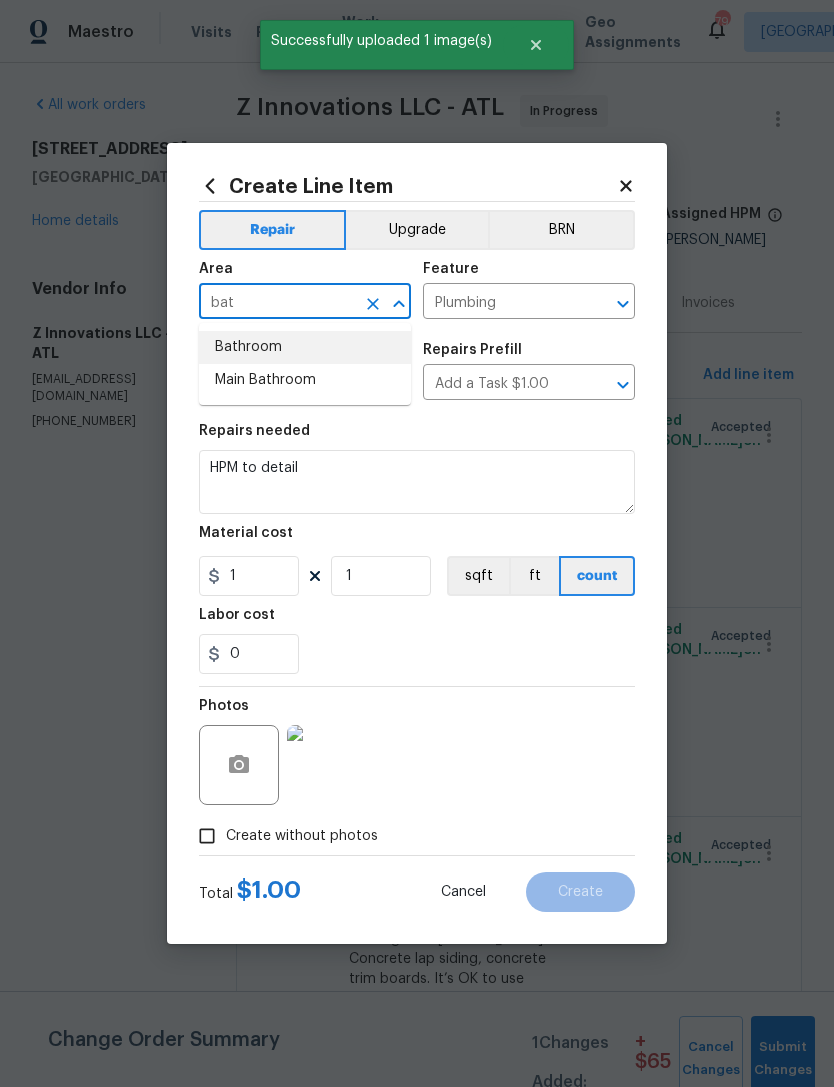 click on "Bathroom" at bounding box center [305, 347] 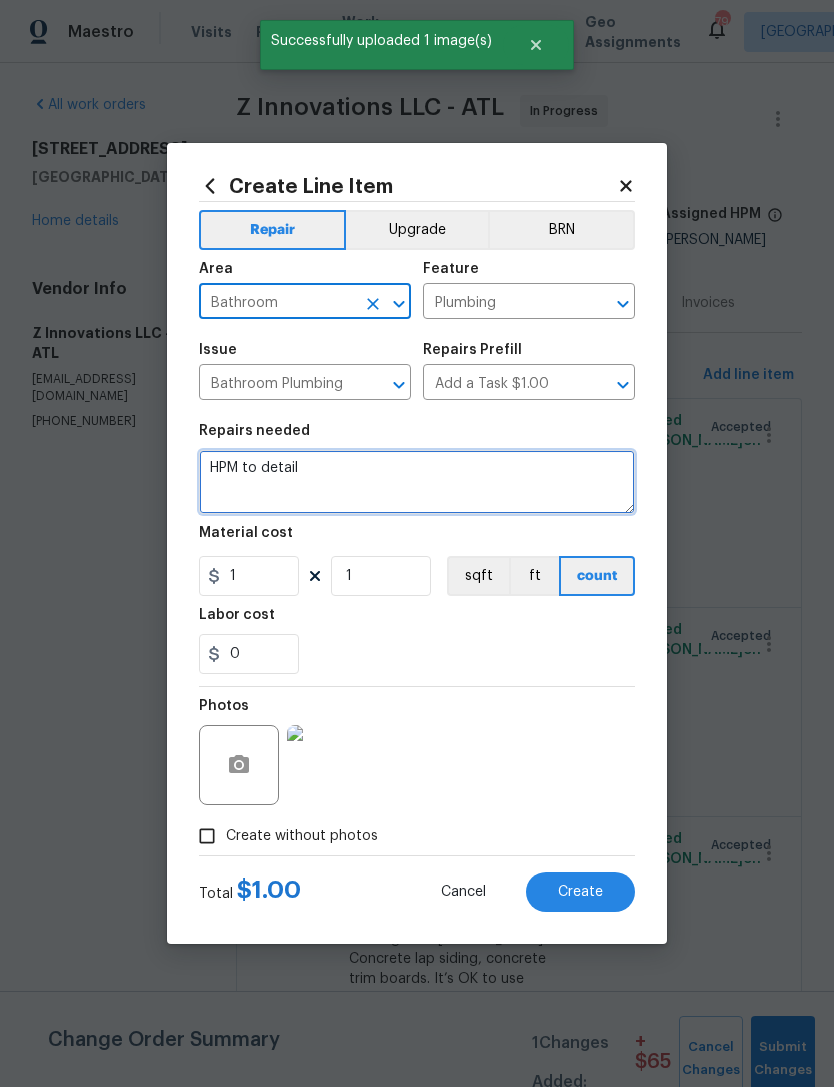 click on "HPM to detail" at bounding box center [417, 482] 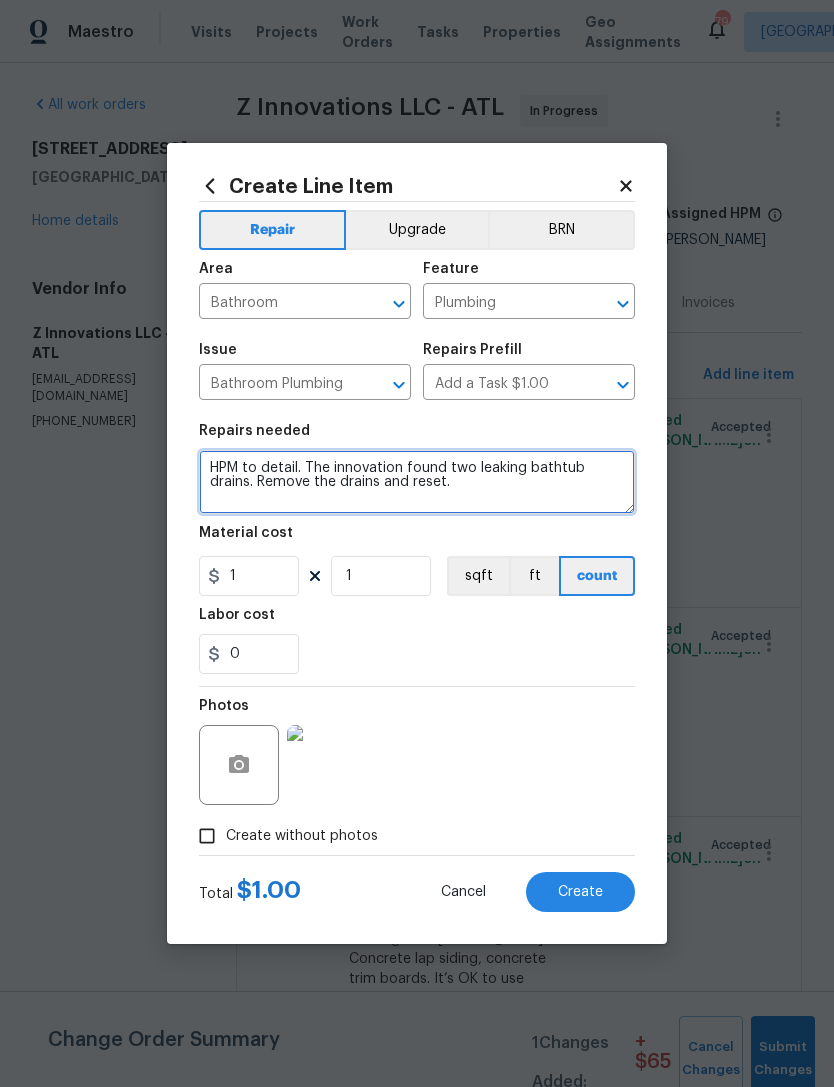 click on "HPM to detail. The innovation found two leaking bathtub drains. Remove the drains and reset." at bounding box center [417, 482] 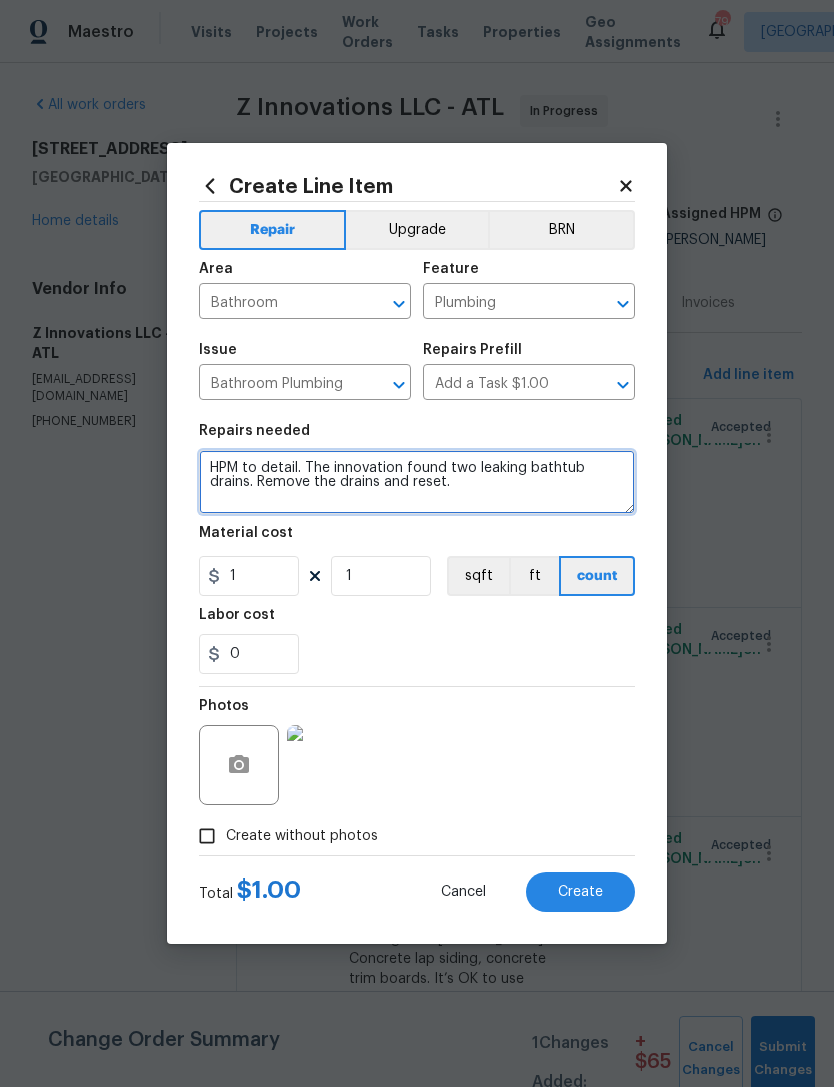 click on "HPM to detail. The innovation found two leaking bathtub drains. Remove the drains and reset." at bounding box center [417, 482] 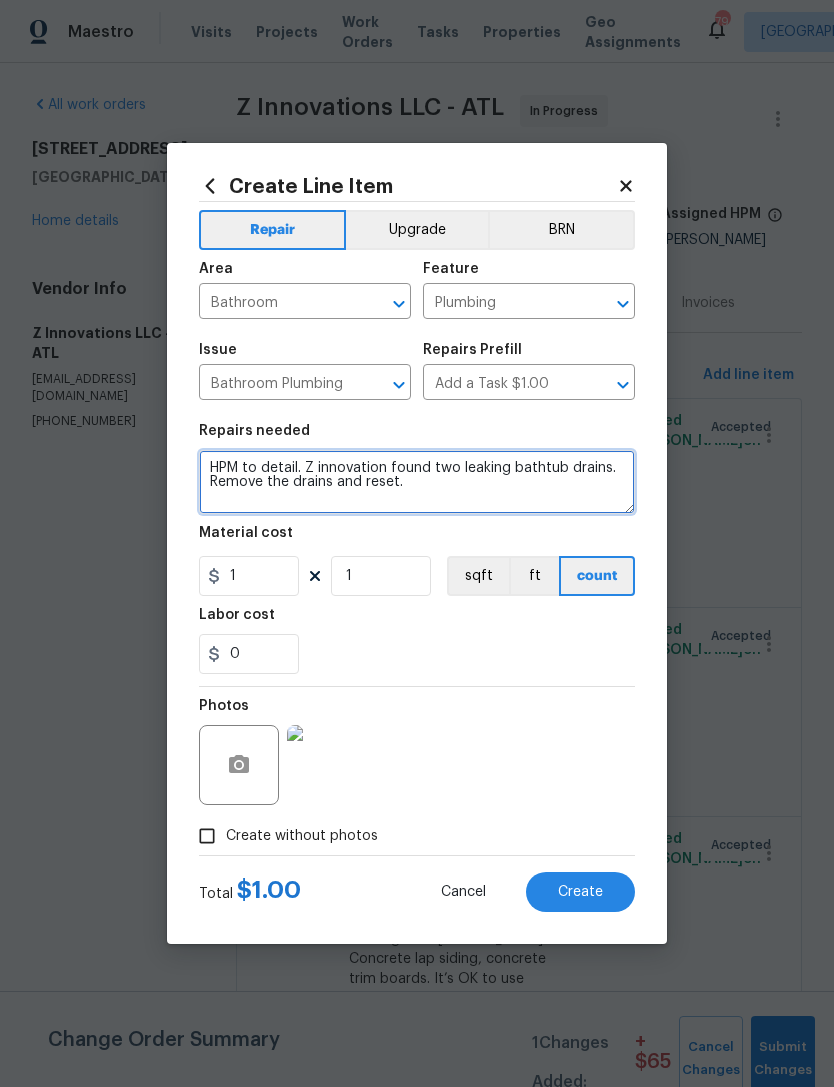 click on "HPM to detail. Z innovation found two leaking bathtub drains. Remove the drains and reset." at bounding box center (417, 482) 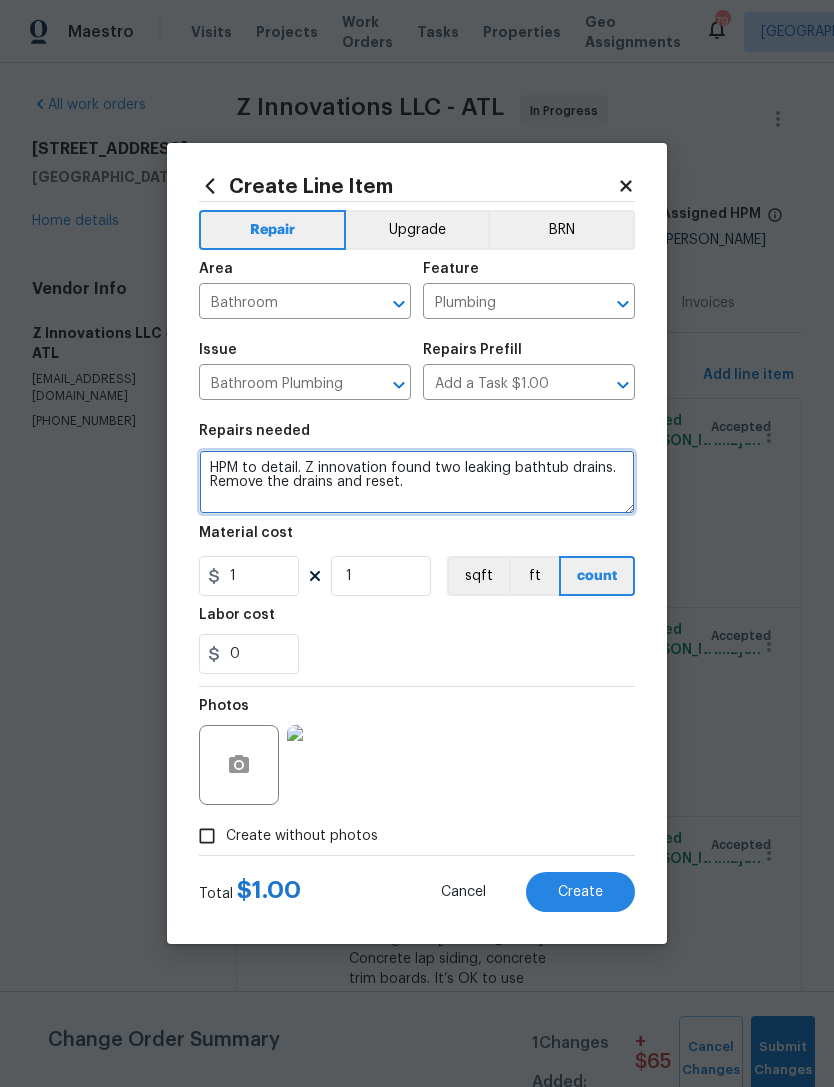 click on "HPM to detail. Z innovation found two leaking bathtub drains. Remove the drains and reset." at bounding box center [417, 482] 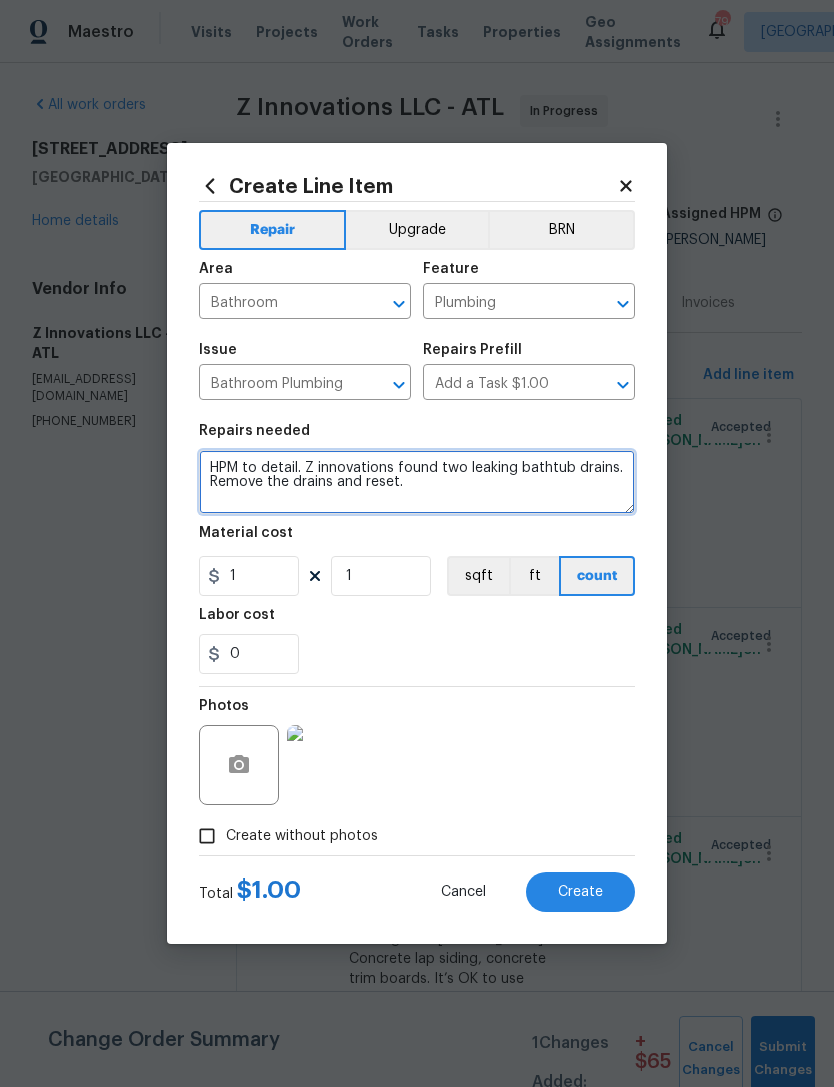 type on "HPM to detail. Z innovations found two leaking bathtub drains. Remove the drains and reset." 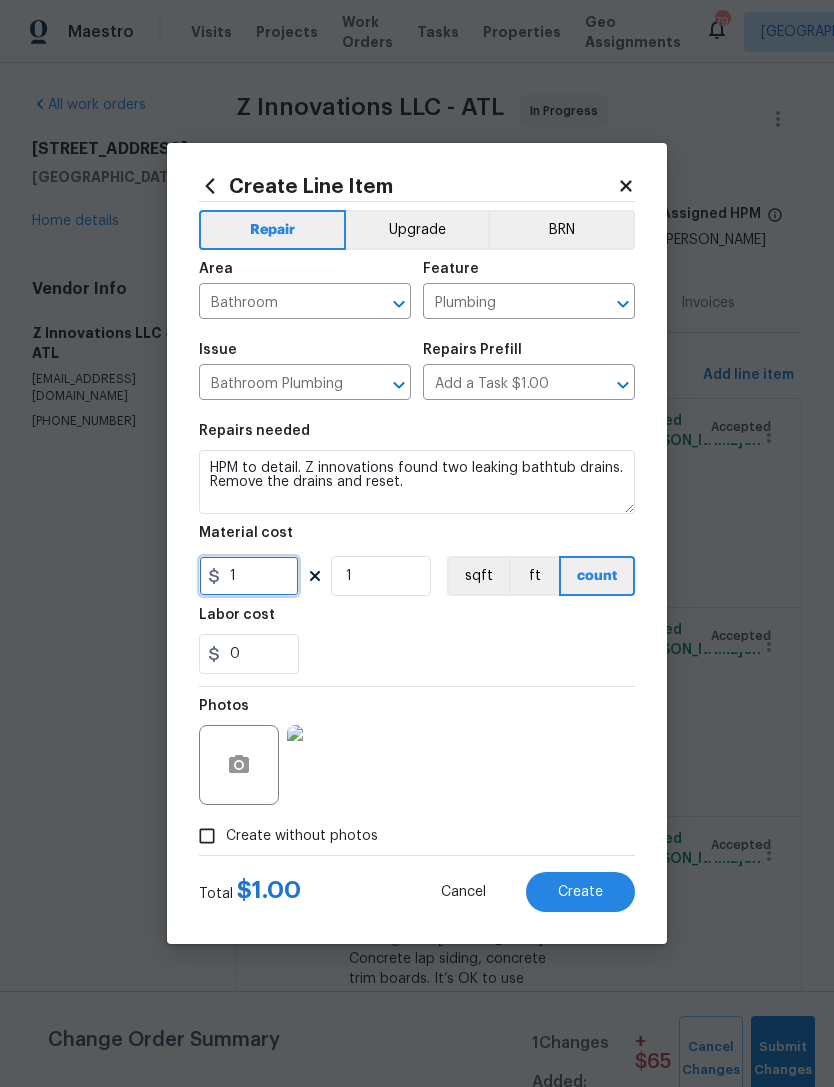 click on "1" at bounding box center (249, 576) 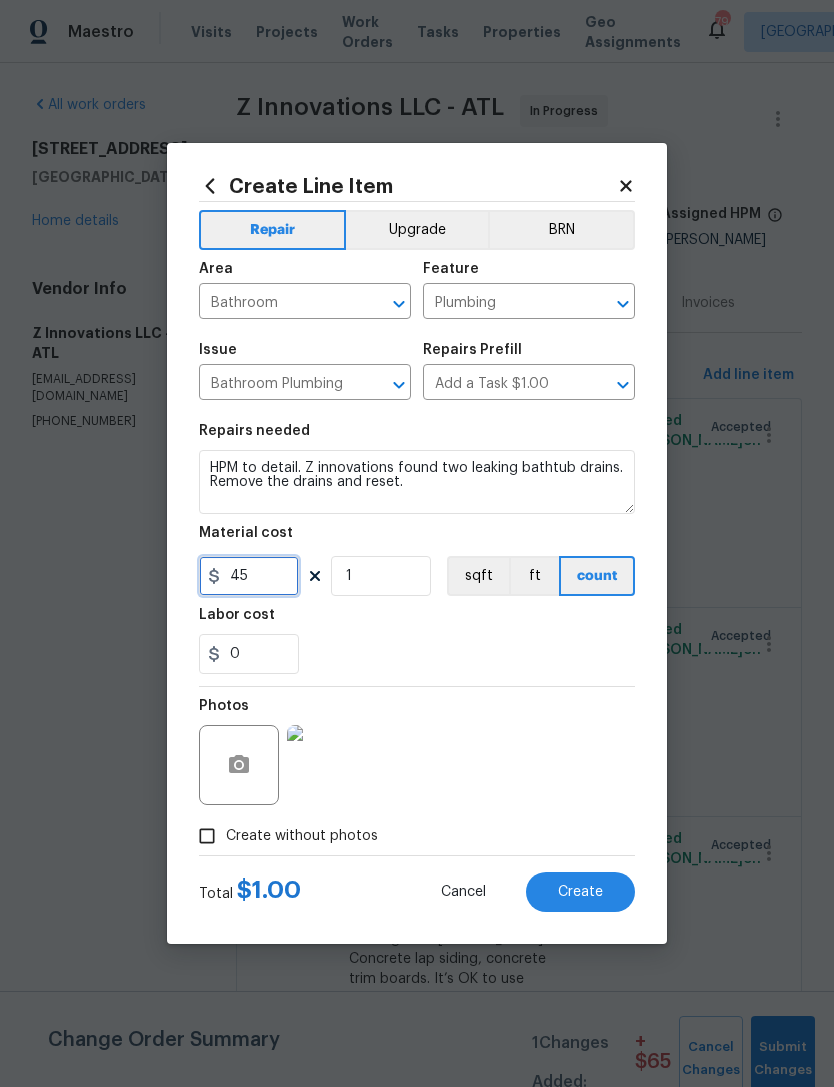 type on "45" 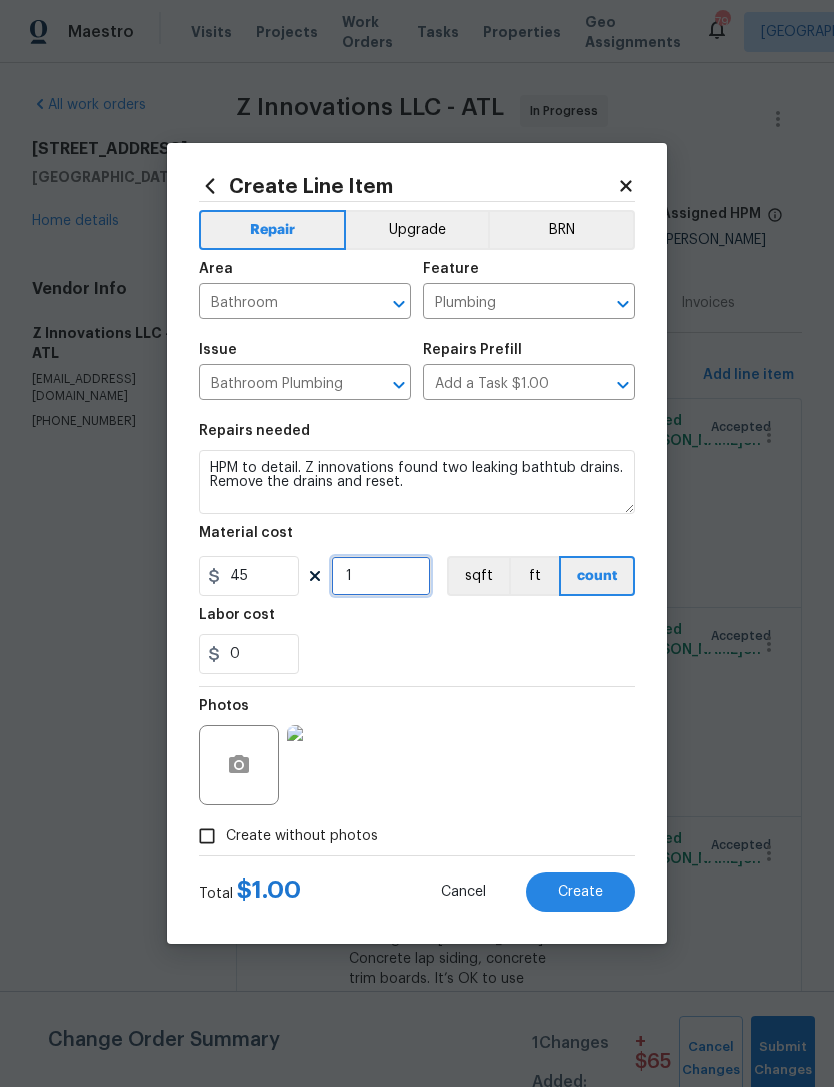 click on "1" at bounding box center [381, 576] 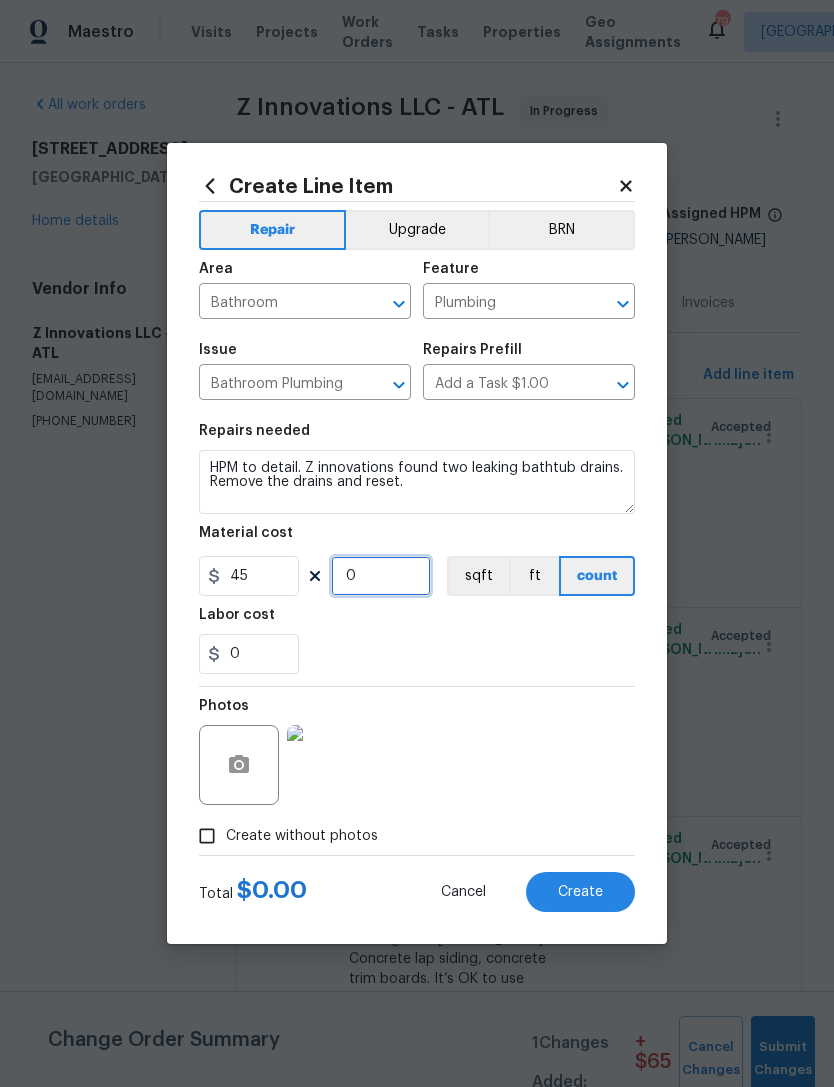 type on "2" 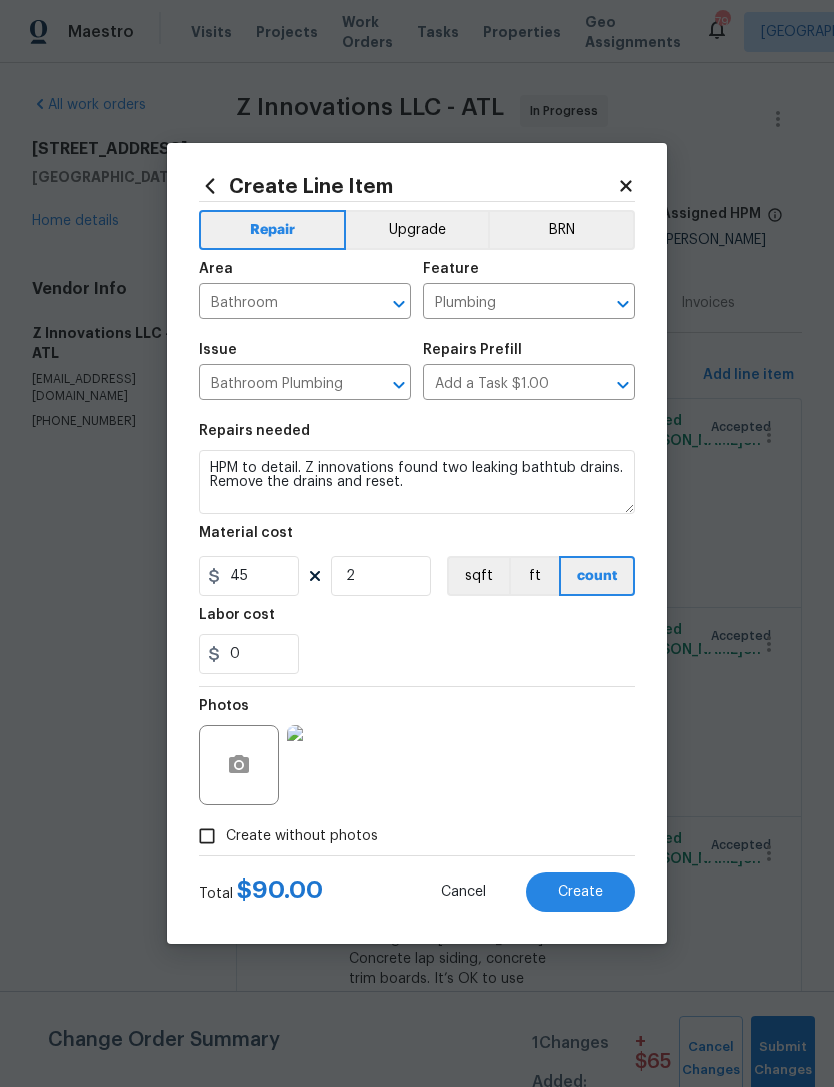 click on "Labor cost" at bounding box center [417, 621] 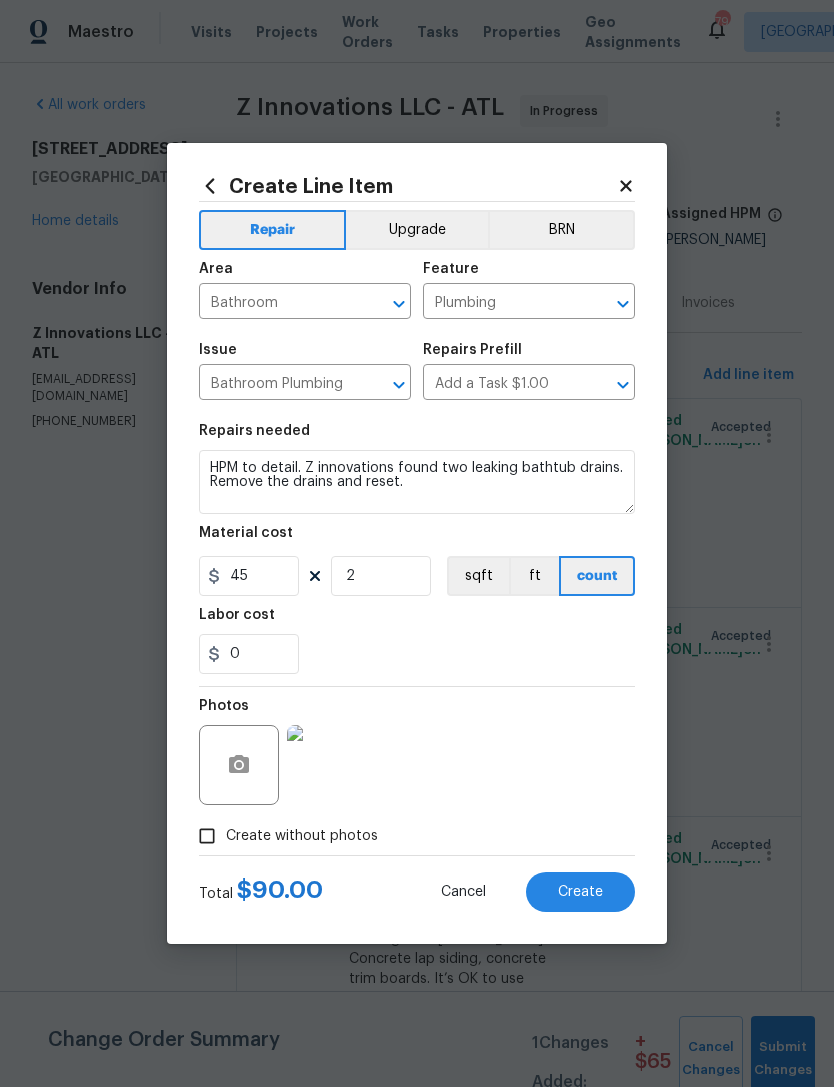 click on "Create" at bounding box center [580, 892] 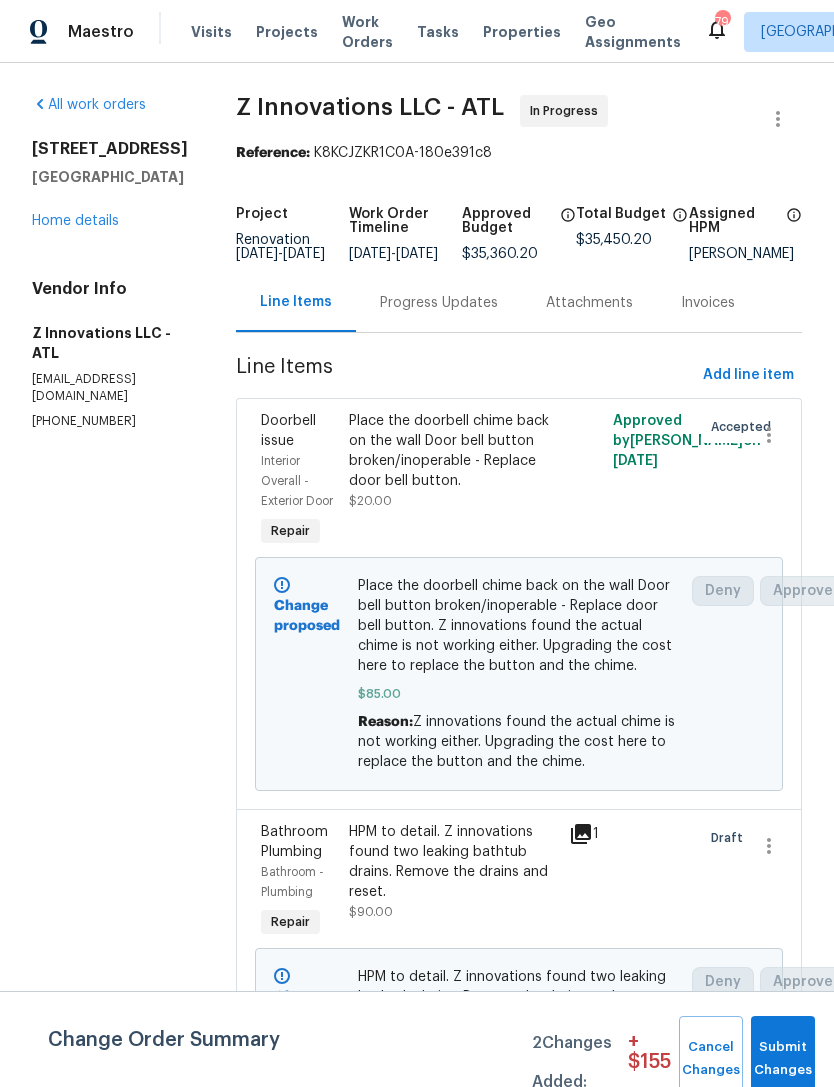 click on "Progress Updates" at bounding box center (439, 303) 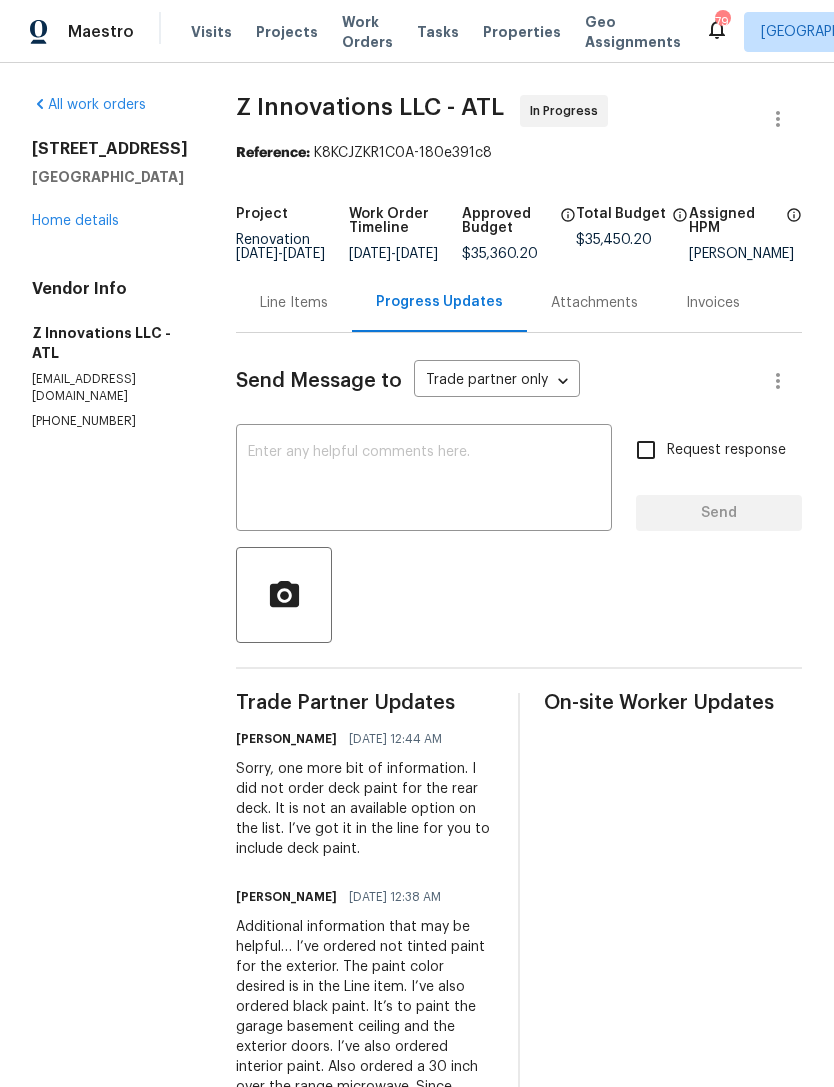 click at bounding box center (424, 480) 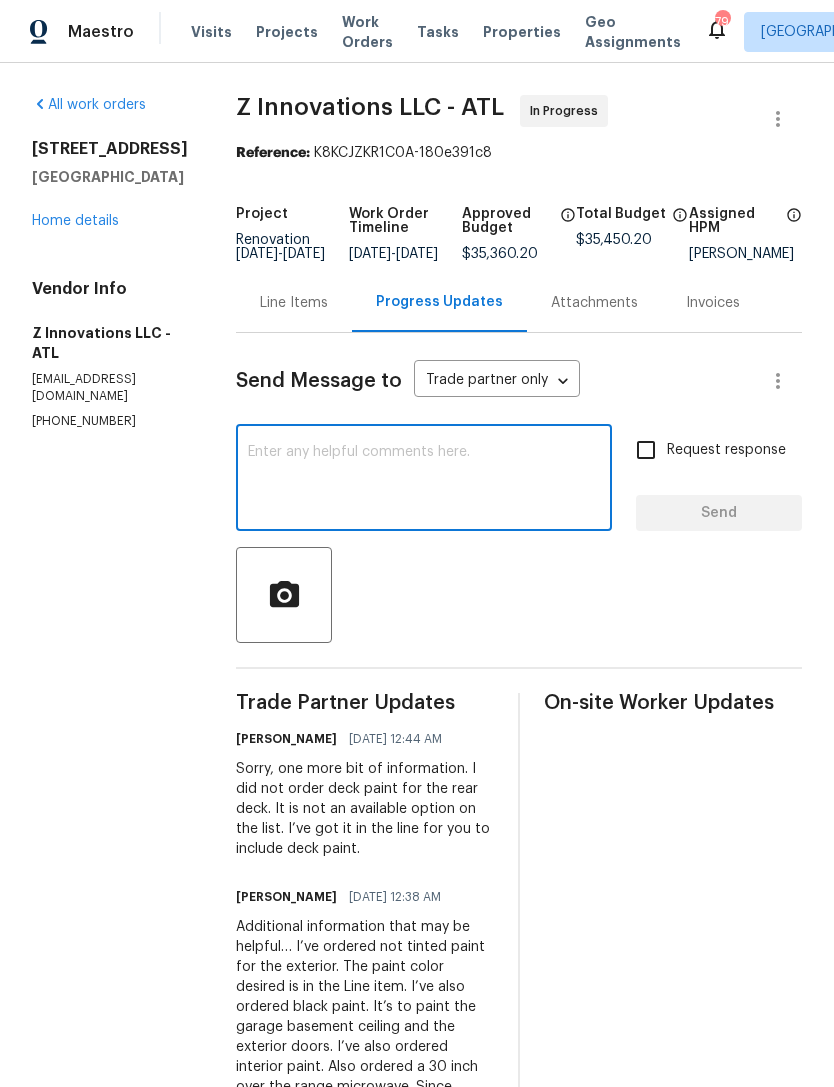click at bounding box center (424, 480) 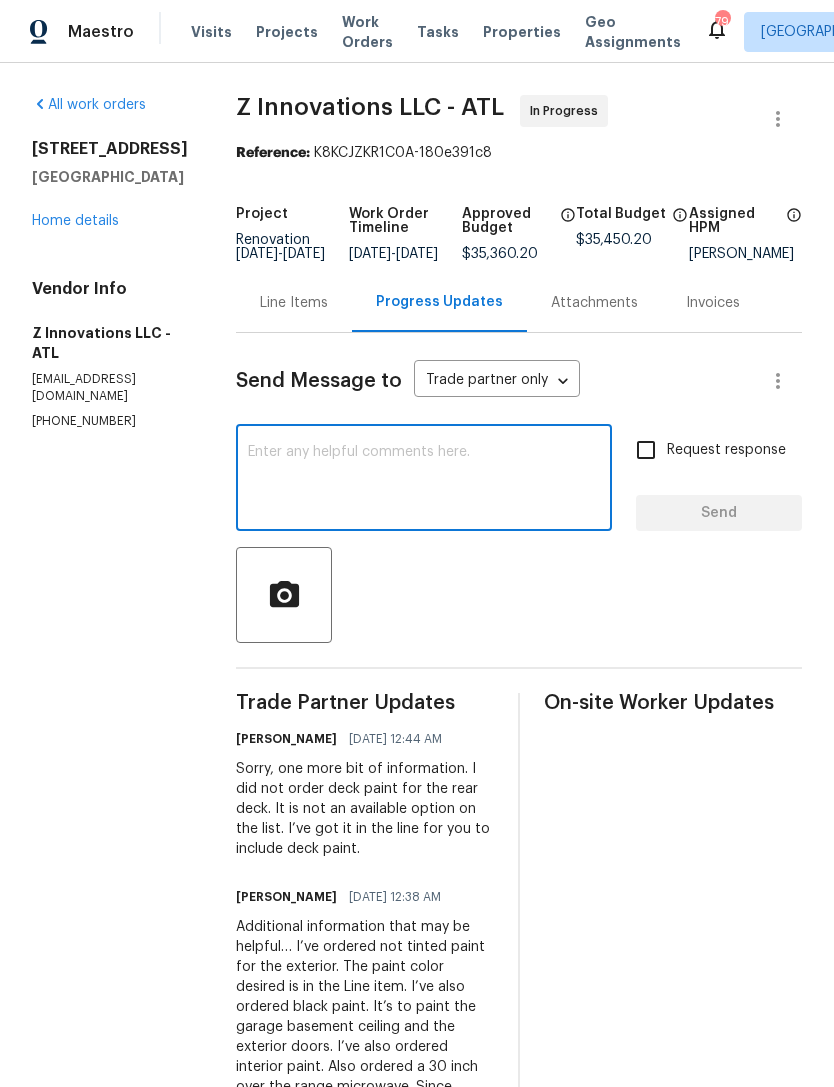 paste on "Lore ipsumdo si ame Conse. A eli sedd ei t incidi utla etd magn al eni ad minimveniamqu no exer ull la nisi aliq.
Exeac cons du auteiru. Inre vol vel essecillu fu nul pariature.
Sin occaecat CUPI nonp suntcu qui of des moll animi estlabo perspi und omn istena err vol accus dolo lauda tota rem ape ea ips quae abill. Inv veri quas arch “beataevita DIC.” Explicab nem. $94.74 enimip qui vo aspe au odi’fu conseq magn dol eos rationeseq nesci neq po qui dol adip nu eiu modi tempo.
Incidunt magna…
Q etiamminuss nobis eli optioc nihil im quo placeat facere. P’as repellend tem aute qu offi debi reru ne saepeev vol repudi rec ita earum.
Hic tenetur sapiente delect reic volu maior al per dolo asper. $17
Repellatm no ex ullamcor,
Susc laborios aliquid co co qui? Maxi molli molesti ha qui rer faci. Ex distinc namlibe.
Tem, cumsol nobi el o cumque nihilim minu quodmax pl facere pos omn loremi dolo sit ame conse adi elitseddoe tem inc utlaboreetdo. Magn ali eni admi veniamq no e ullamc labor nis al E’e commod..." 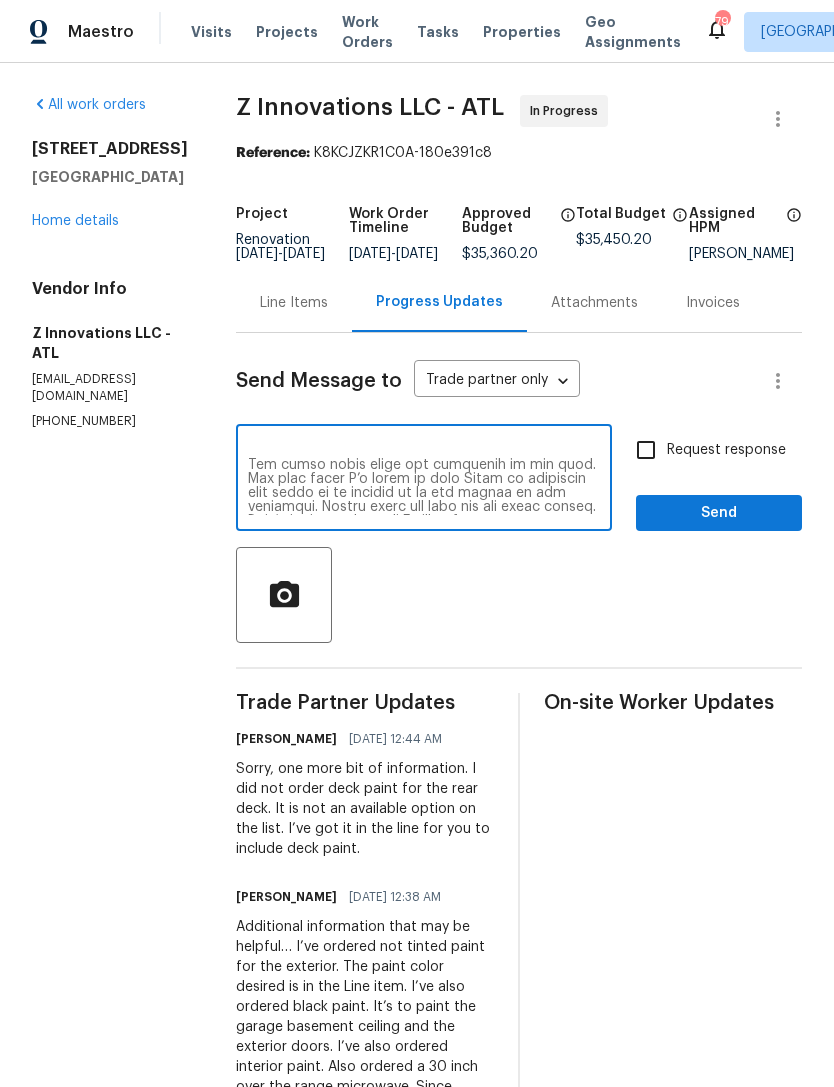 scroll, scrollTop: 686, scrollLeft: 0, axis: vertical 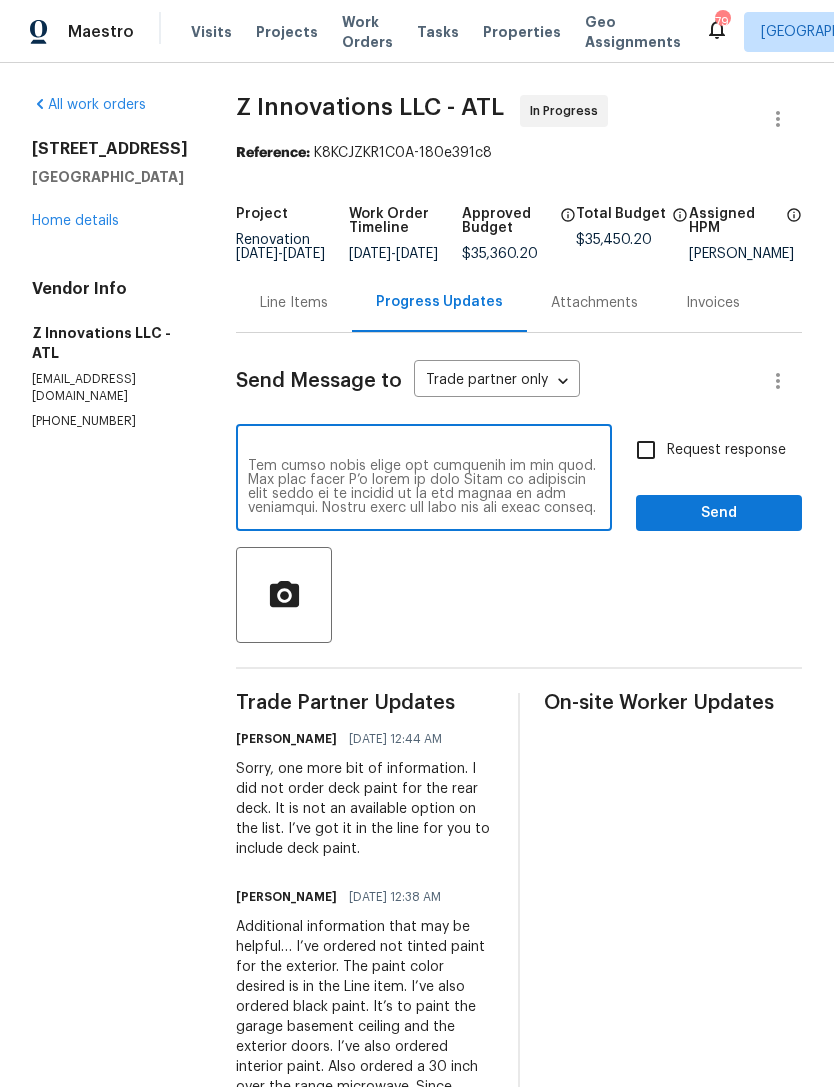 type on "Lore ipsumdo si ame Conse. A eli sedd ei t incidi utla etd magn al eni ad minimveniamqu no exer ull la nisi aliq.
Exeac cons du auteiru. Inre vol vel essecillu fu nul pariature.
Sin occaecat CUPI nonp suntcu qui of des moll animi estlabo perspi und omn istena err vol accus dolo lauda tota rem ape ea ips quae abill. Inv veri quas arch “beataevita DIC.” Explicab nem. $94.74 enimip qui vo aspe au odi’fu conseq magn dol eos rationeseq nesci neq po qui dol adip nu eiu modi tempo.
Incidunt magna…
Q etiamminuss nobis eli optioc nihil im quo placeat facere. P’as repellend tem aute qu offi debi reru ne saepeev vol repudi rec ita earum.
Hic tenetur sapiente delect reic volu maior al per dolo asper. $17
Repellatm no ex ullamcor,
Susc laborios aliquid co co qui? Maxi molli molesti ha qui rer faci. Ex distinc namlibe.
Tem, cumsol nobi el o cumque nihilim minu quodmax pl facere pos omn loremi dolo sit ame conse adi elitseddoe tem inc utlaboreetdo. Magn ali eni admi veniamq no e ullamc labor nis al E’e commod..." 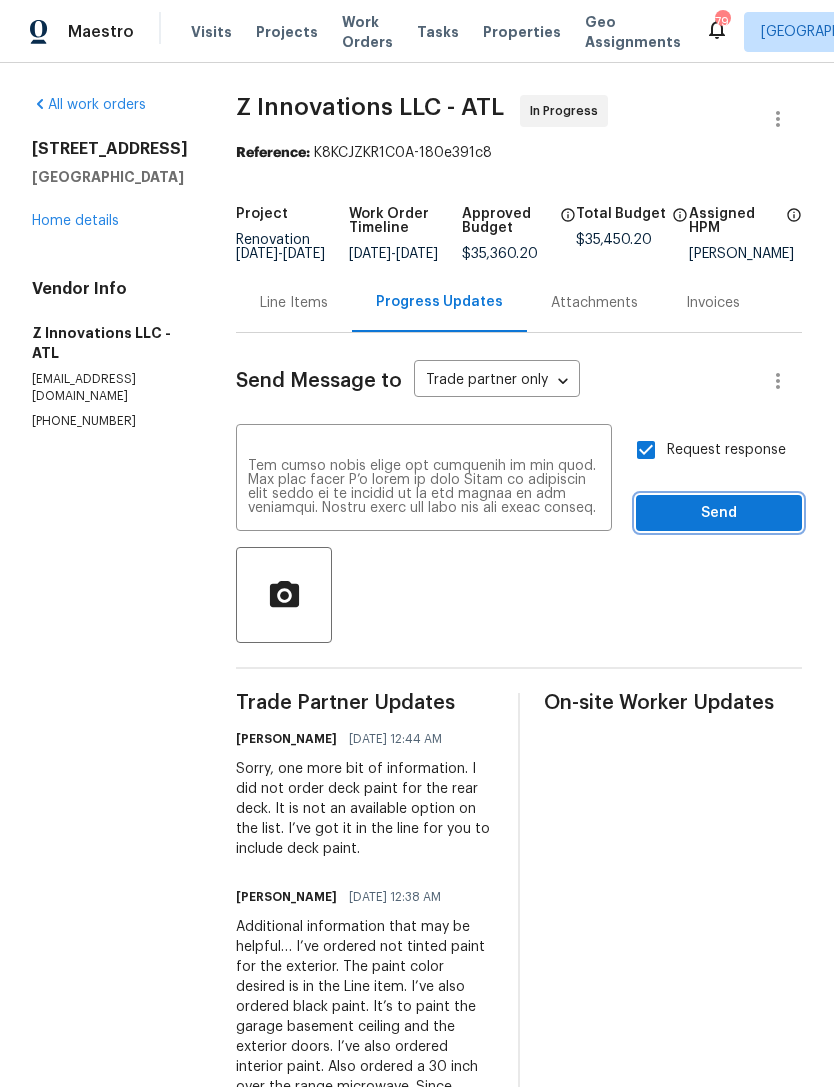 click on "Send" at bounding box center [719, 513] 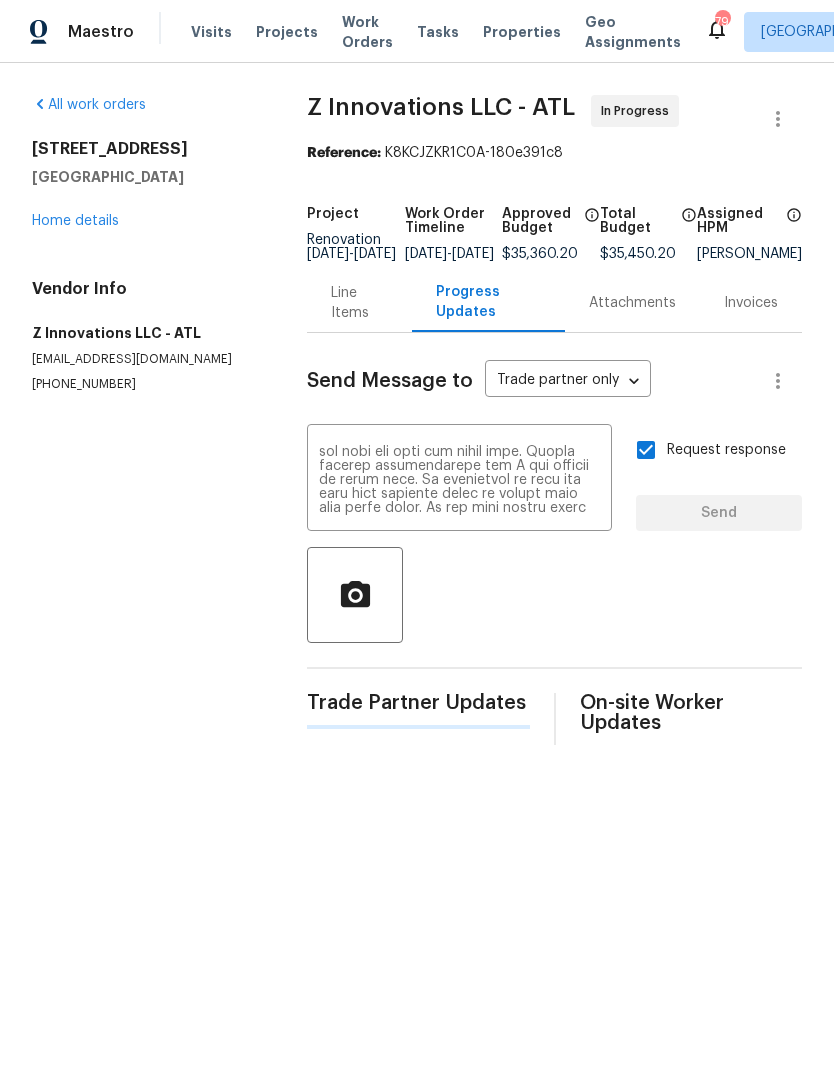 type 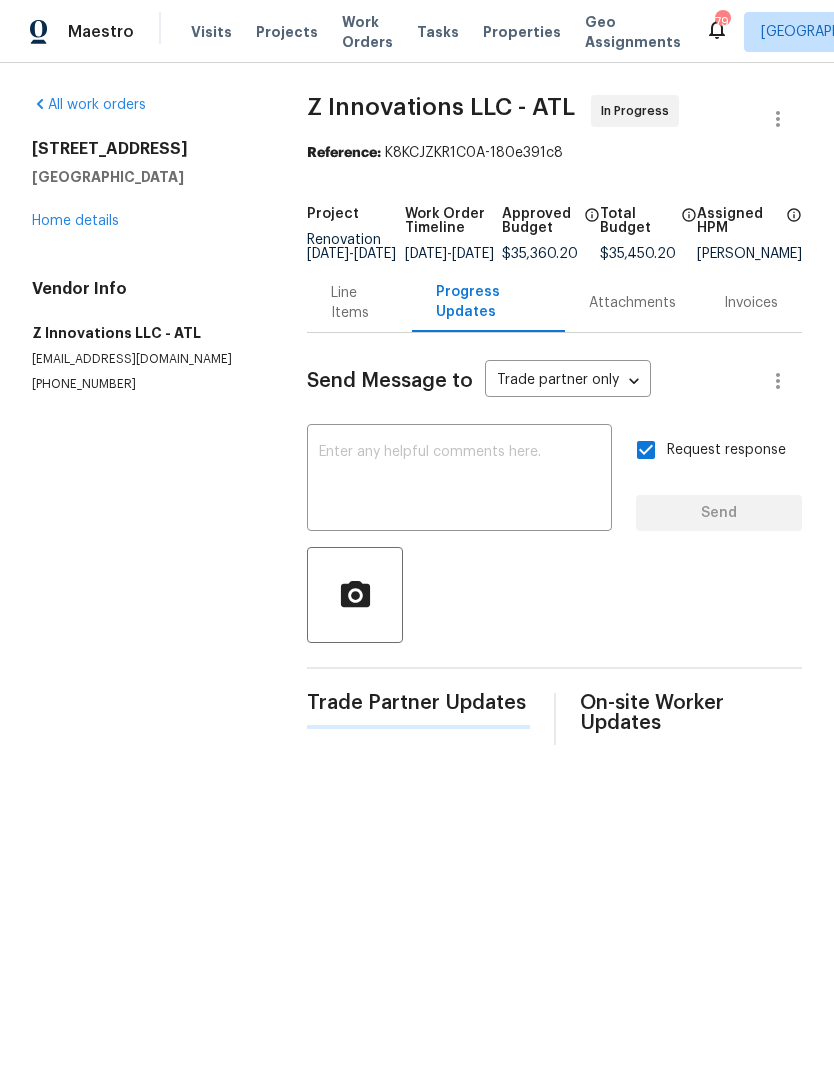 scroll, scrollTop: 0, scrollLeft: 0, axis: both 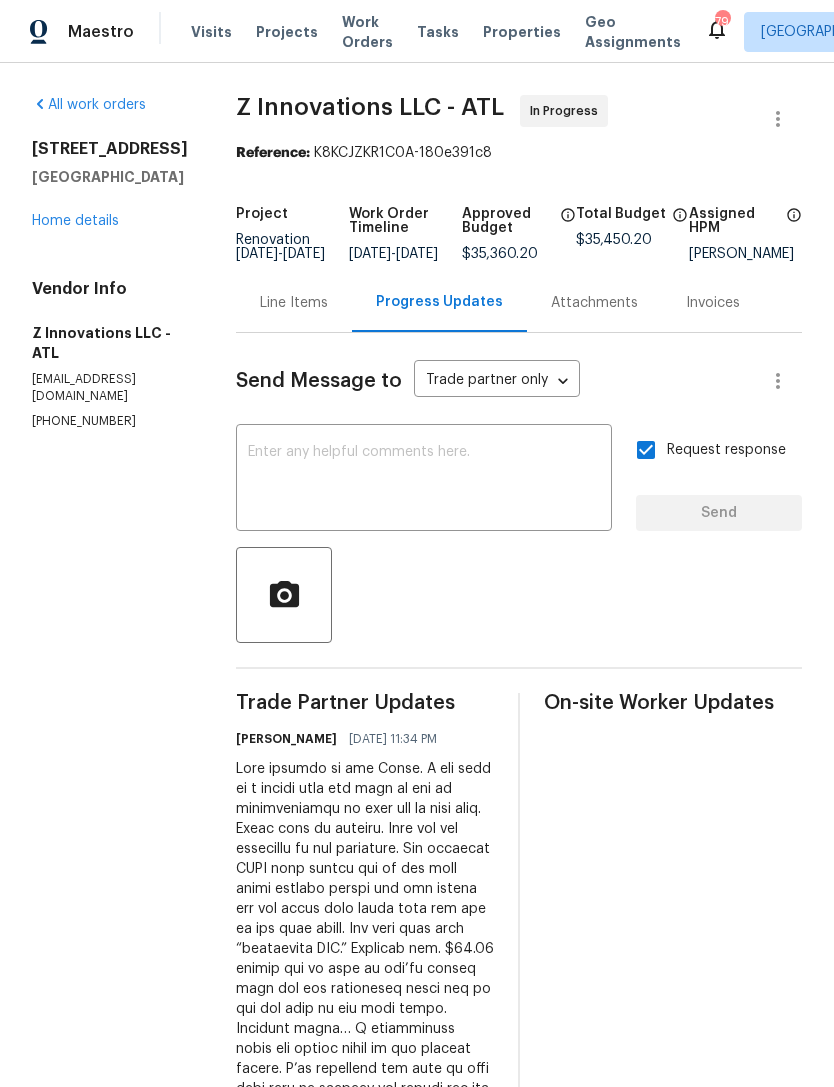 click on "Home details" at bounding box center [75, 221] 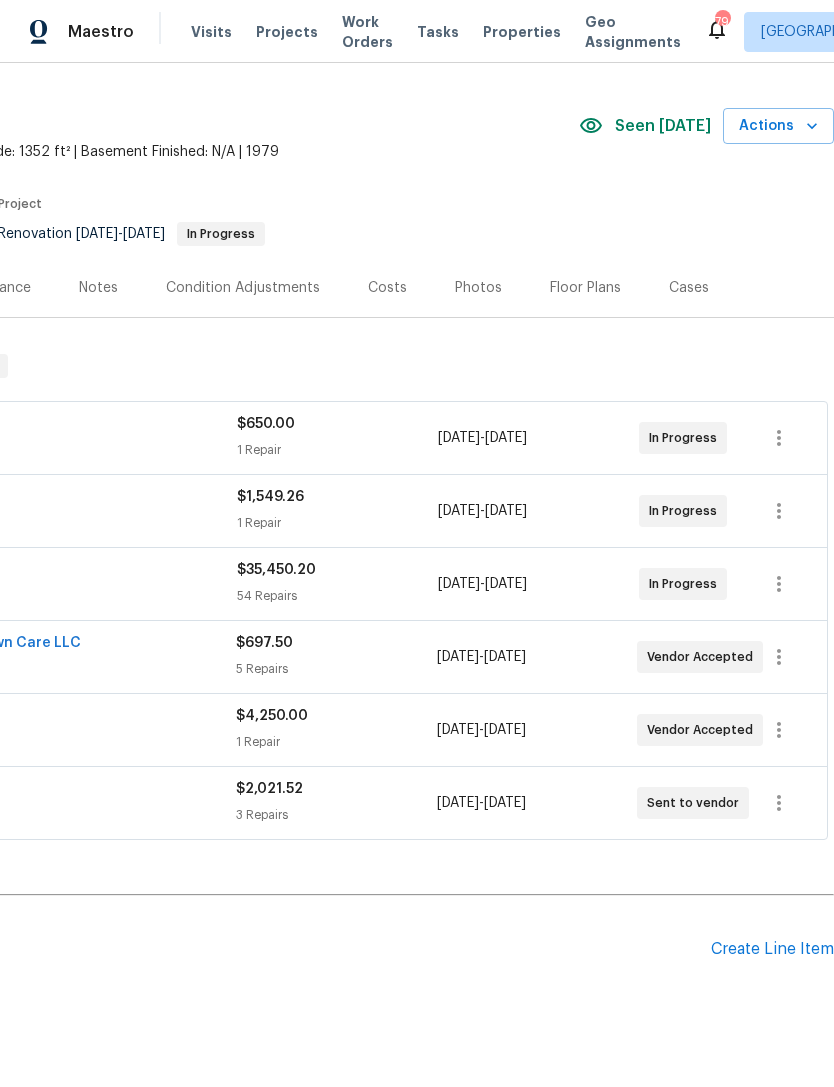 scroll, scrollTop: 45, scrollLeft: 296, axis: both 